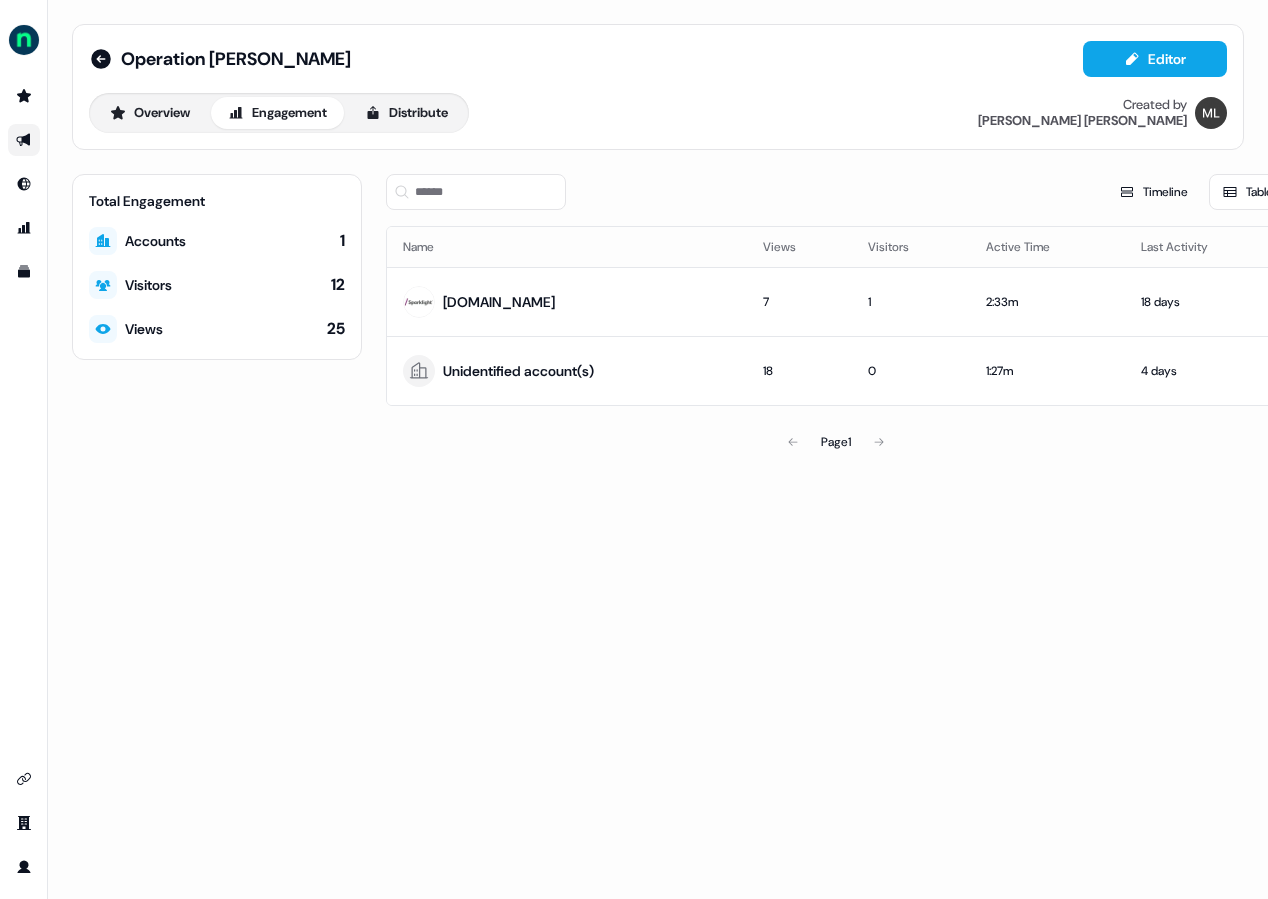 scroll, scrollTop: 0, scrollLeft: 0, axis: both 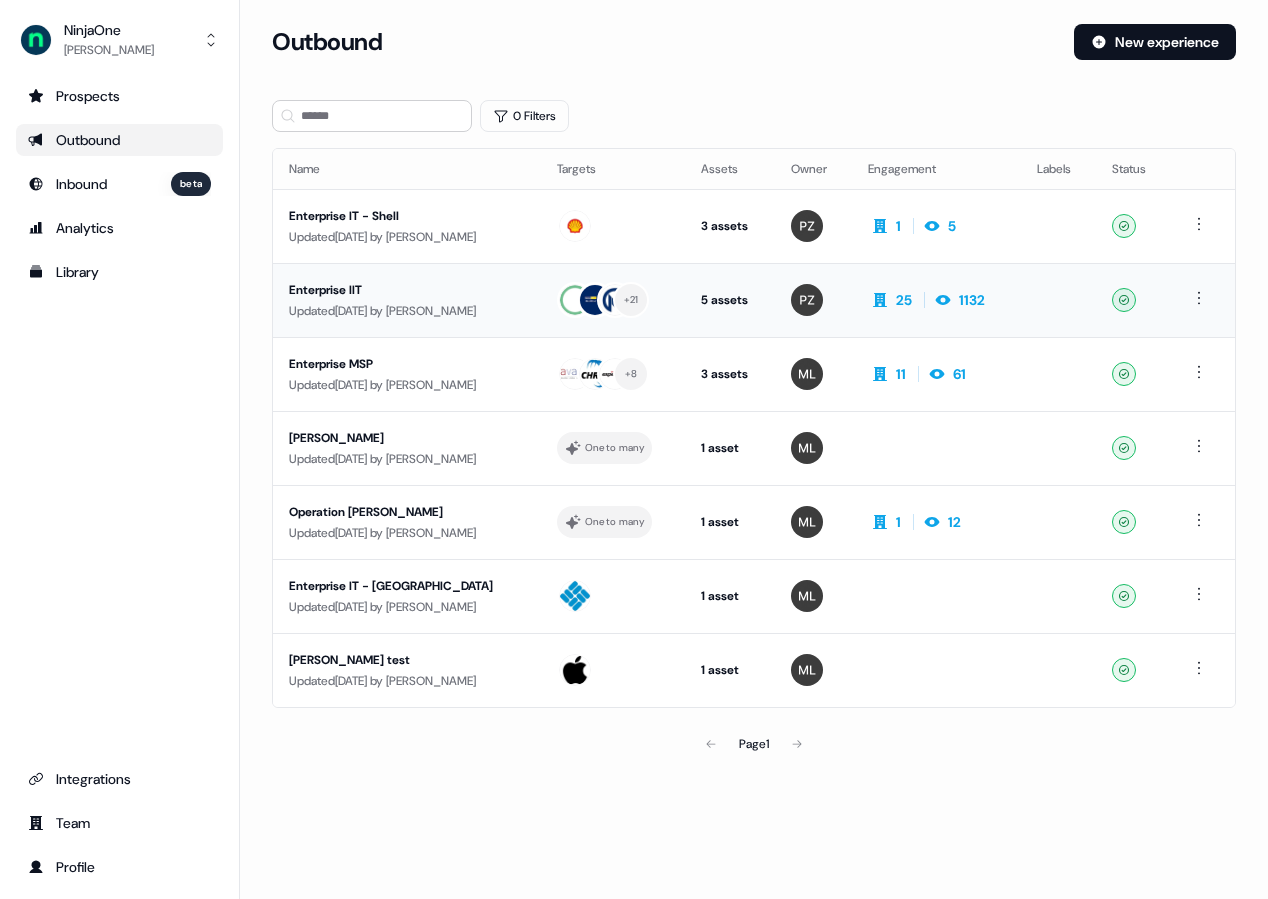 click on "Enterprise IIT Updated  [DATE]   by   [PERSON_NAME]" at bounding box center [407, 300] 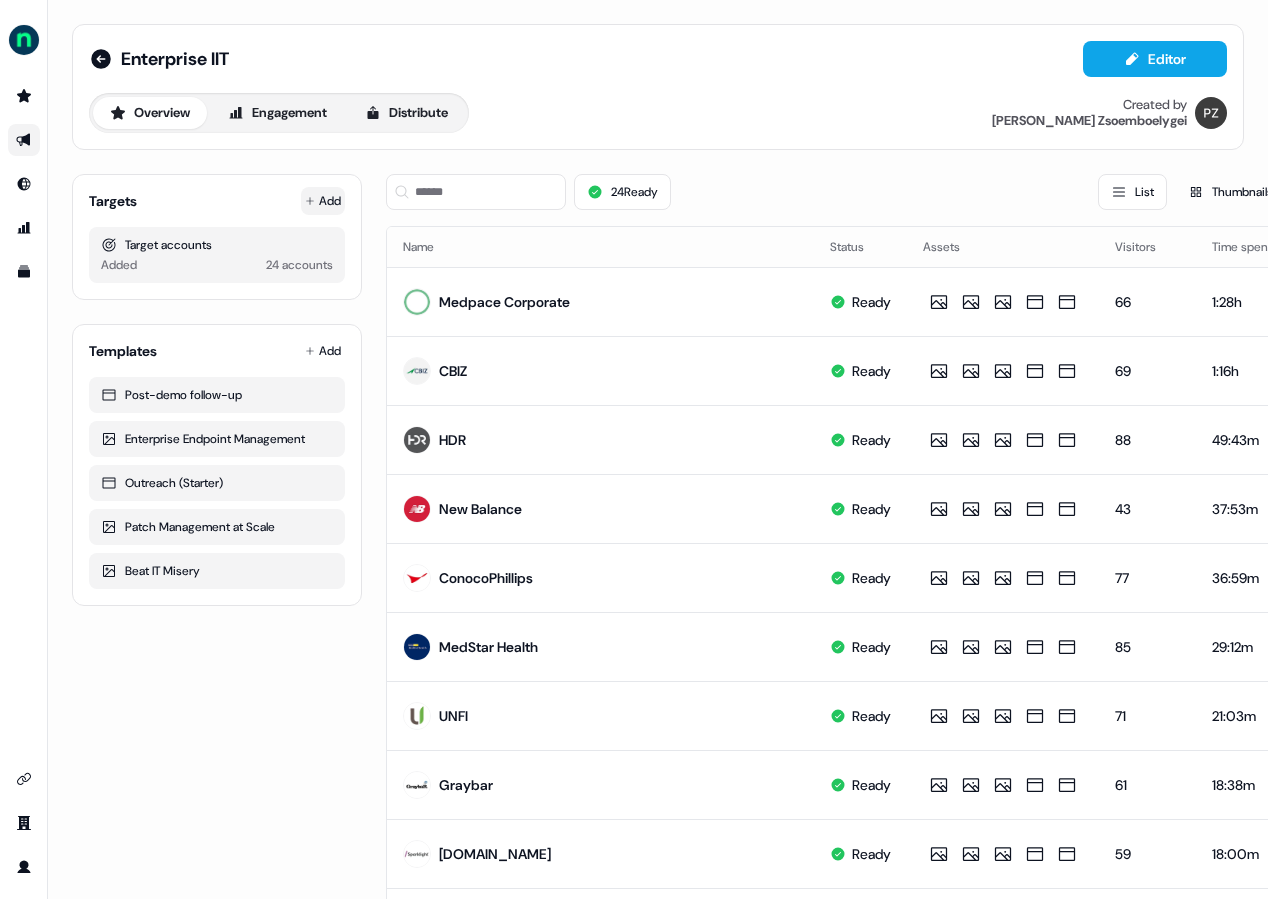 click on "Add" at bounding box center (323, 201) 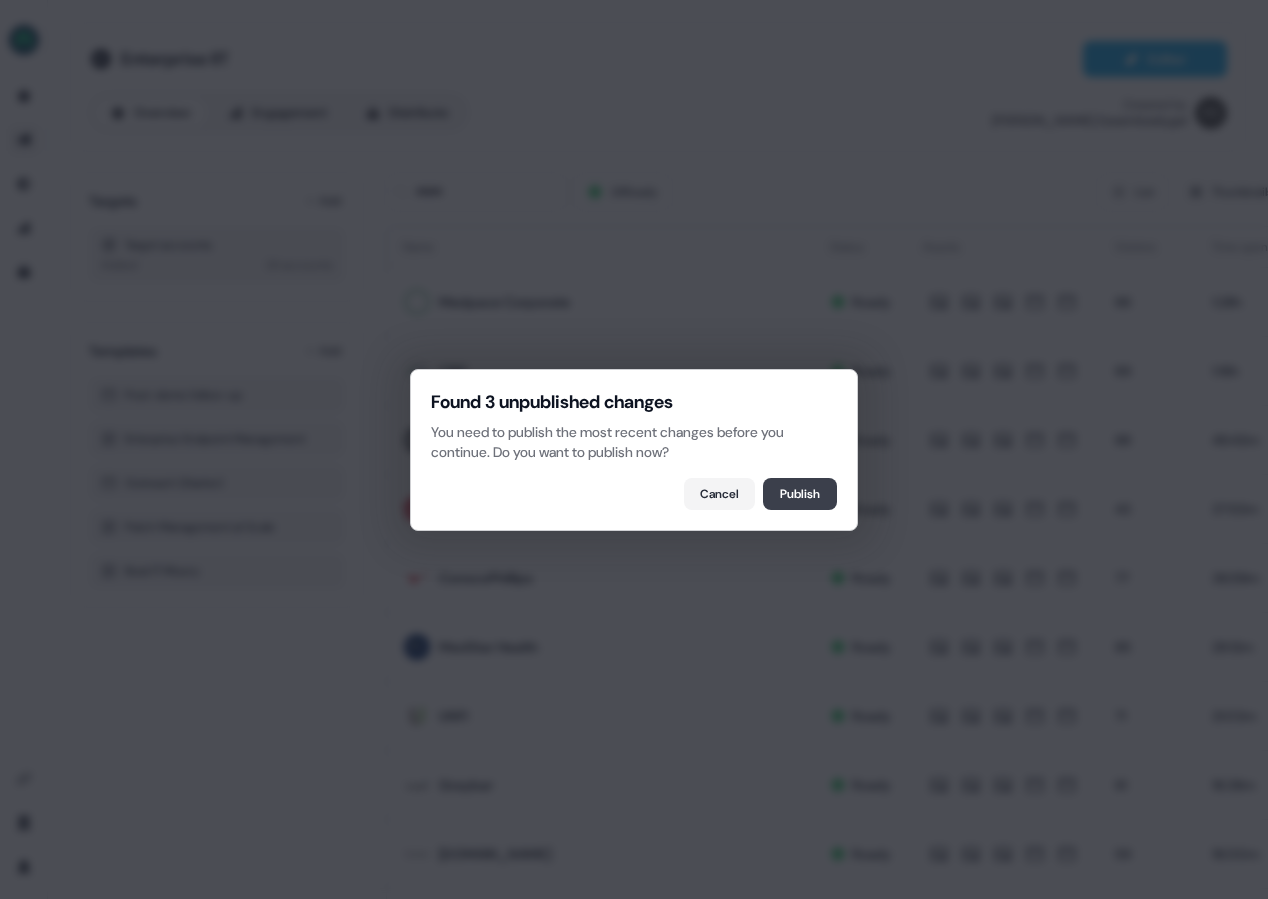 click on "Publish" at bounding box center [800, 494] 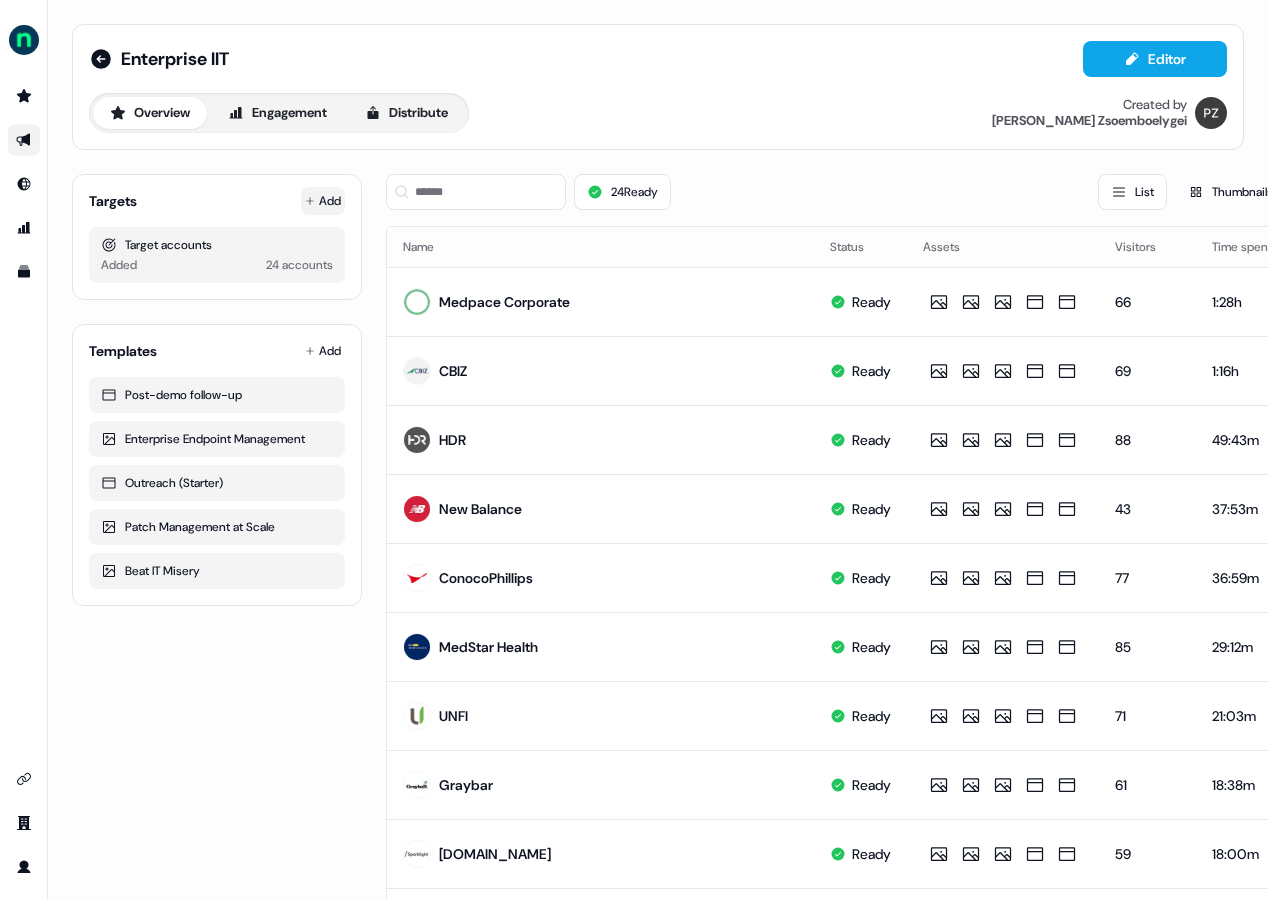 click 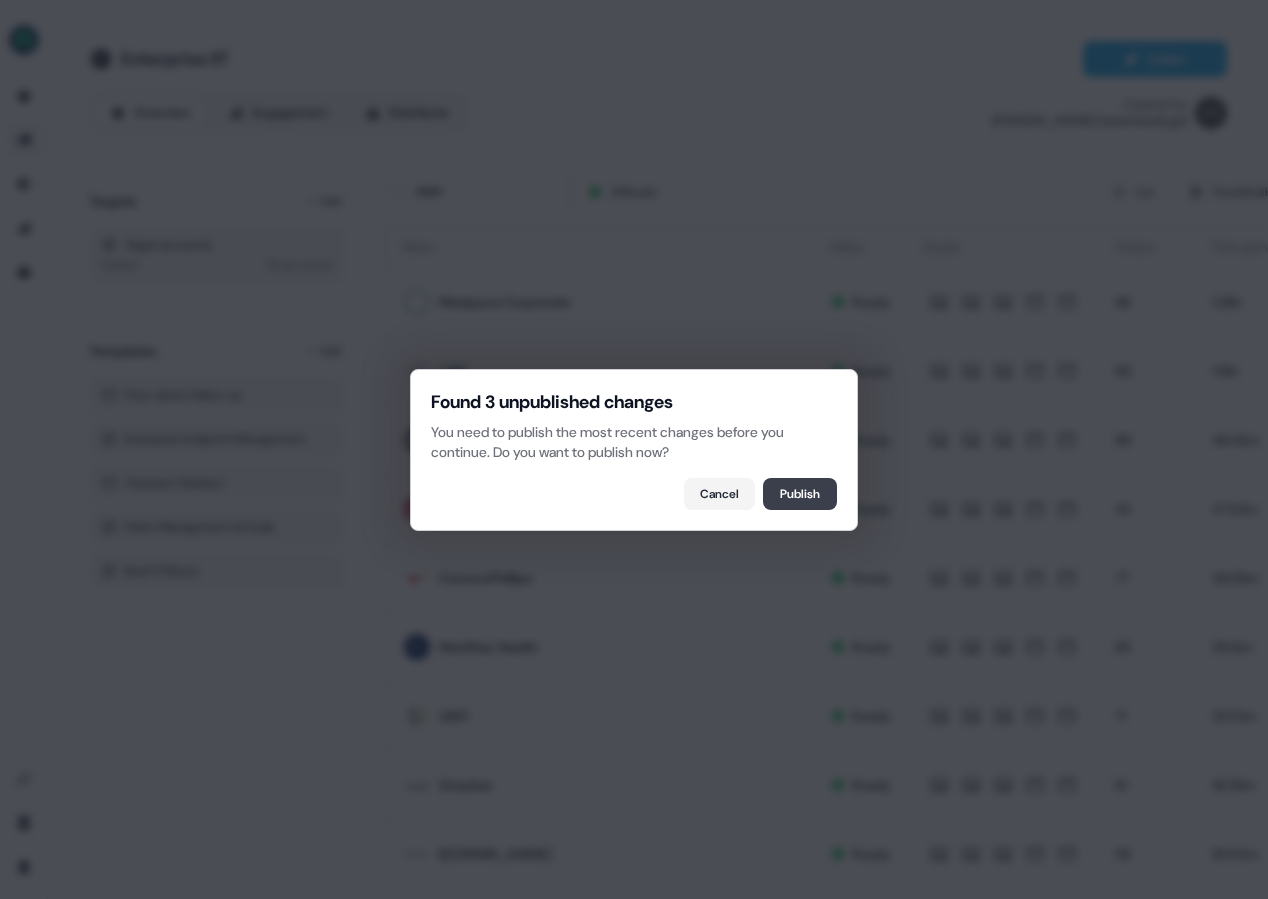 click on "Publish" at bounding box center (800, 494) 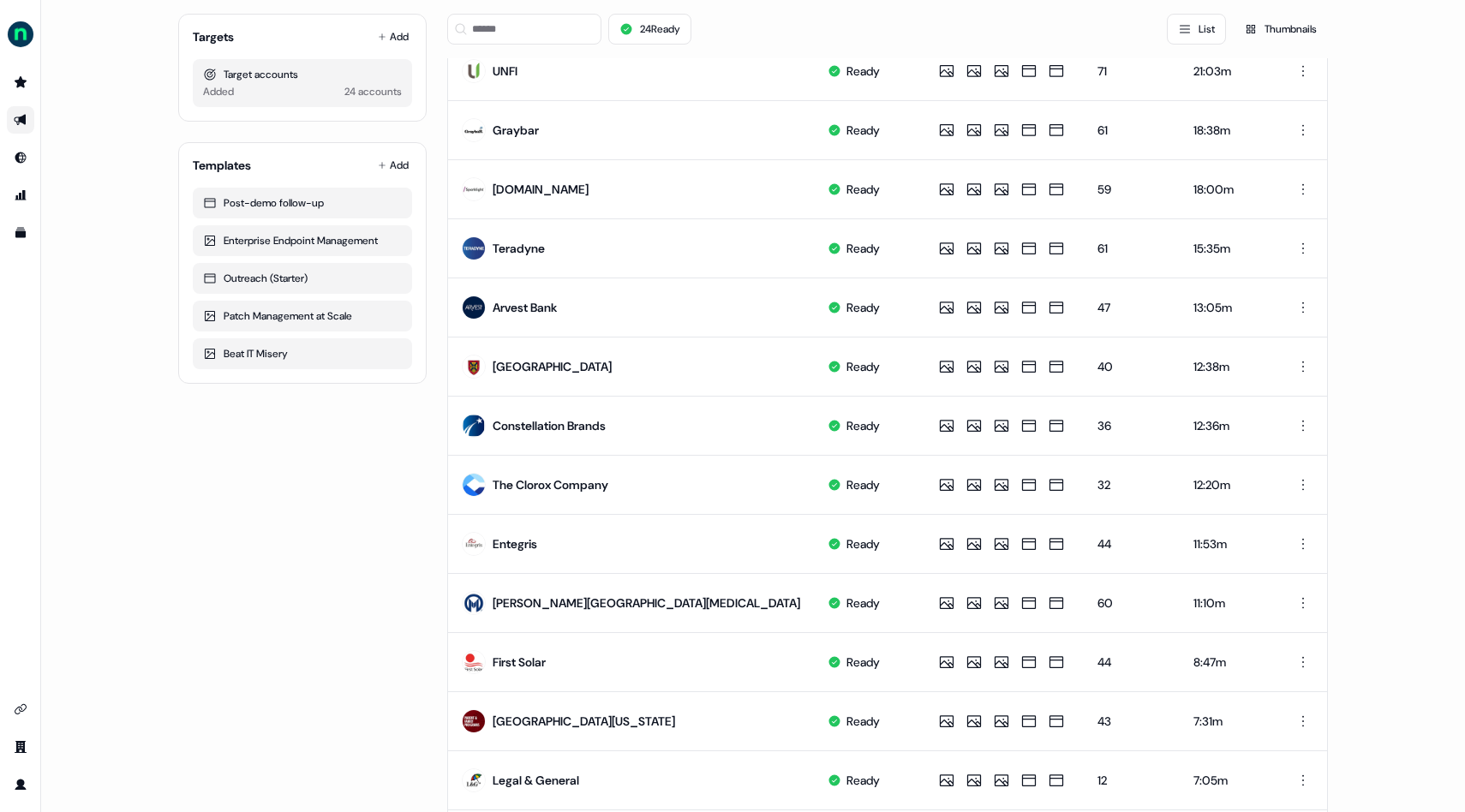 scroll, scrollTop: 654, scrollLeft: 0, axis: vertical 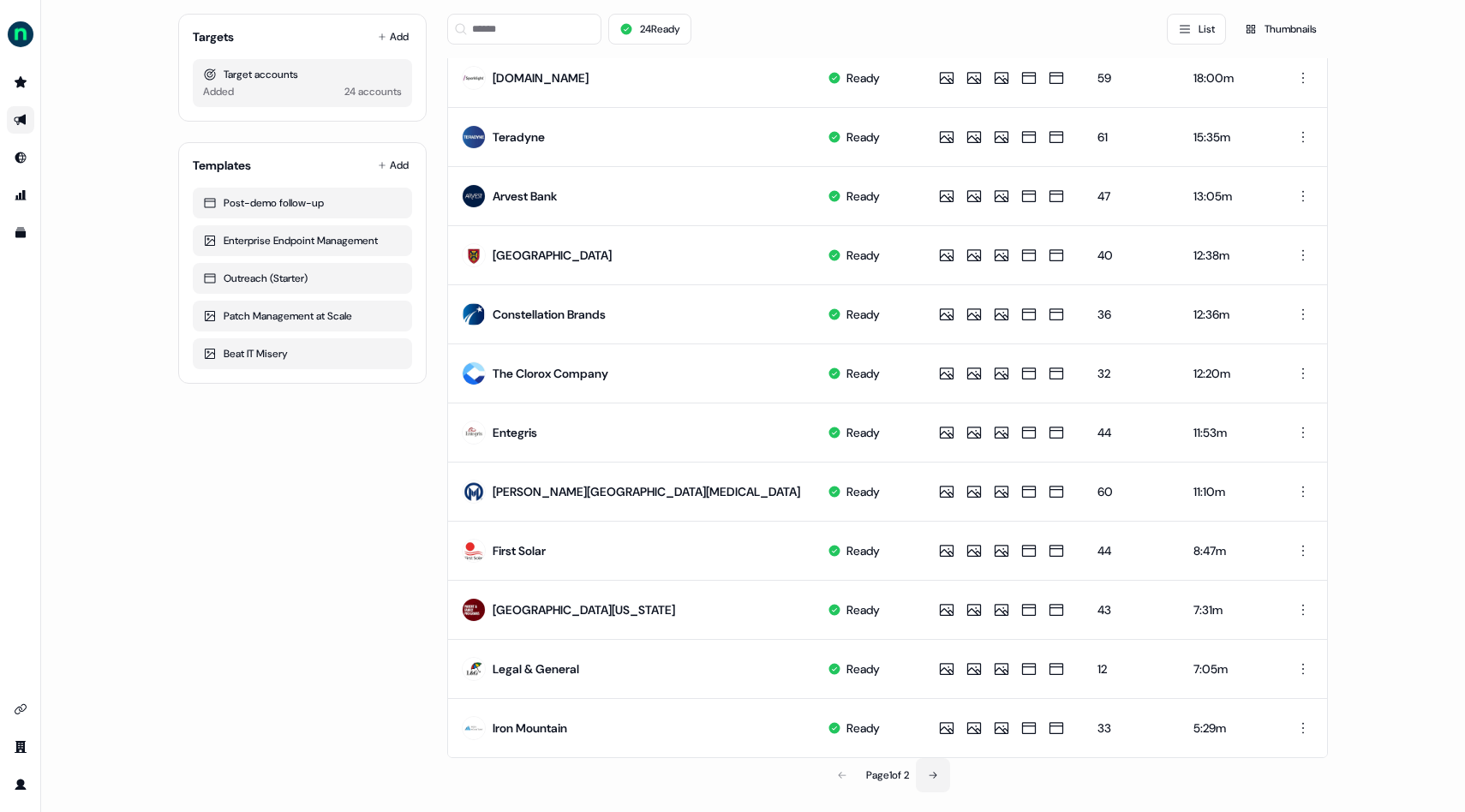 click 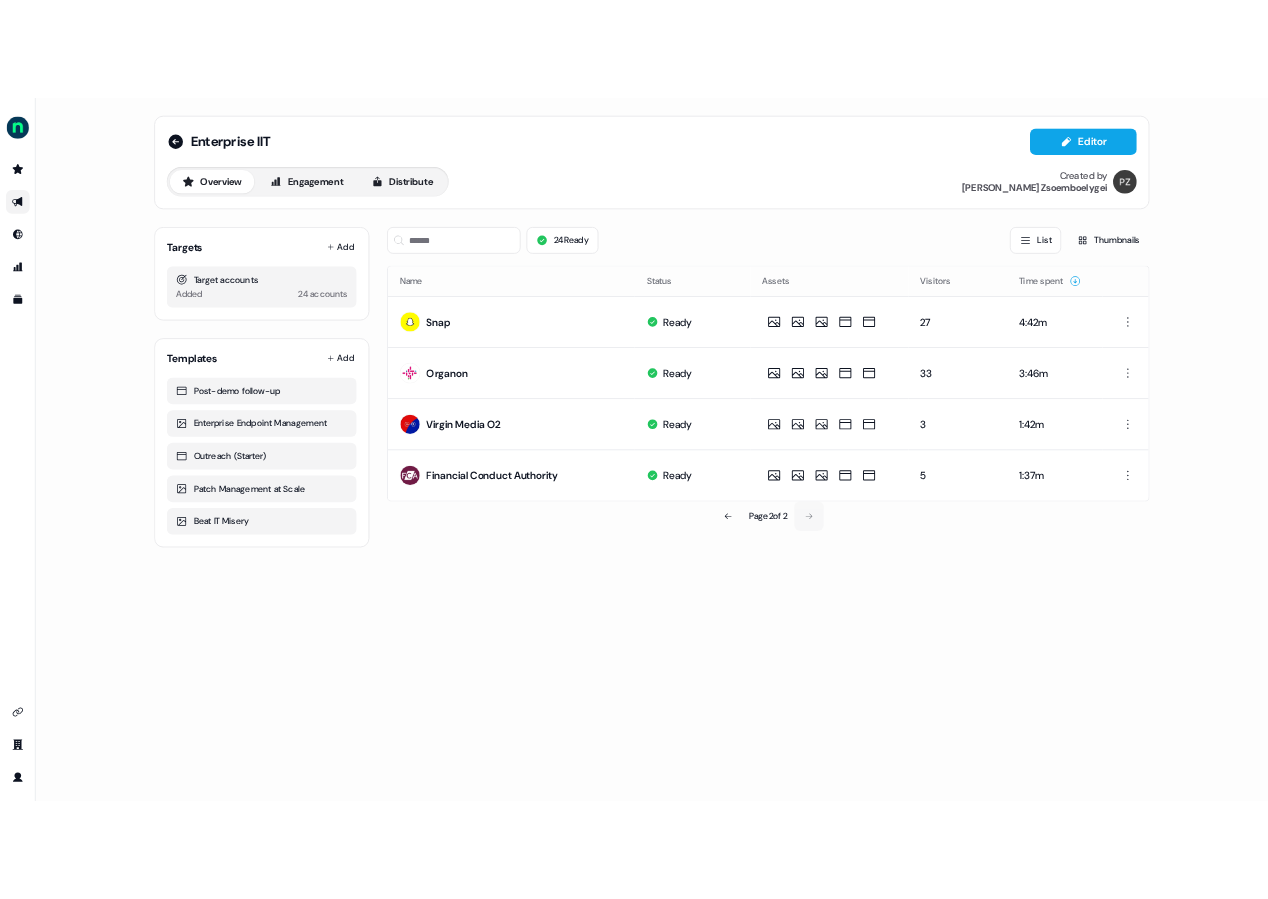 scroll, scrollTop: 0, scrollLeft: 0, axis: both 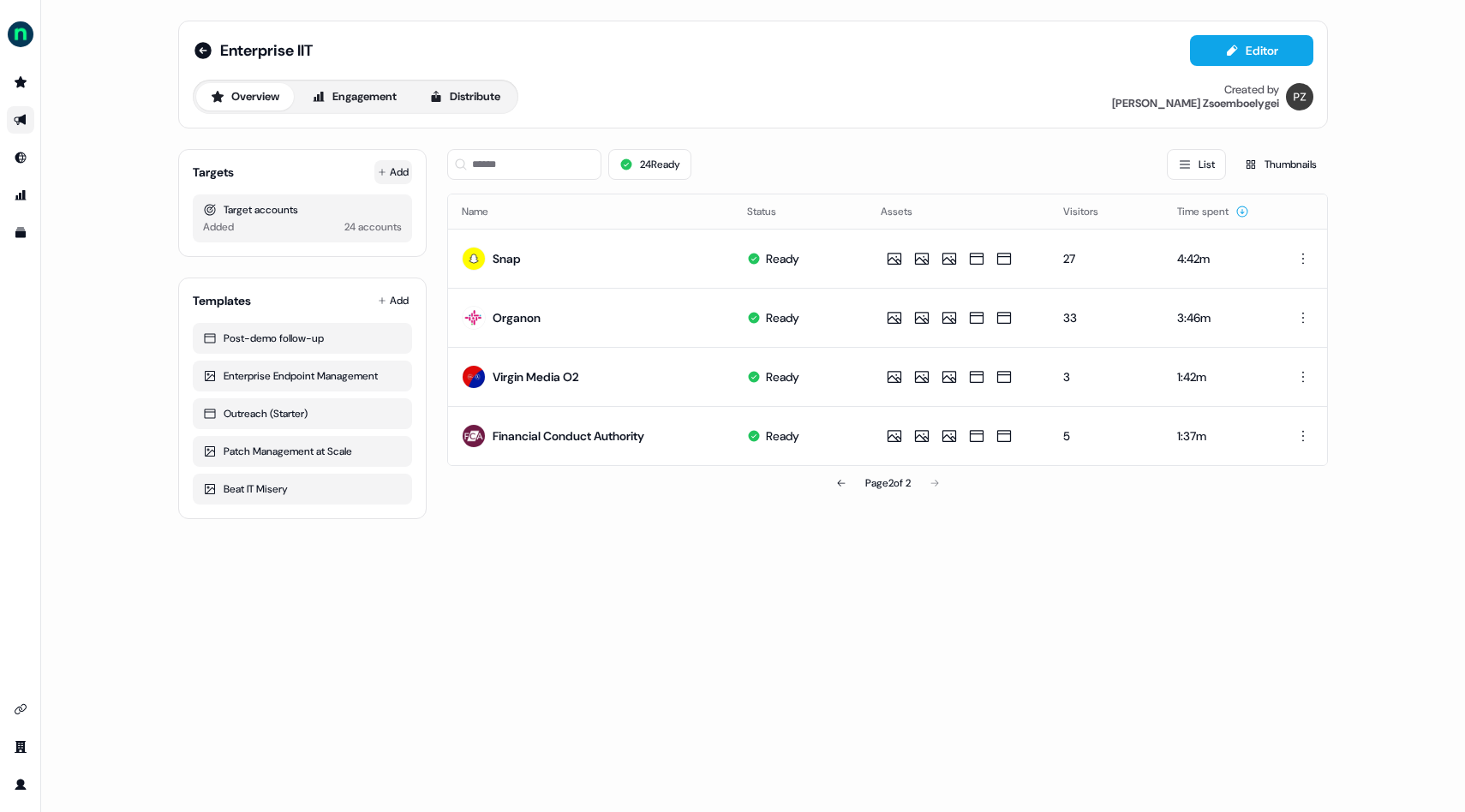 click on "Add" at bounding box center (393, 172) 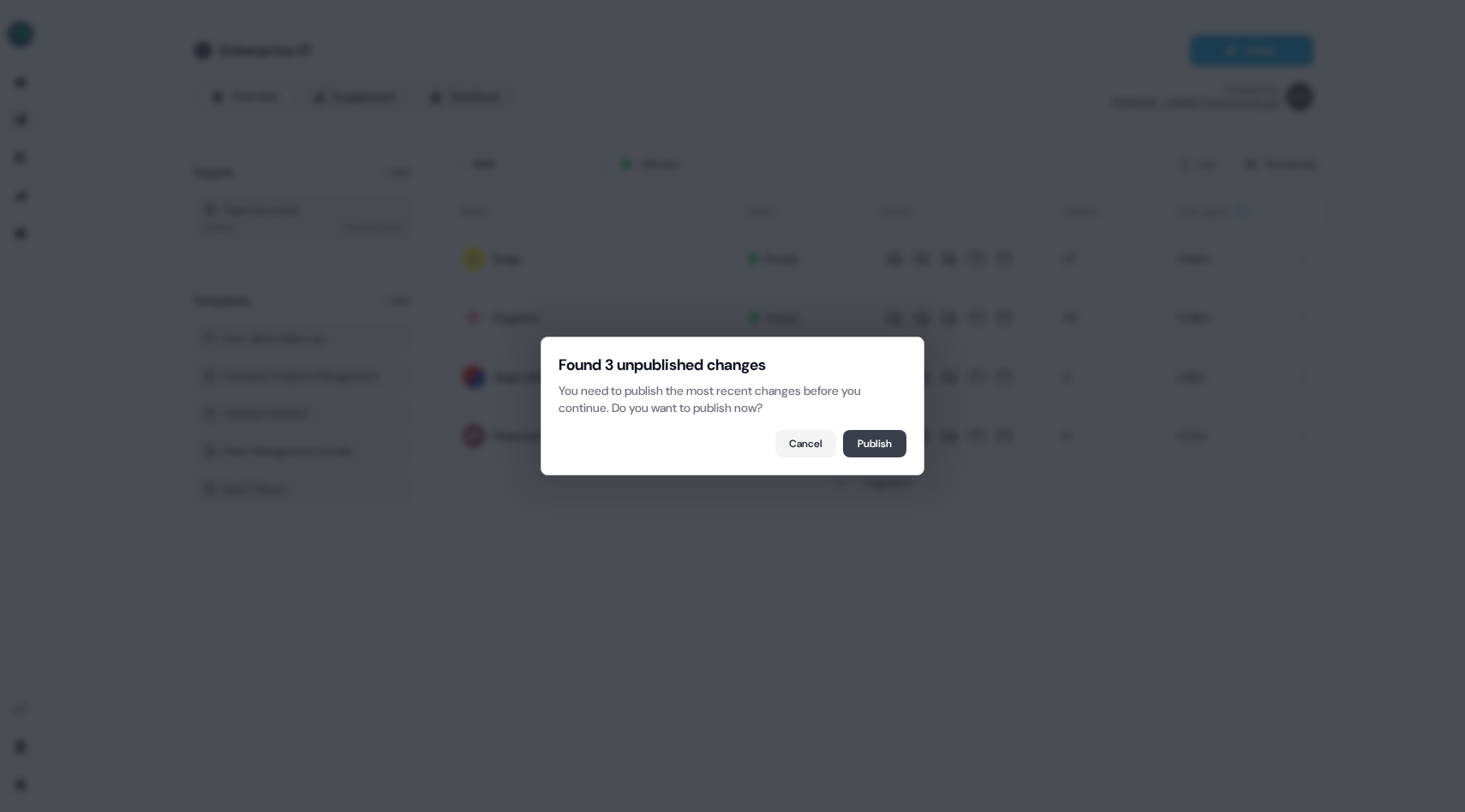 click on "Publish" at bounding box center [875, 444] 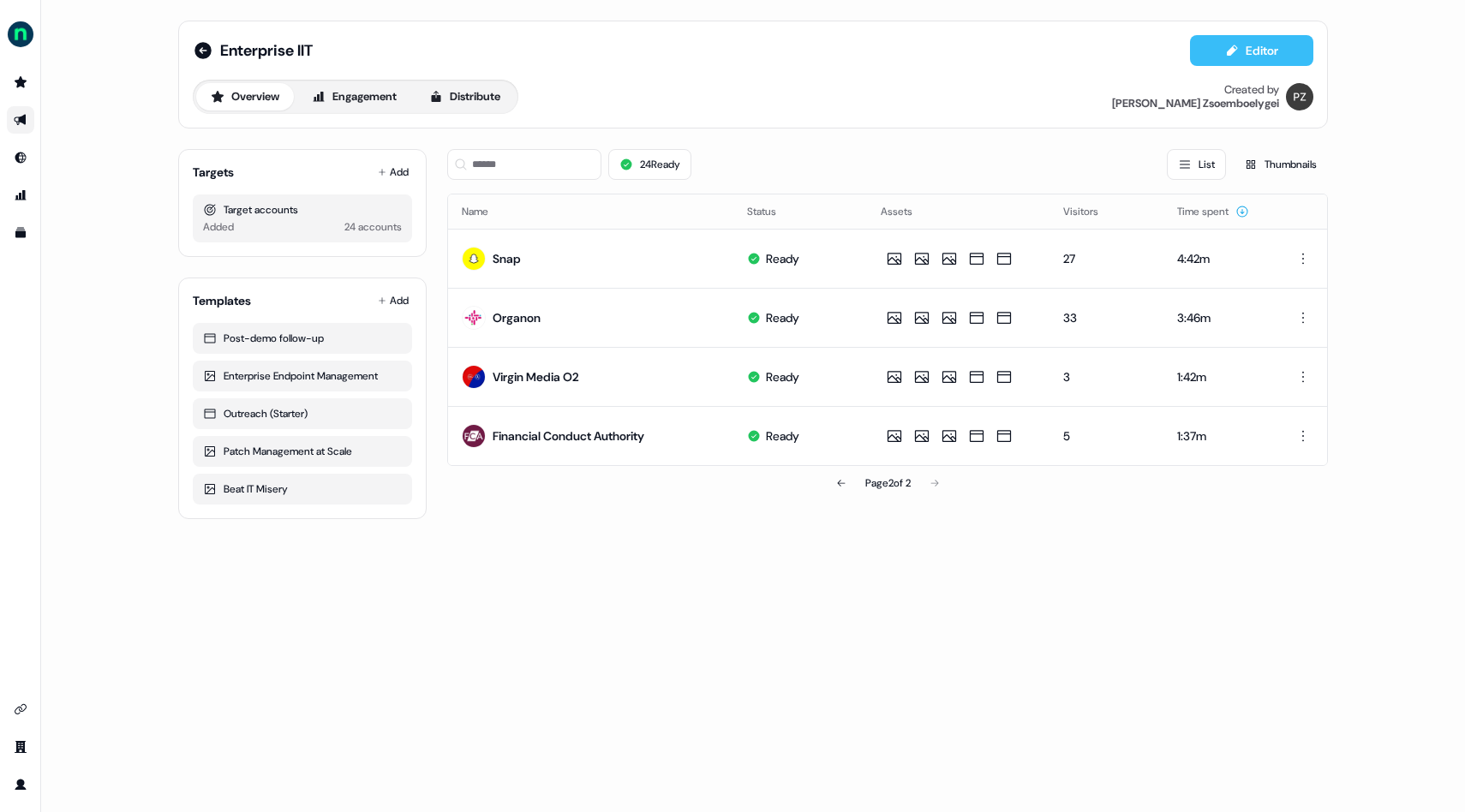 click 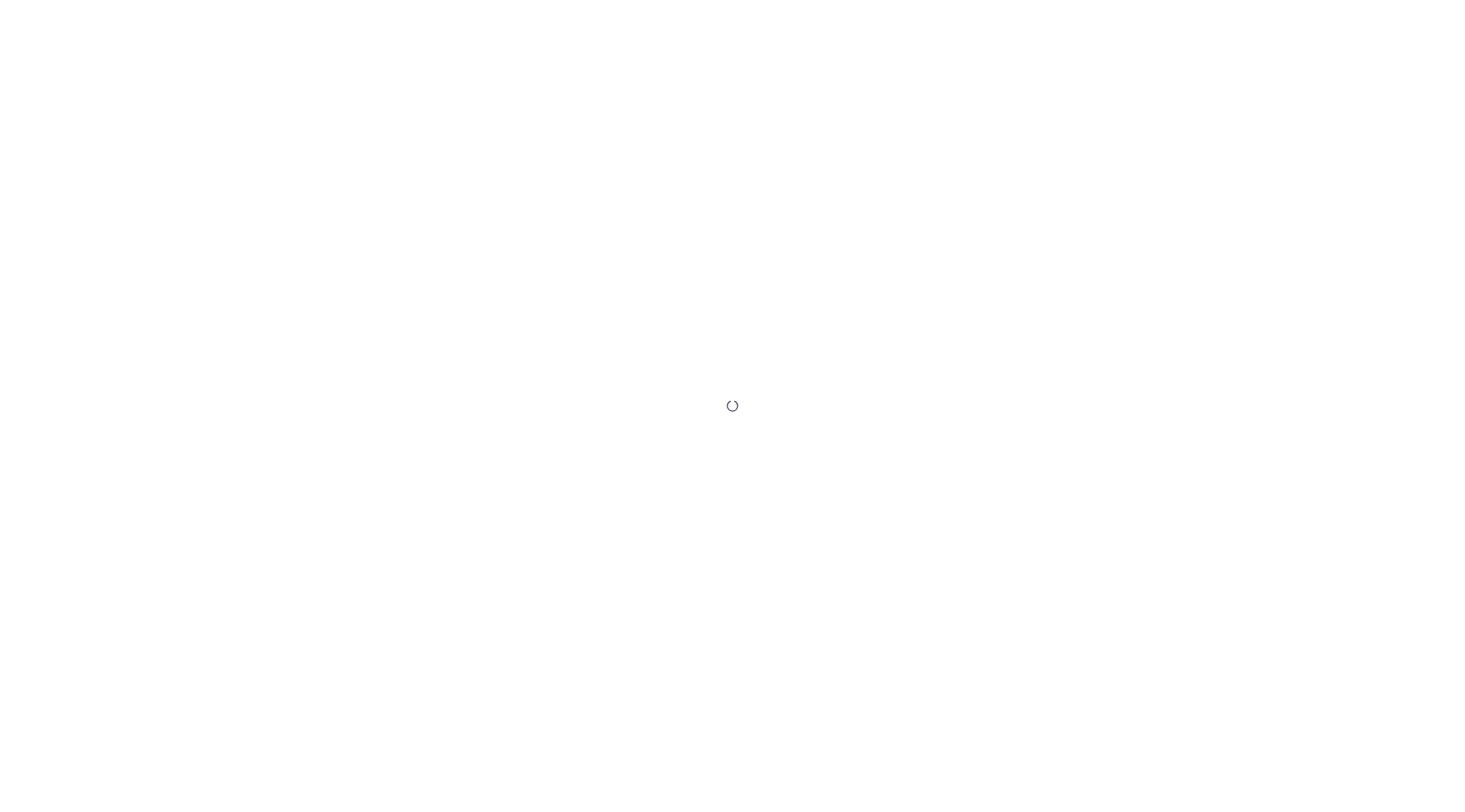 type 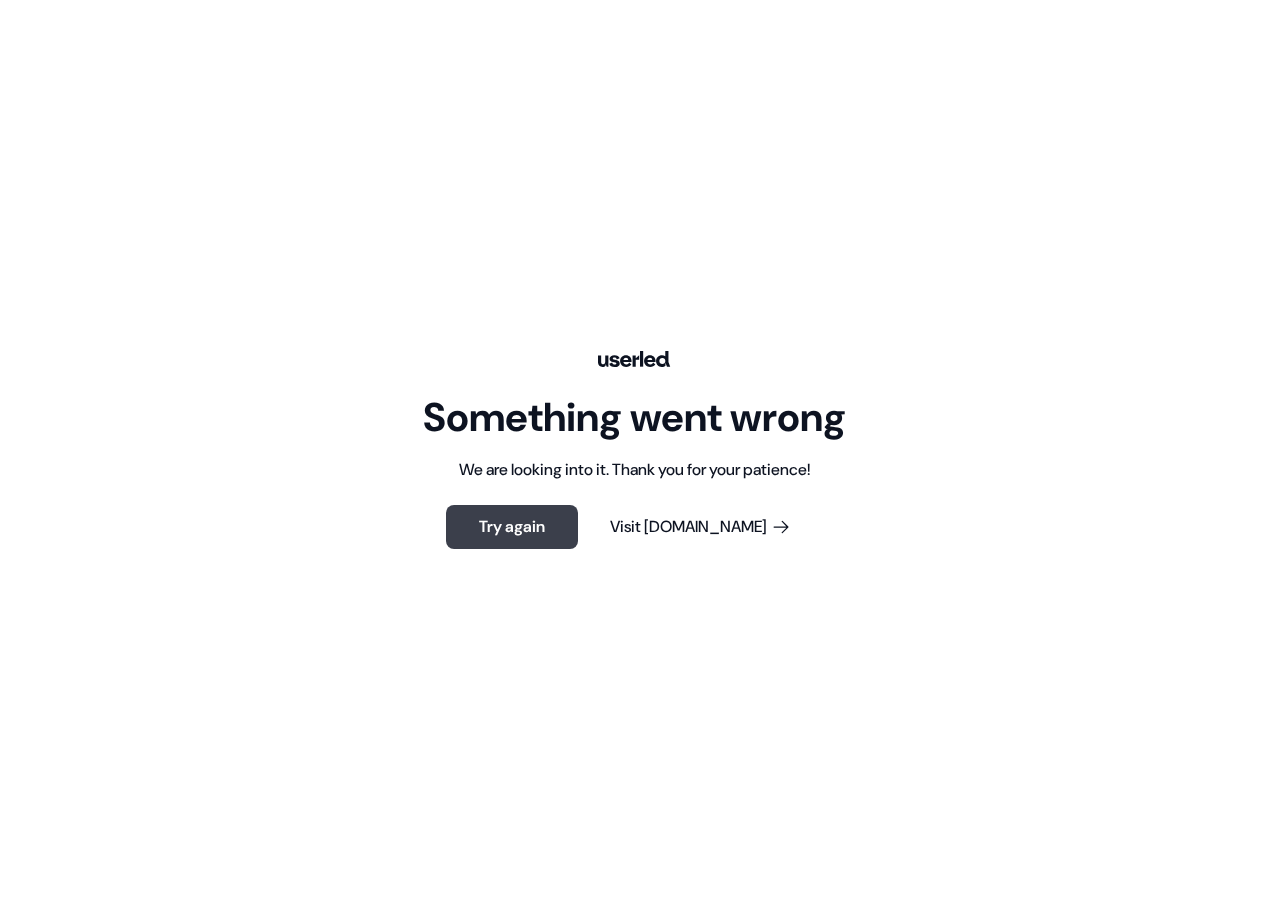 click on "Try again" at bounding box center (512, 527) 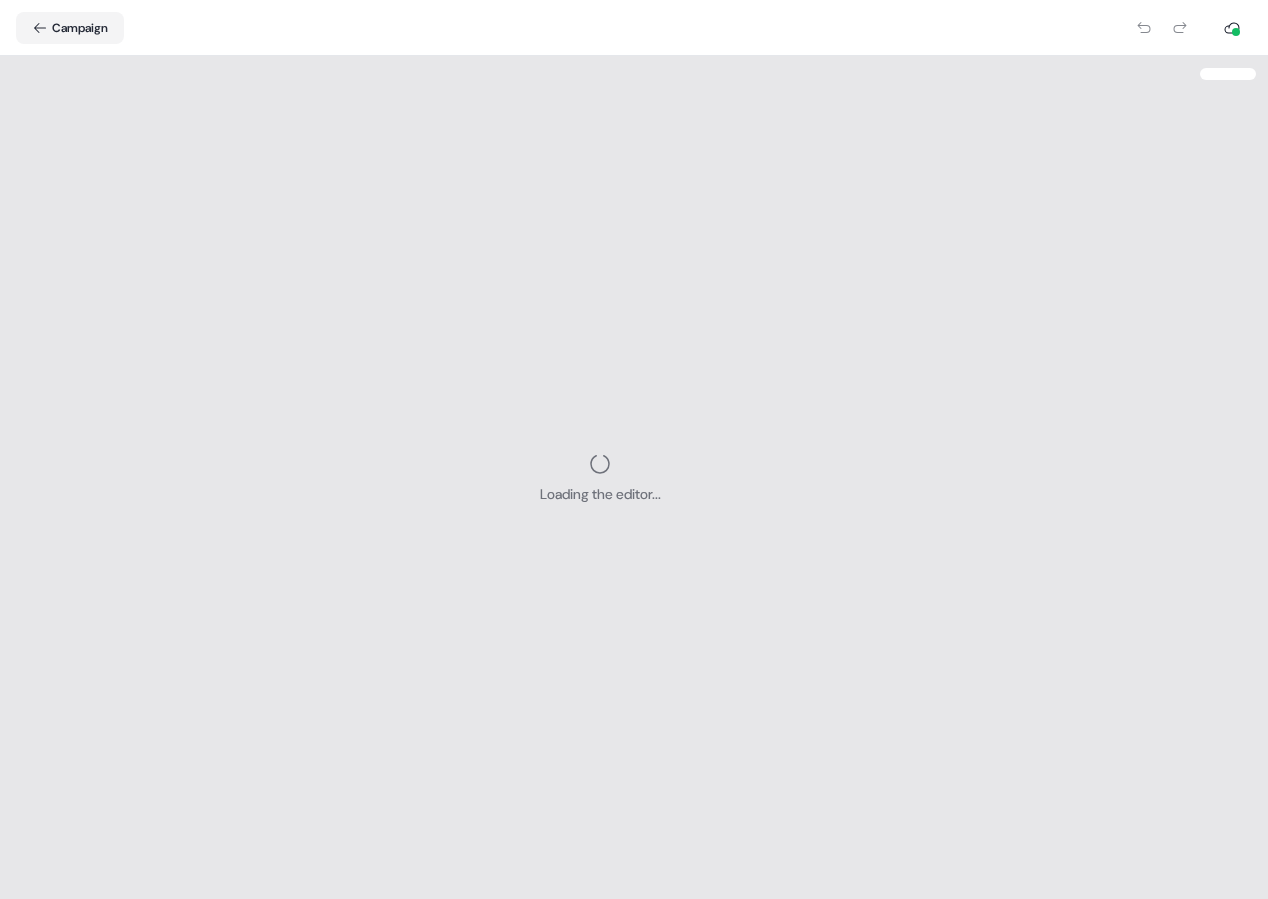 scroll, scrollTop: 0, scrollLeft: 0, axis: both 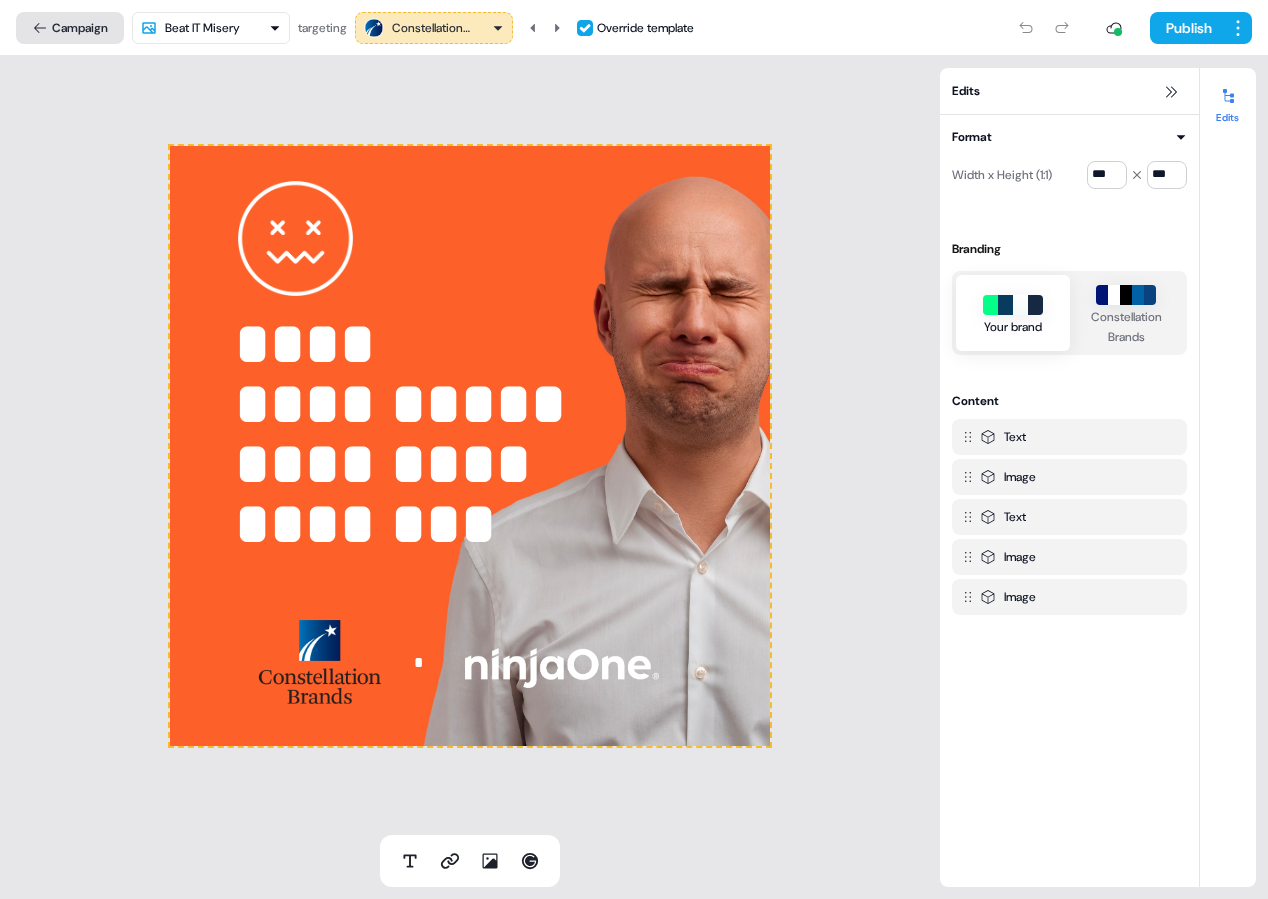 click on "Campaign" at bounding box center (70, 28) 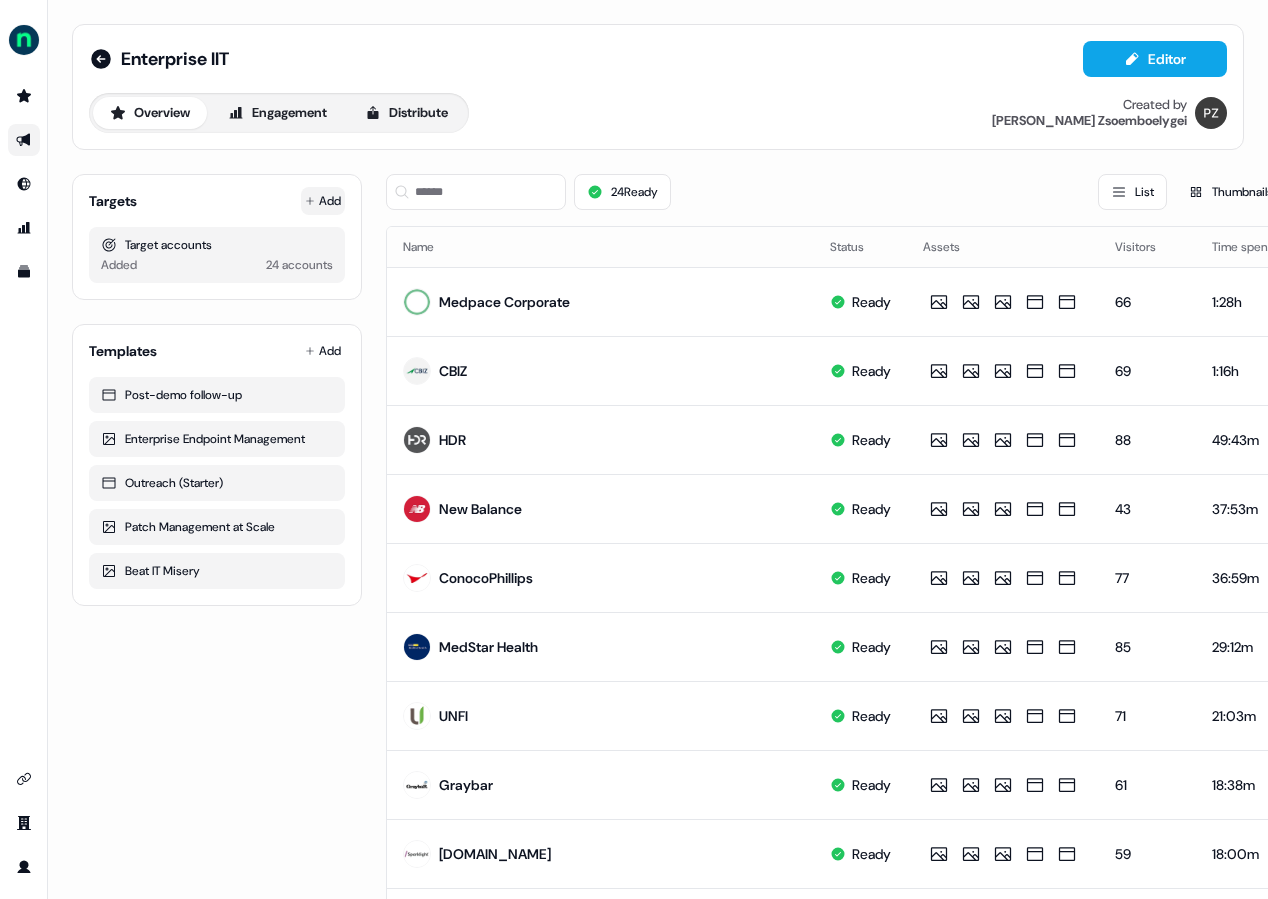 click on "Add" at bounding box center [323, 201] 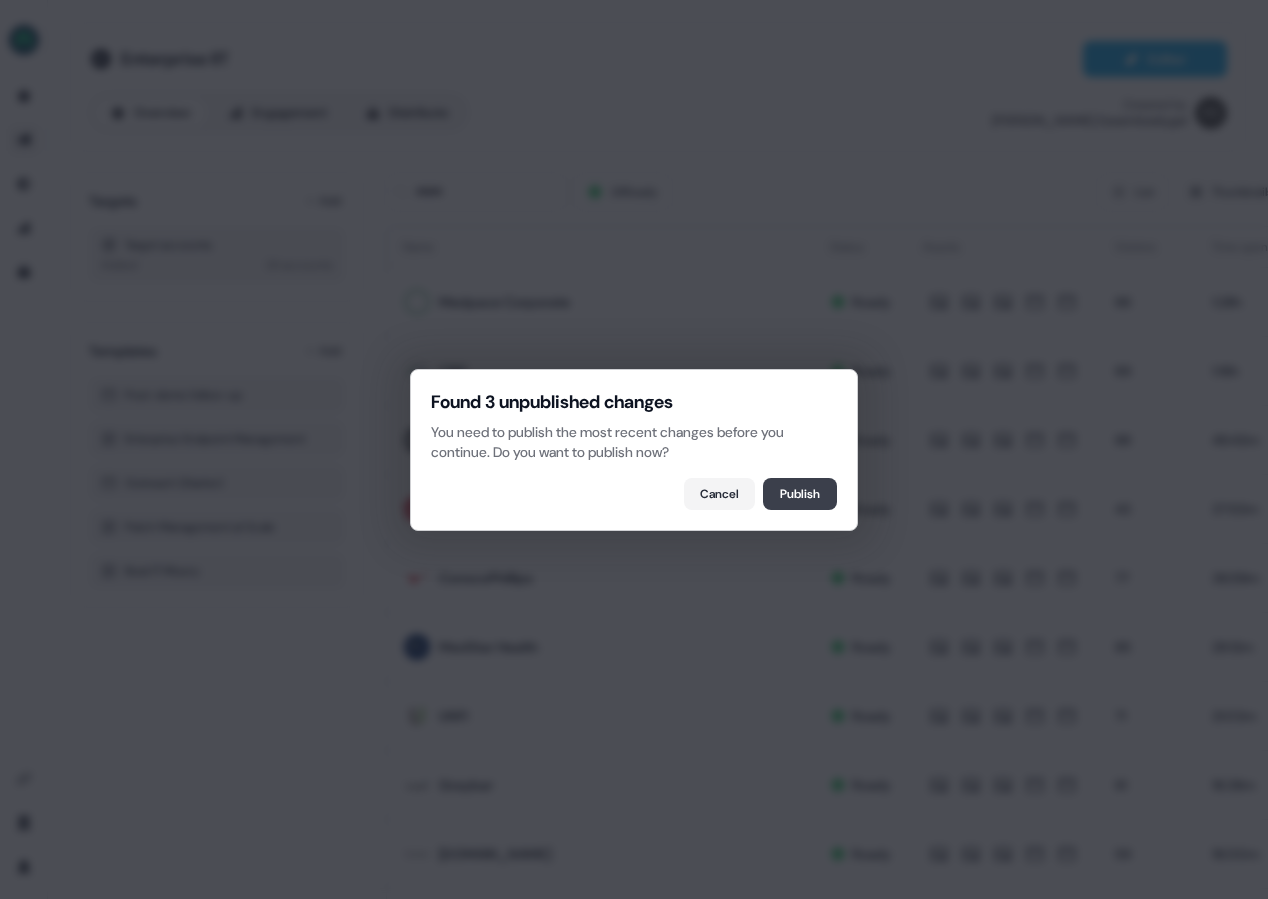 click on "Publish" at bounding box center (800, 494) 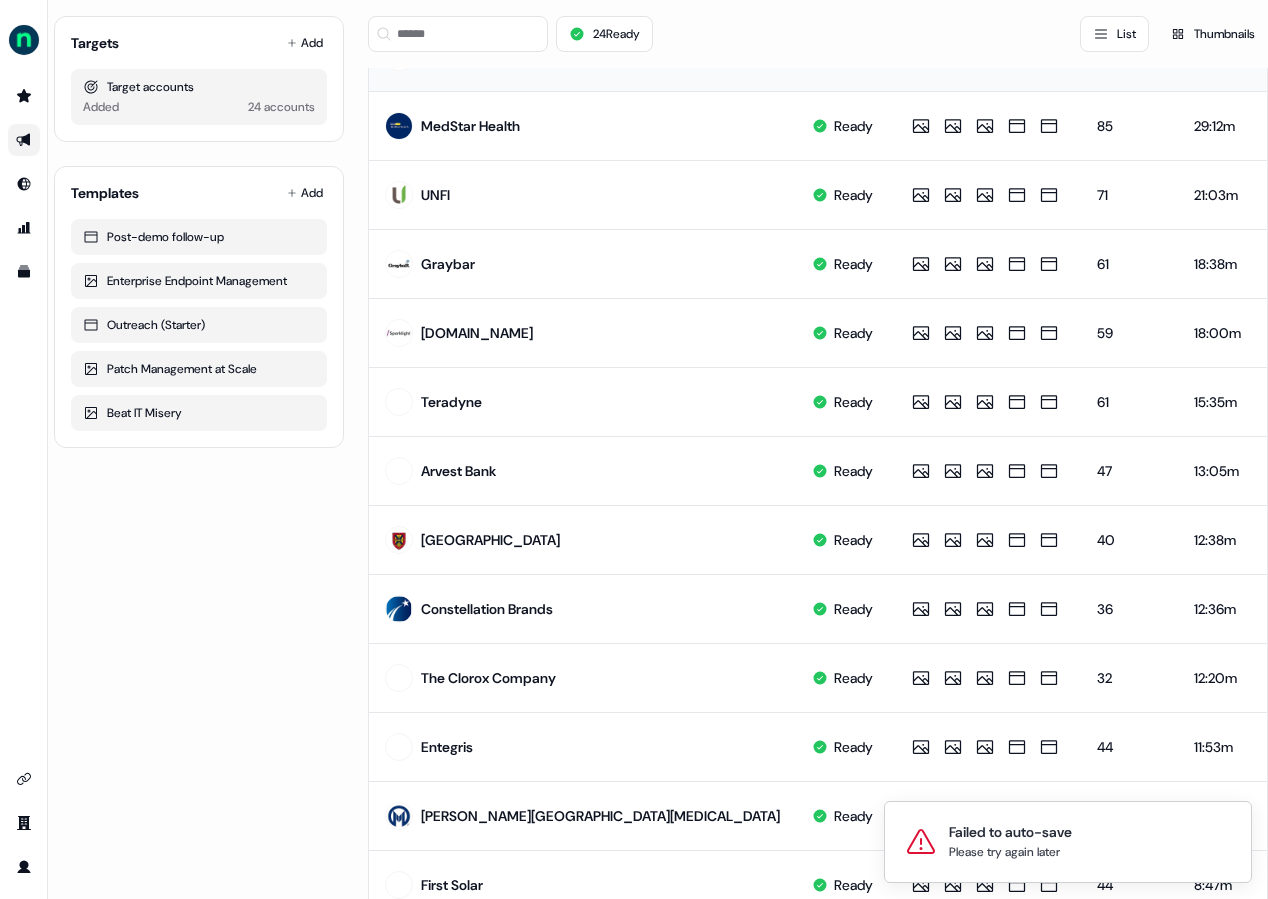 scroll, scrollTop: 615, scrollLeft: 25, axis: both 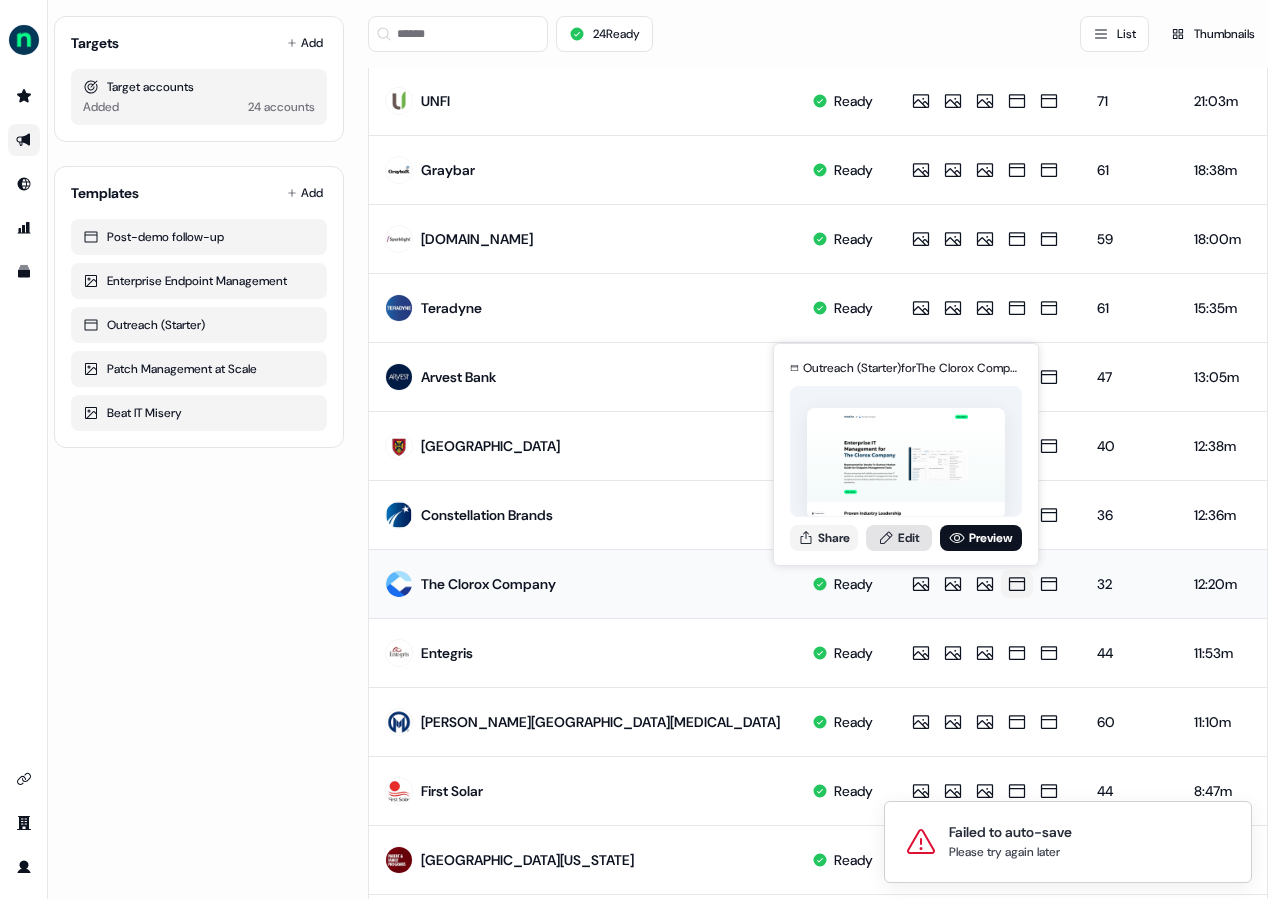 click on "Edit" at bounding box center [899, 538] 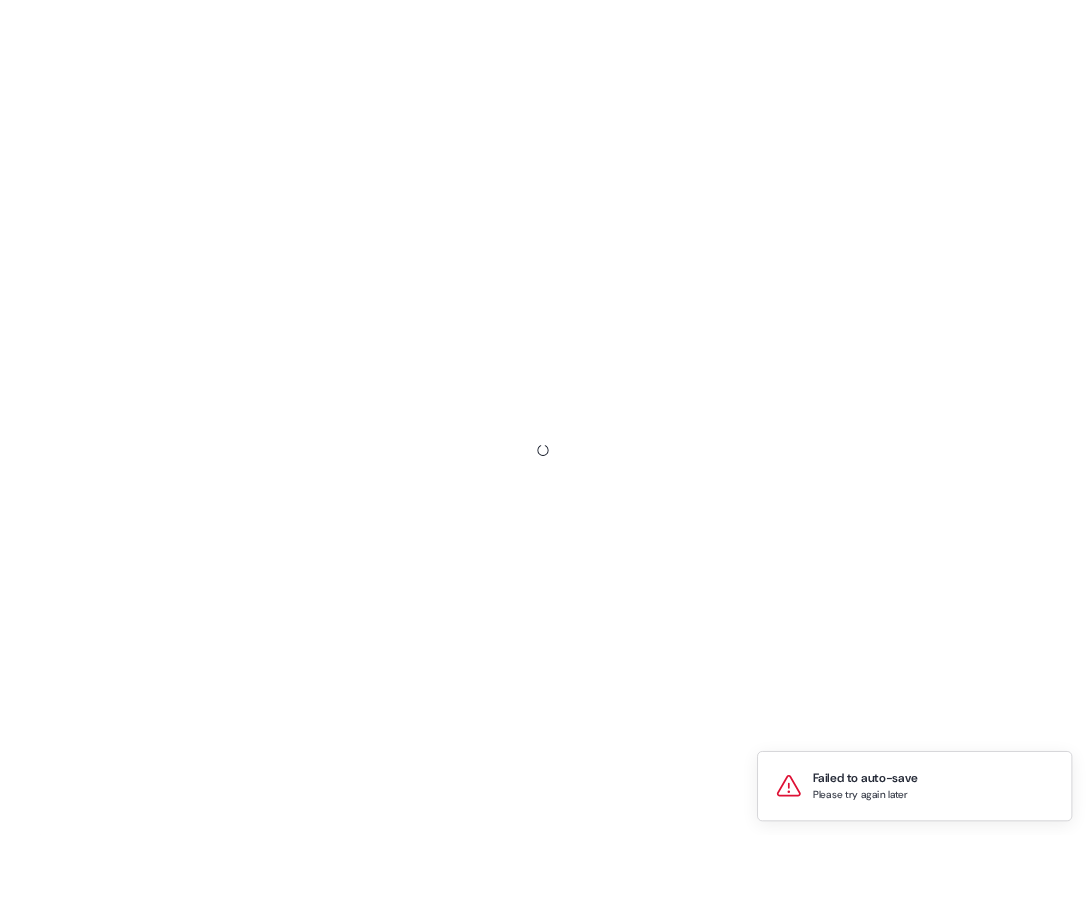 scroll, scrollTop: 0, scrollLeft: 0, axis: both 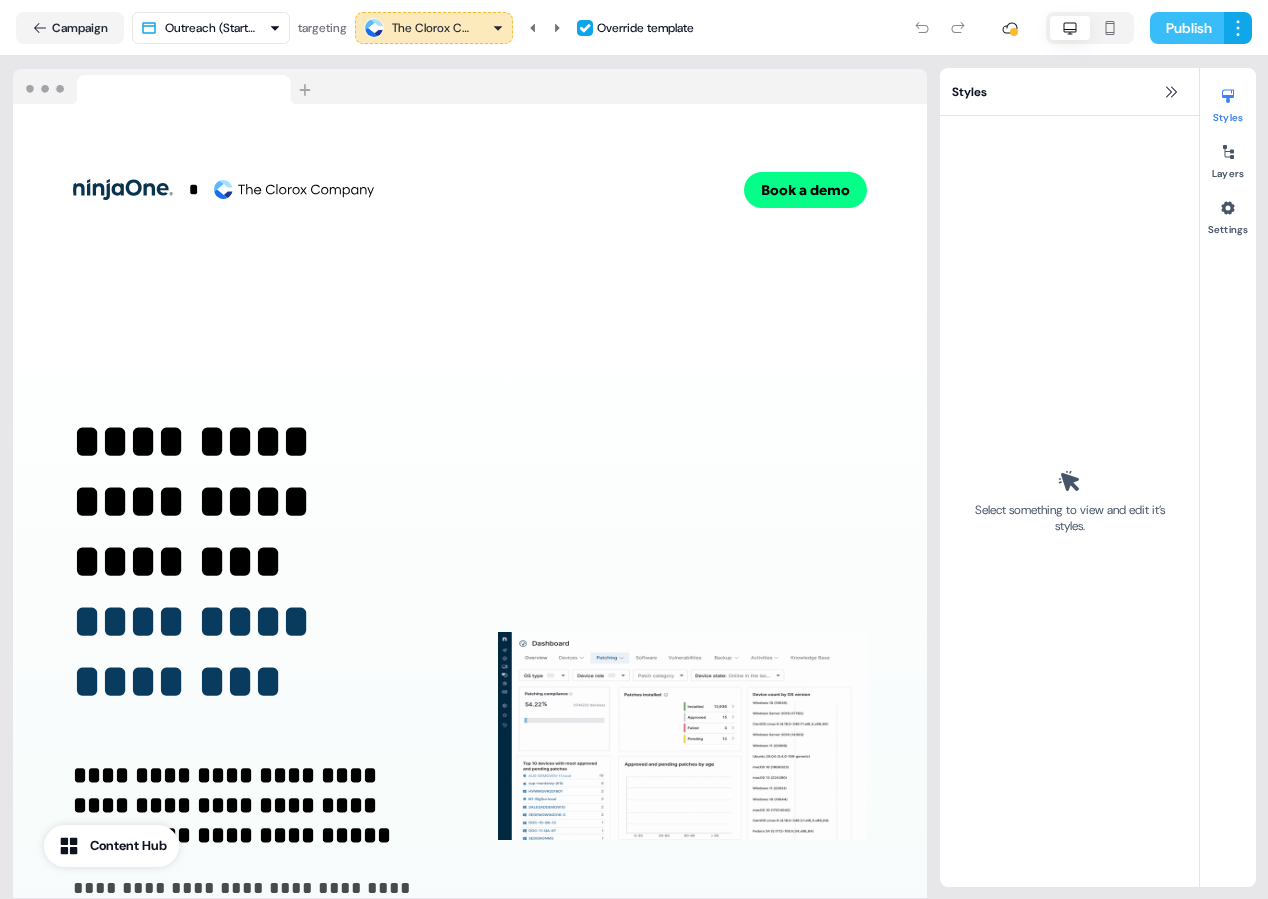 click on "Publish" at bounding box center (1187, 28) 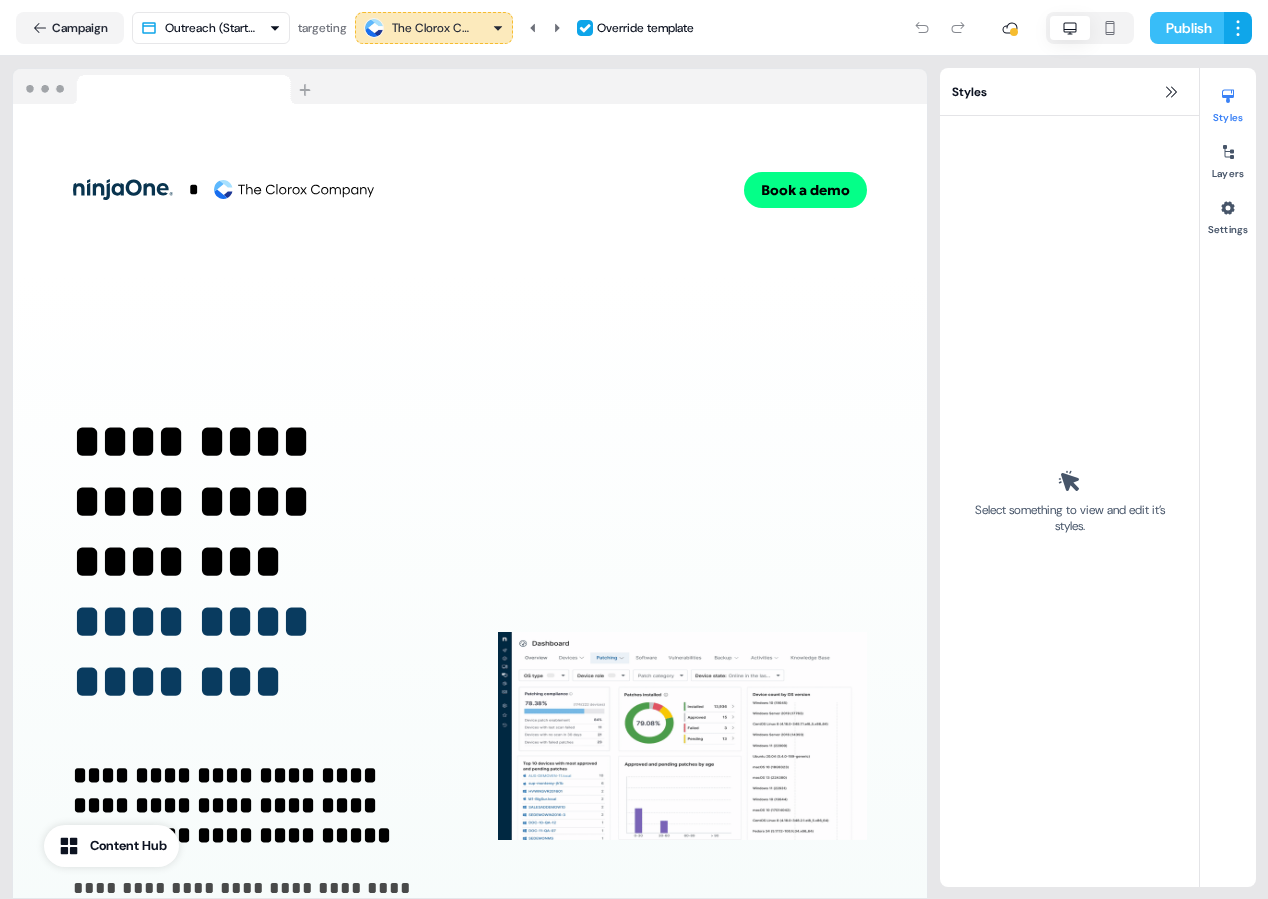click on "Publish" at bounding box center [1187, 28] 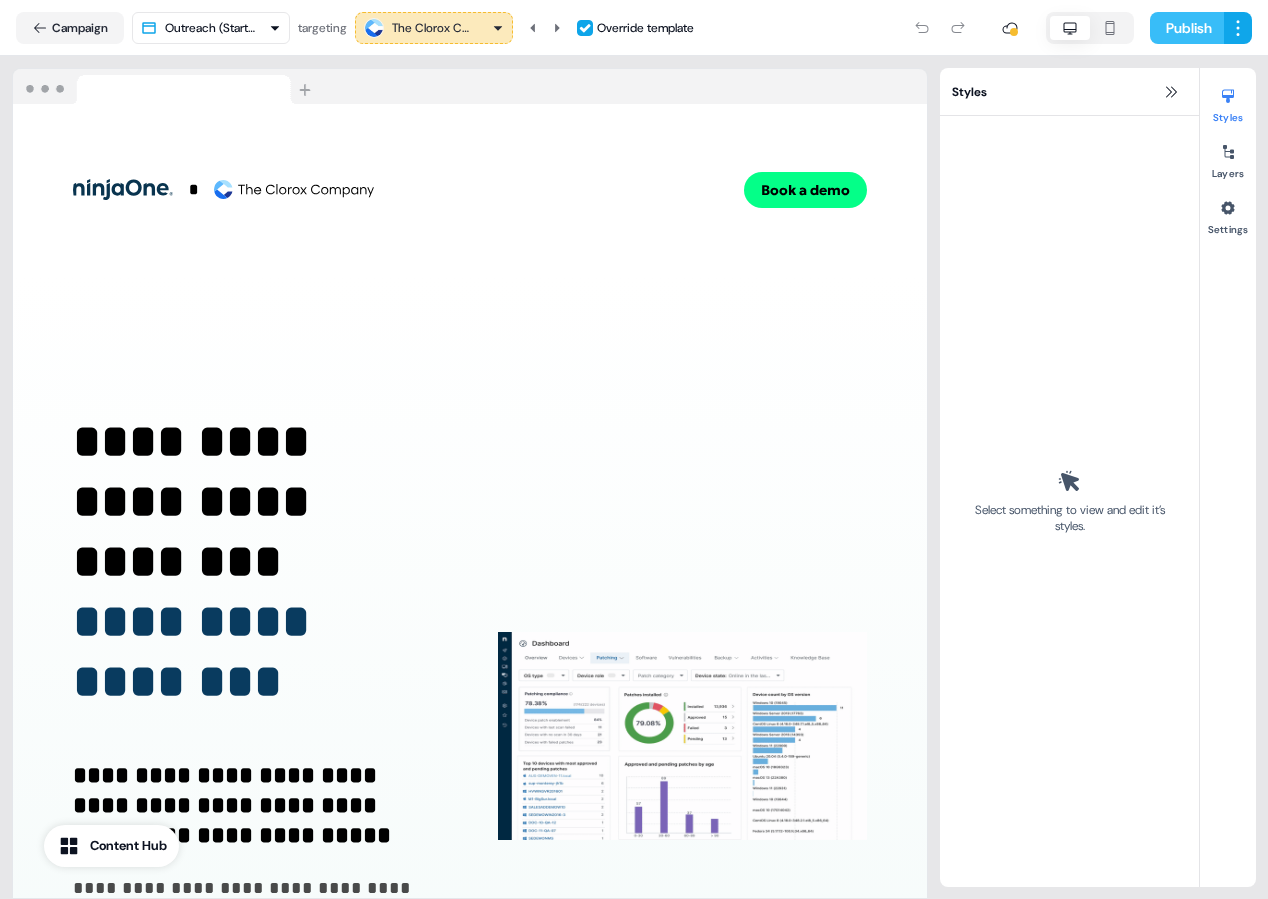 click on "Publish" at bounding box center [1187, 28] 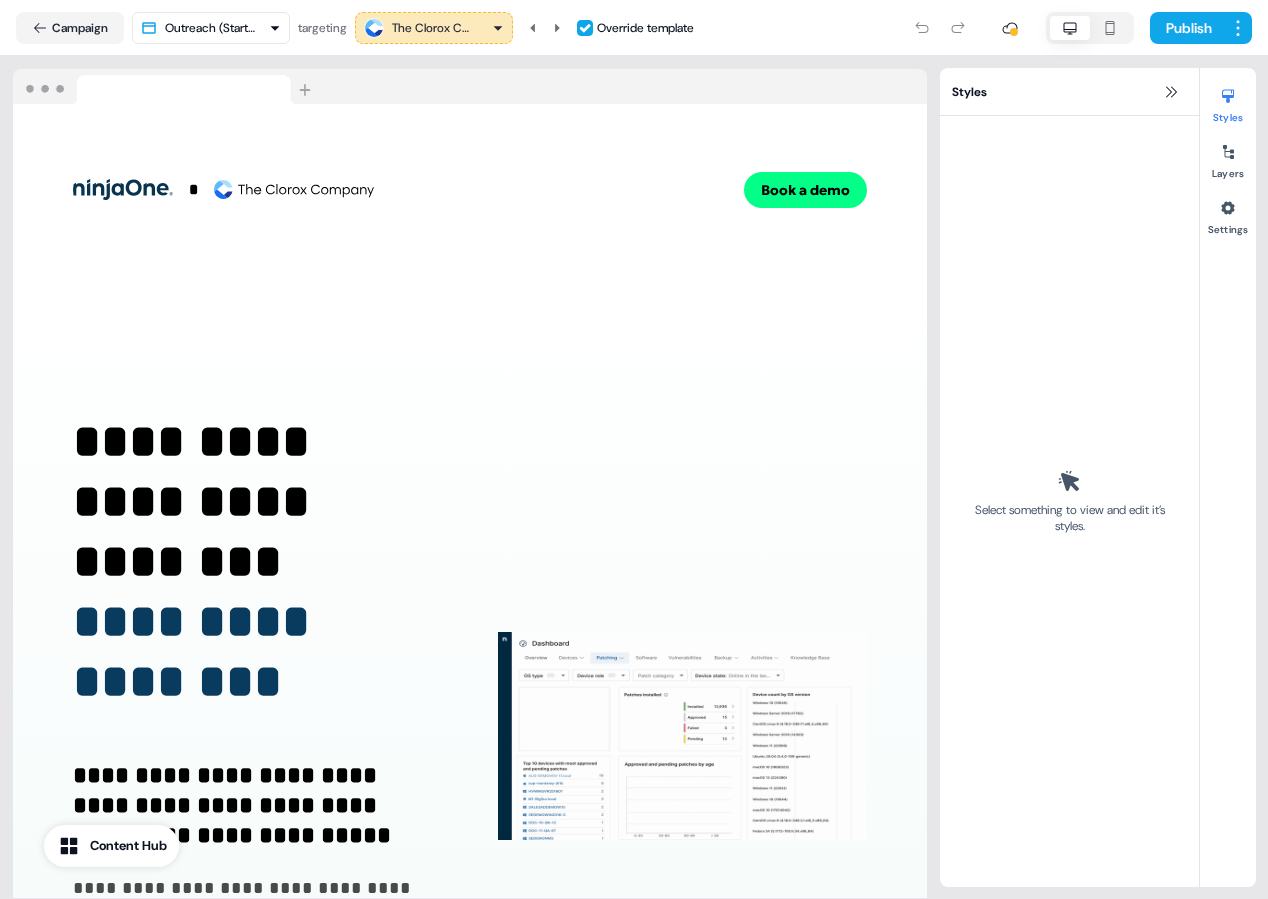 click on "Styles Layers Settings" at bounding box center (1228, 477) 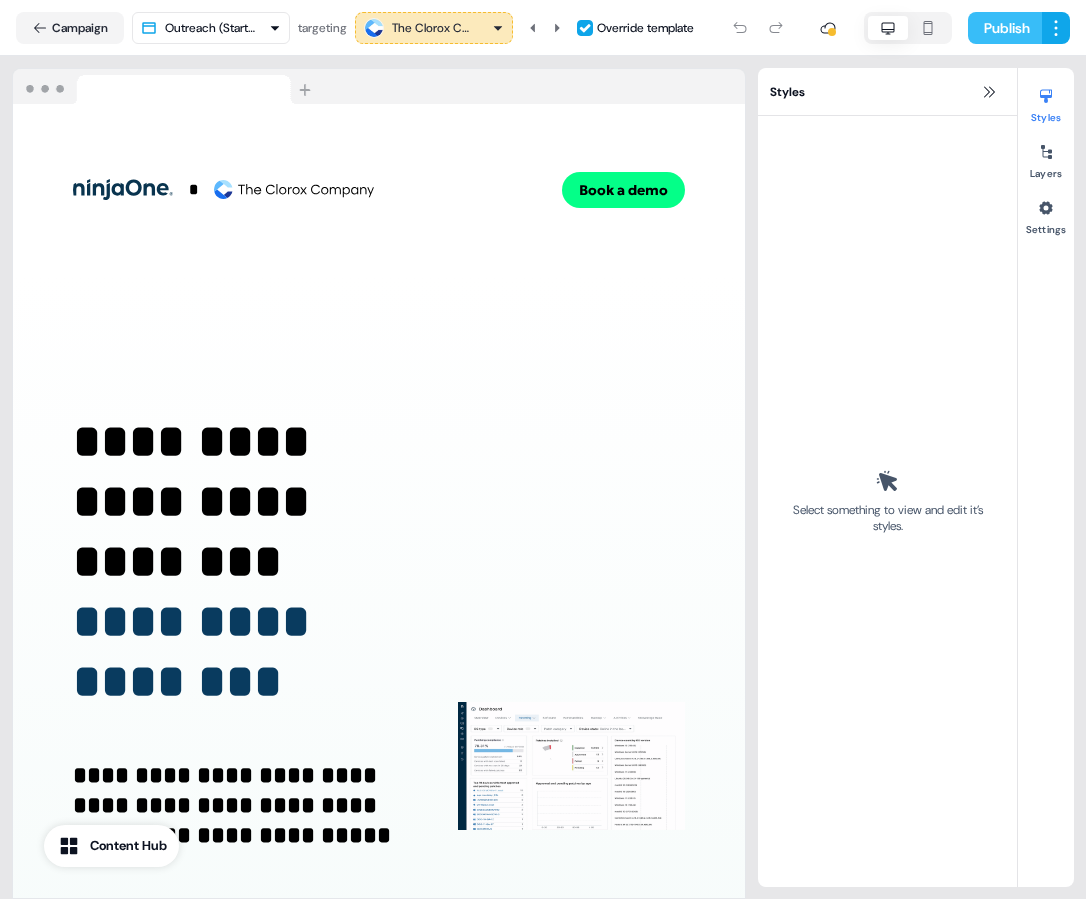 click on "Publish" at bounding box center [1005, 28] 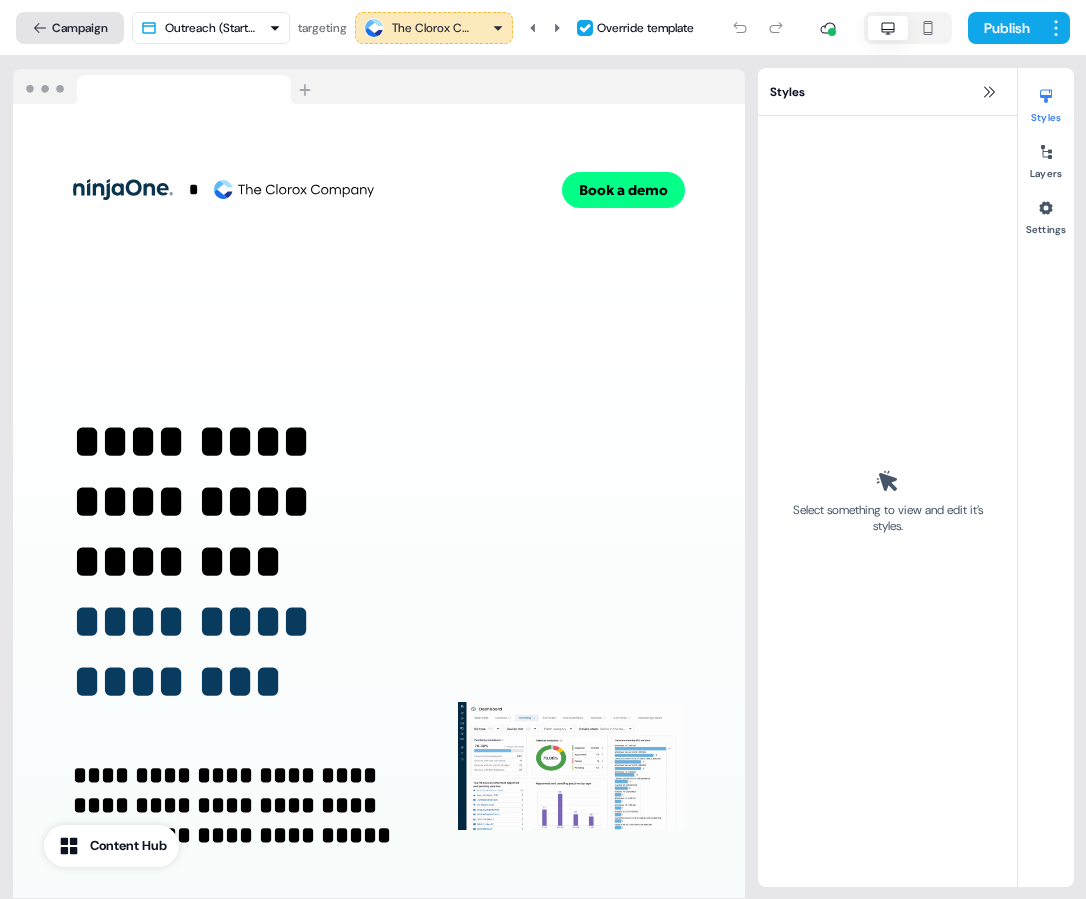click on "Campaign" at bounding box center (70, 28) 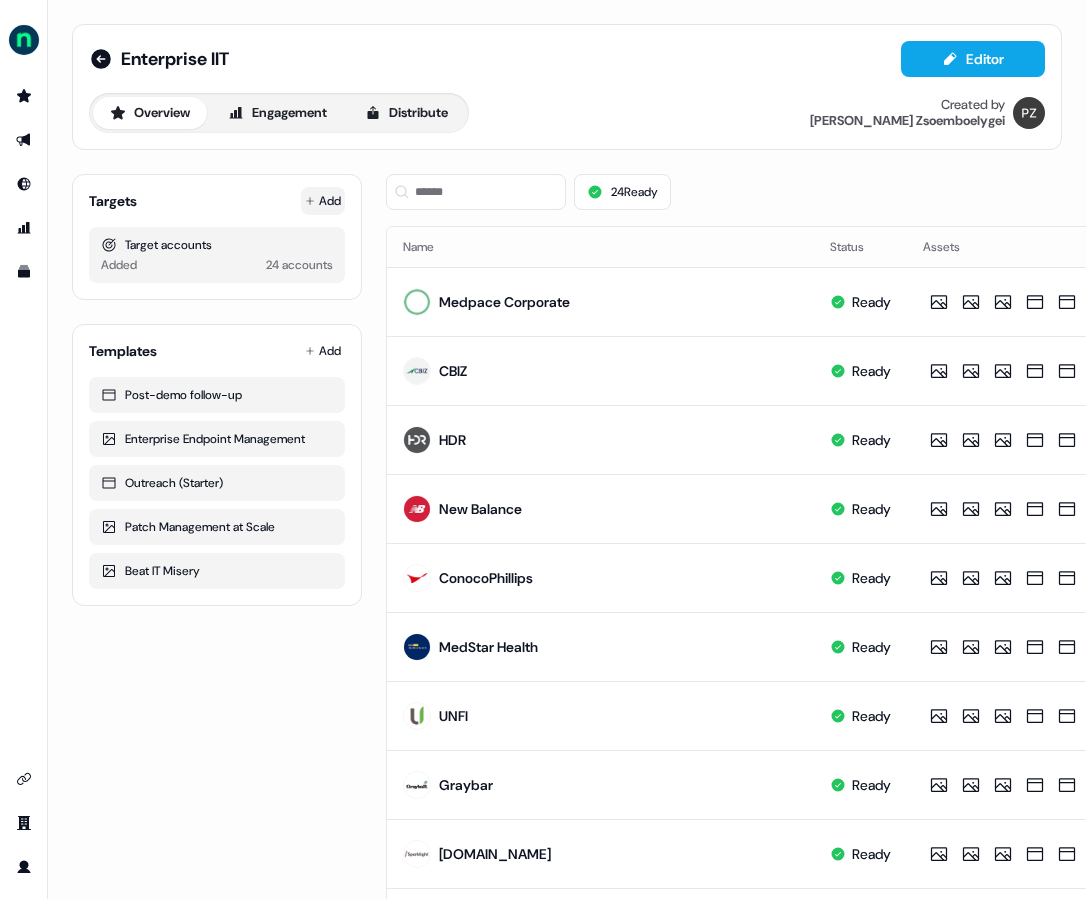 click on "Add" at bounding box center [323, 201] 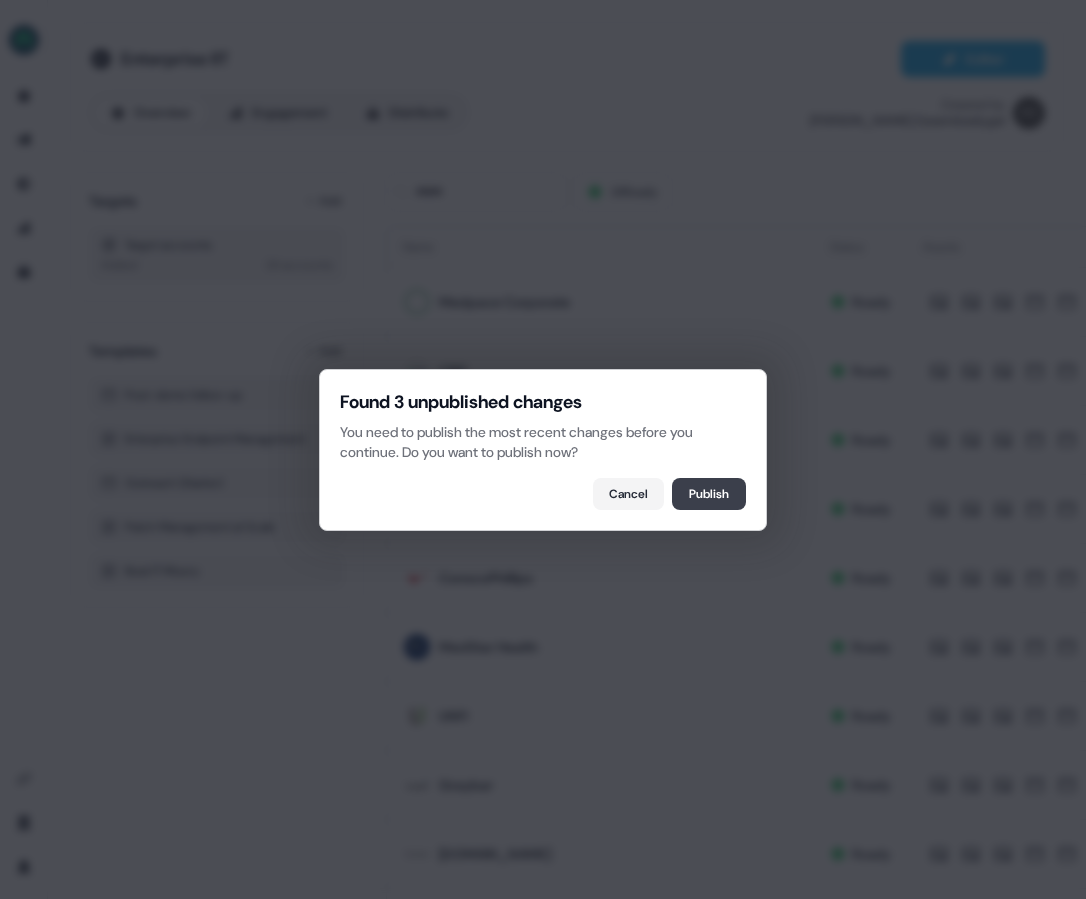 click on "Publish" at bounding box center (709, 494) 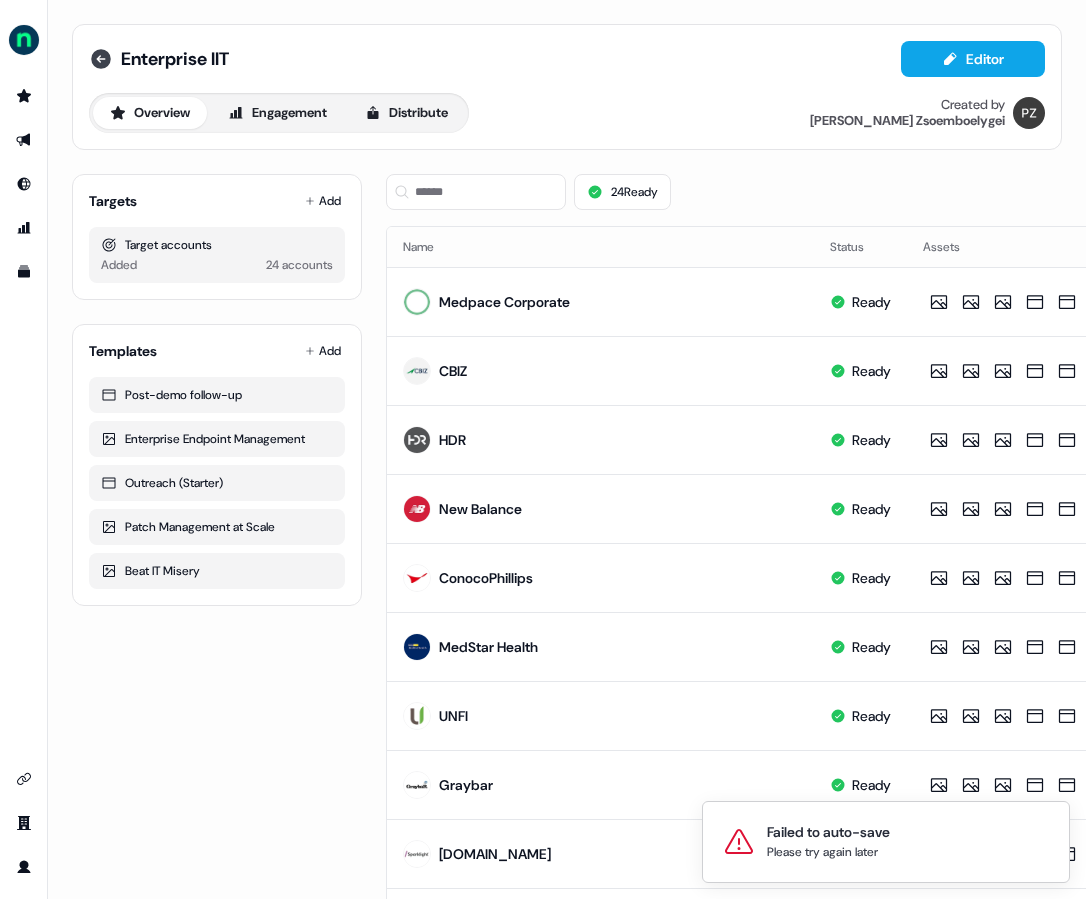 click 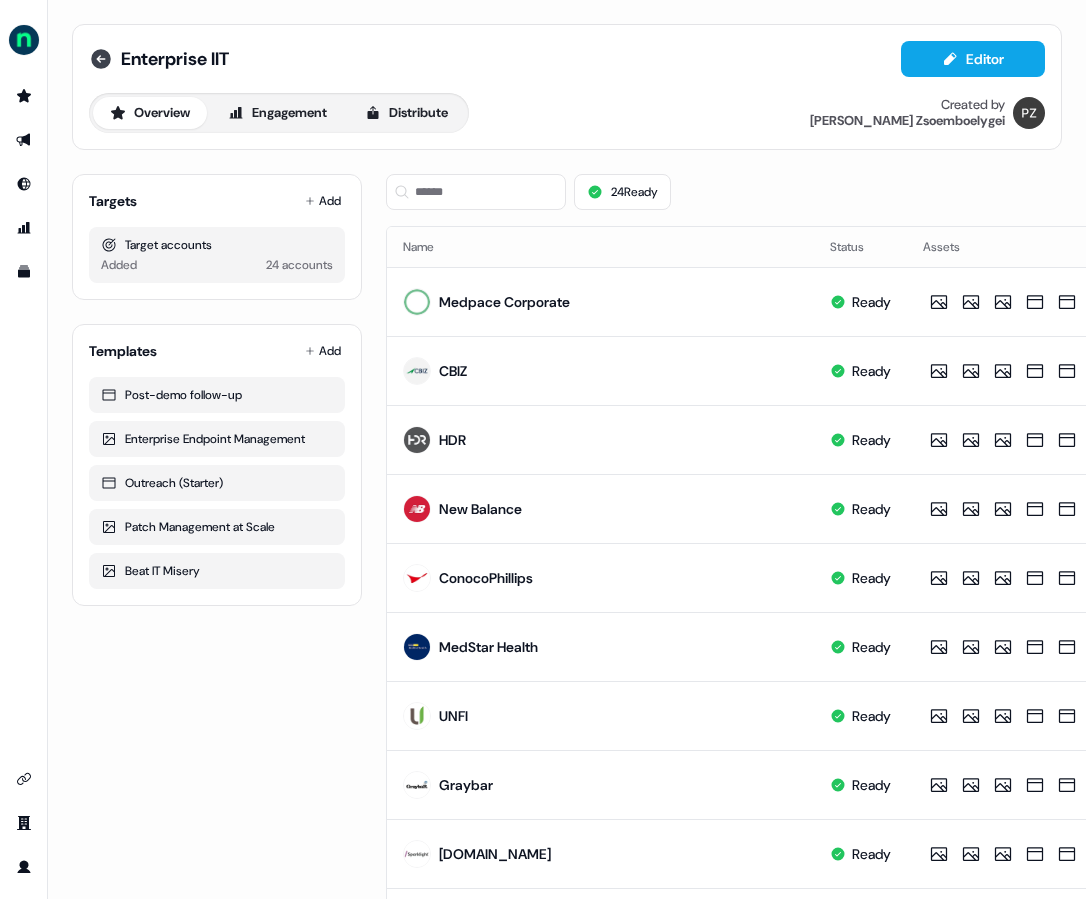 click 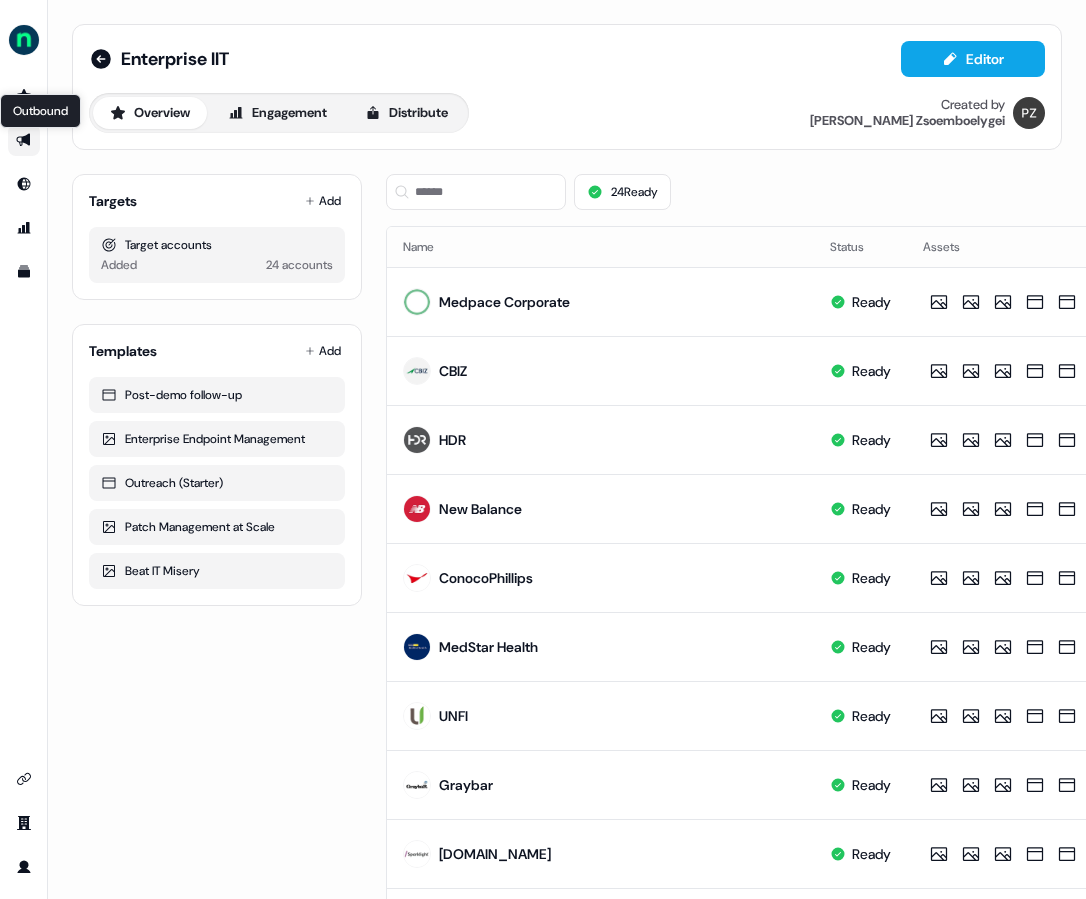 click 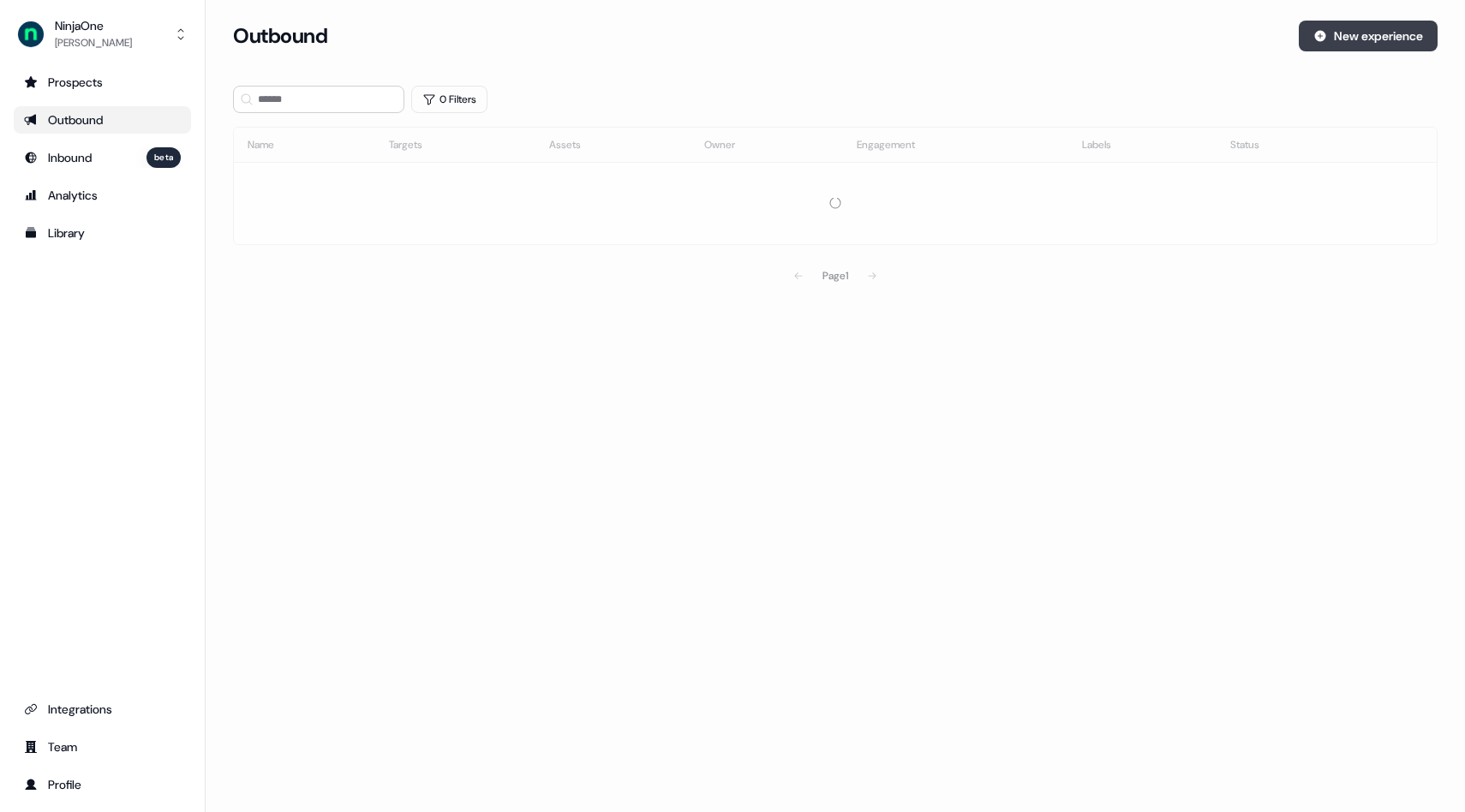 click on "New experience" at bounding box center [1368, 36] 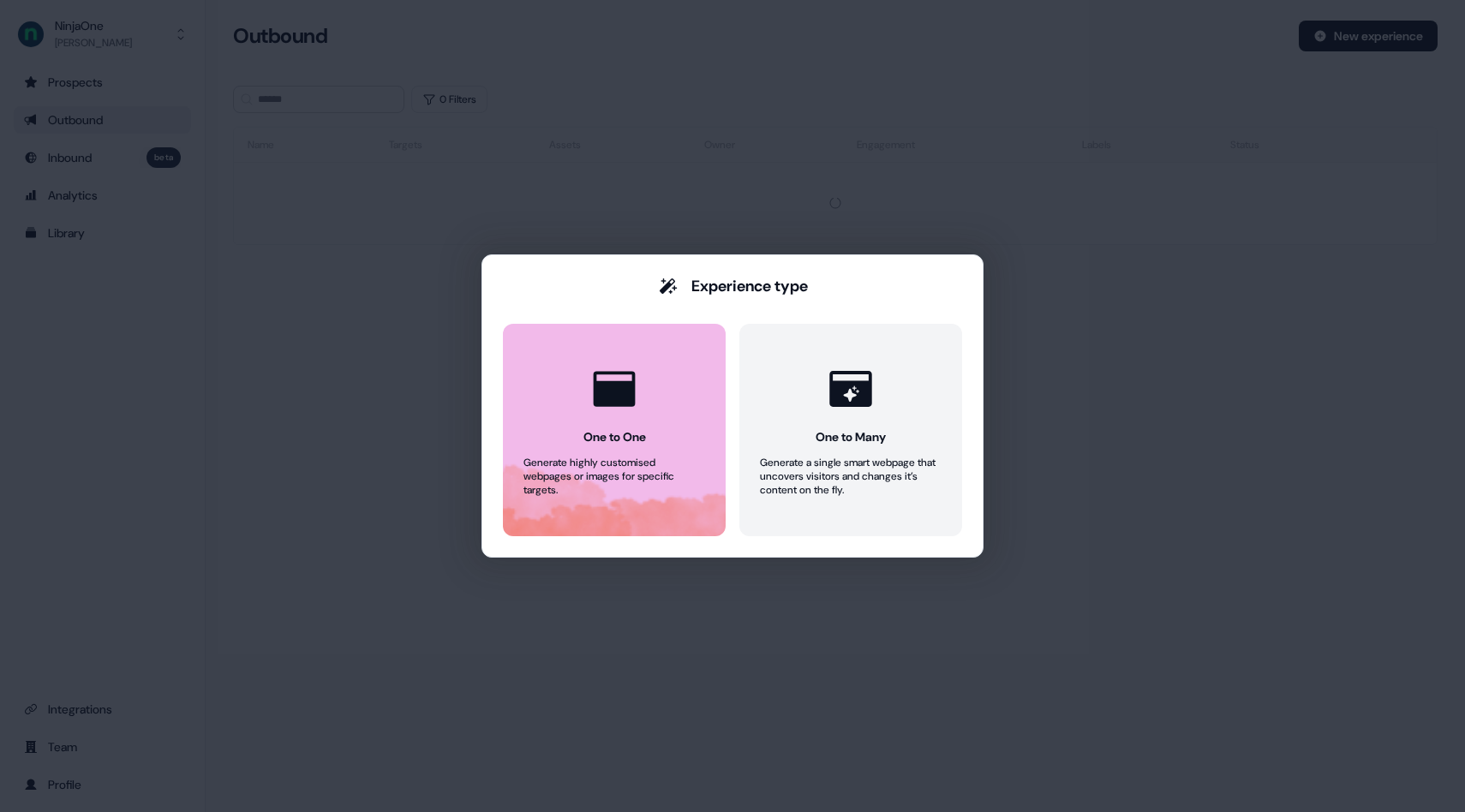 click at bounding box center [614, 389] 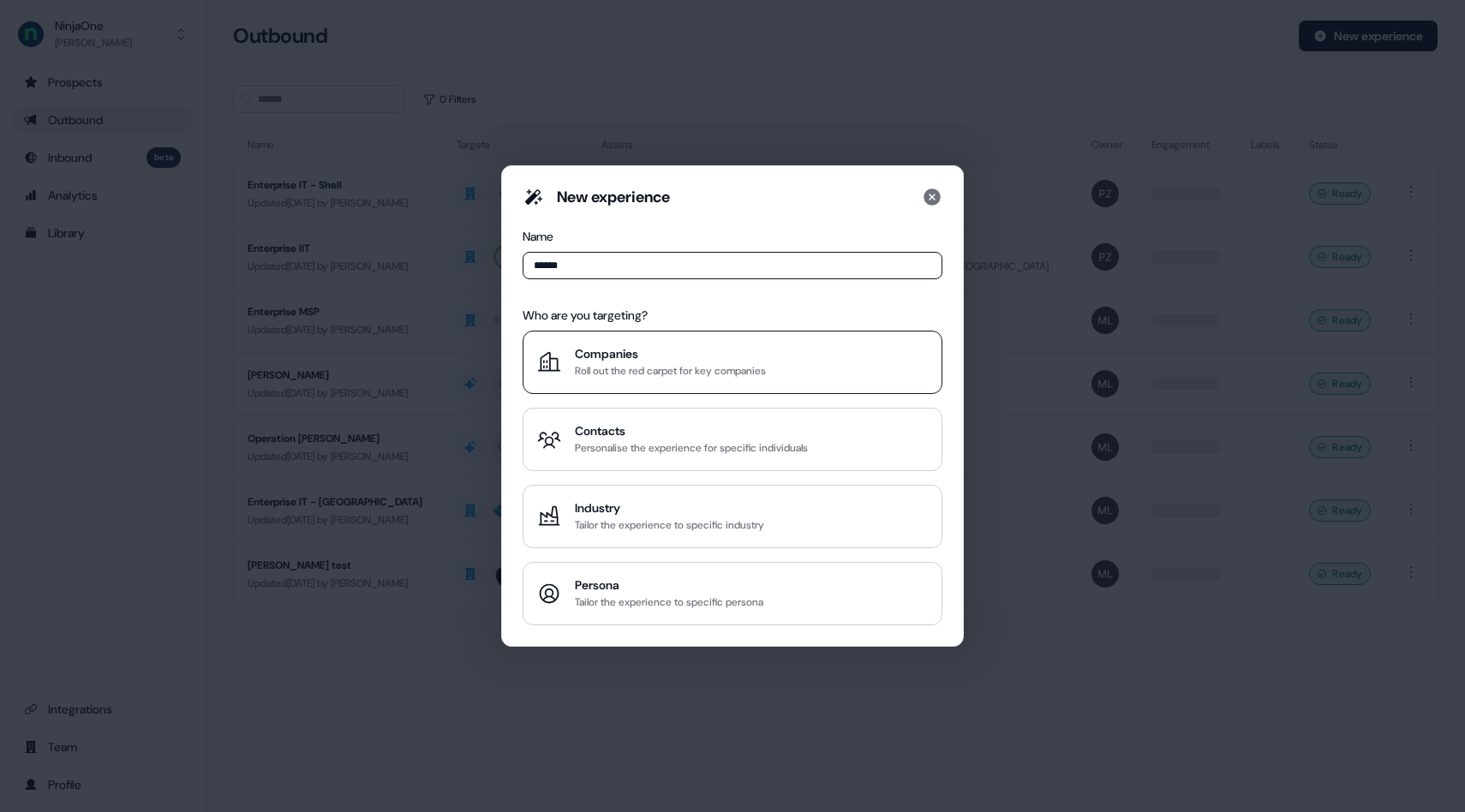 type on "******" 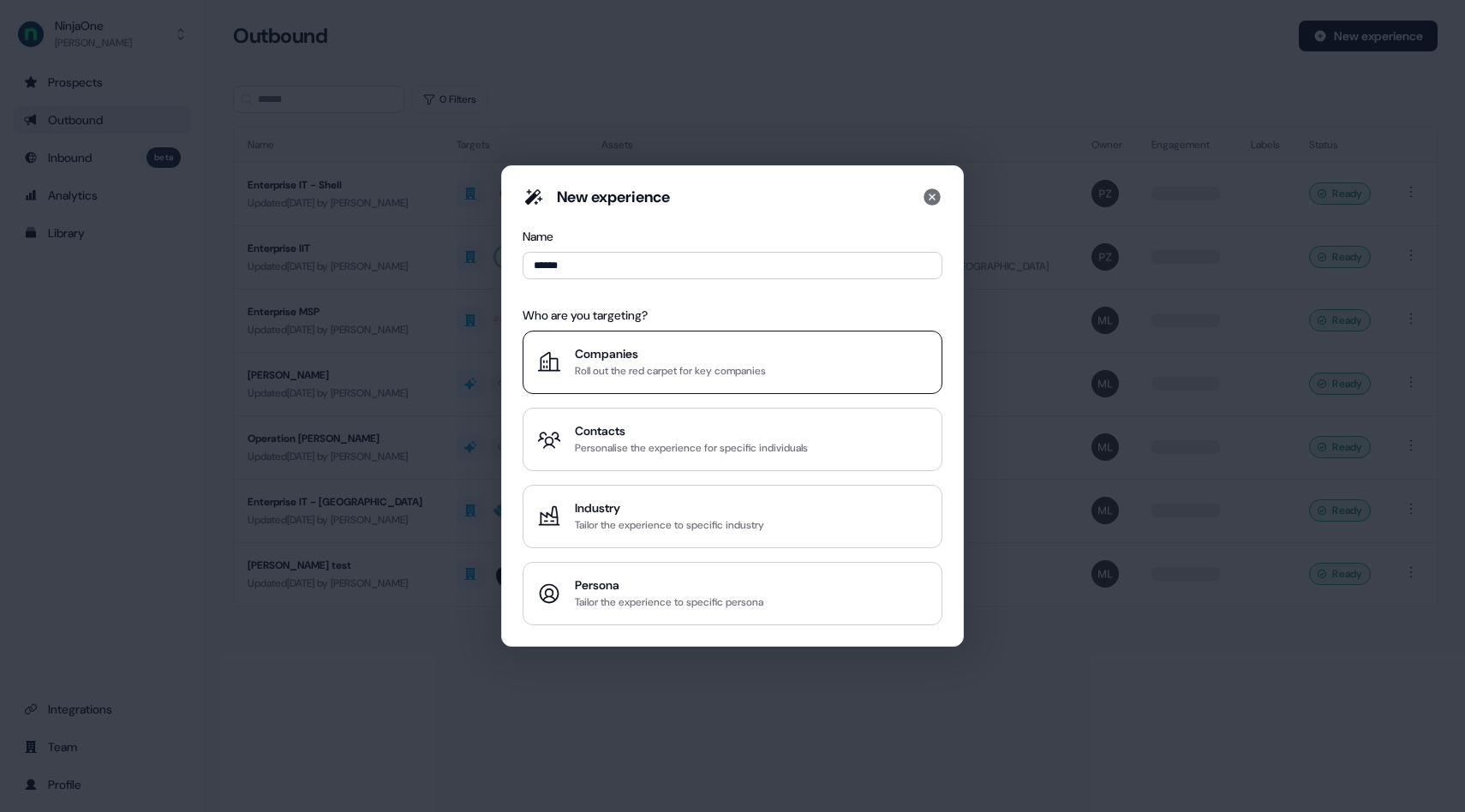 click on "Companies Roll out the red carpet for key companies" at bounding box center (732, 362) 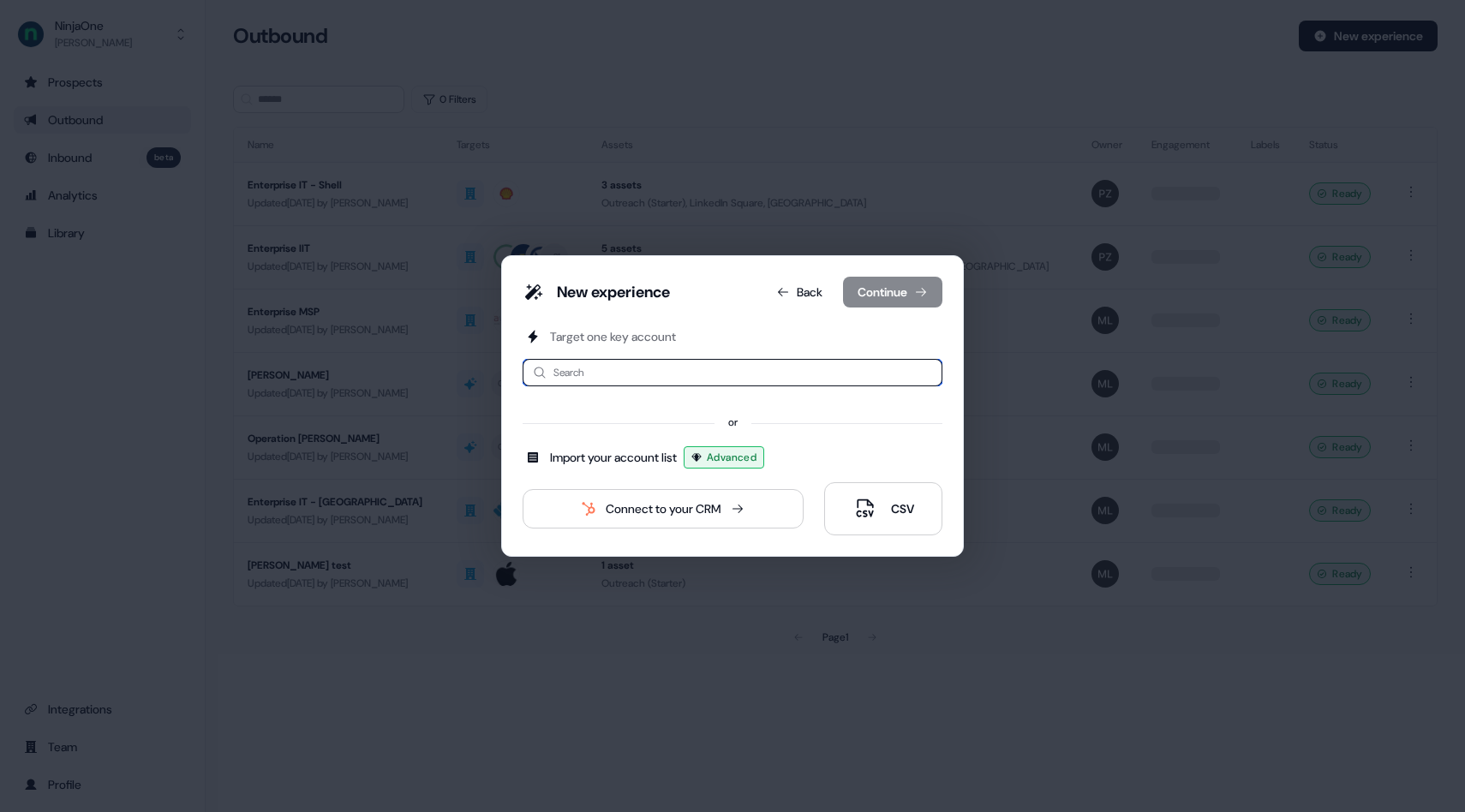 click at bounding box center (732, 373) 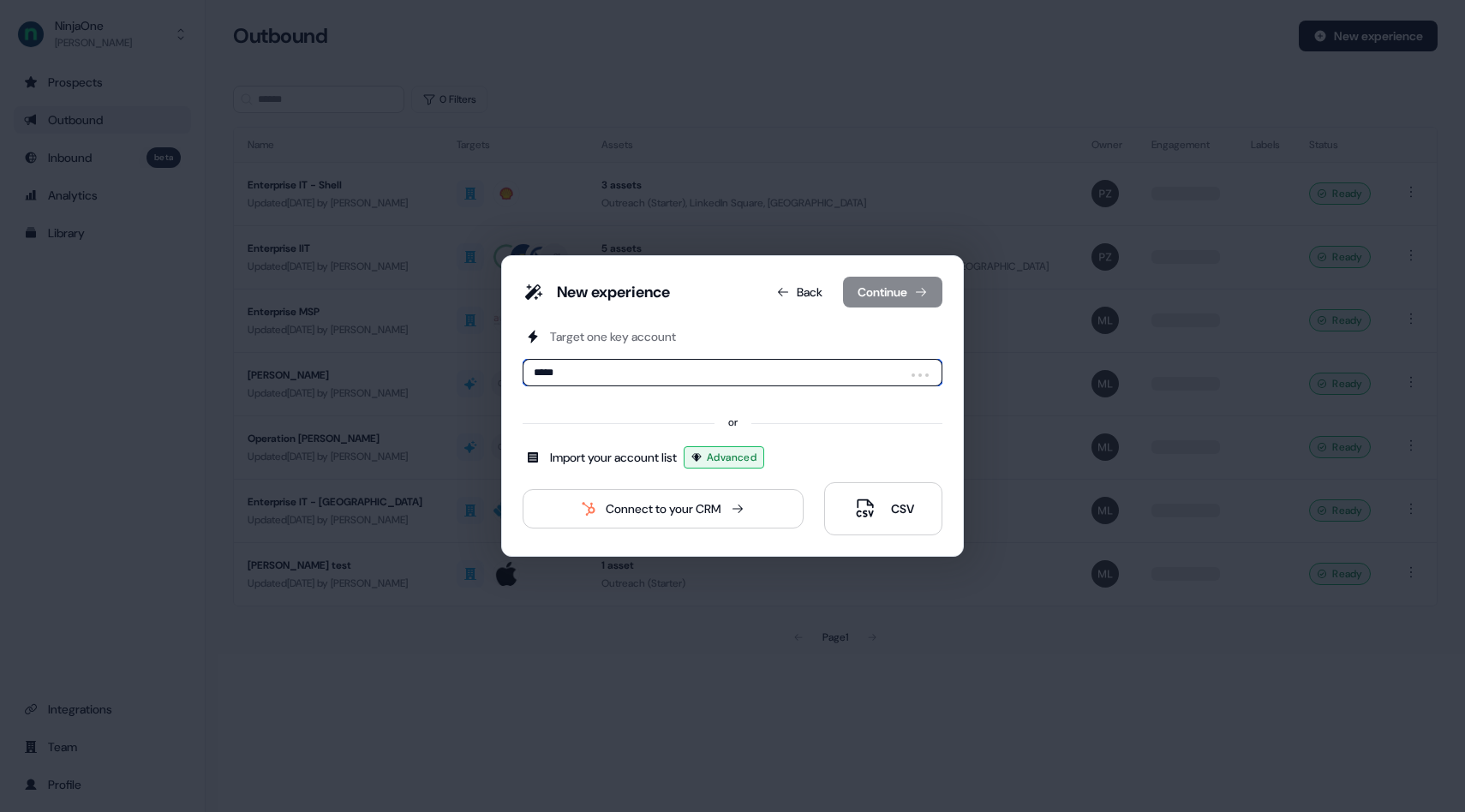 type on "******" 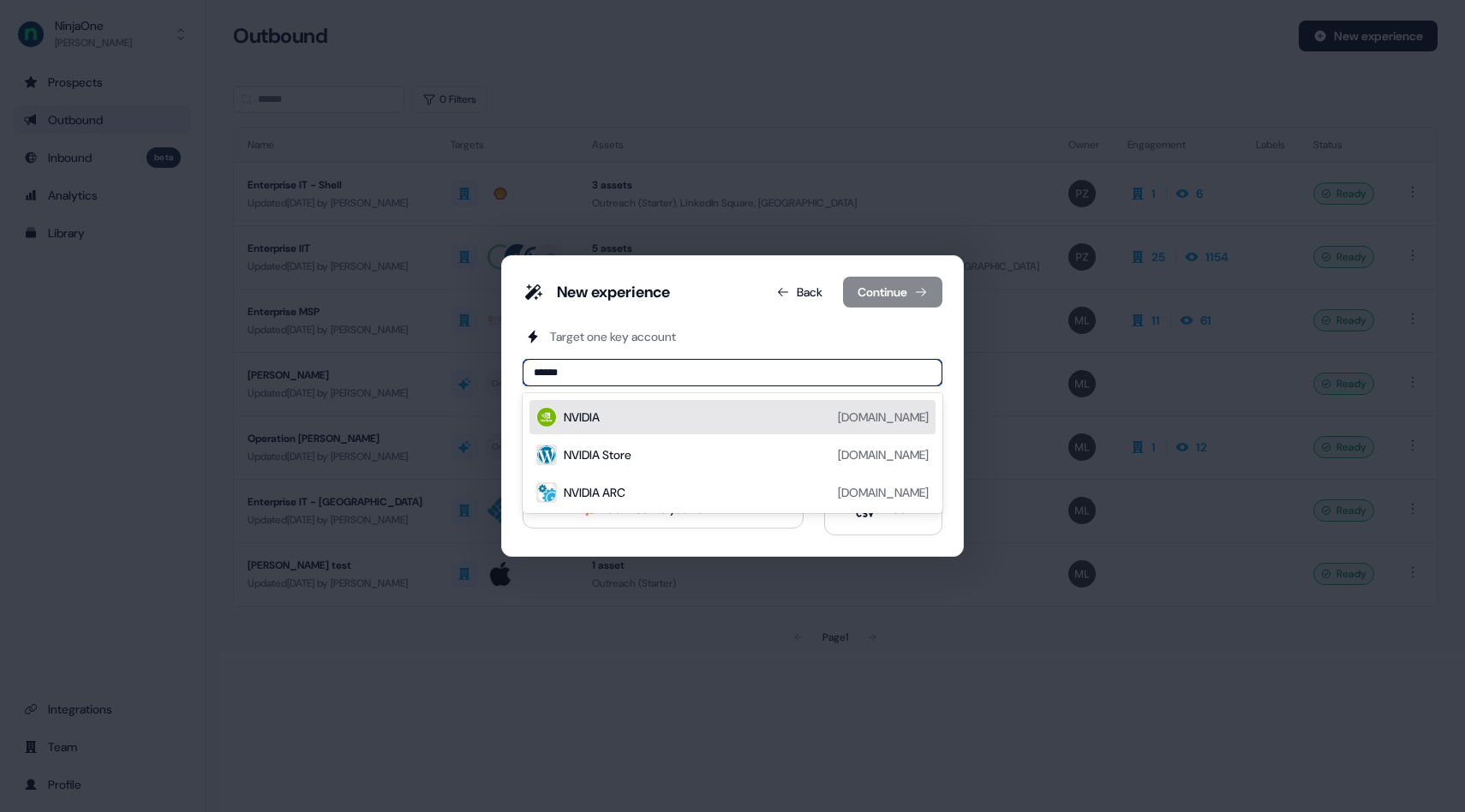 click on "NVIDIA nvidia.com" at bounding box center [746, 417] 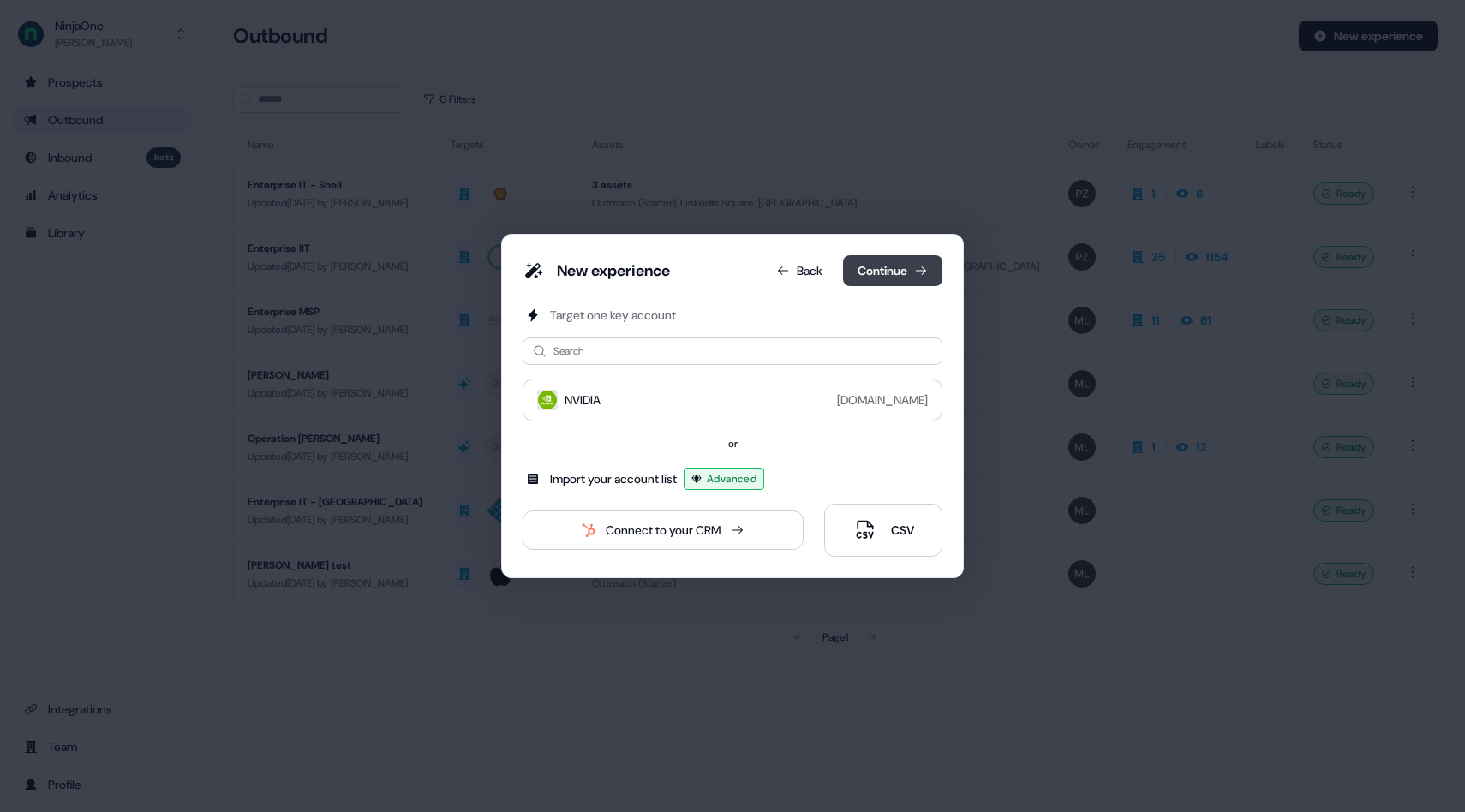click on "Continue" at bounding box center [893, 271] 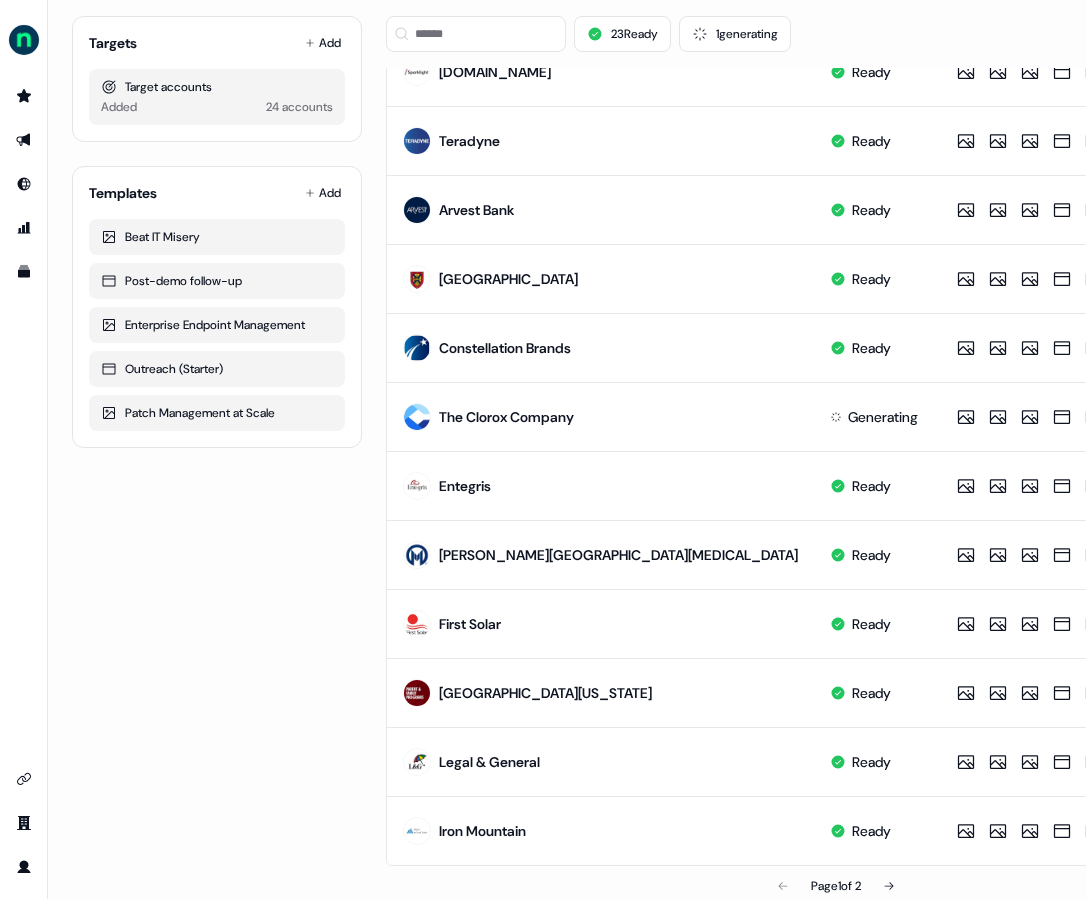 scroll, scrollTop: 819, scrollLeft: 0, axis: vertical 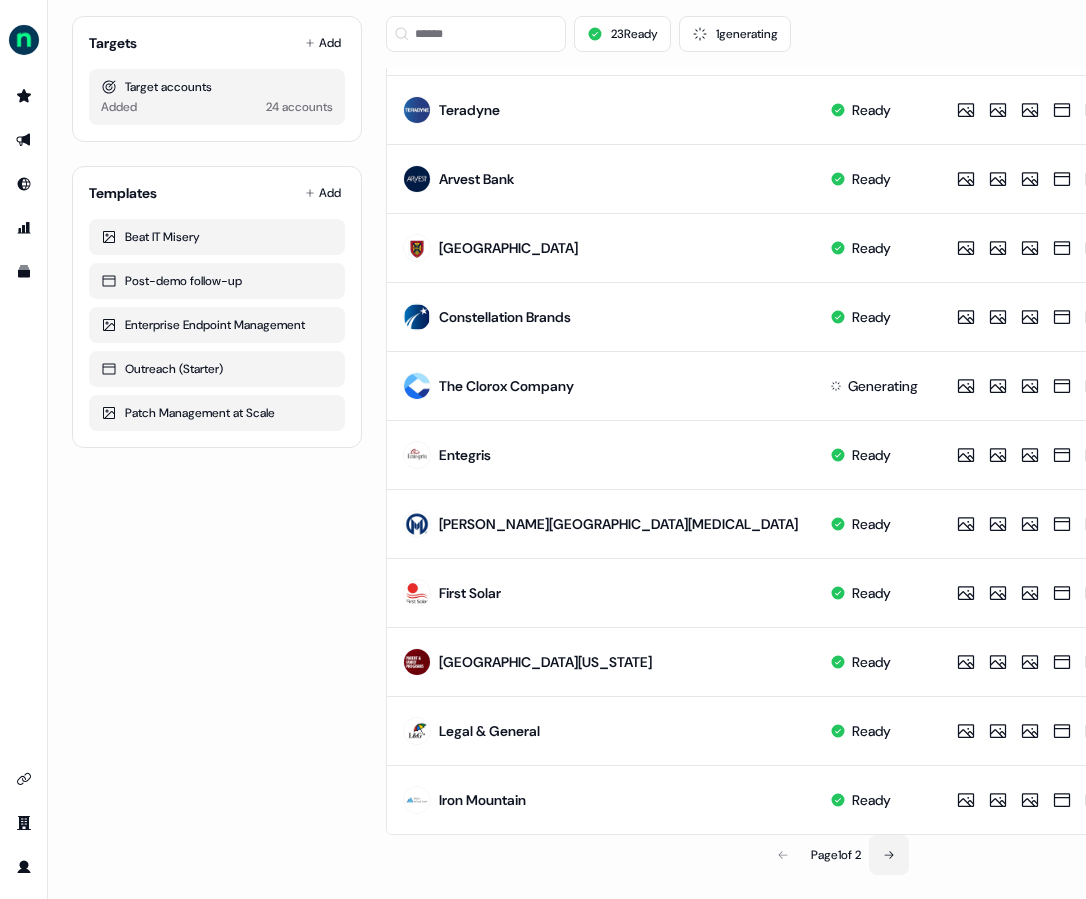 click at bounding box center (889, 855) 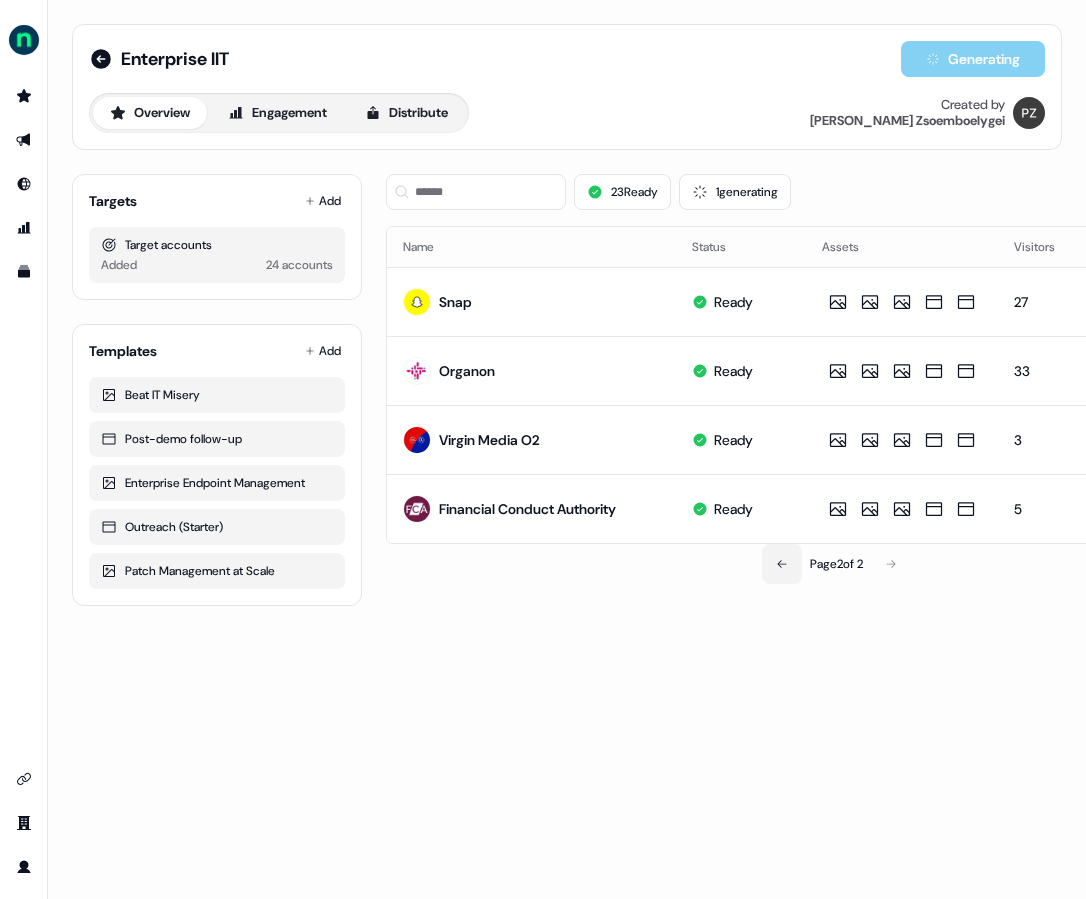 click at bounding box center [782, 564] 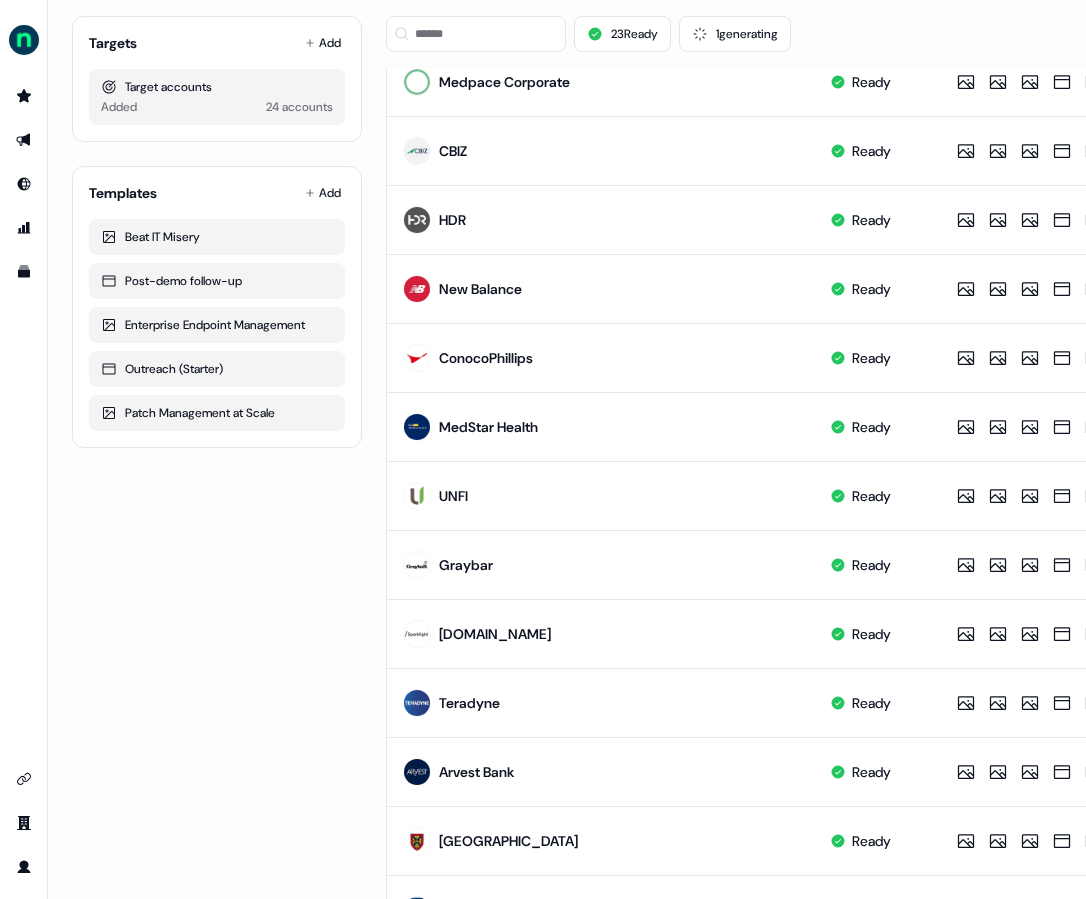 scroll, scrollTop: 62, scrollLeft: 0, axis: vertical 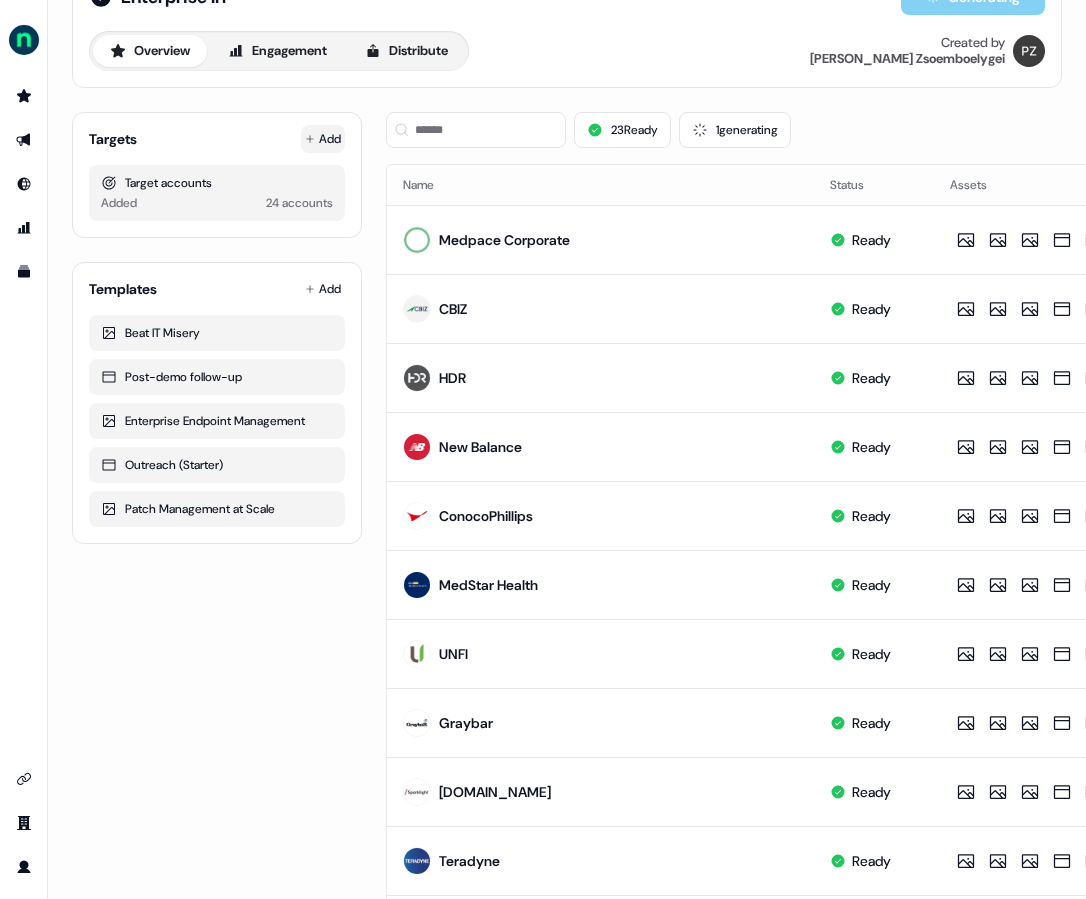 click on "Add" at bounding box center (323, 139) 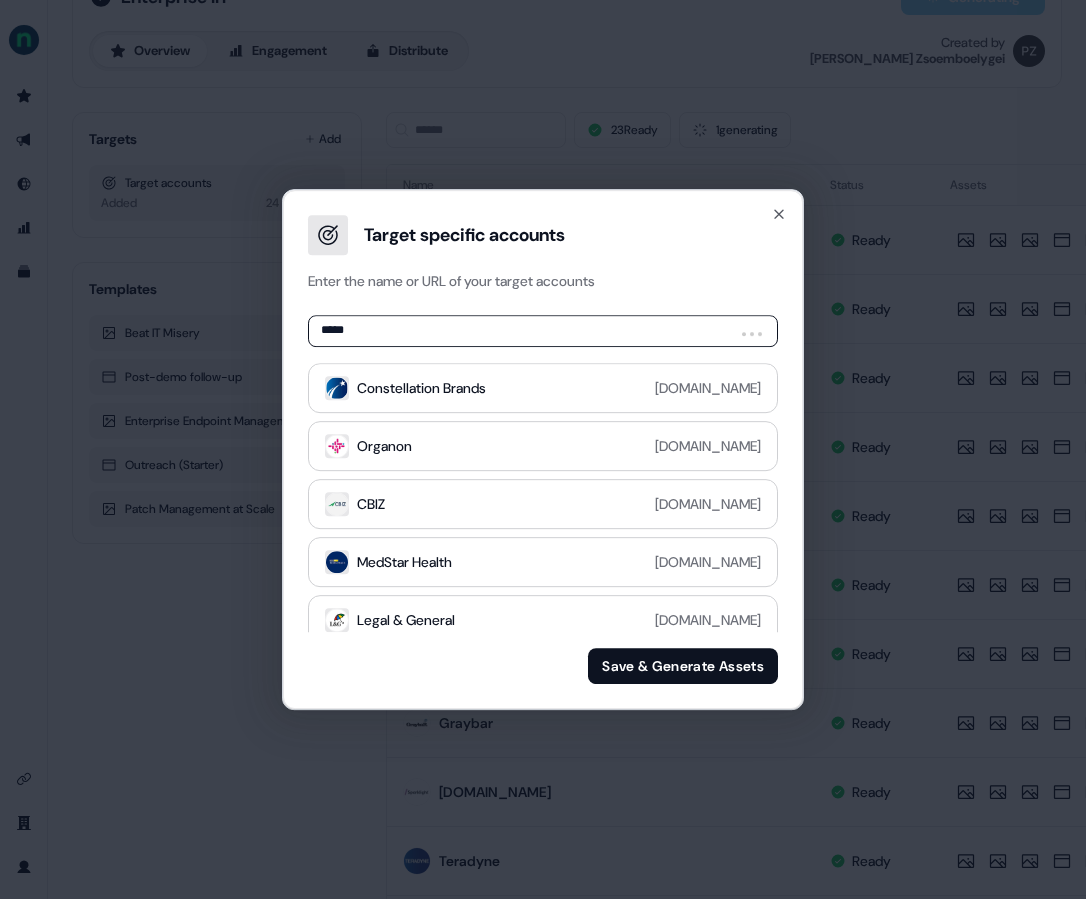 type on "******" 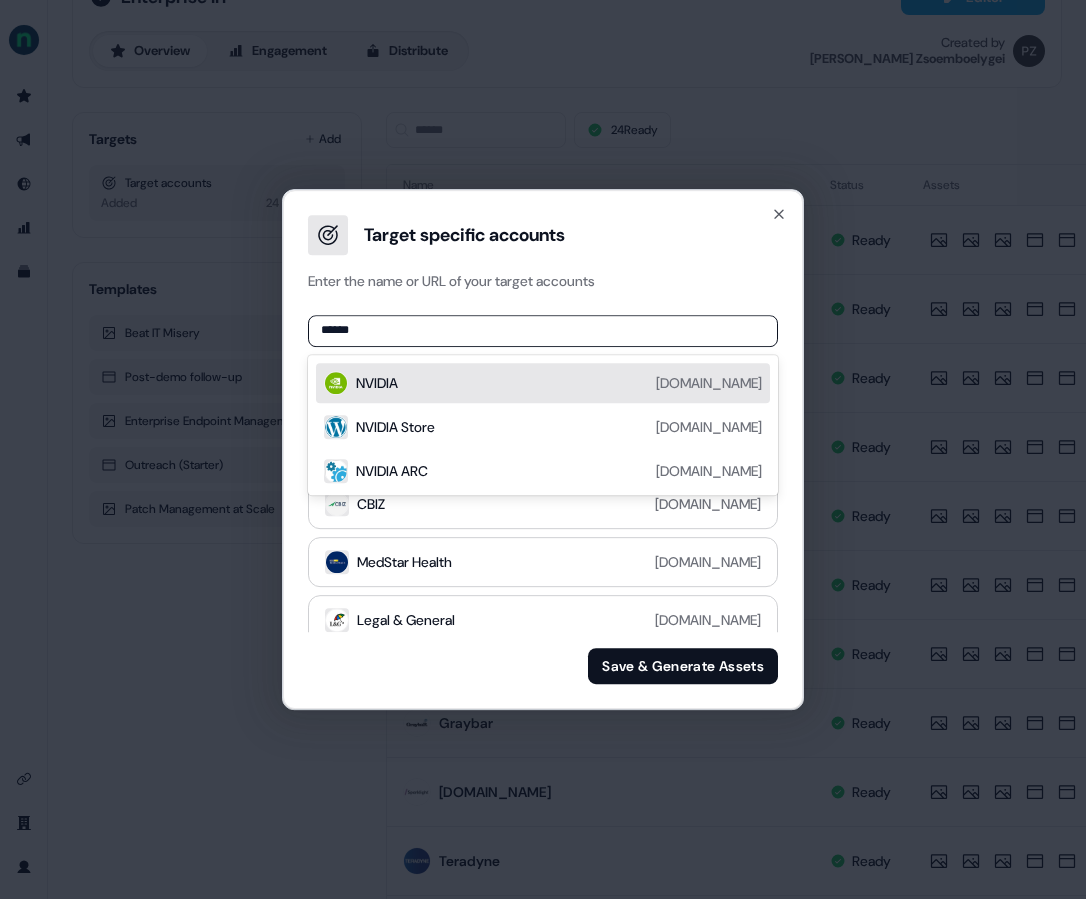 click on "NVIDIA nvidia.com" at bounding box center [559, 383] 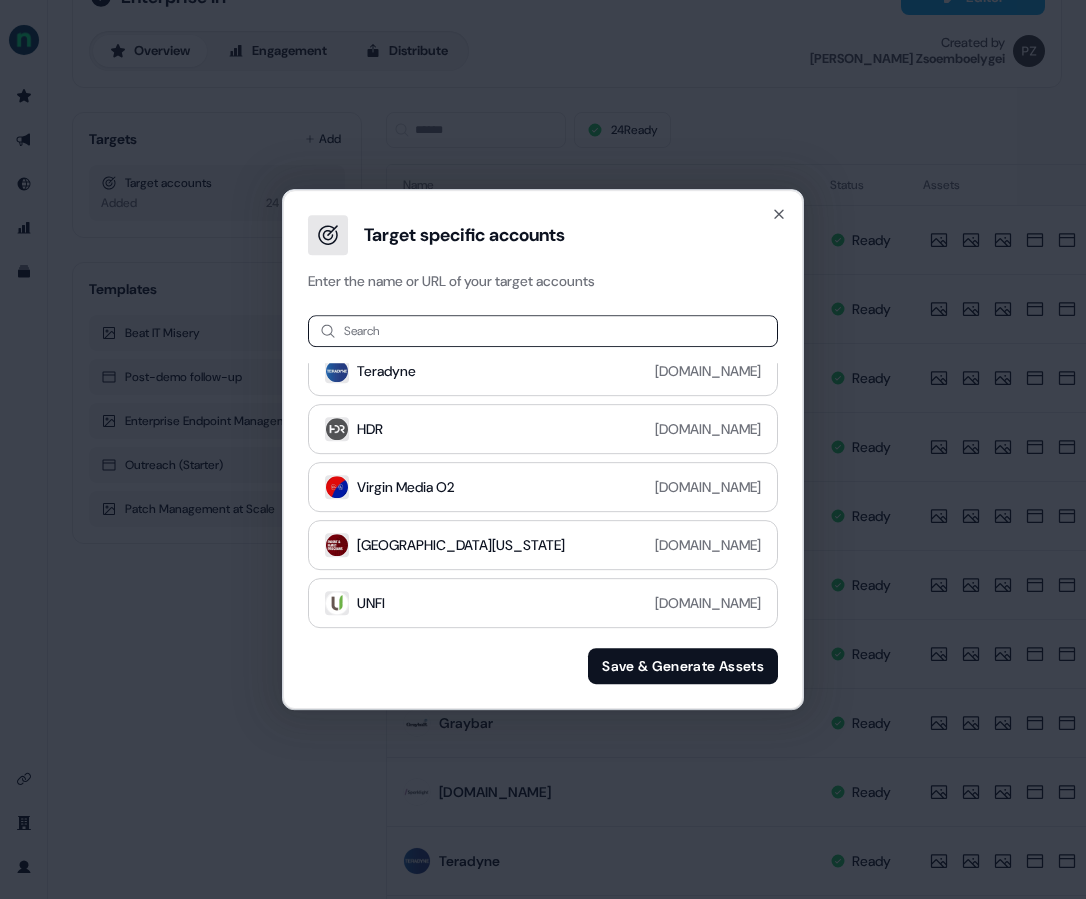 scroll, scrollTop: 1172, scrollLeft: 0, axis: vertical 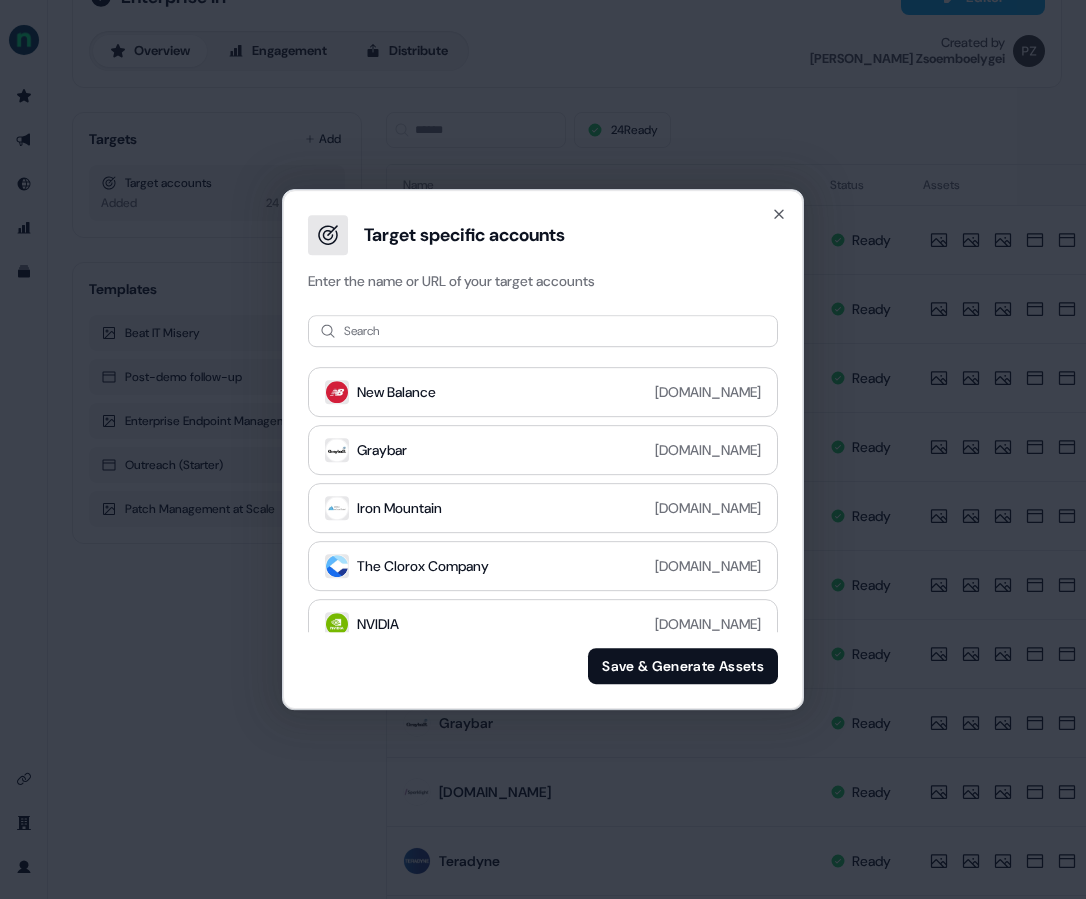 click on "Save & Generate Assets" at bounding box center (683, 666) 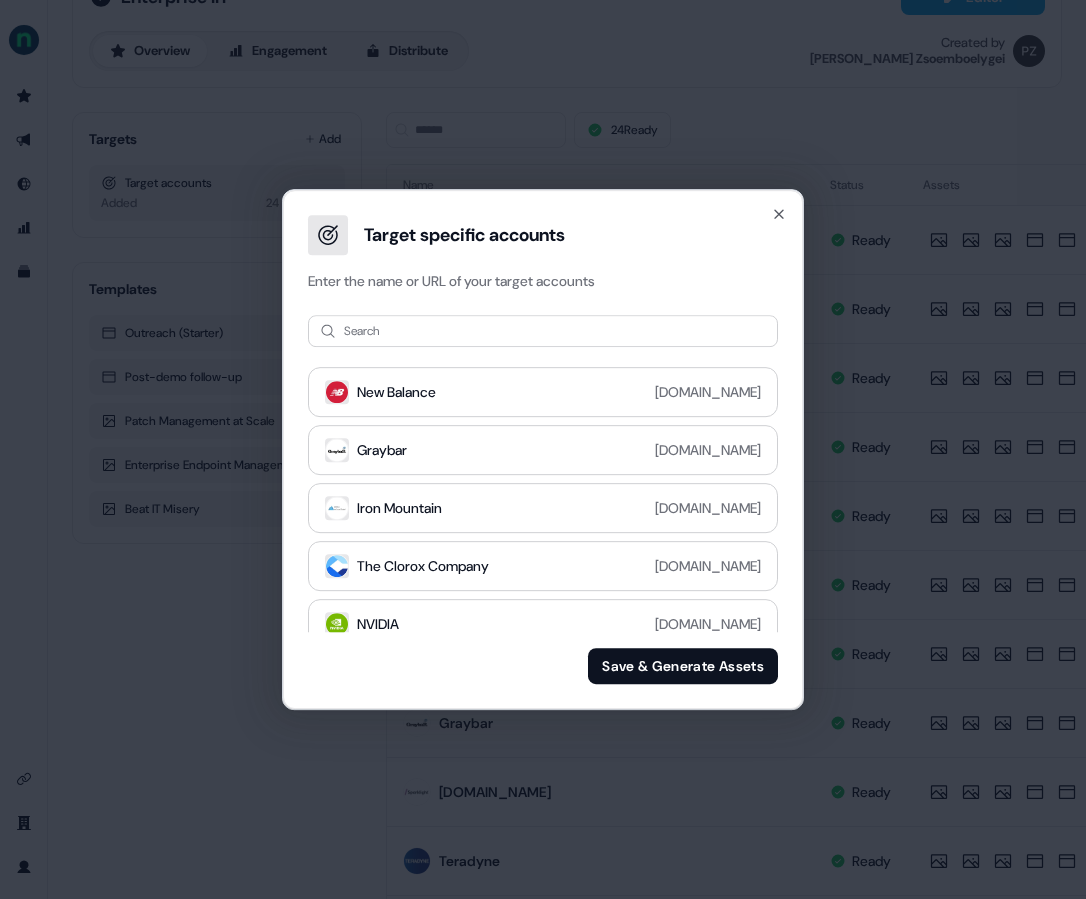 click on "Save & Generate Assets" at bounding box center (683, 666) 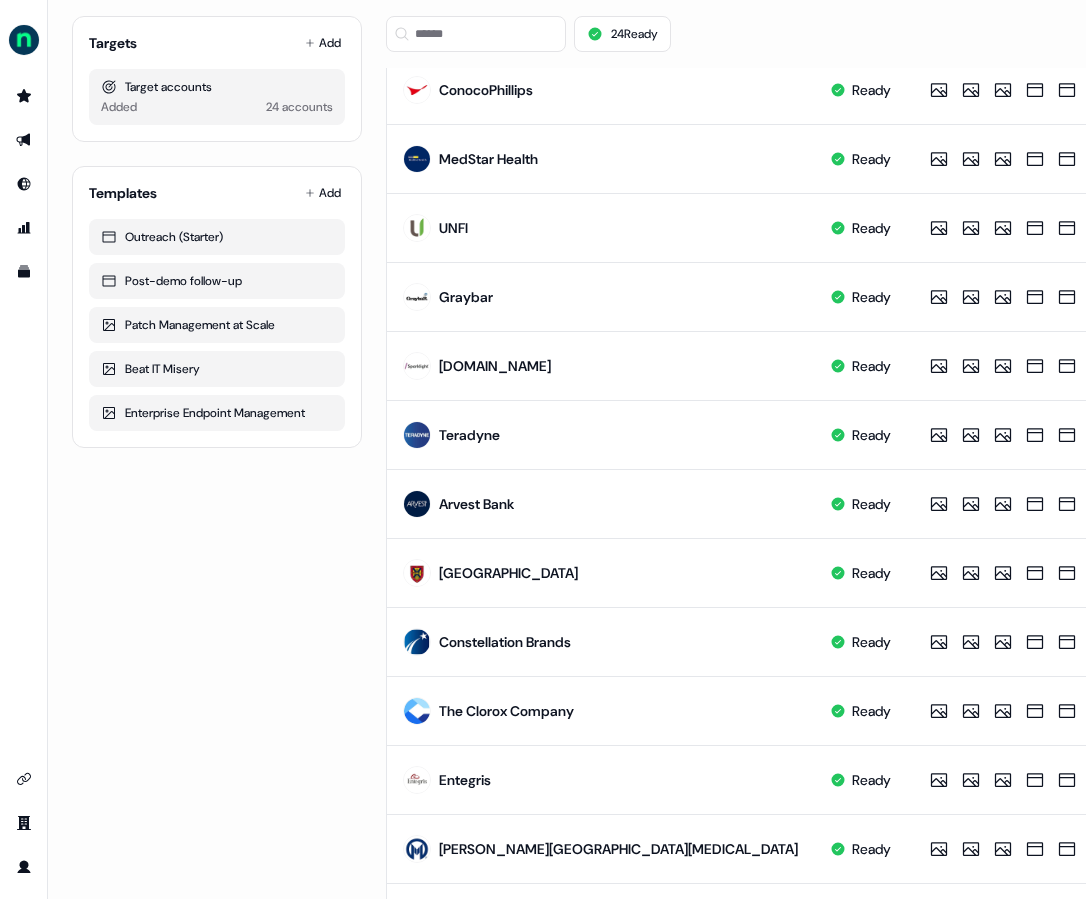 scroll, scrollTop: 819, scrollLeft: 0, axis: vertical 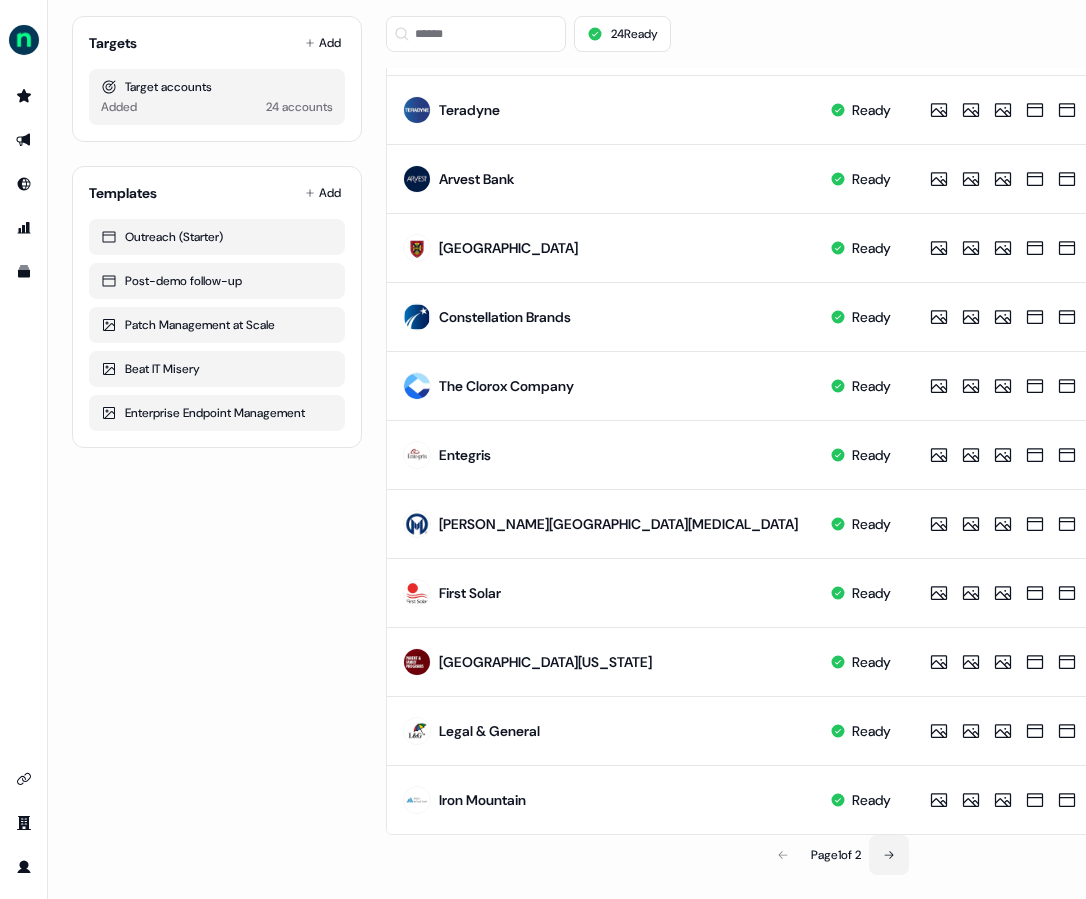 click 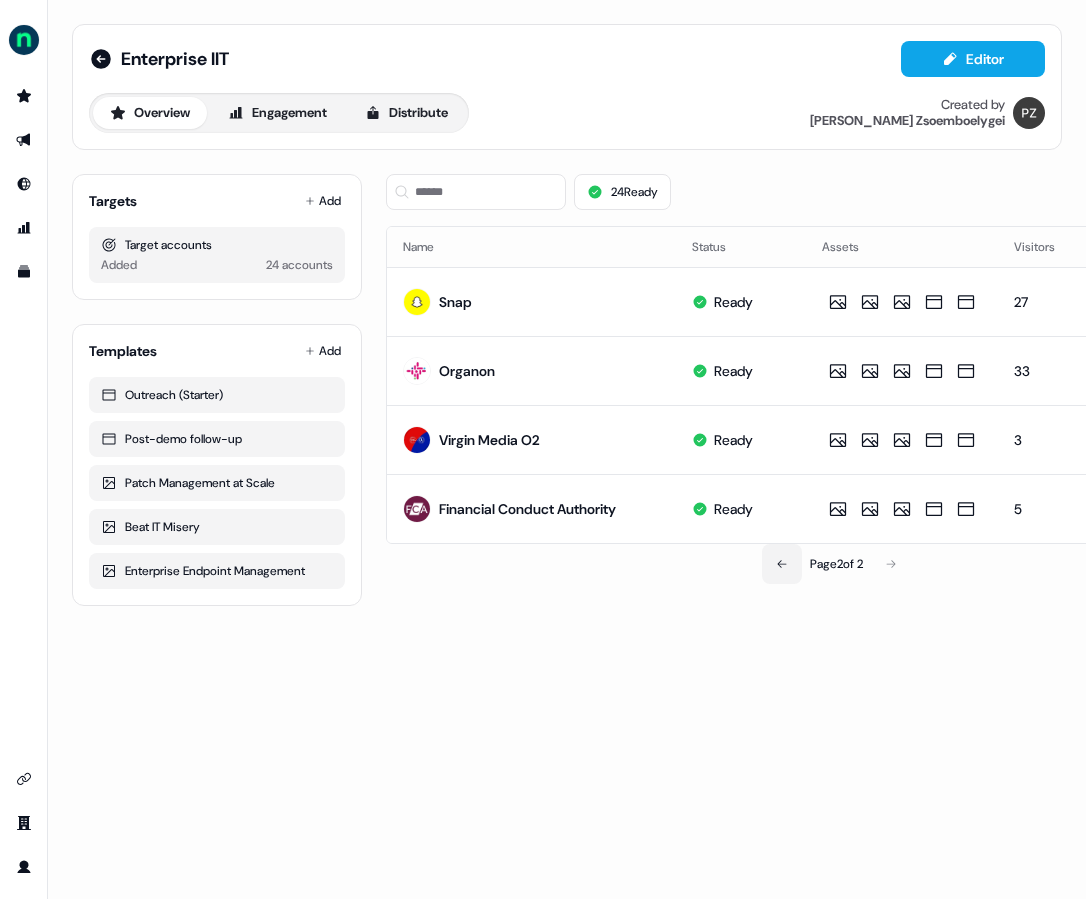 click 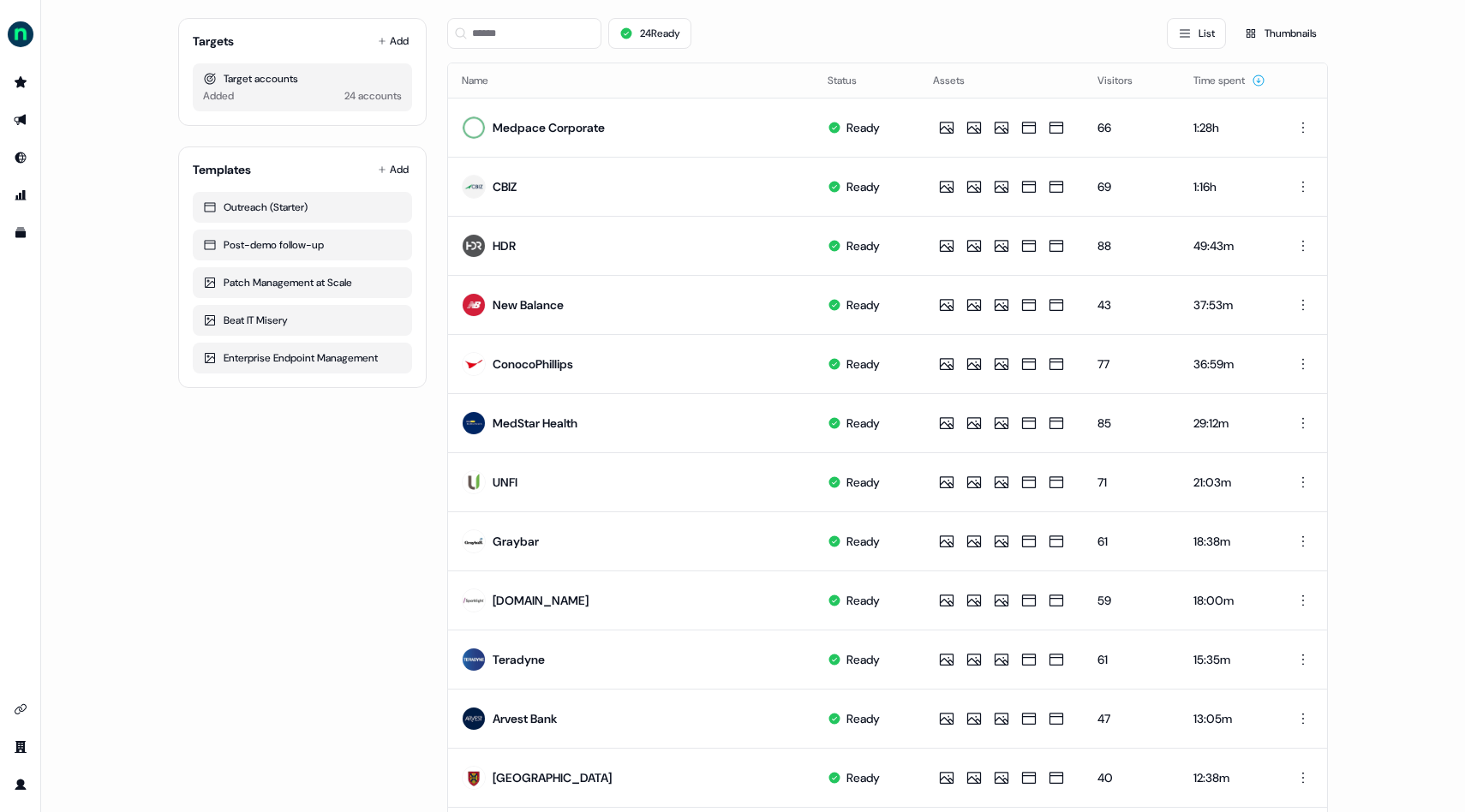 scroll, scrollTop: 0, scrollLeft: 0, axis: both 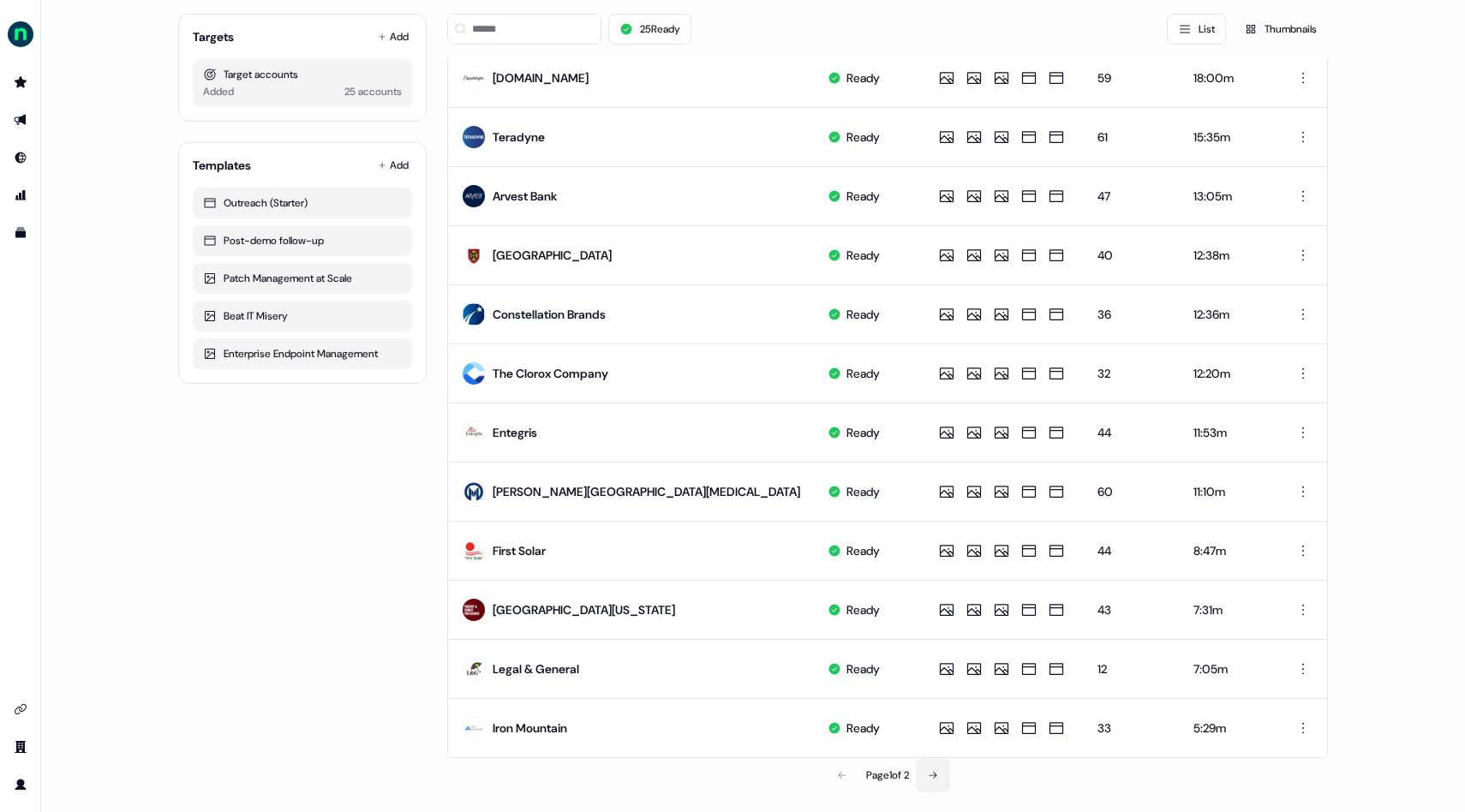 click 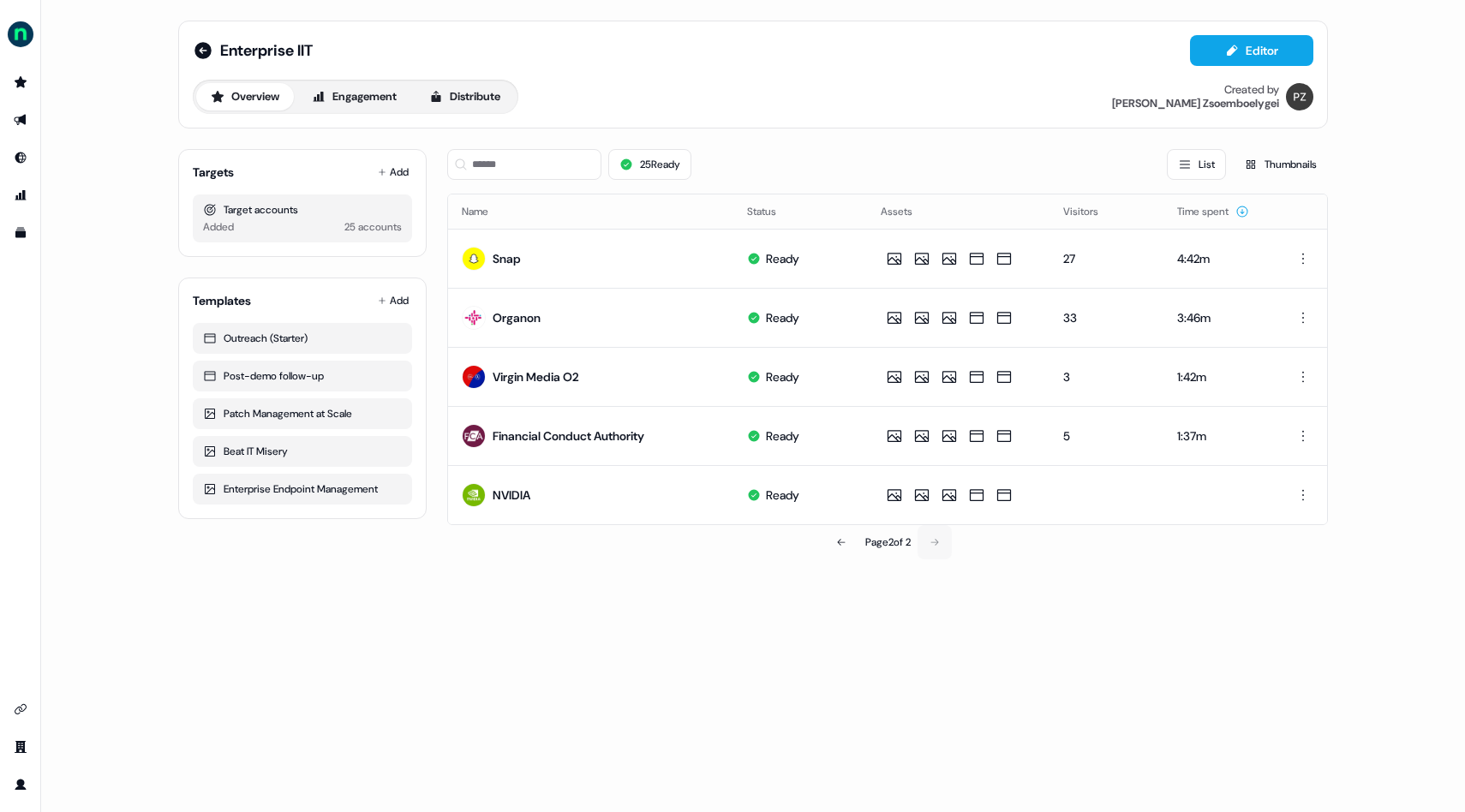 scroll, scrollTop: 0, scrollLeft: 0, axis: both 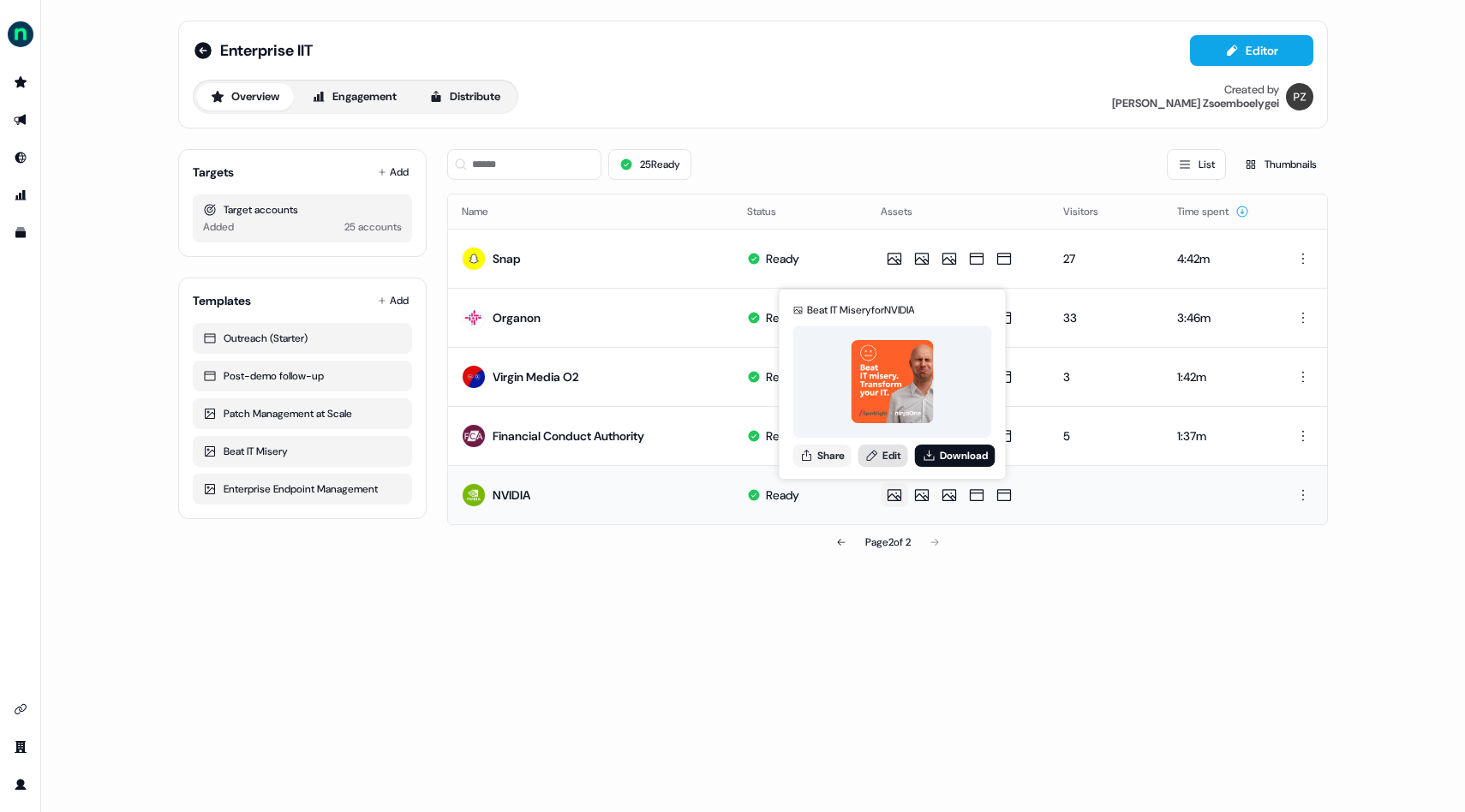 click on "Edit" at bounding box center (883, 456) 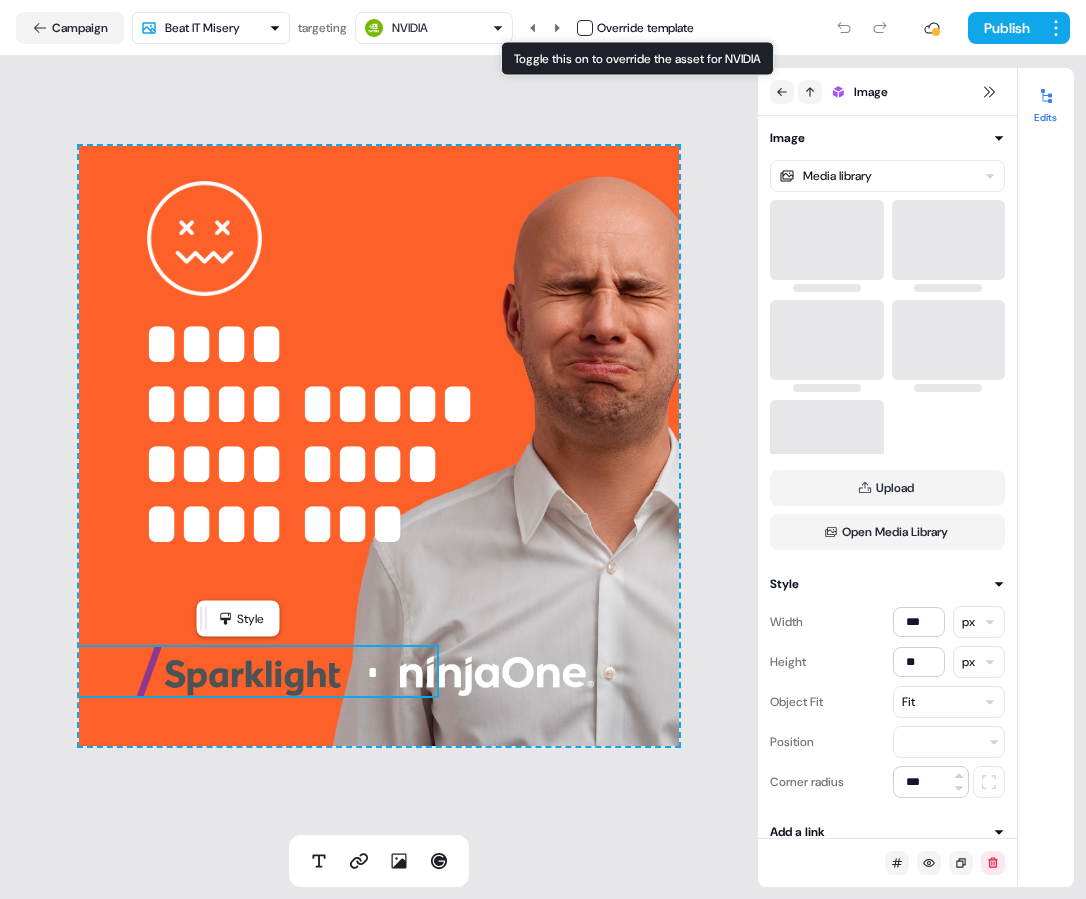 click at bounding box center (585, 28) 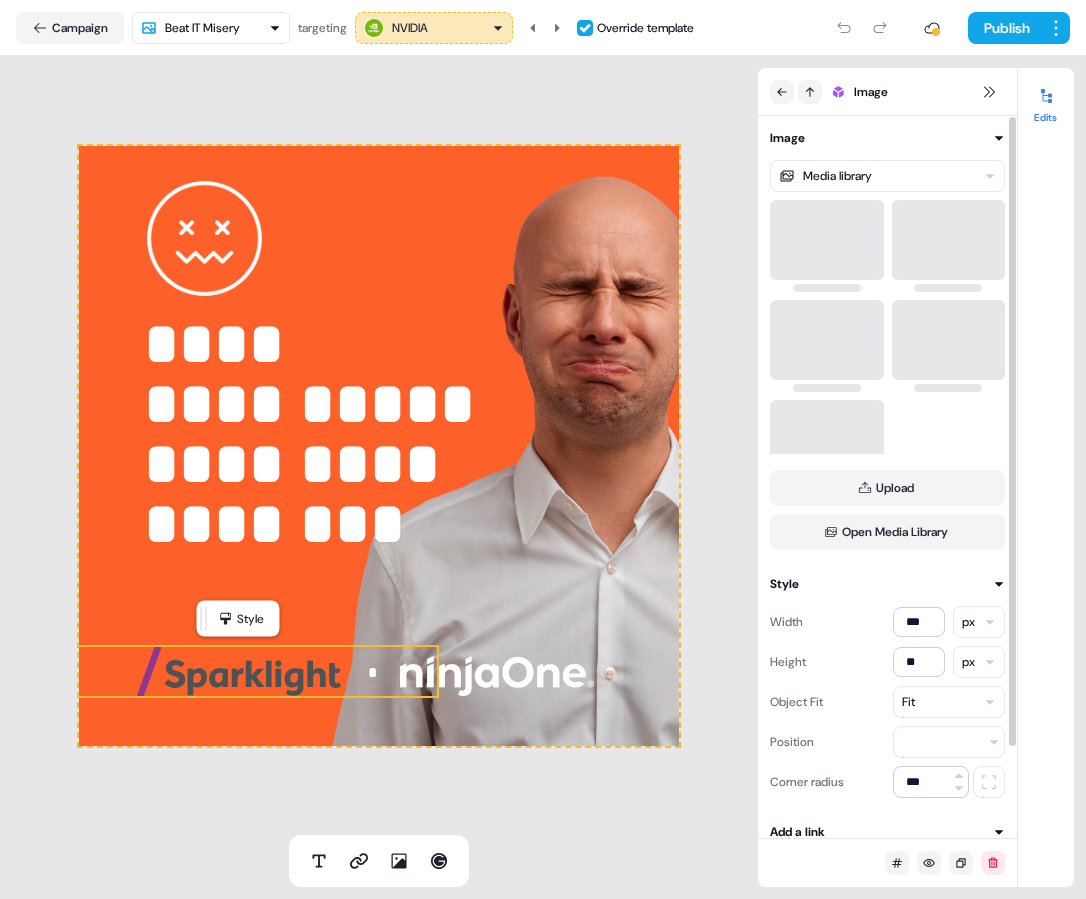 click on "**********" at bounding box center [543, 449] 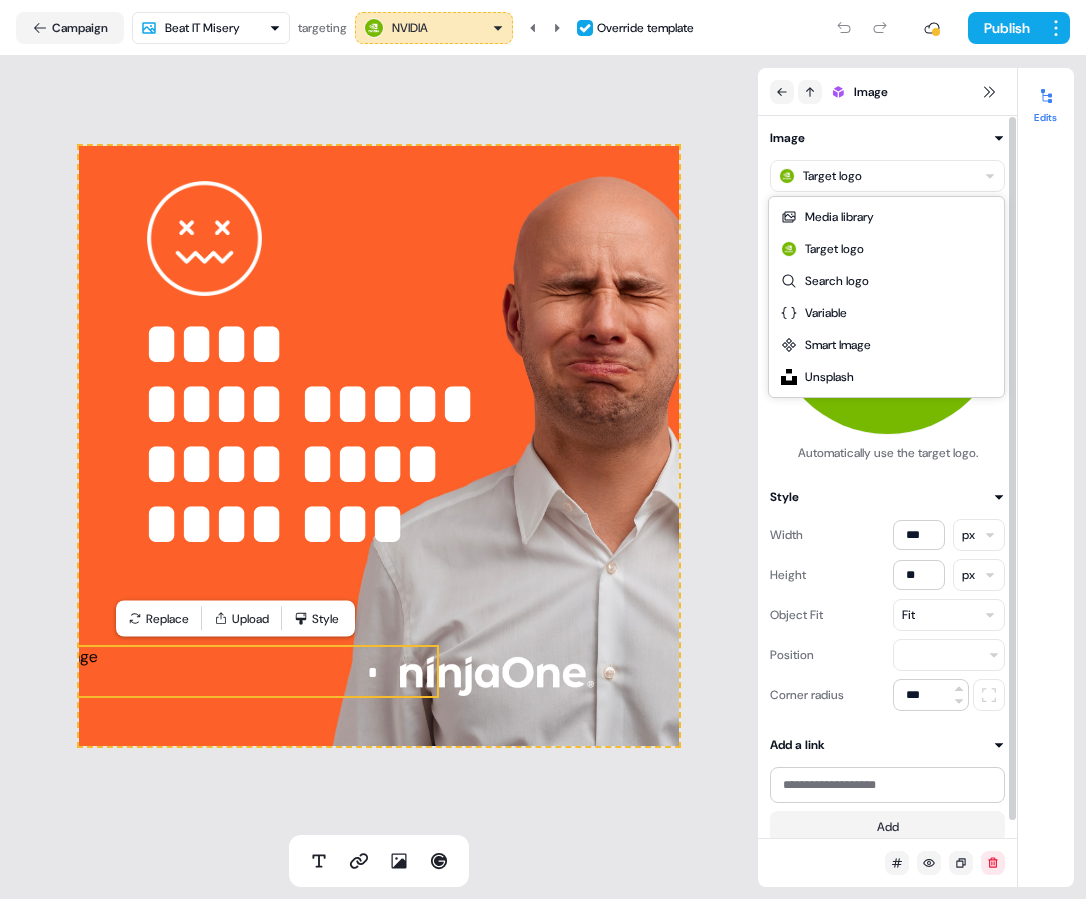 click on "**********" at bounding box center [543, 449] 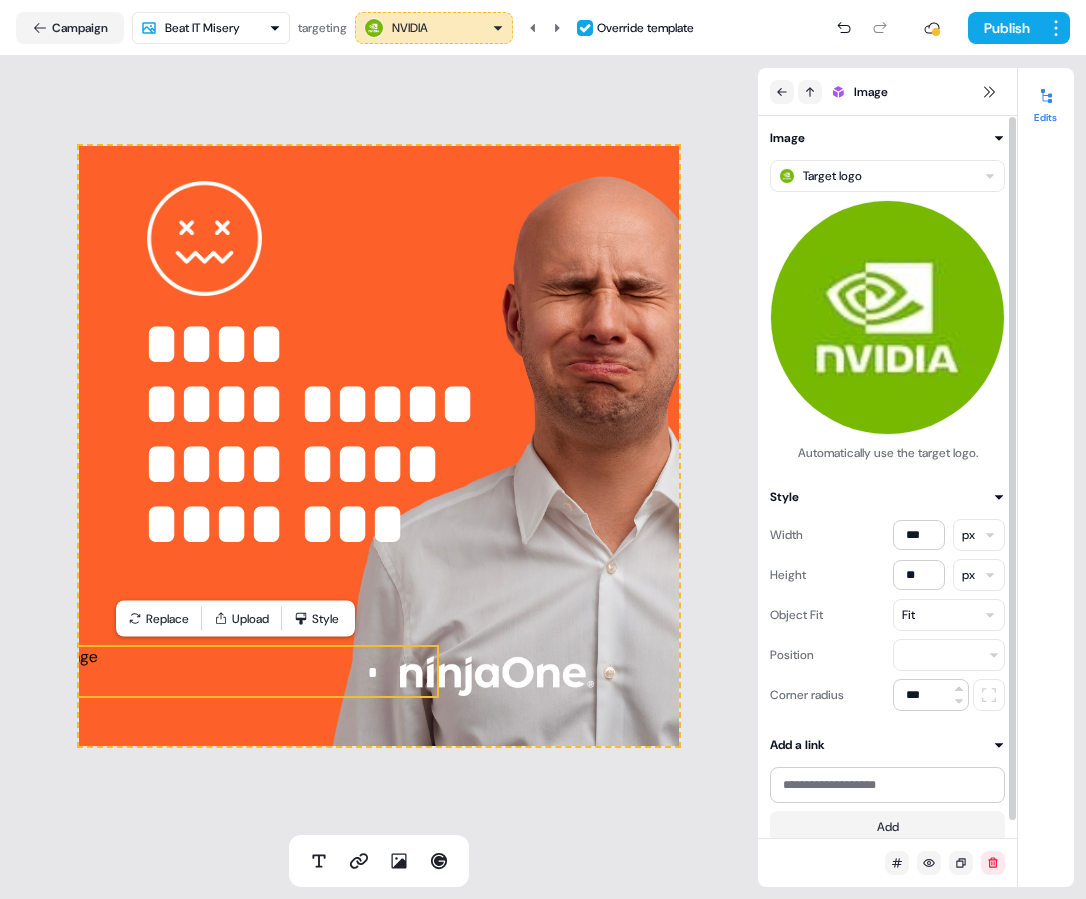 click on "**********" at bounding box center (543, 449) 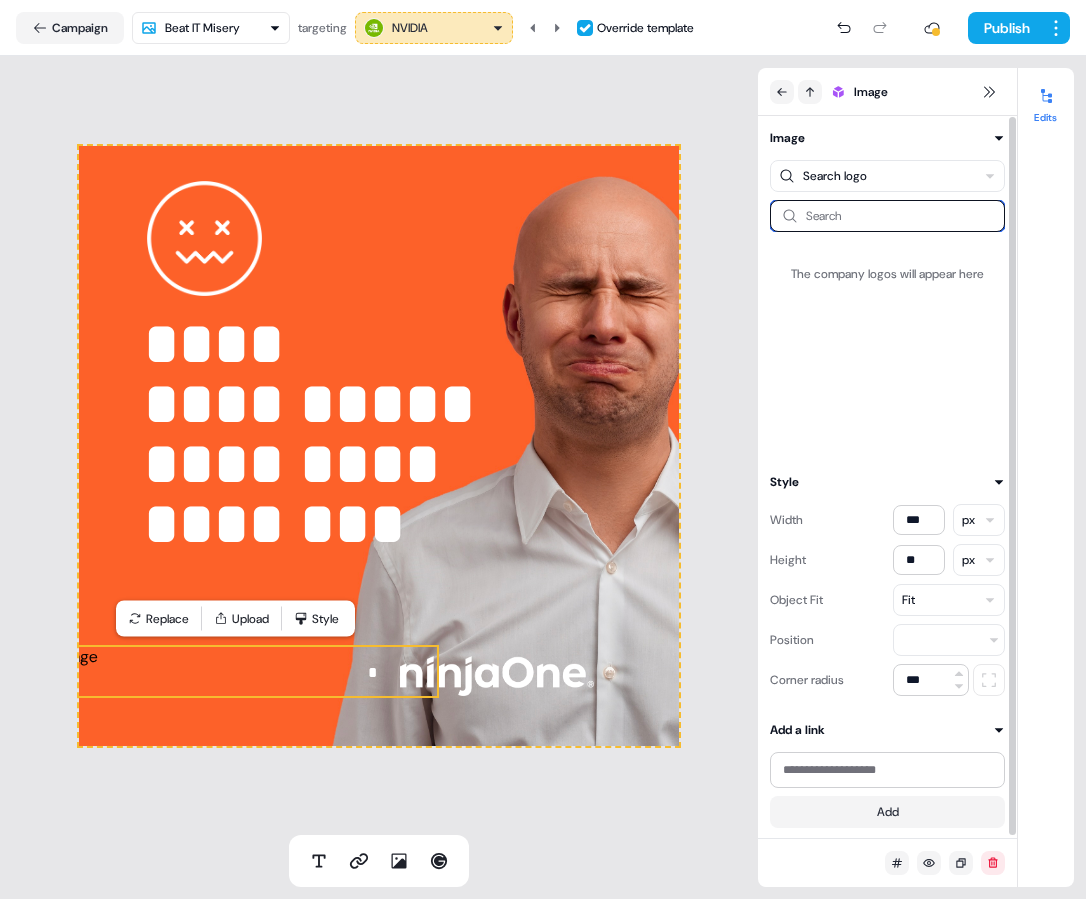 click at bounding box center (887, 216) 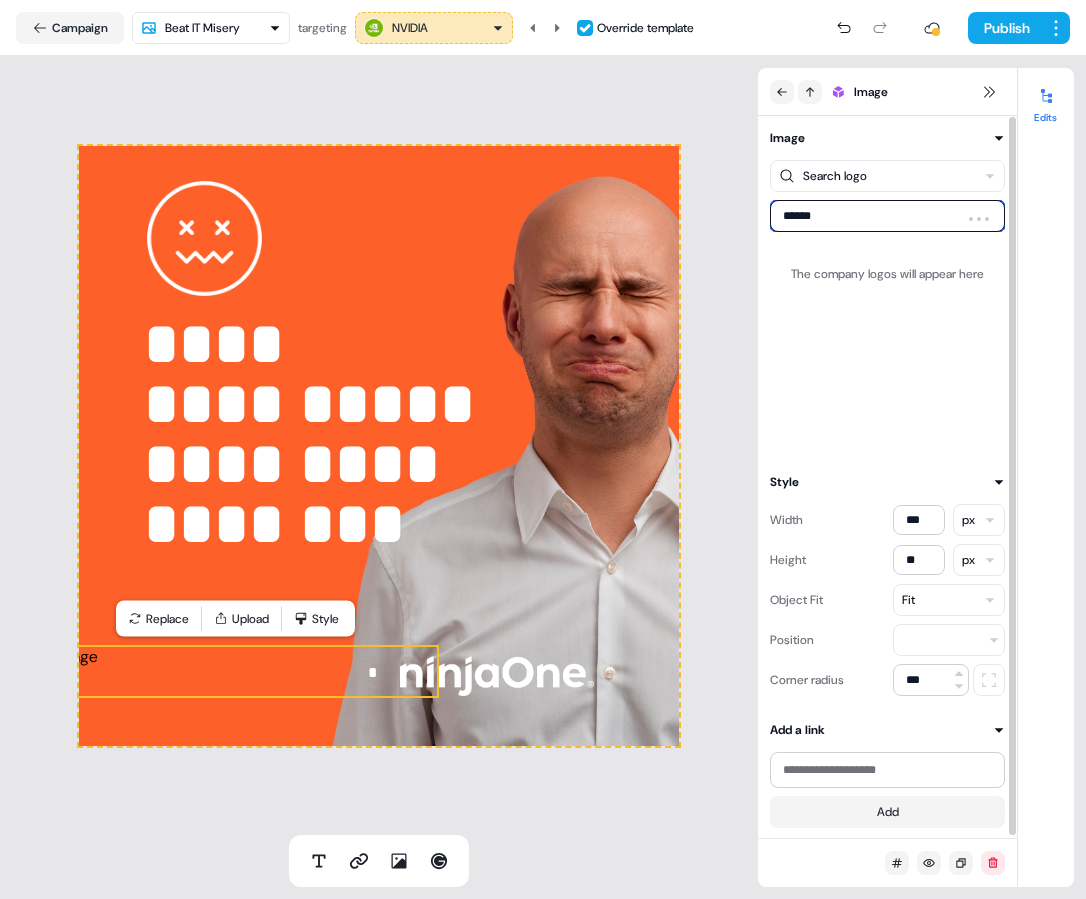 type on "******" 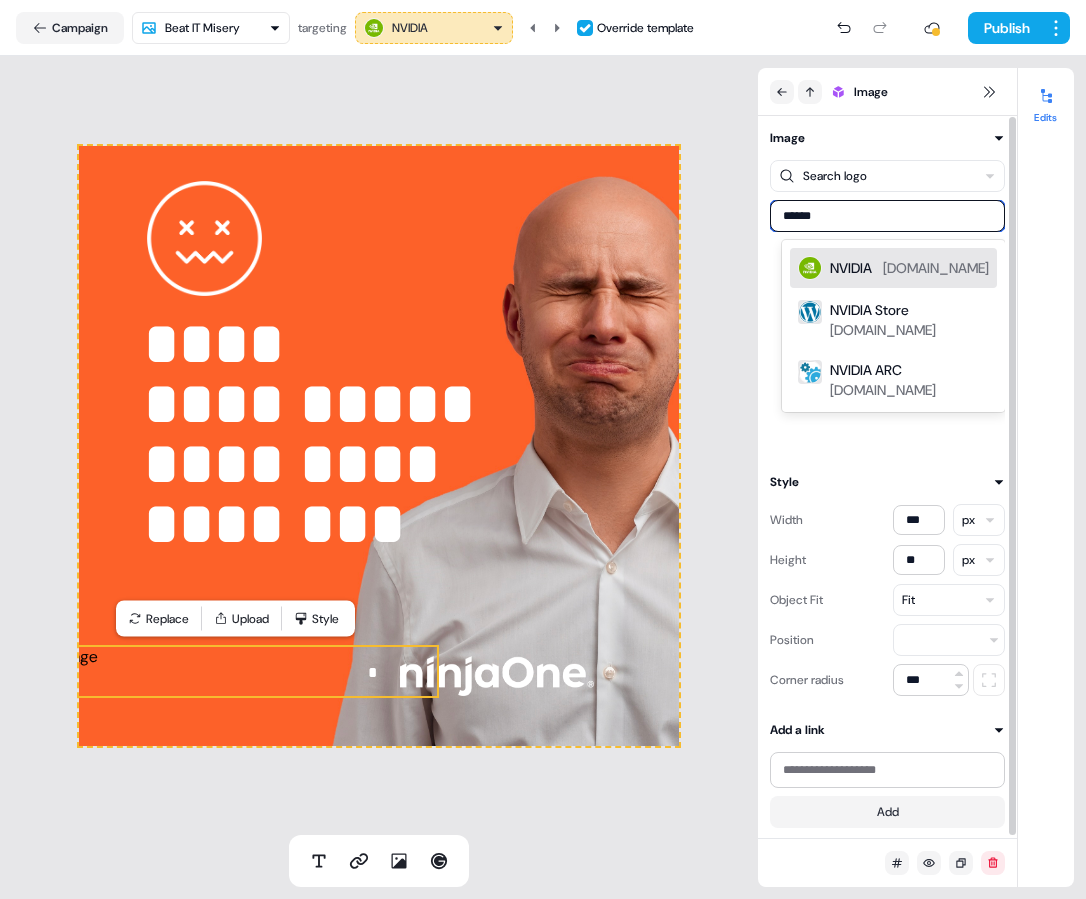click on "NVIDIA nvidia.com" at bounding box center (909, 268) 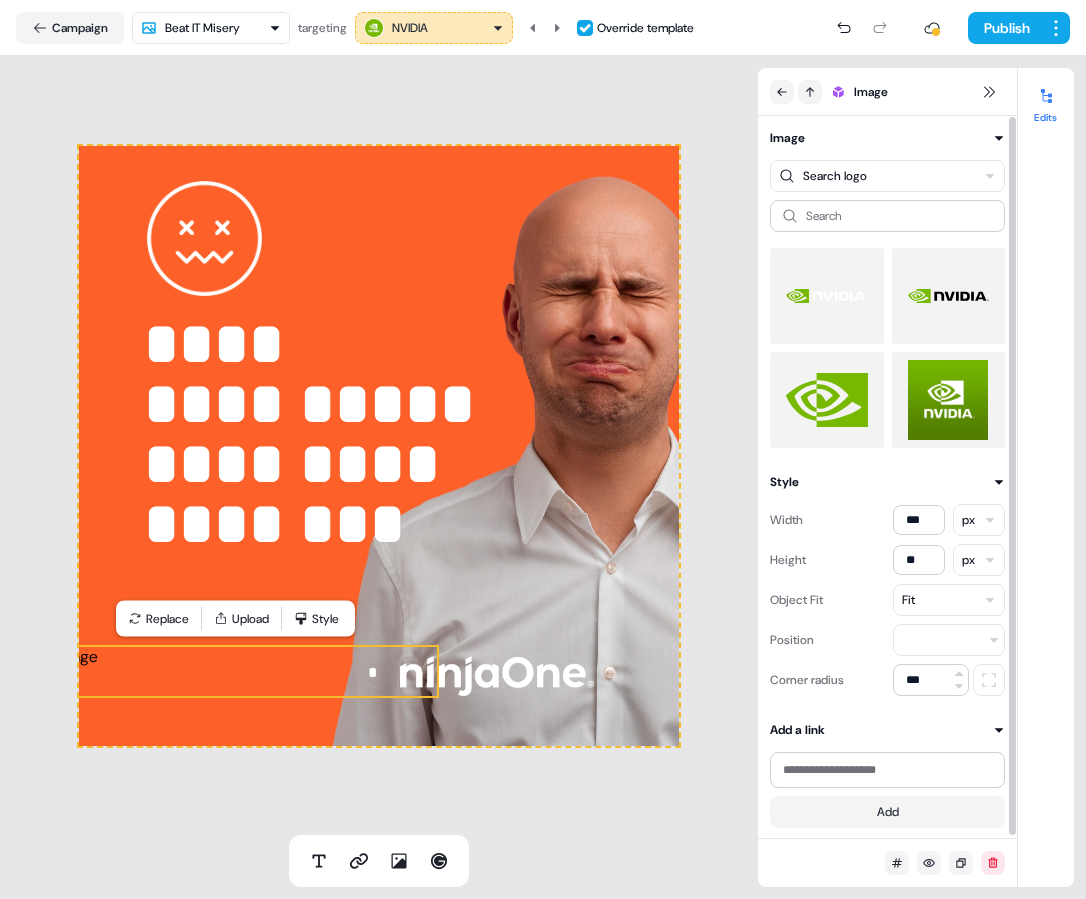 click at bounding box center (827, 296) 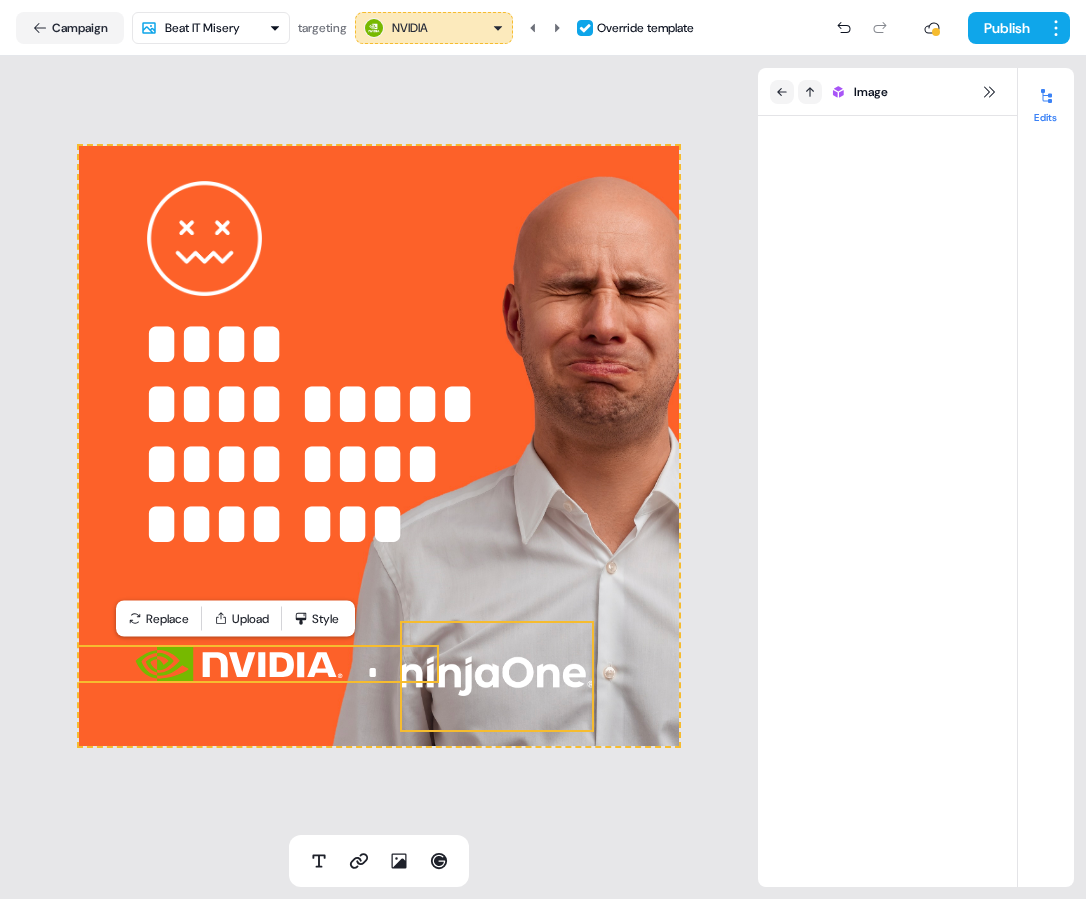 click on "**********" at bounding box center (379, 445) 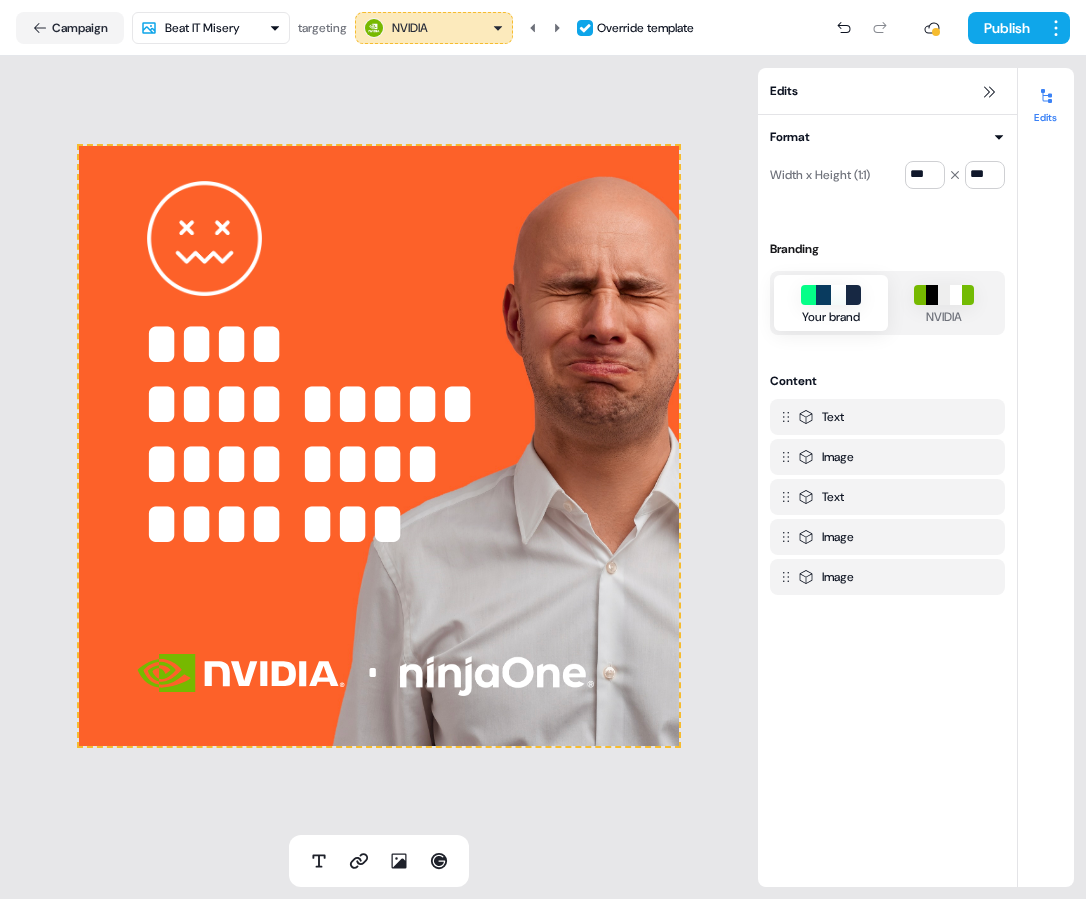 click on "**********" at bounding box center (379, 445) 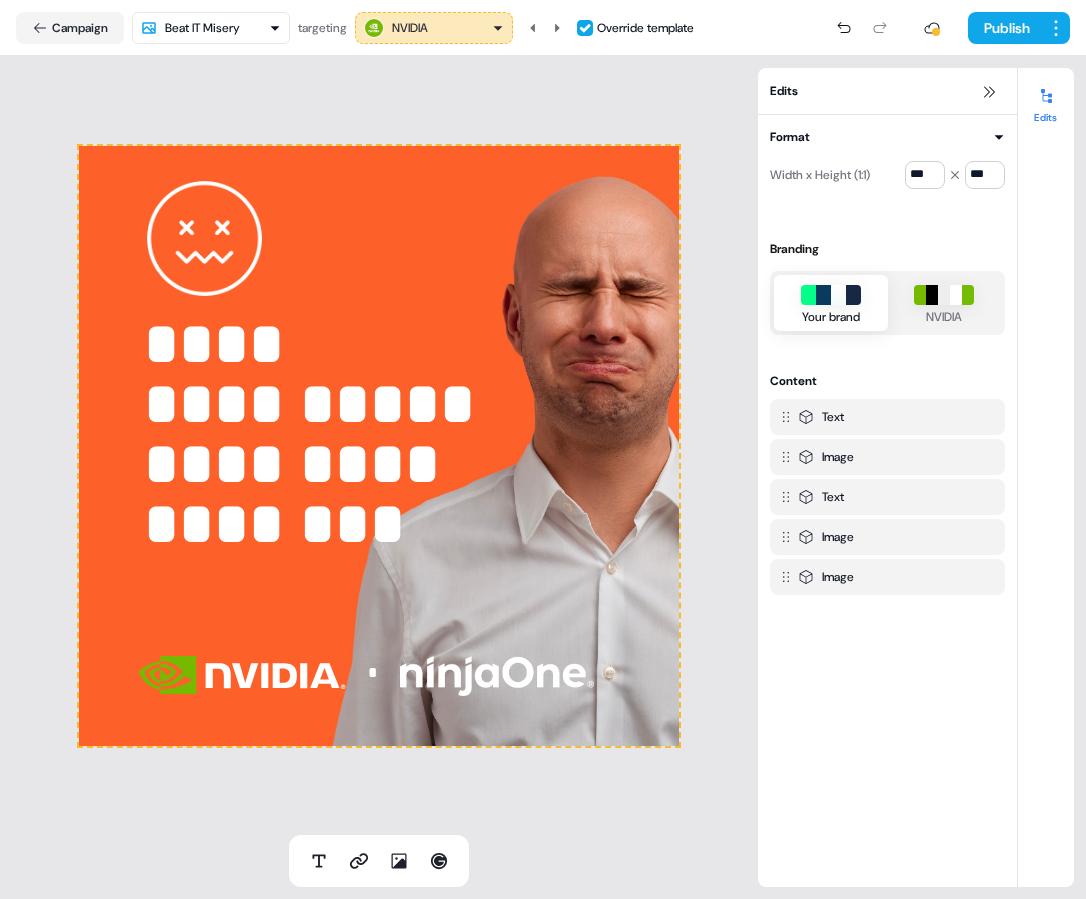 click on "NVIDIA" at bounding box center (434, 28) 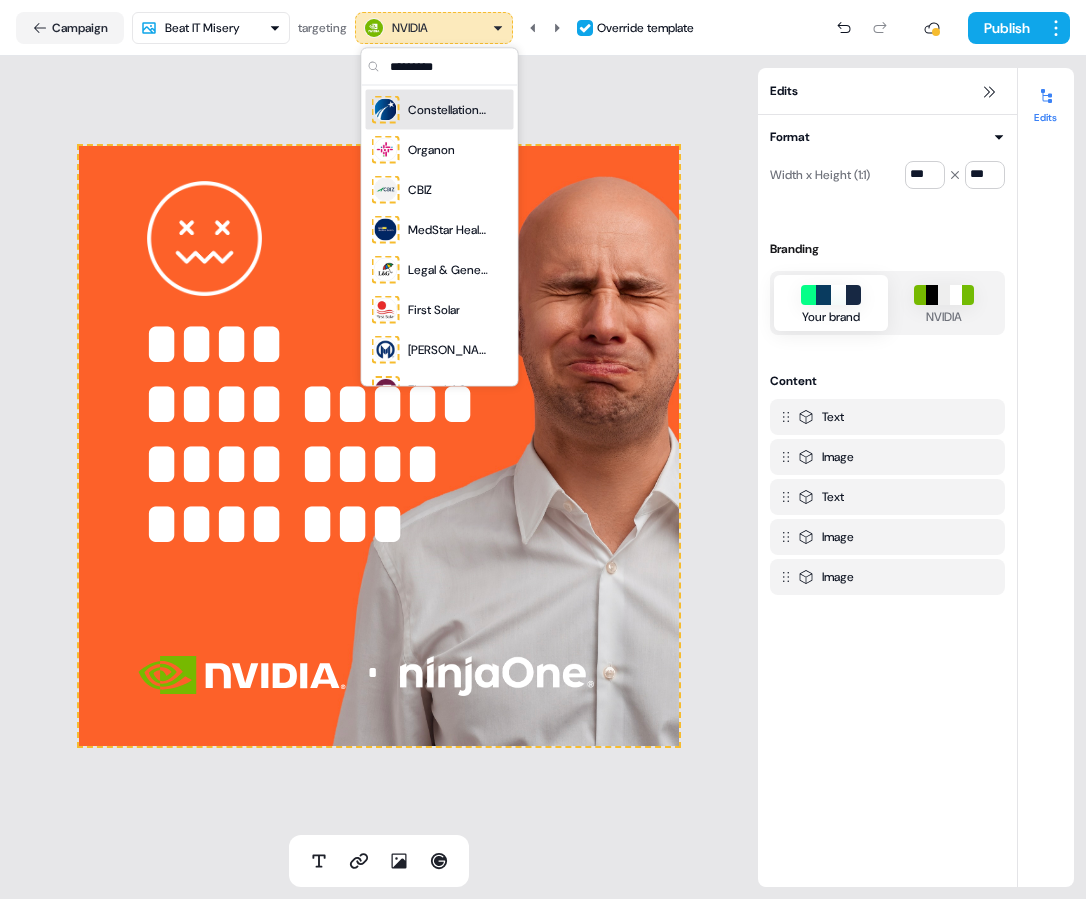 click on "**********" at bounding box center [543, 449] 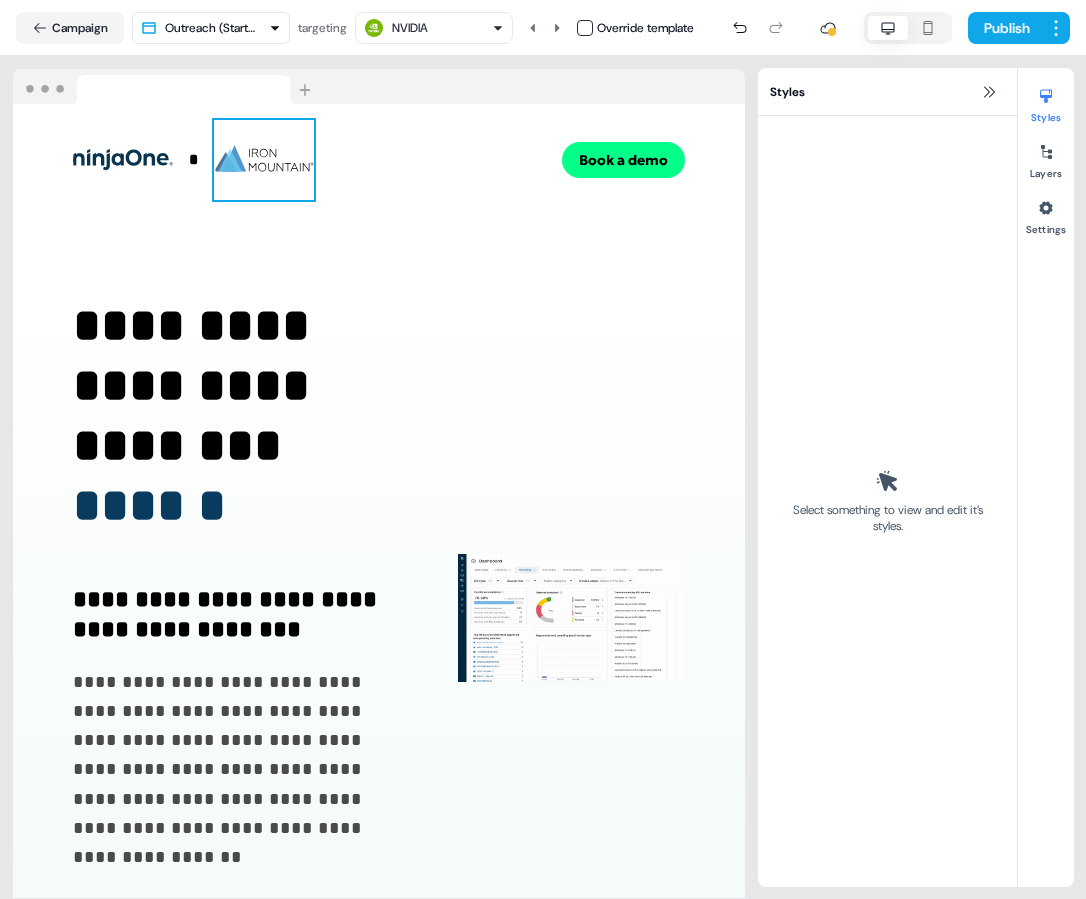click at bounding box center (264, 160) 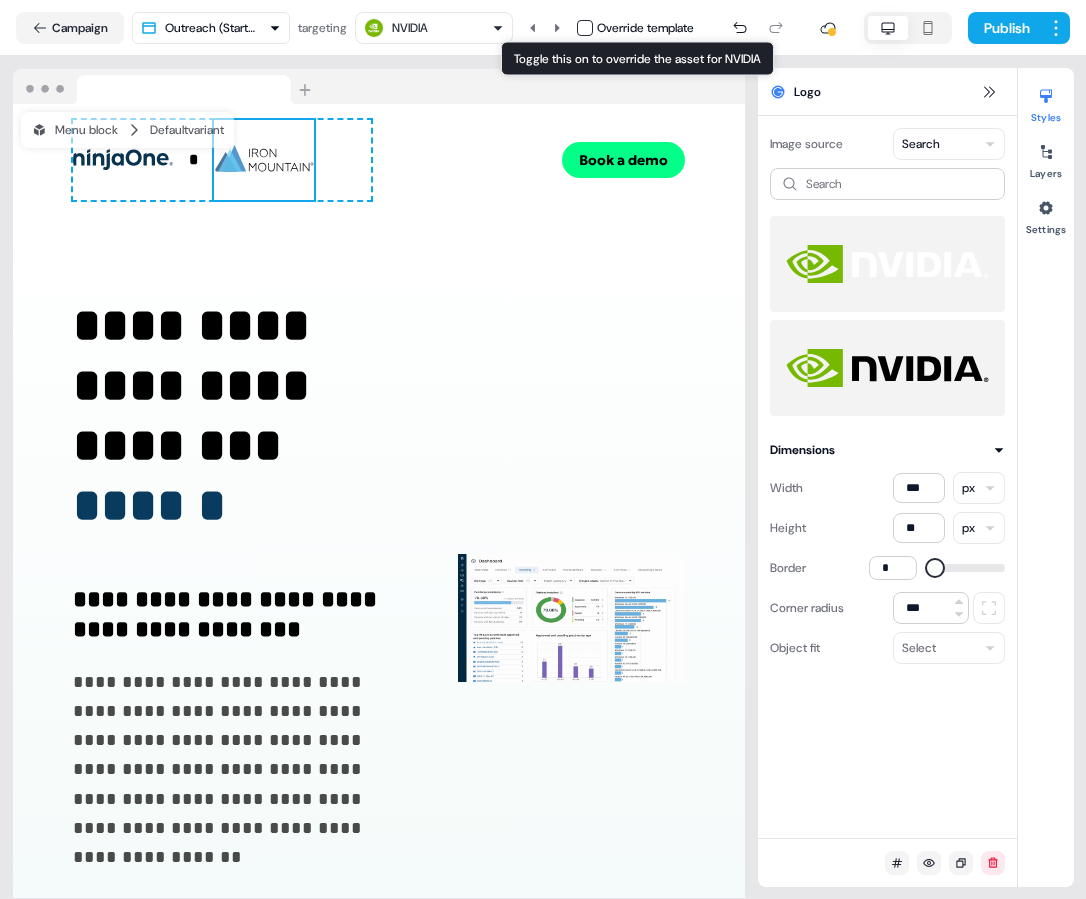 click at bounding box center (585, 28) 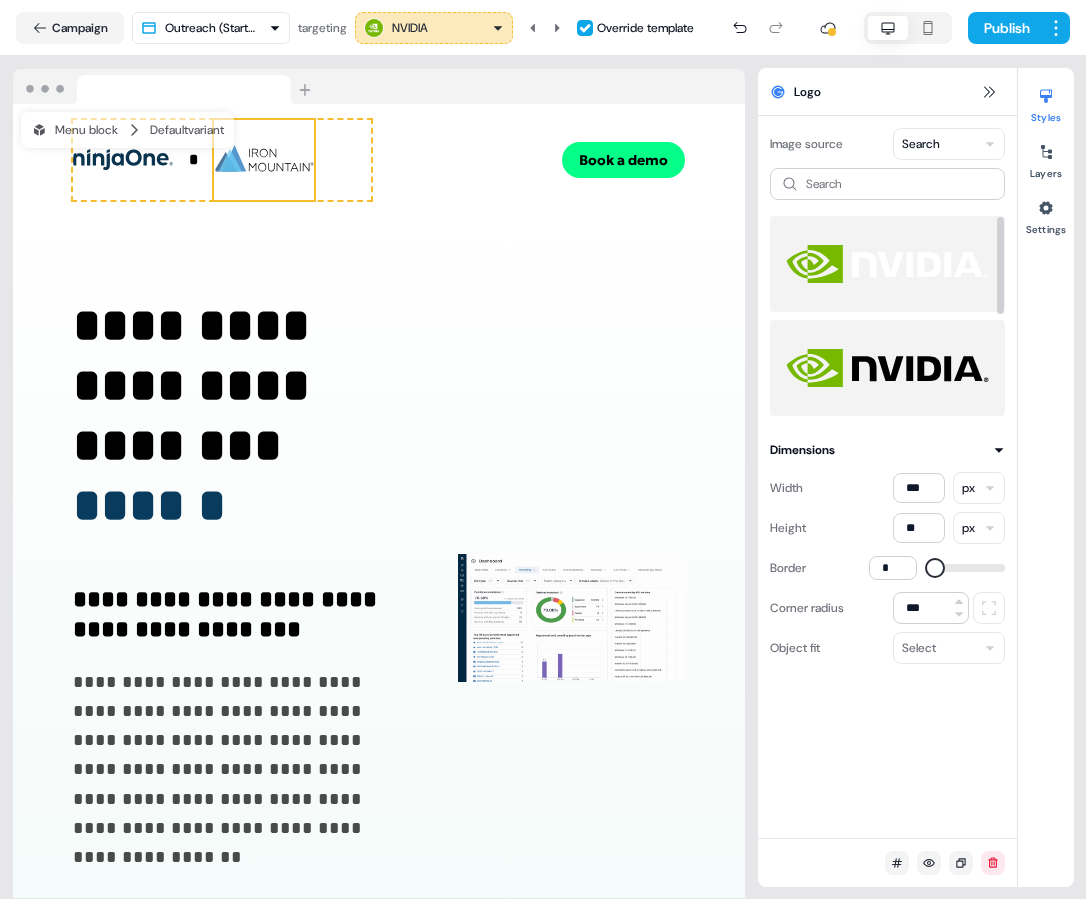 click at bounding box center [887, 368] 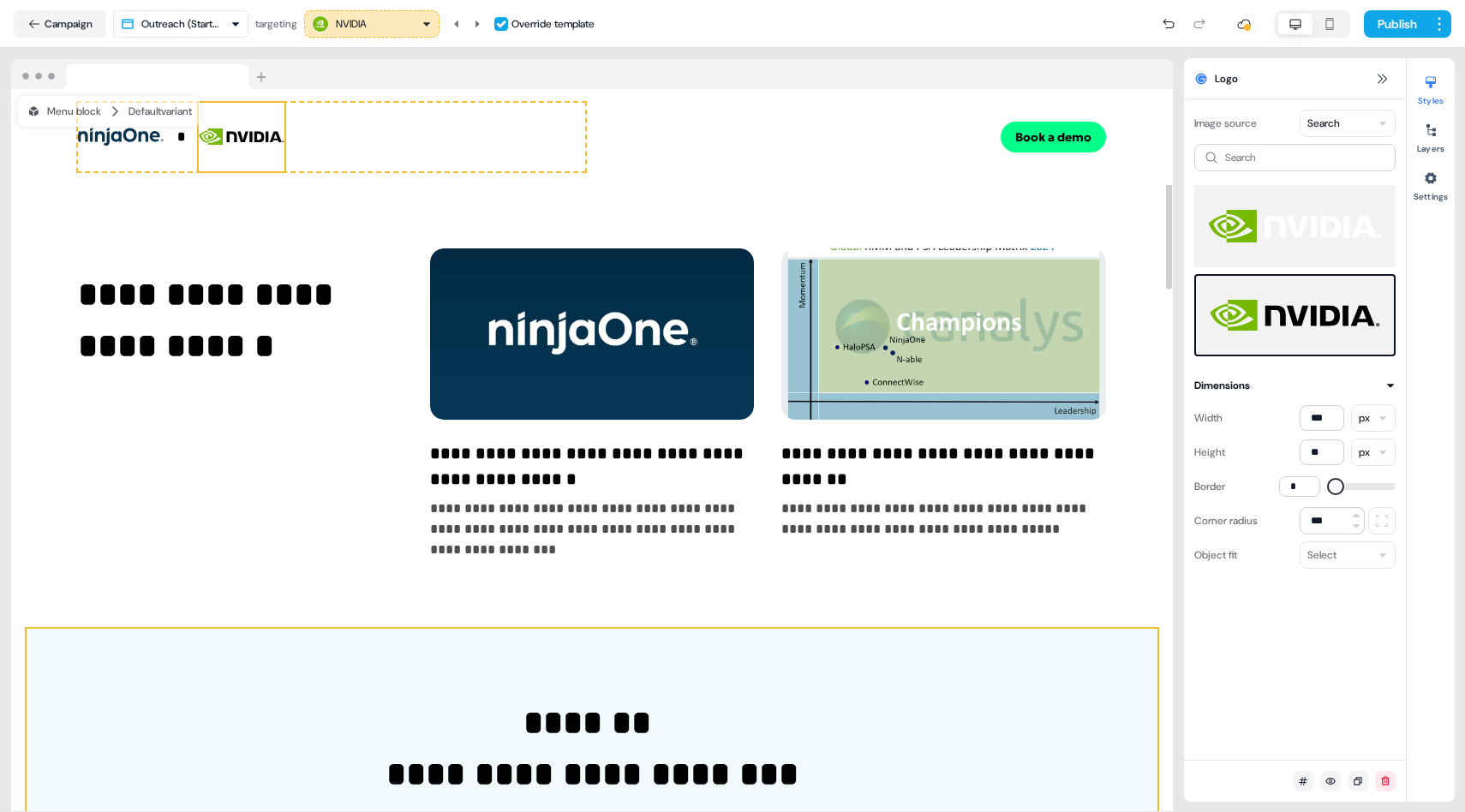 scroll, scrollTop: 566, scrollLeft: 0, axis: vertical 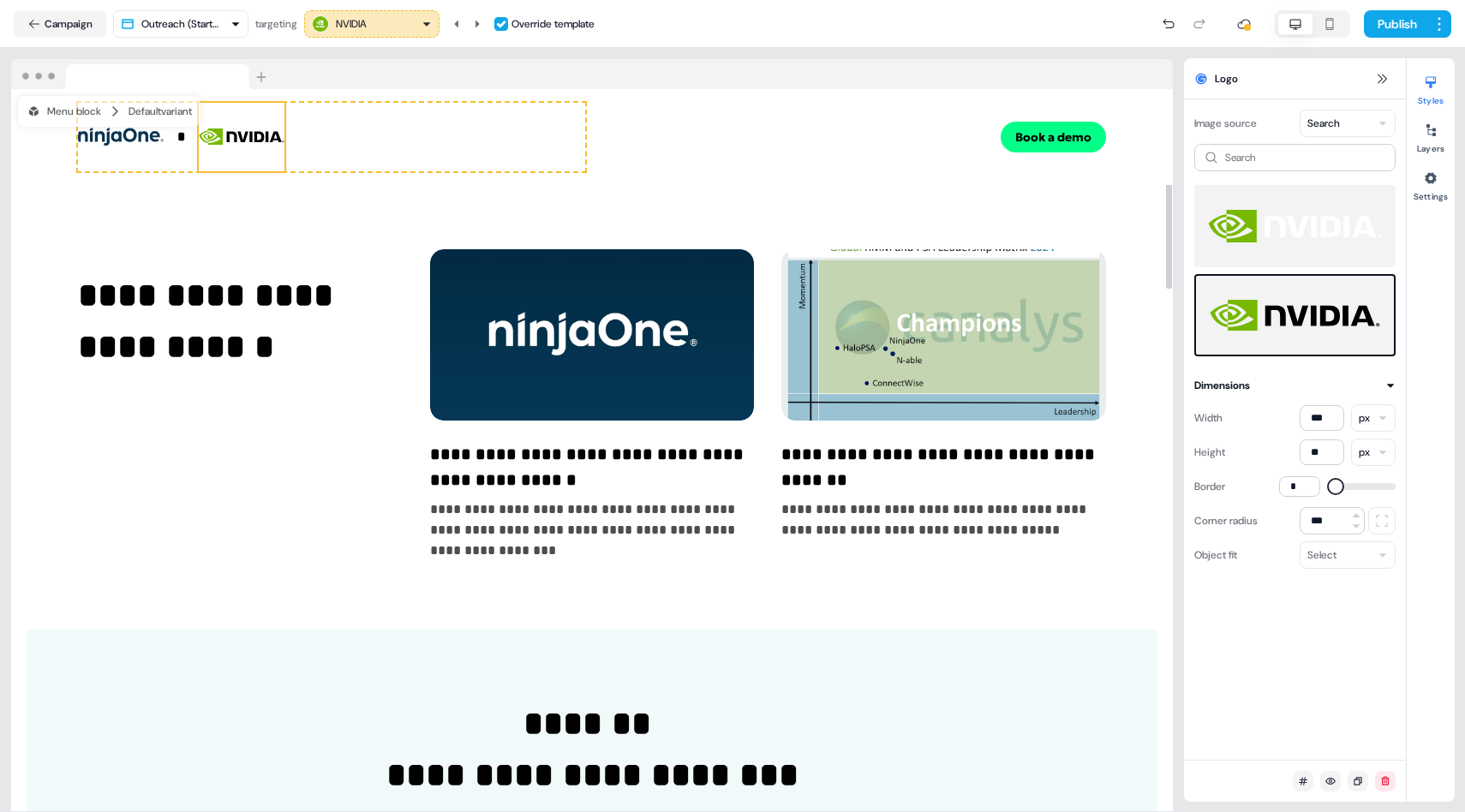 click on "NVIDIA" at bounding box center (372, 24) 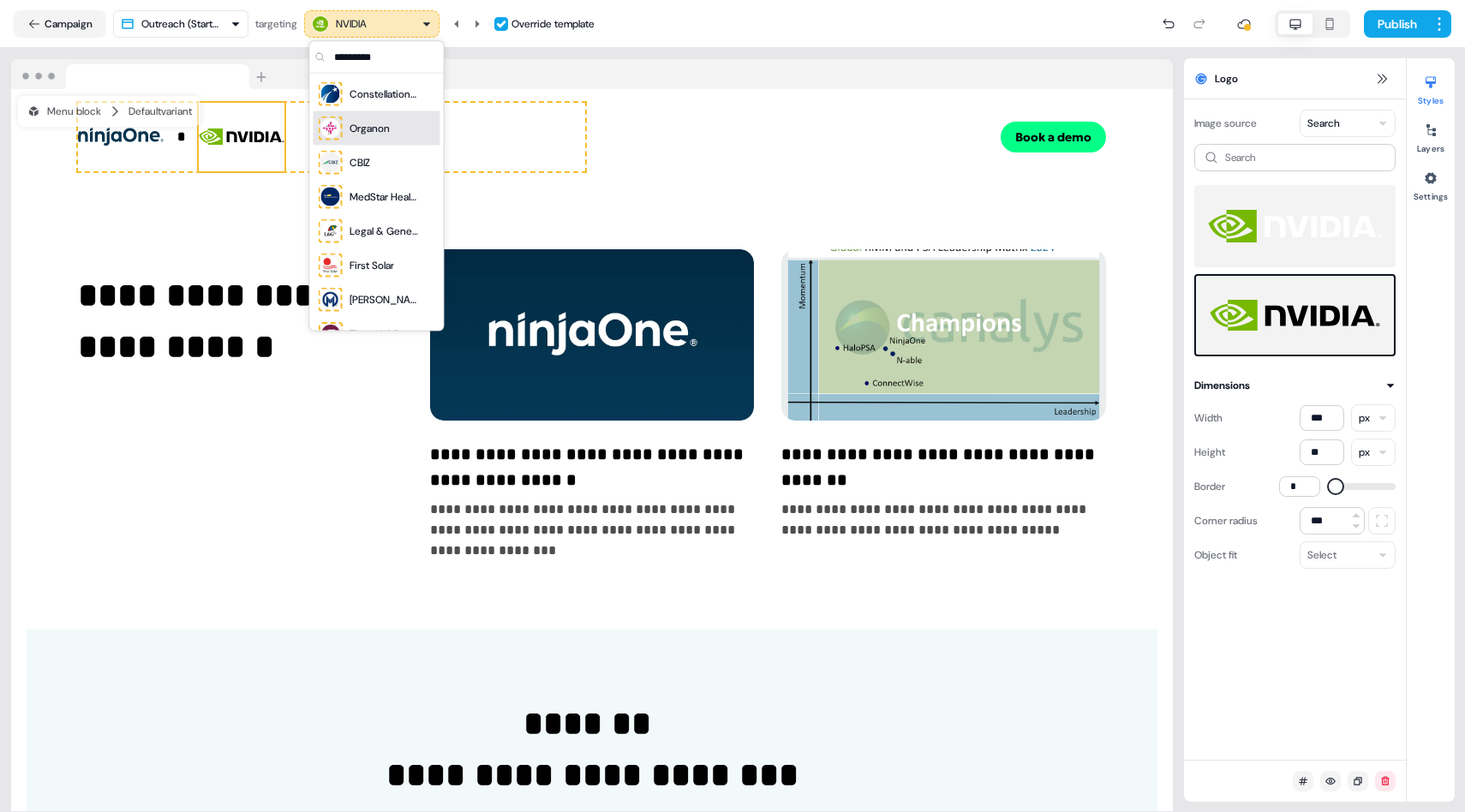 click on "Organon" at bounding box center [369, 128] 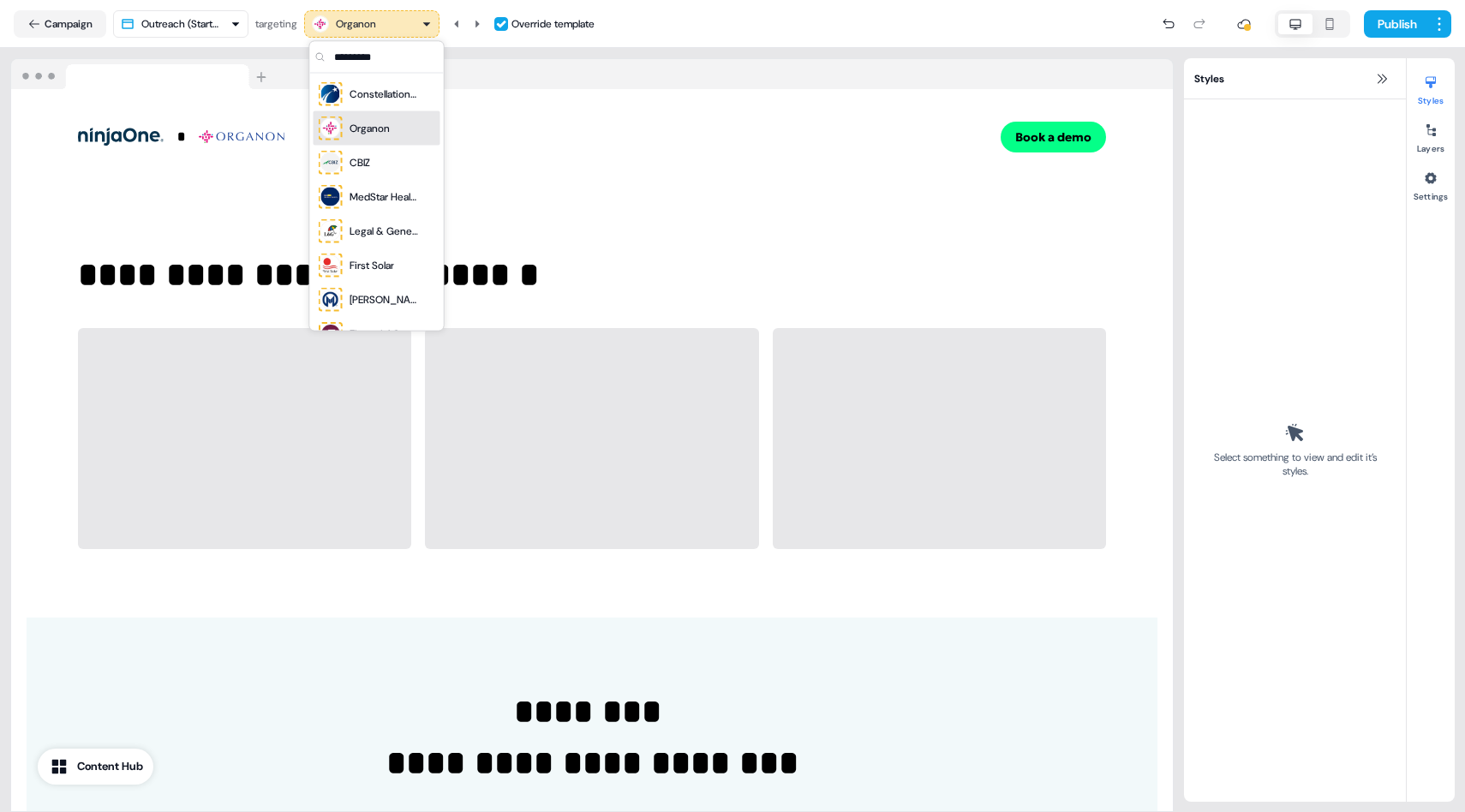 scroll, scrollTop: 592, scrollLeft: 0, axis: vertical 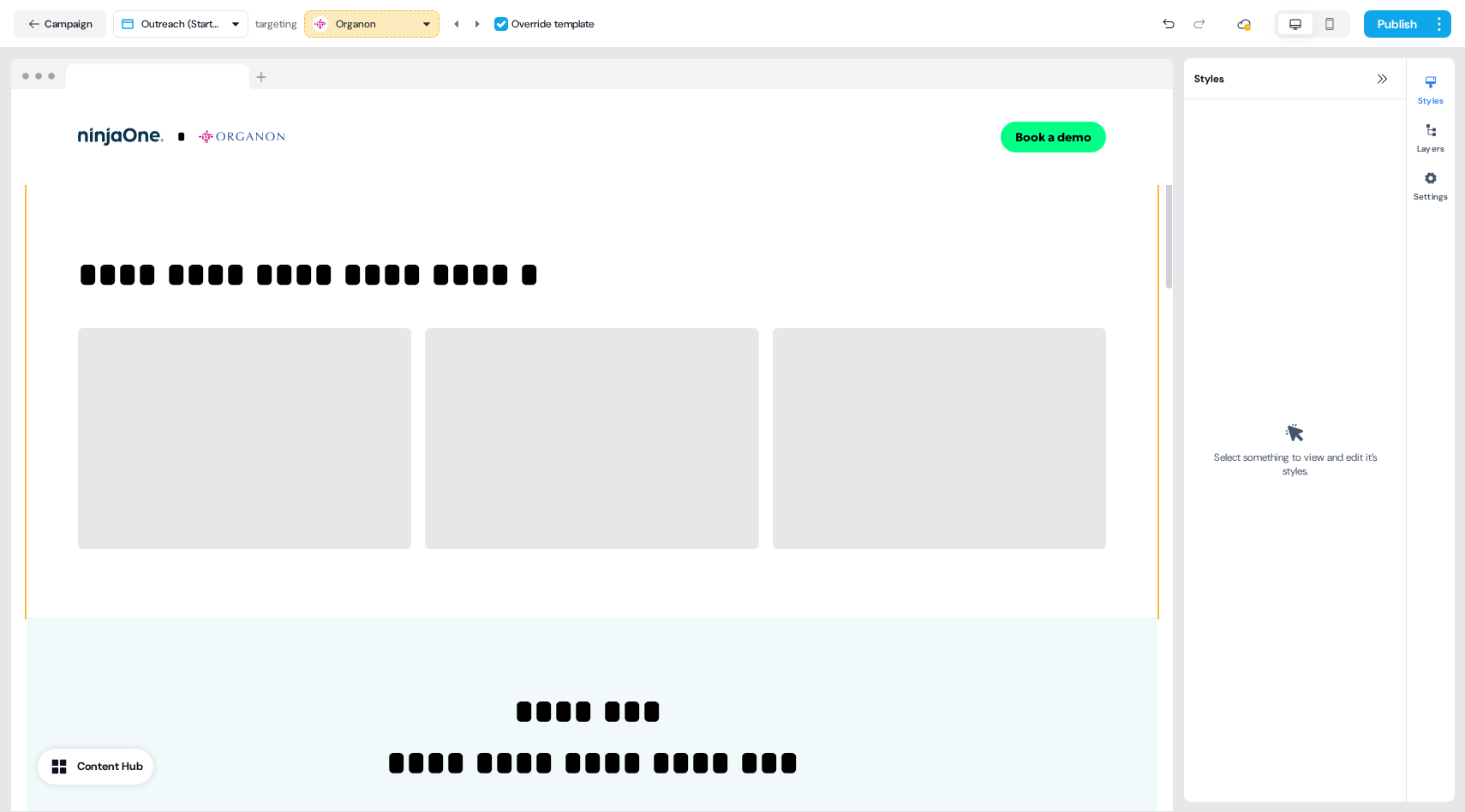 click on "**********" at bounding box center (592, 399) 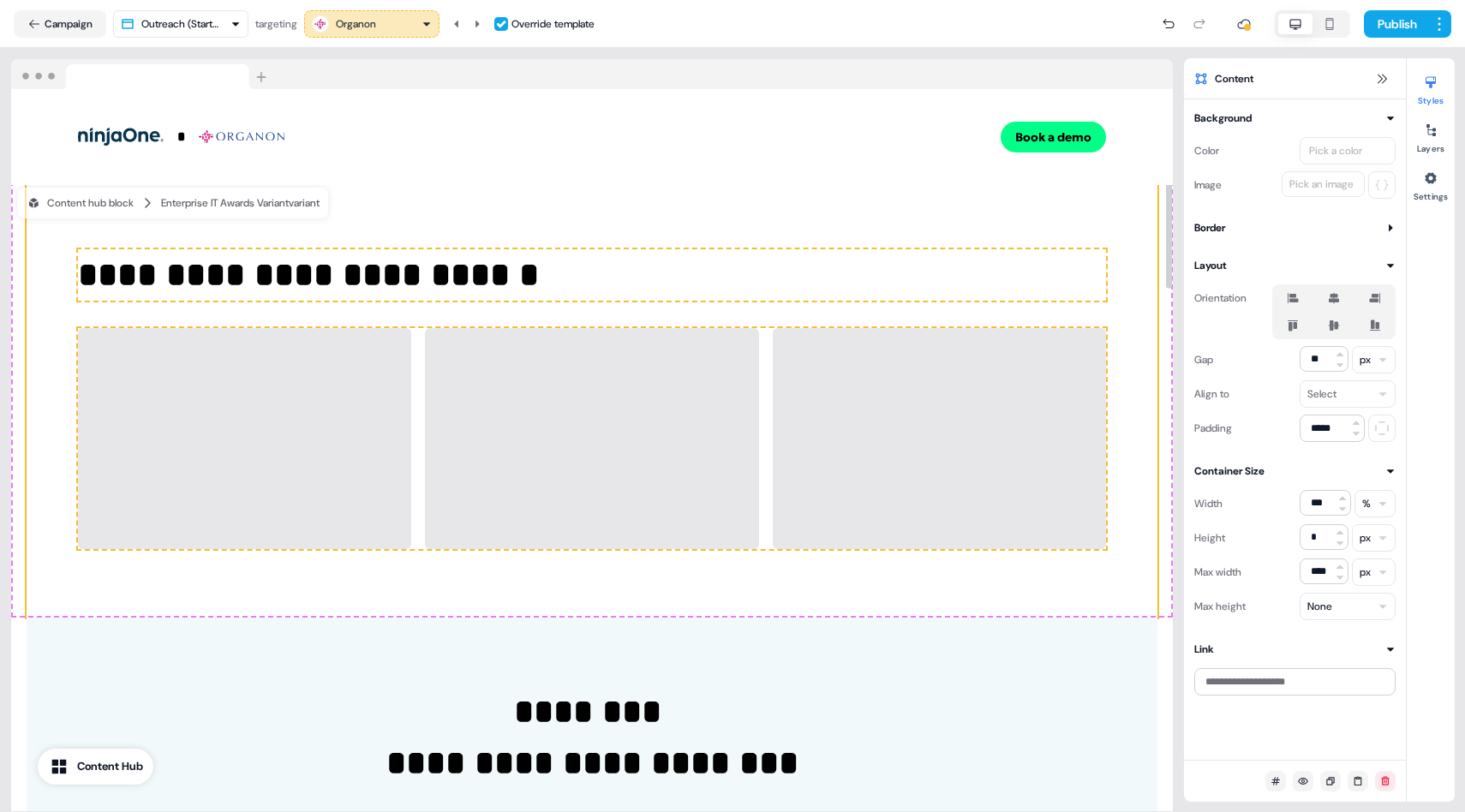 click on "Organon" at bounding box center [356, 24] 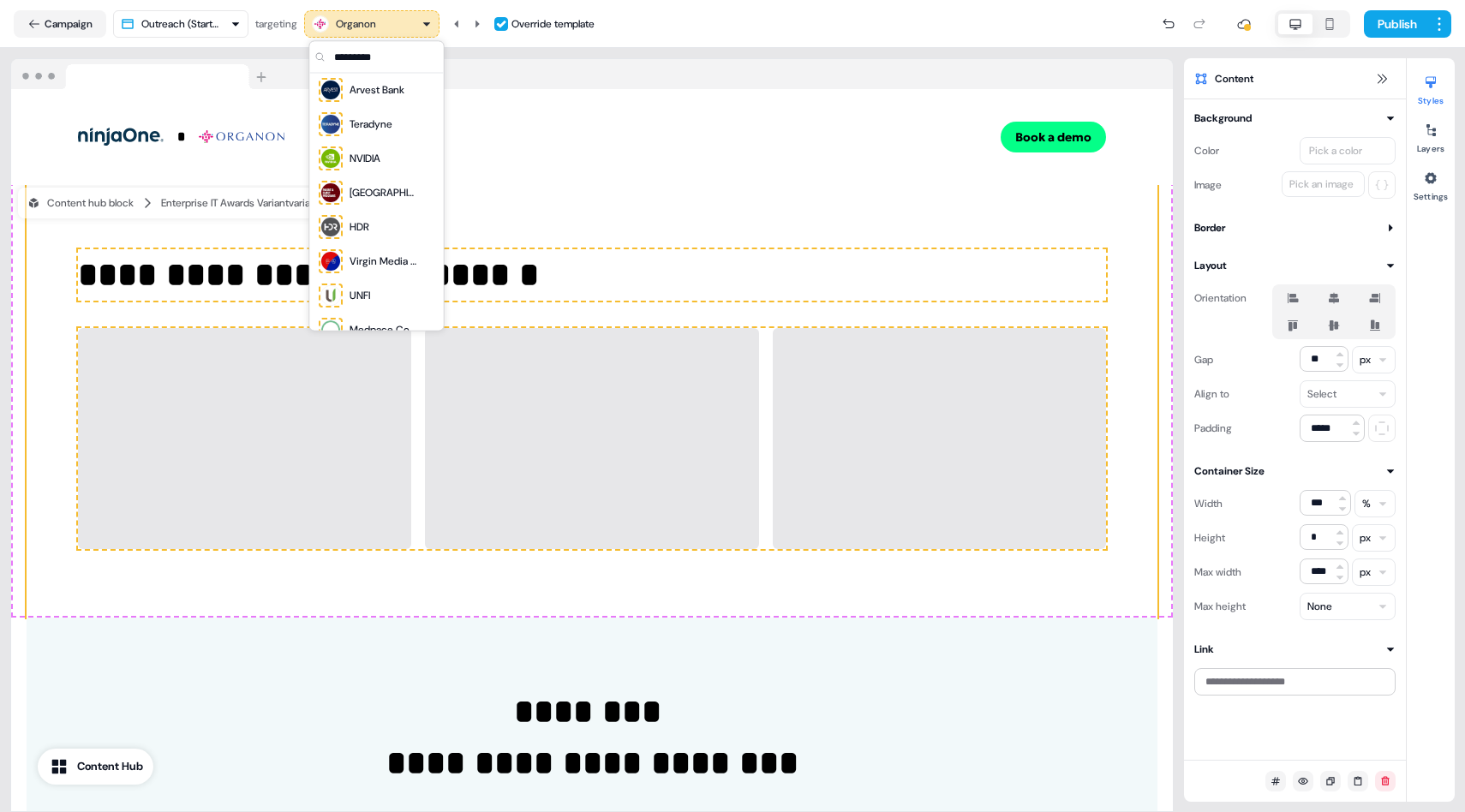 scroll, scrollTop: 534, scrollLeft: 0, axis: vertical 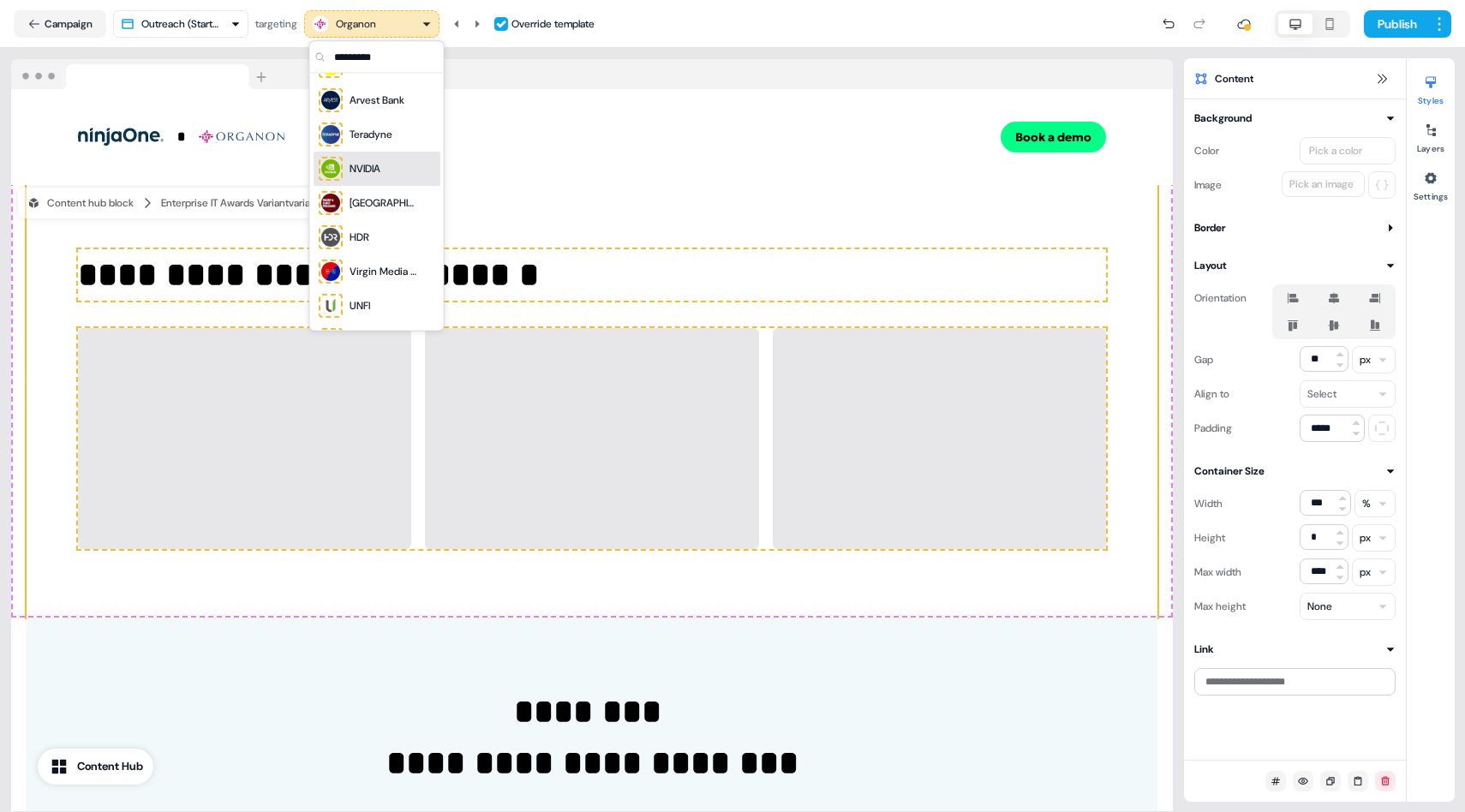 click on "NVIDIA" at bounding box center [365, 169] 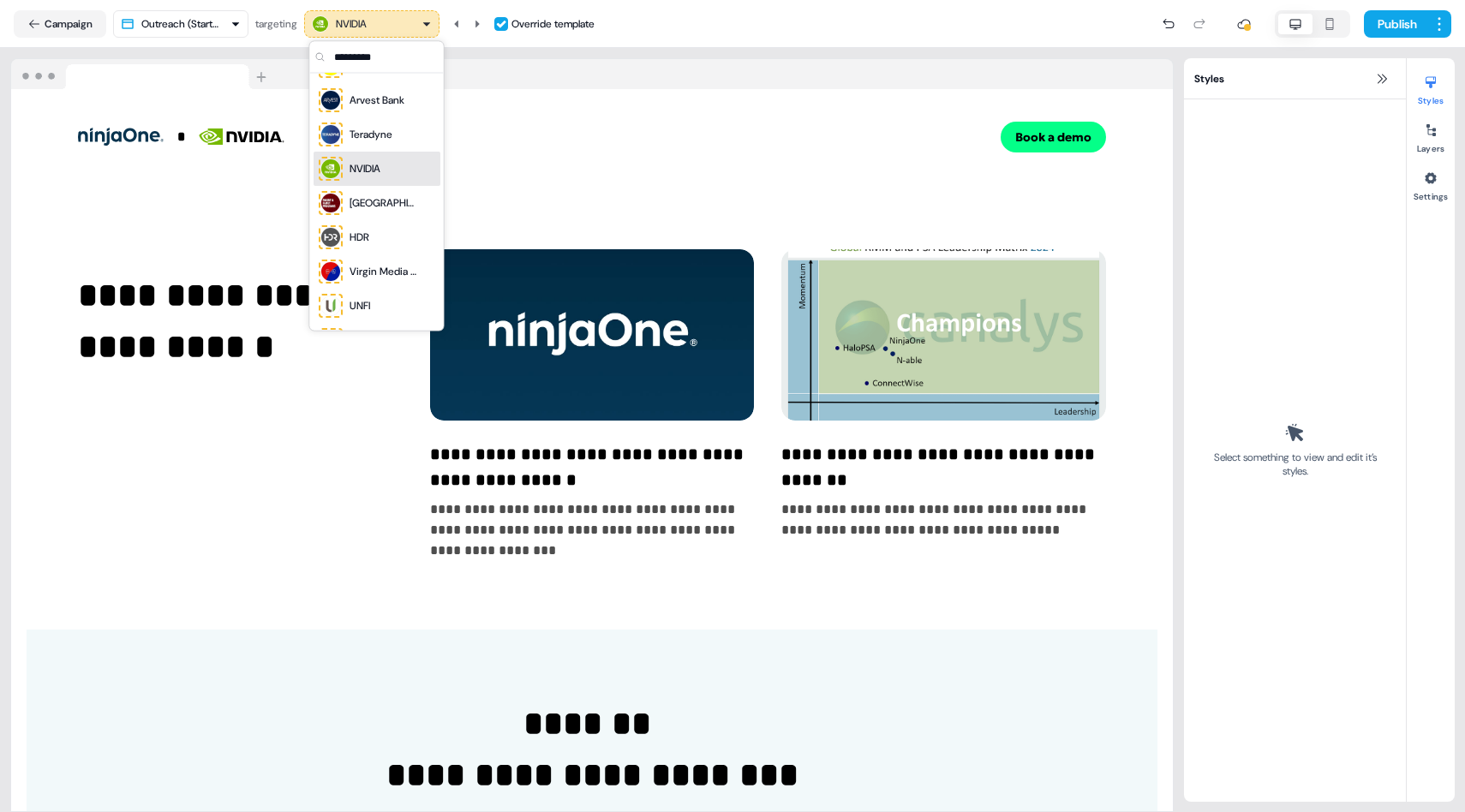 scroll, scrollTop: 566, scrollLeft: 0, axis: vertical 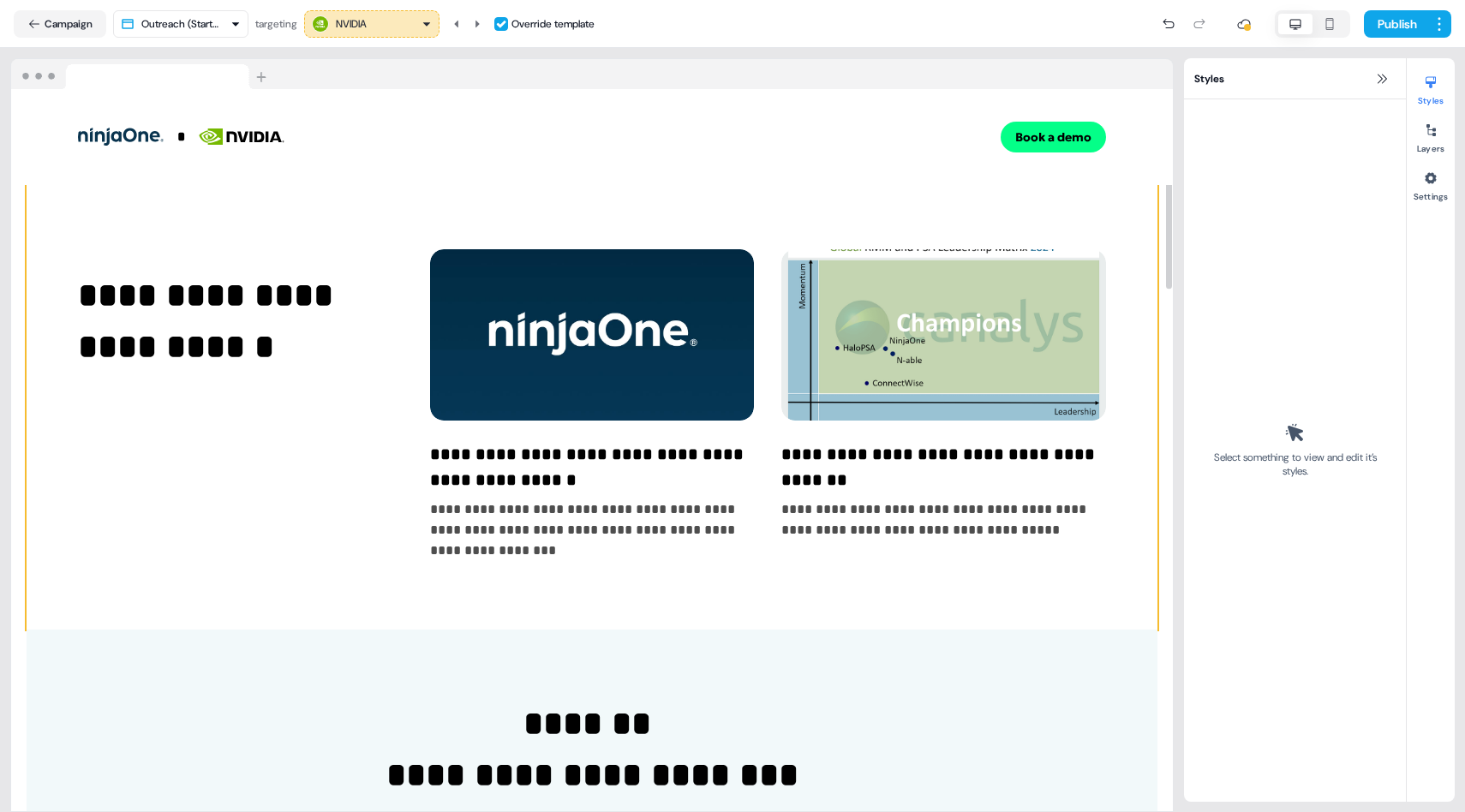 click on "**********" at bounding box center [592, 405] 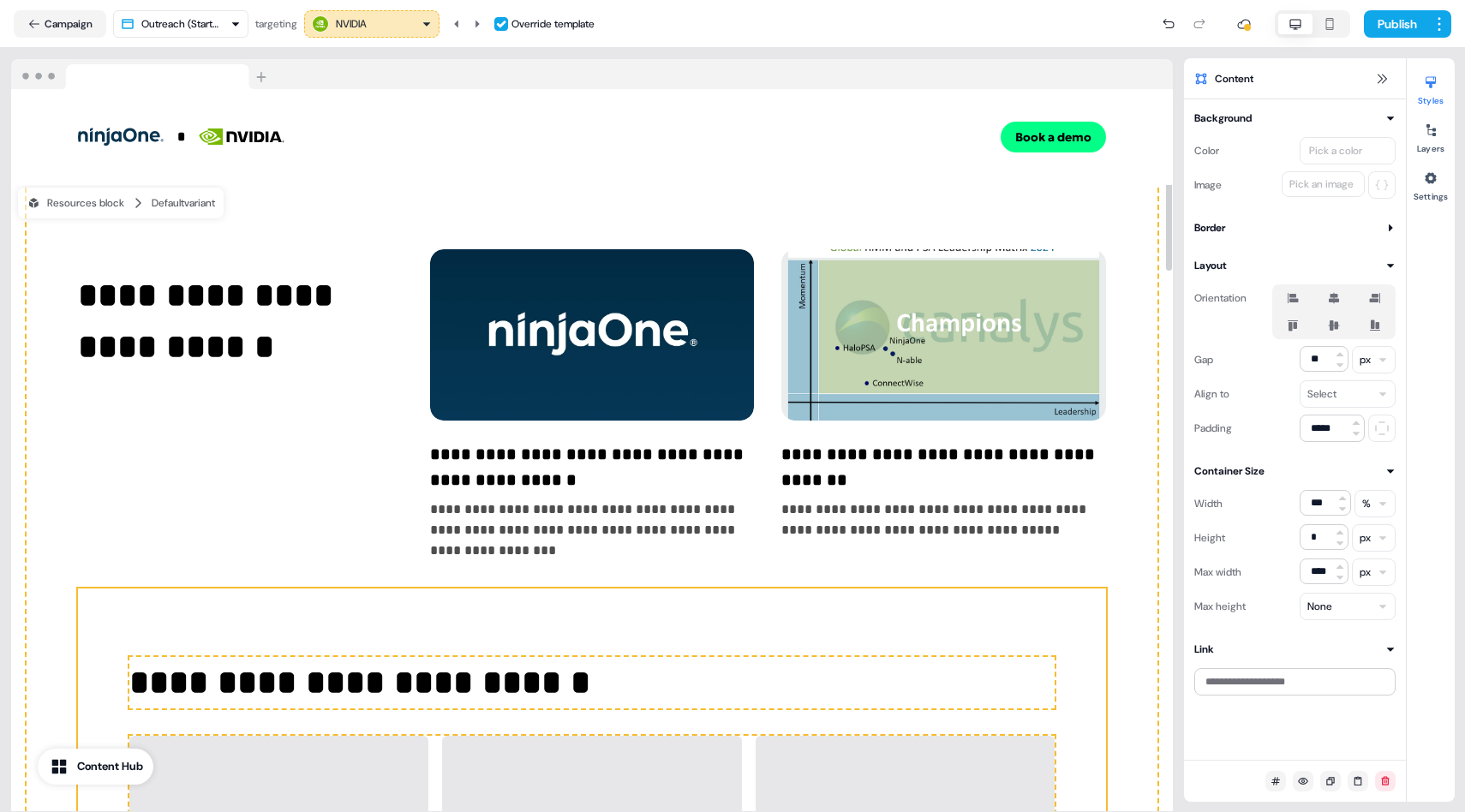 click on "**********" at bounding box center [592, 637] 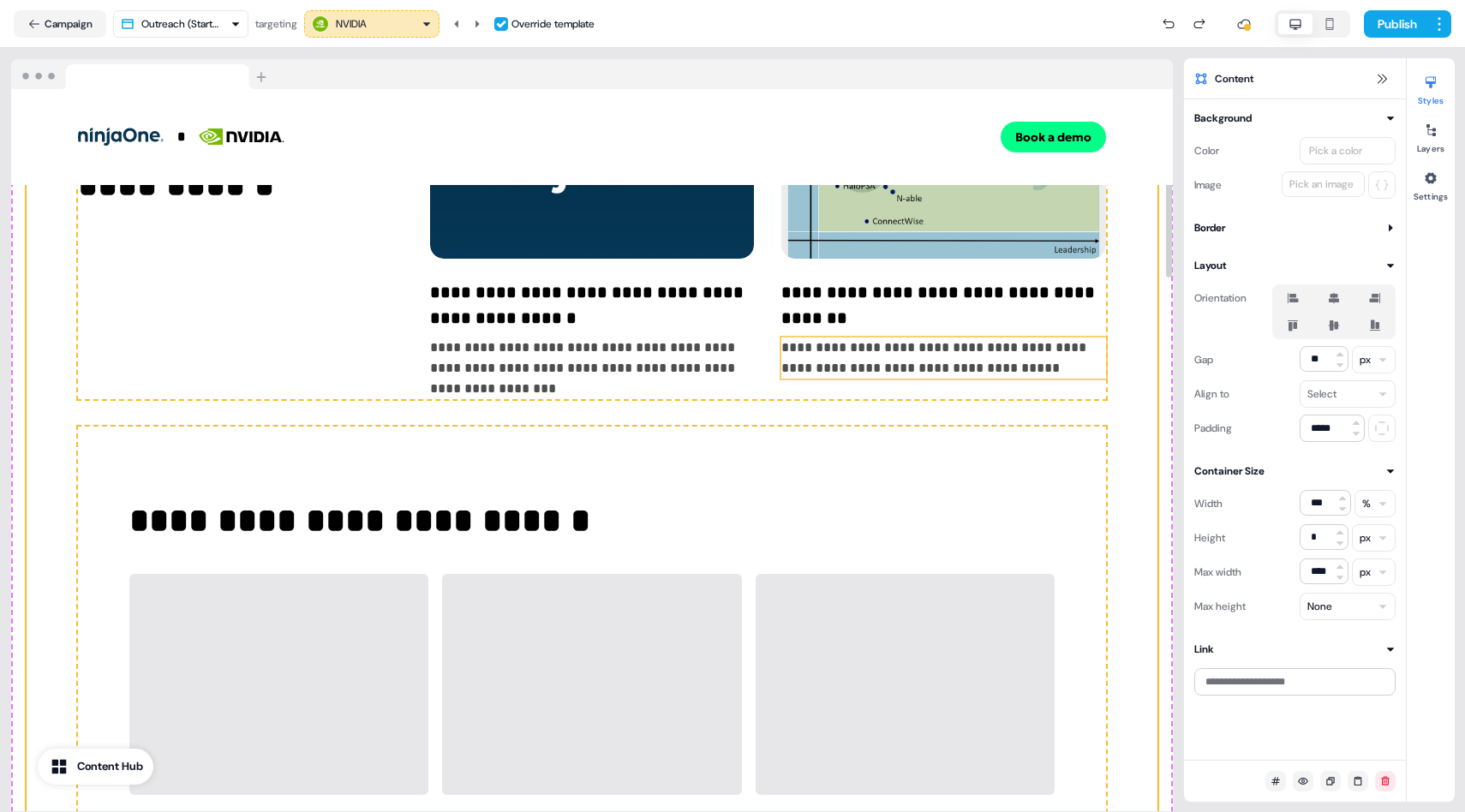 scroll, scrollTop: 399, scrollLeft: 0, axis: vertical 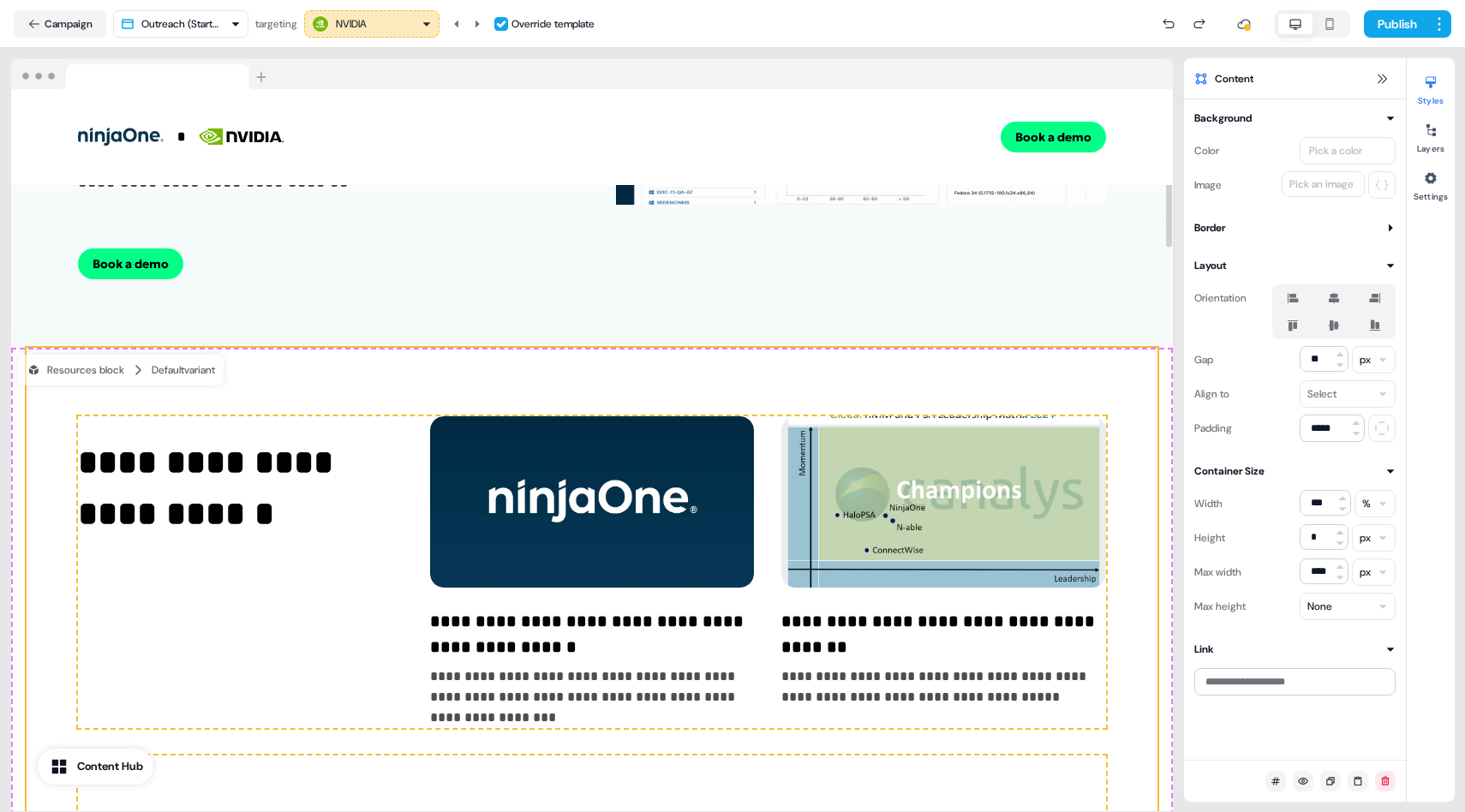 click on "**********" at bounding box center (592, 804) 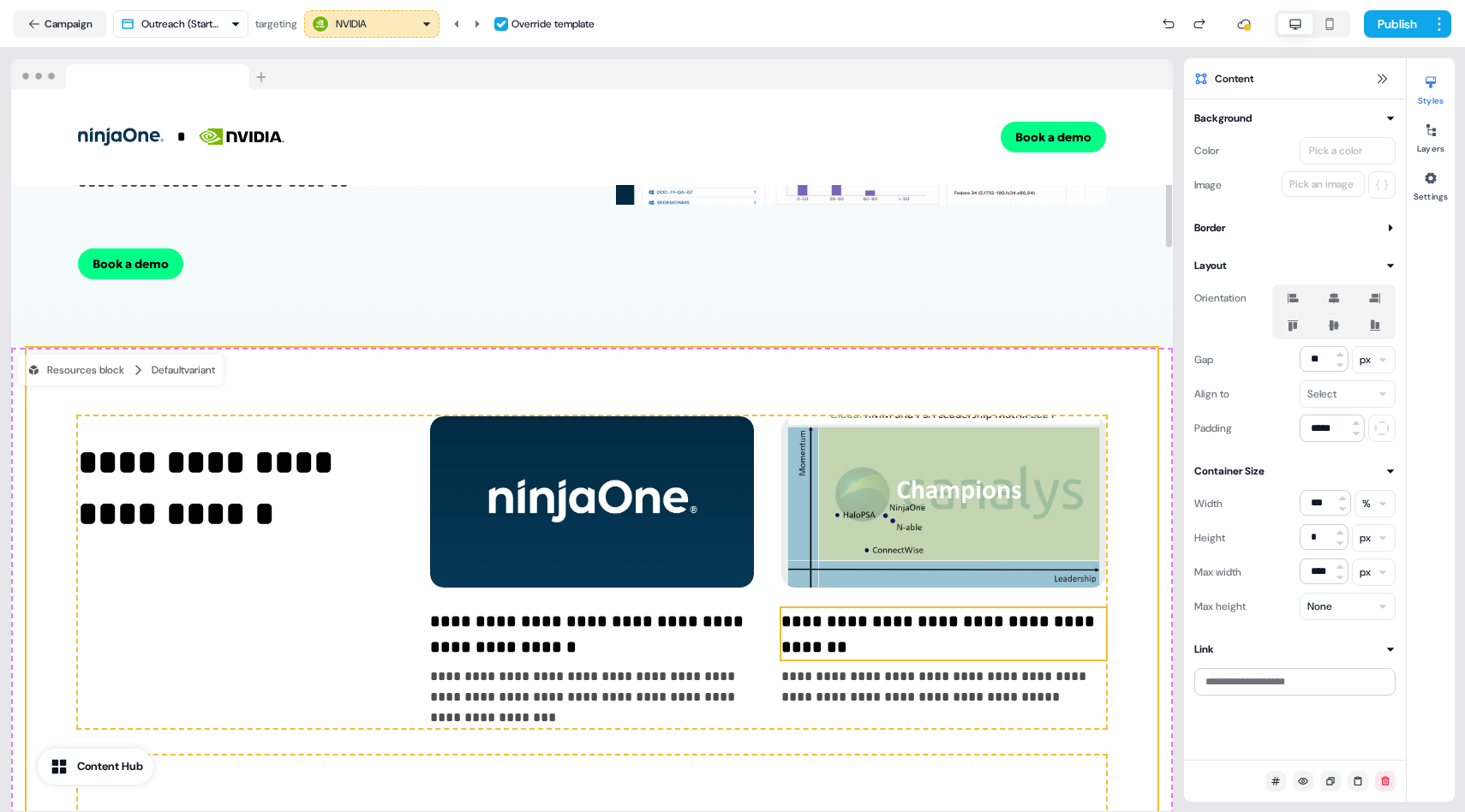 click on "**********" at bounding box center (943, 634) 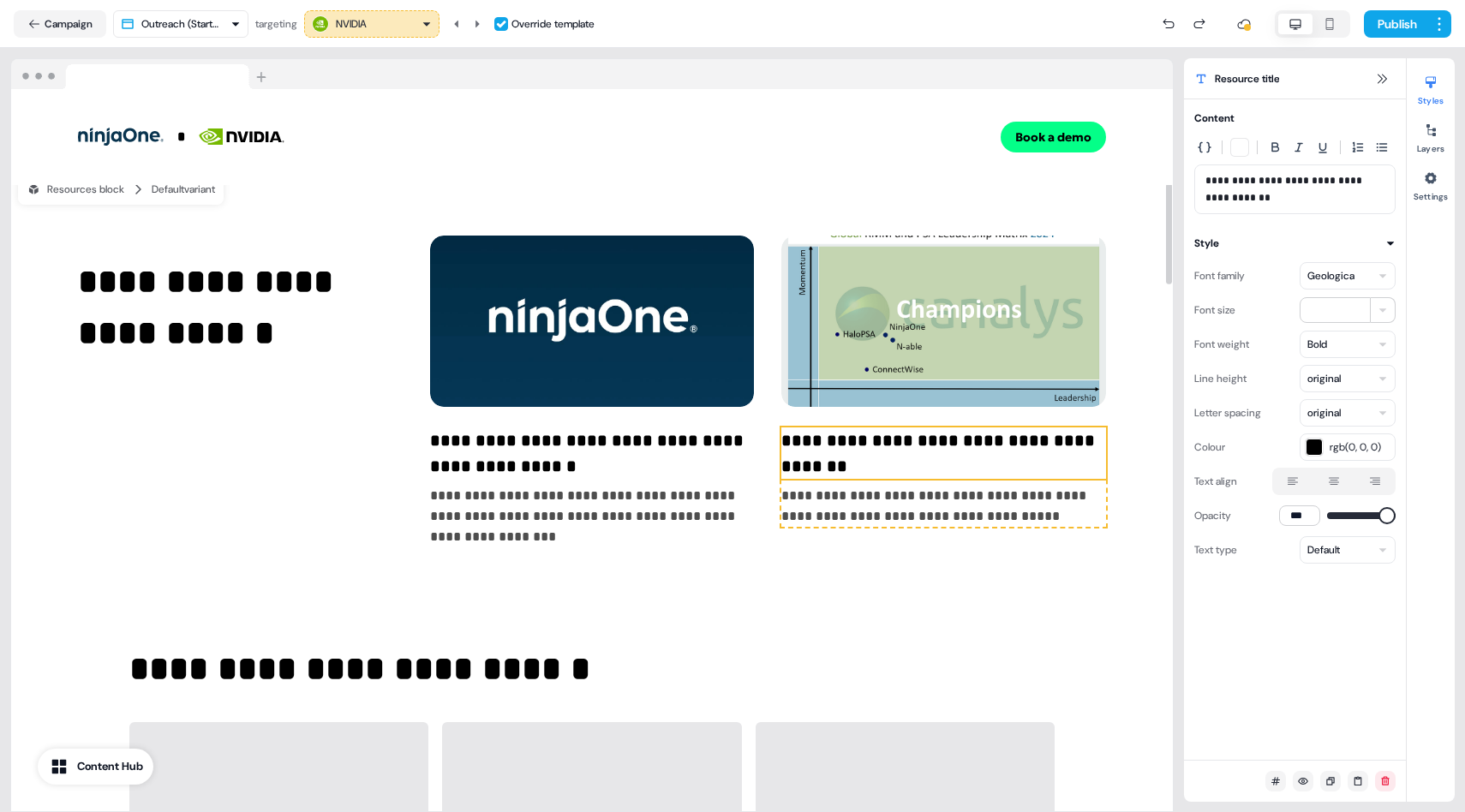 scroll, scrollTop: 536, scrollLeft: 0, axis: vertical 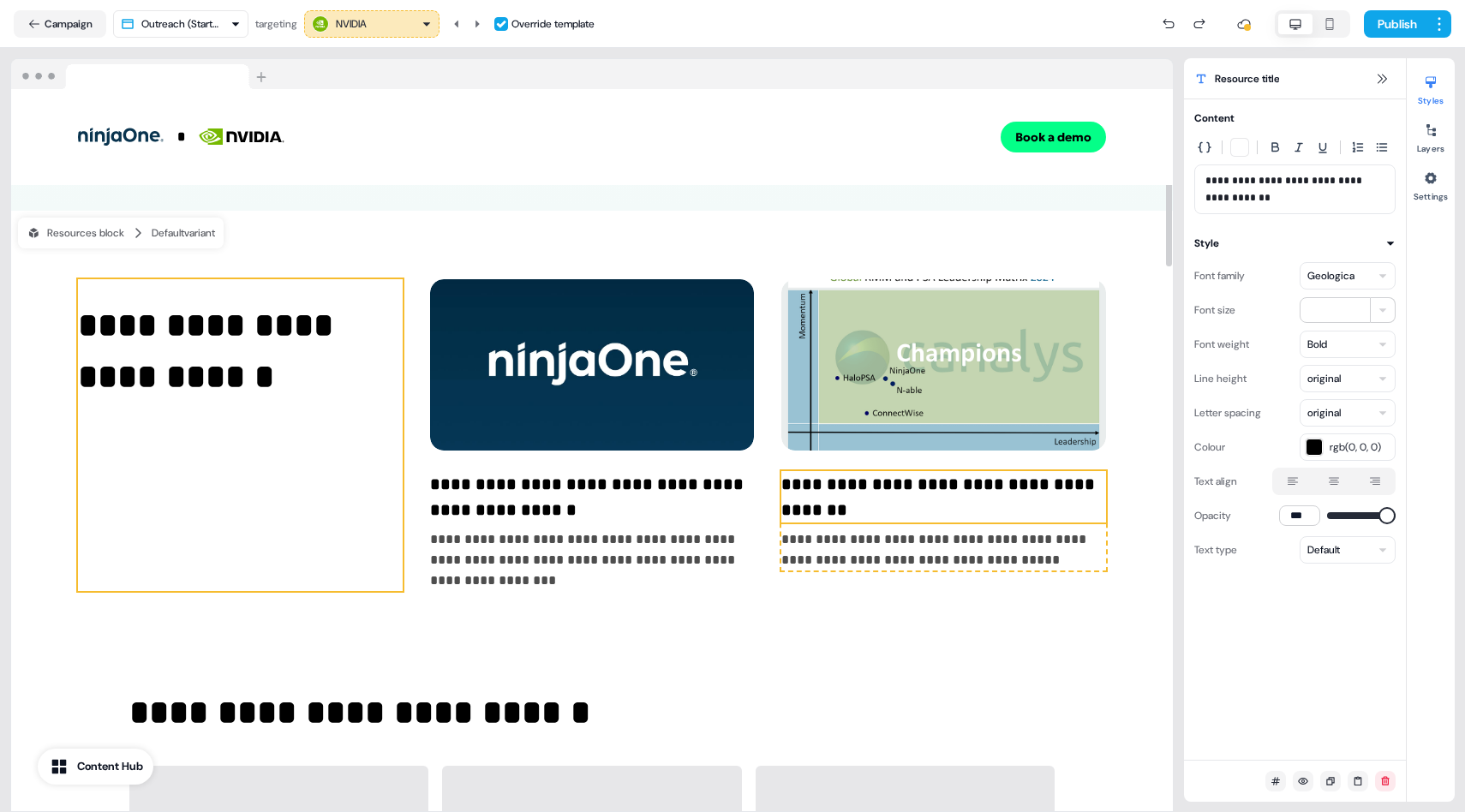 click on "**********" at bounding box center (240, 435) 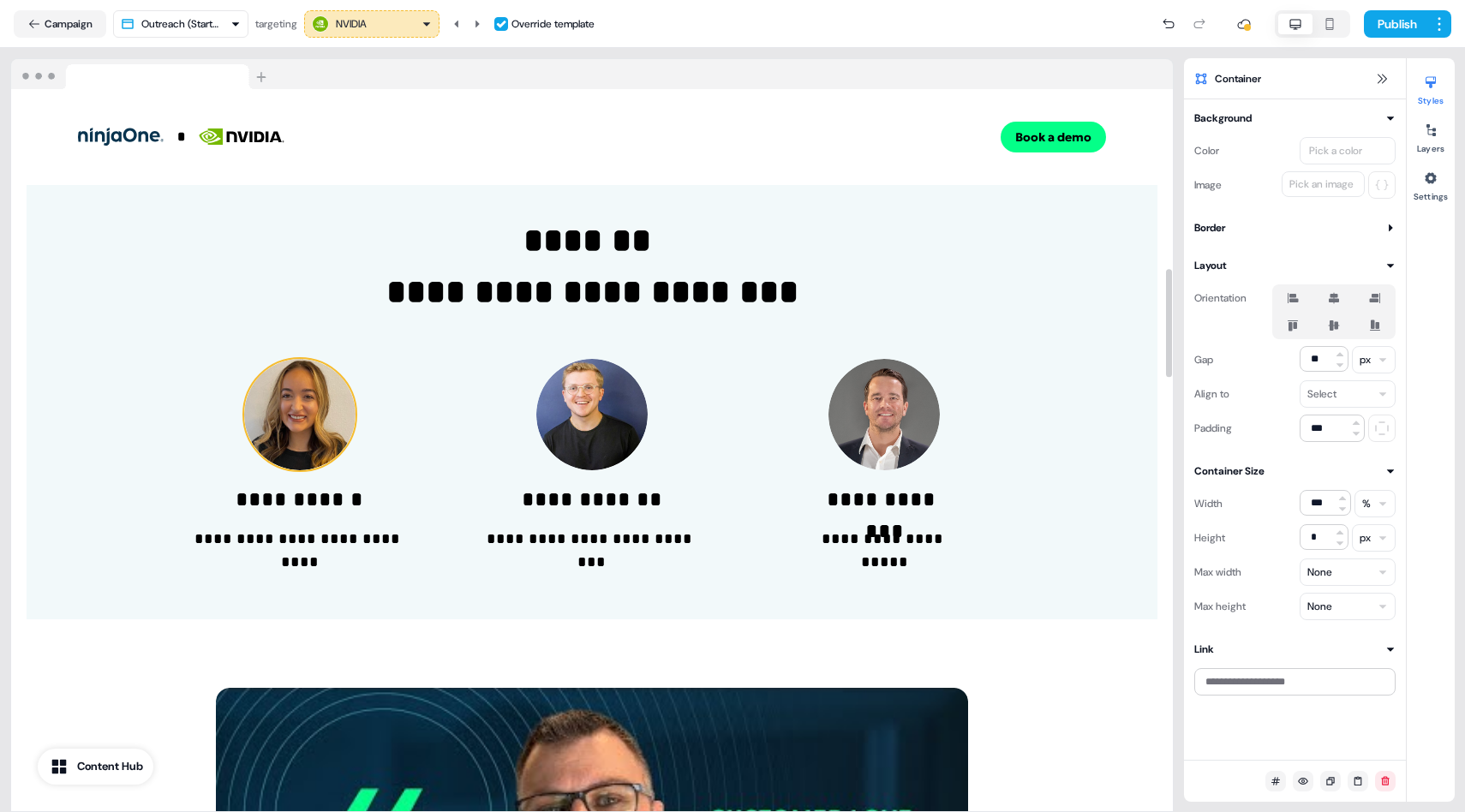 scroll, scrollTop: 1207, scrollLeft: 0, axis: vertical 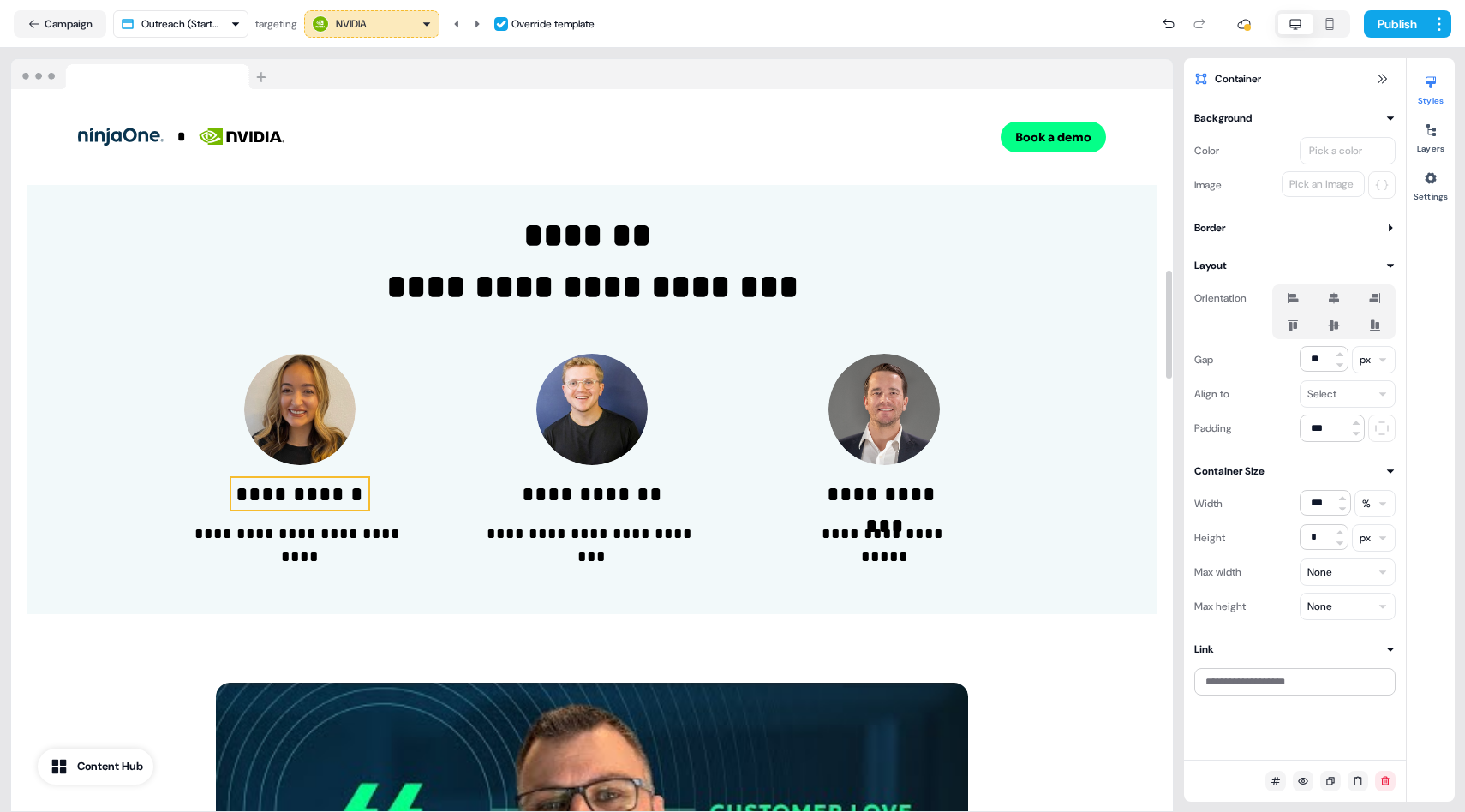 click on "**********" at bounding box center [300, 494] 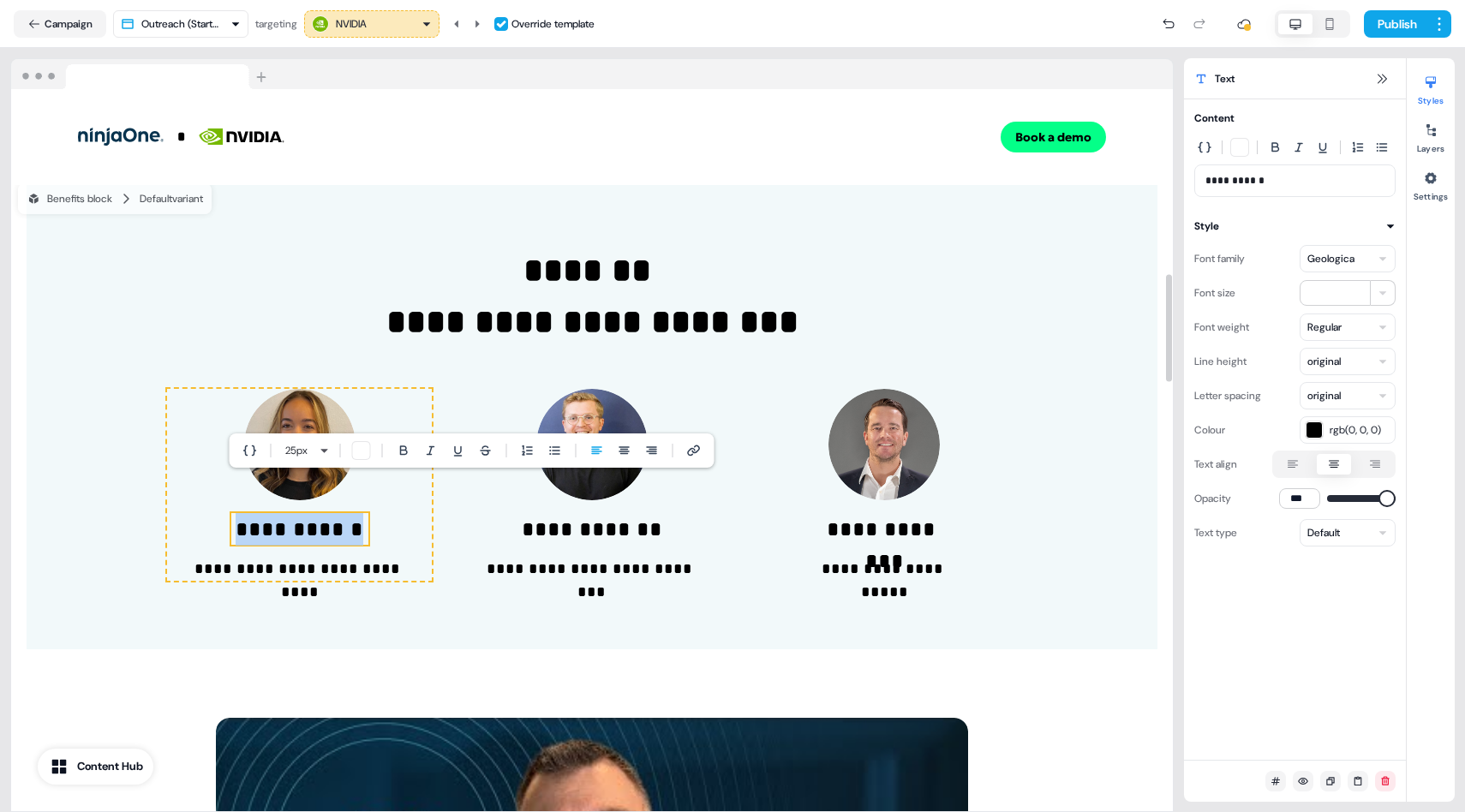 scroll, scrollTop: 1241, scrollLeft: 0, axis: vertical 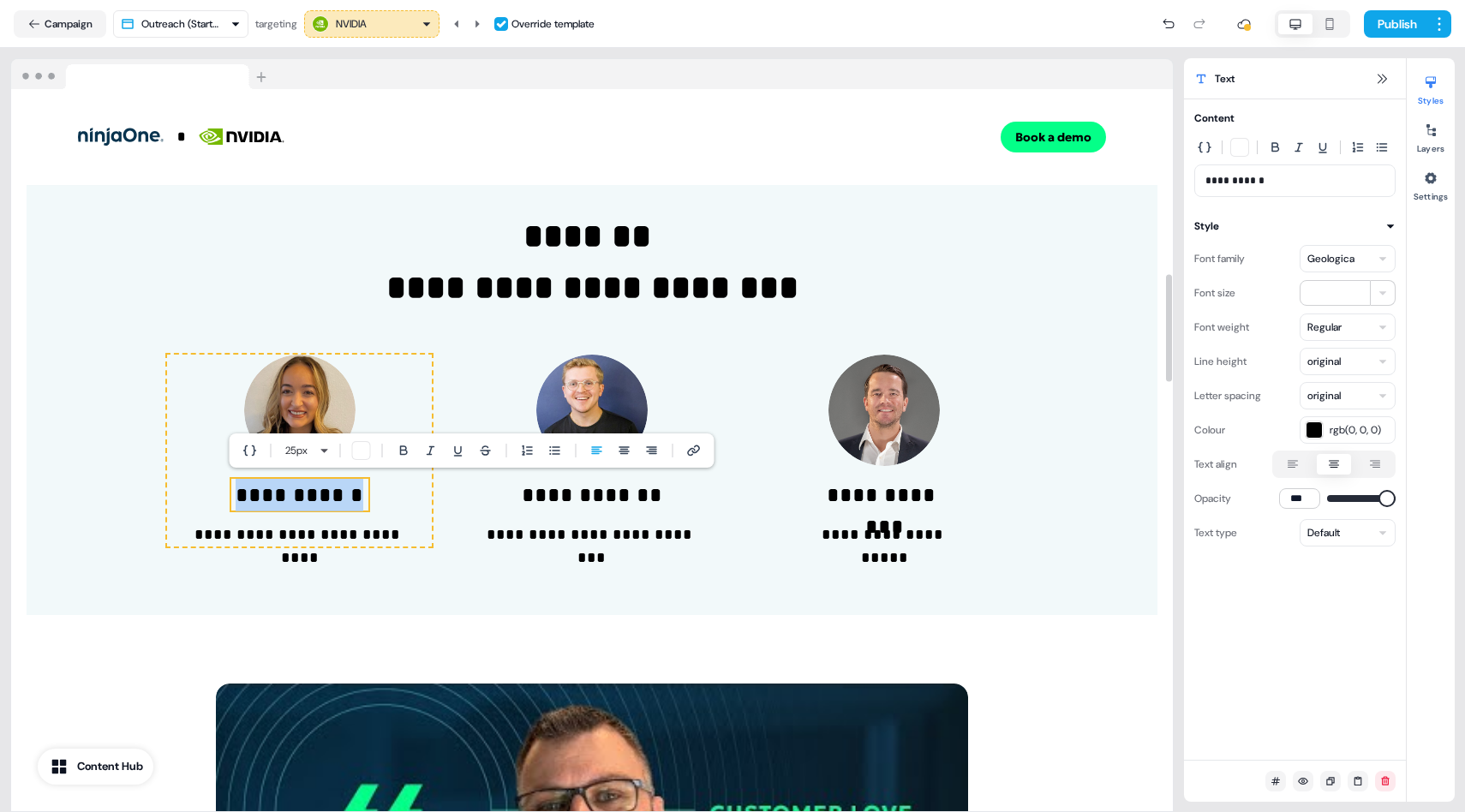 type 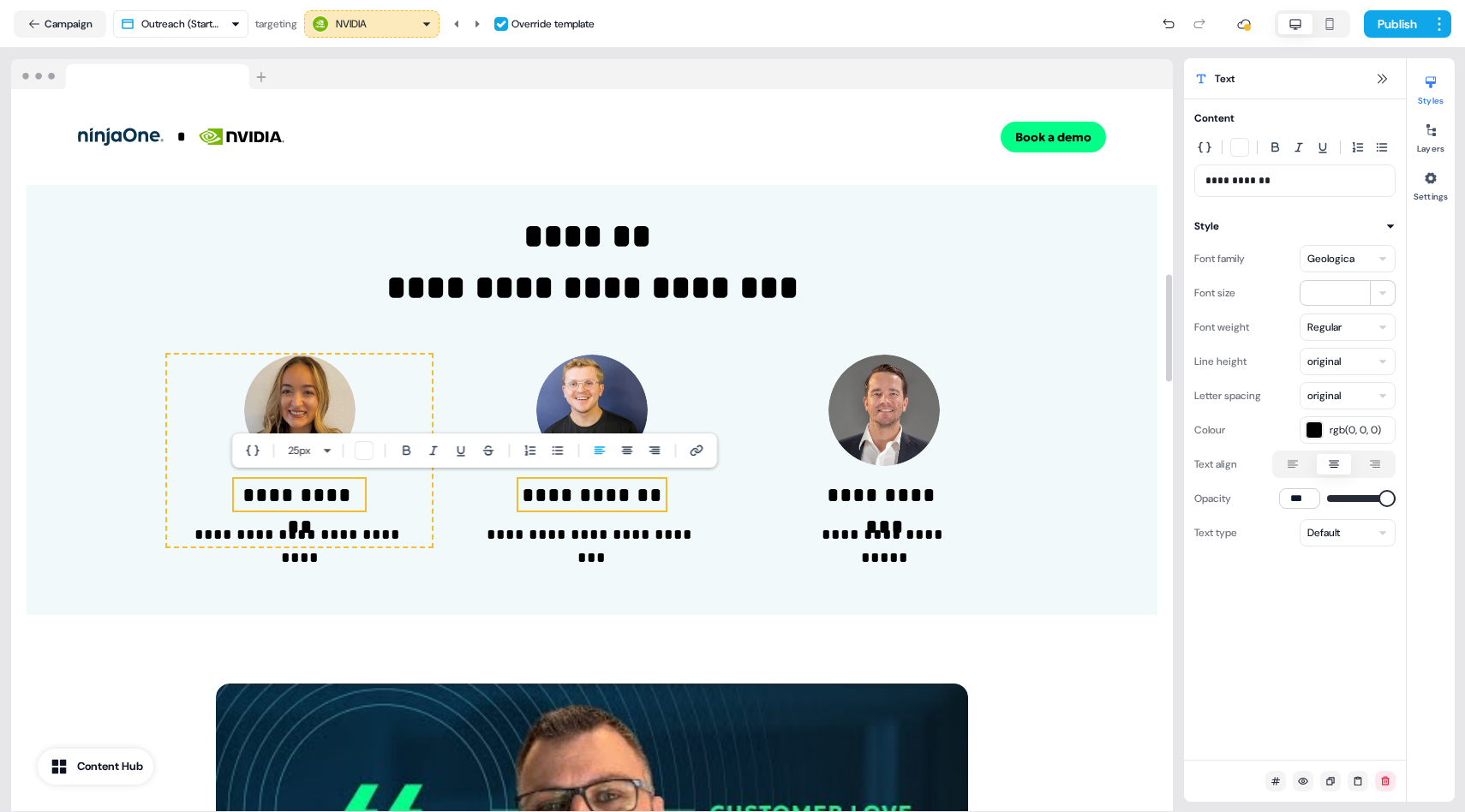 click on "**********" at bounding box center [592, 495] 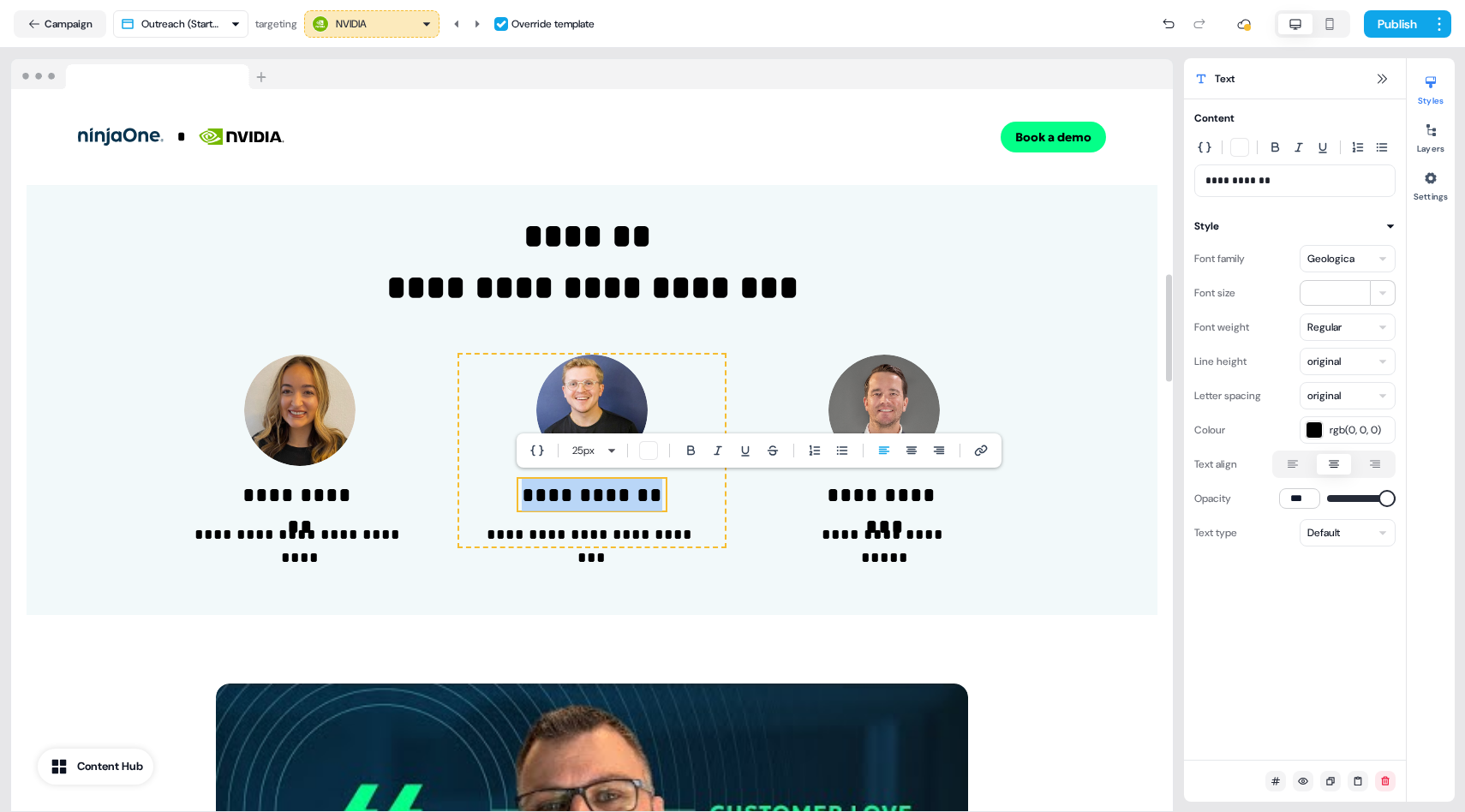 type 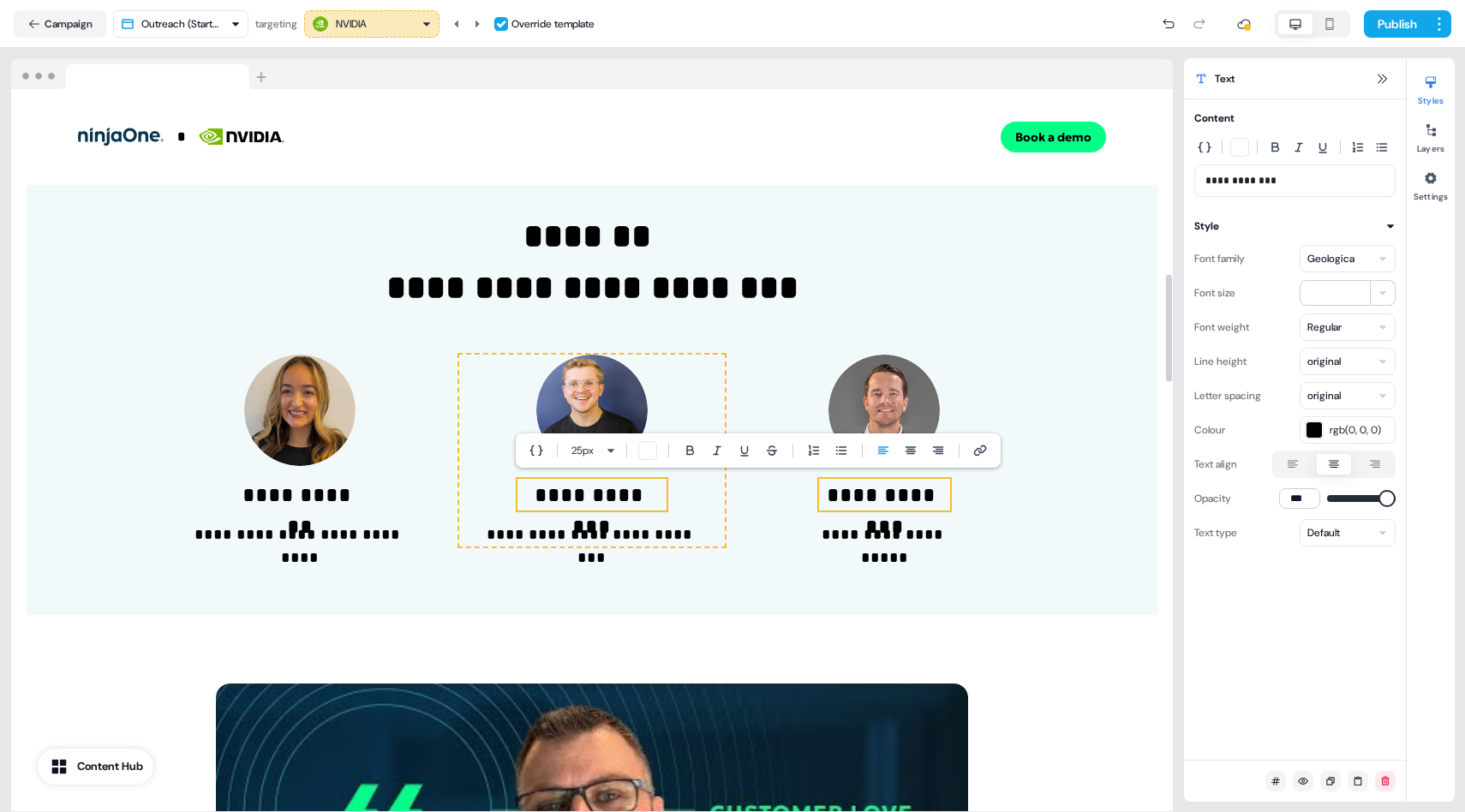 click on "**********" at bounding box center [884, 495] 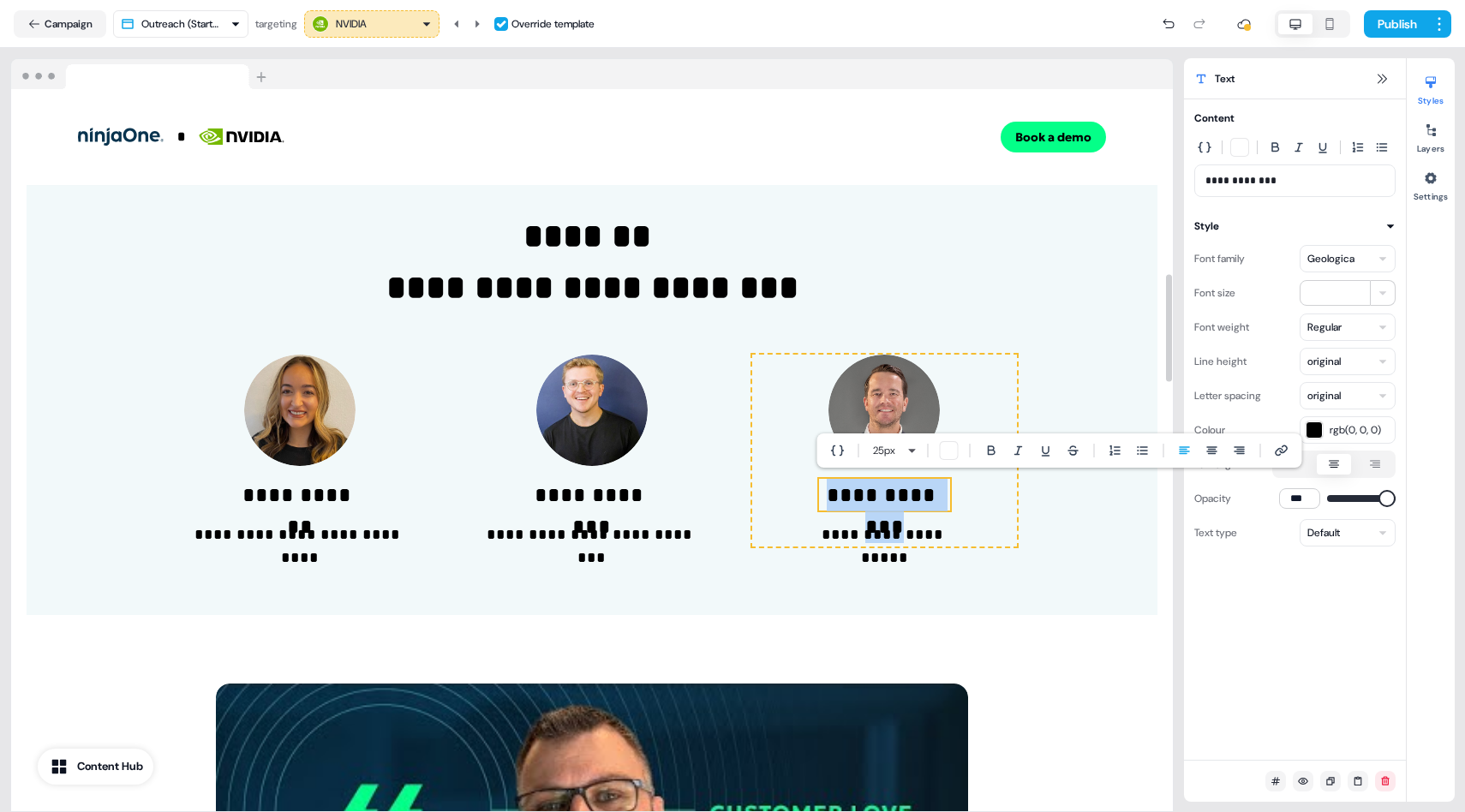 click on "**********" at bounding box center (884, 451) 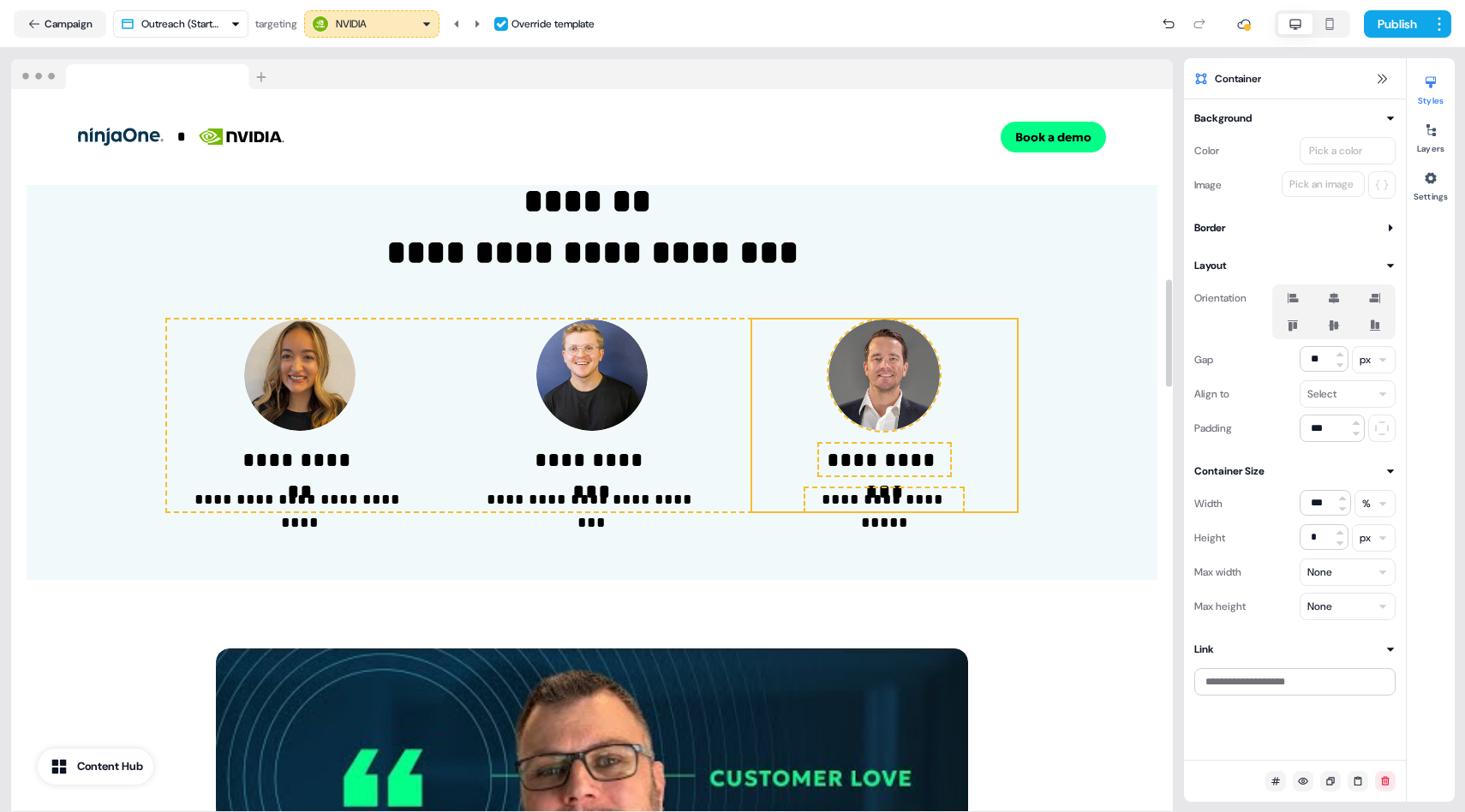 scroll, scrollTop: 1281, scrollLeft: 0, axis: vertical 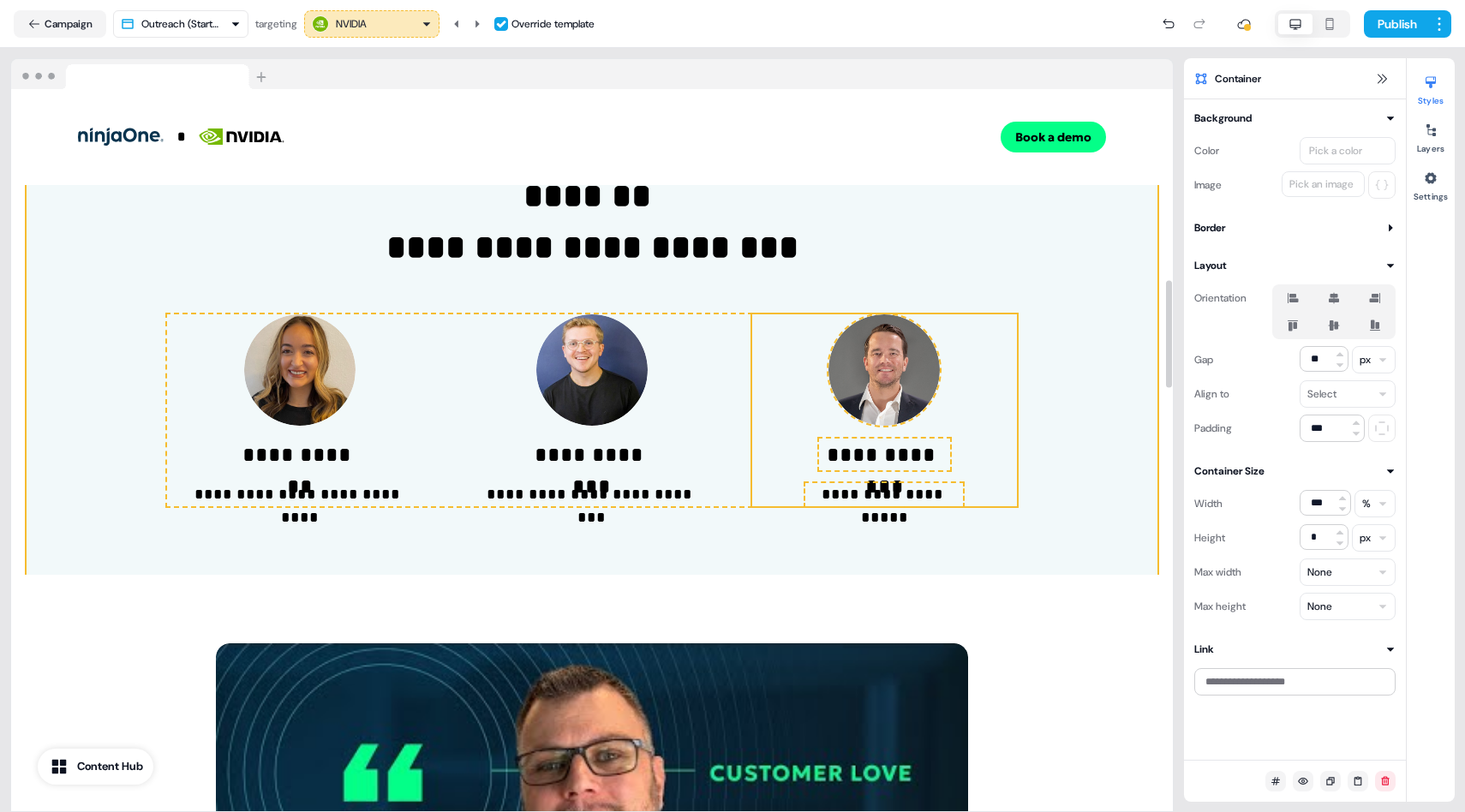 click on "**********" at bounding box center [592, 338] 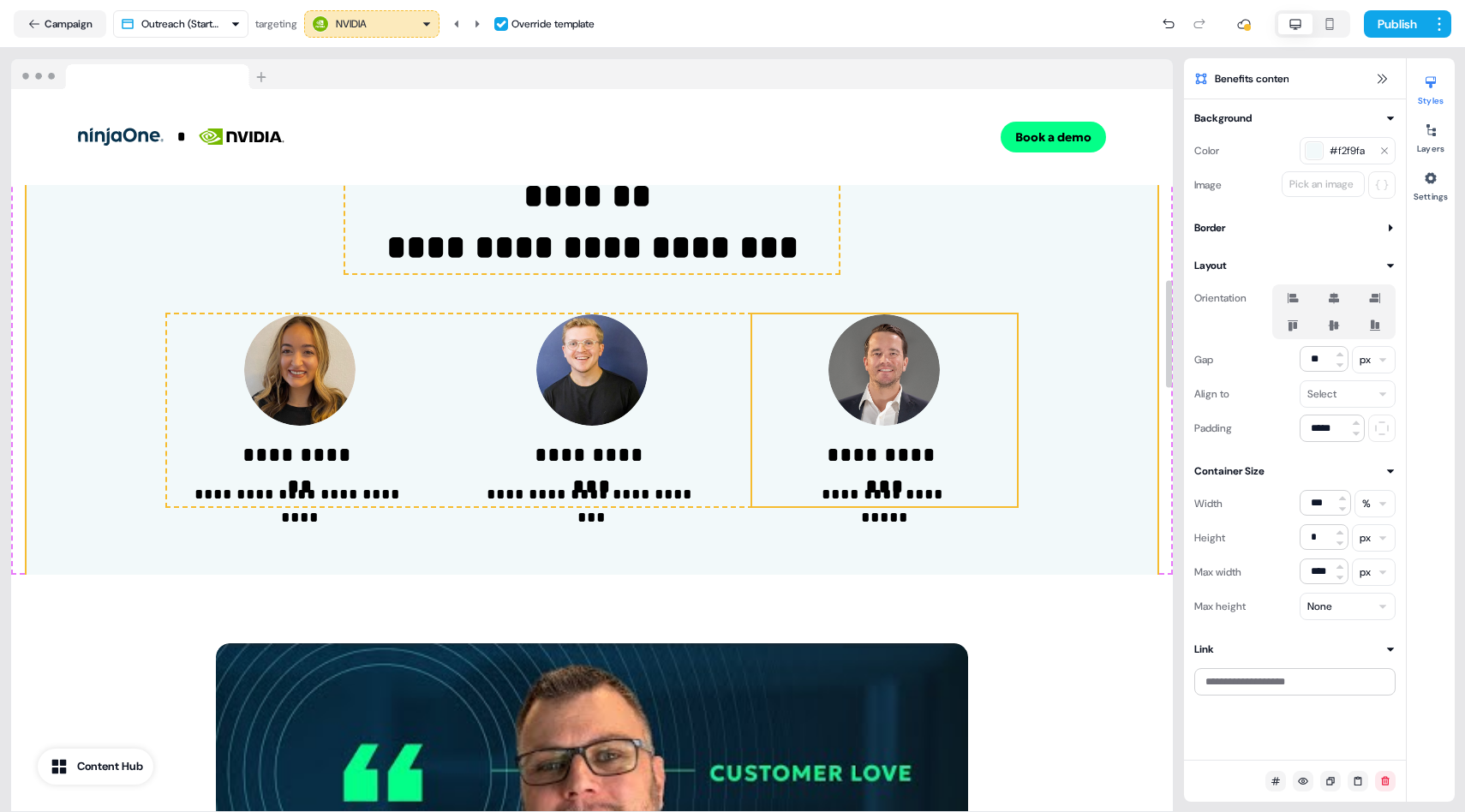 click on "**********" at bounding box center (884, 410) 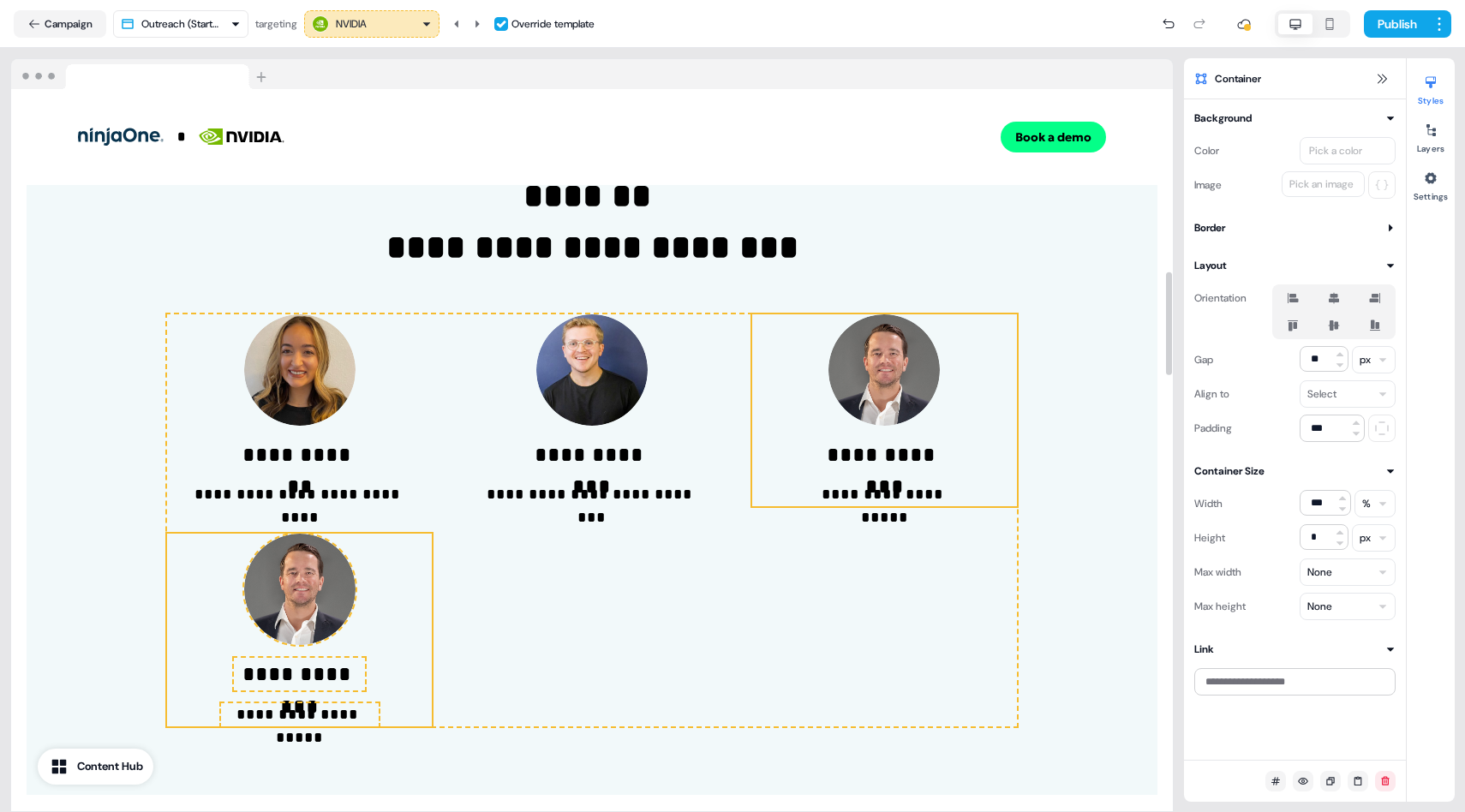 click on "**********" at bounding box center [884, 410] 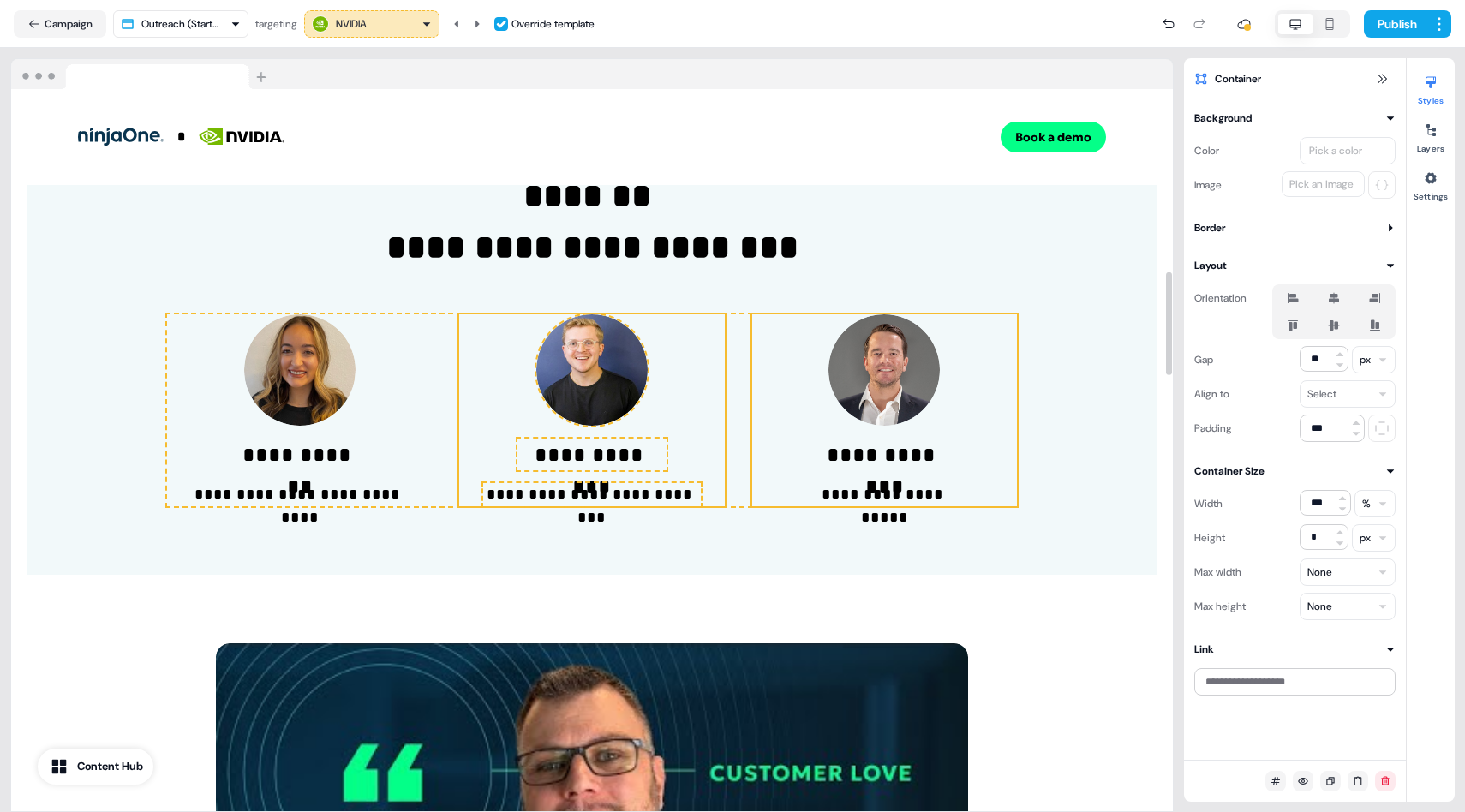 scroll, scrollTop: 1241, scrollLeft: 0, axis: vertical 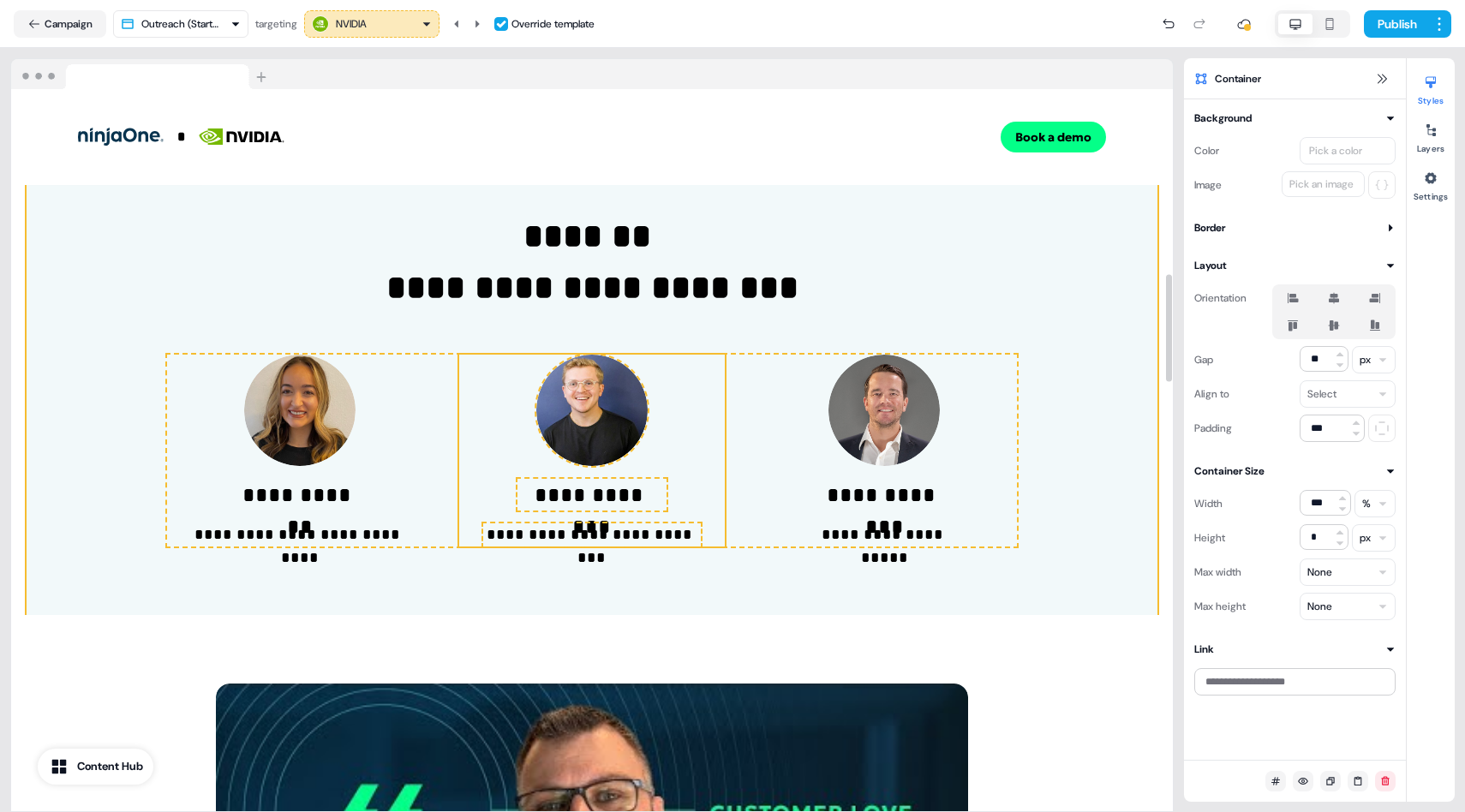 click on "**********" at bounding box center (592, 379) 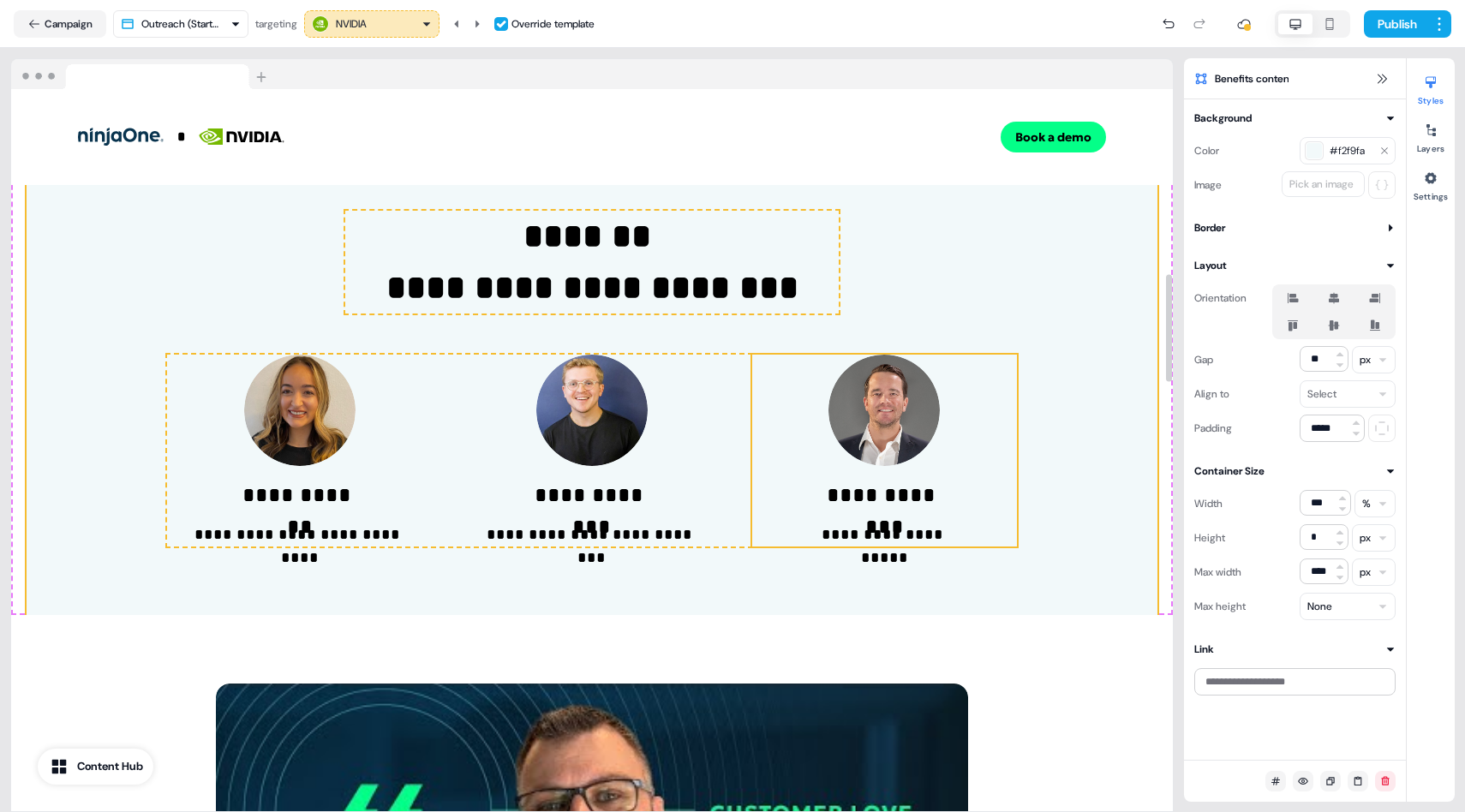 click on "**********" at bounding box center (884, 451) 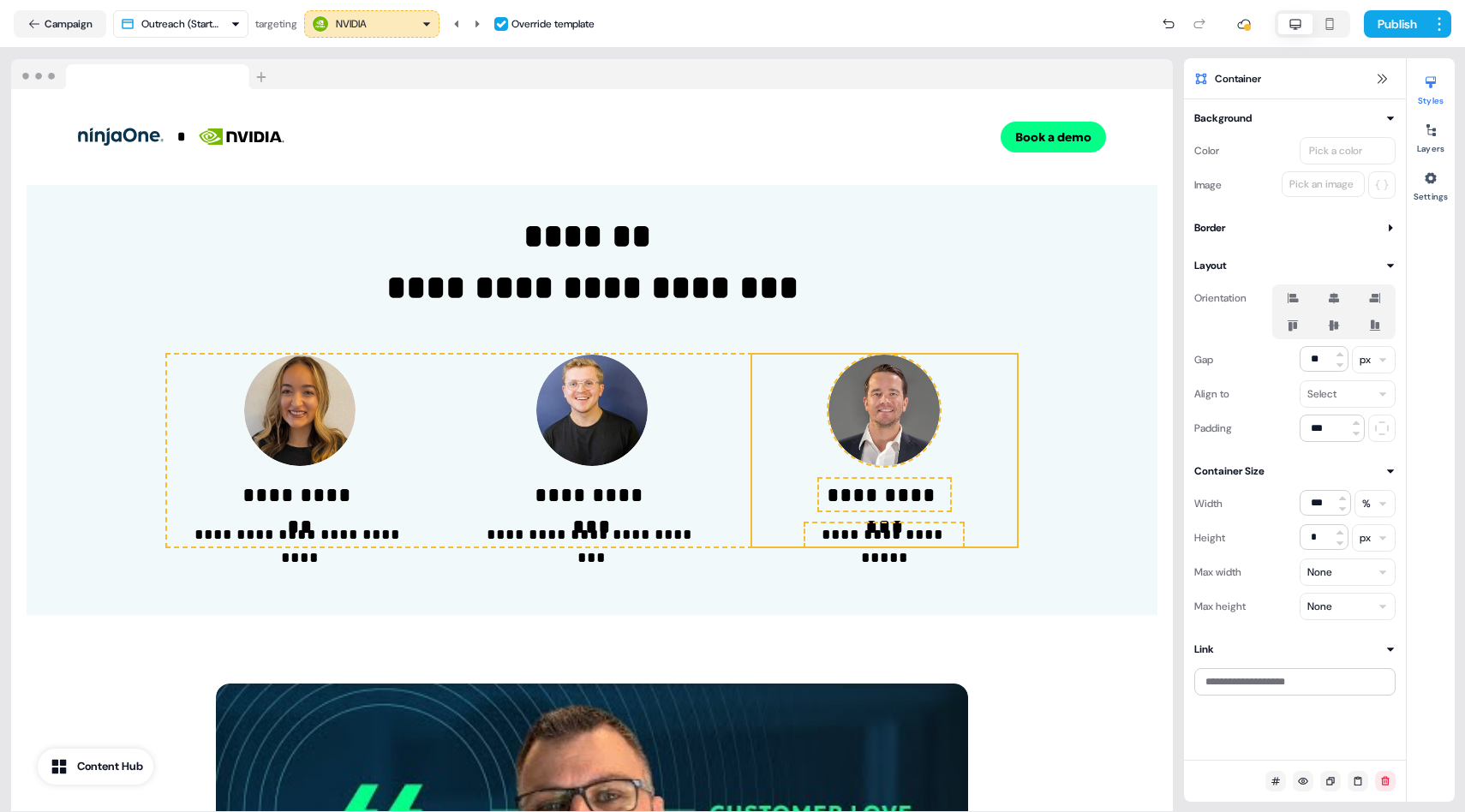 click on "Layout" at bounding box center [1295, 266] 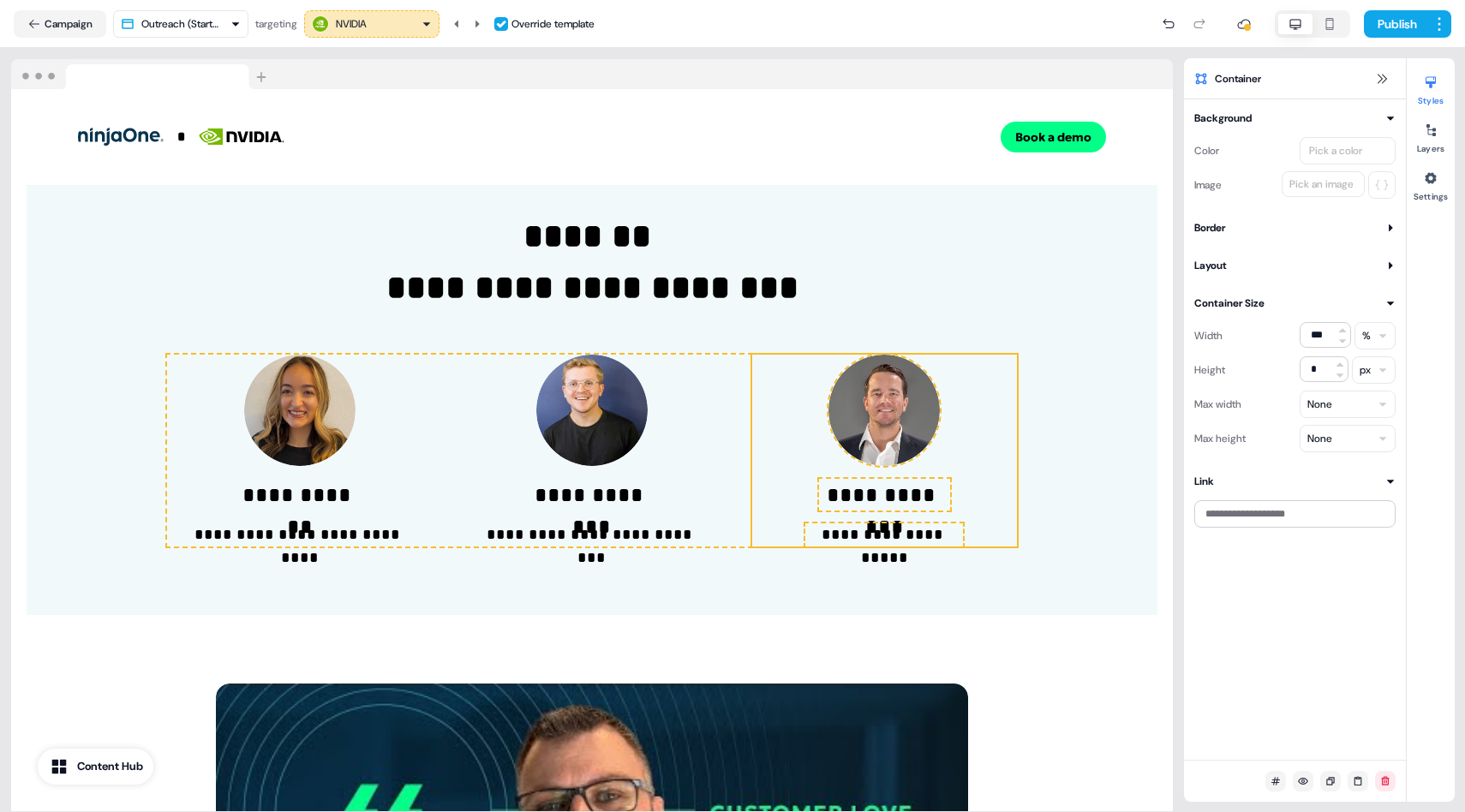 click on "Layout" at bounding box center (1295, 266) 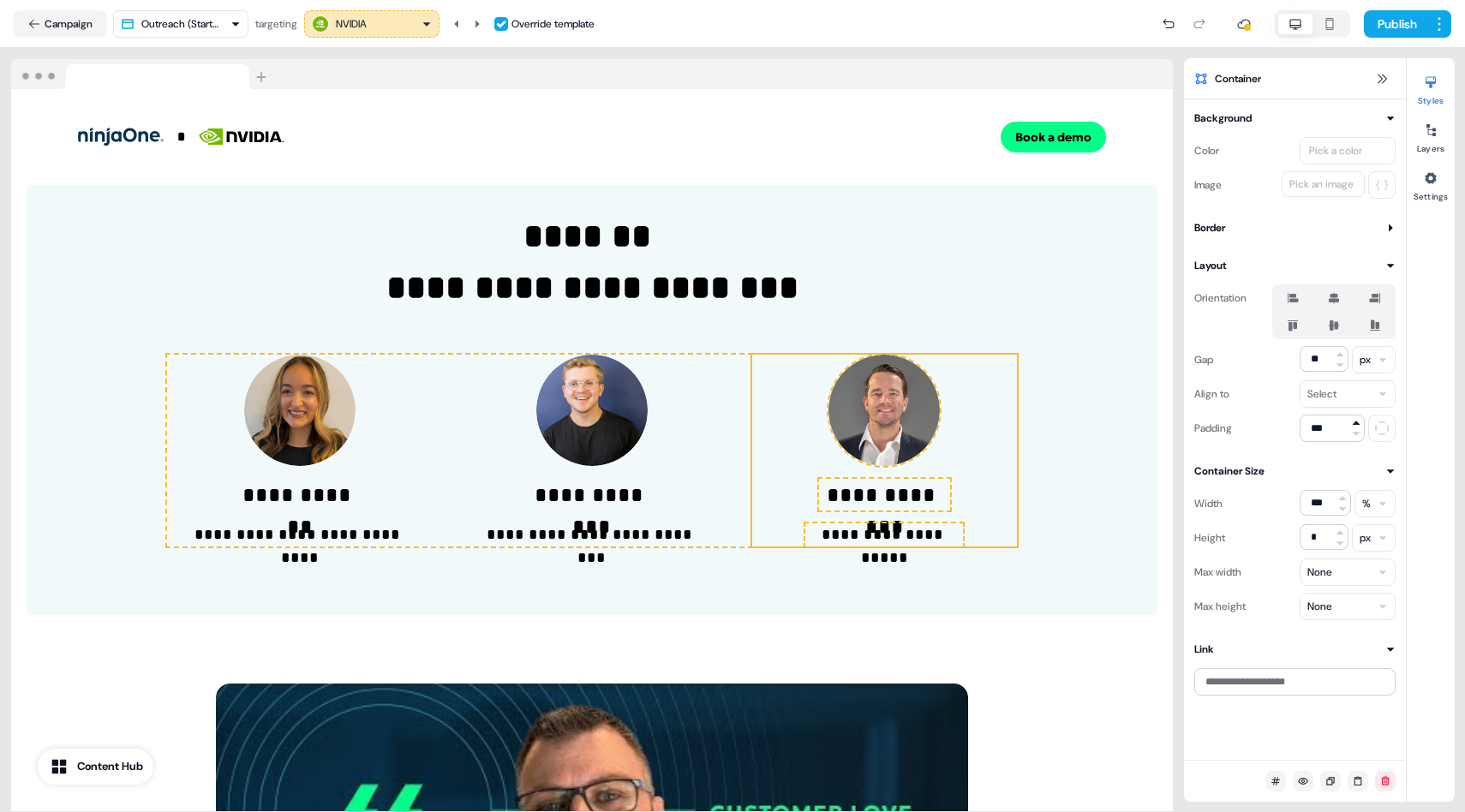 click 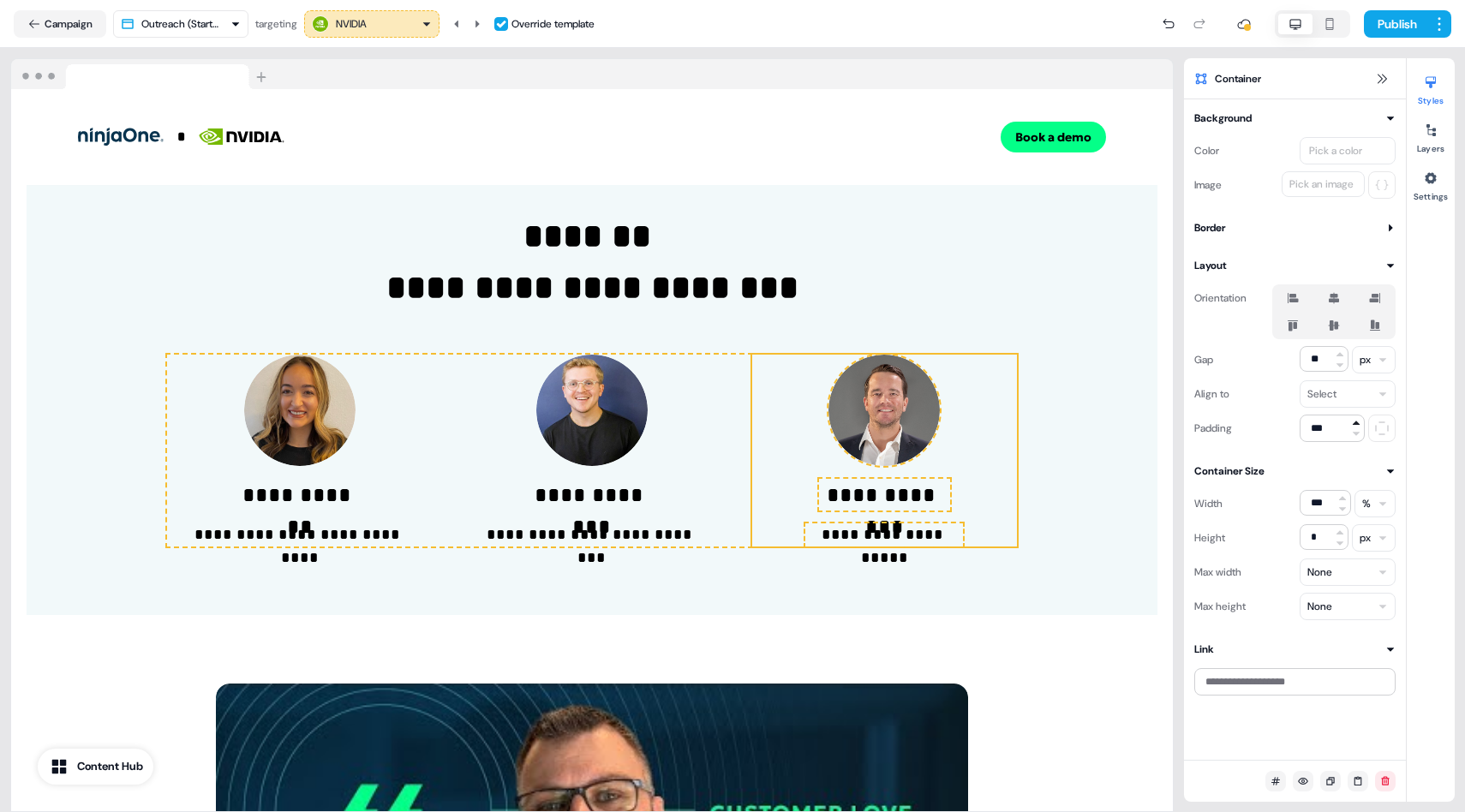 click 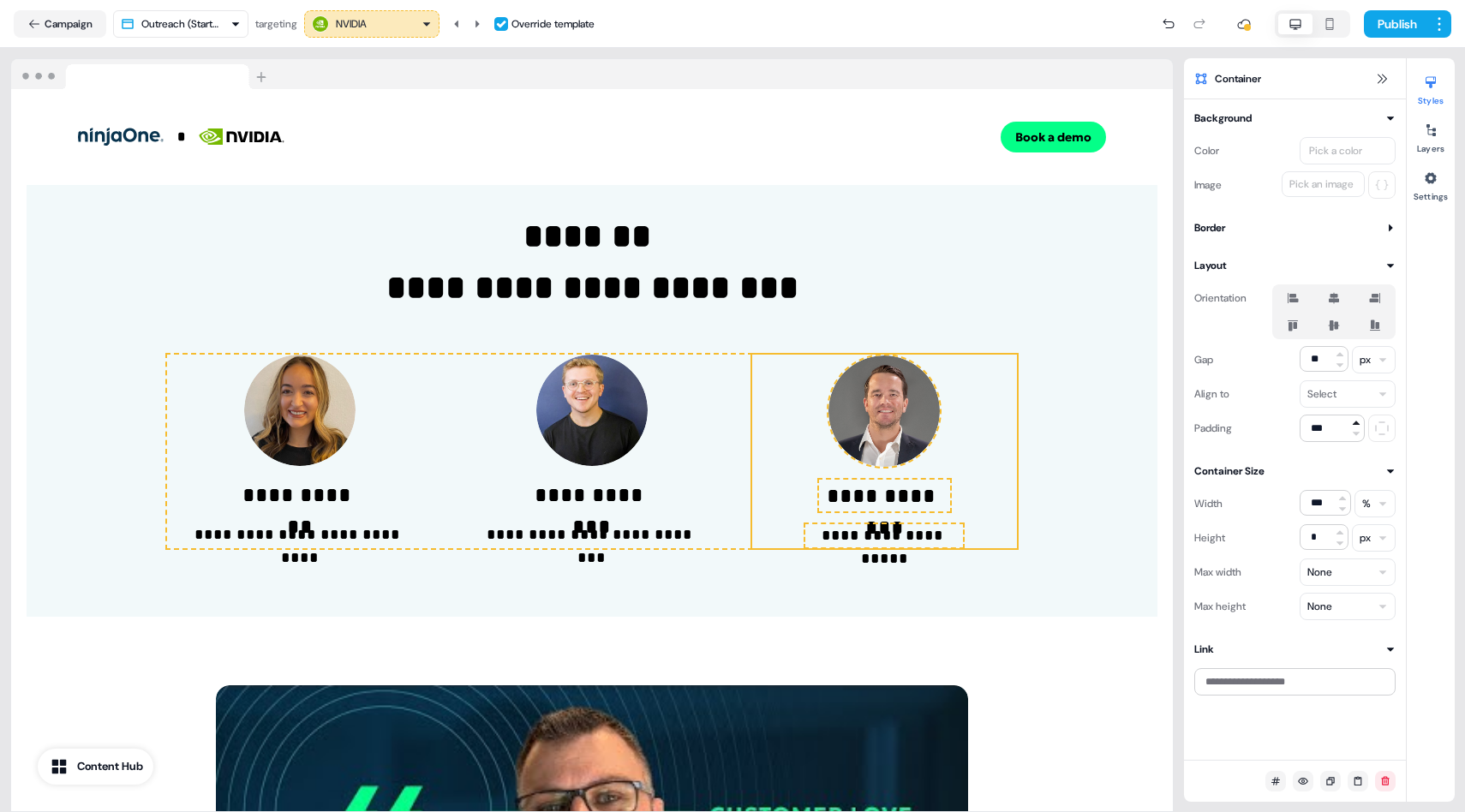 click 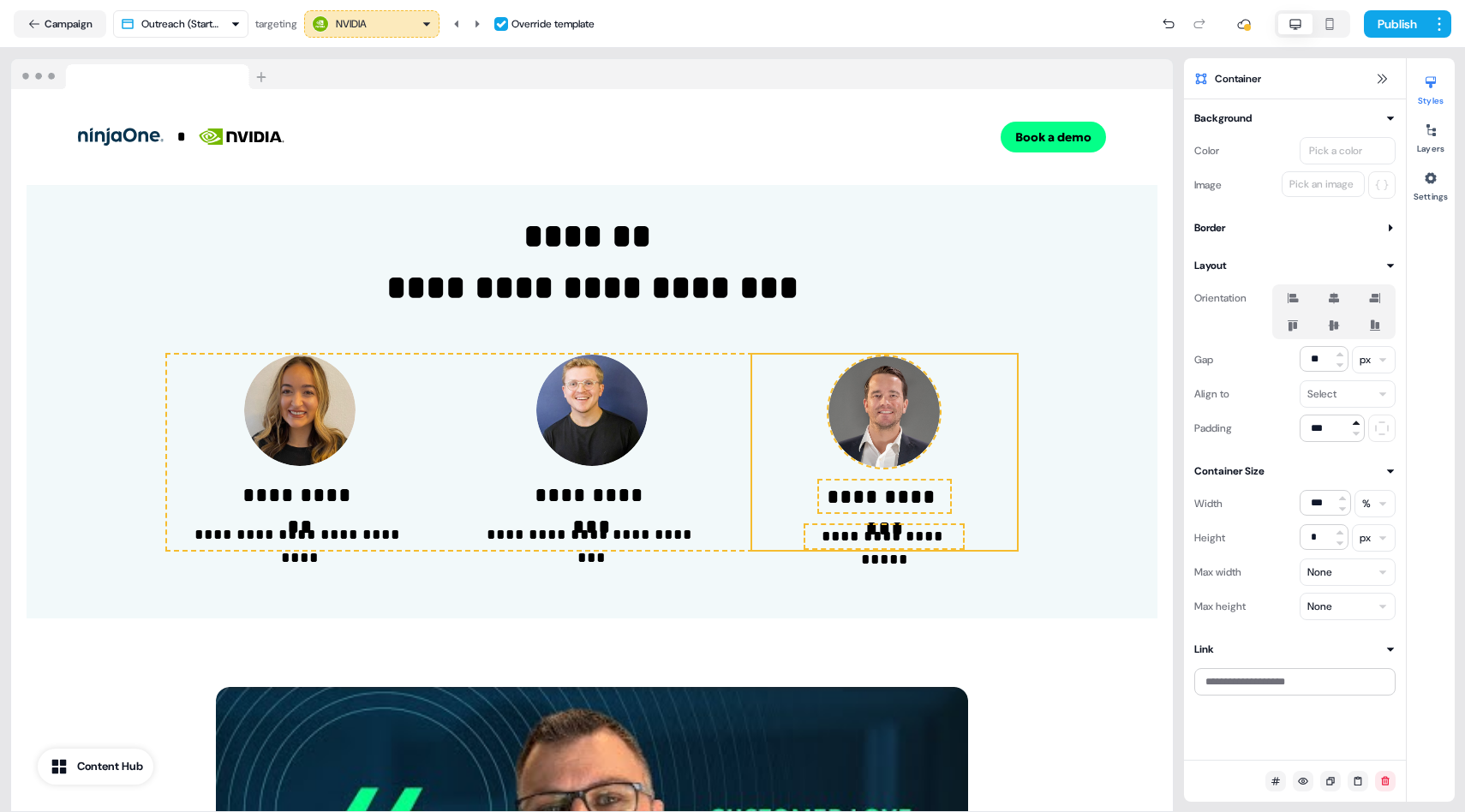 click 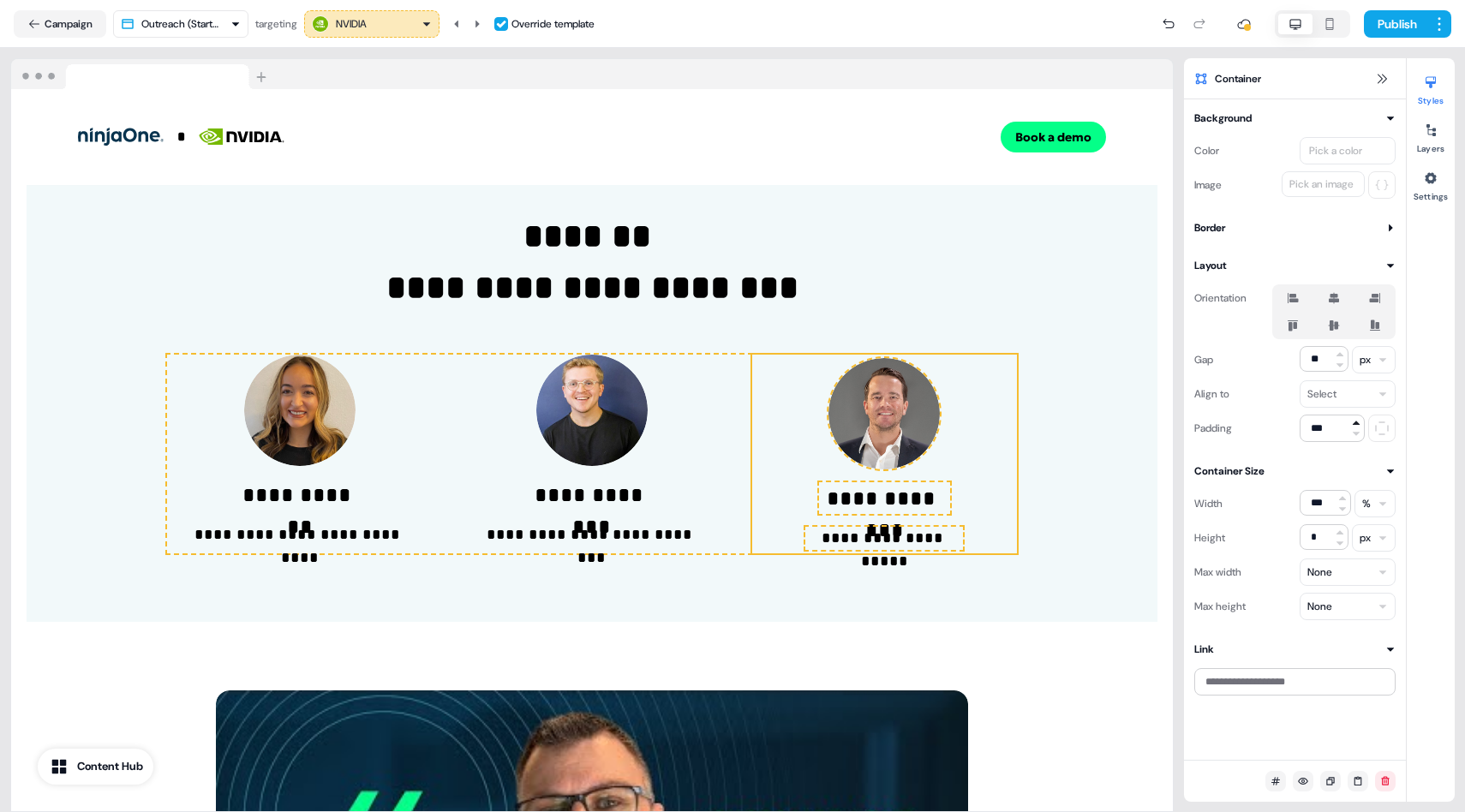 click 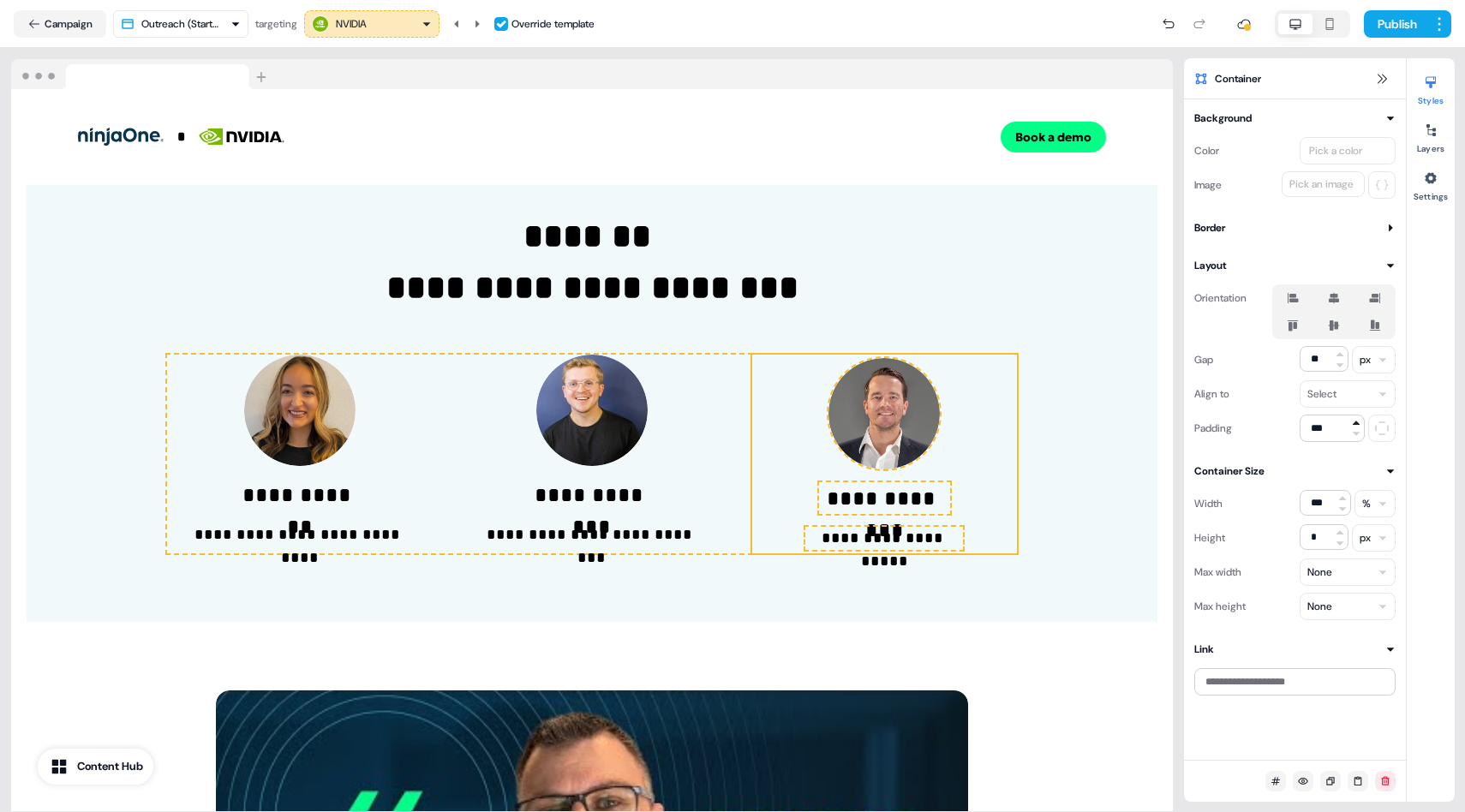 type on "***" 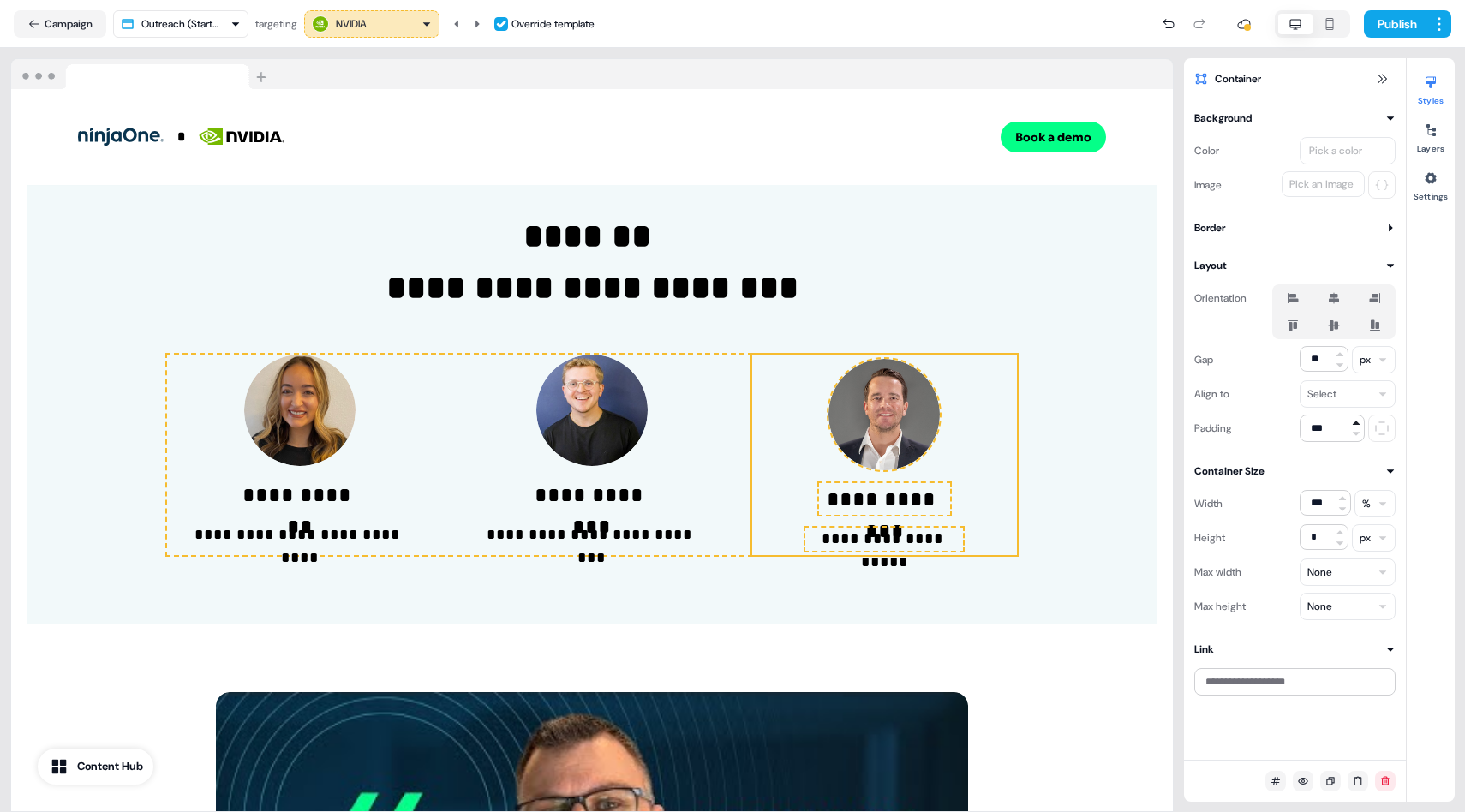 type 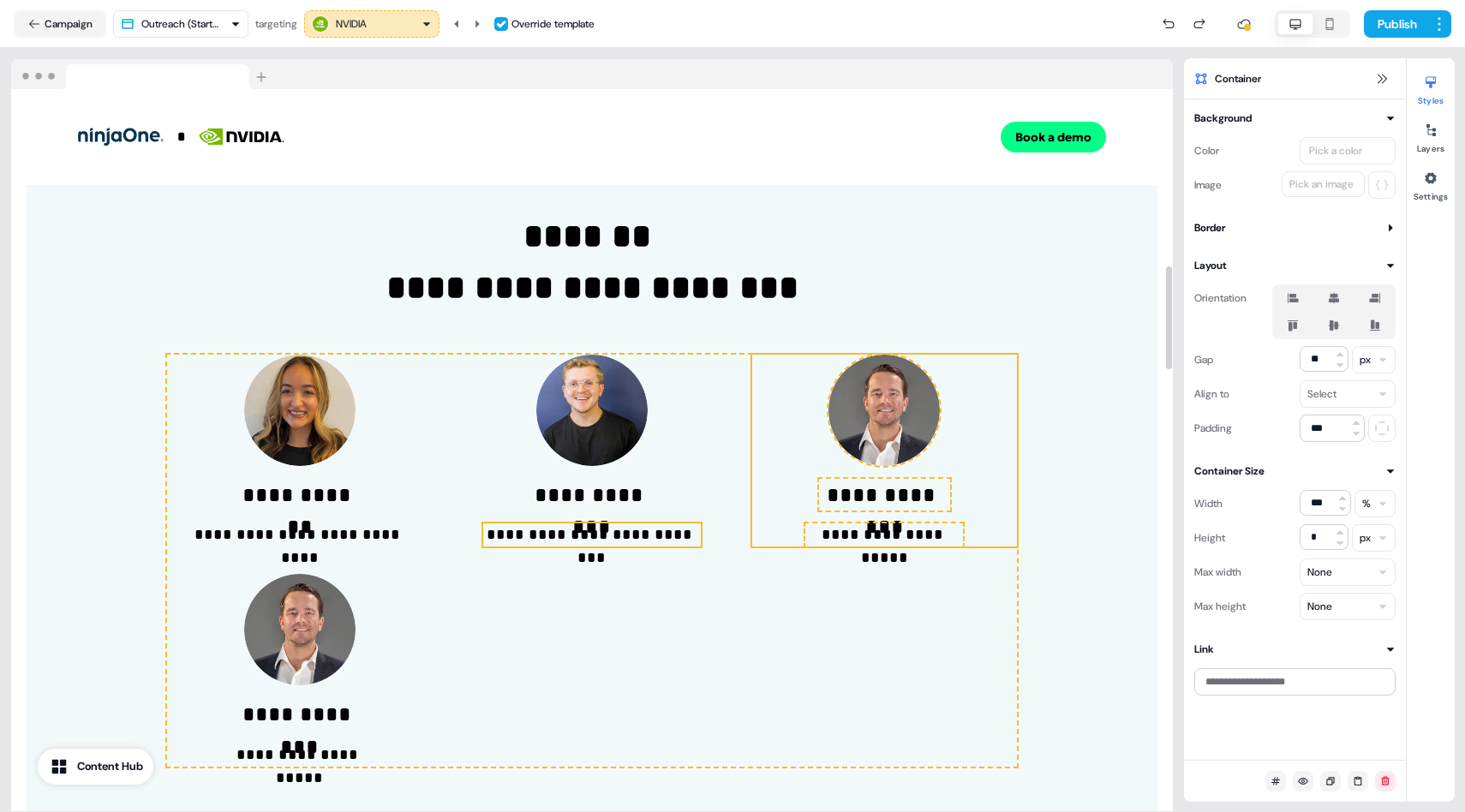click on "**********" at bounding box center [591, 534] 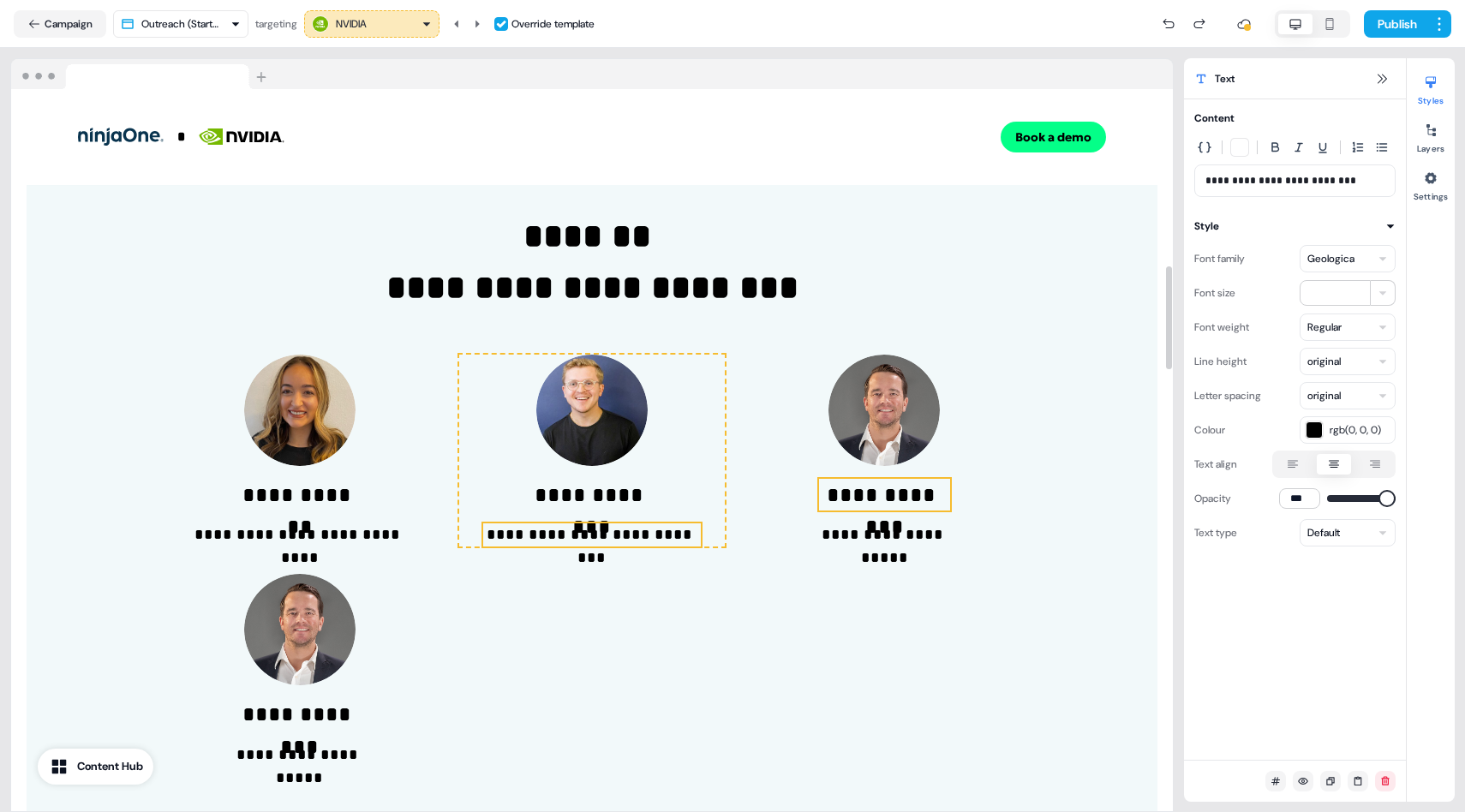 click on "**********" at bounding box center [884, 495] 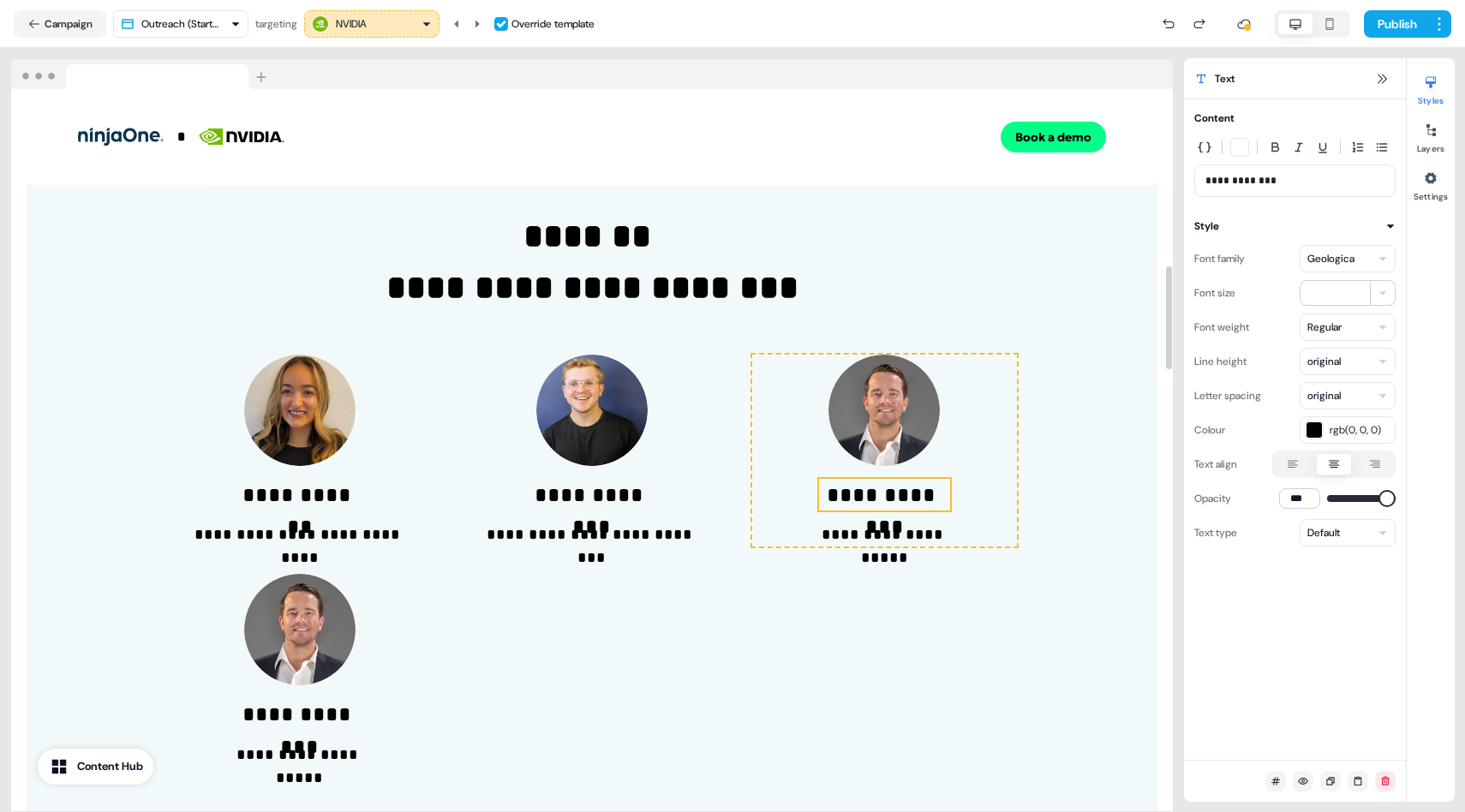 click on "**********" at bounding box center [884, 451] 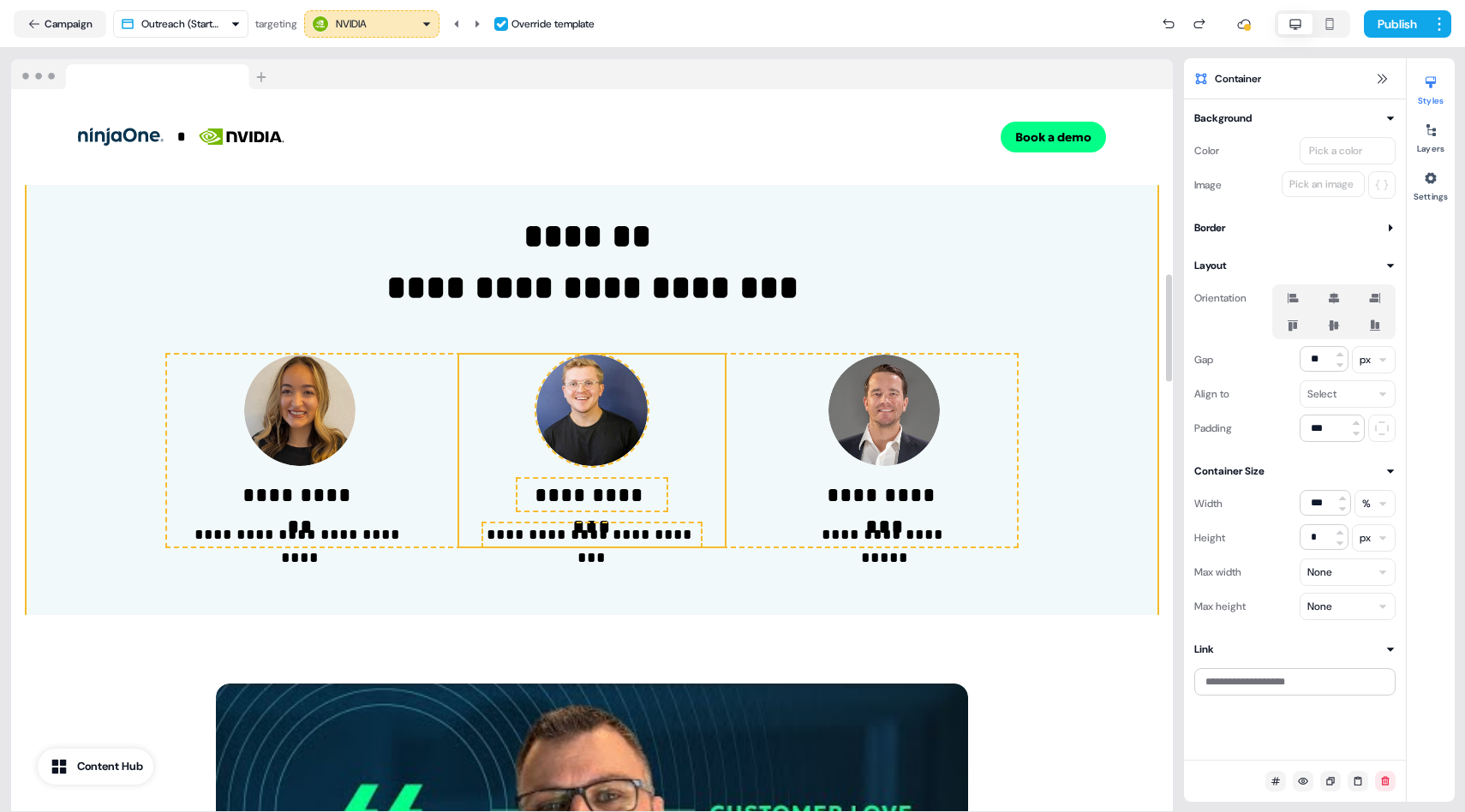 click on "**********" at bounding box center [592, 379] 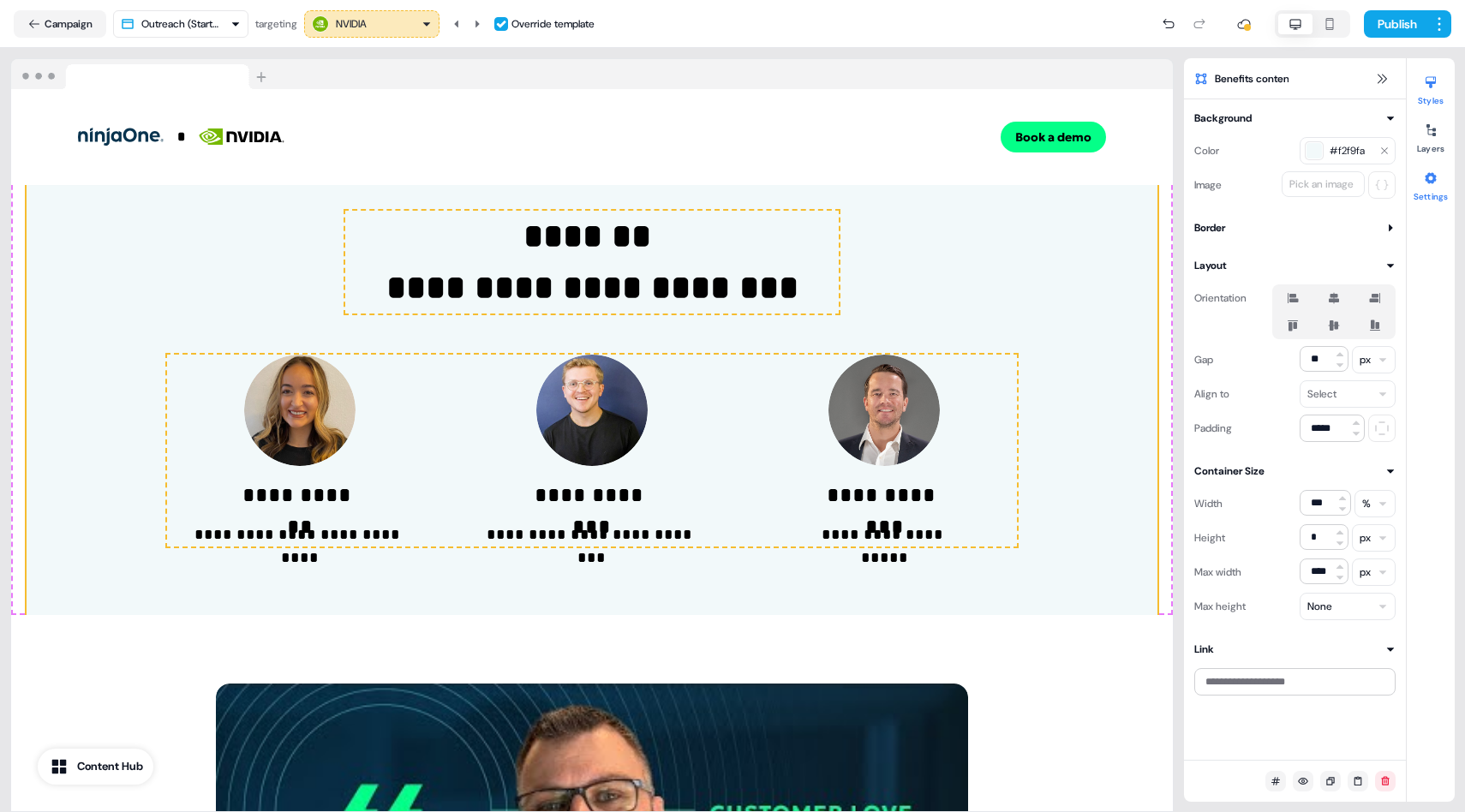 click at bounding box center [1431, 178] 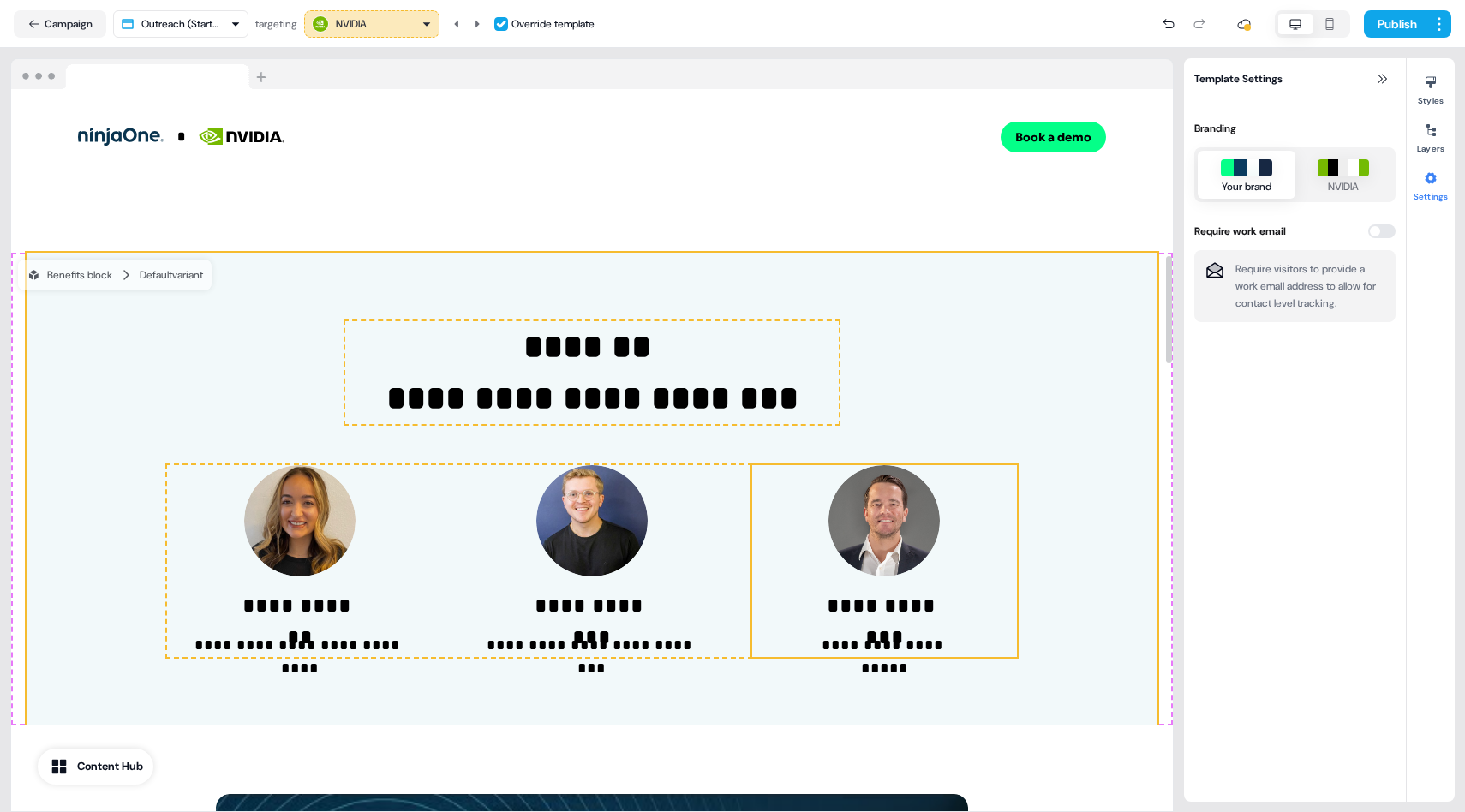 scroll, scrollTop: 1118, scrollLeft: 0, axis: vertical 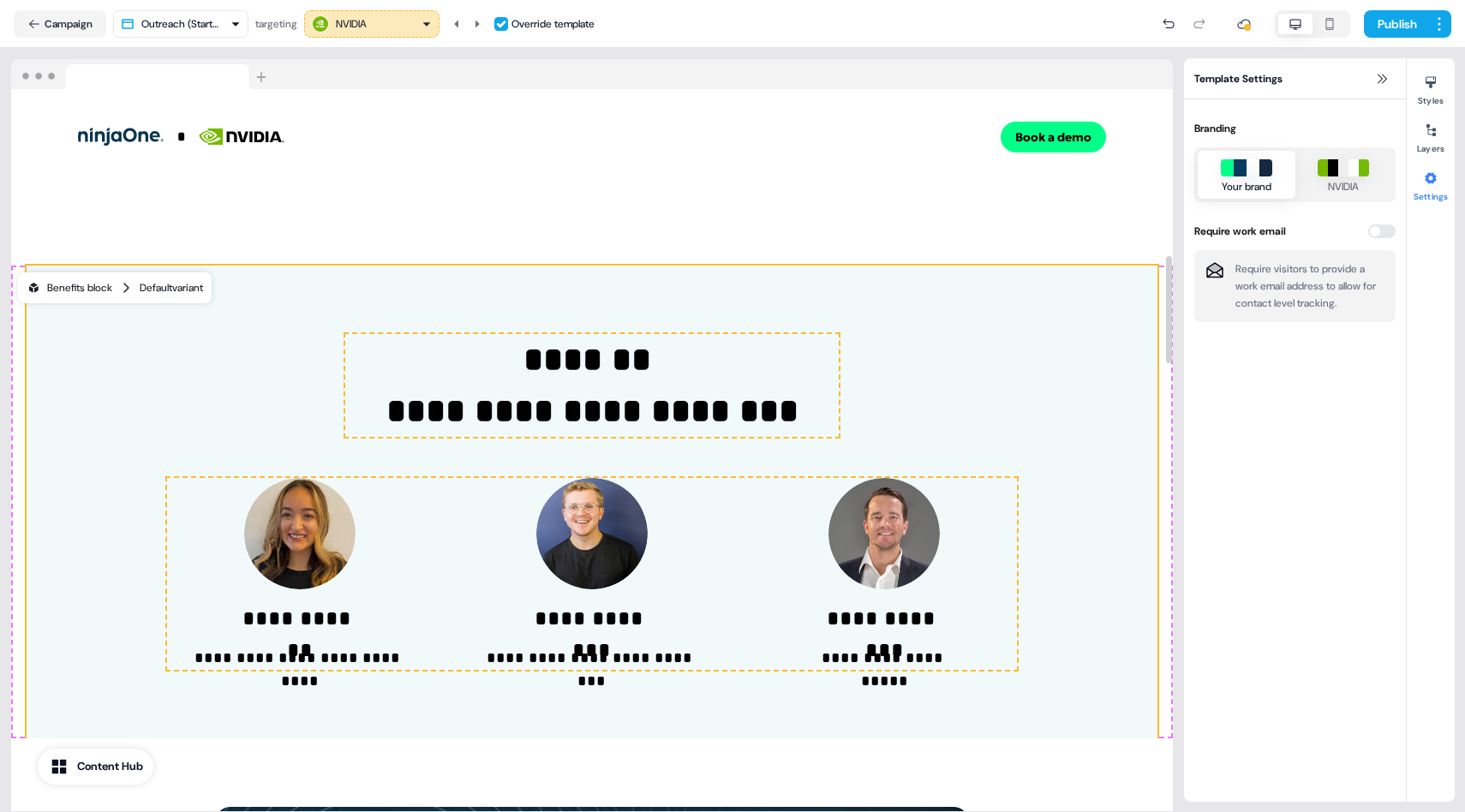 click on "Benefits   block Default  variant" at bounding box center [115, 288] 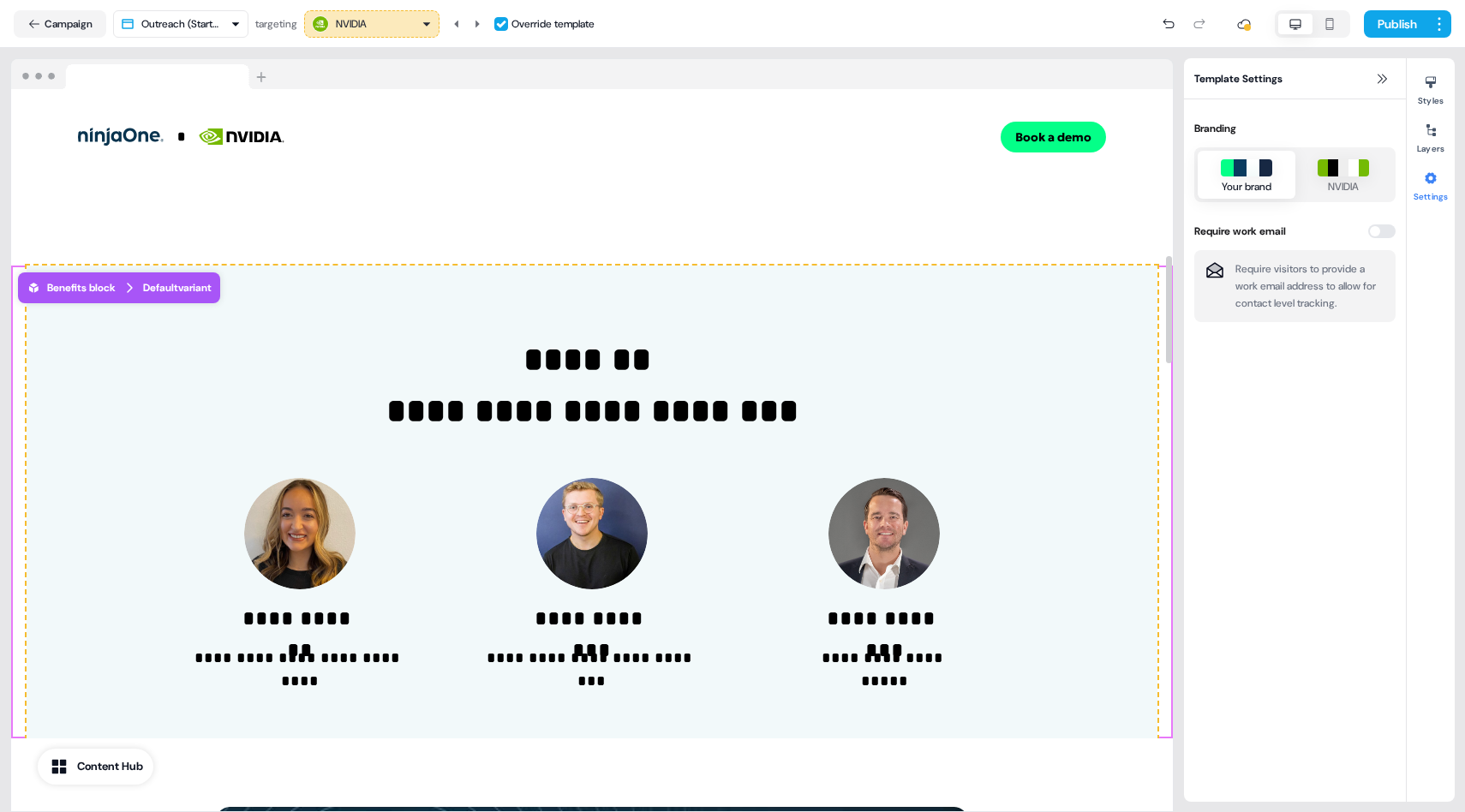 click on "Benefits   block Default  variant" at bounding box center [119, 288] 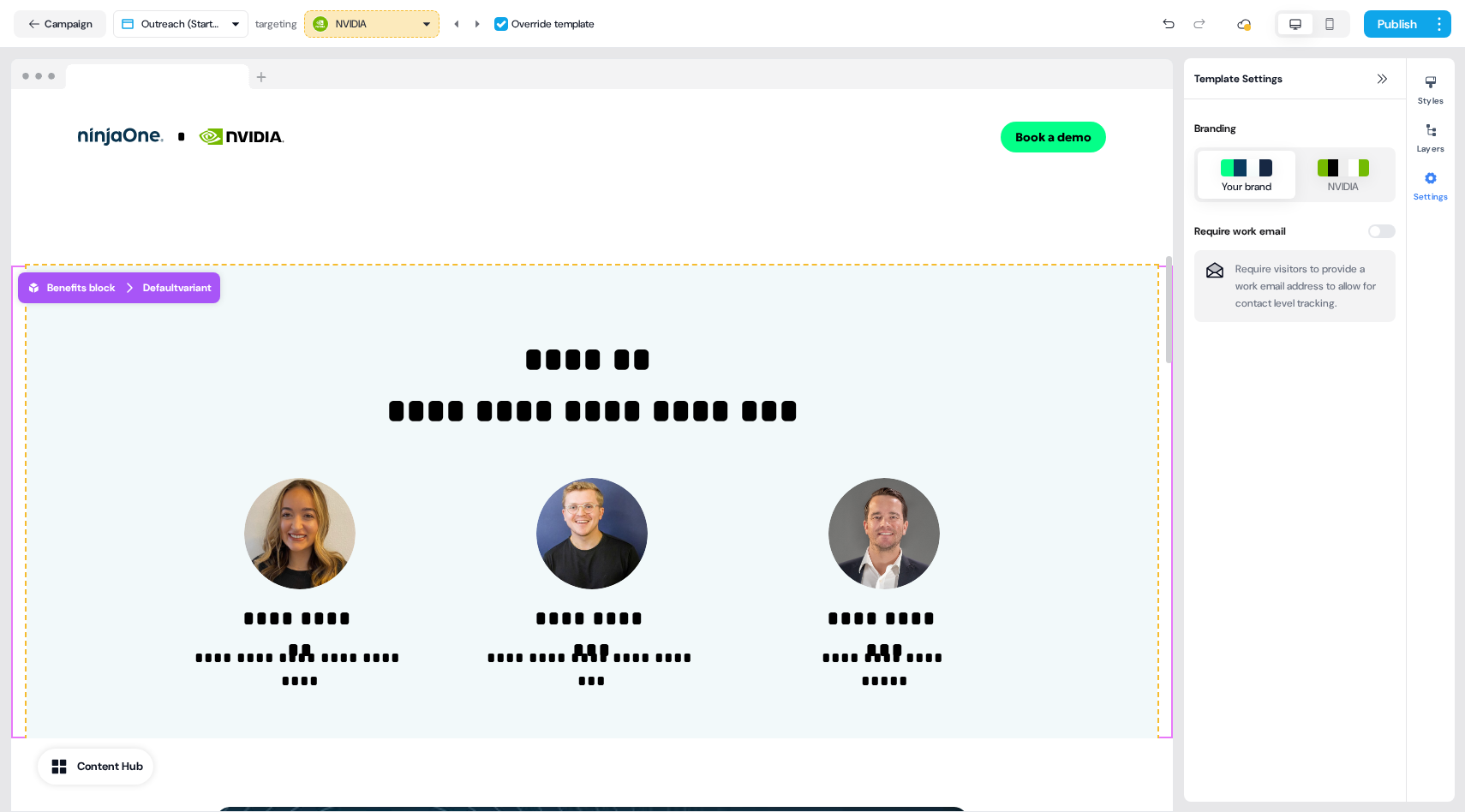 click on "Benefits   block" at bounding box center [71, 288] 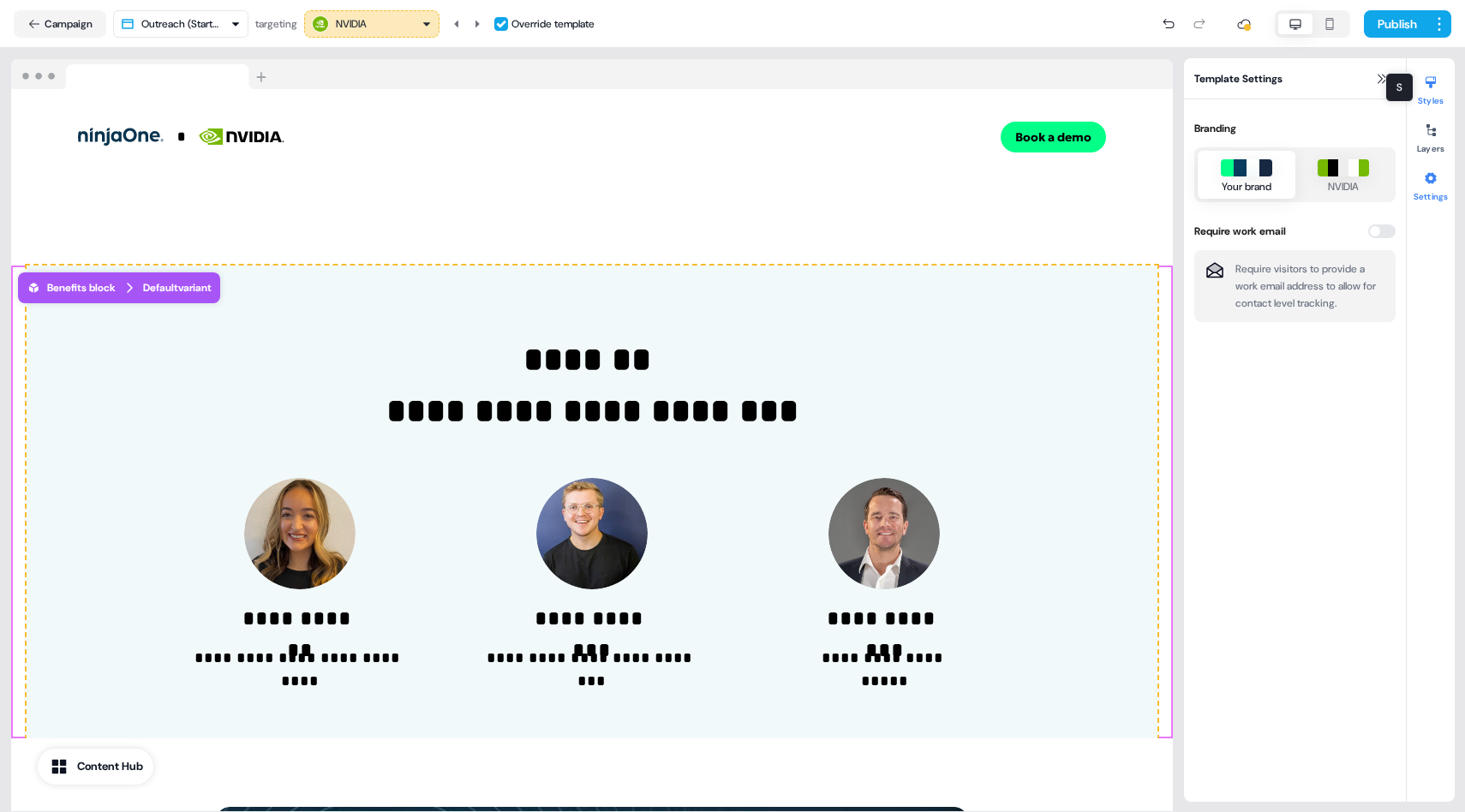 click 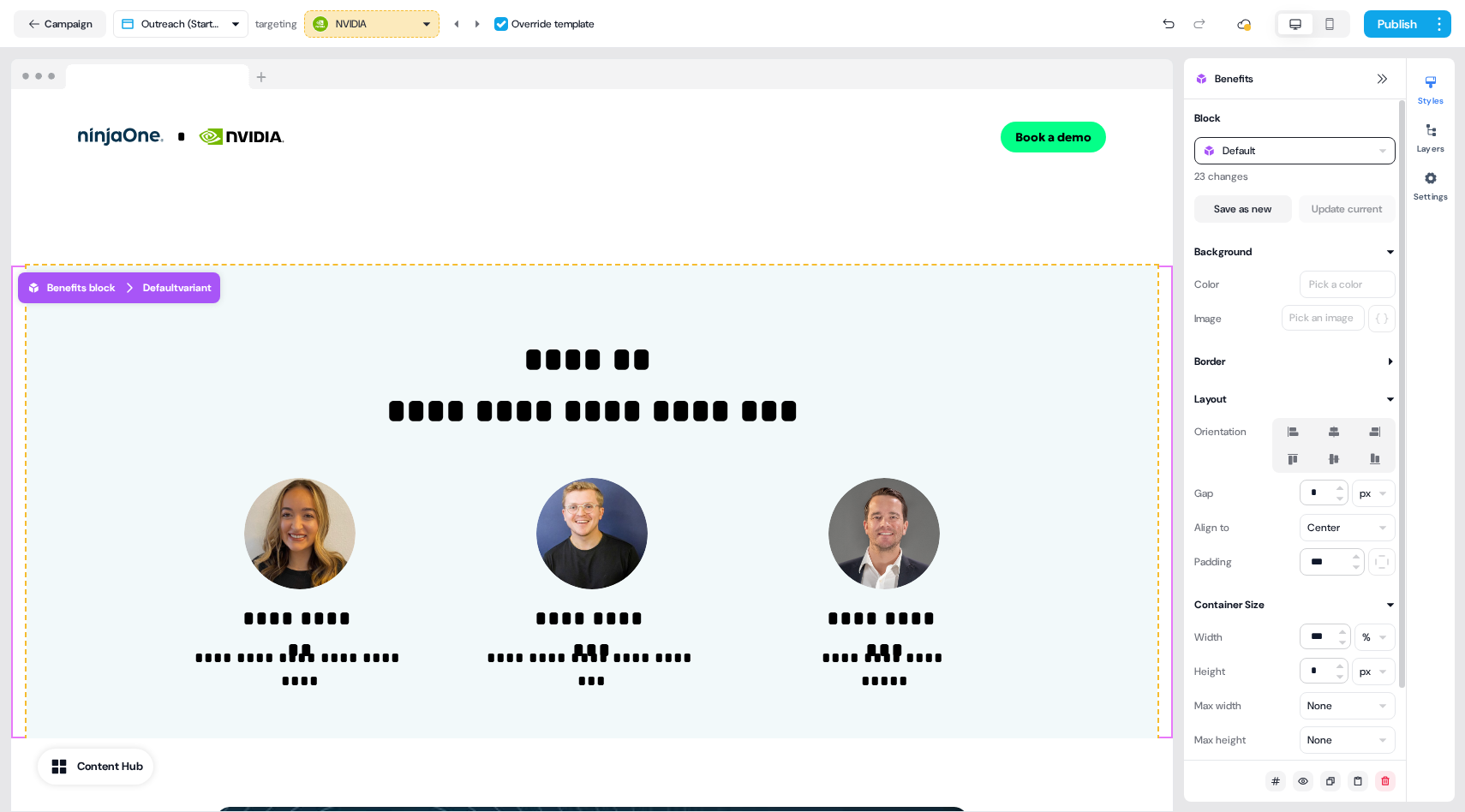 click on "Default" at bounding box center [1295, 151] 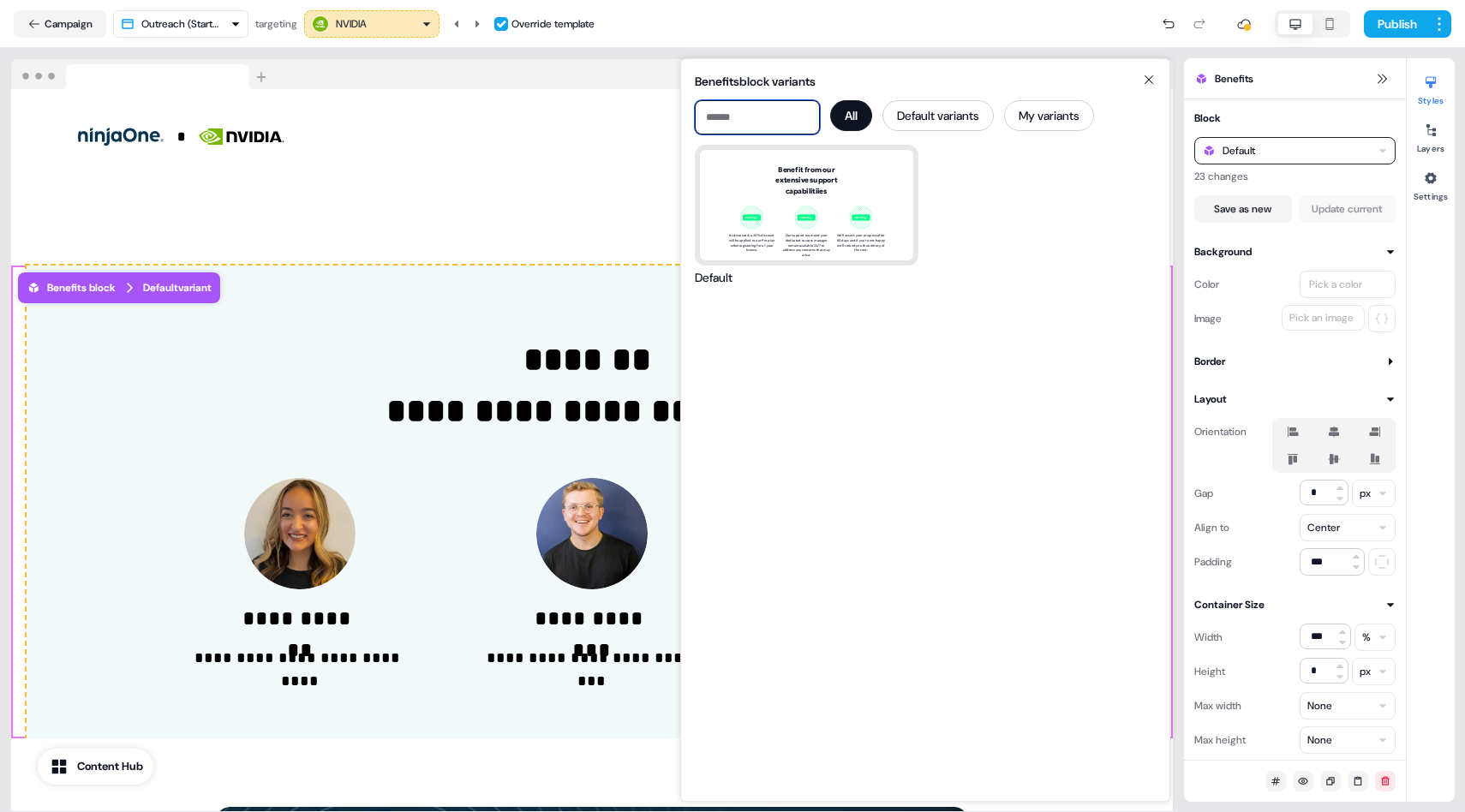 click at bounding box center (757, 117) 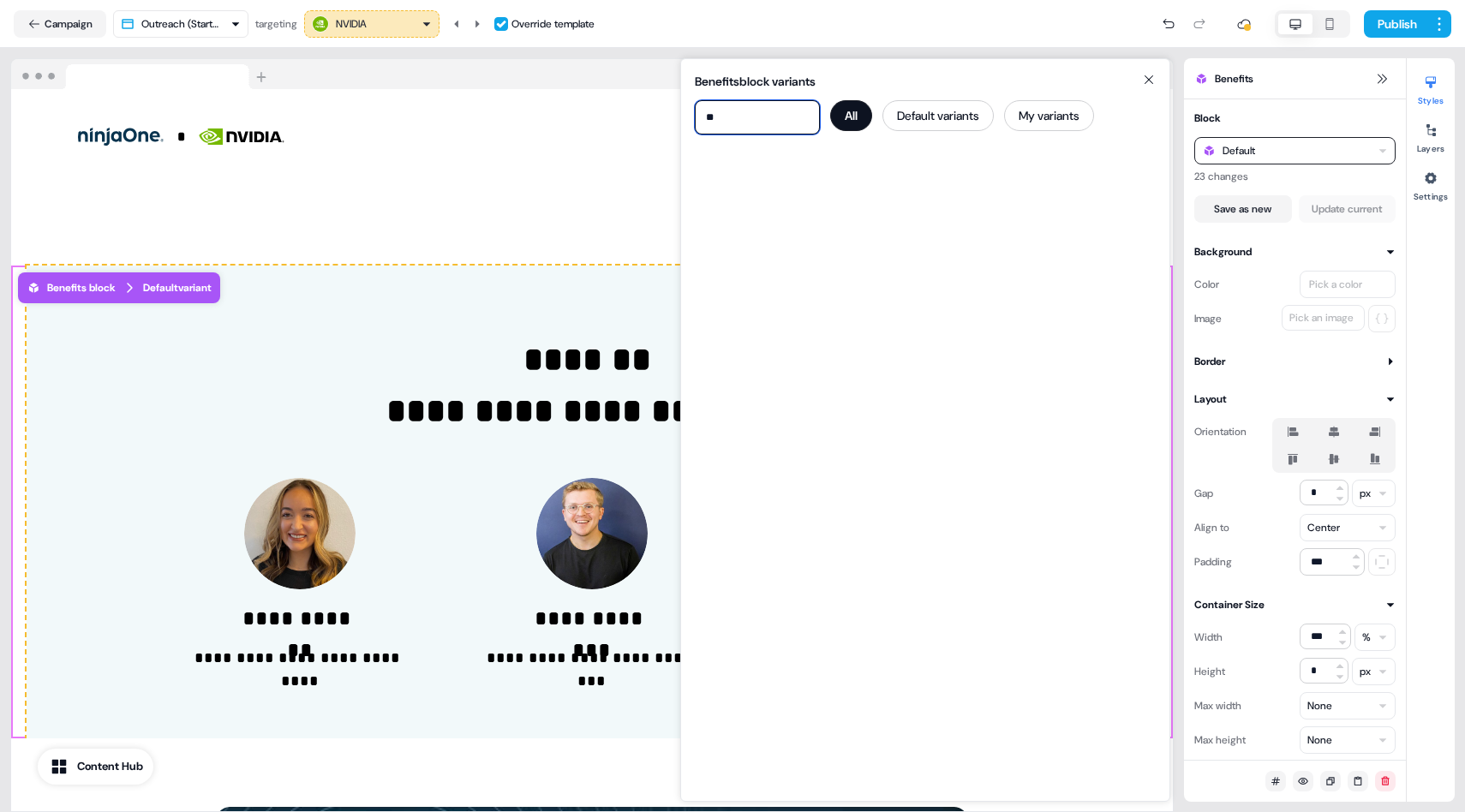 type on "*" 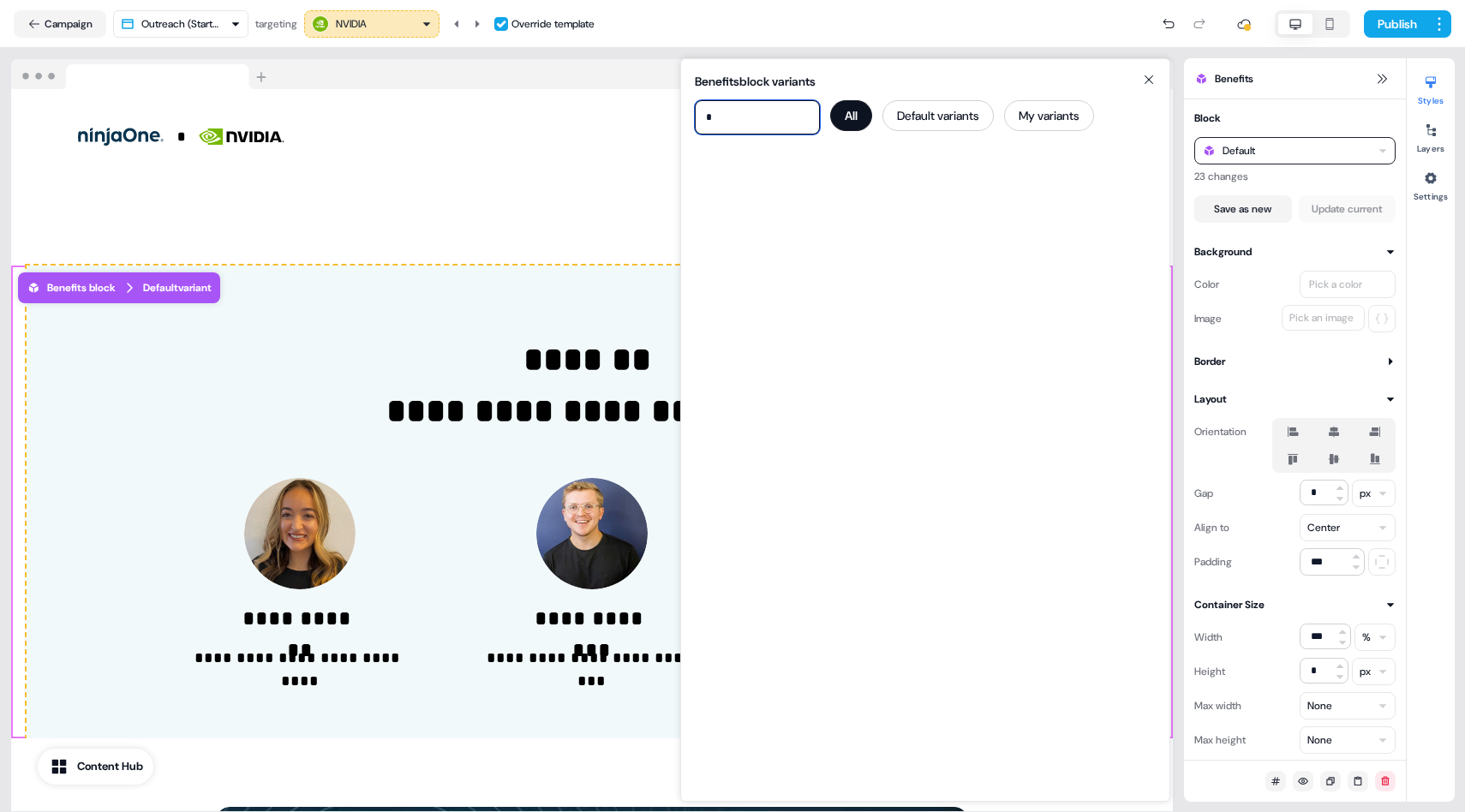 type 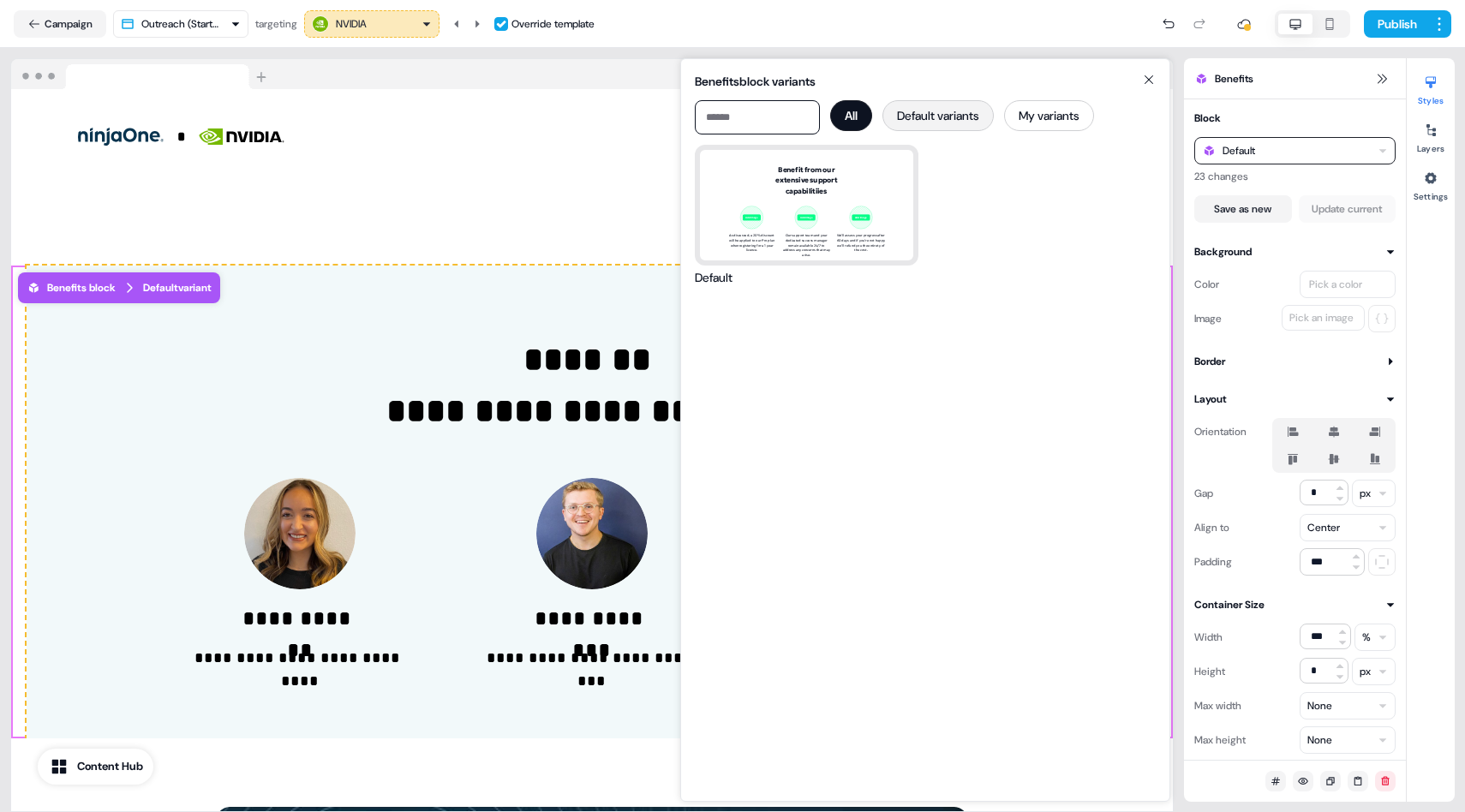 click on "Default variants" at bounding box center [938, 116] 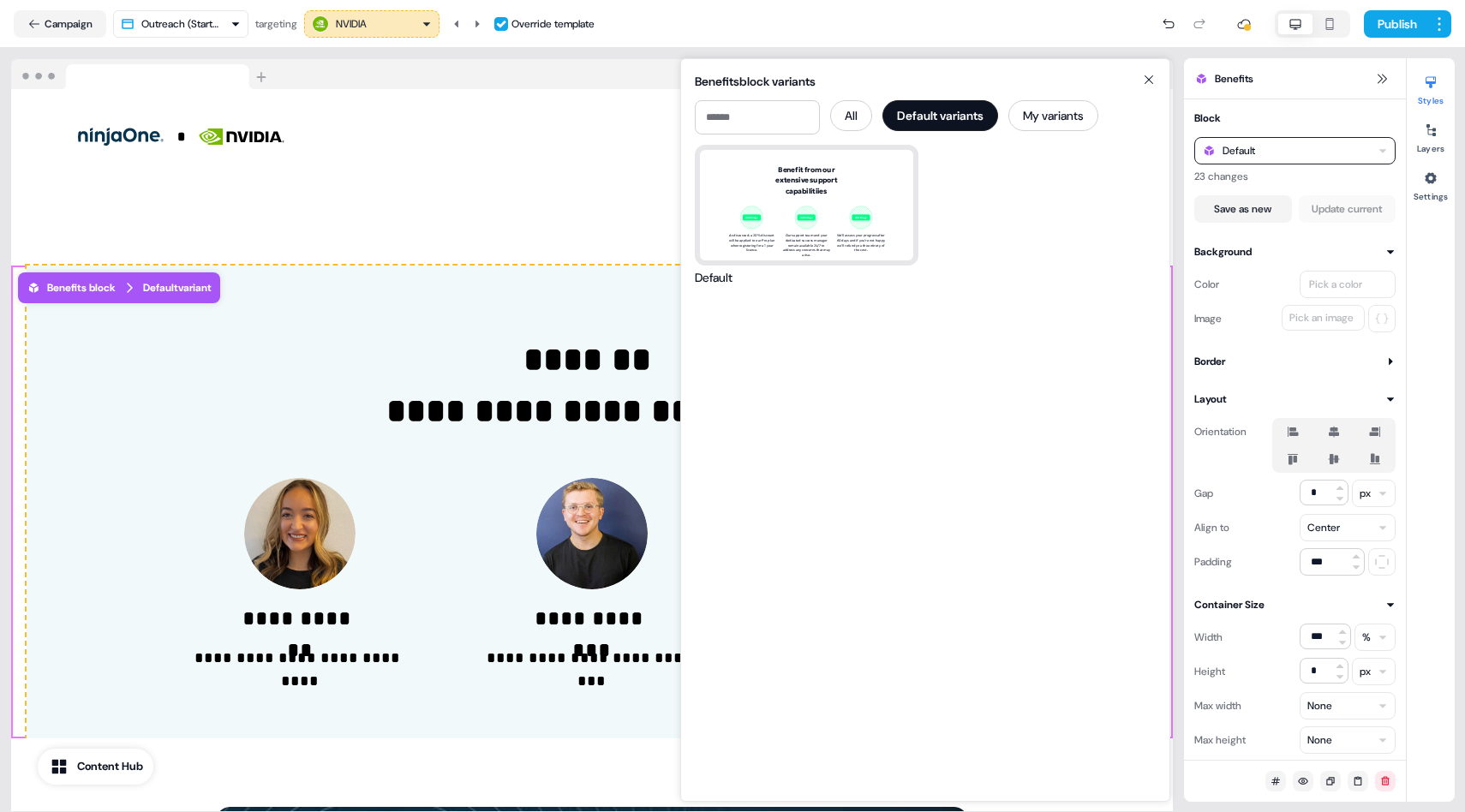click 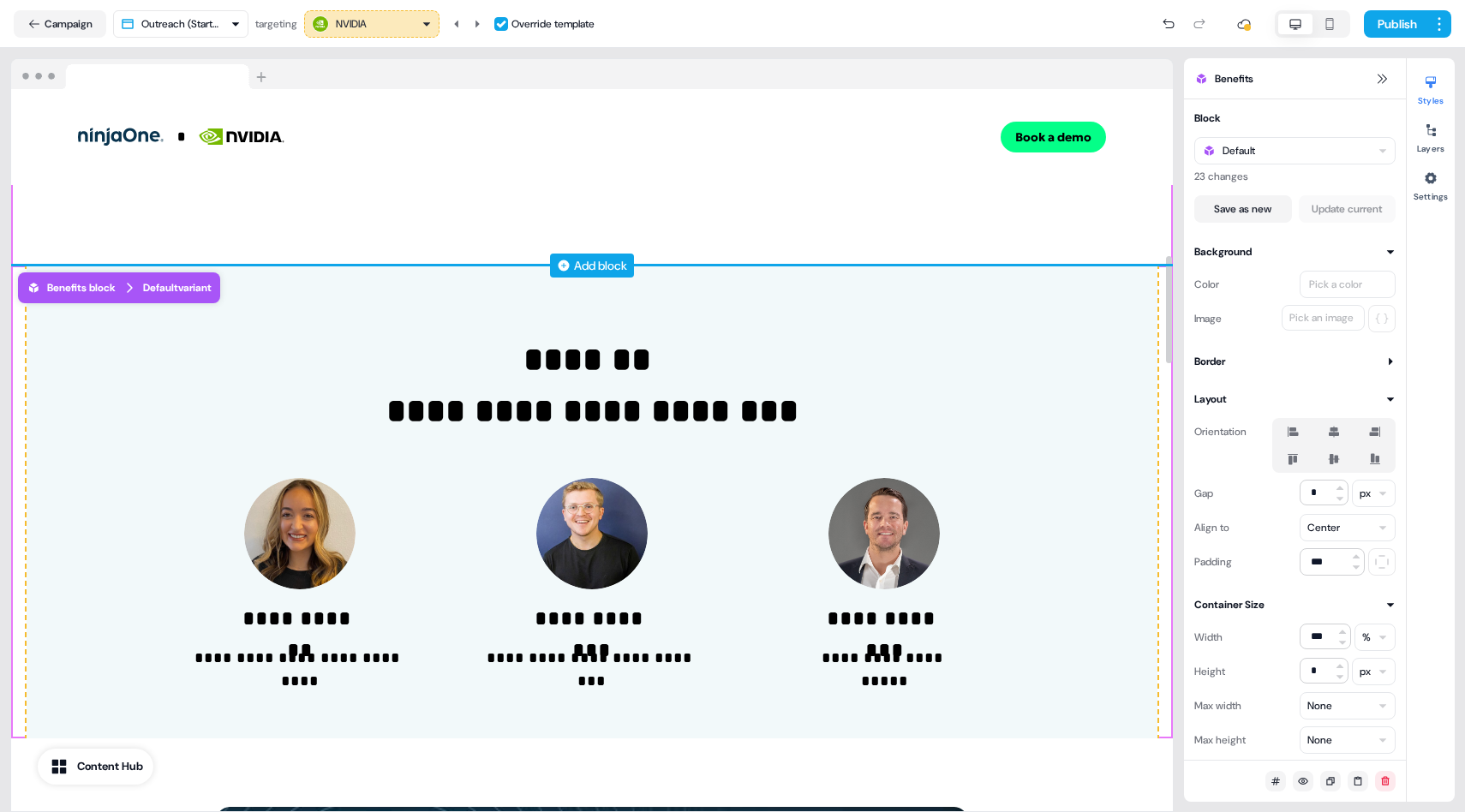 click on "Add block" at bounding box center (601, 266) 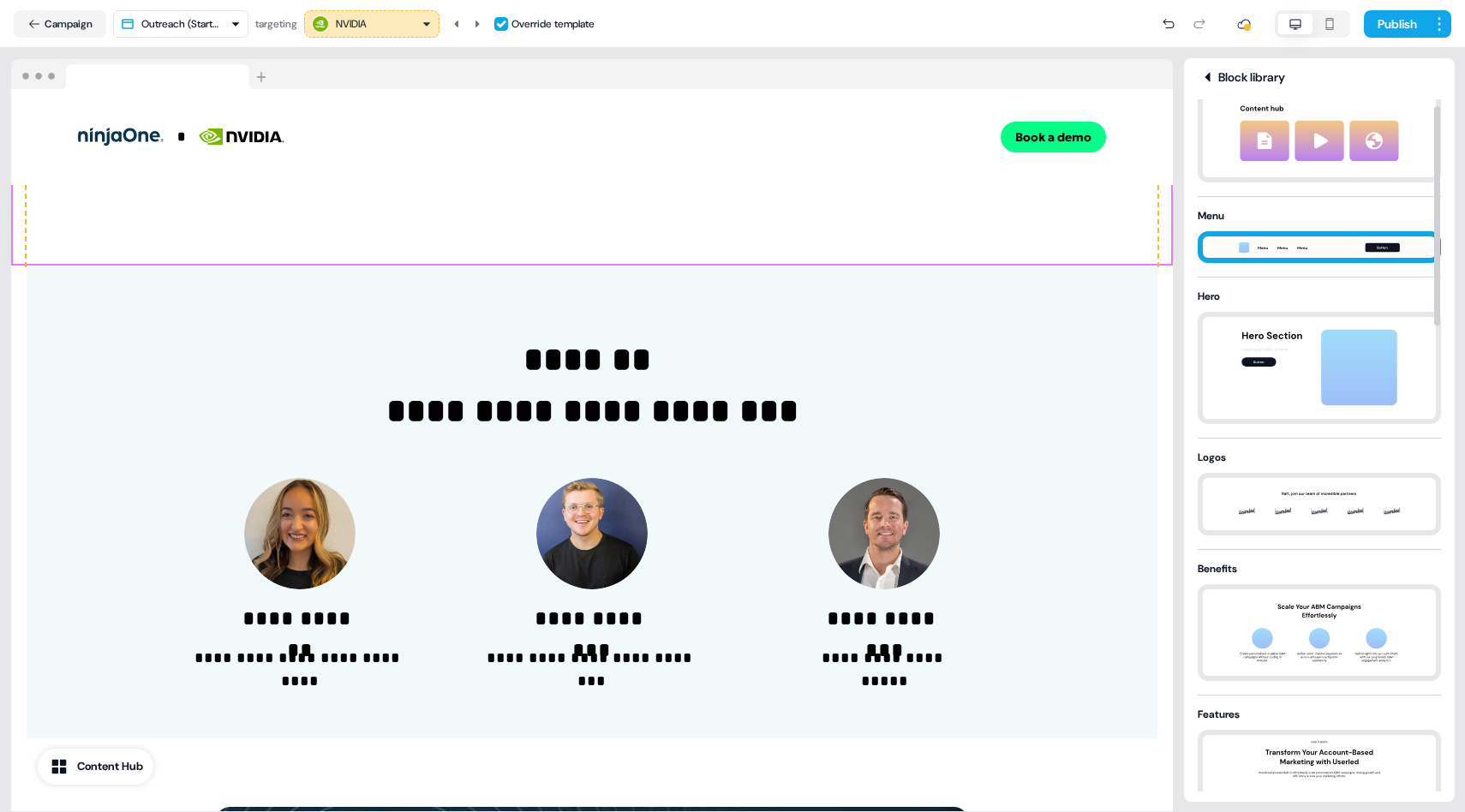 scroll, scrollTop: 0, scrollLeft: 0, axis: both 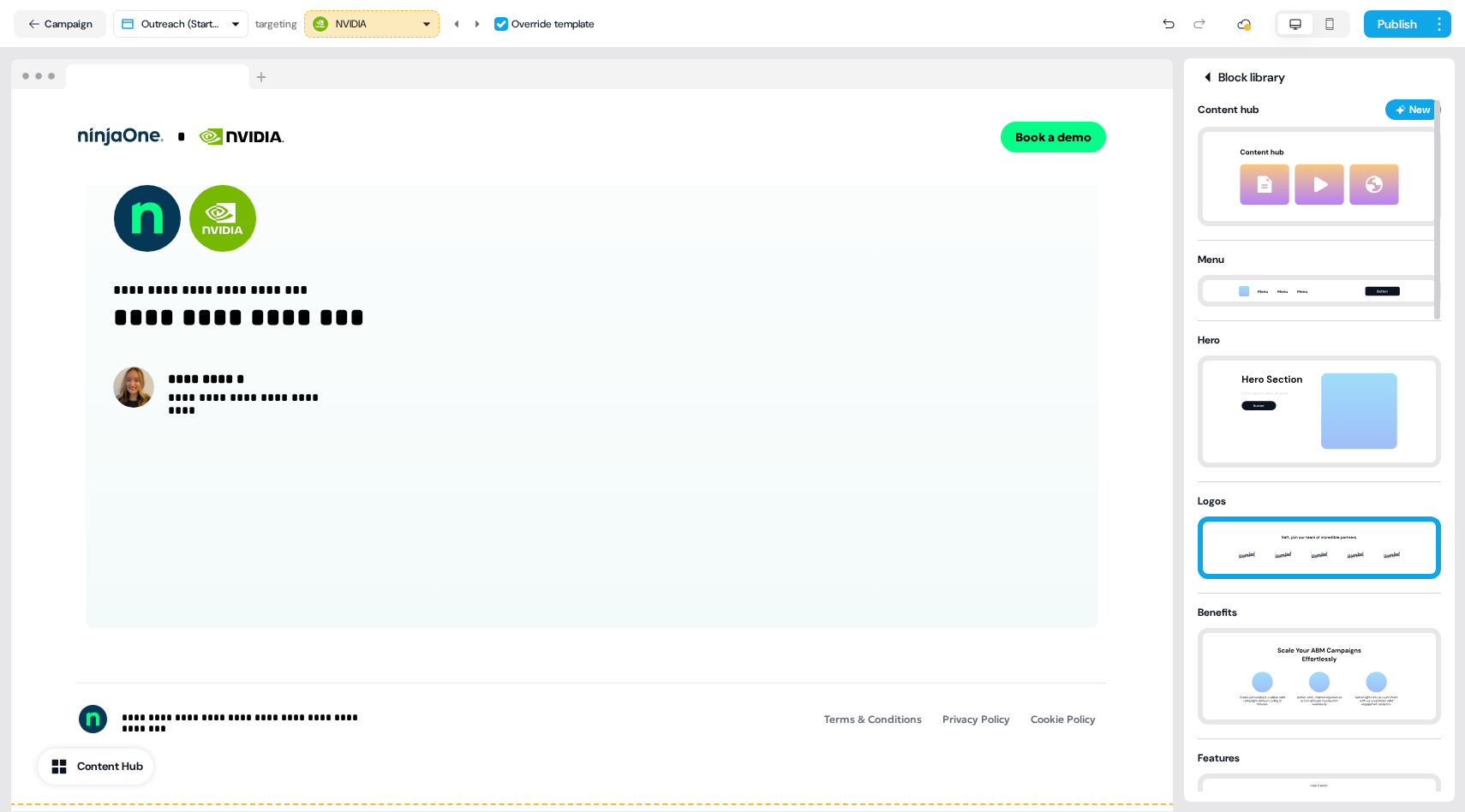 click at bounding box center [1319, 547] 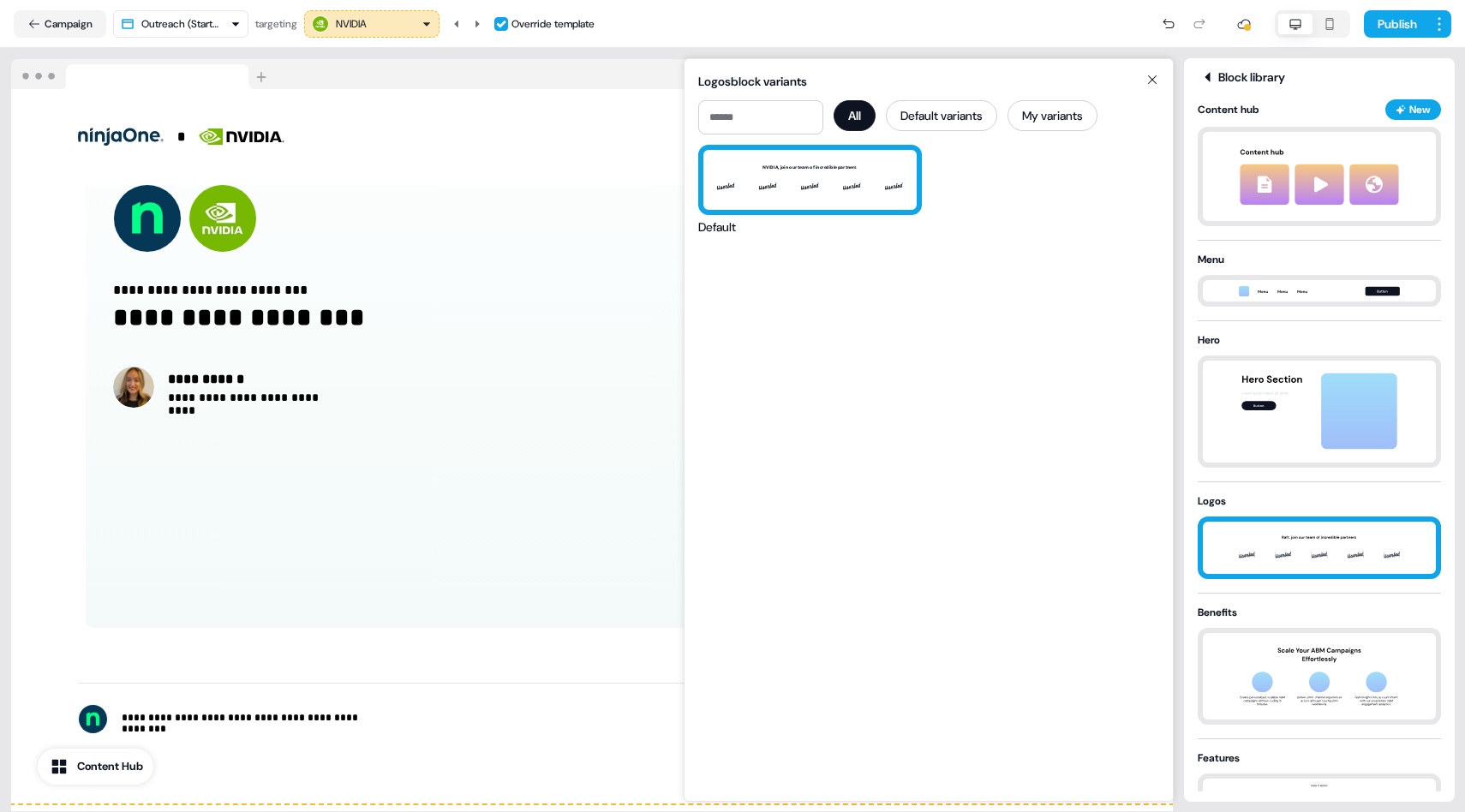 click on "NVIDIA, join our team of incredible partners" at bounding box center (810, 180) 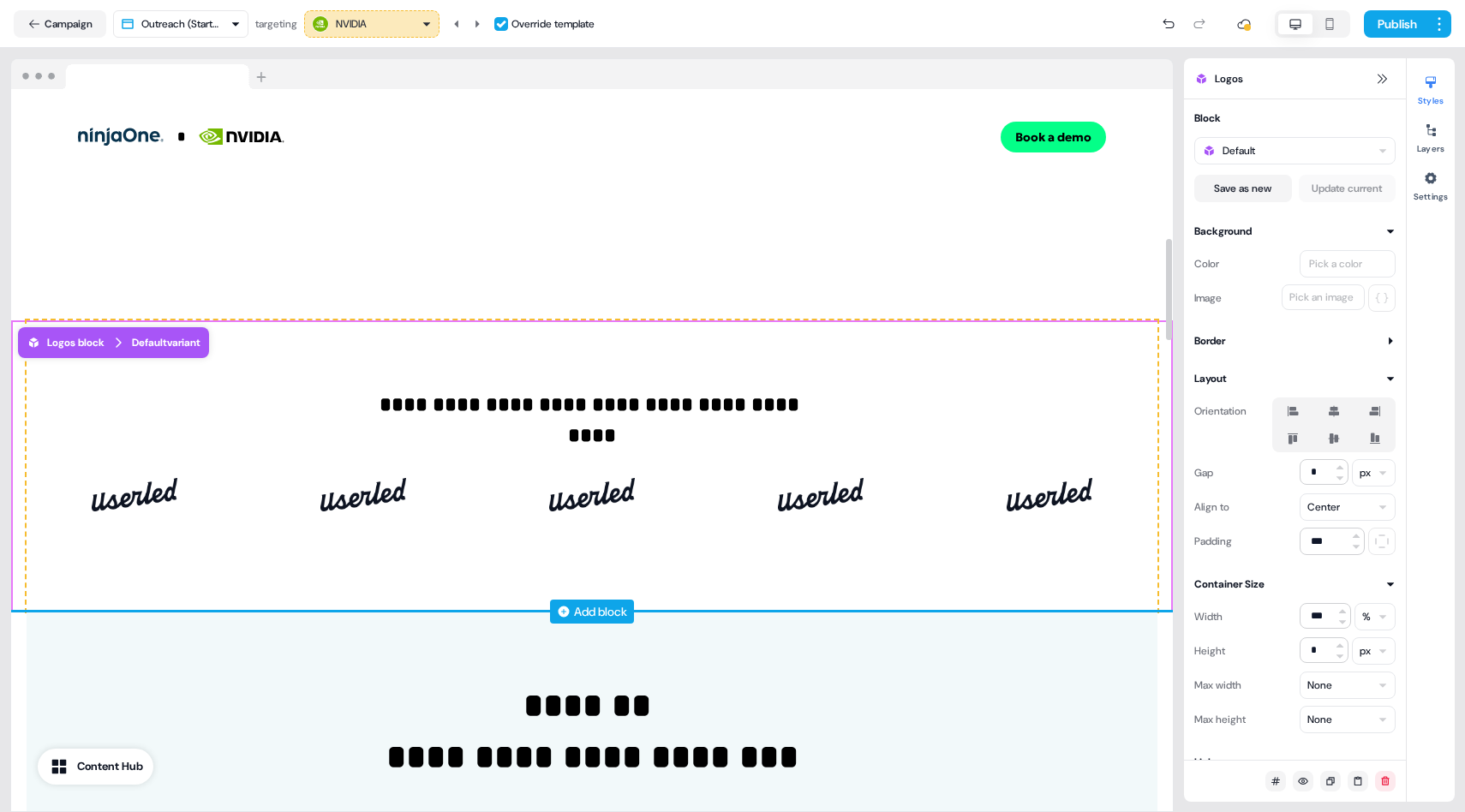 scroll, scrollTop: 1397, scrollLeft: 0, axis: vertical 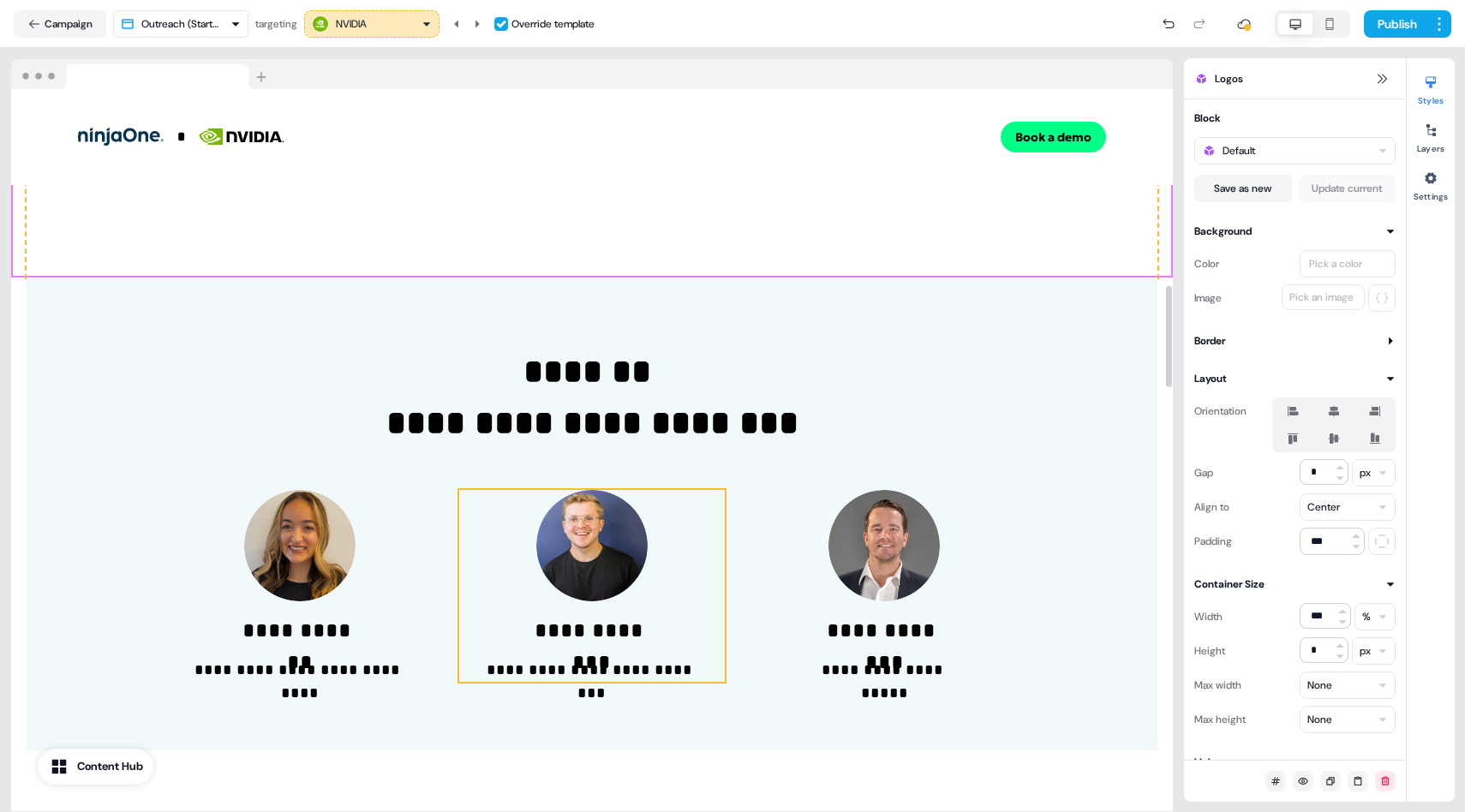 click on "**********" at bounding box center [591, 586] 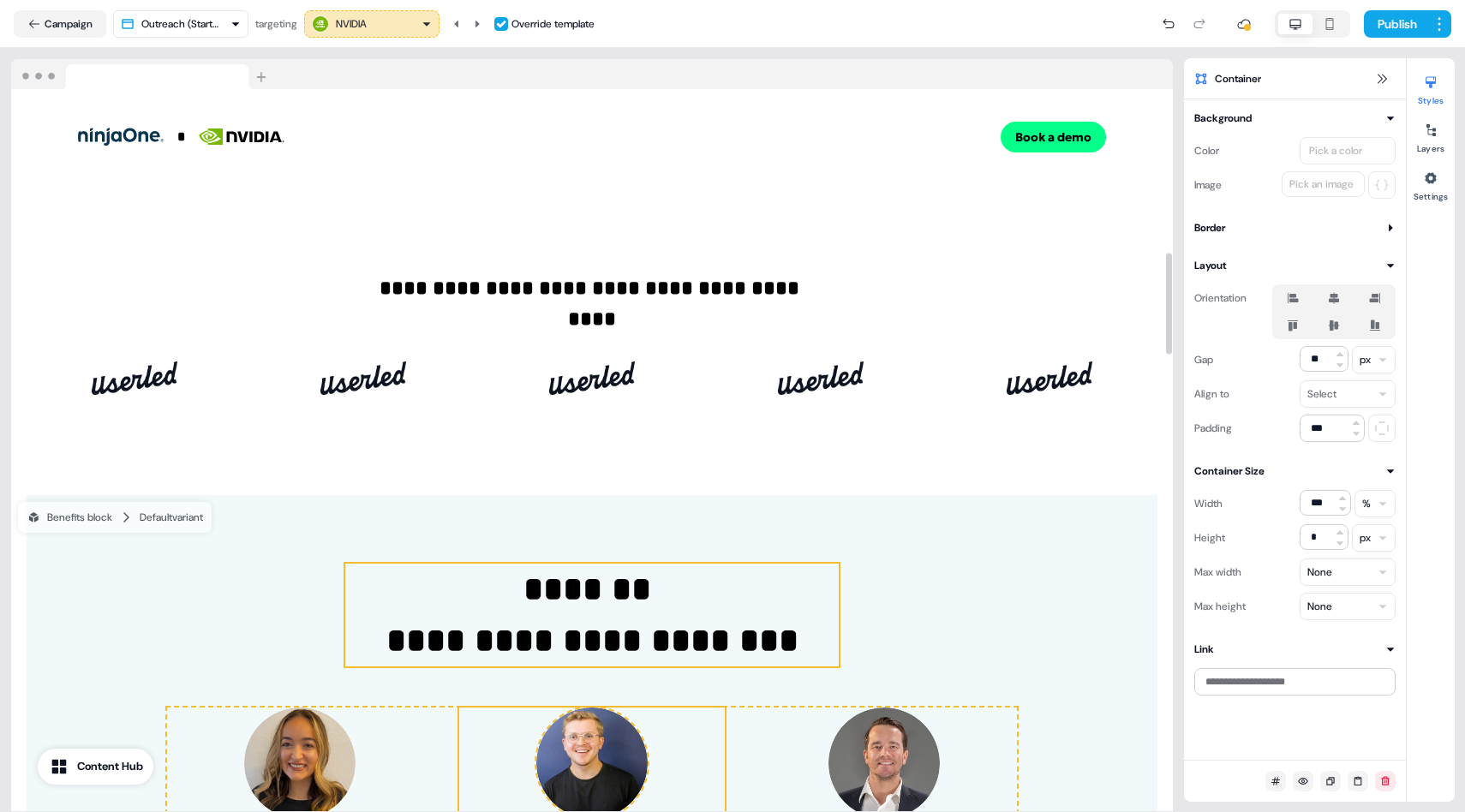 scroll, scrollTop: 1163, scrollLeft: 0, axis: vertical 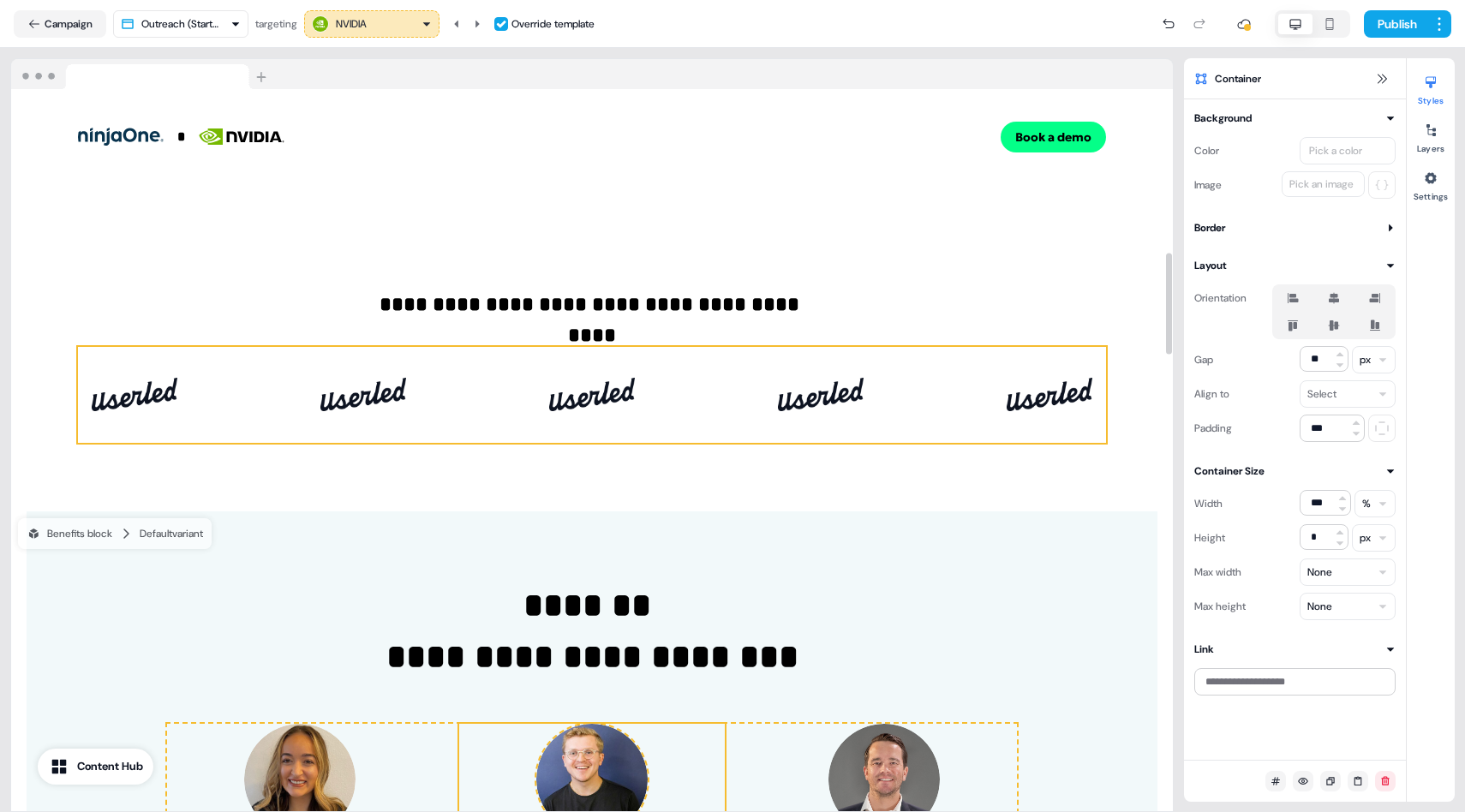 click on "To pick up a draggable item, press the space bar.
While dragging, use the arrow keys to move the item.
Press space again to drop the item in its new position, or press escape to cancel." at bounding box center [592, 395] 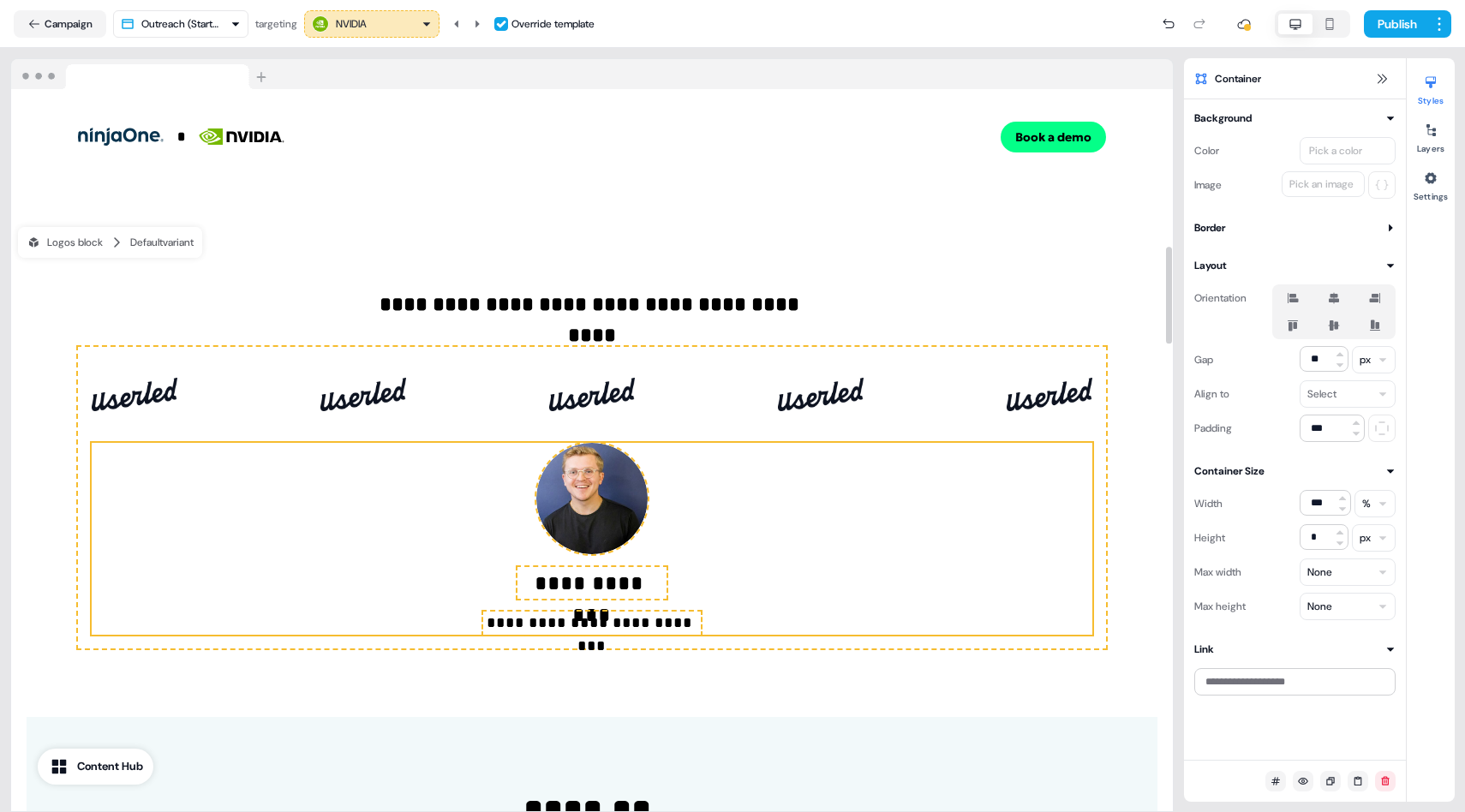 click on "**********" at bounding box center [592, 539] 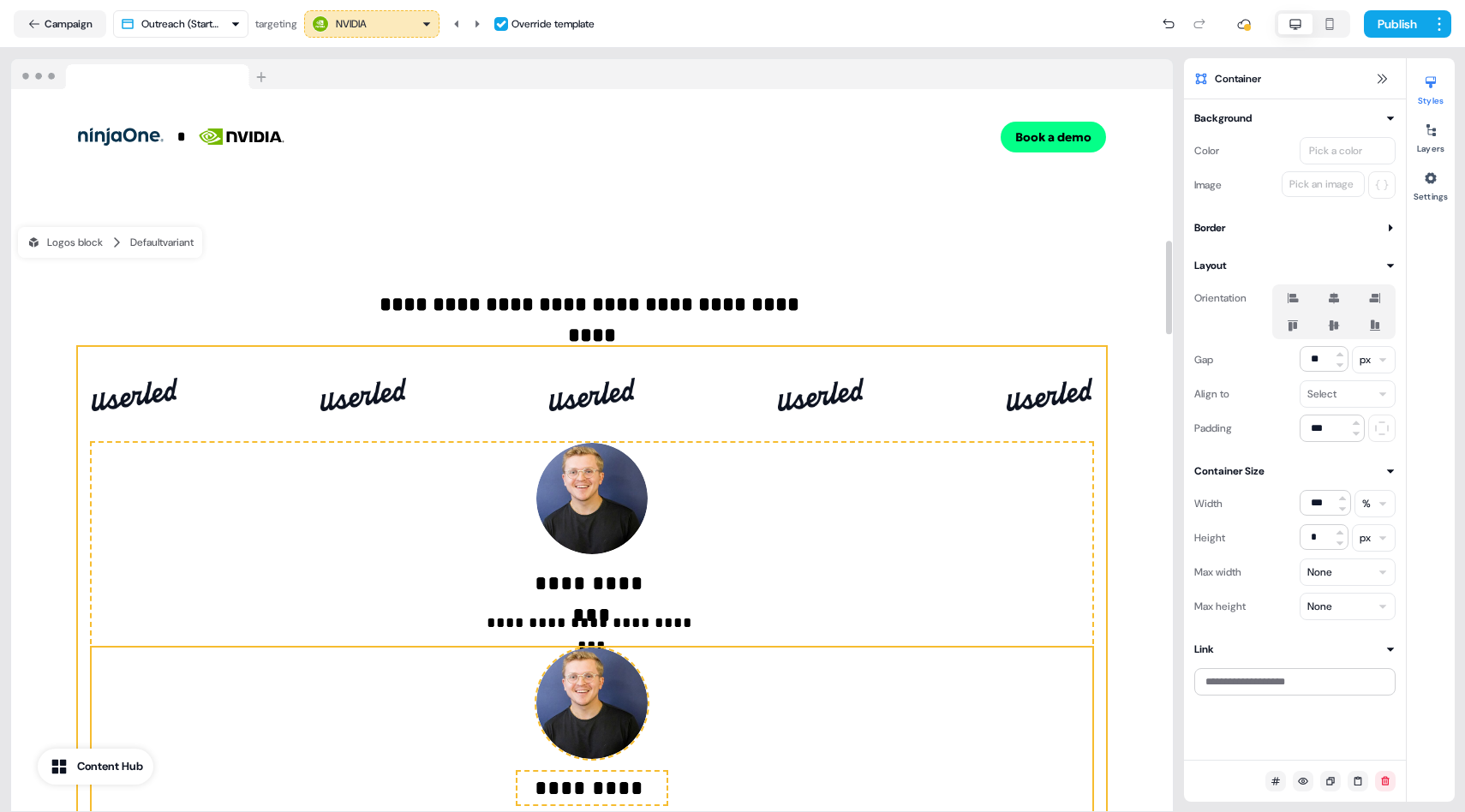 click on "**********" at bounding box center [592, 600] 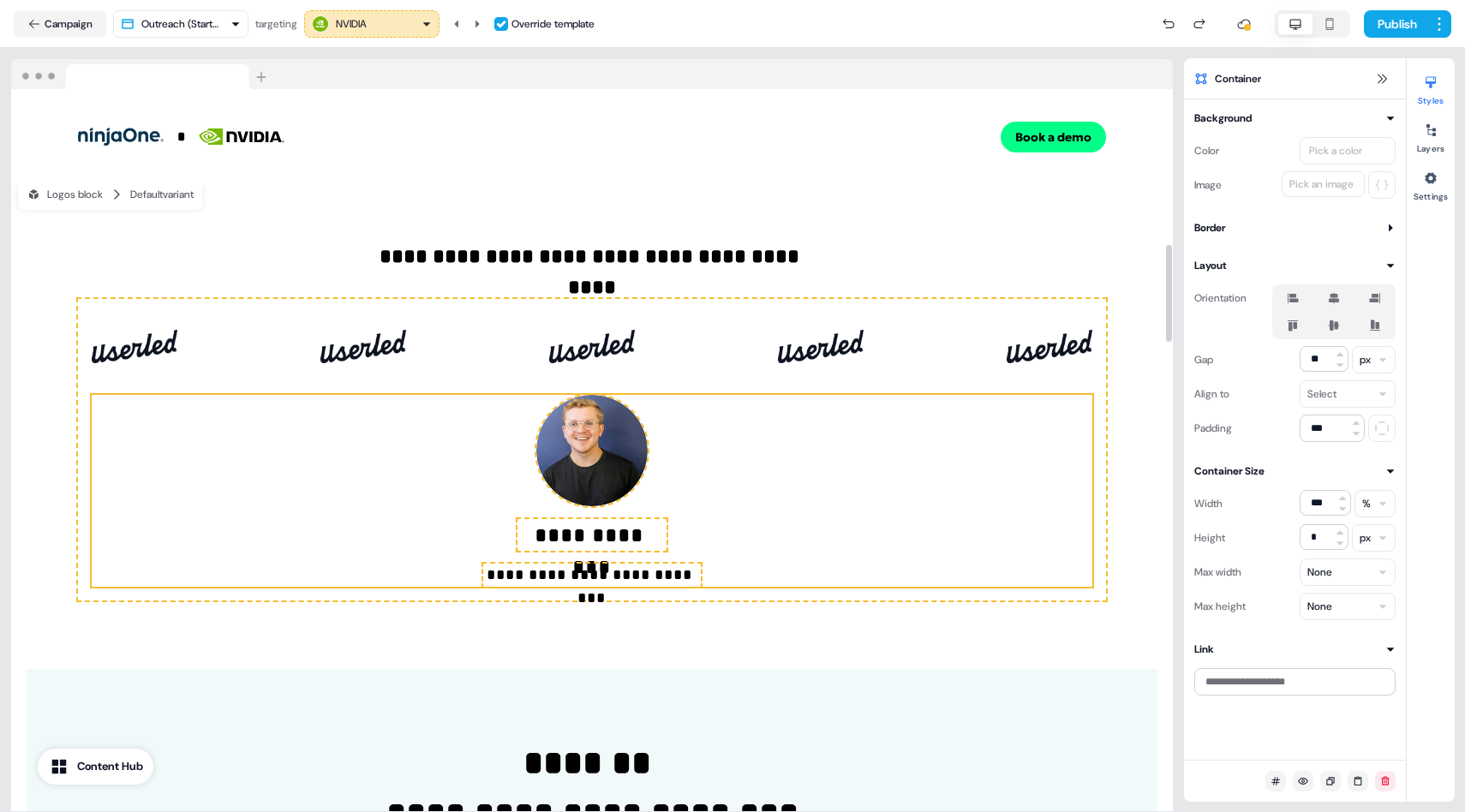 scroll, scrollTop: 1149, scrollLeft: 0, axis: vertical 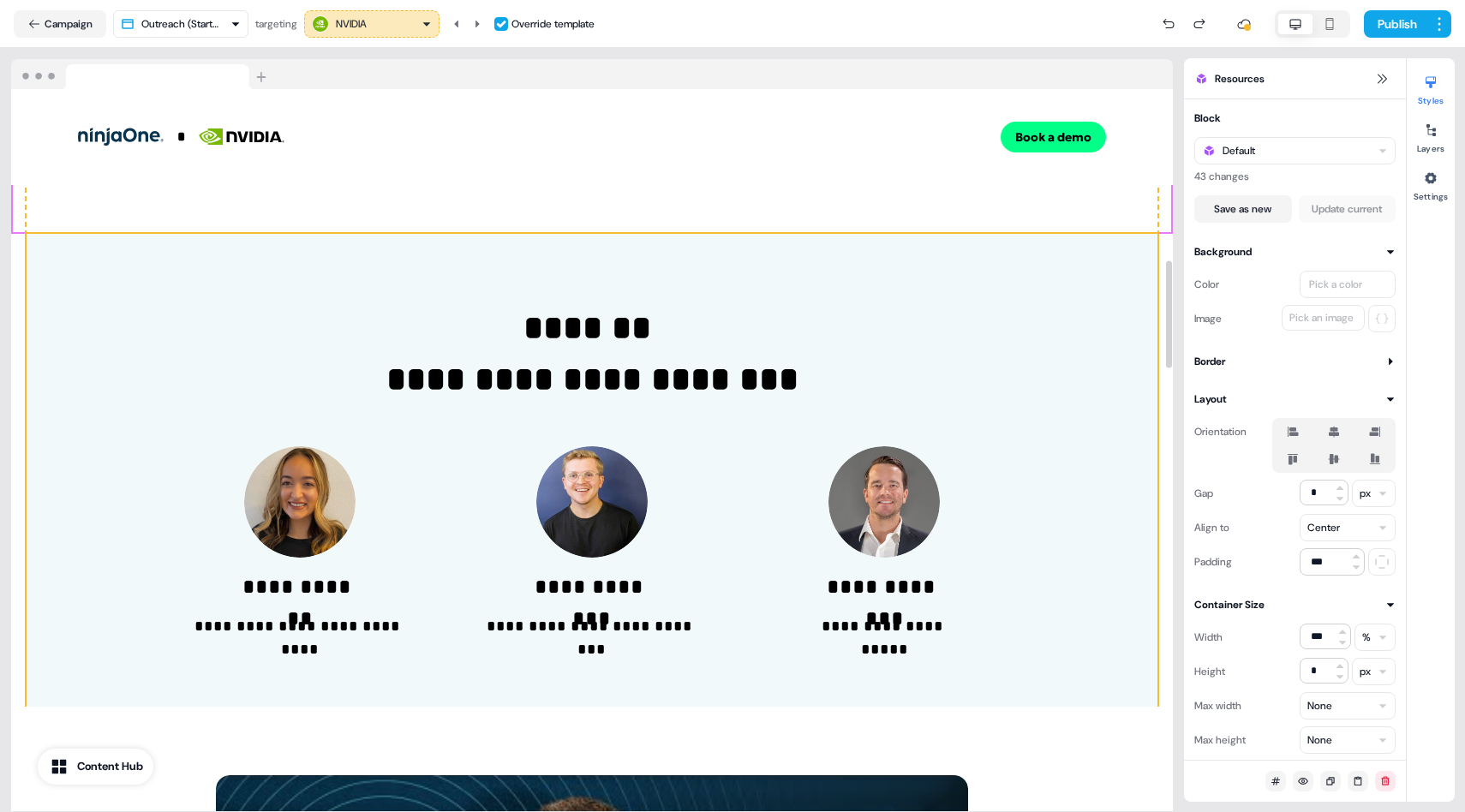 click on "**********" at bounding box center (592, 470) 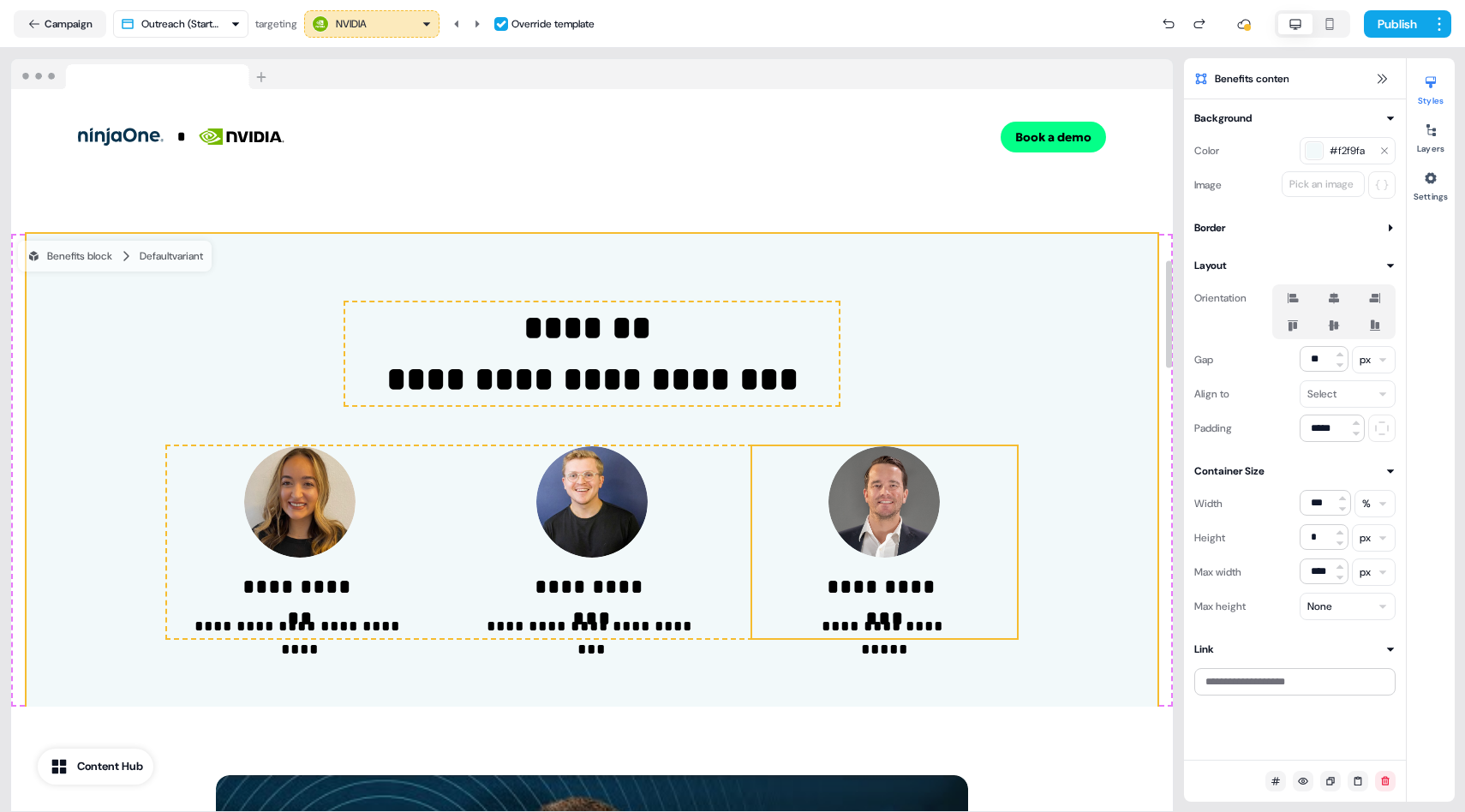 click on "**********" at bounding box center [884, 542] 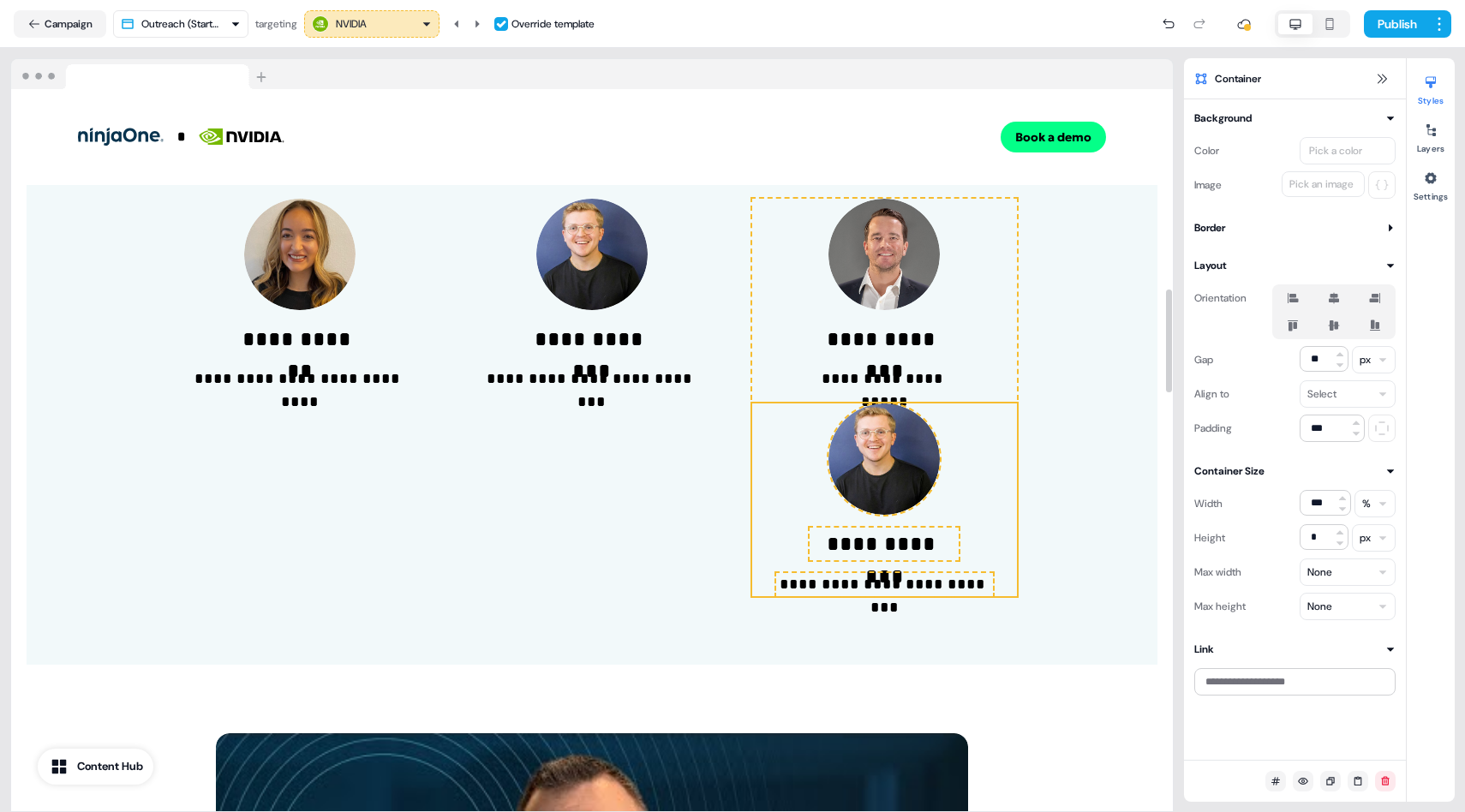 scroll, scrollTop: 1399, scrollLeft: 0, axis: vertical 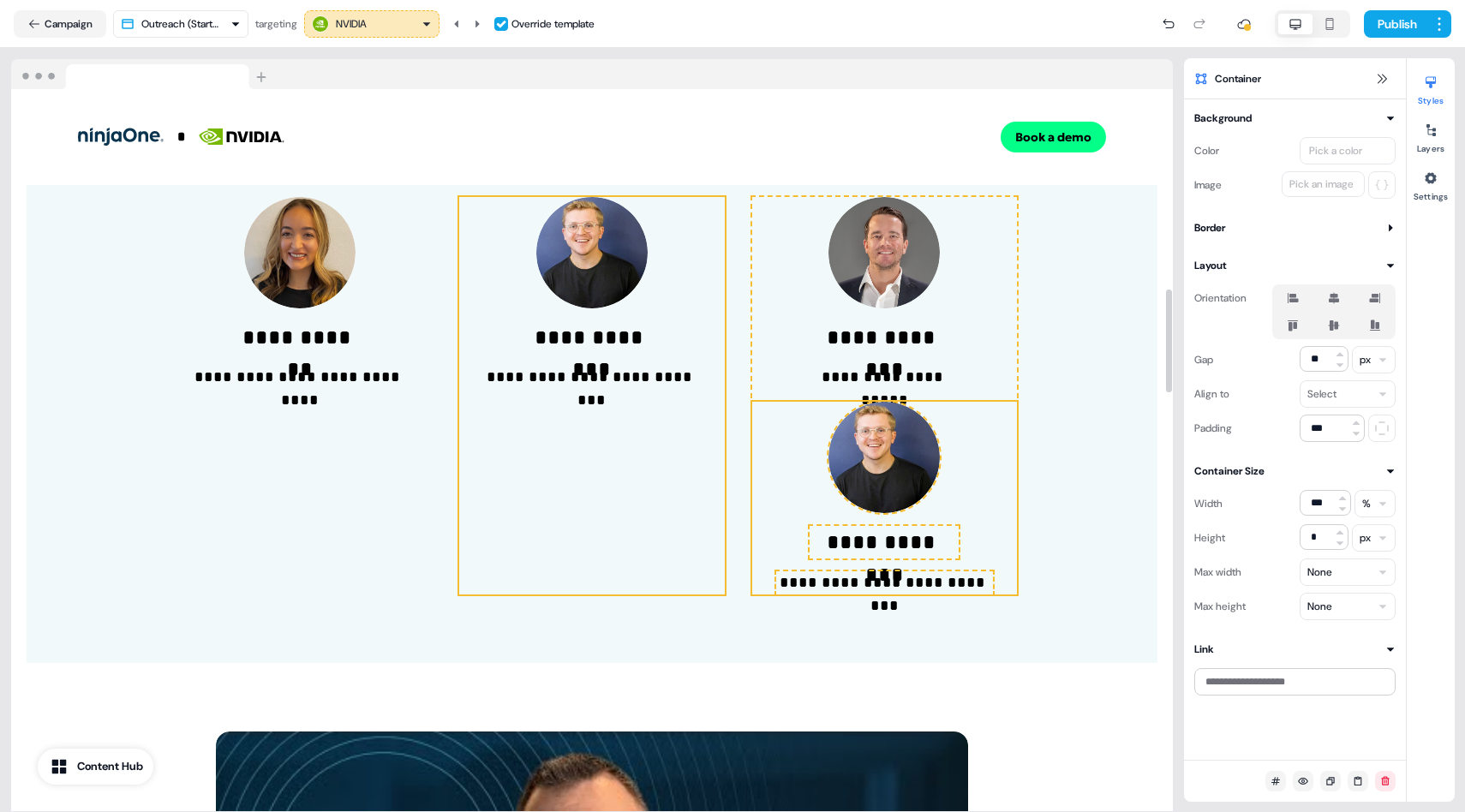 click on "**********" at bounding box center [591, 396] 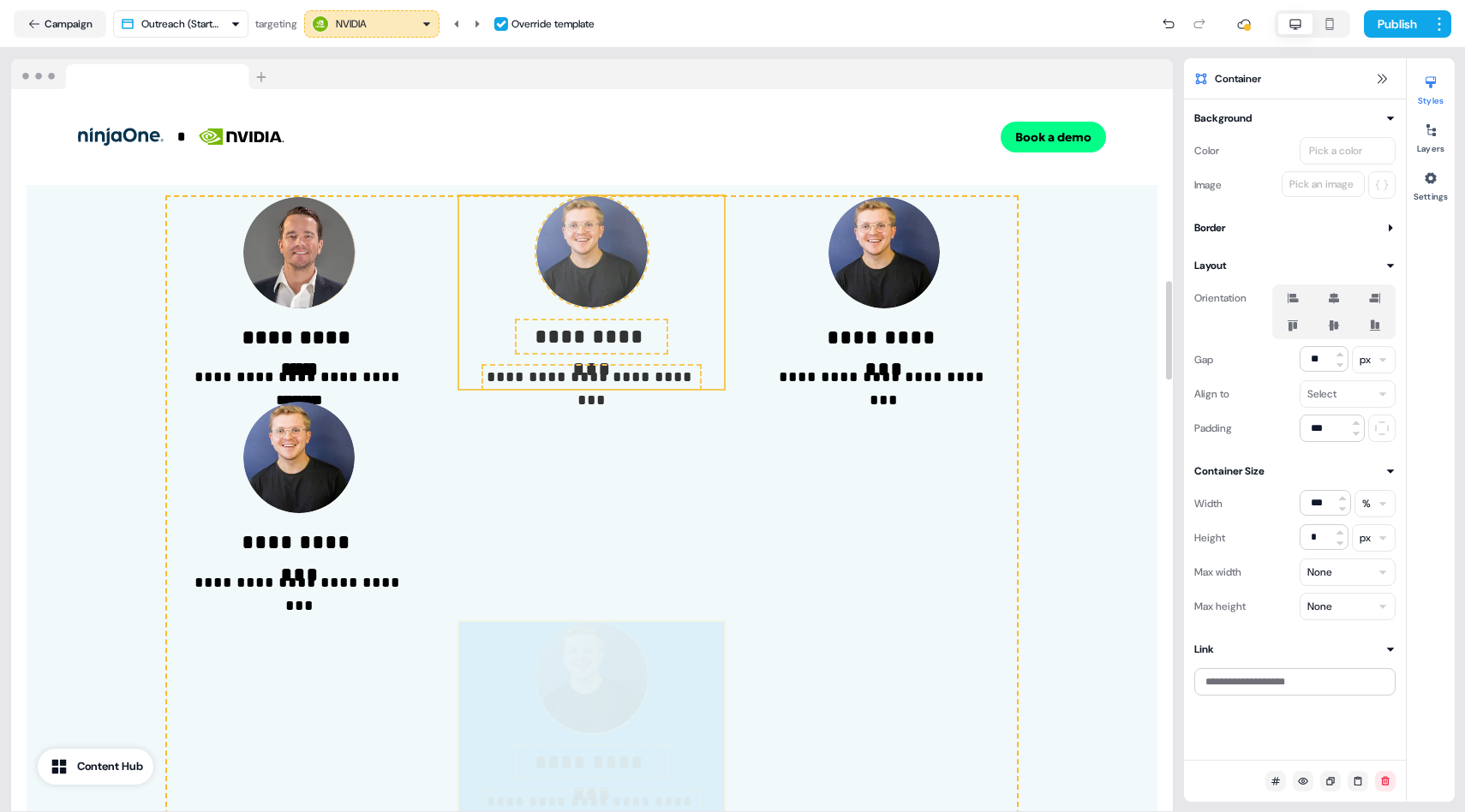 drag, startPoint x: 411, startPoint y: 660, endPoint x: 665, endPoint y: 234, distance: 495.9758 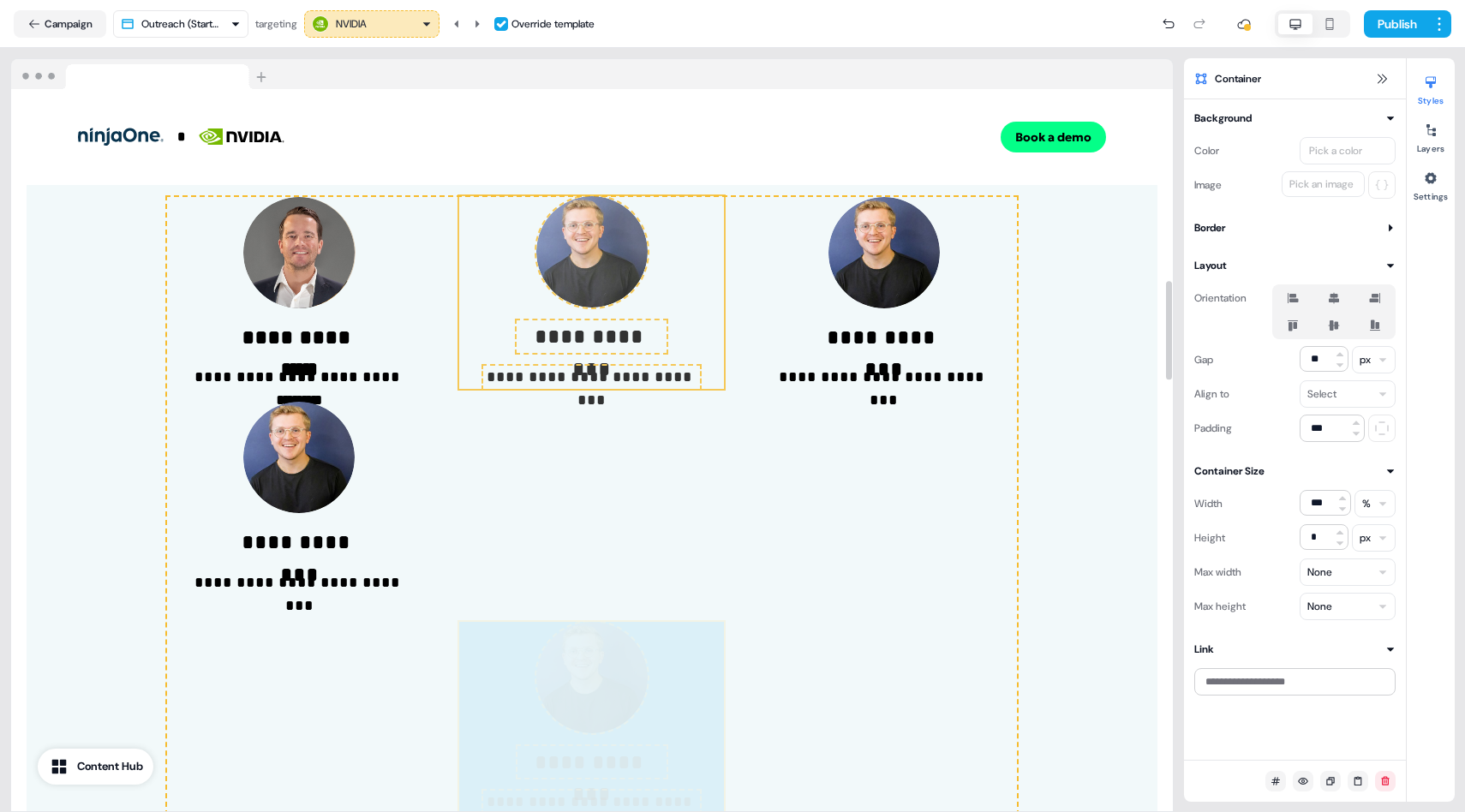 click on "**********" at bounding box center (592, 505) 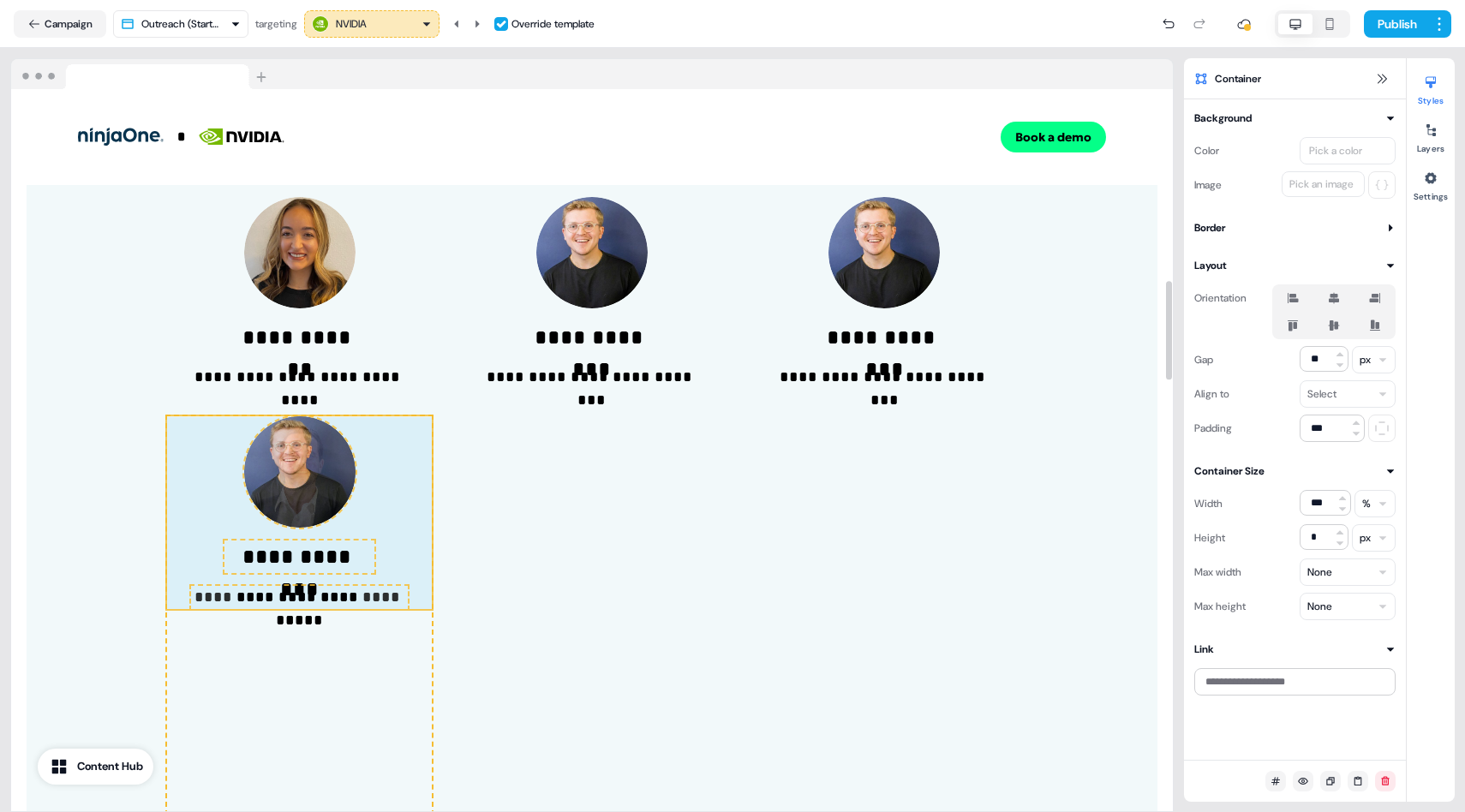 drag, startPoint x: 374, startPoint y: 664, endPoint x: 687, endPoint y: 439, distance: 385.4789 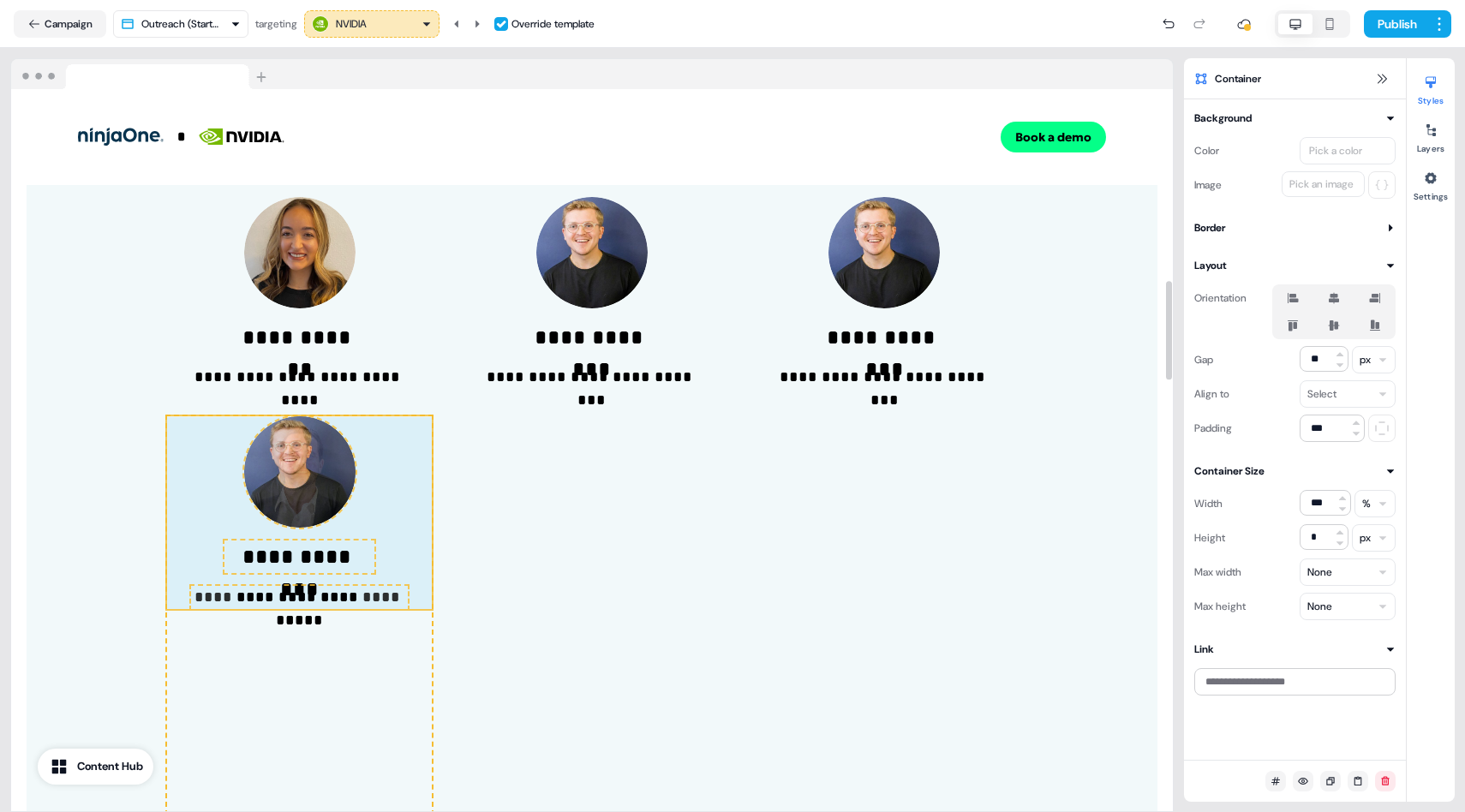 click on "**********" at bounding box center [299, 615] 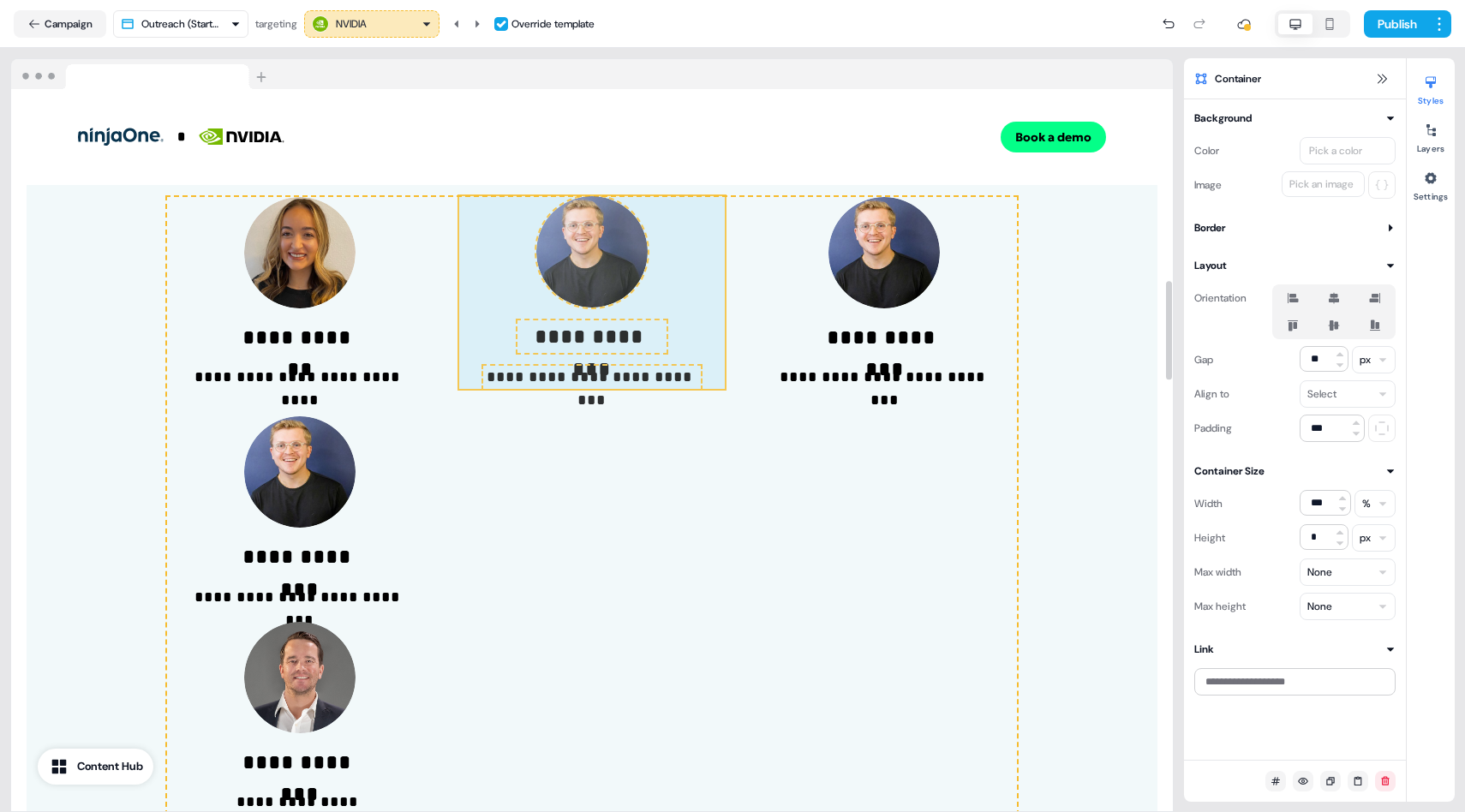 drag, startPoint x: 709, startPoint y: 313, endPoint x: 743, endPoint y: 515, distance: 204.8414 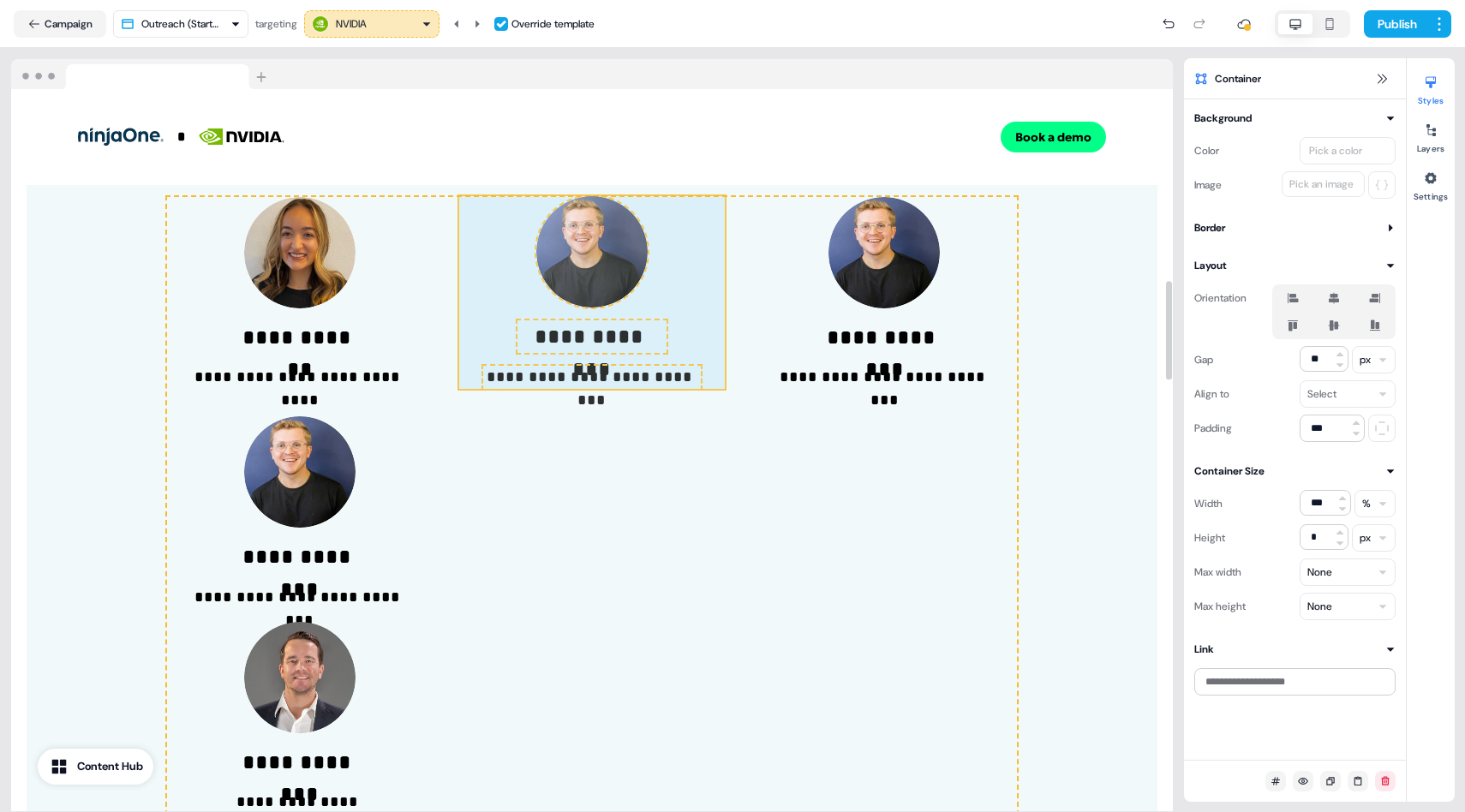click on "**********" at bounding box center [592, 505] 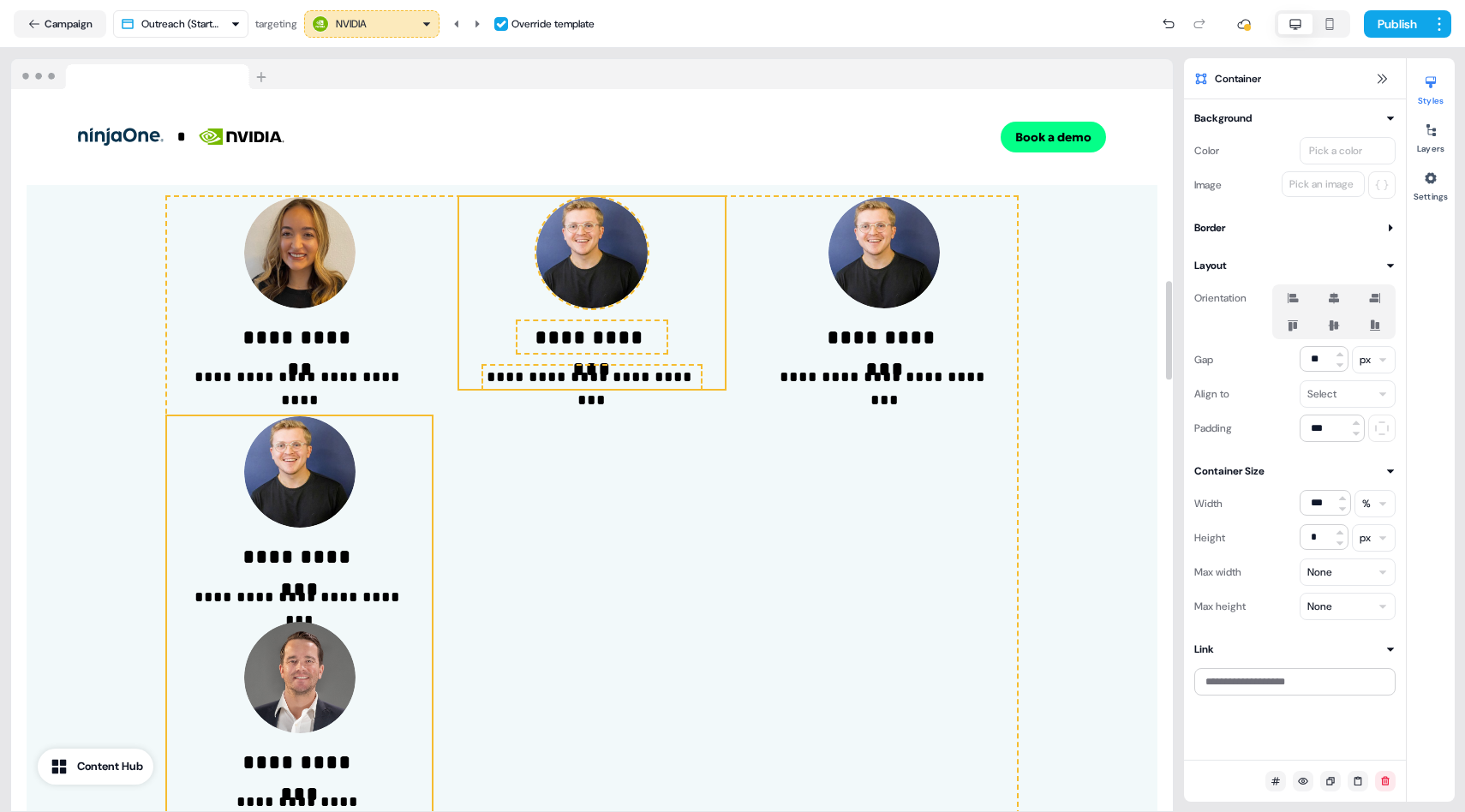 click on "**********" at bounding box center (299, 615) 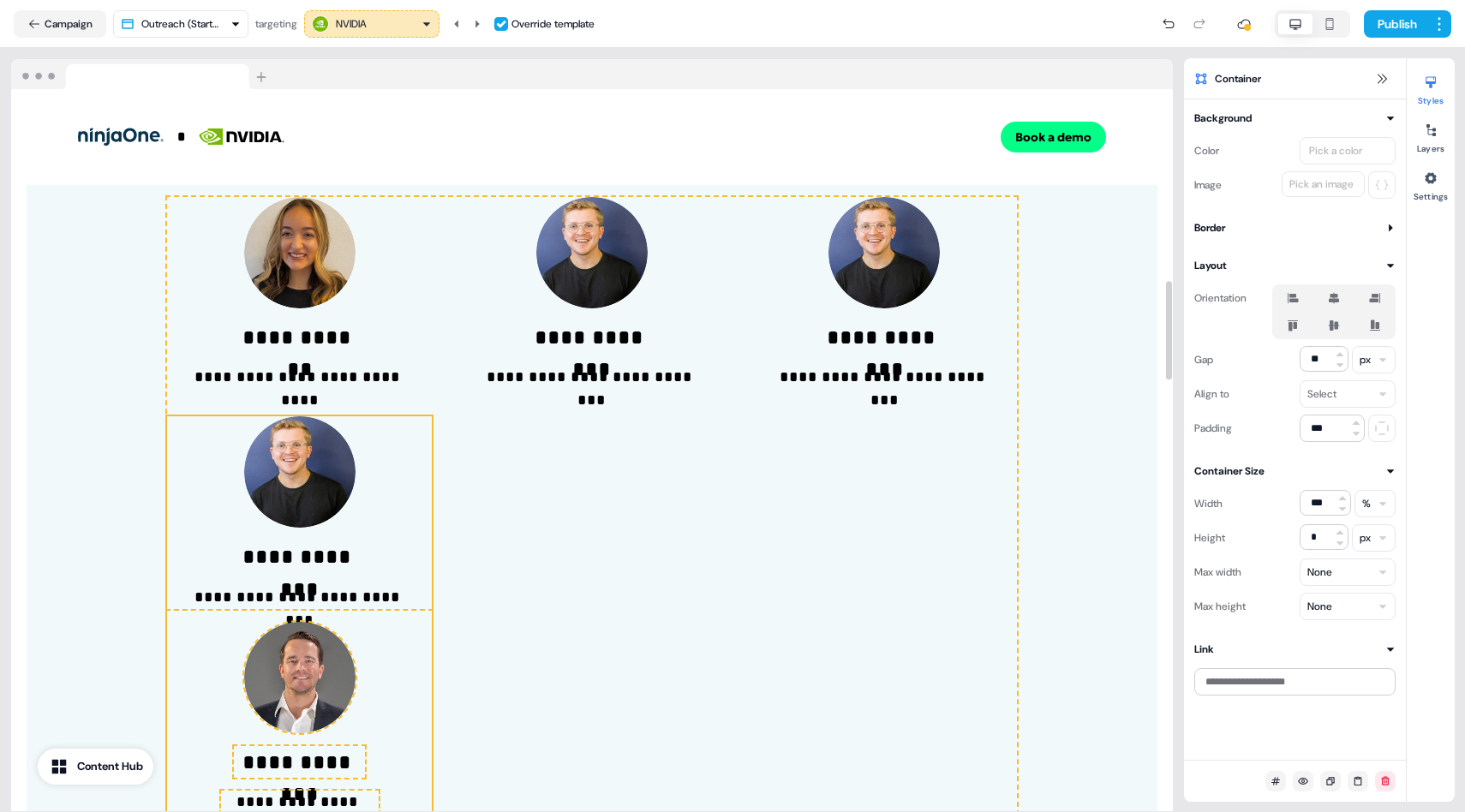 click on "**********" at bounding box center (592, 505) 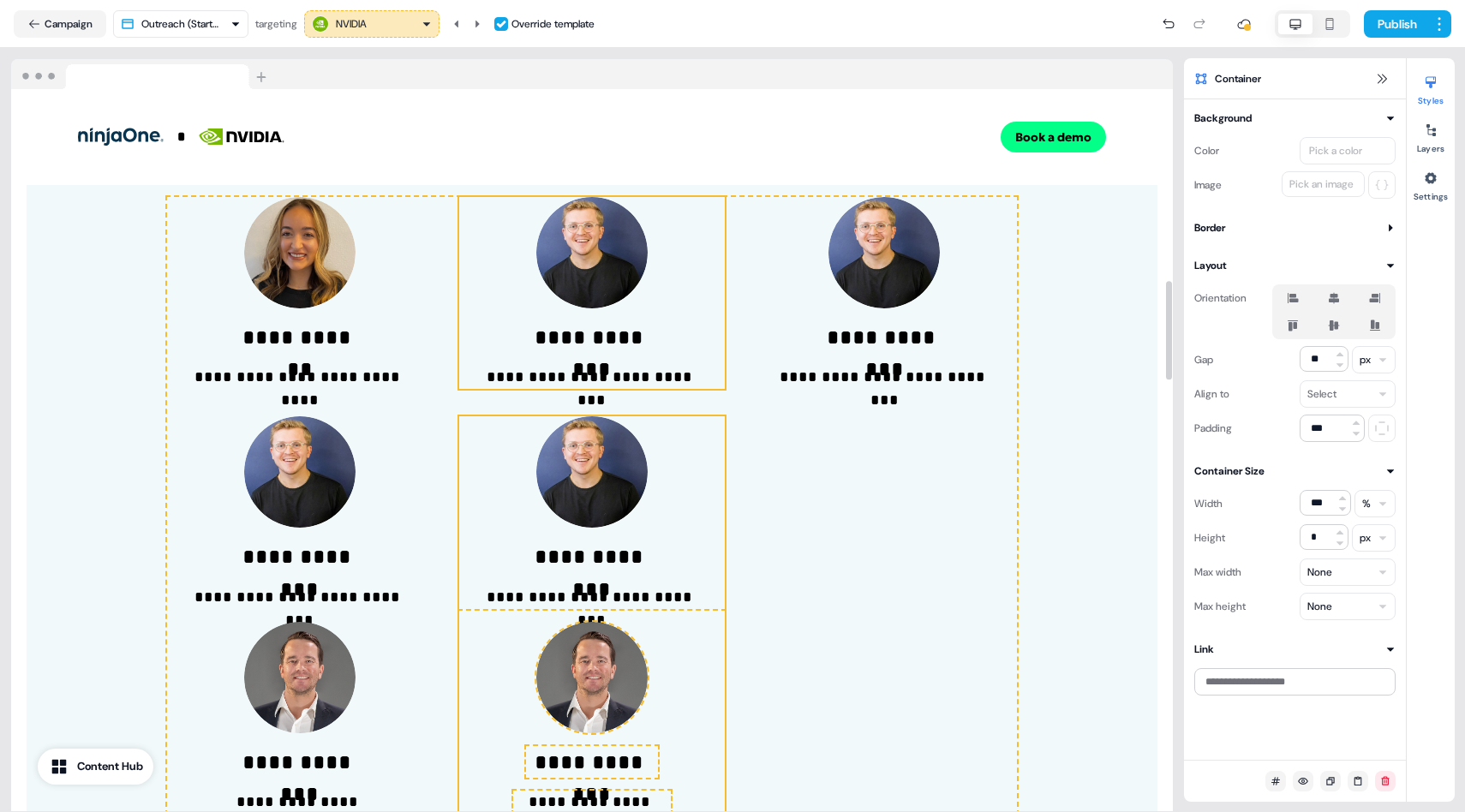 click on "**********" at bounding box center (591, 293) 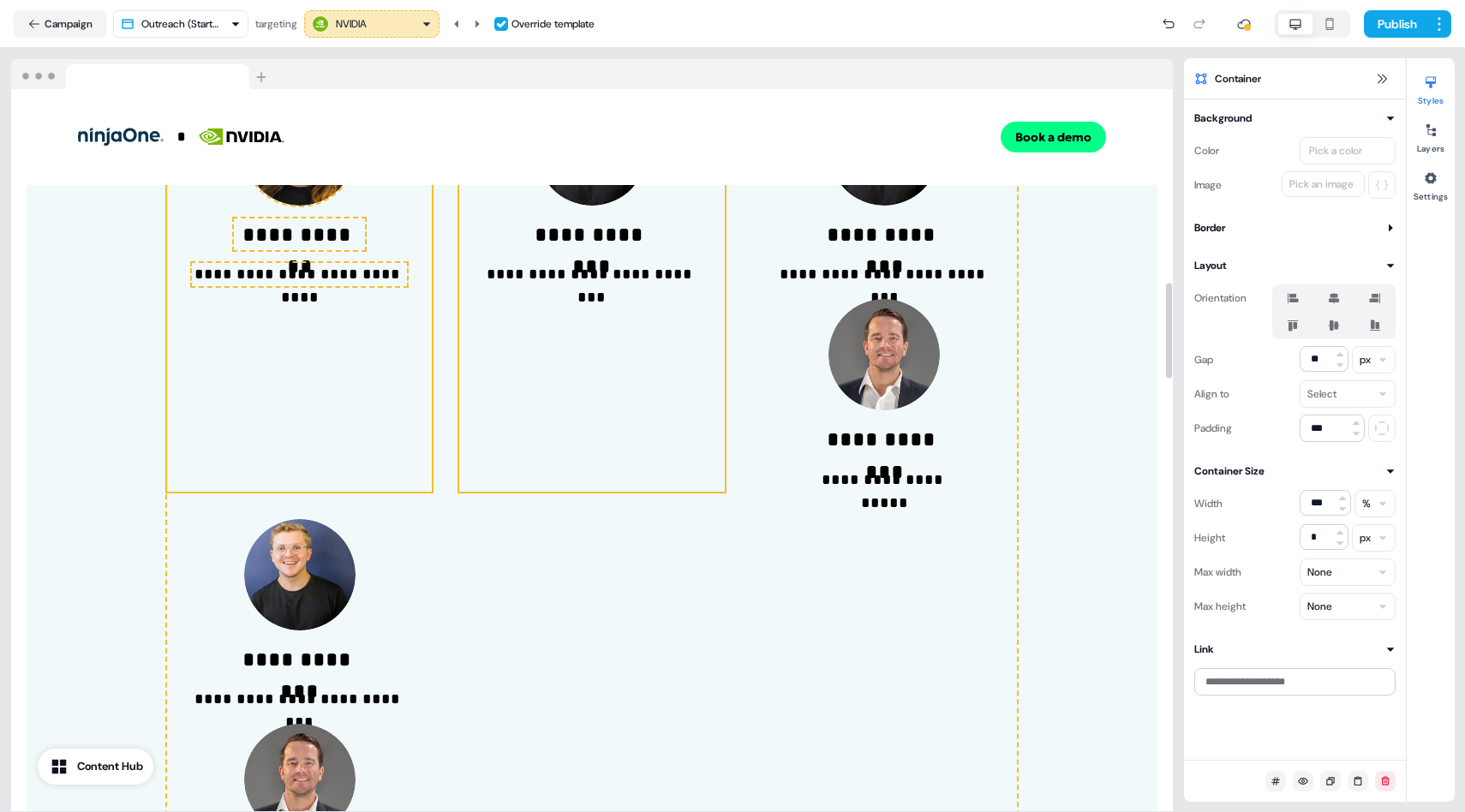 scroll, scrollTop: 1452, scrollLeft: 0, axis: vertical 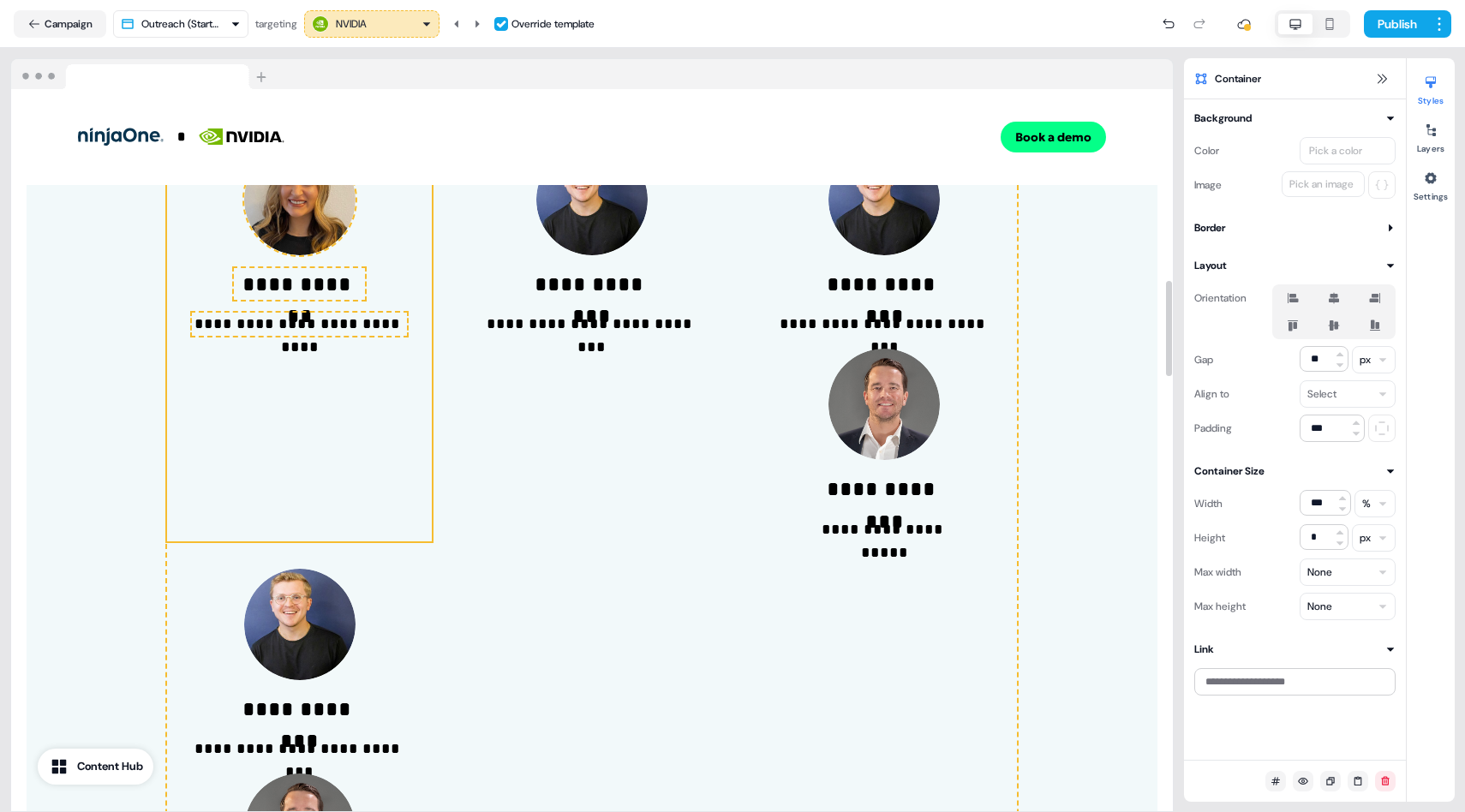 click on "**********" at bounding box center [299, 343] 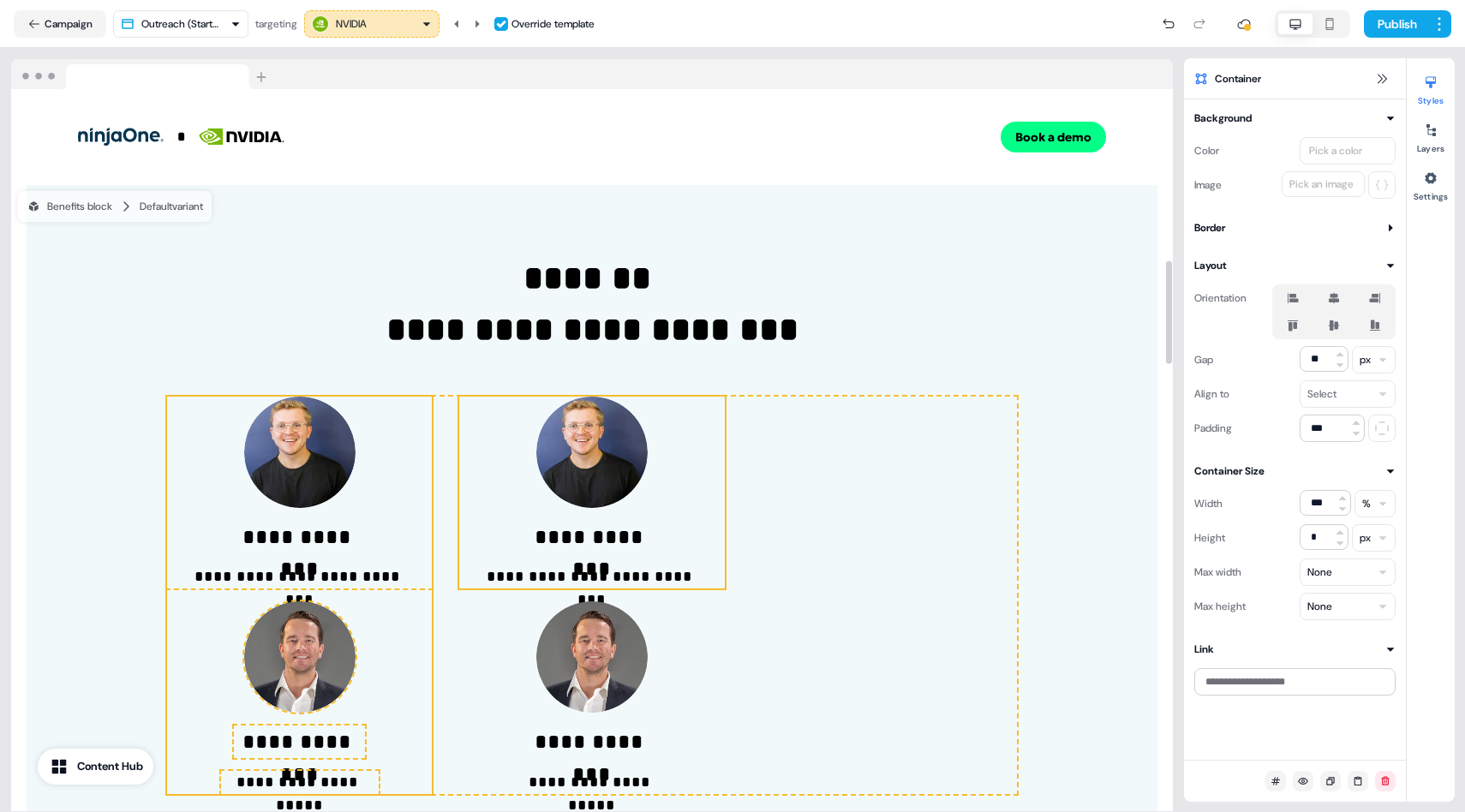 scroll, scrollTop: 1215, scrollLeft: 0, axis: vertical 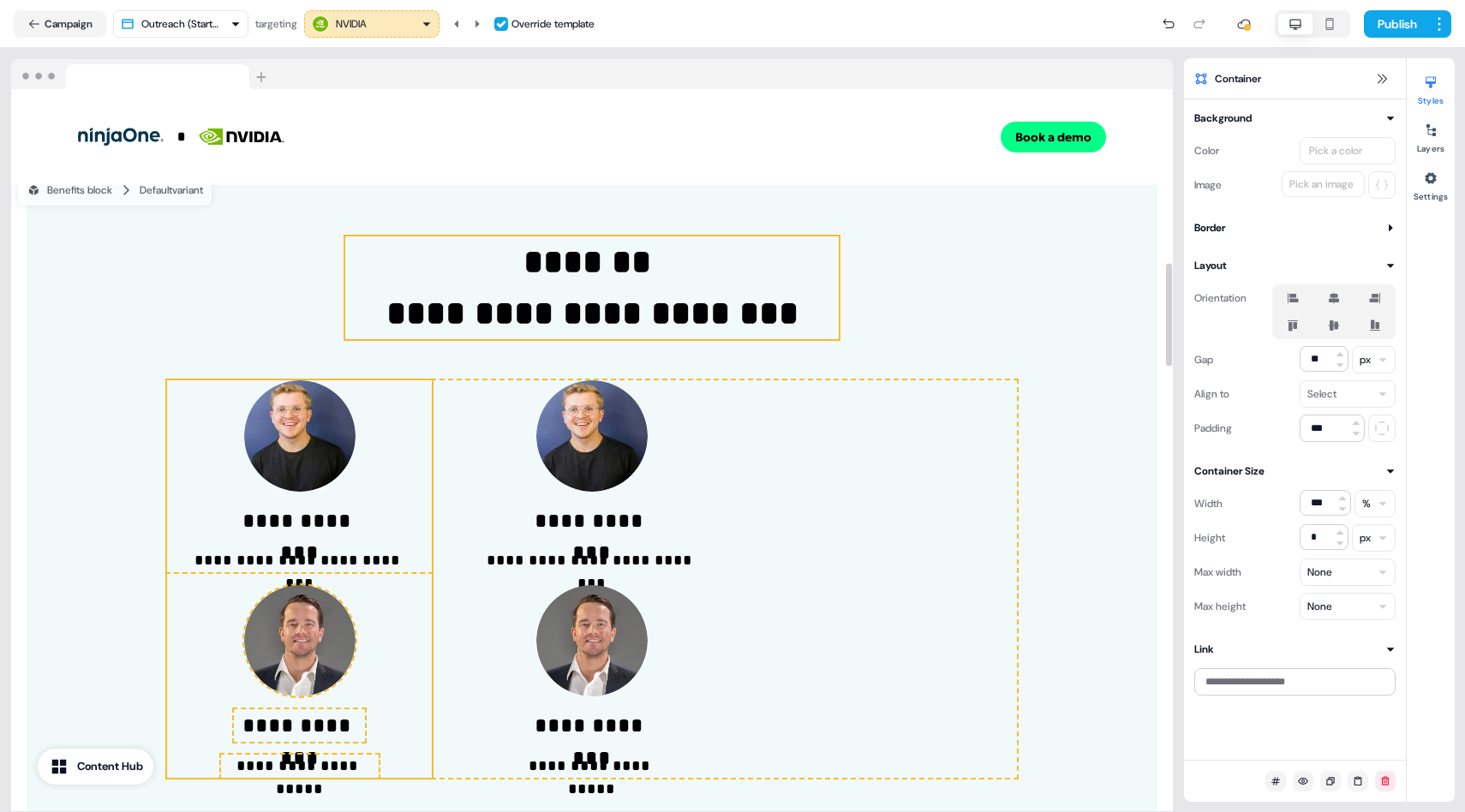 click on "**********" at bounding box center (592, 288) 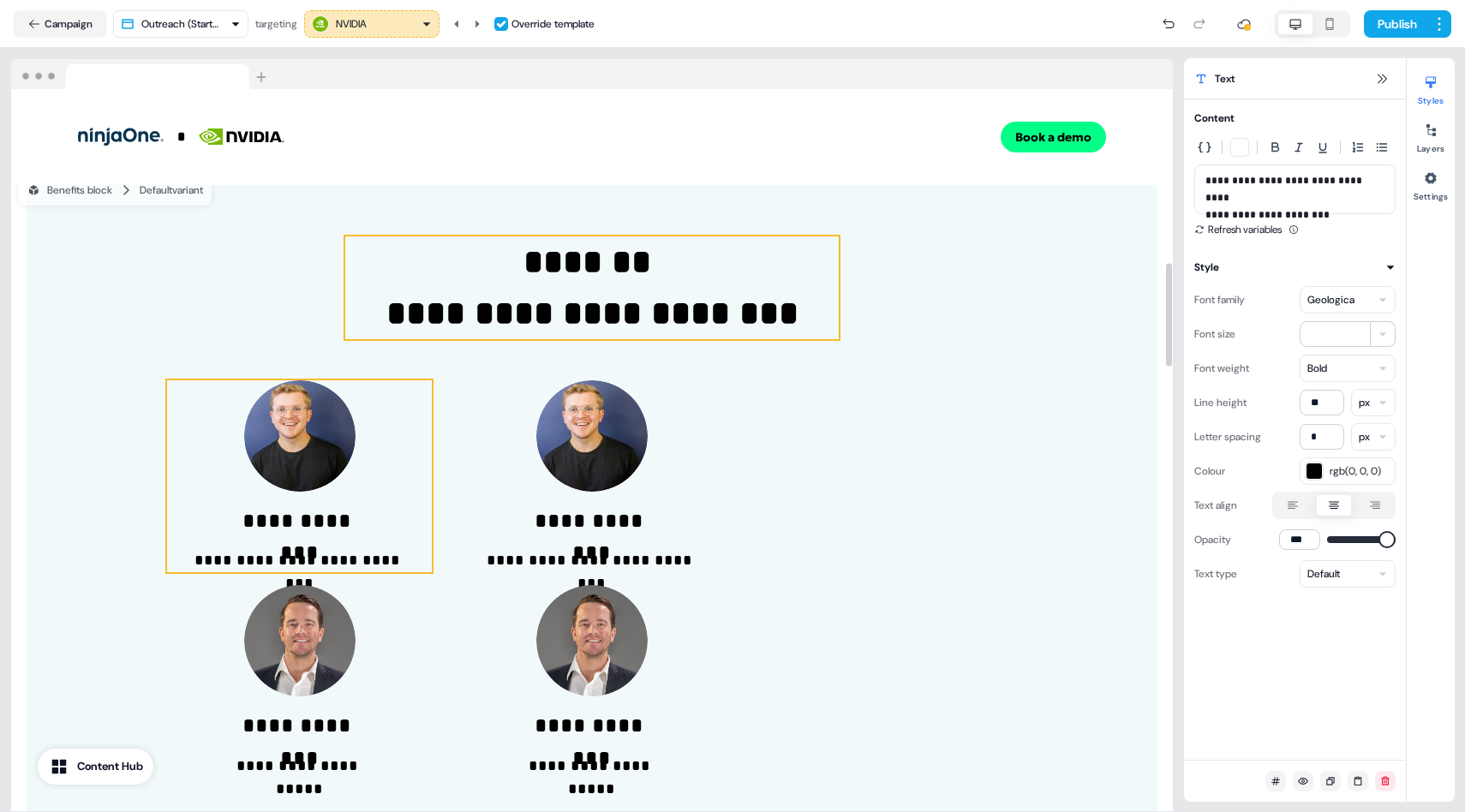 click on "**********" at bounding box center [299, 476] 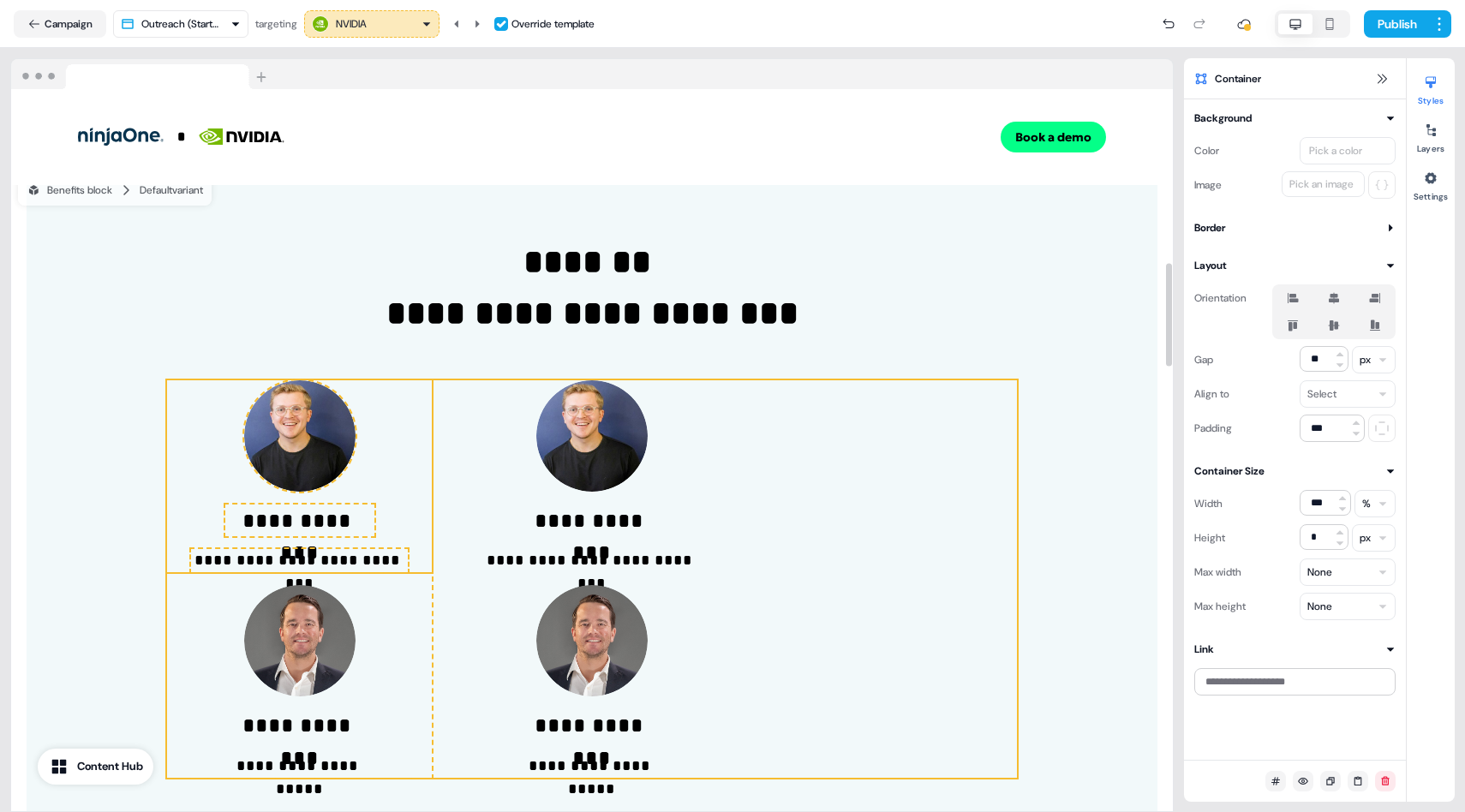 click on "**********" at bounding box center (592, 579) 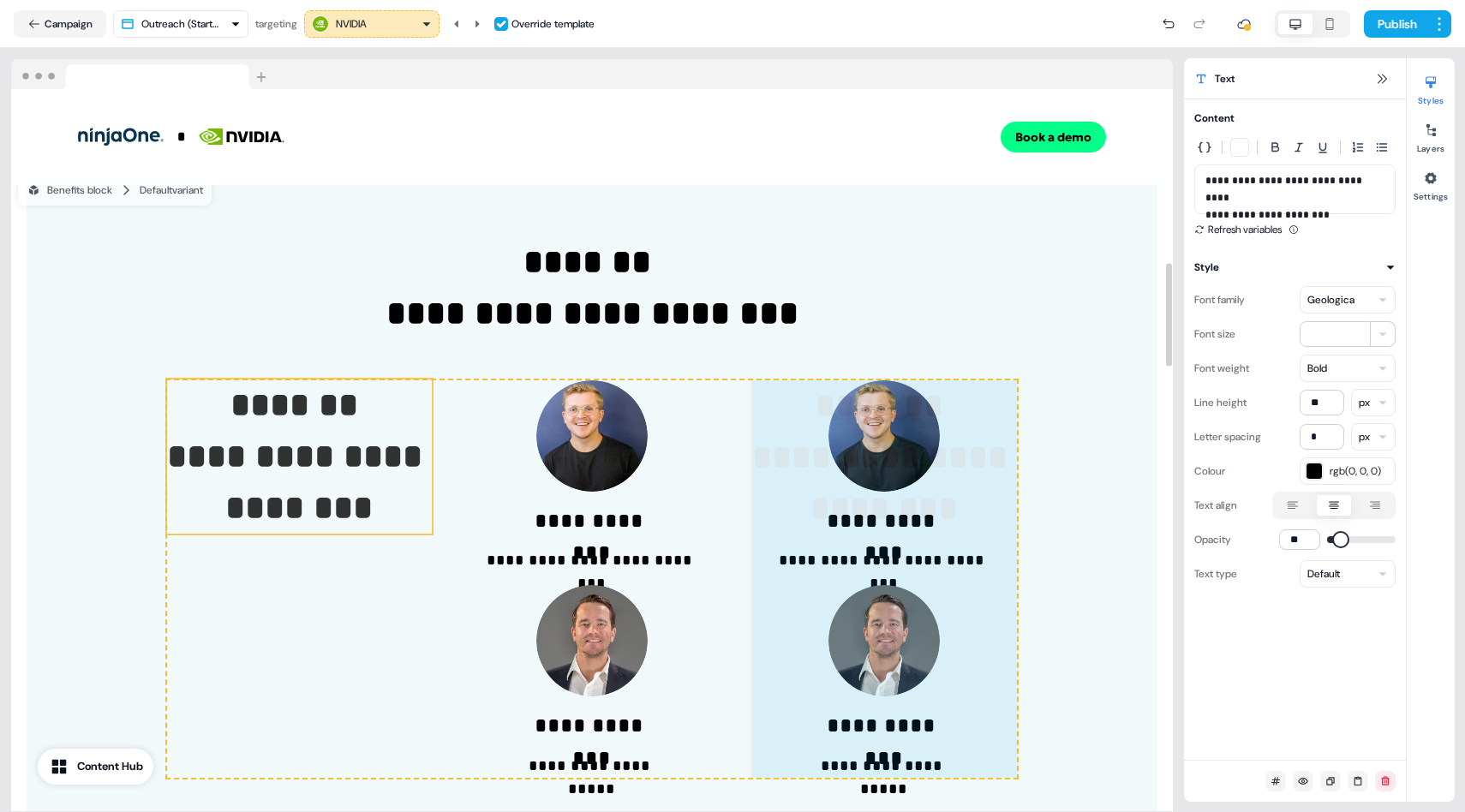 drag, startPoint x: 991, startPoint y: 397, endPoint x: 454, endPoint y: 402, distance: 537.02328 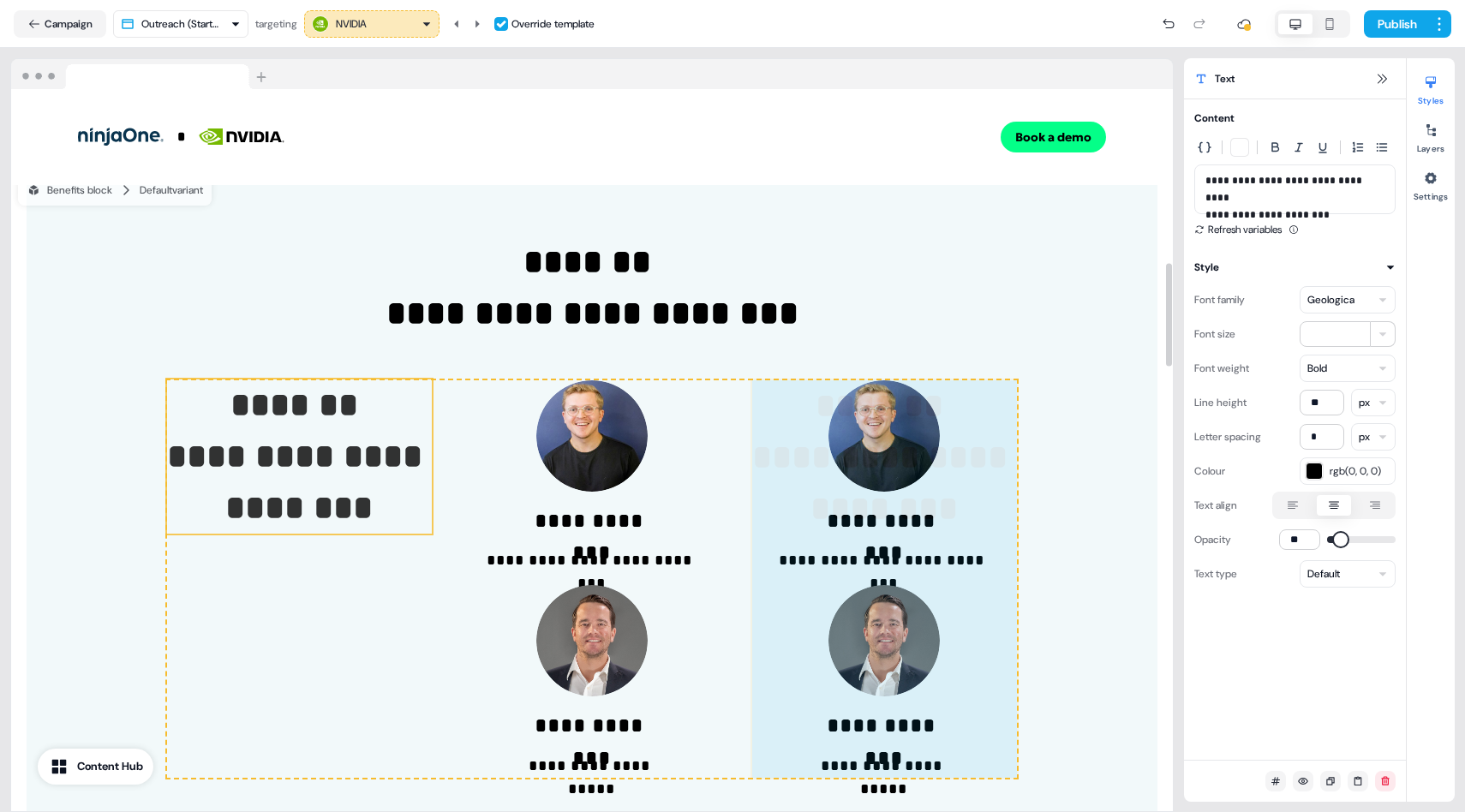 click on "**********" at bounding box center (592, 579) 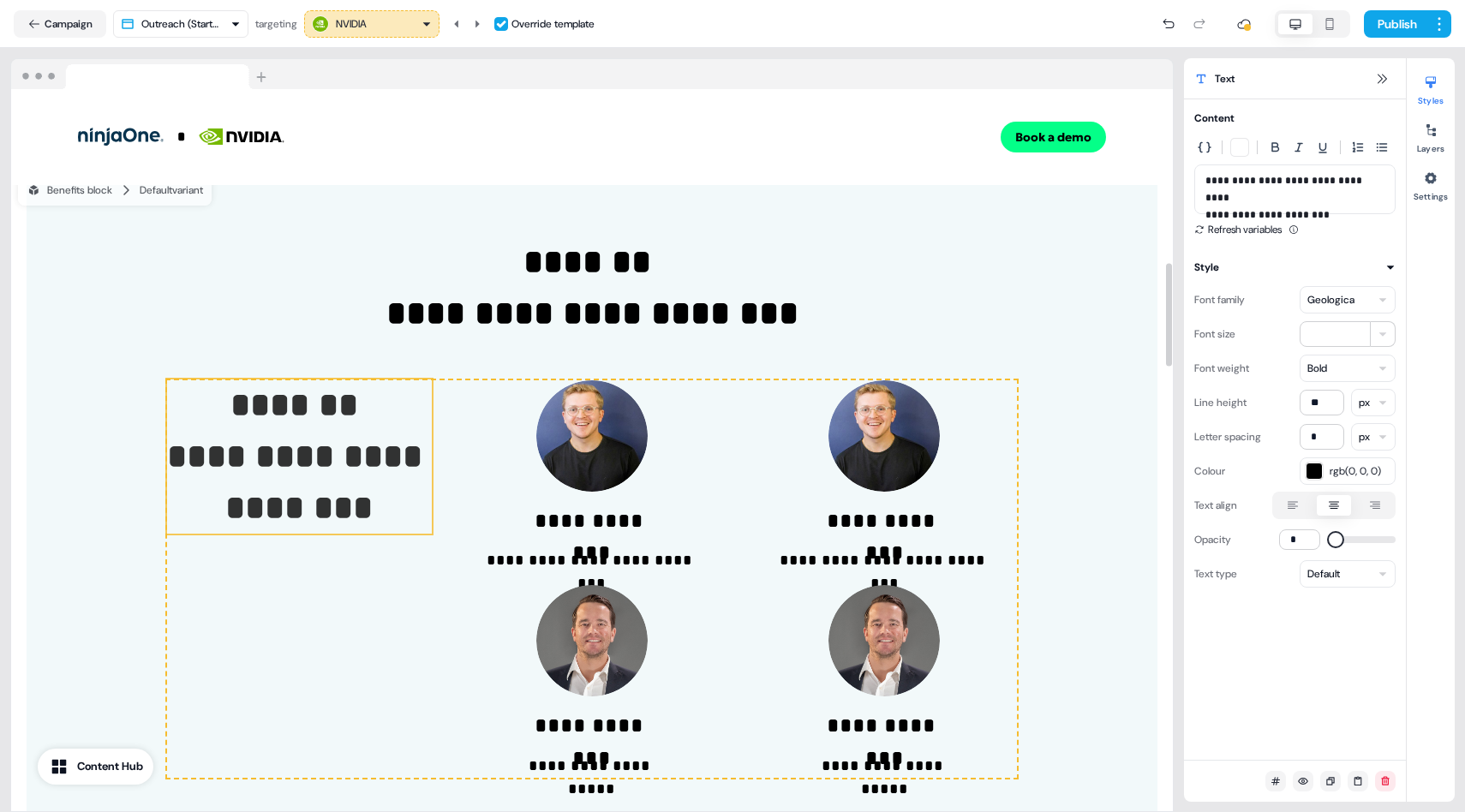 type on "***" 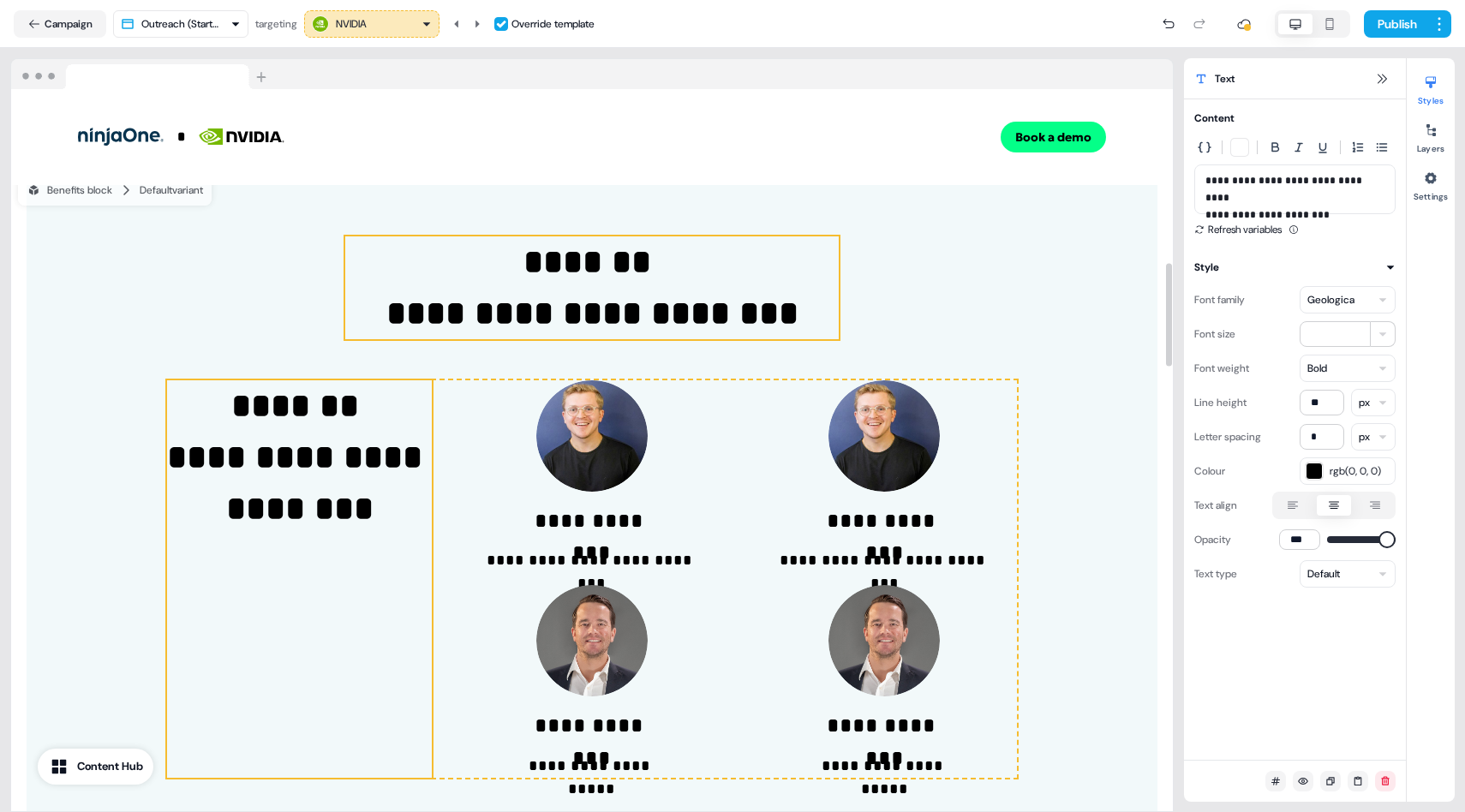 click on "**********" at bounding box center (592, 288) 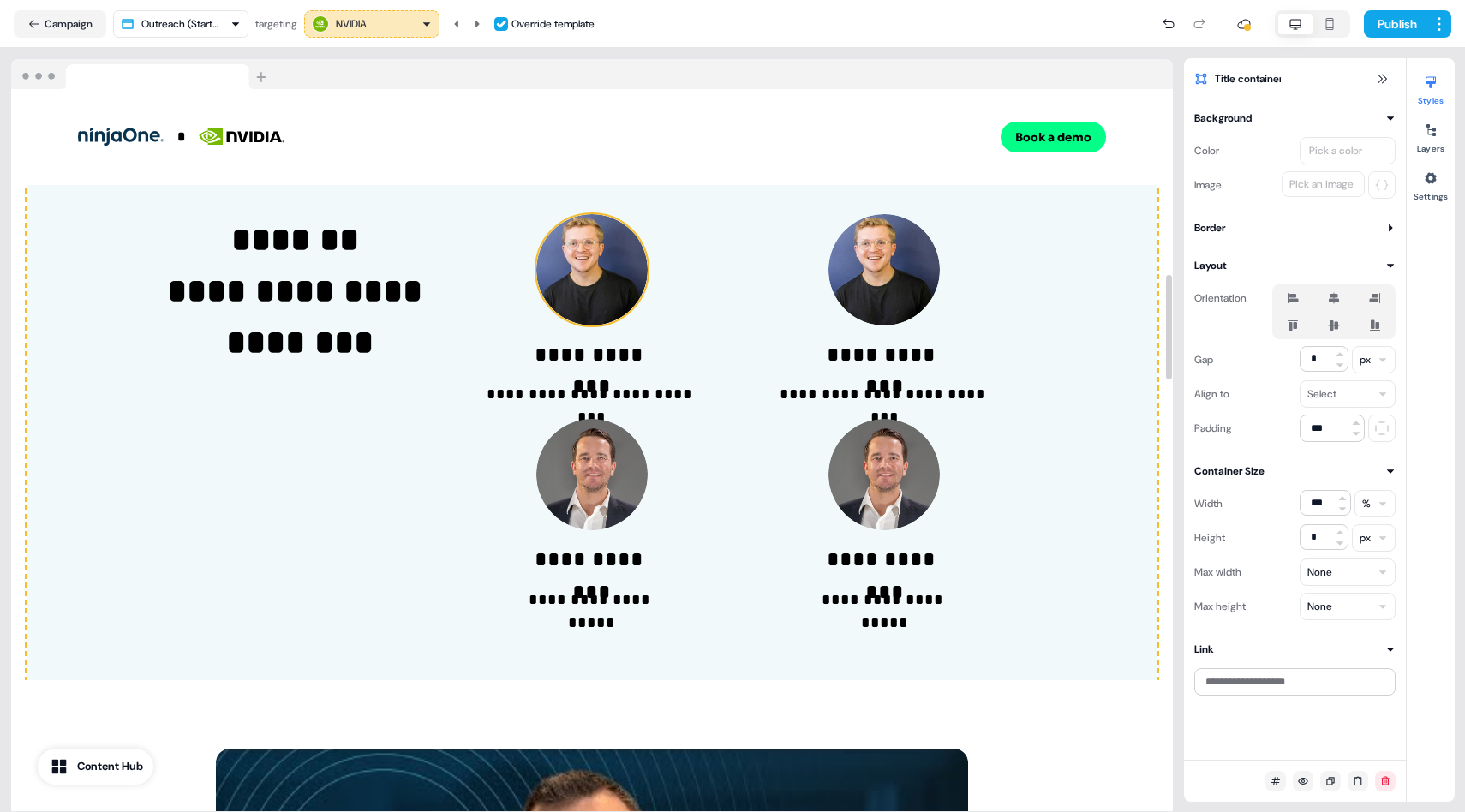 scroll, scrollTop: 1271, scrollLeft: 0, axis: vertical 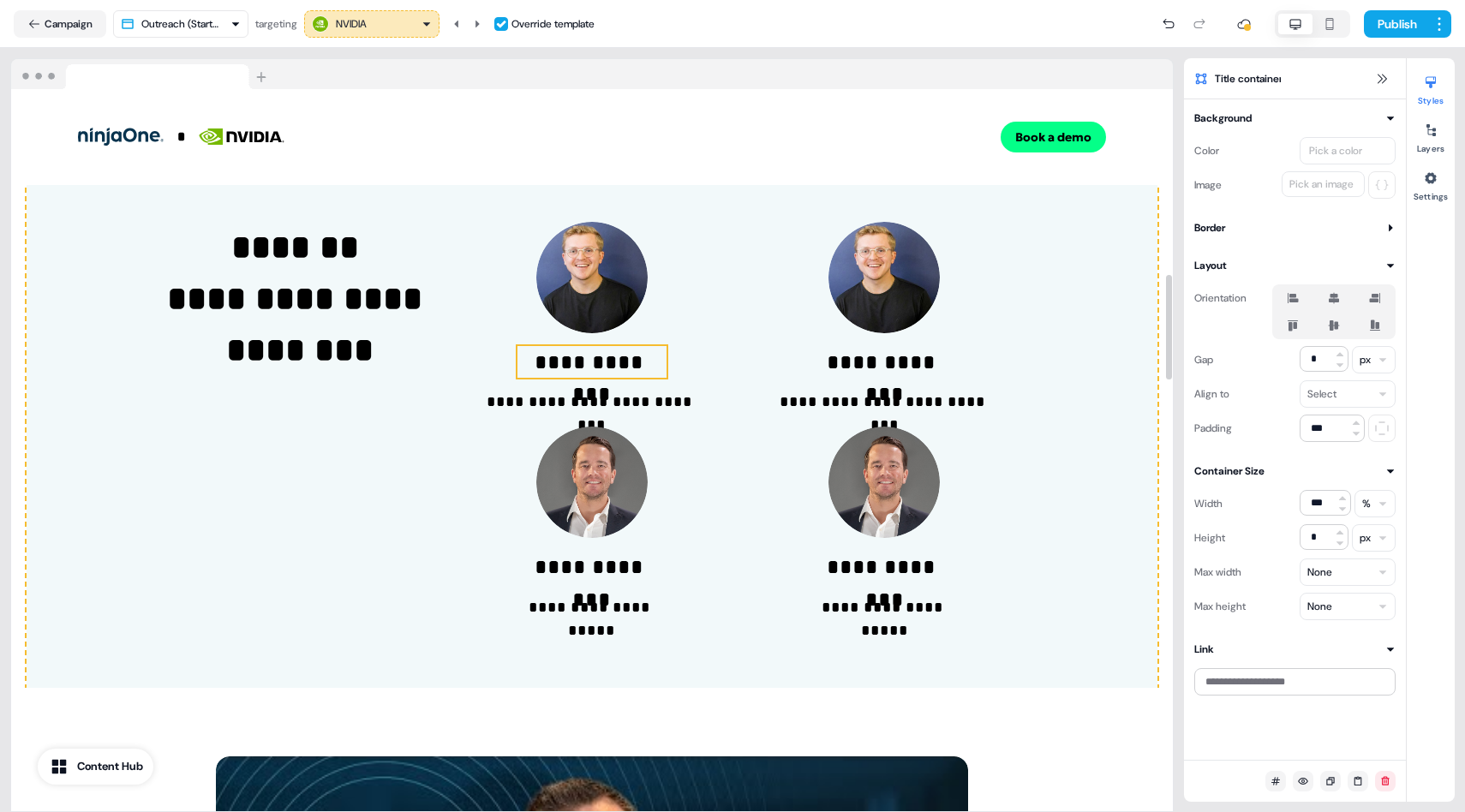 click on "**********" at bounding box center [592, 362] 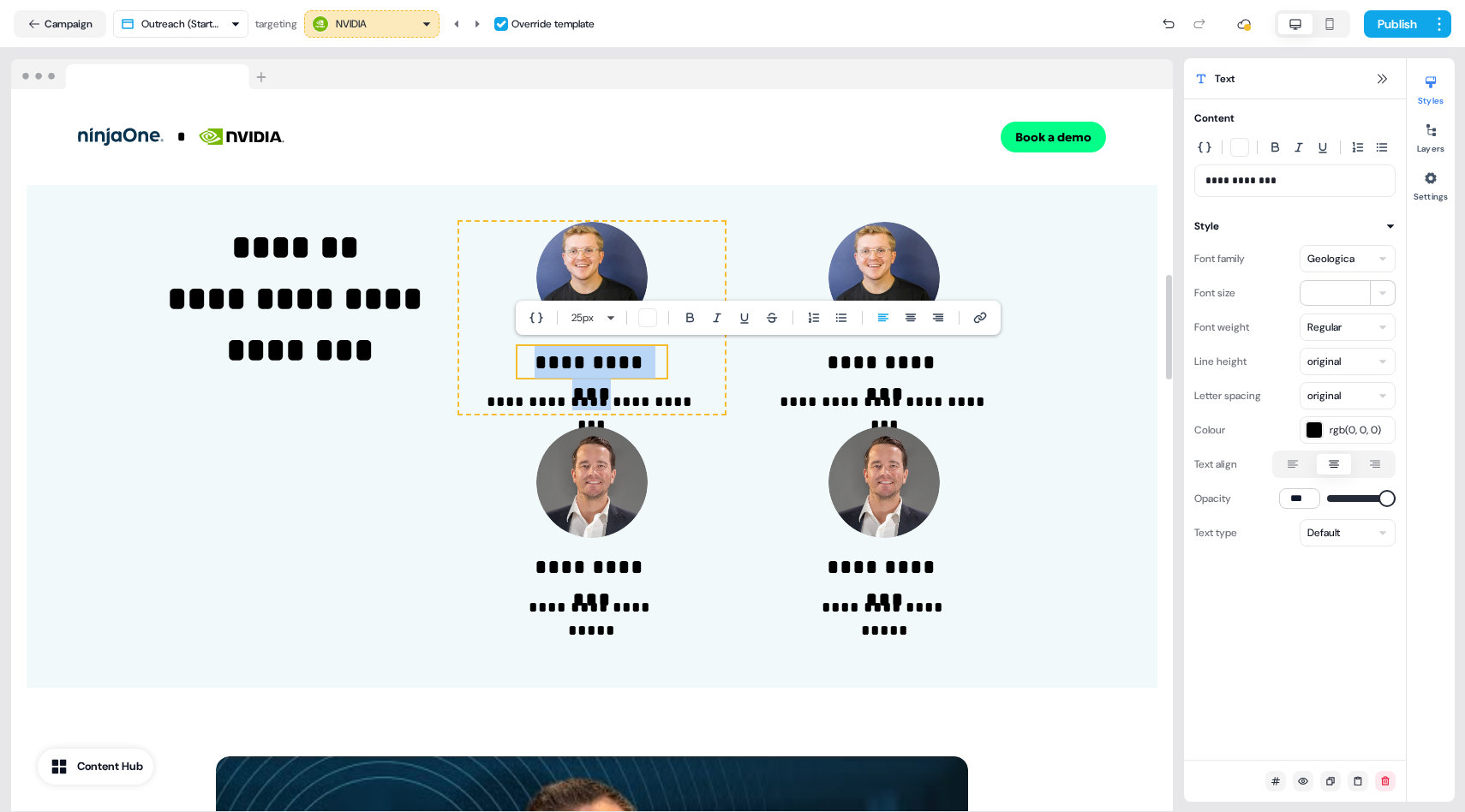 type 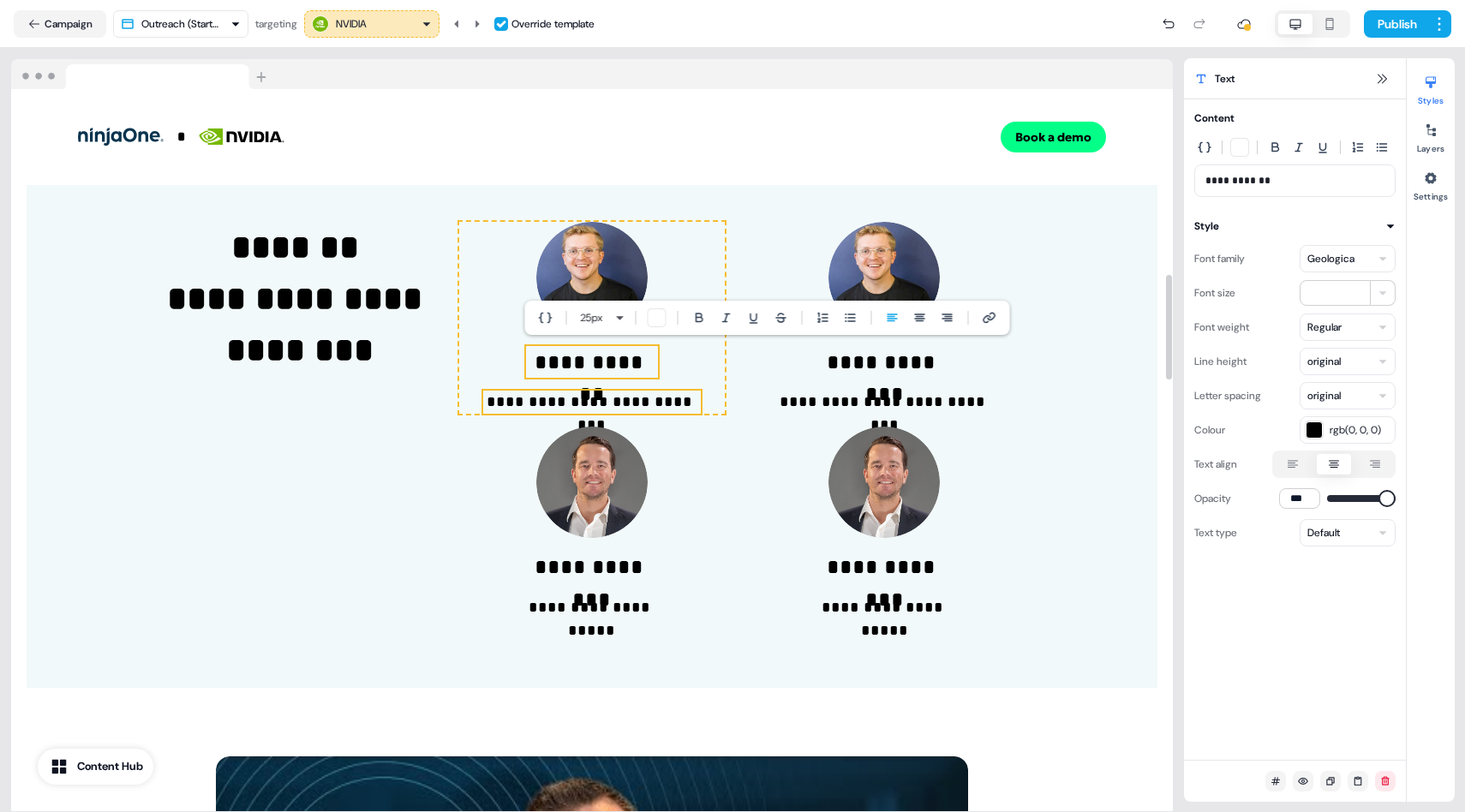 click on "**********" at bounding box center [591, 402] 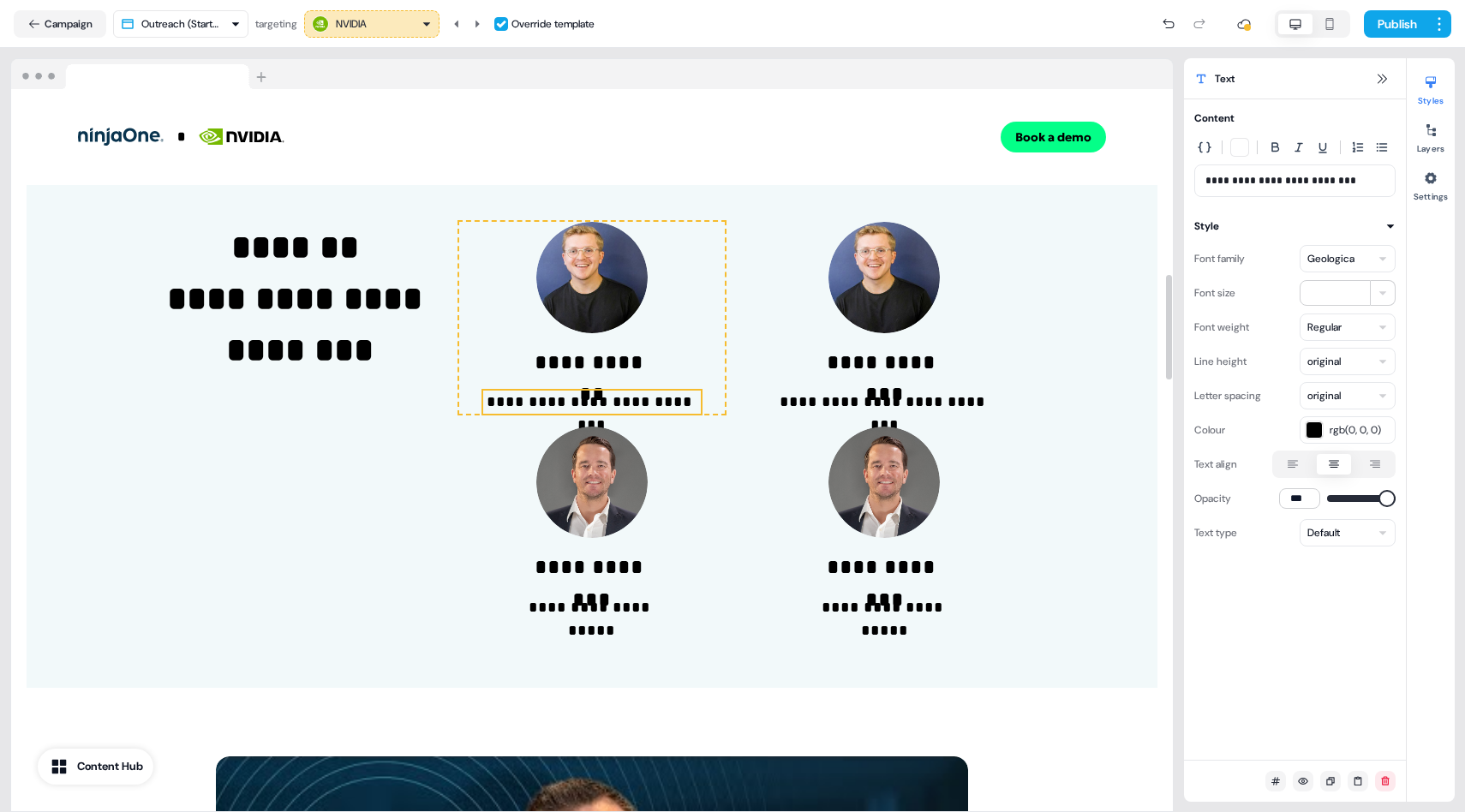 click on "**********" at bounding box center (591, 402) 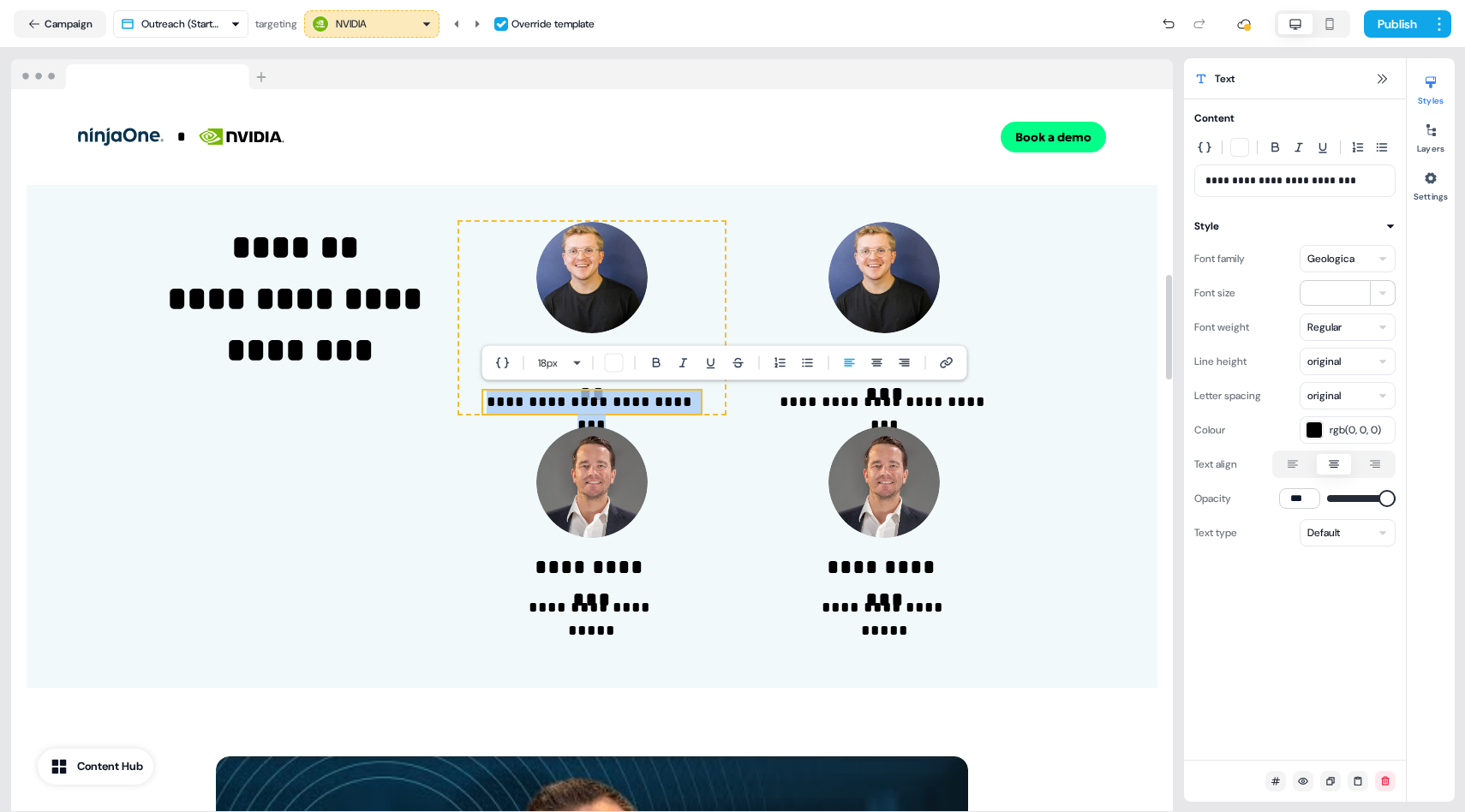 type 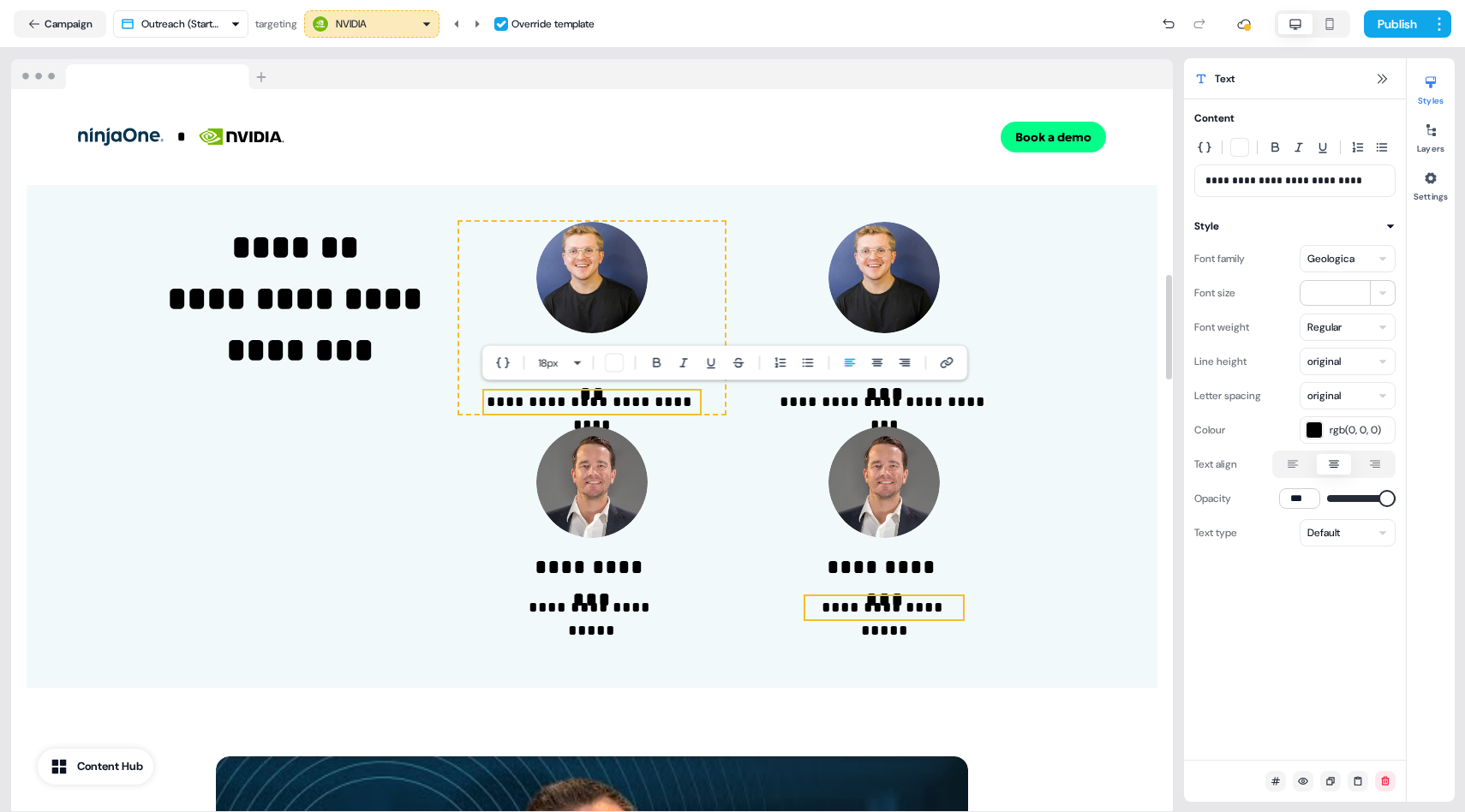 click on "**********" at bounding box center (884, 607) 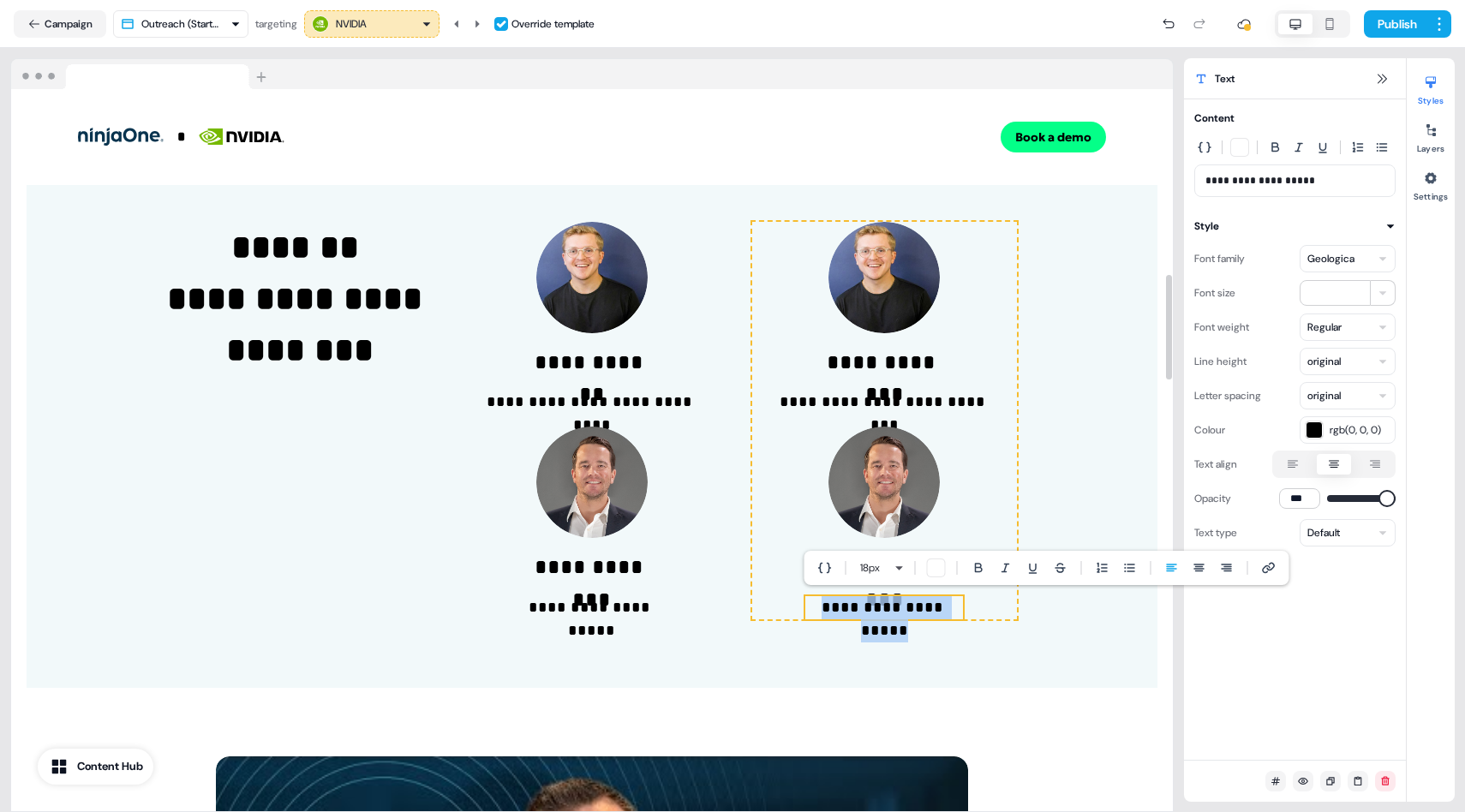 type 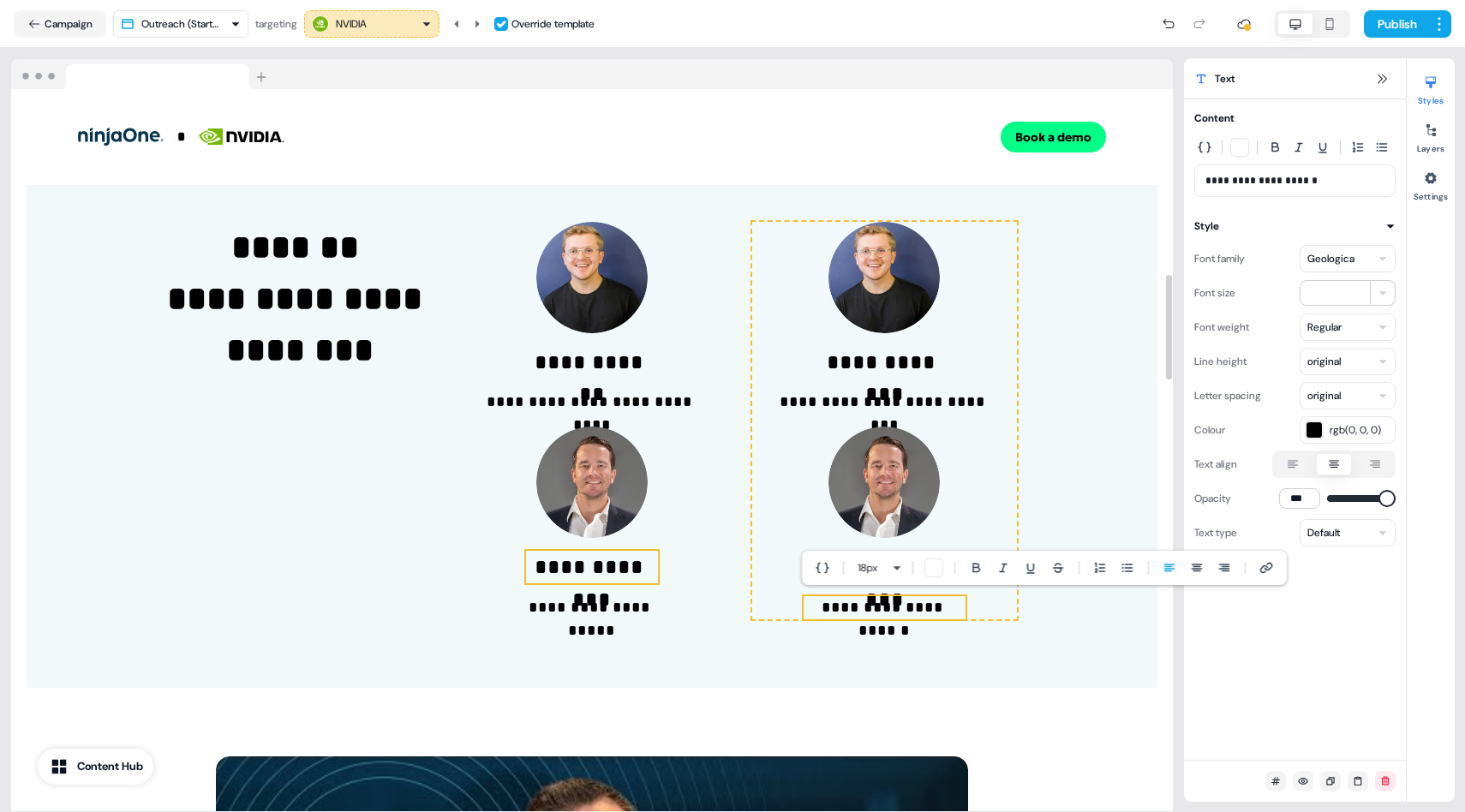 click on "**********" at bounding box center (591, 567) 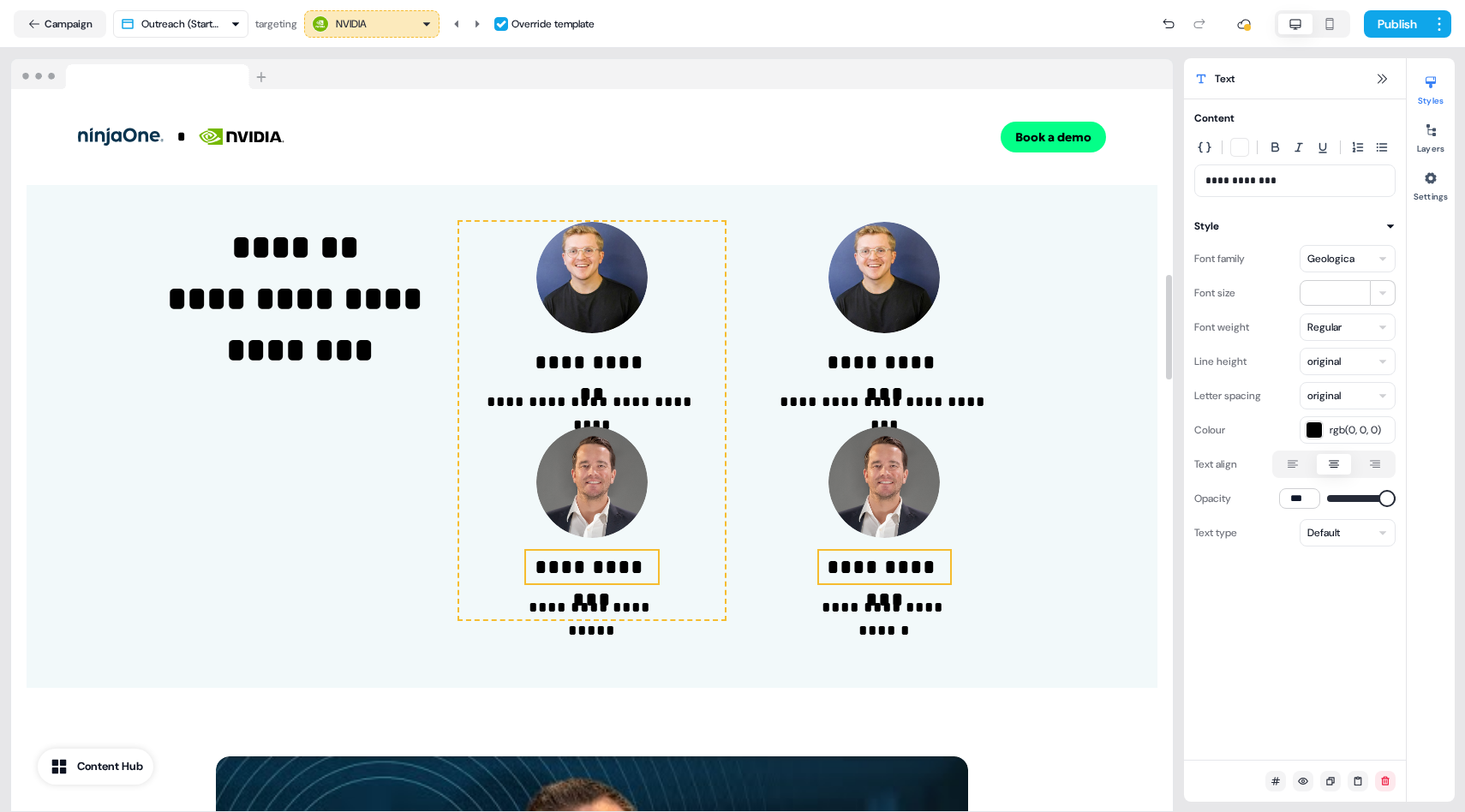 click on "**********" at bounding box center [884, 567] 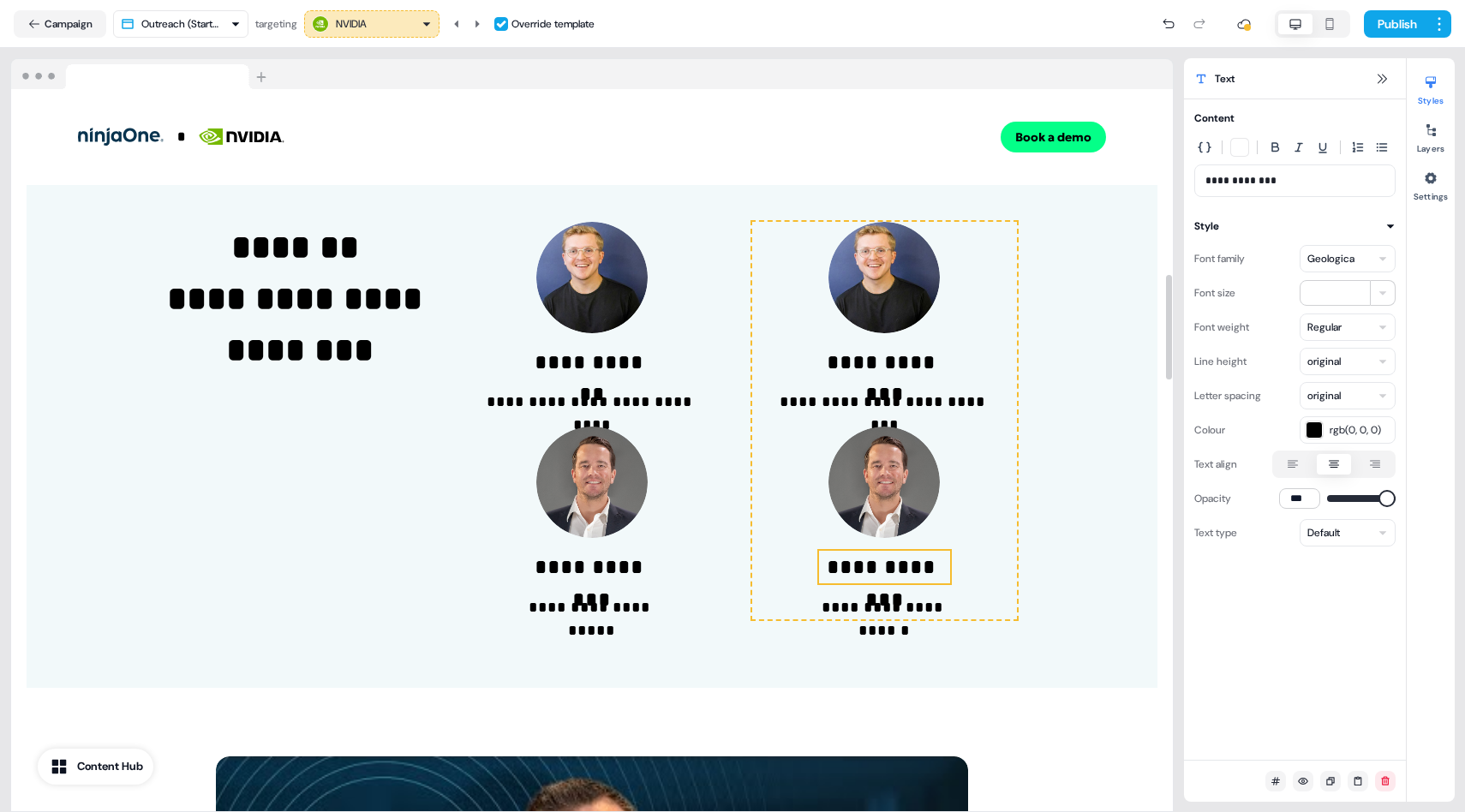 click on "**********" at bounding box center (884, 567) 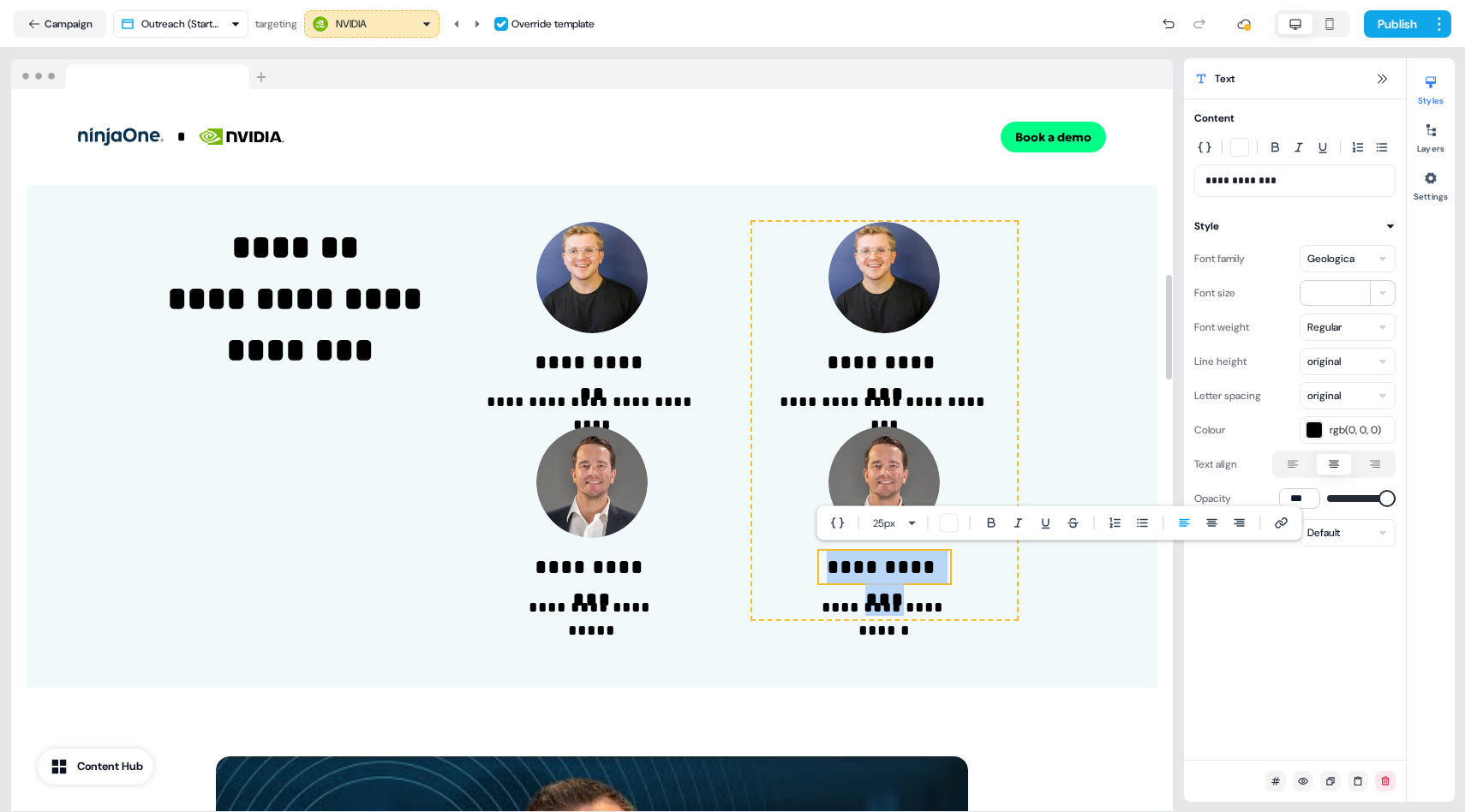 type 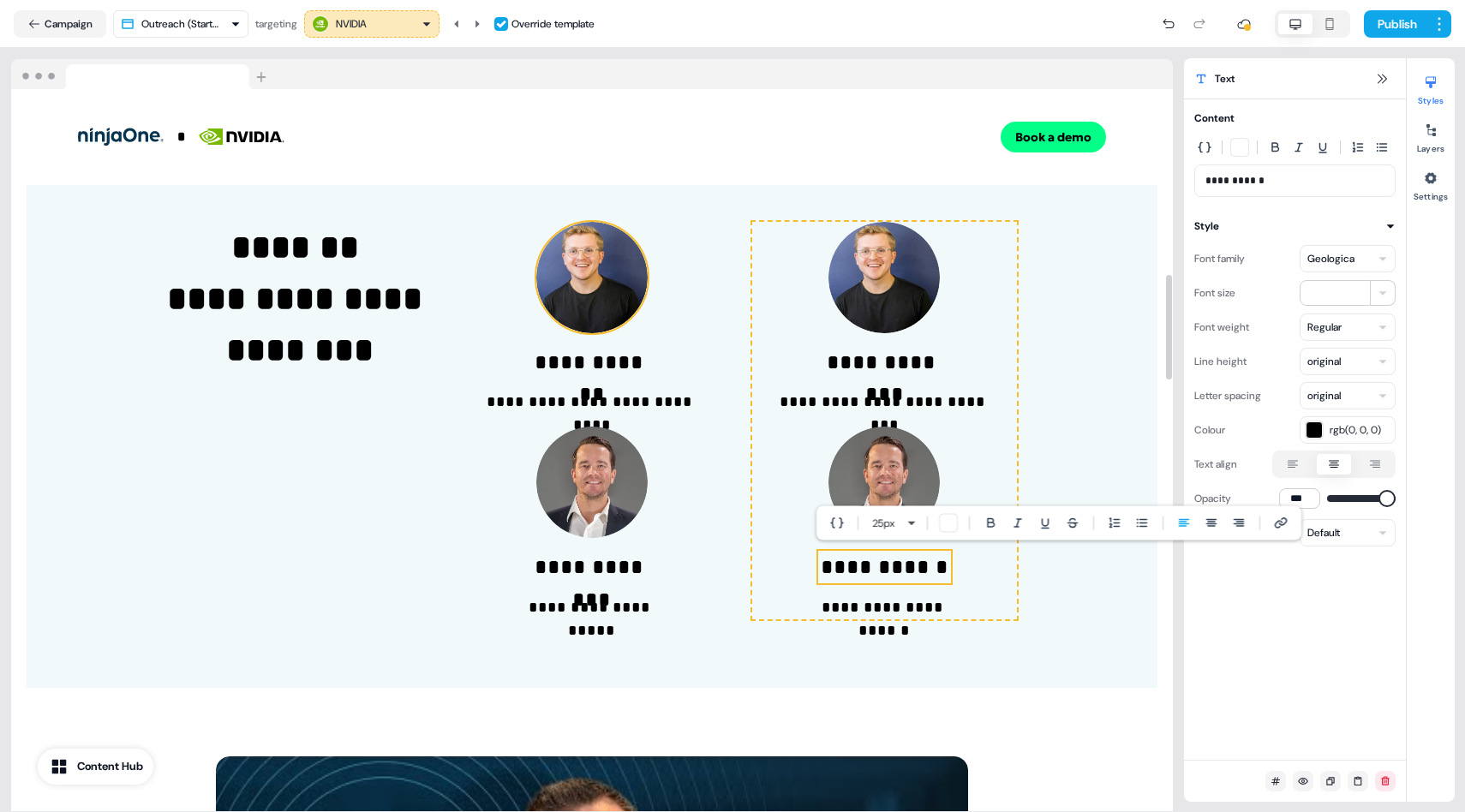 click at bounding box center (592, 278) 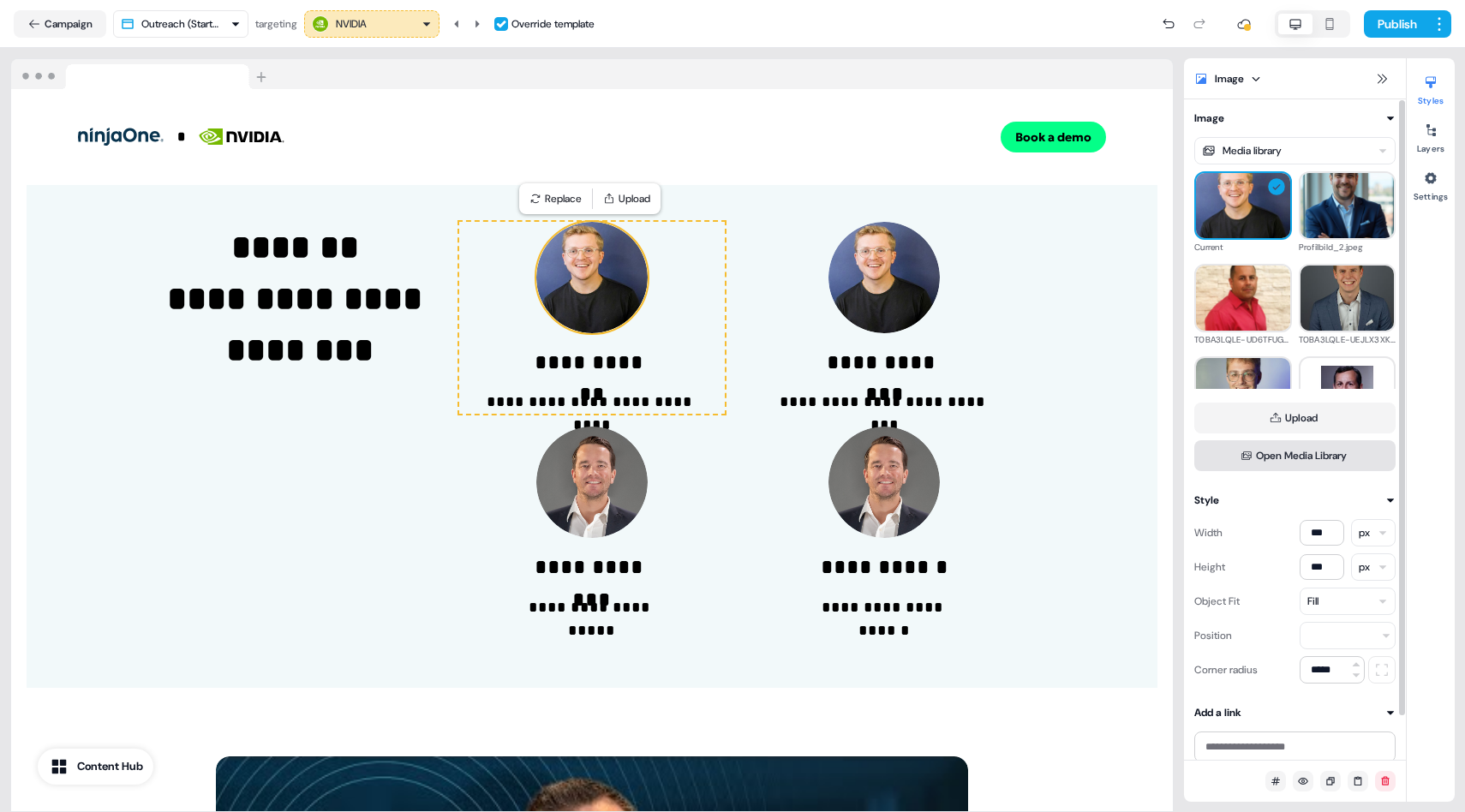click on "Open Media Library" at bounding box center [1295, 456] 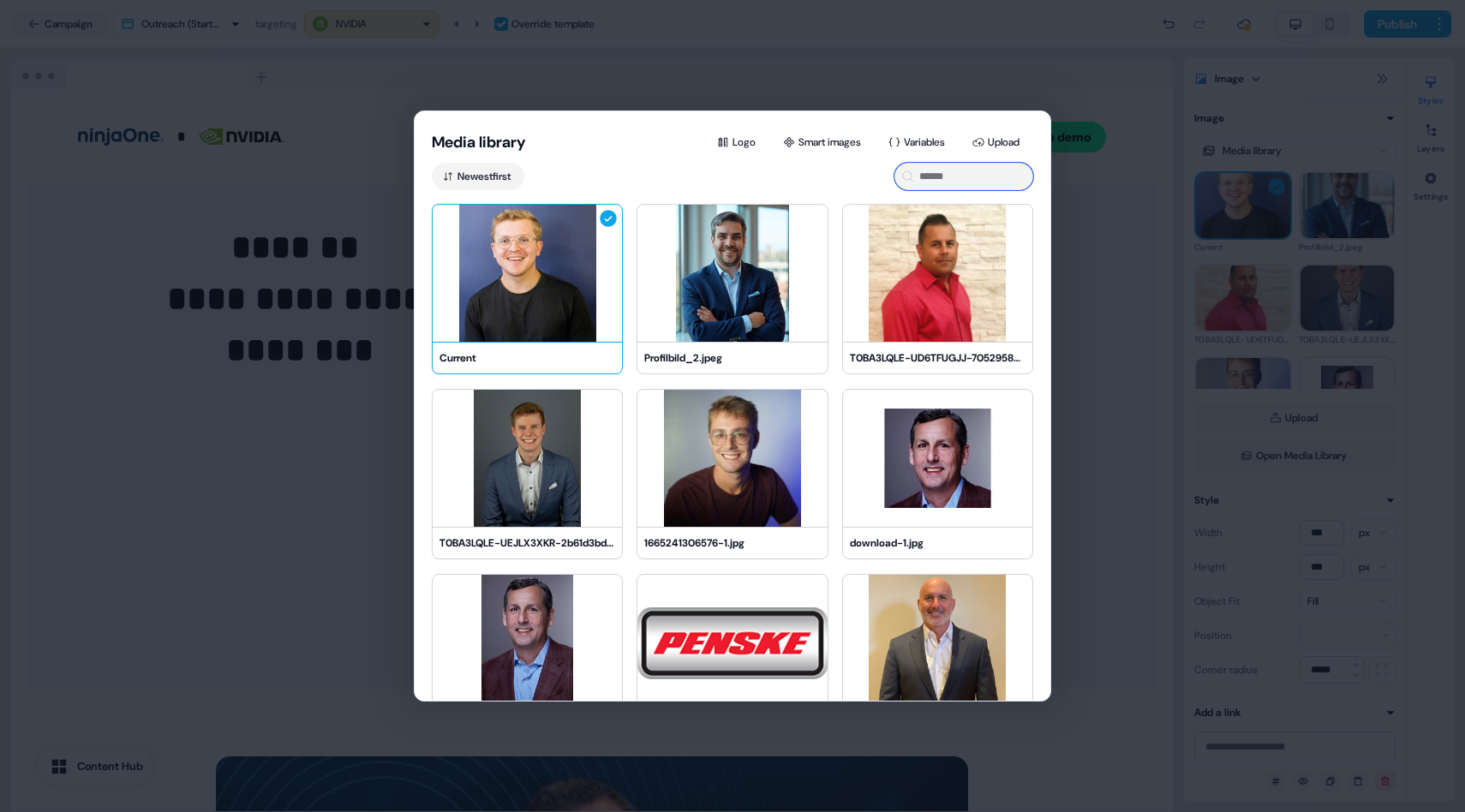 click at bounding box center [964, 176] 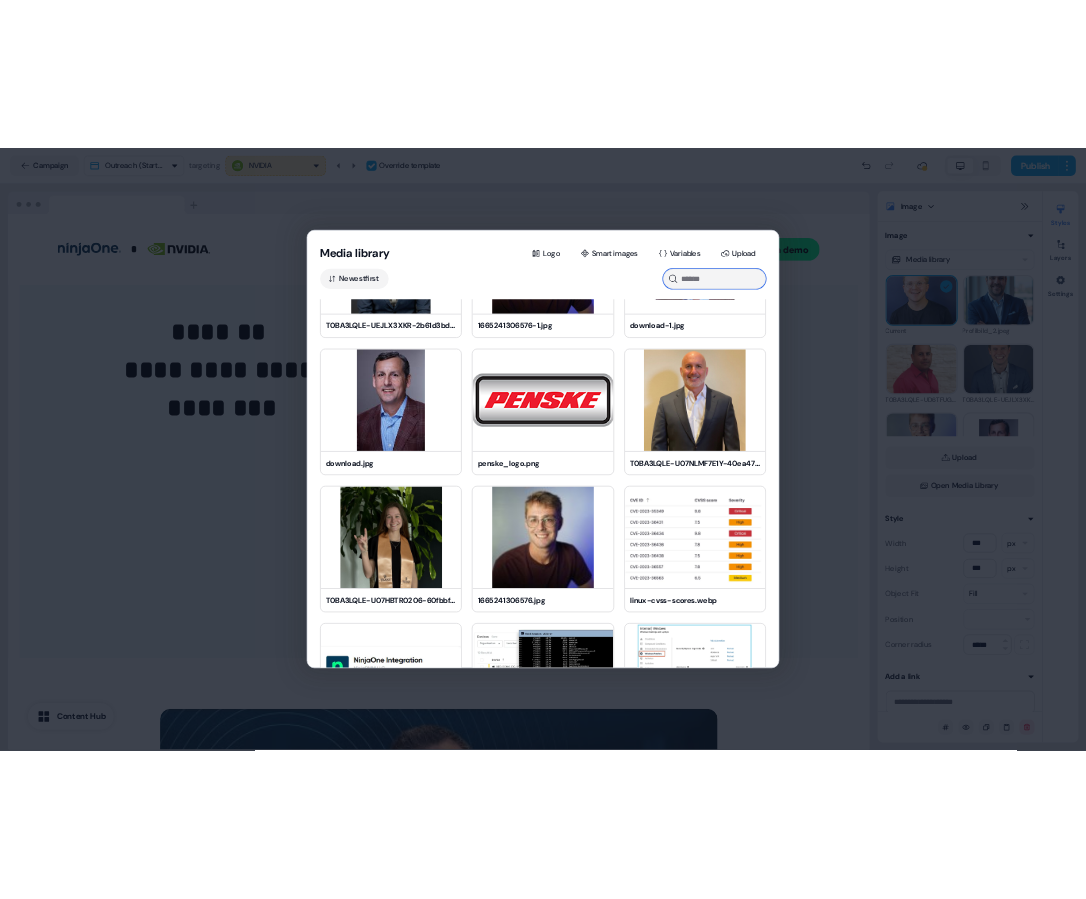 scroll, scrollTop: 0, scrollLeft: 0, axis: both 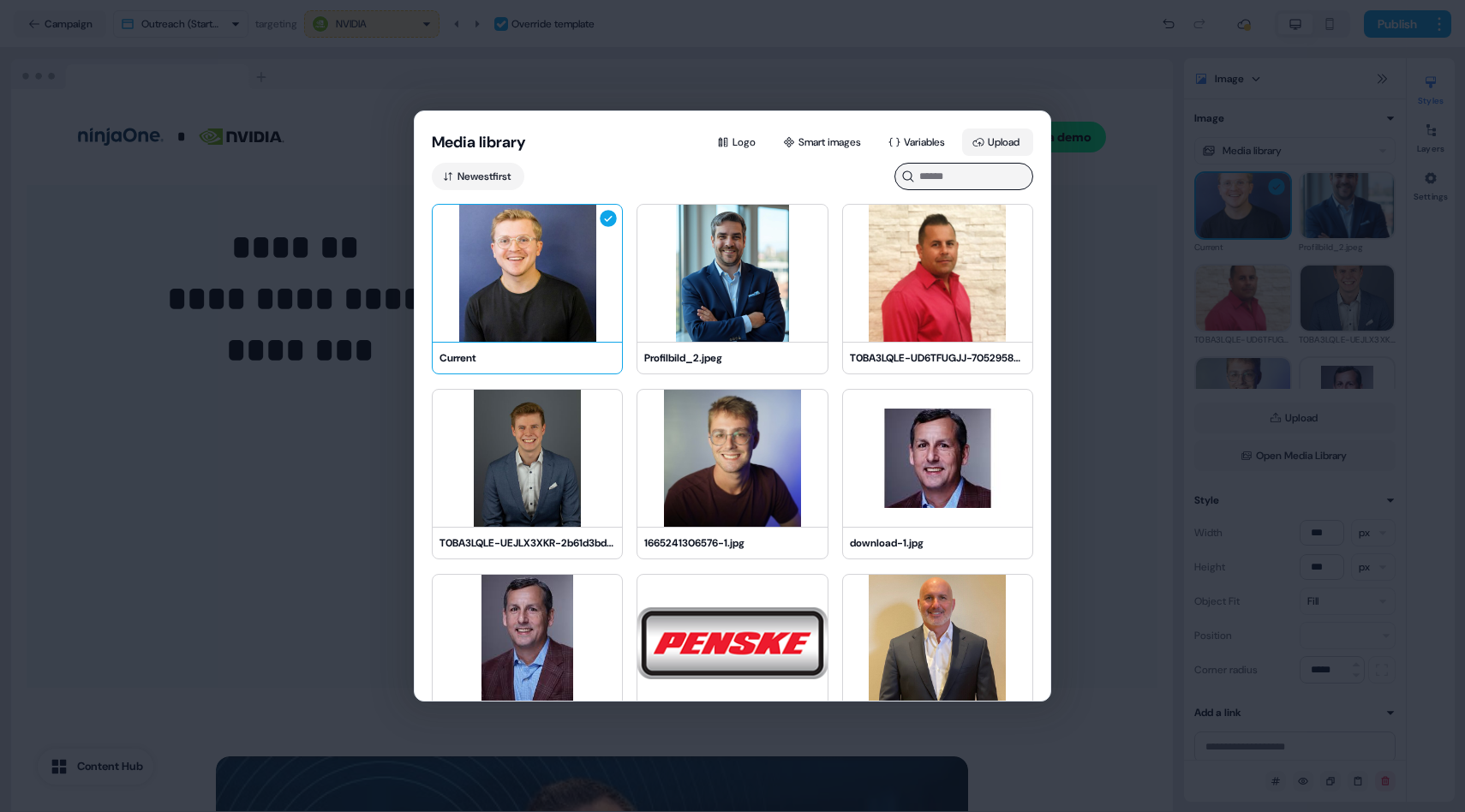 click on "Upload" at bounding box center (997, 142) 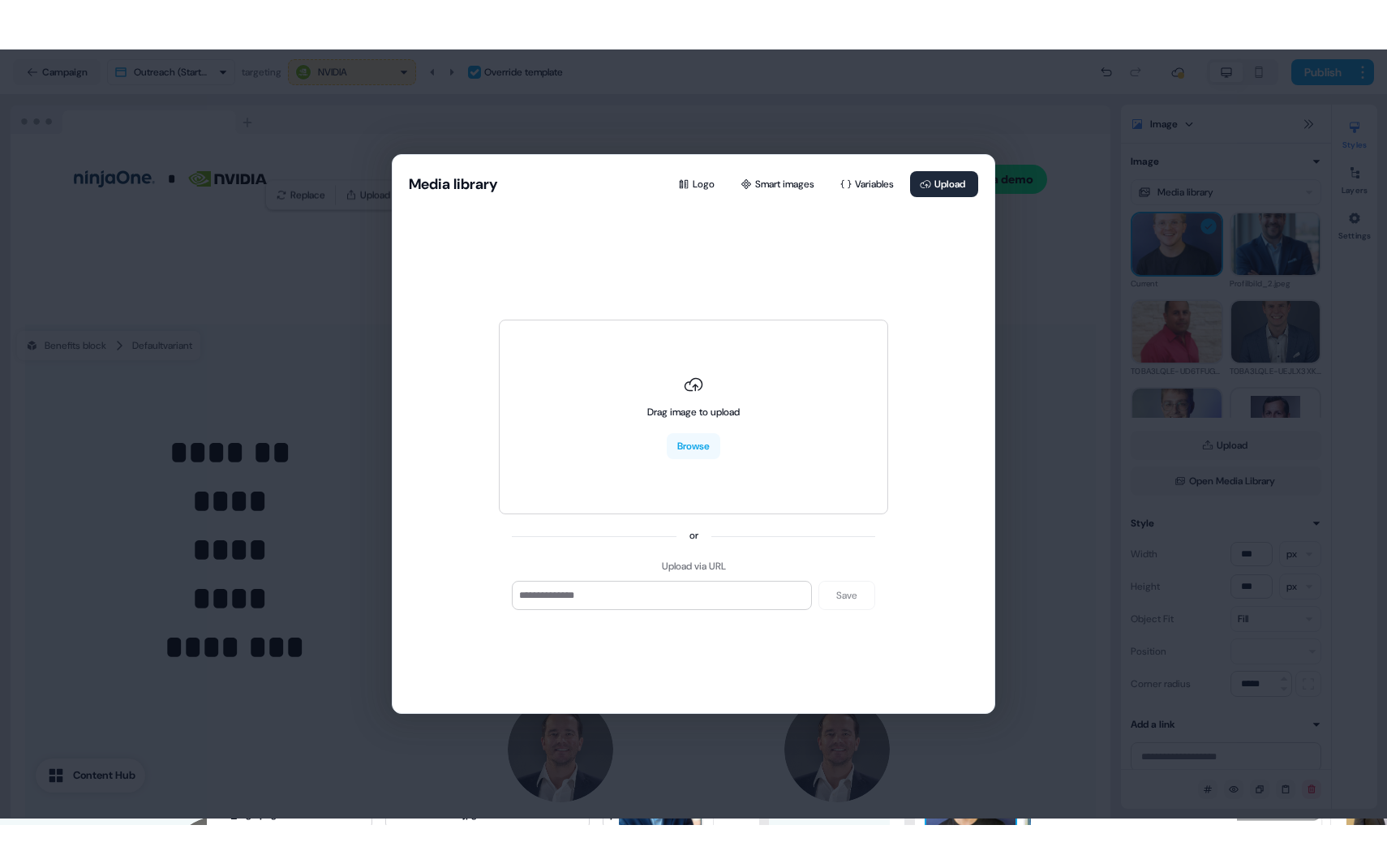 scroll, scrollTop: 1324, scrollLeft: 0, axis: vertical 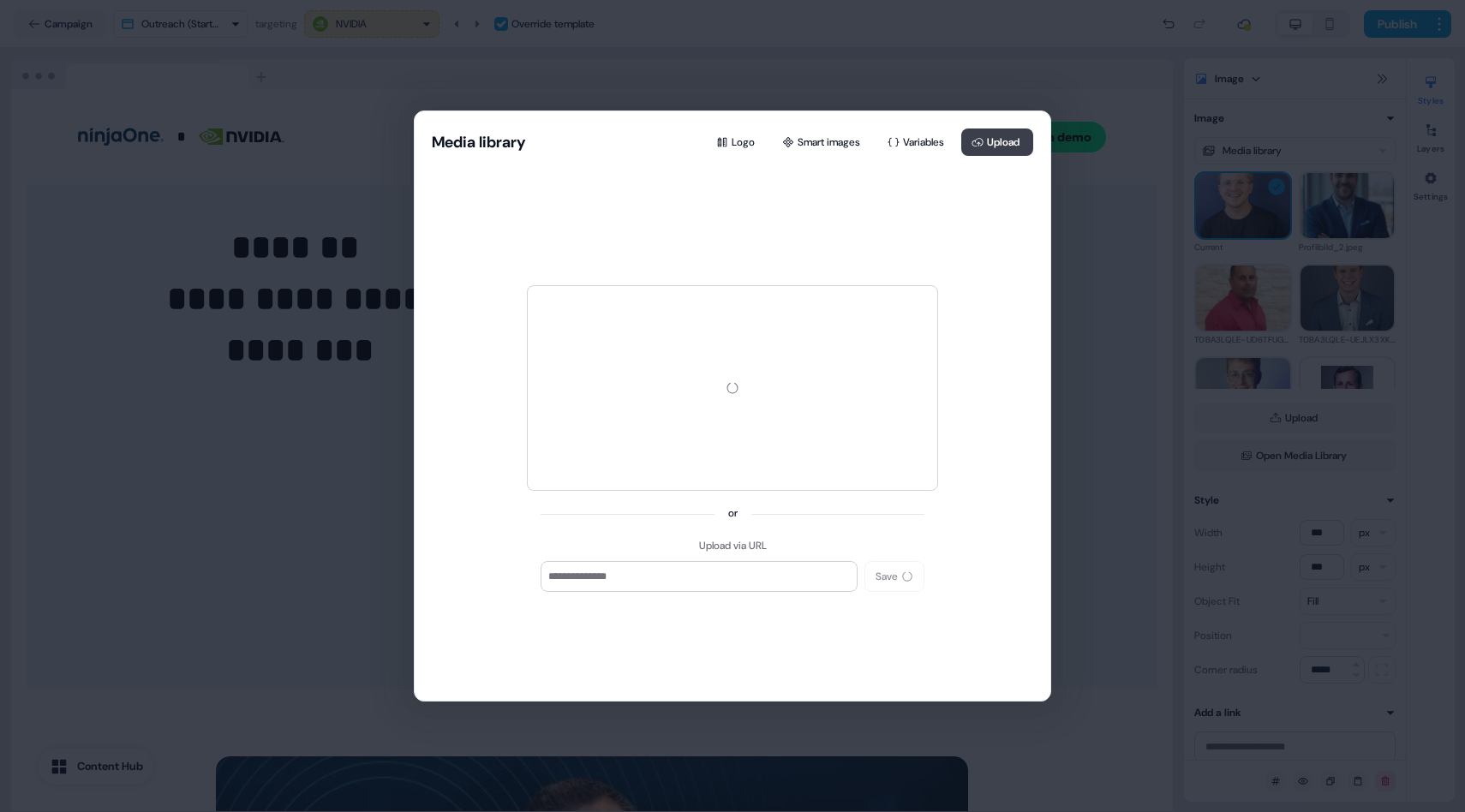click on "Upload" at bounding box center [997, 142] 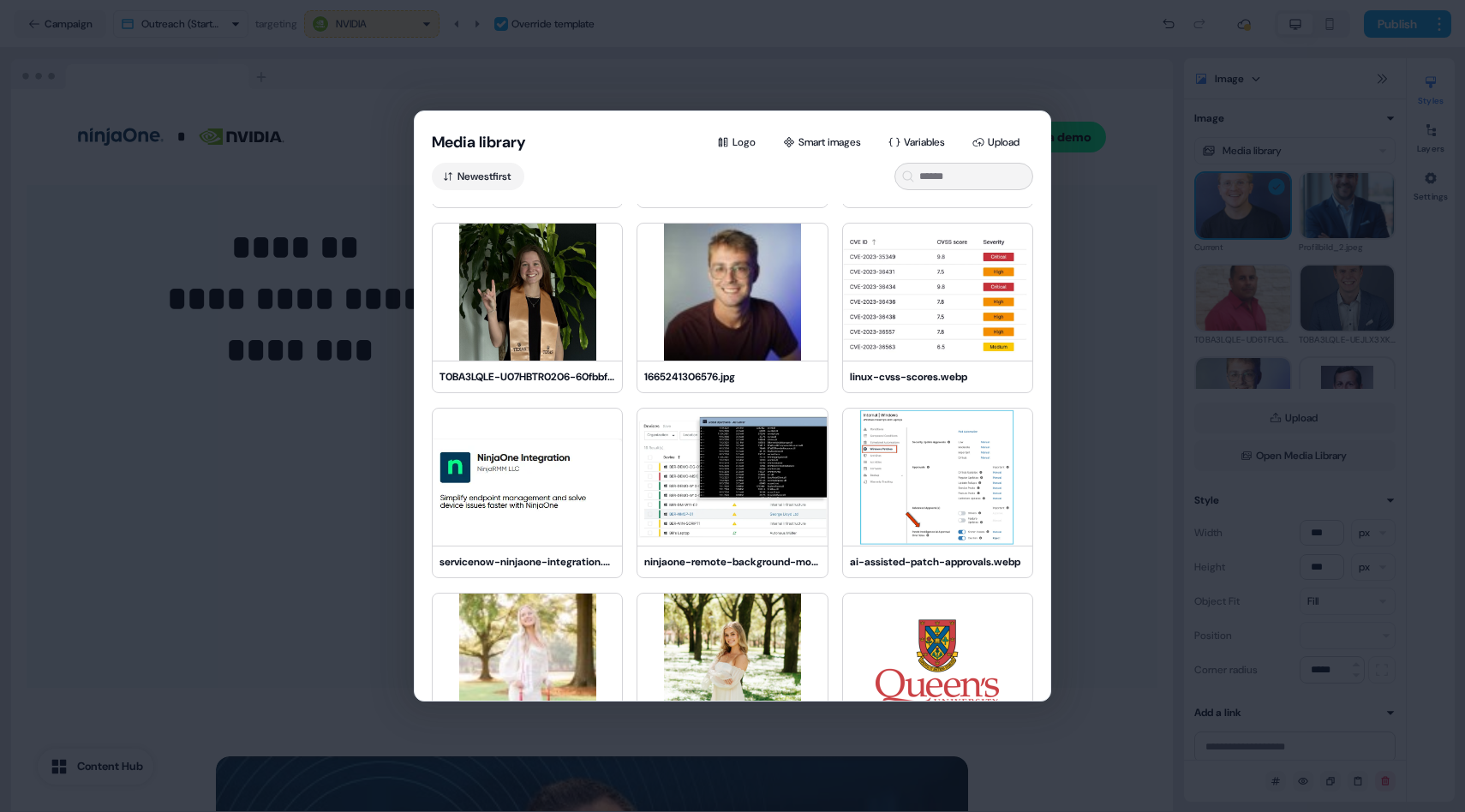 scroll, scrollTop: 0, scrollLeft: 0, axis: both 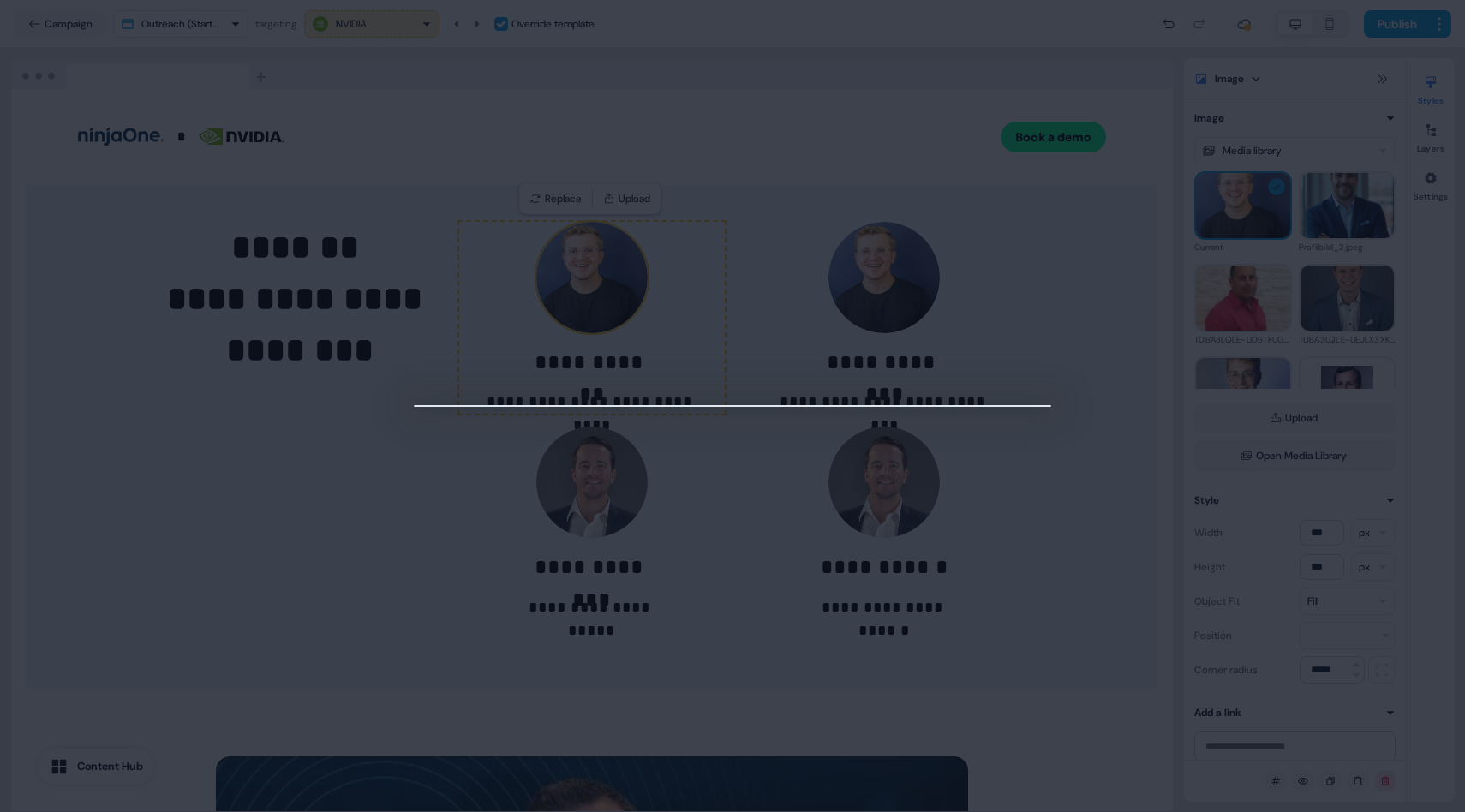 click at bounding box center (732, 406) 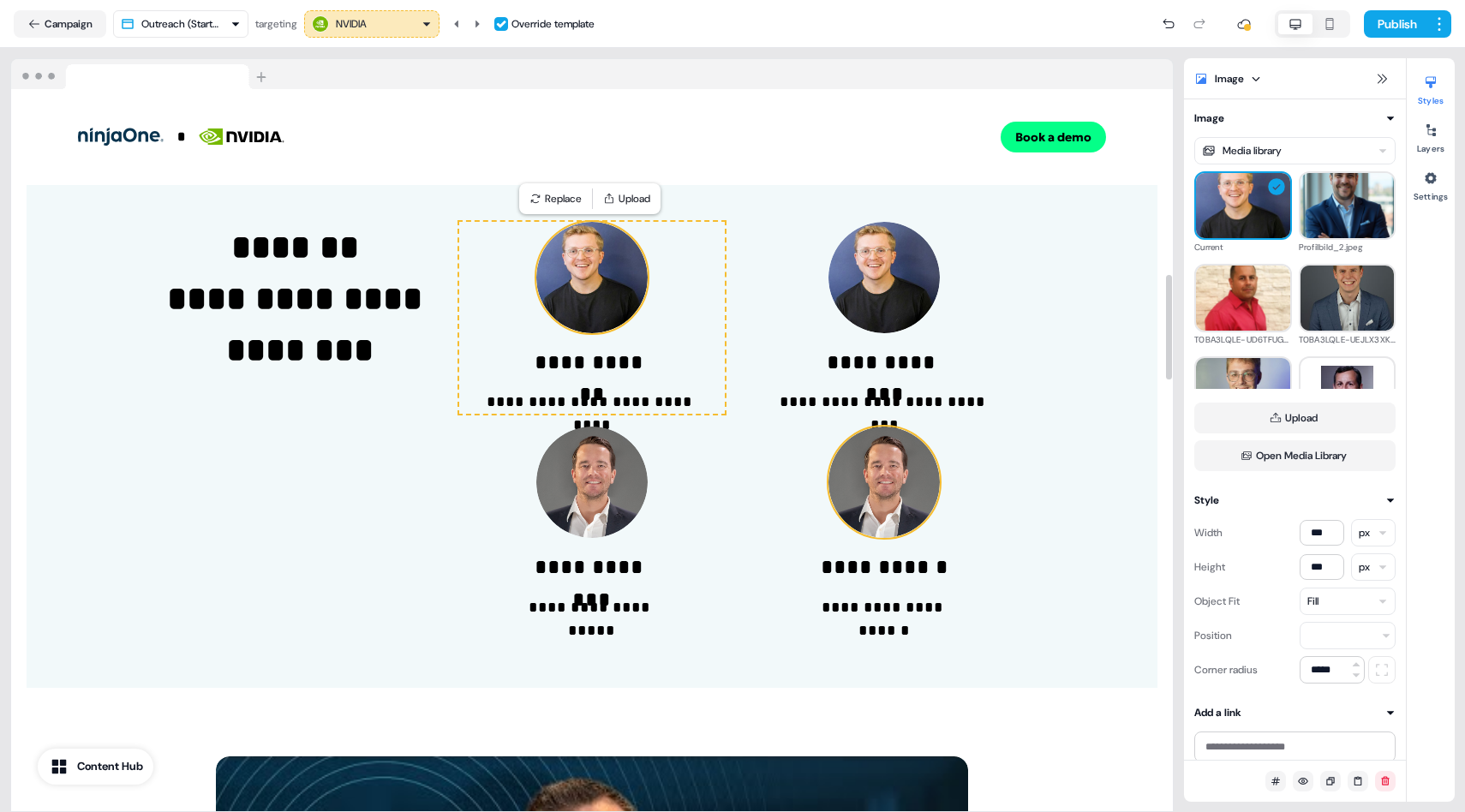 click at bounding box center [884, 482] 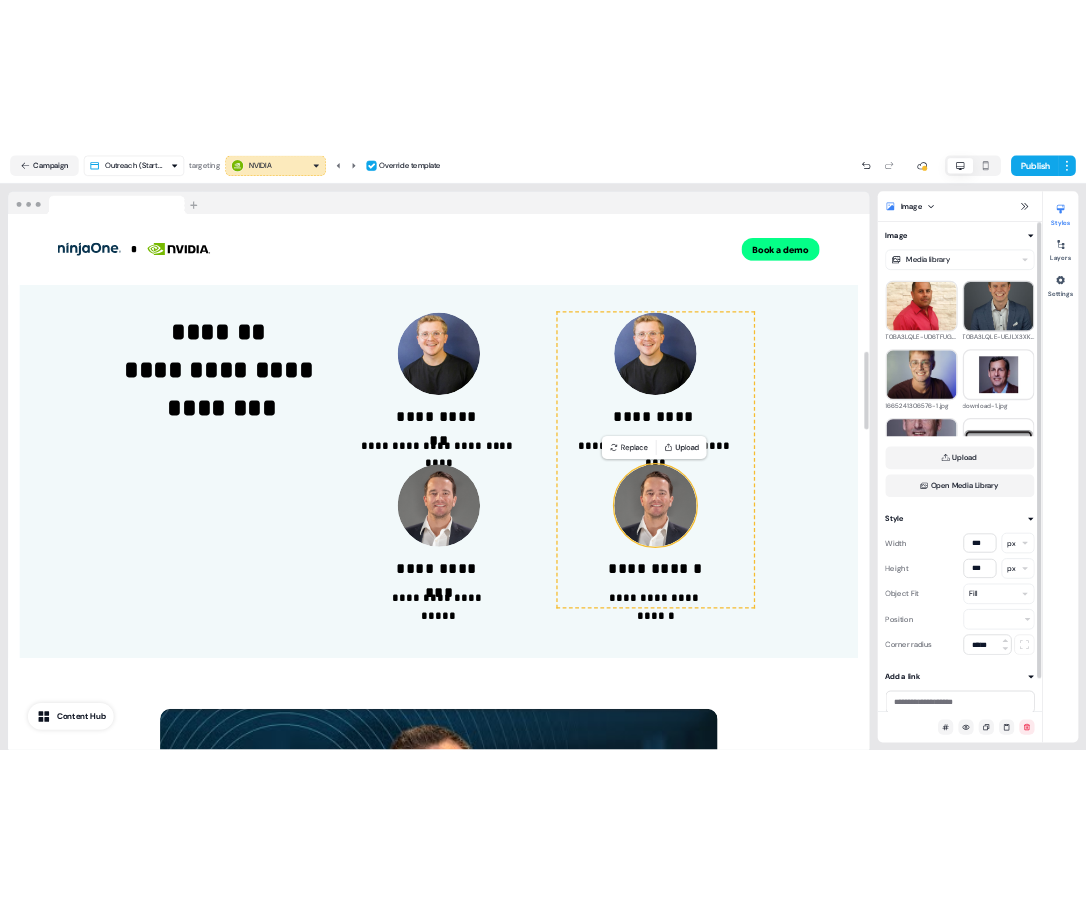 scroll, scrollTop: 127, scrollLeft: 0, axis: vertical 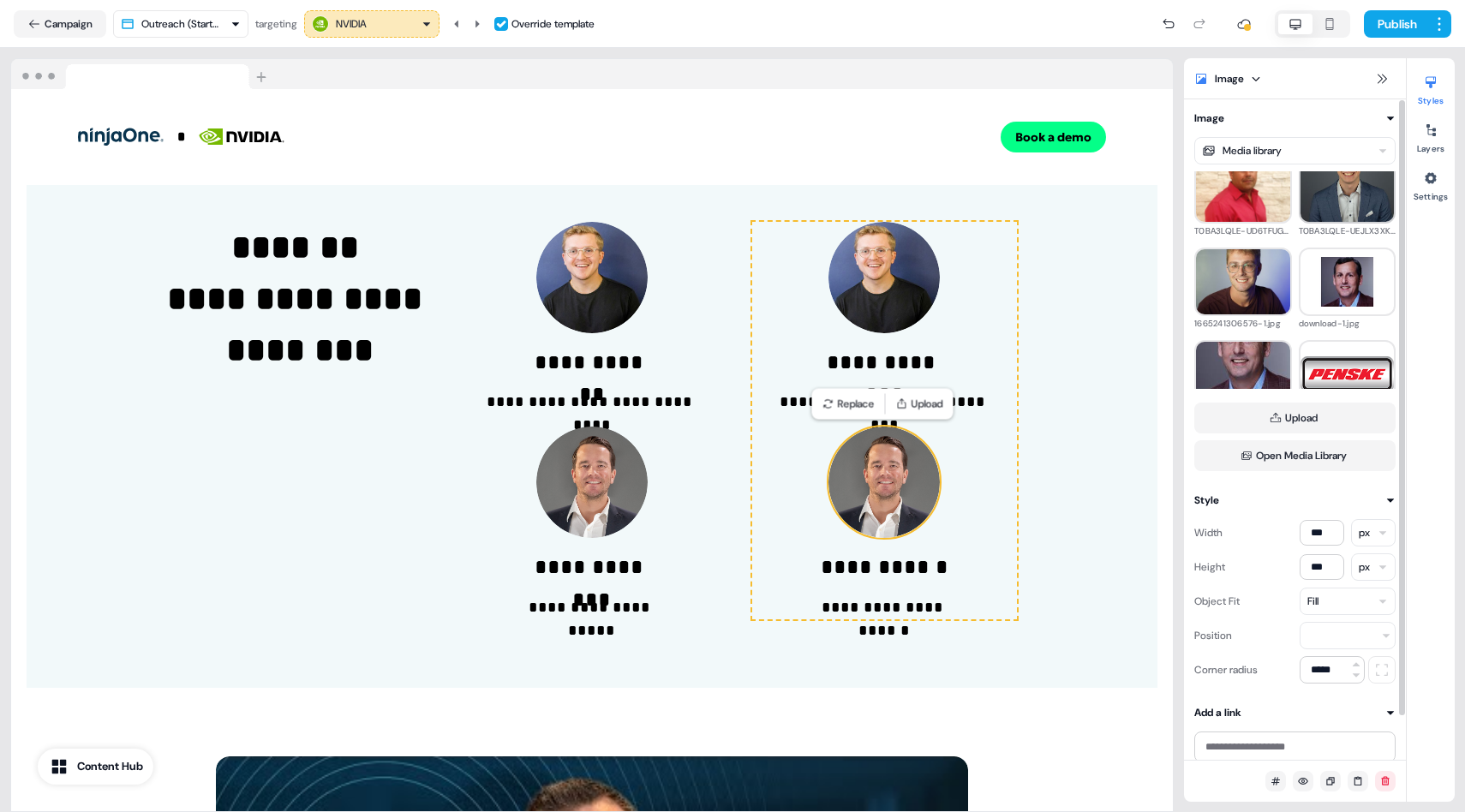 click at bounding box center (1348, 282) 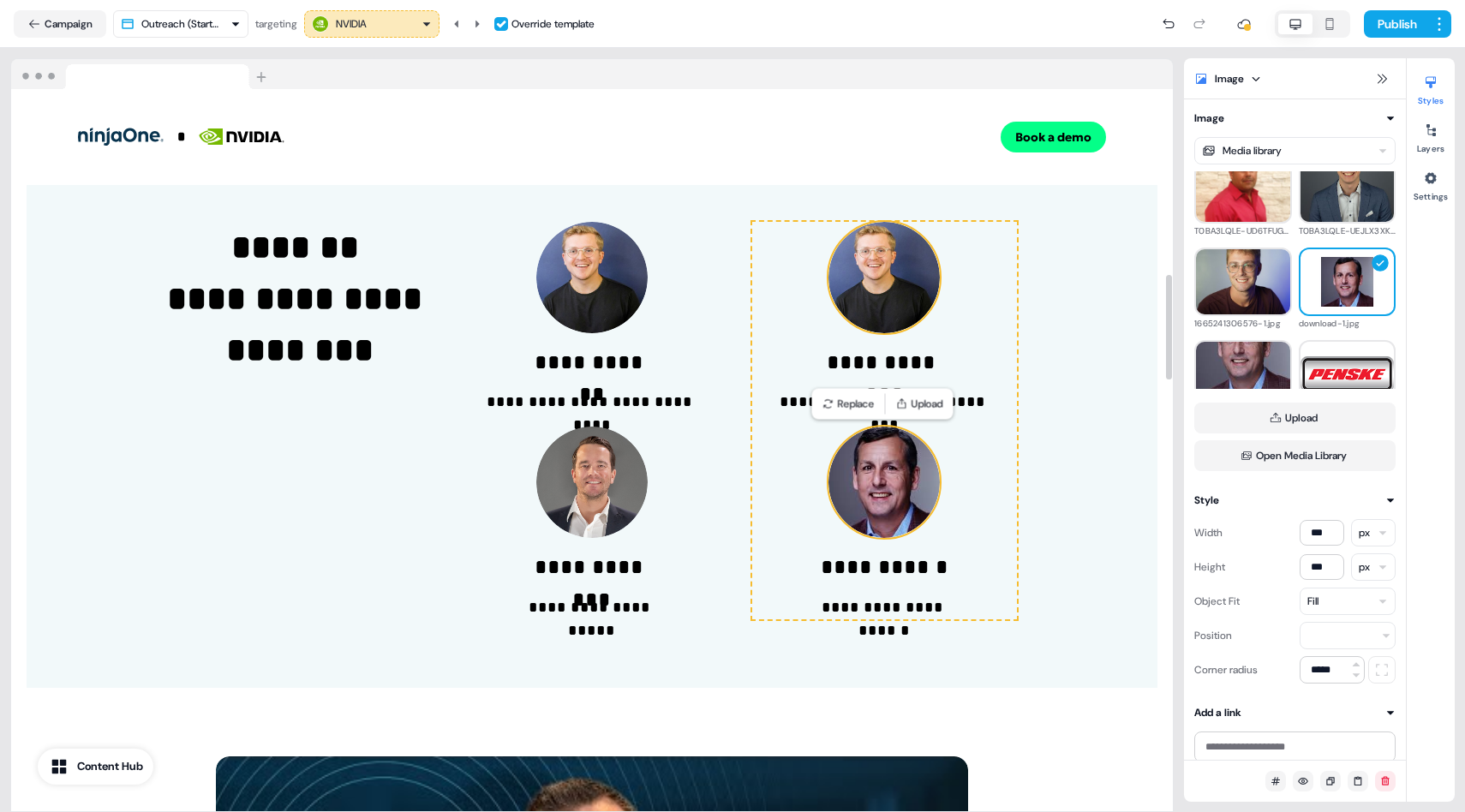 click at bounding box center [884, 278] 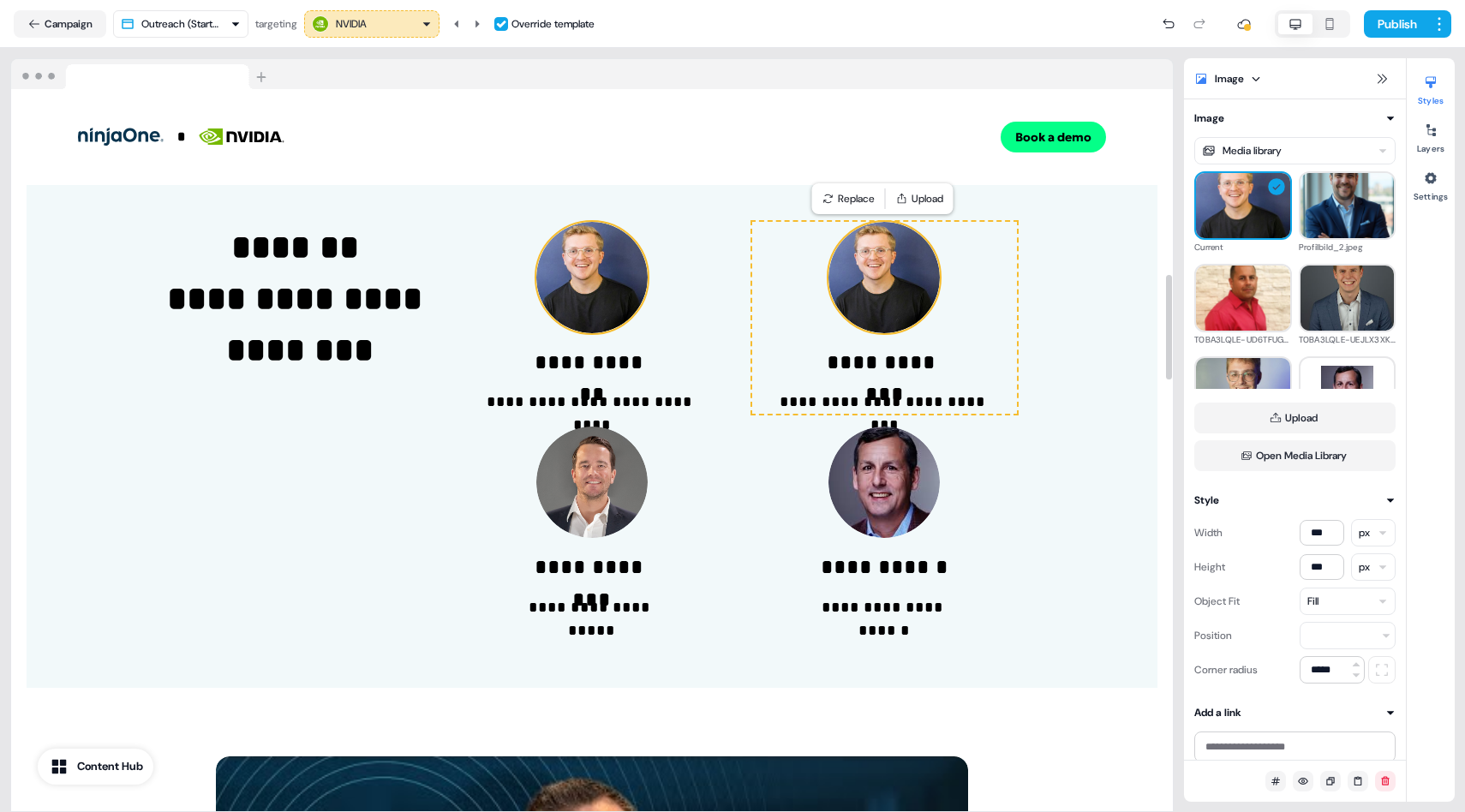 click at bounding box center [592, 278] 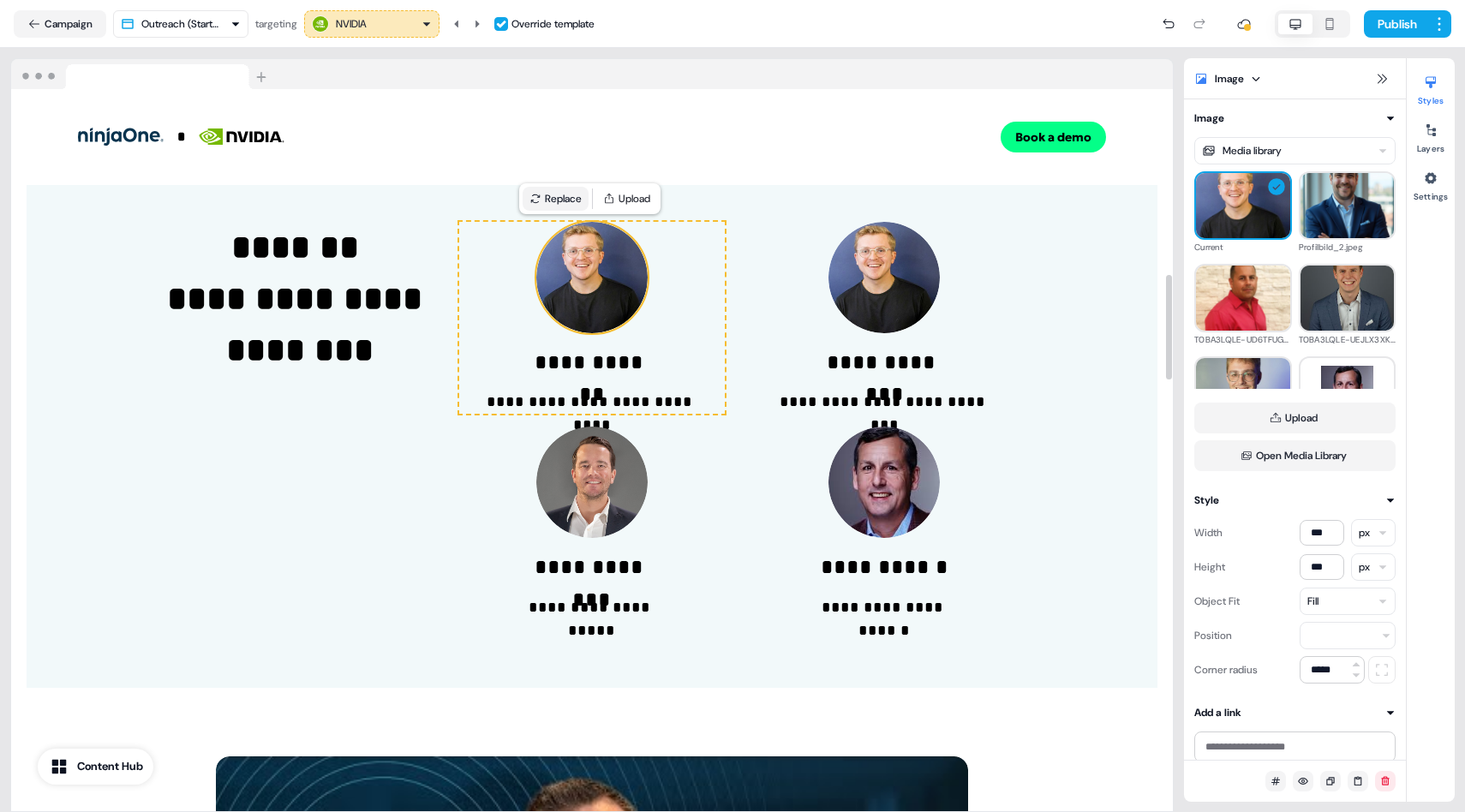 click 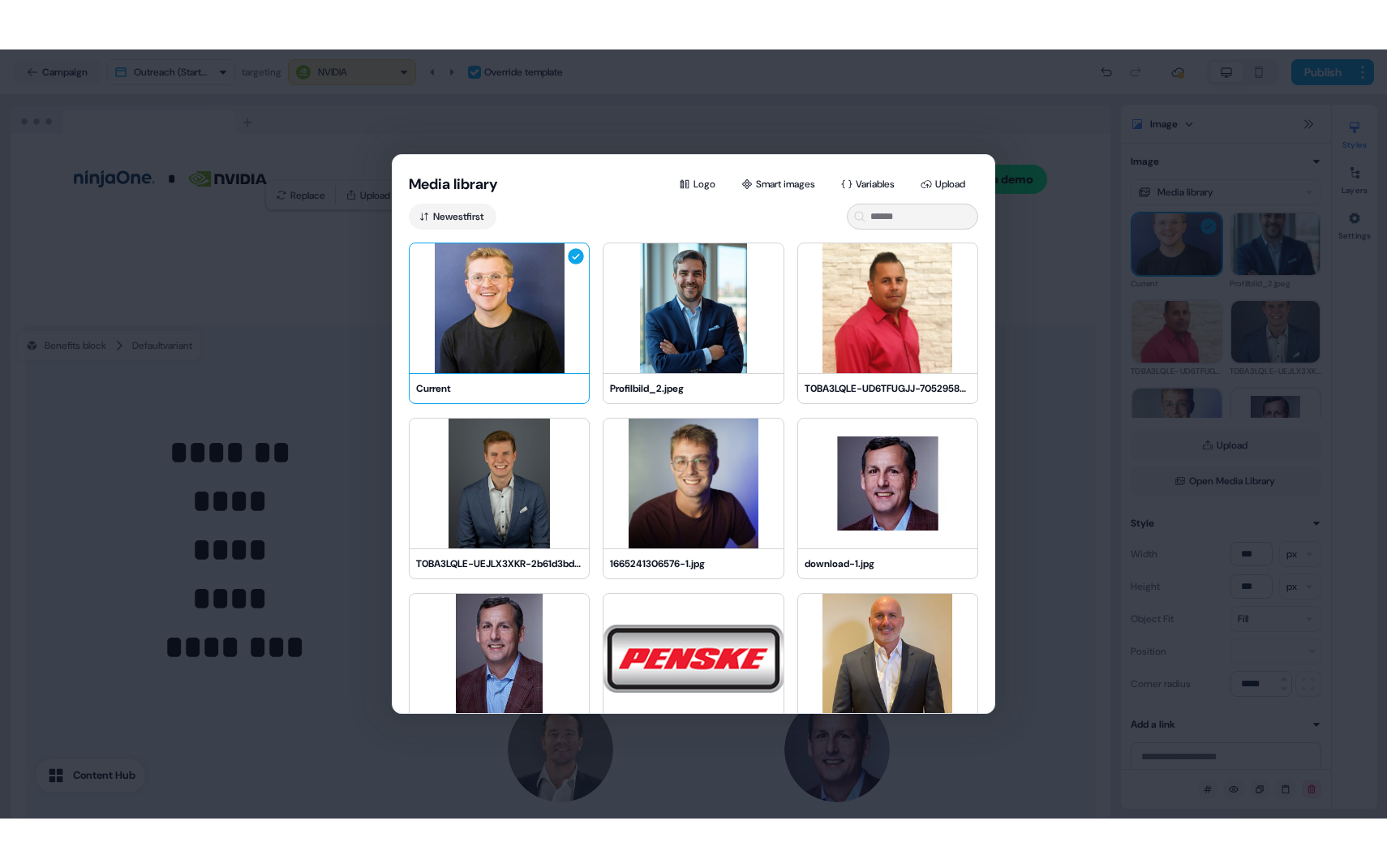scroll, scrollTop: 1324, scrollLeft: 0, axis: vertical 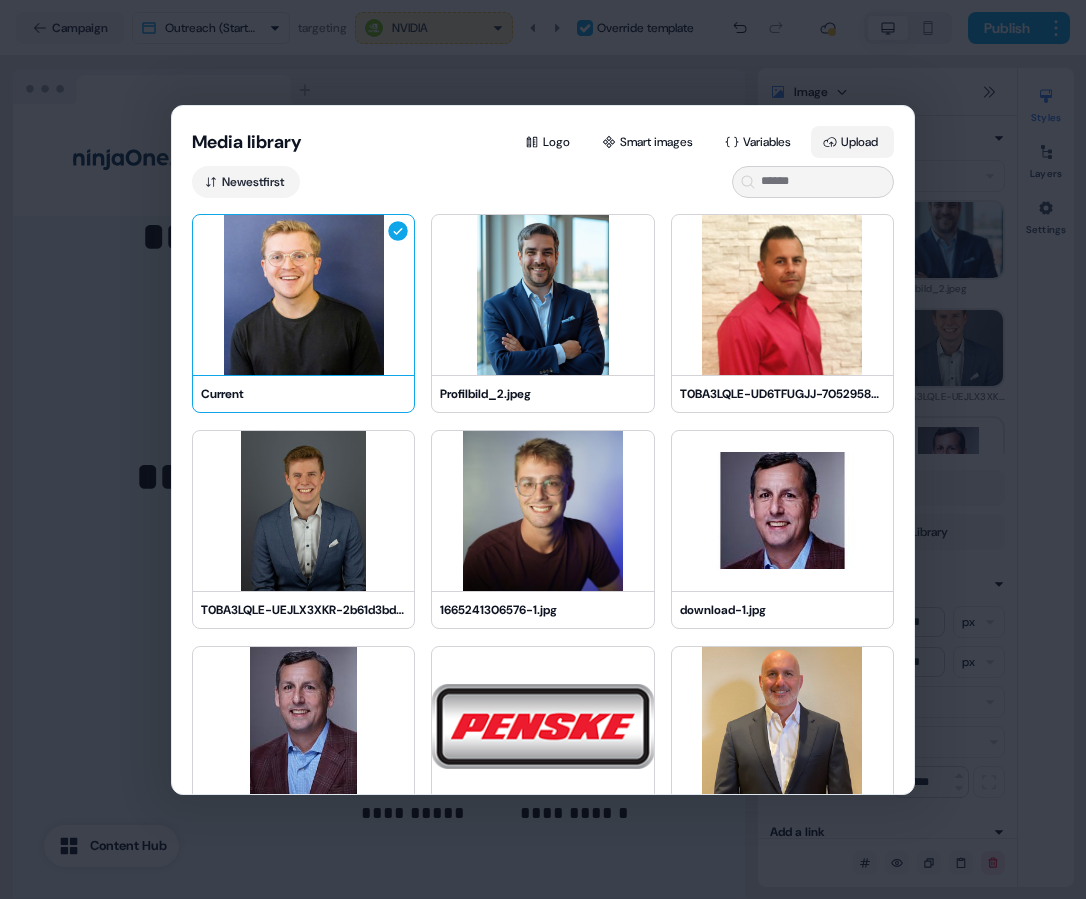 click on "Upload" at bounding box center [852, 142] 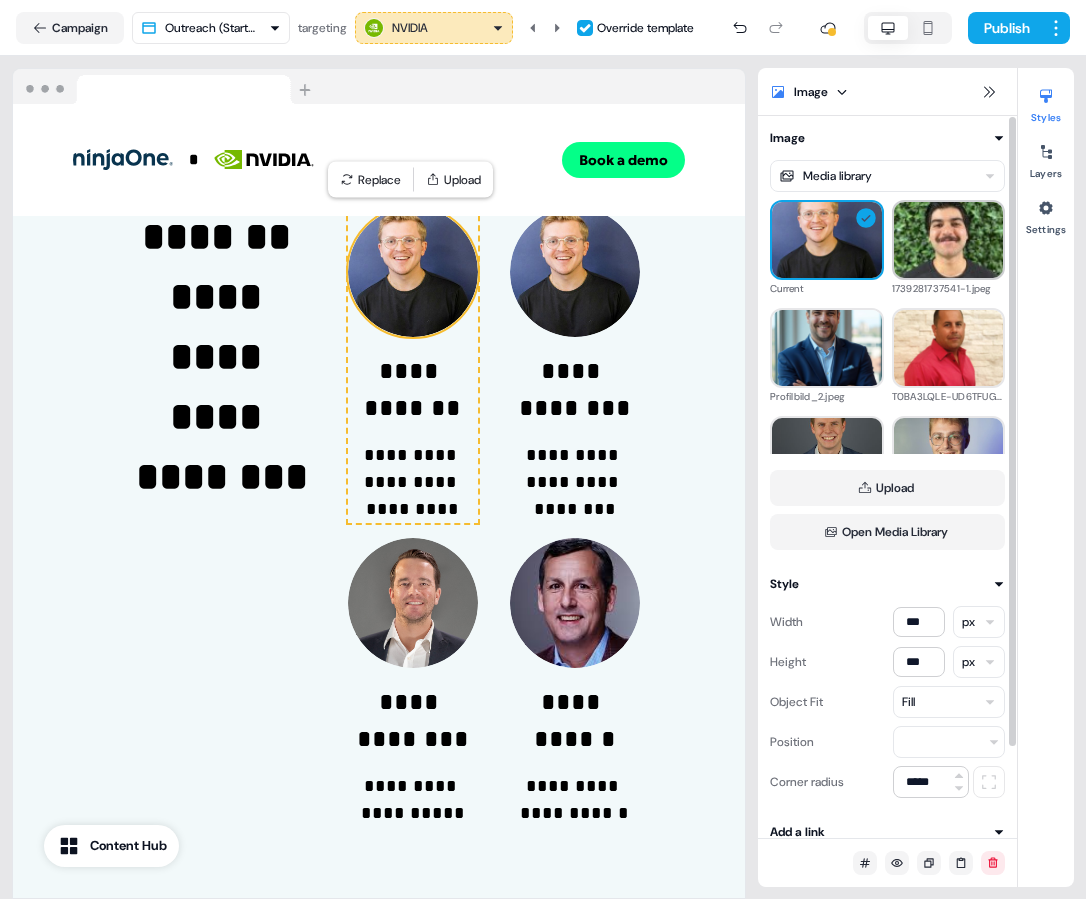 click at bounding box center [949, 240] 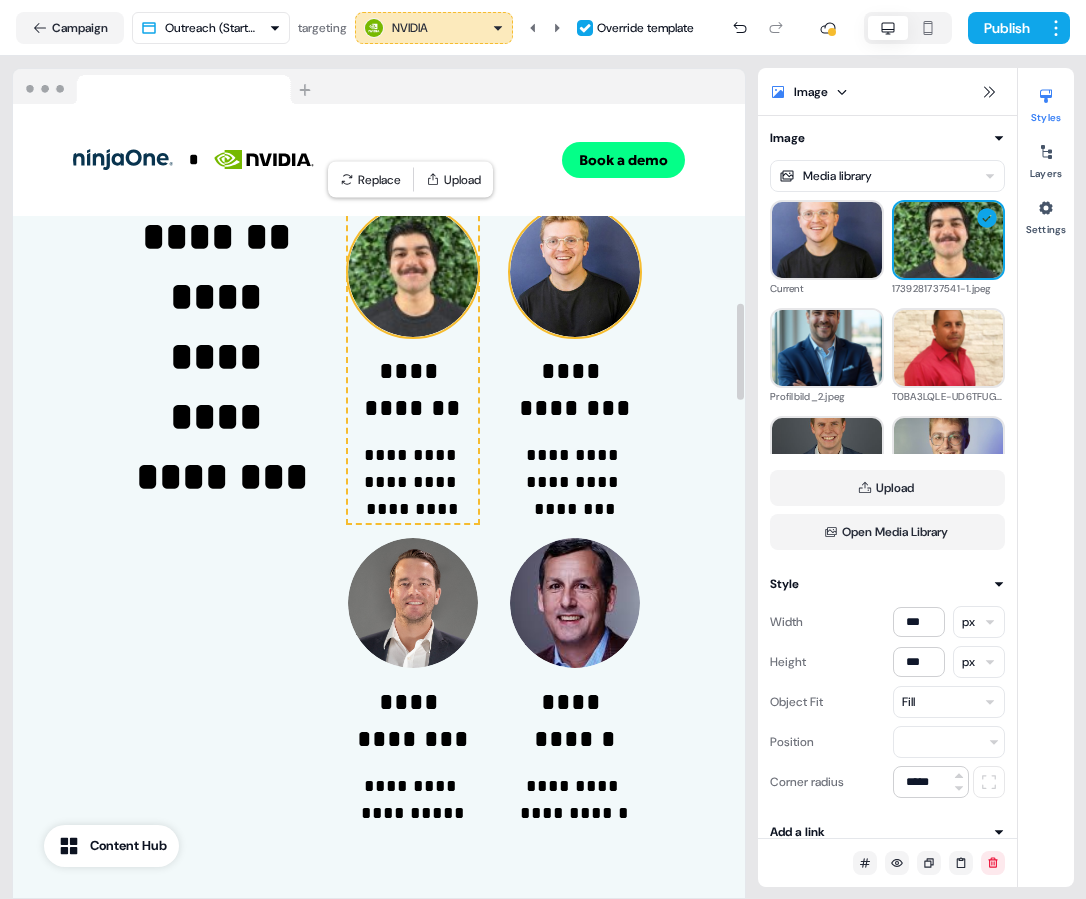 click at bounding box center [575, 272] 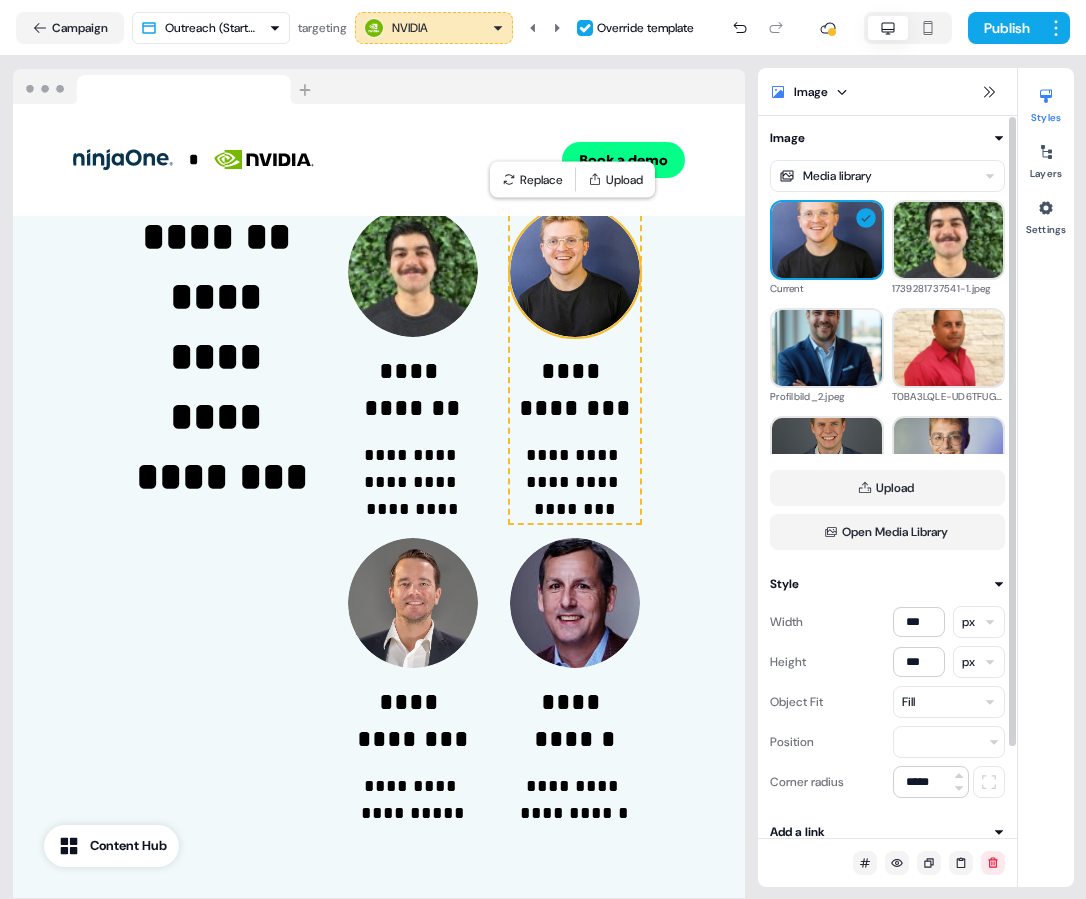 click on "**********" at bounding box center [575, 482] 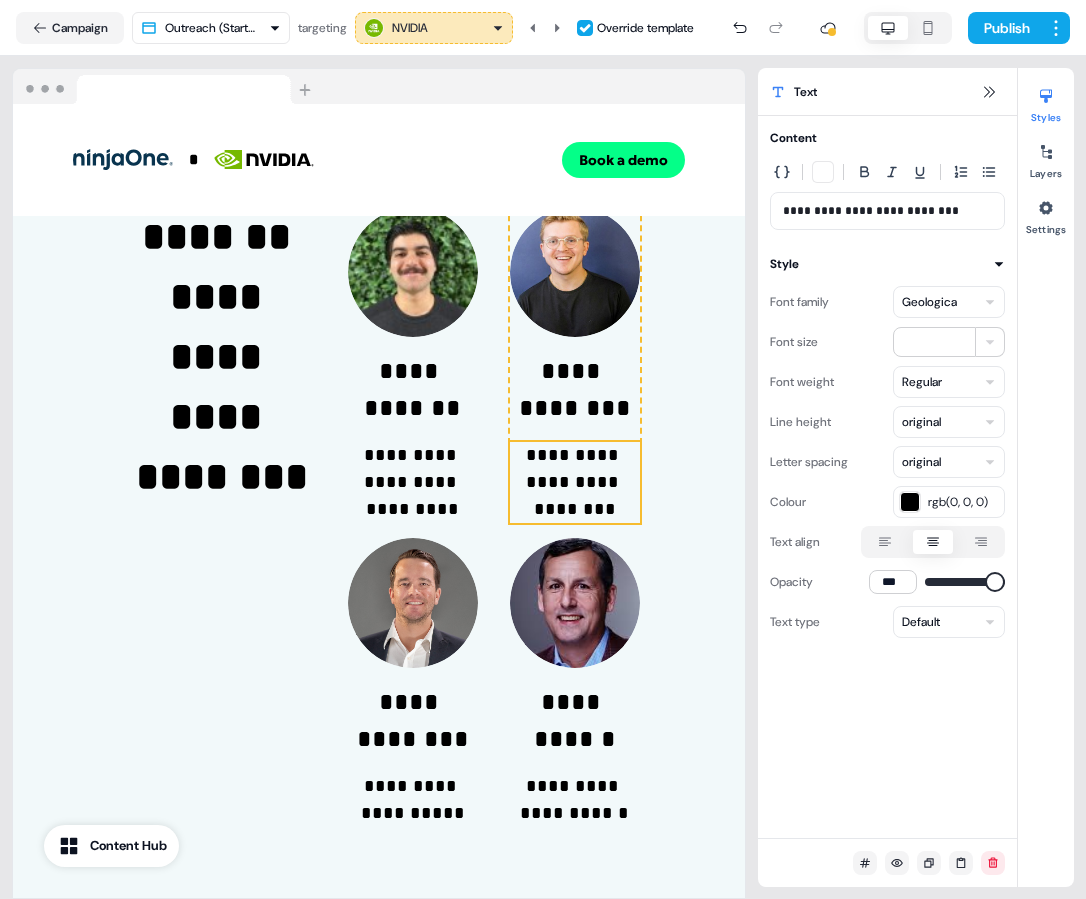 click on "**********" at bounding box center [575, 482] 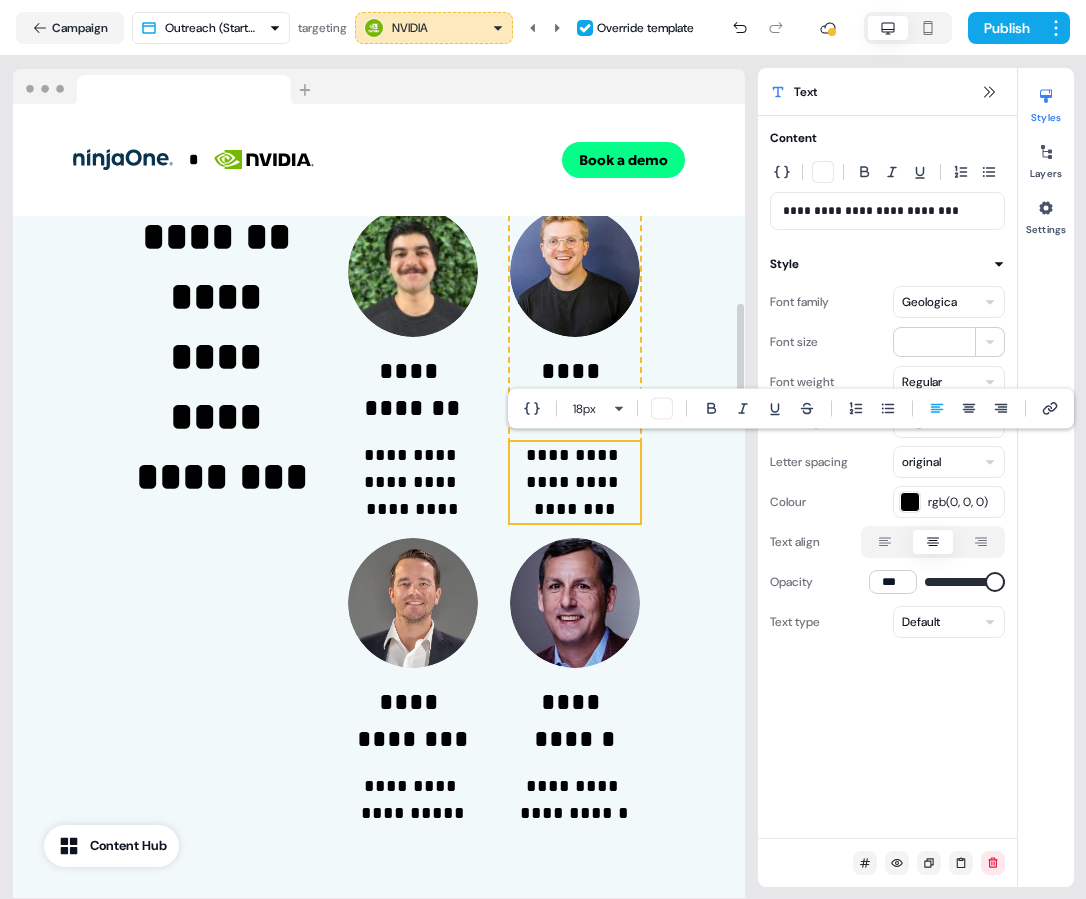 click on "**********" at bounding box center [575, 482] 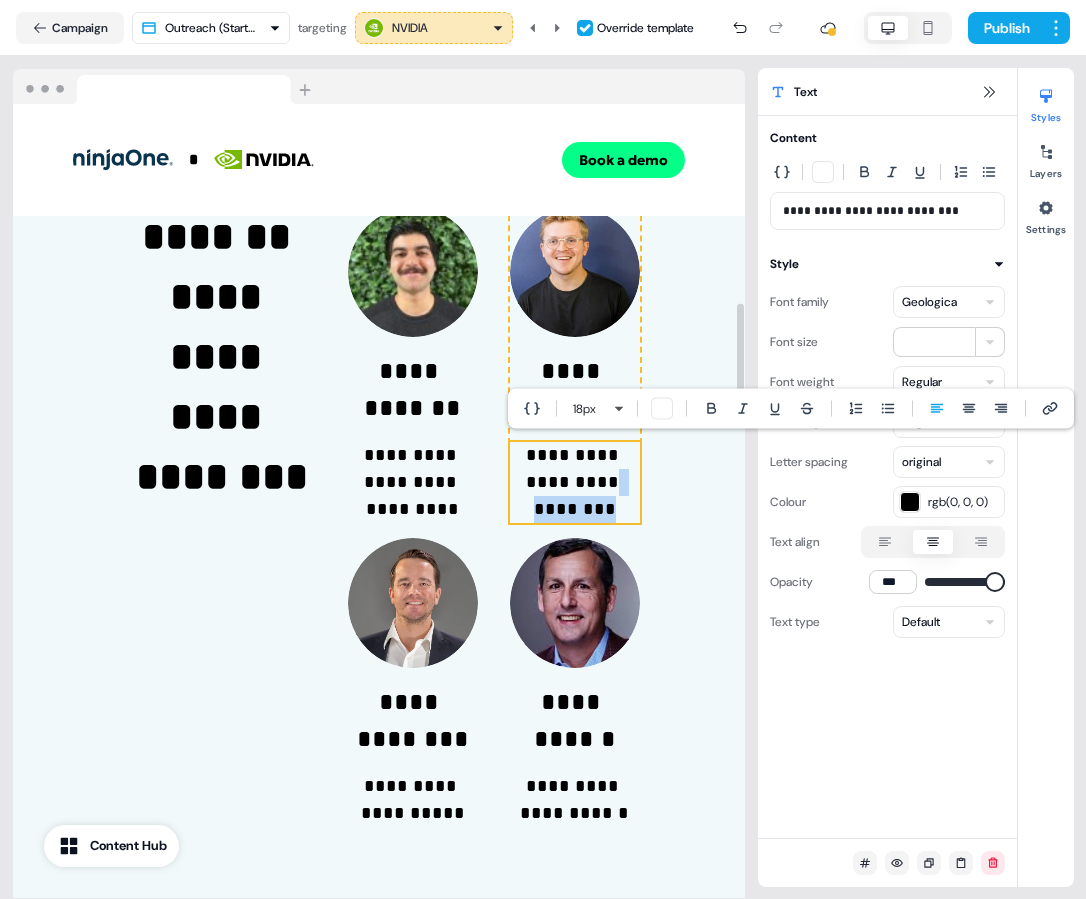 click on "**********" at bounding box center (575, 482) 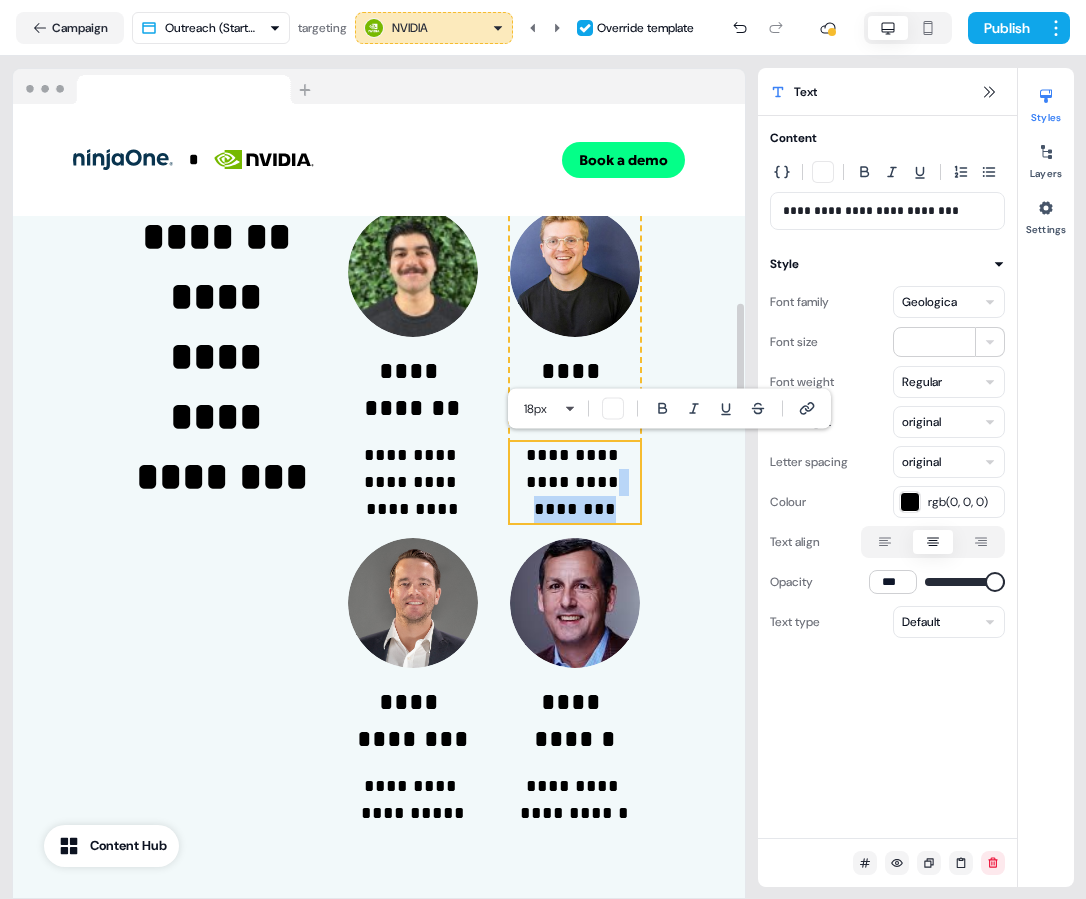 type 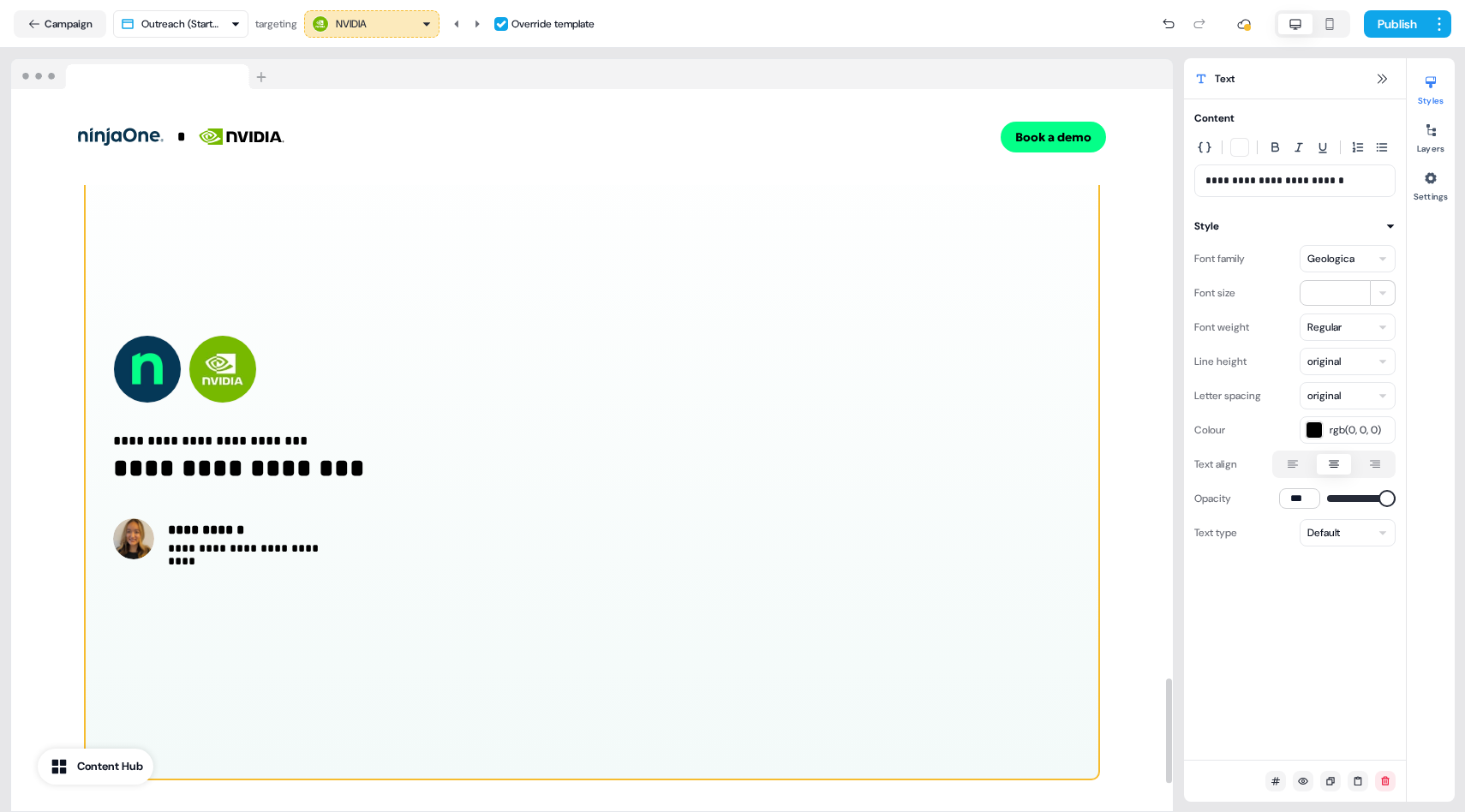 scroll, scrollTop: 4039, scrollLeft: 0, axis: vertical 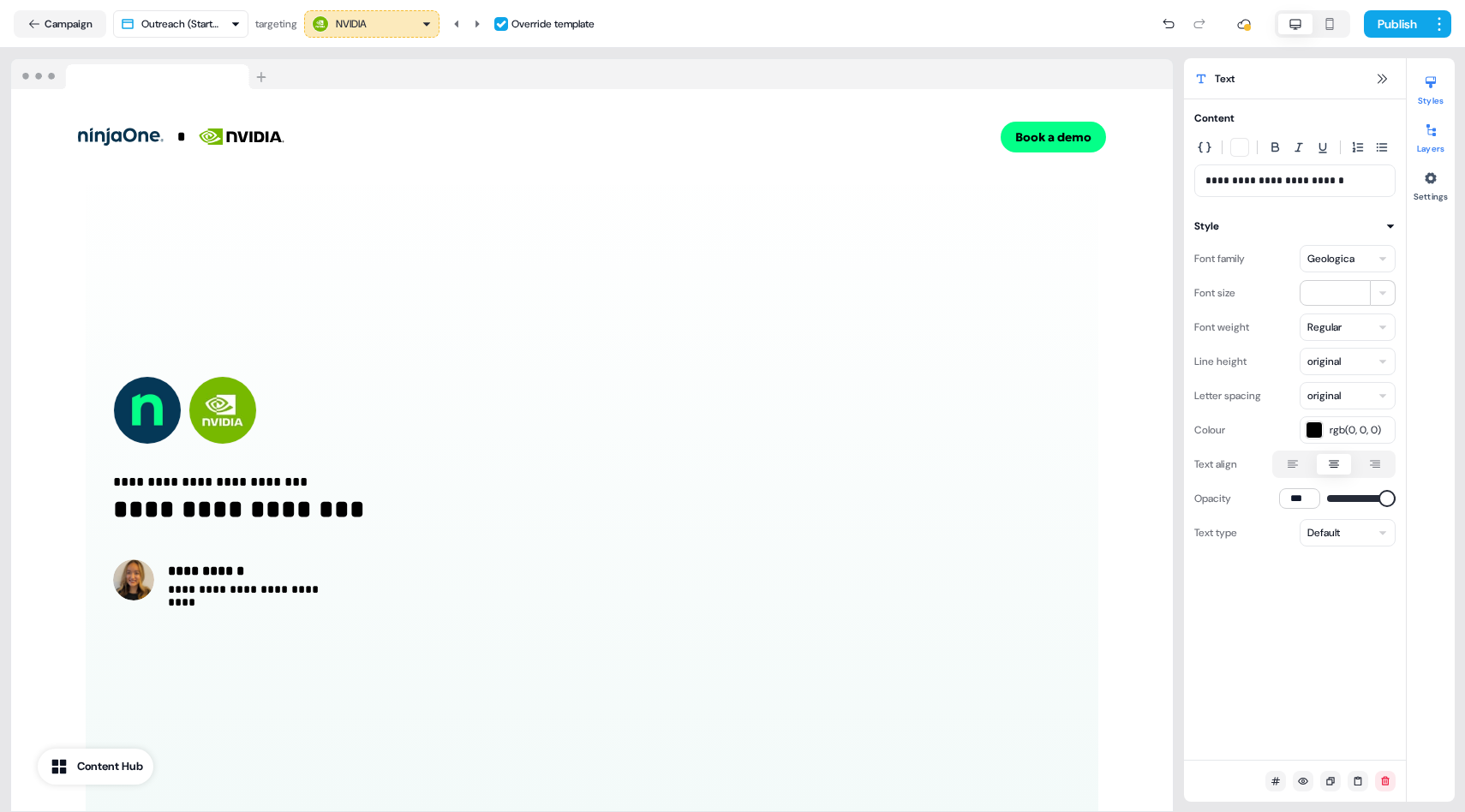 click on "Layers" at bounding box center (1431, 135) 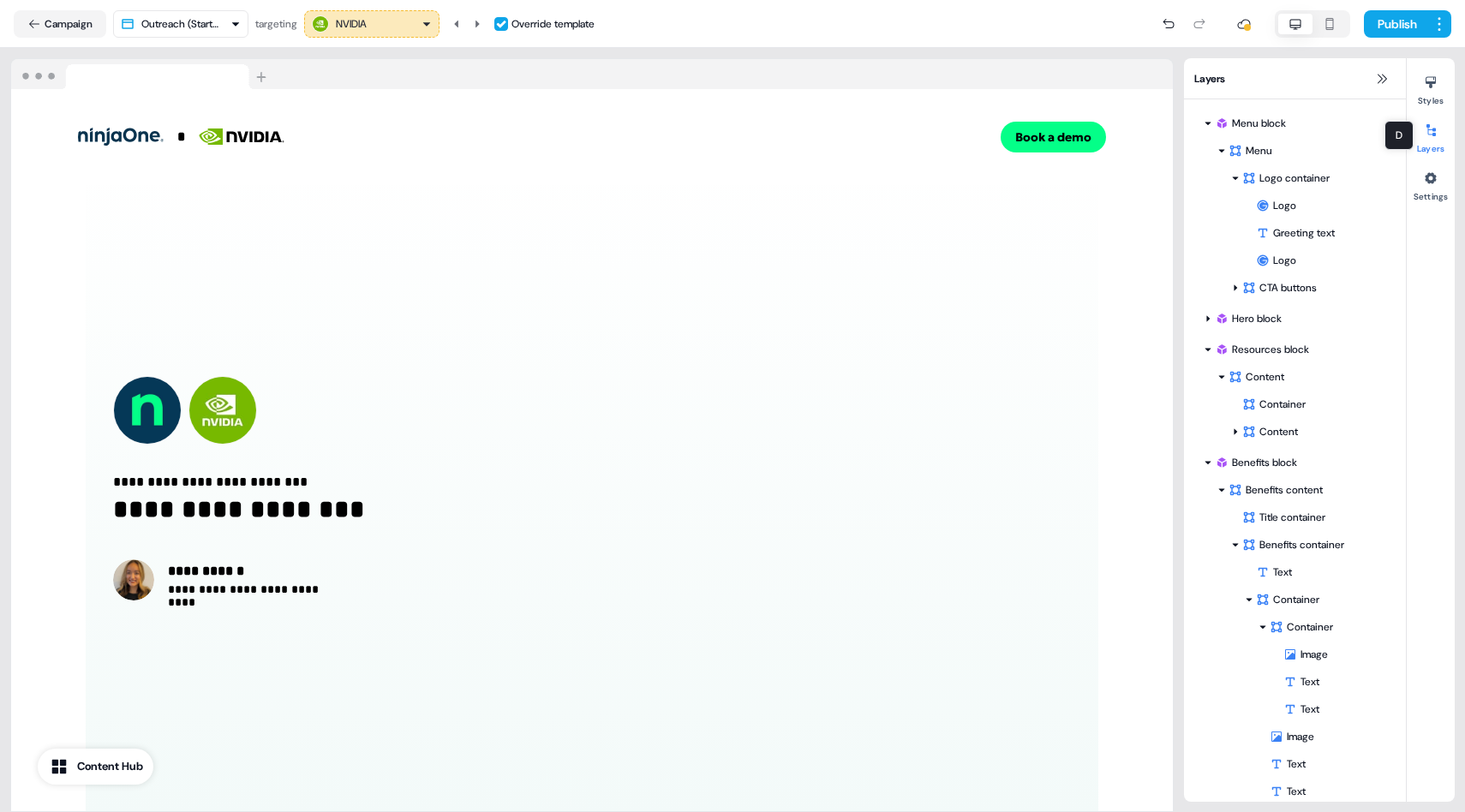 scroll, scrollTop: 140, scrollLeft: 0, axis: vertical 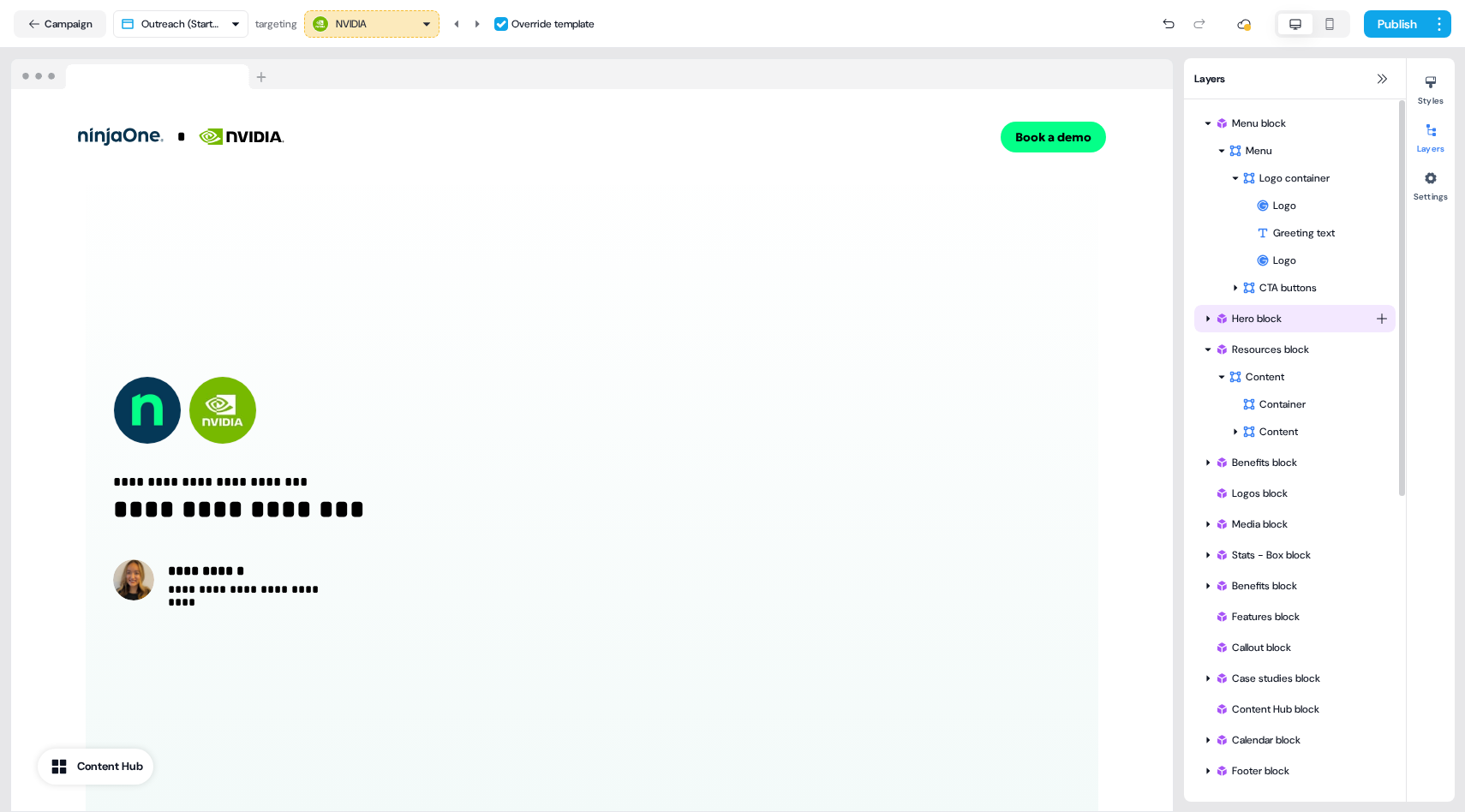 click on "Menu block Menu Logo container Logo Greeting text Logo
To pick up a draggable item, press the space bar.
While dragging, use the arrow keys to move the item.
Press space again to drop the item in its new position, or press escape to cancel.
CTA buttons
To pick up a draggable item, press the space bar.
While dragging, use the arrow keys to move the item.
Press space again to drop the item in its new position, or press escape to cancel.
To pick up a draggable item, press the space bar.
While dragging, use the arrow keys to move the item.
Press space again to drop the item in its new position, or press escape to cancel.
Hero block Resources block Content Container Content
To pick up a draggable item, press the space bar.
While dragging, use the arrow keys to move the item.
Press space again to drop the item in its new position, or press escape to cancel.
Benefits block Logos block Media block Stats - Box block Benefits block Features block" at bounding box center (1295, 447) 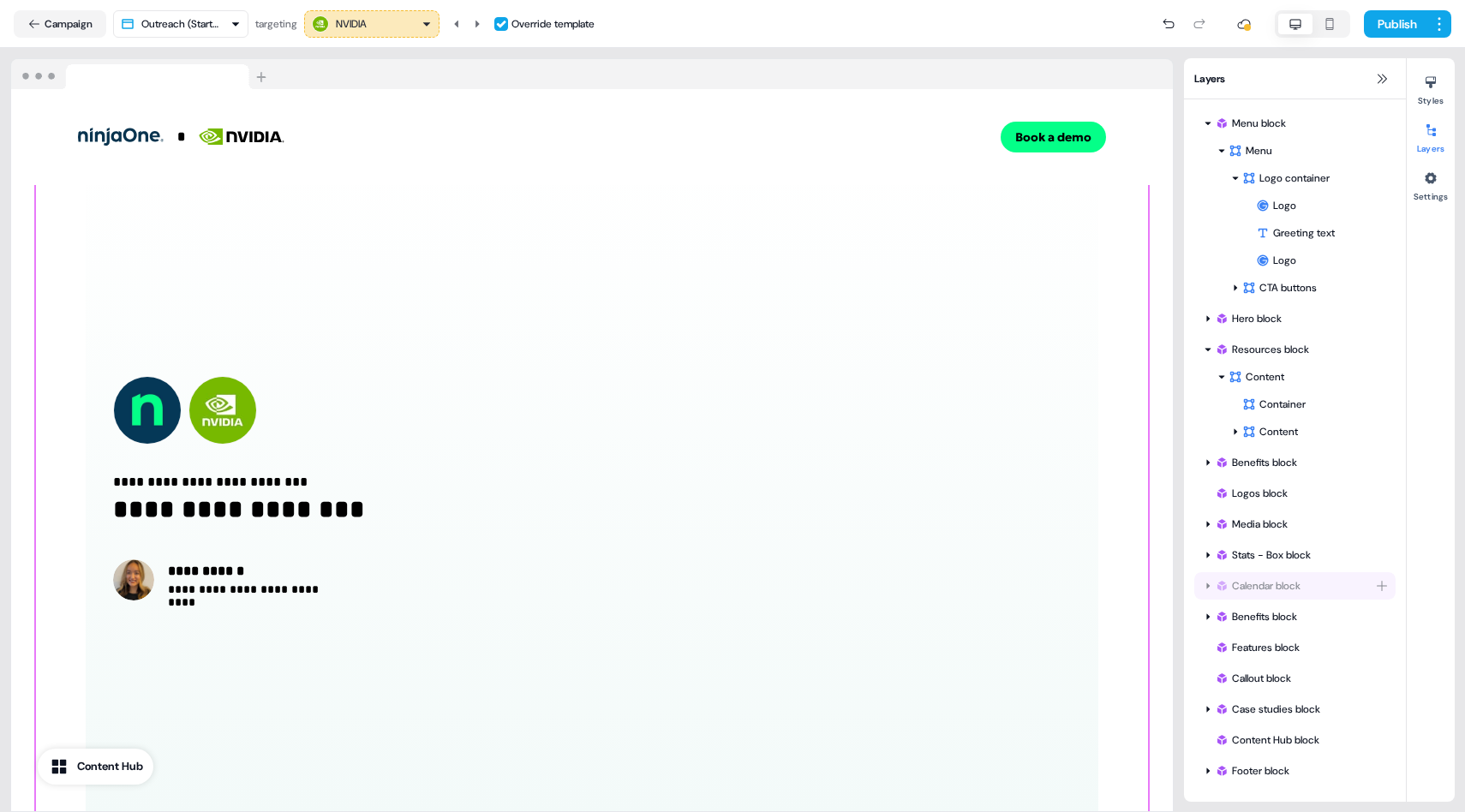 drag, startPoint x: 1242, startPoint y: 735, endPoint x: 1247, endPoint y: 570, distance: 165.07574 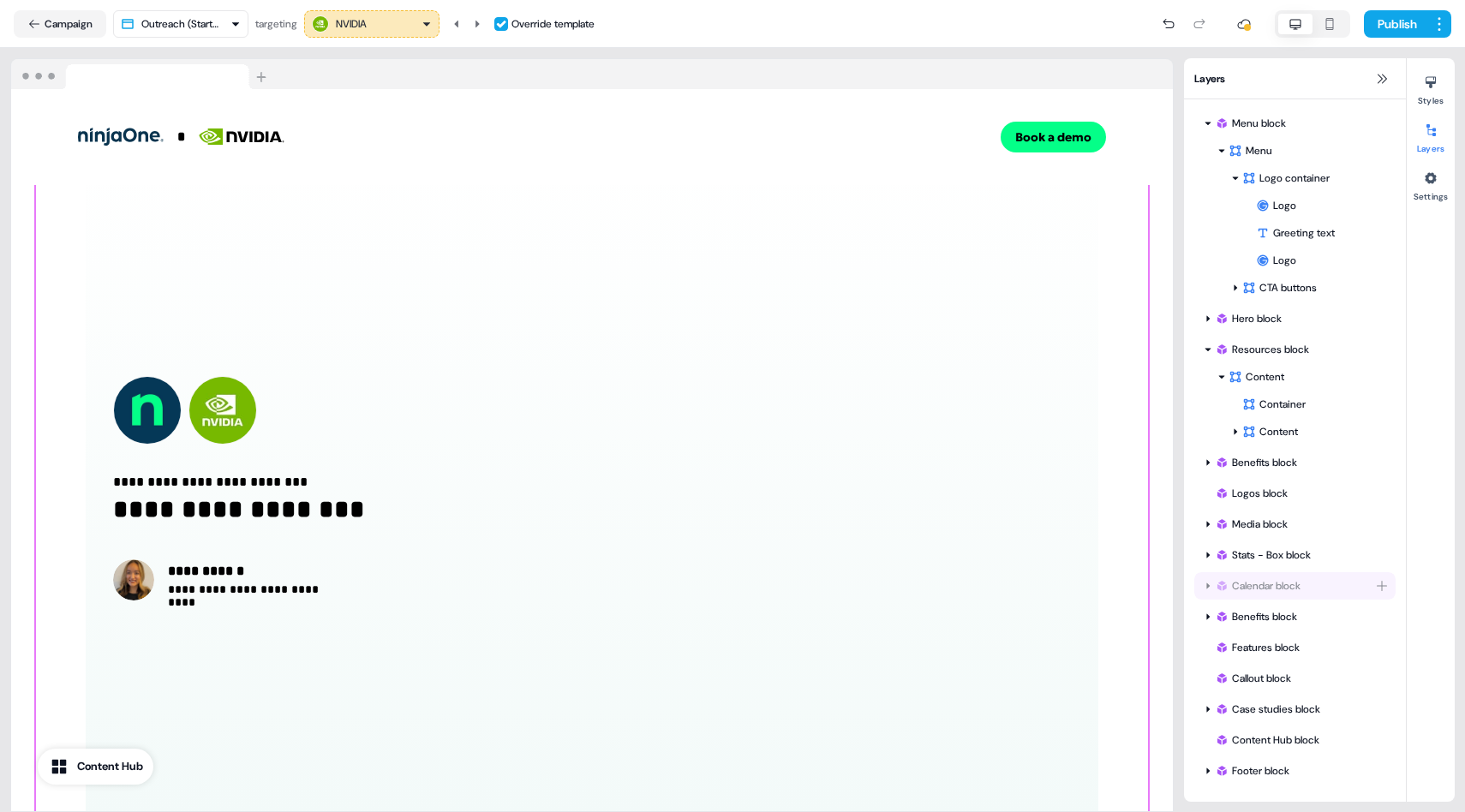 click on "Menu block Menu Logo container Logo Greeting text Logo
To pick up a draggable item, press the space bar.
While dragging, use the arrow keys to move the item.
Press space again to drop the item in its new position, or press escape to cancel.
CTA buttons
To pick up a draggable item, press the space bar.
While dragging, use the arrow keys to move the item.
Press space again to drop the item in its new position, or press escape to cancel.
To pick up a draggable item, press the space bar.
While dragging, use the arrow keys to move the item.
Press space again to drop the item in its new position, or press escape to cancel.
Hero block Resources block Content Container Content
To pick up a draggable item, press the space bar.
While dragging, use the arrow keys to move the item.
Press space again to drop the item in its new position, or press escape to cancel.
Benefits block Logos block Media block Stats - Box block Benefits block Features block" at bounding box center (1295, 447) 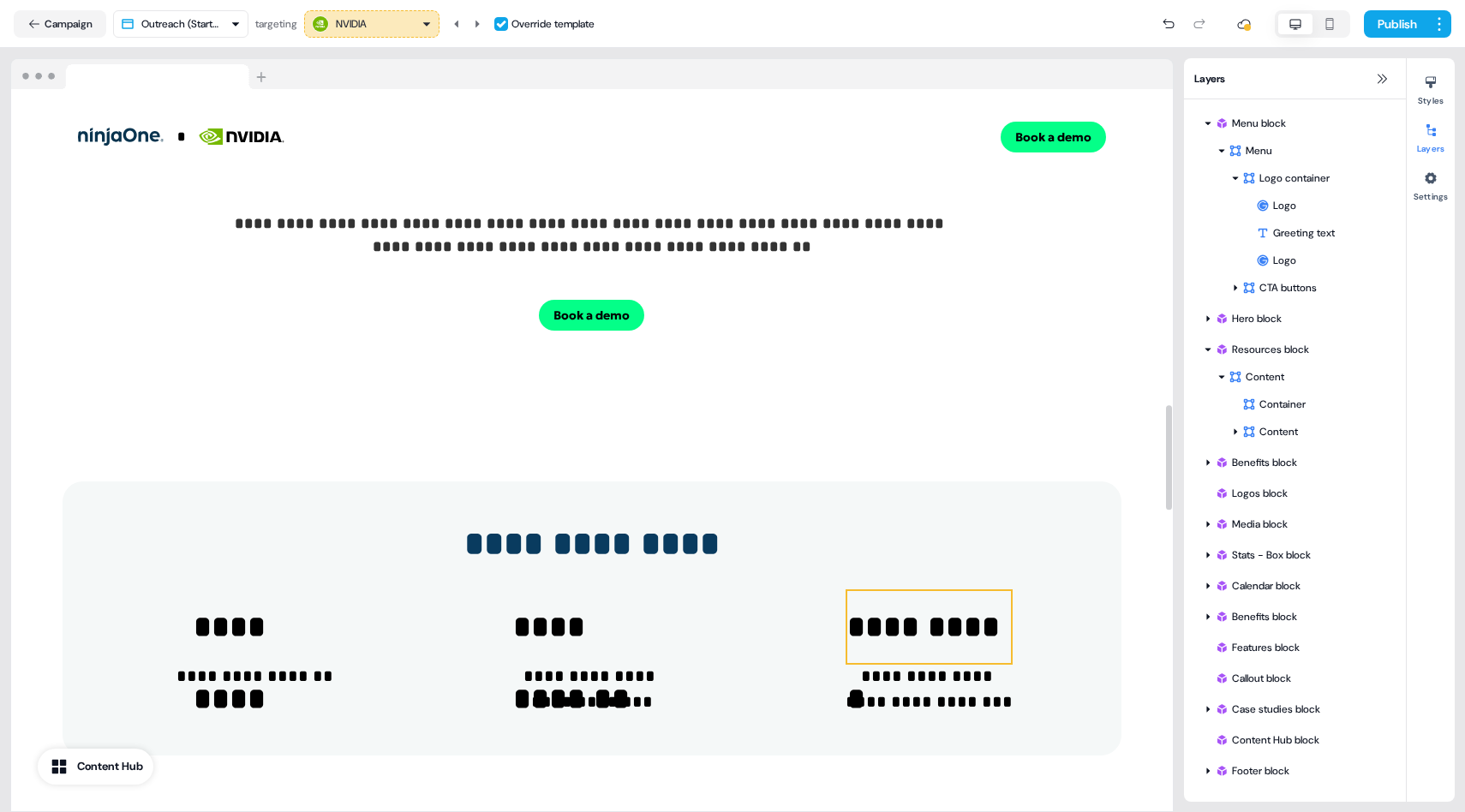 scroll, scrollTop: 2166, scrollLeft: 0, axis: vertical 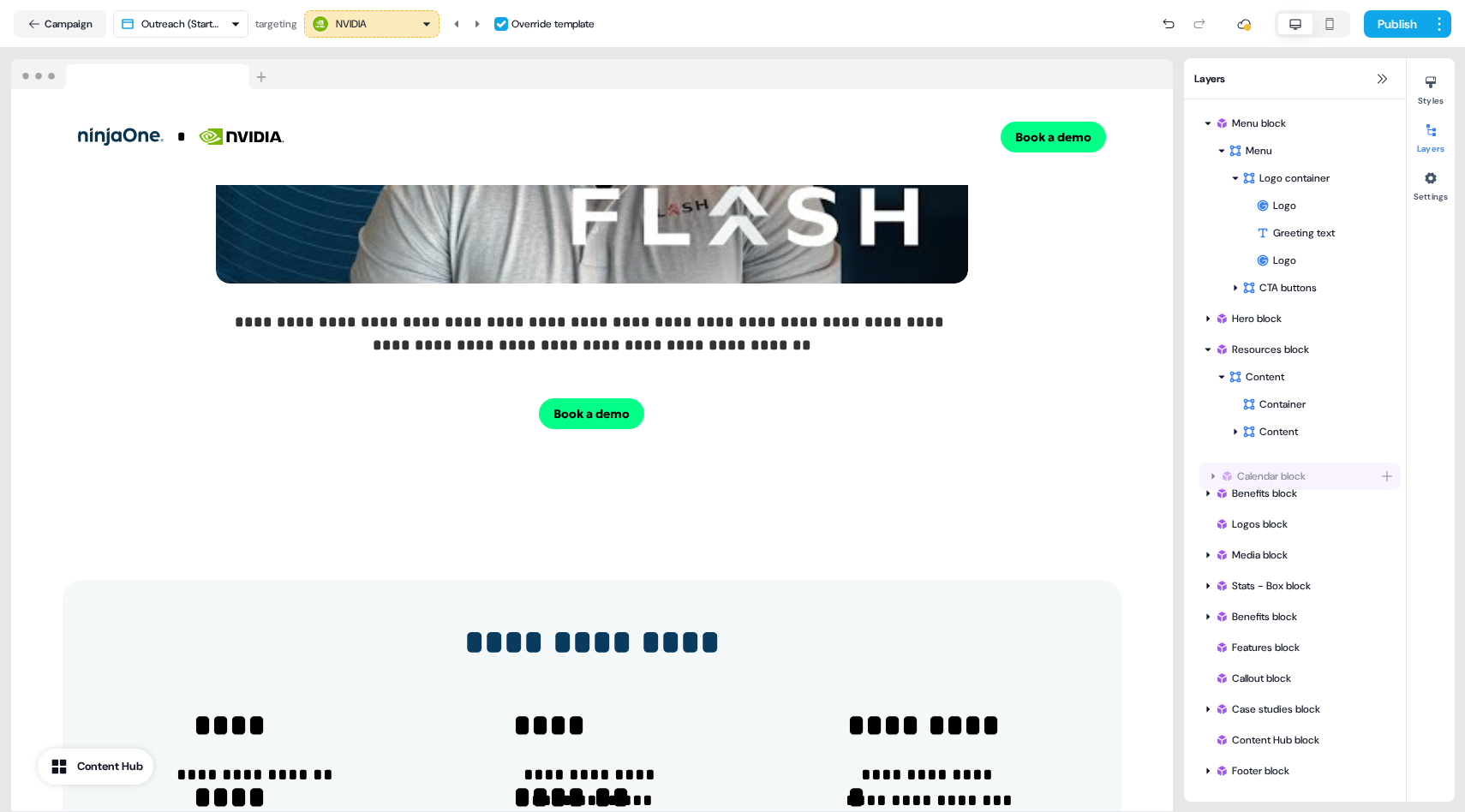 drag, startPoint x: 1300, startPoint y: 581, endPoint x: 1305, endPoint y: 471, distance: 110.11358 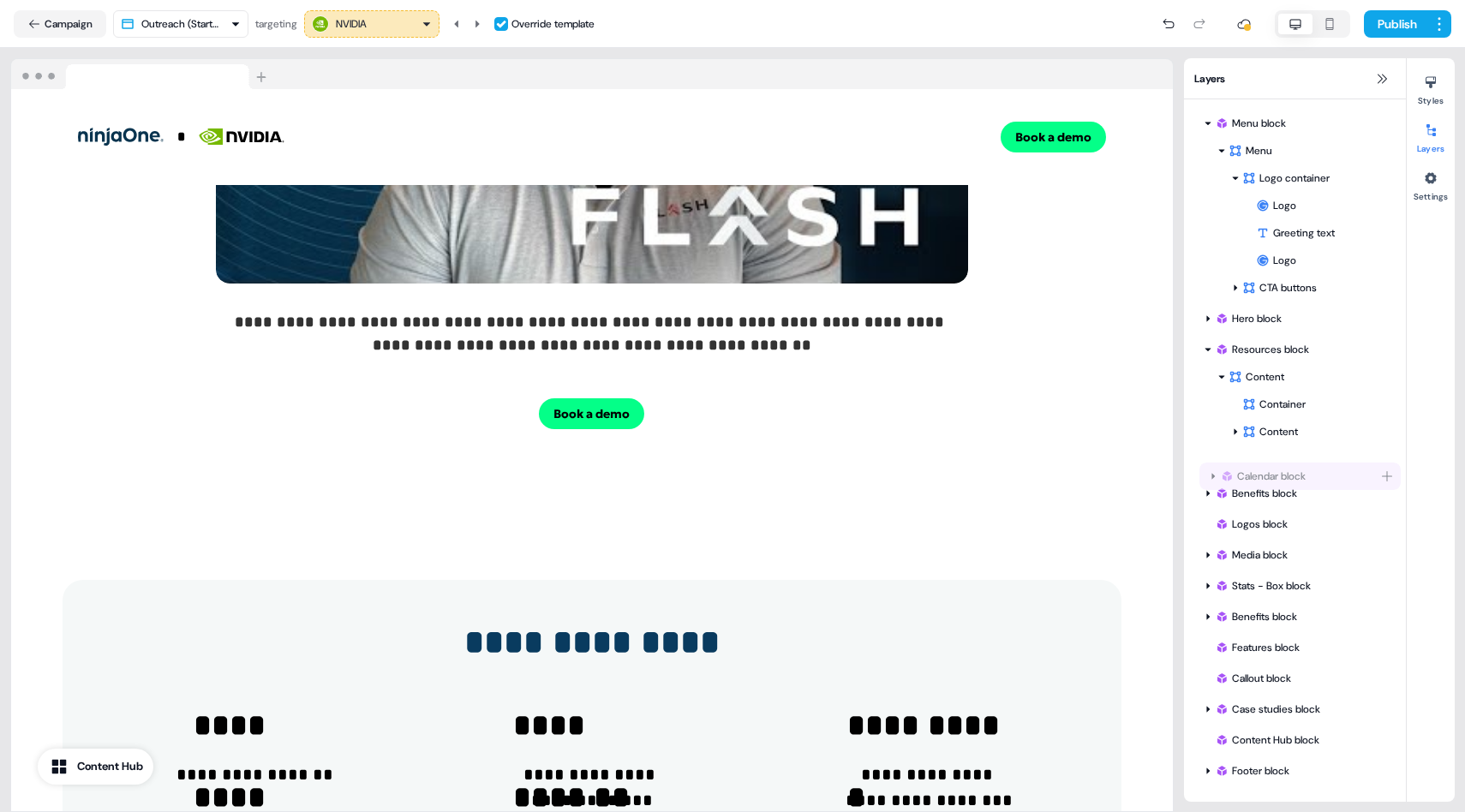 click on "Menu block Menu Logo container Logo Greeting text Logo
To pick up a draggable item, press the space bar.
While dragging, use the arrow keys to move the item.
Press space again to drop the item in its new position, or press escape to cancel.
CTA buttons
To pick up a draggable item, press the space bar.
While dragging, use the arrow keys to move the item.
Press space again to drop the item in its new position, or press escape to cancel.
To pick up a draggable item, press the space bar.
While dragging, use the arrow keys to move the item.
Press space again to drop the item in its new position, or press escape to cancel.
Hero block Resources block Content Container Content
To pick up a draggable item, press the space bar.
While dragging, use the arrow keys to move the item.
Press space again to drop the item in its new position, or press escape to cancel.
Benefits block Logos block Media block Stats - Box block Calendar block Benefits block" at bounding box center (1295, 447) 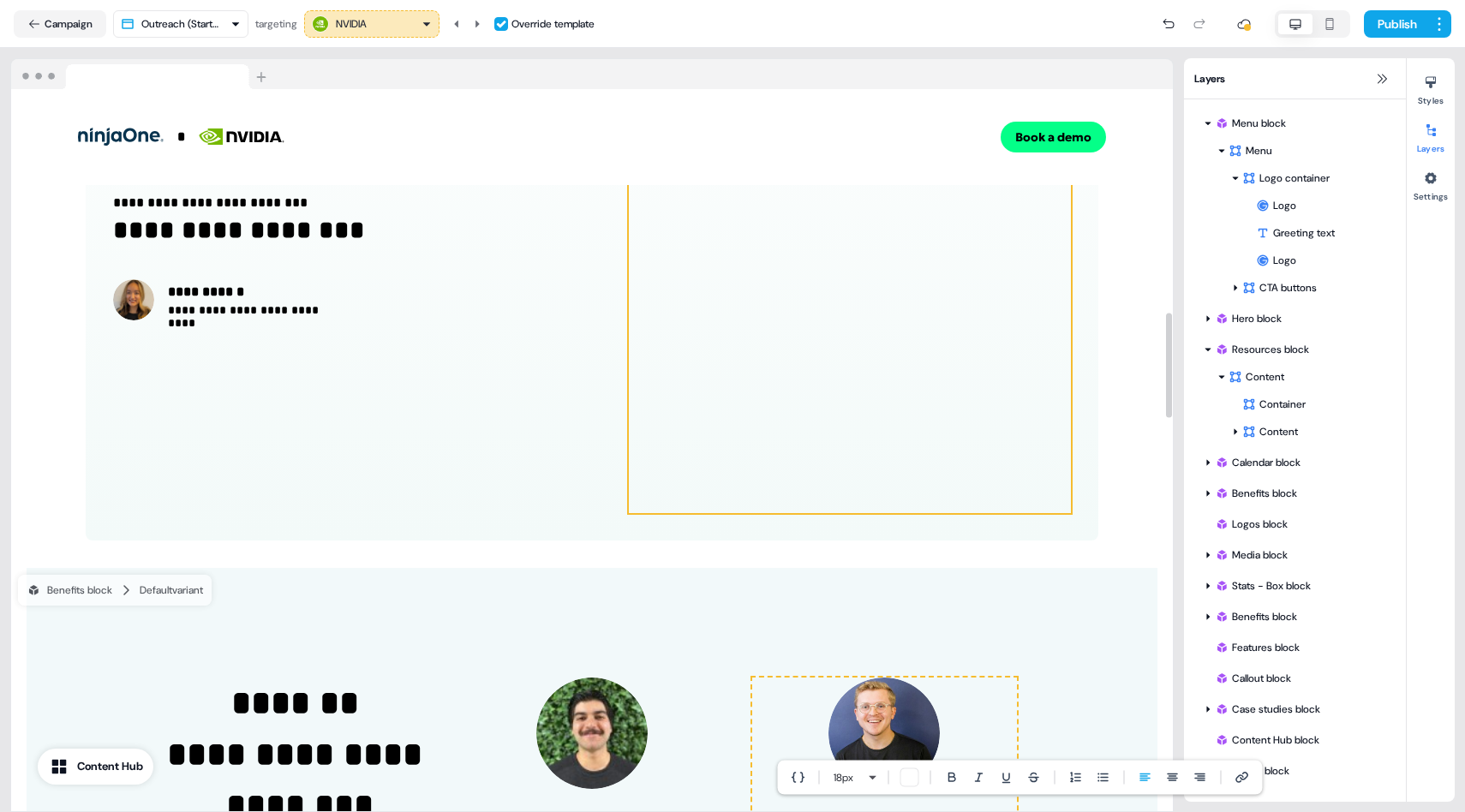 scroll, scrollTop: 1621, scrollLeft: 0, axis: vertical 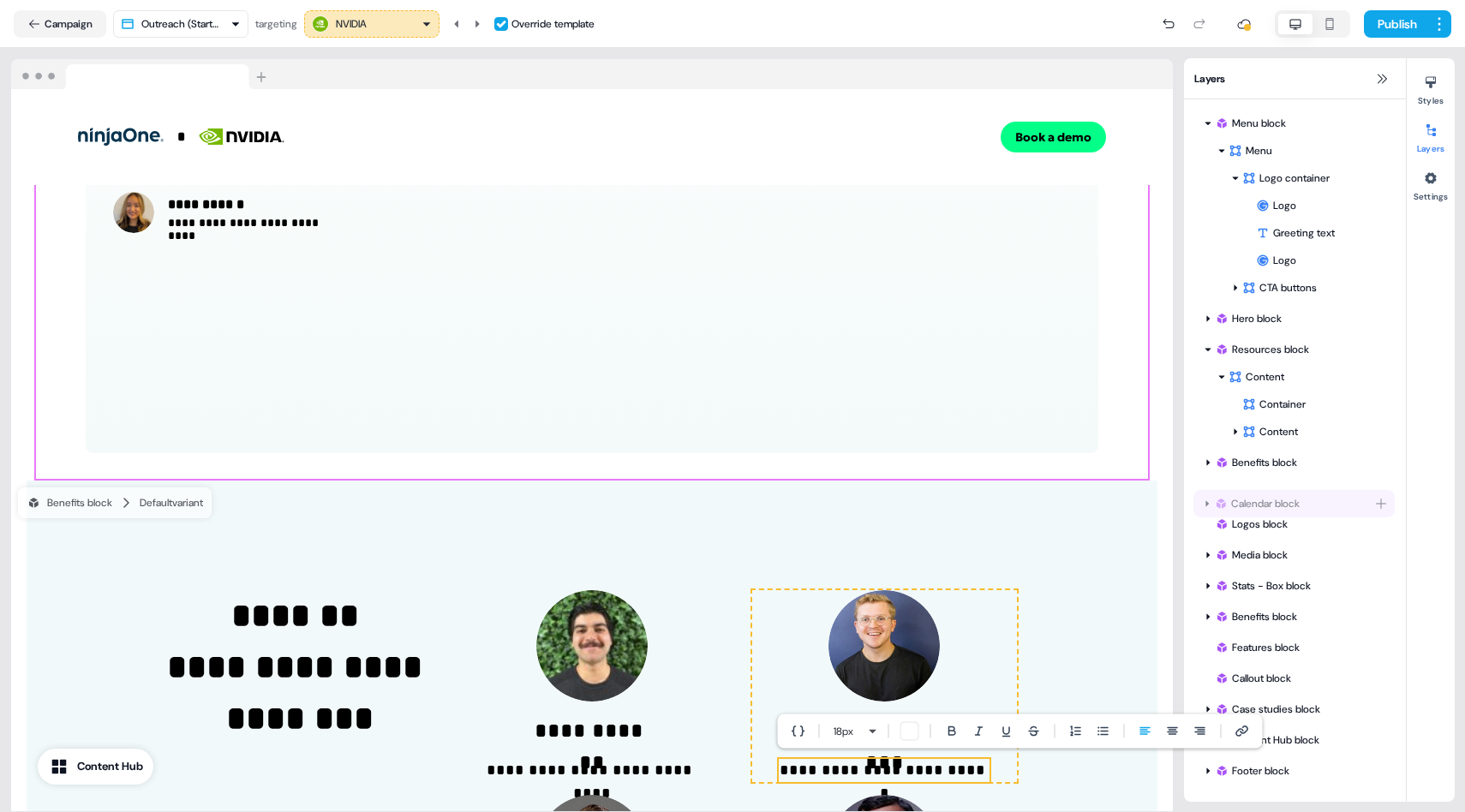 drag, startPoint x: 1299, startPoint y: 457, endPoint x: 1299, endPoint y: 499, distance: 42 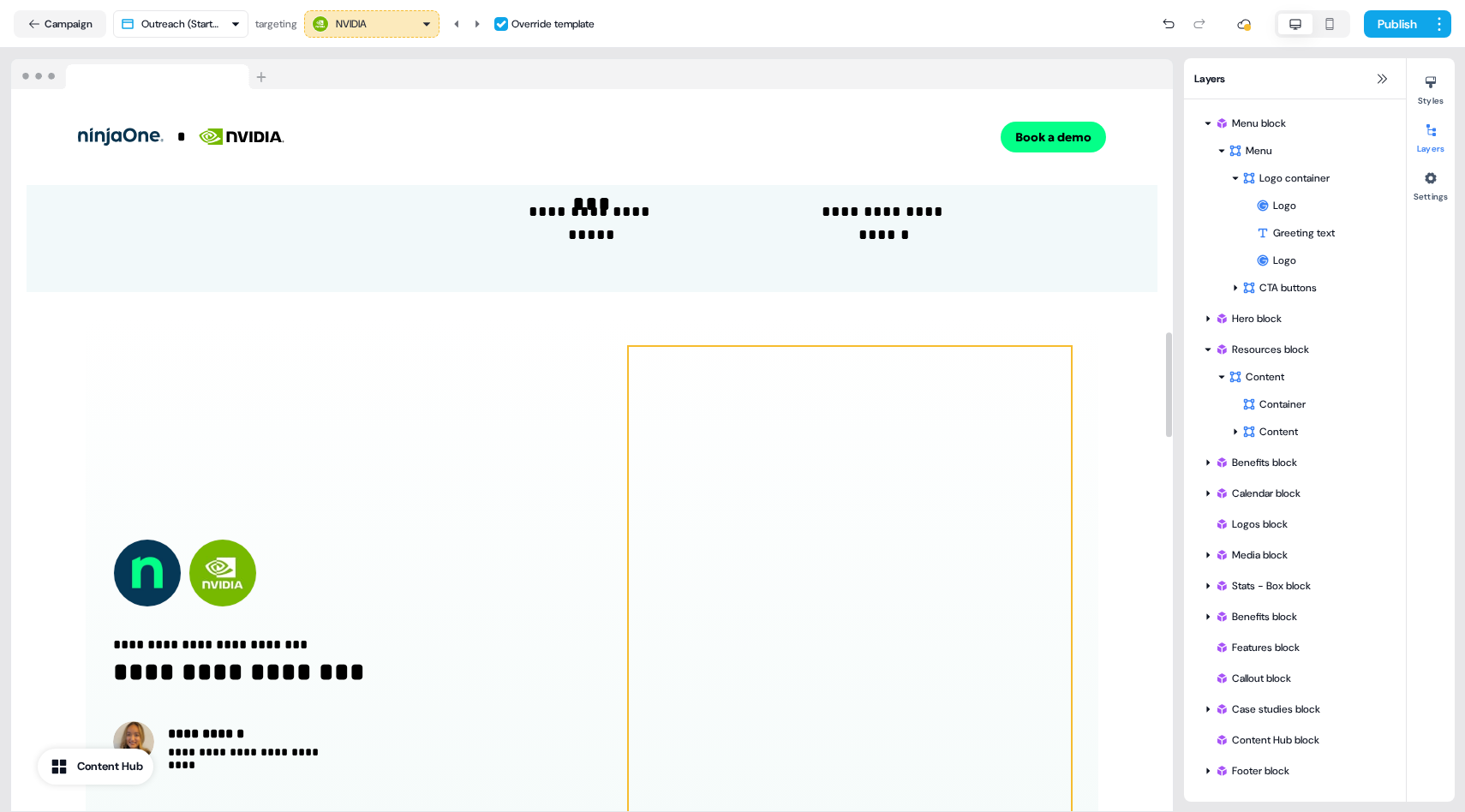 scroll, scrollTop: 2013, scrollLeft: 0, axis: vertical 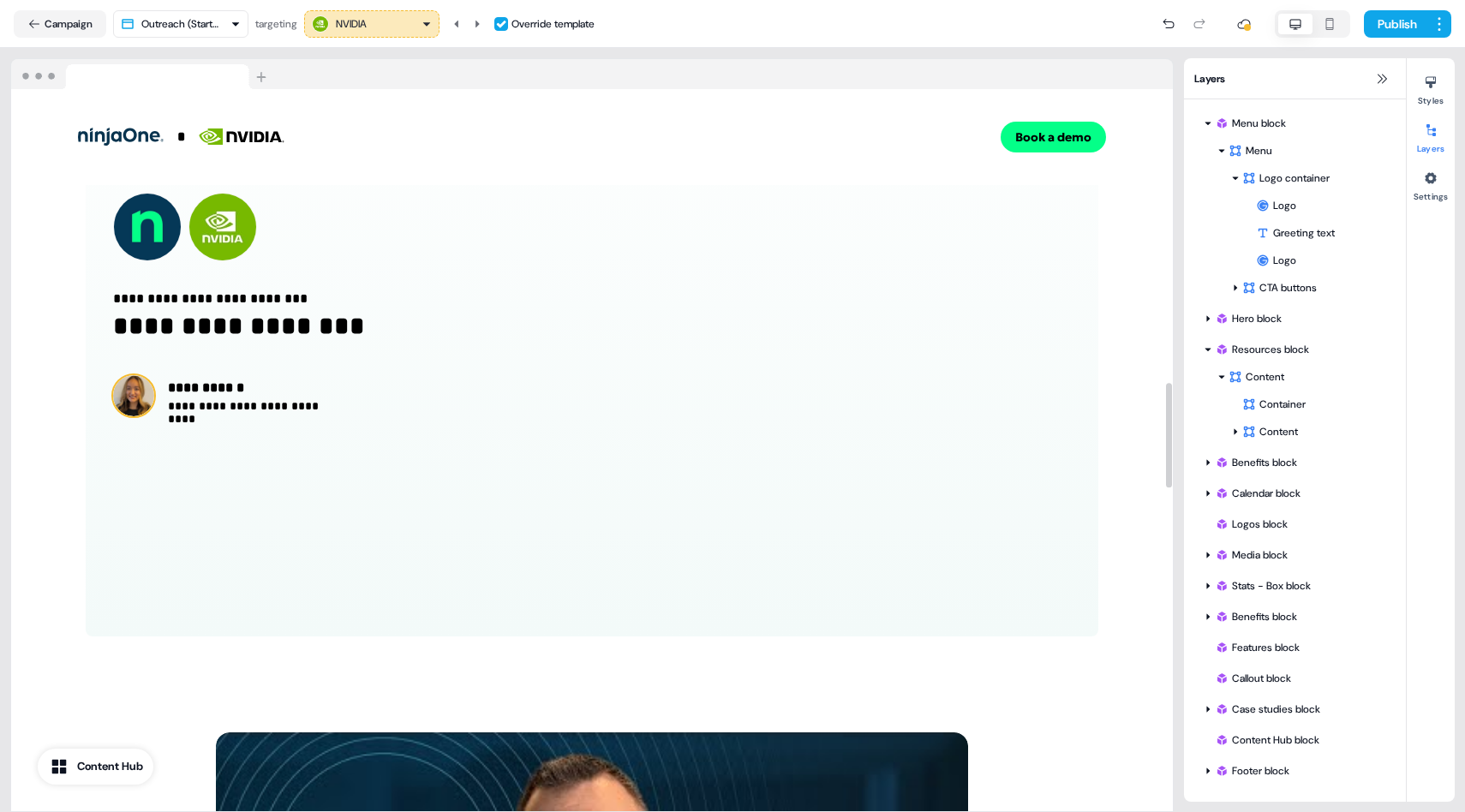 click at bounding box center (134, 396) 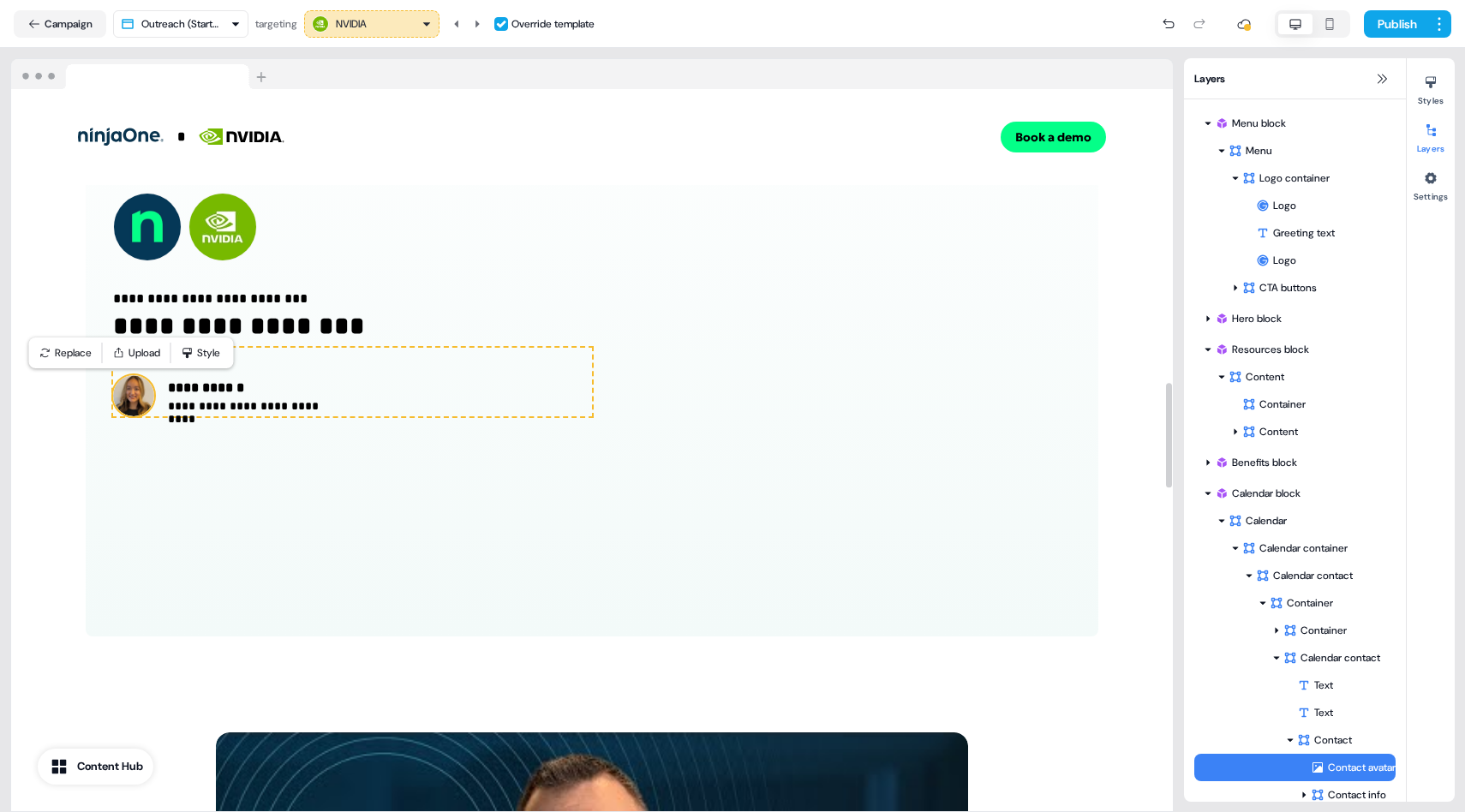 click at bounding box center [134, 396] 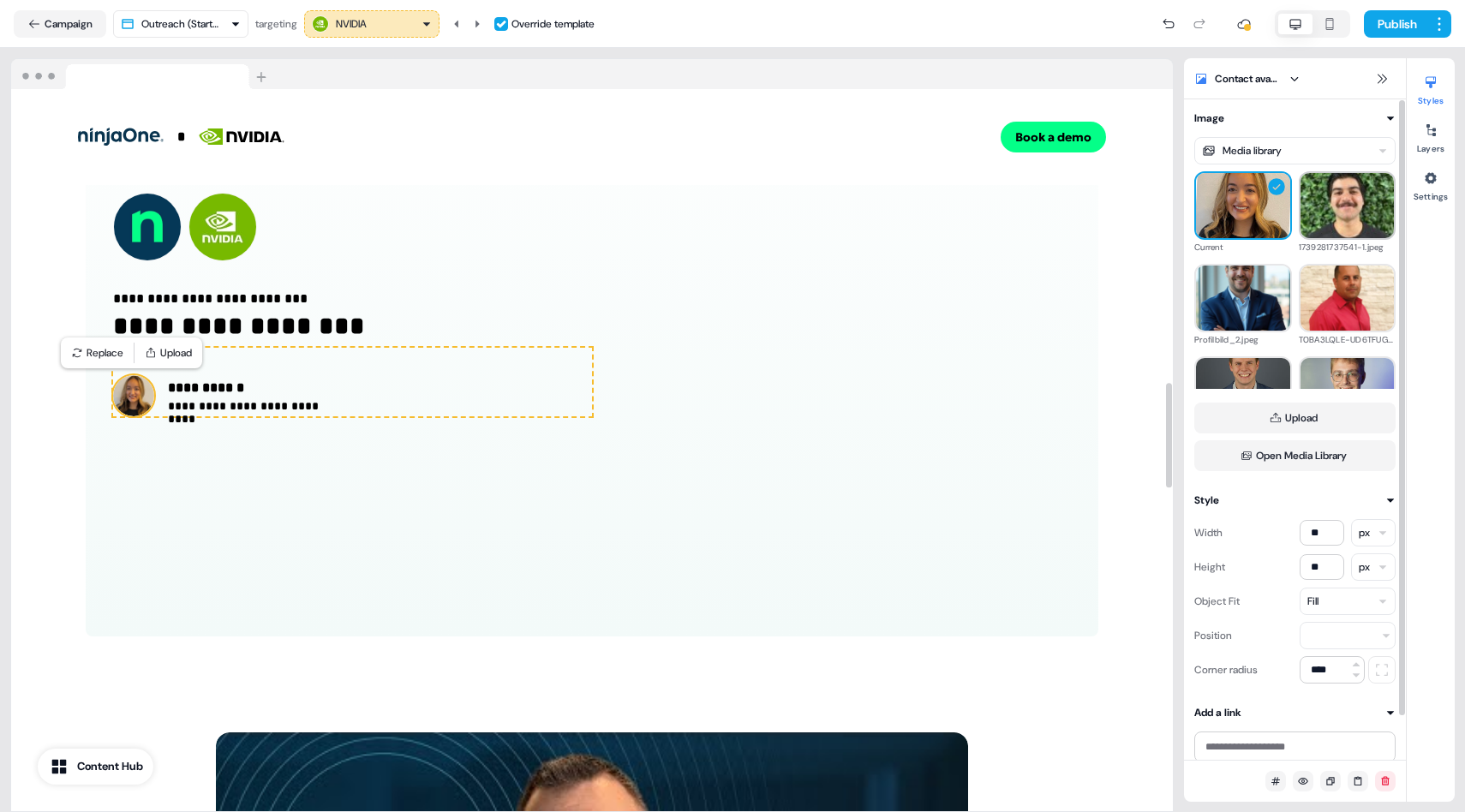 click at bounding box center (1348, 206) 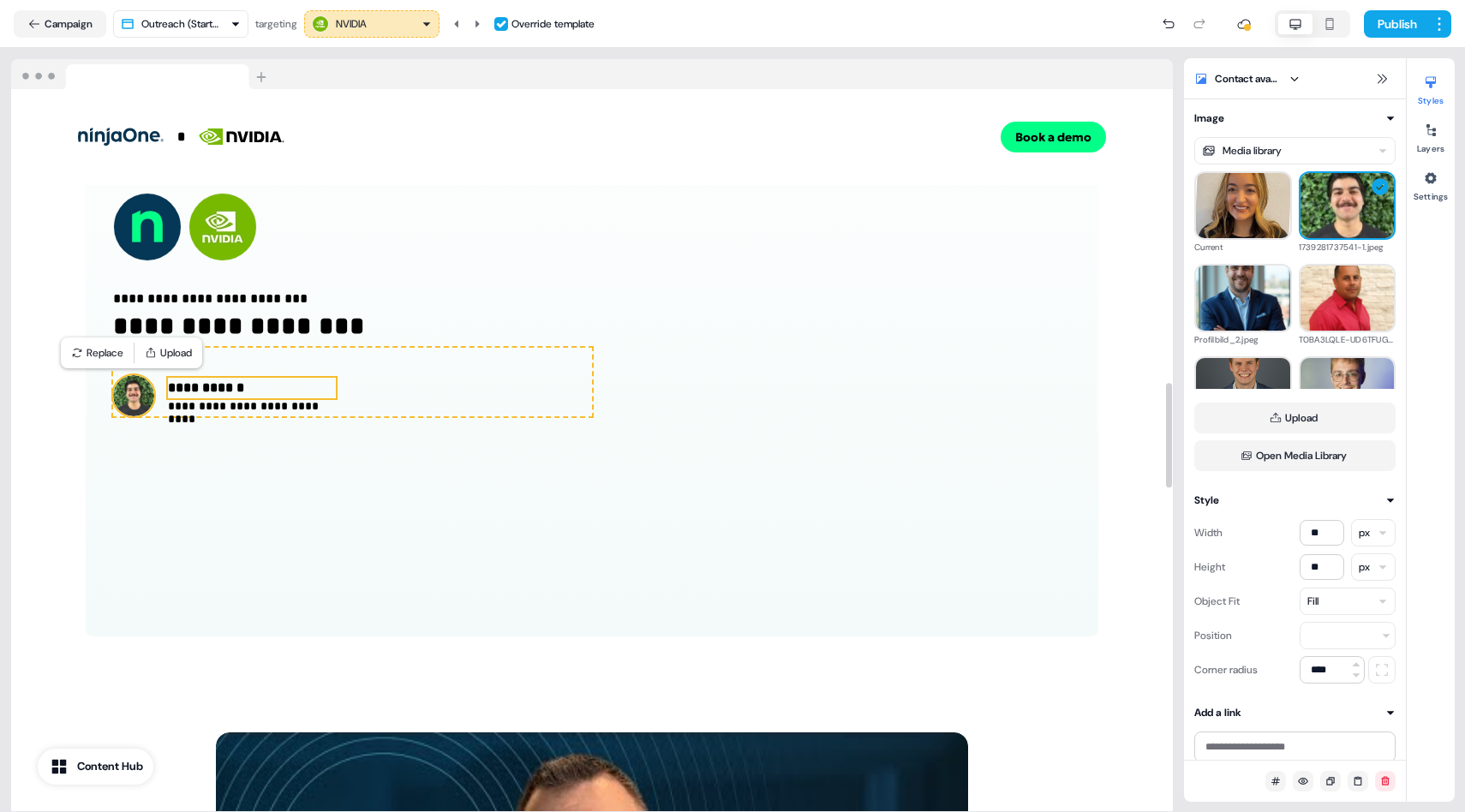 click on "**********" at bounding box center (252, 388) 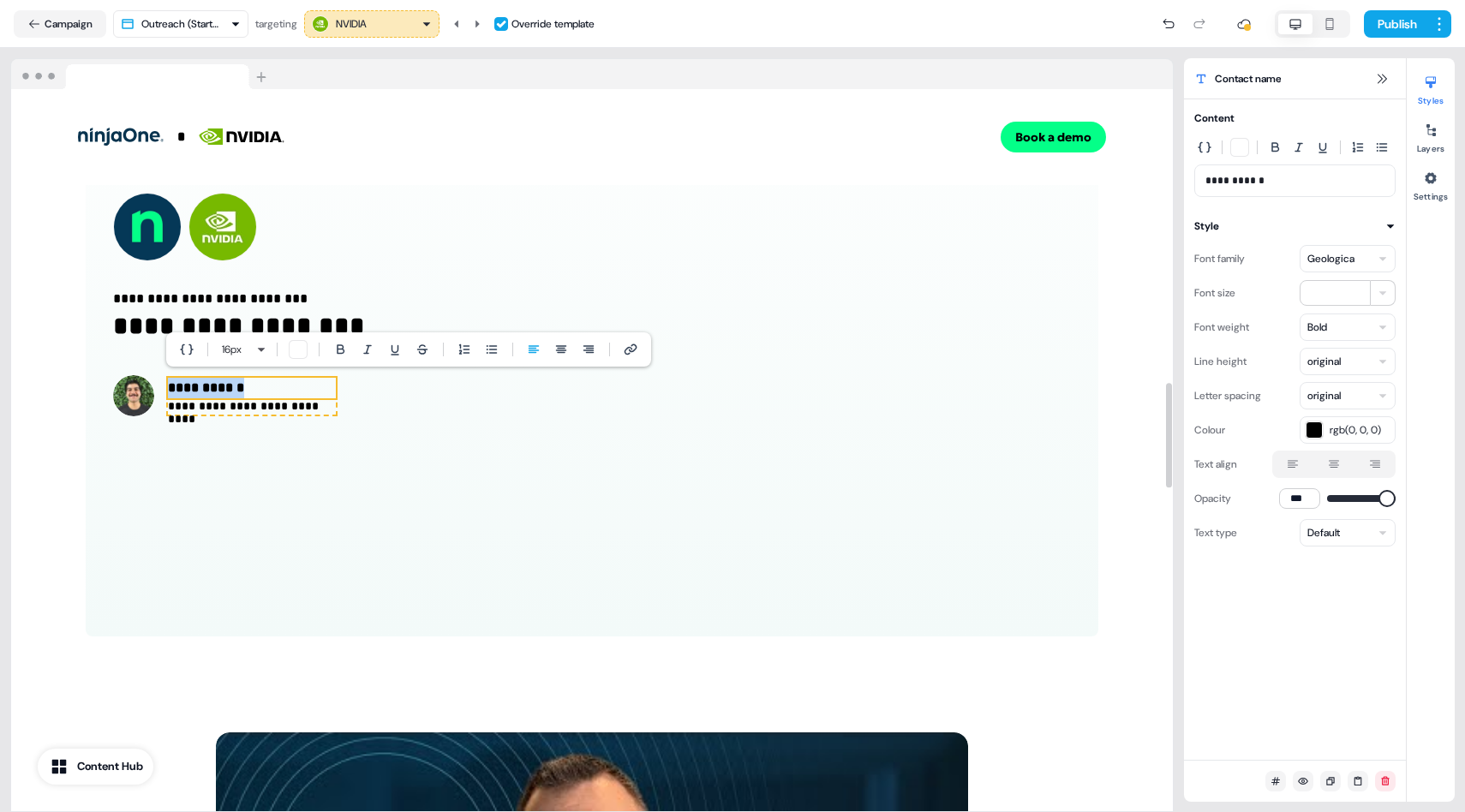 type 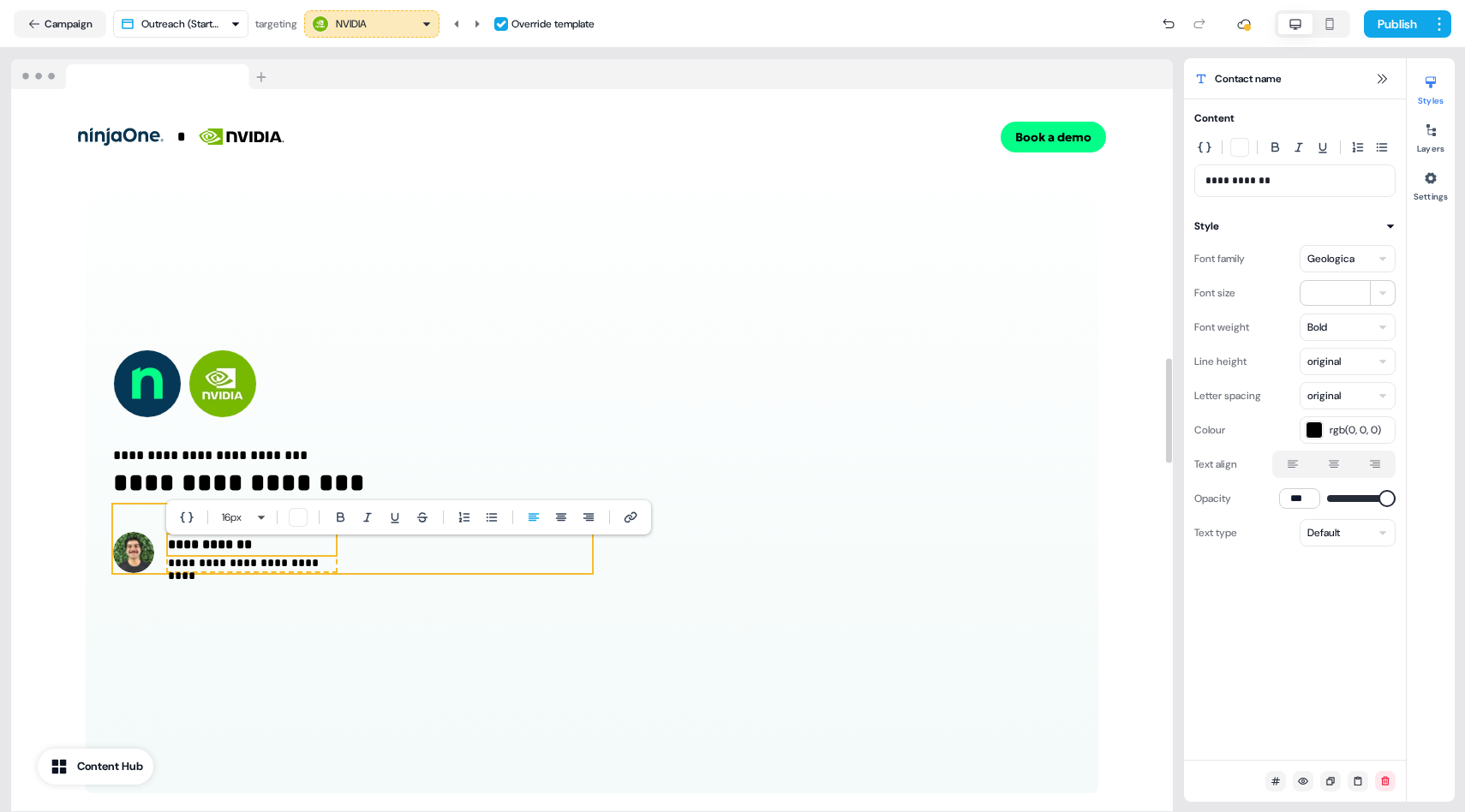 scroll, scrollTop: 1845, scrollLeft: 0, axis: vertical 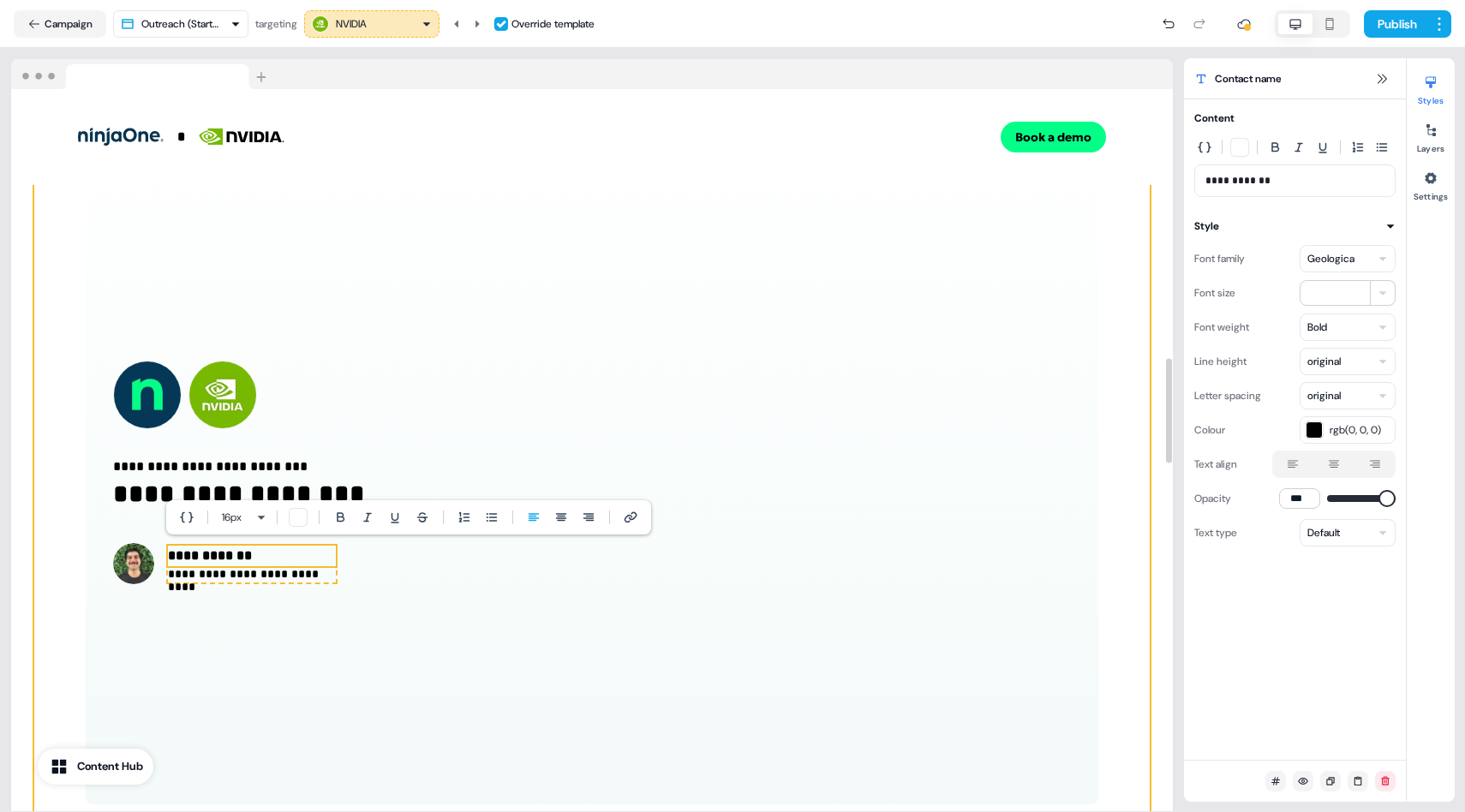 click on "**********" at bounding box center [592, 473] 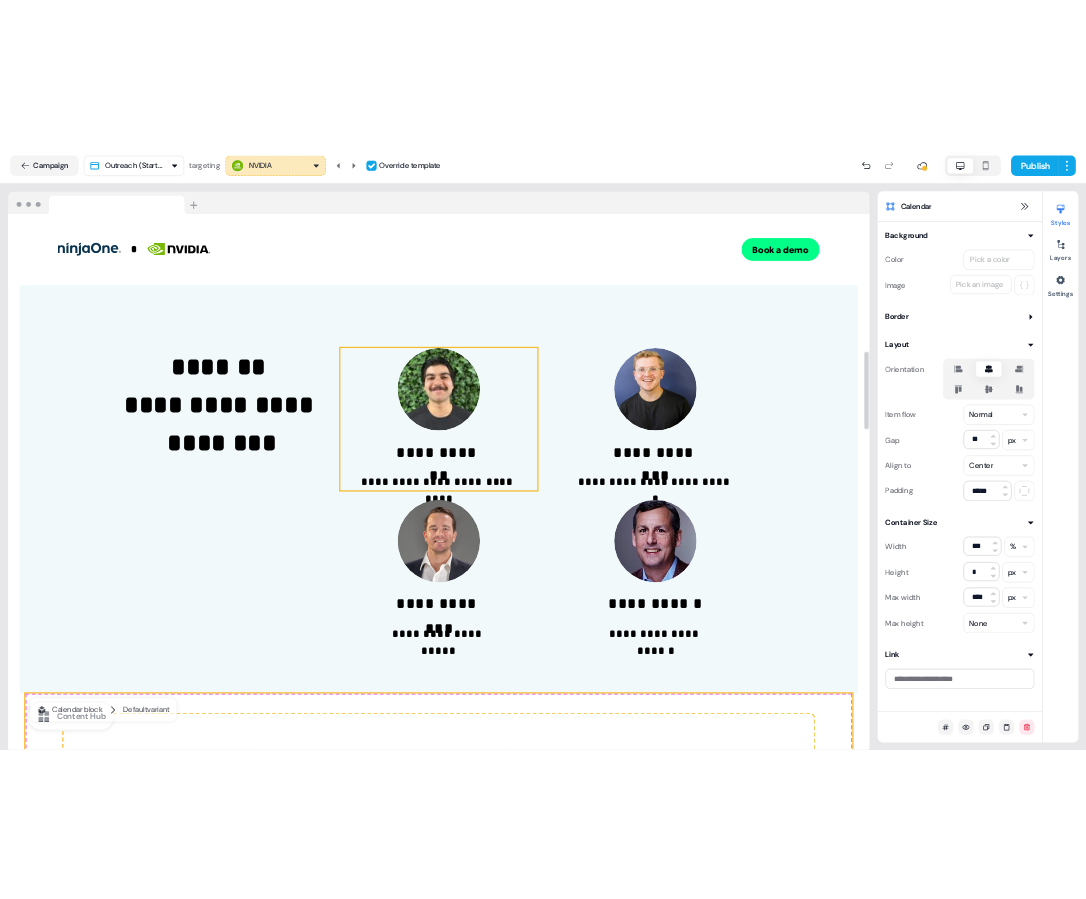 scroll, scrollTop: 1427, scrollLeft: 0, axis: vertical 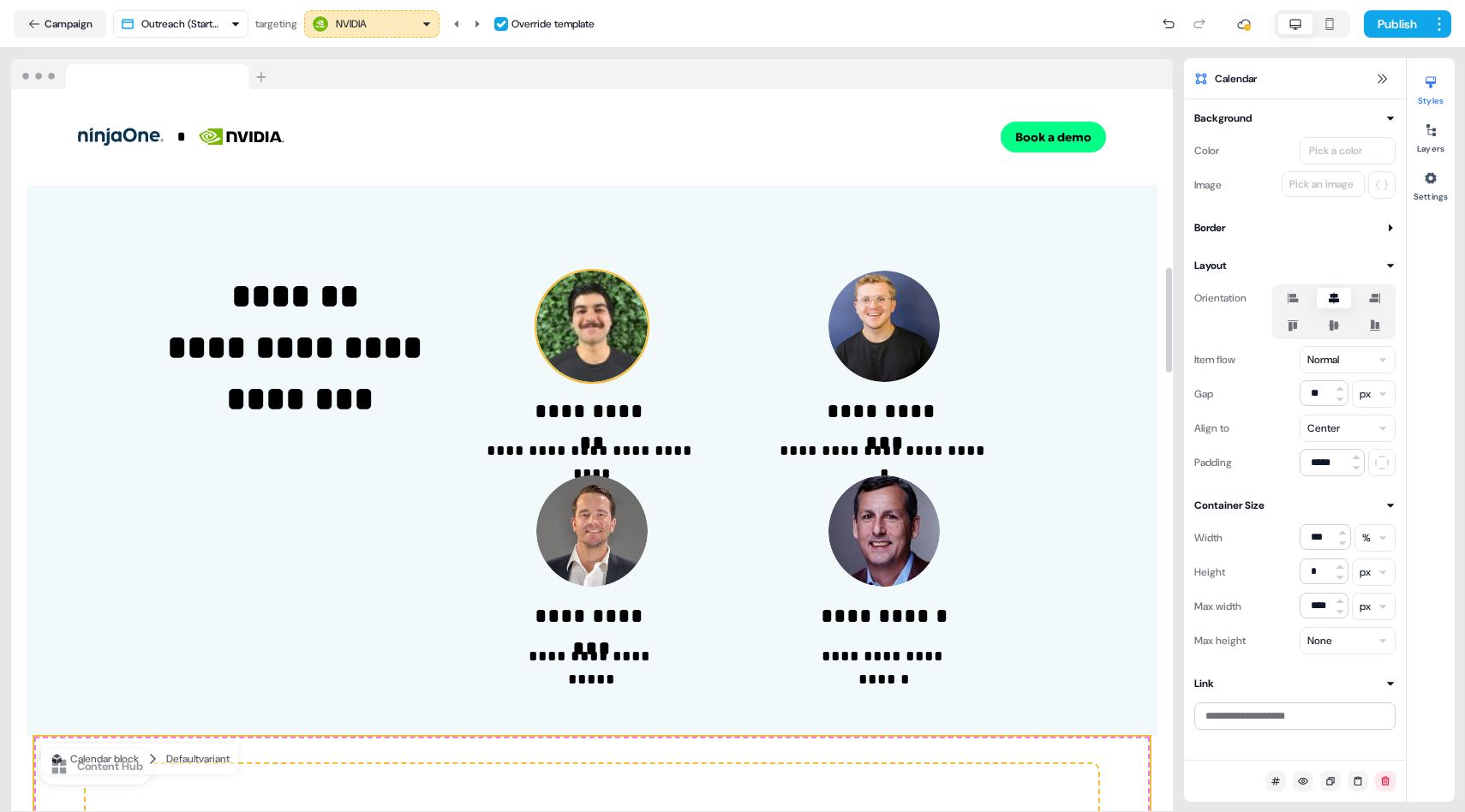 click at bounding box center [592, 326] 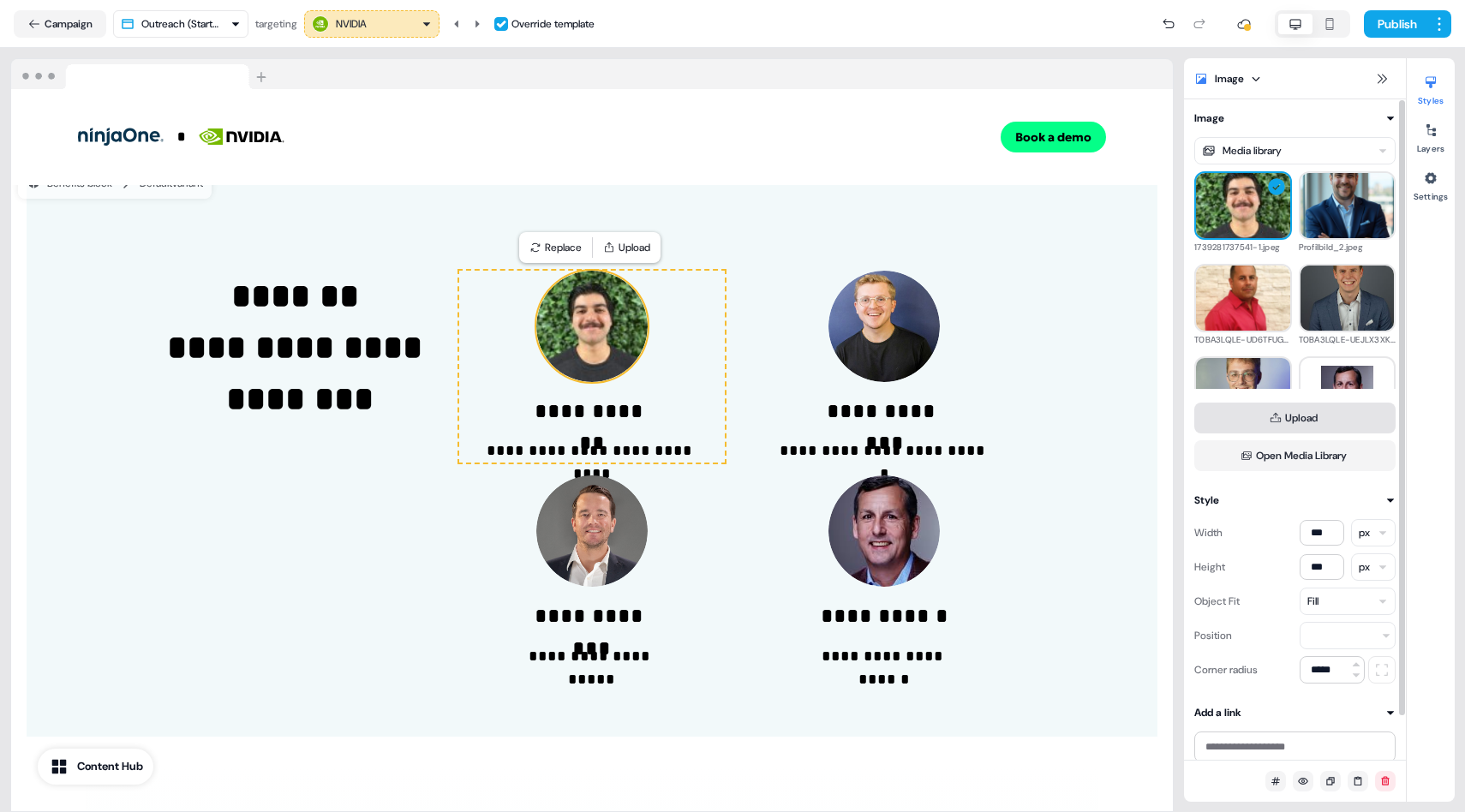 click on "Upload" at bounding box center (1295, 418) 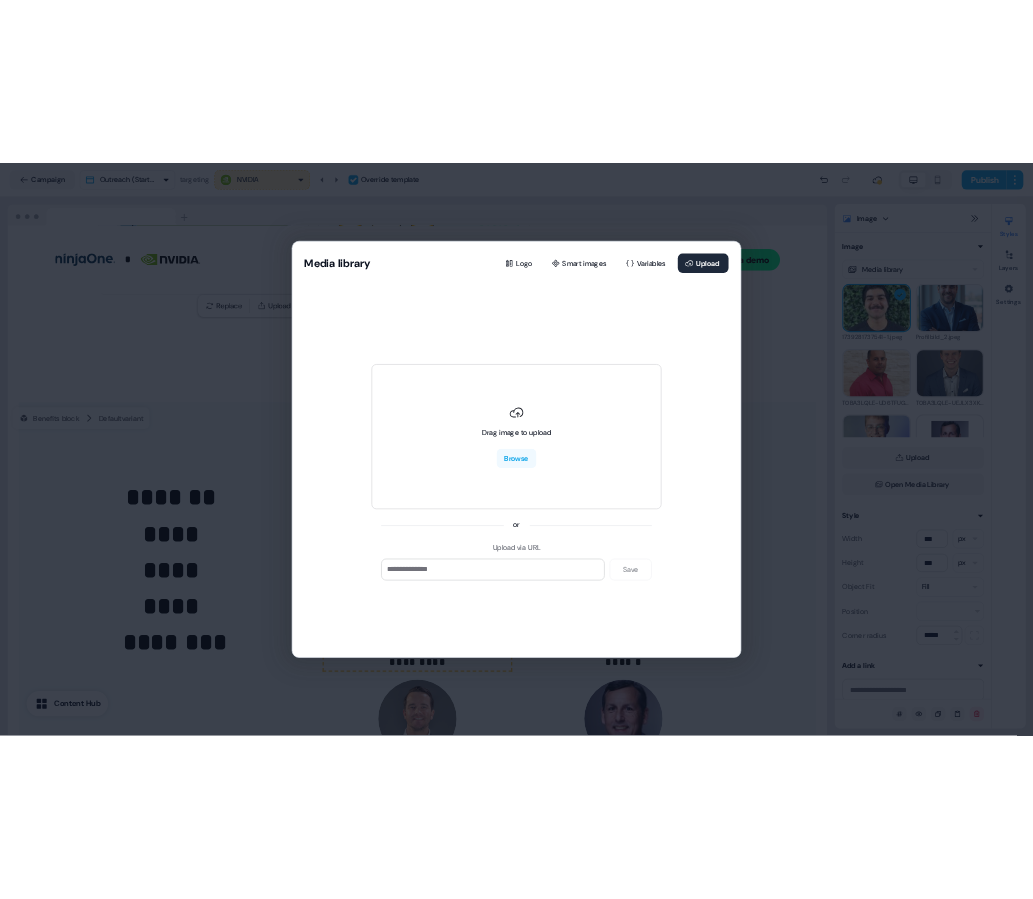 scroll, scrollTop: 1575, scrollLeft: 0, axis: vertical 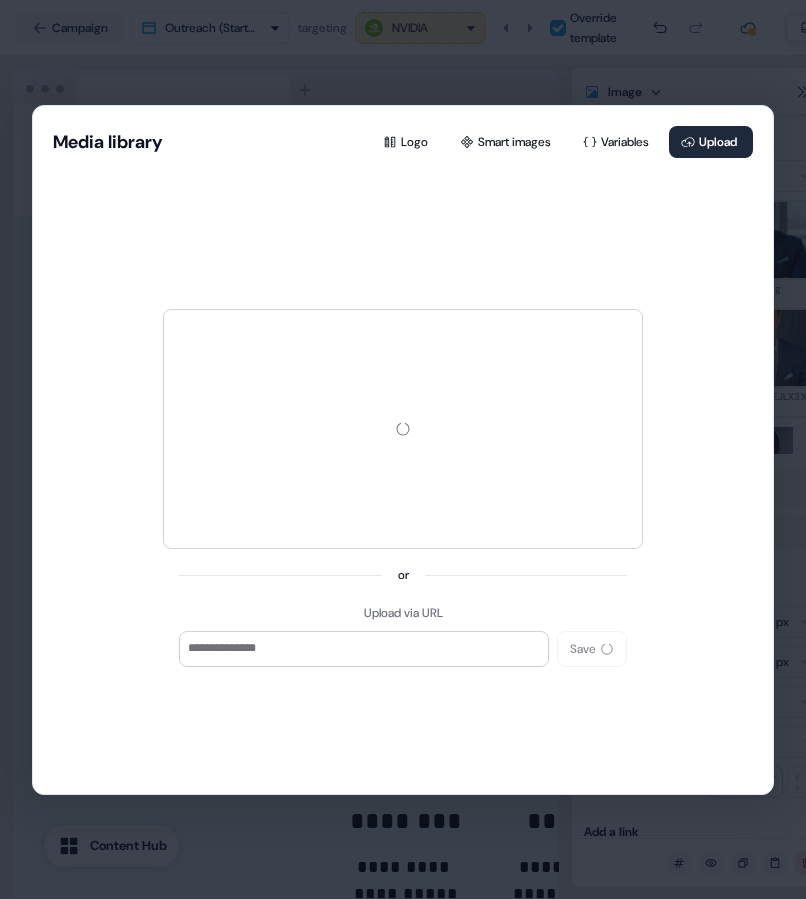 click on "or Upload via URL Save" at bounding box center [403, 480] 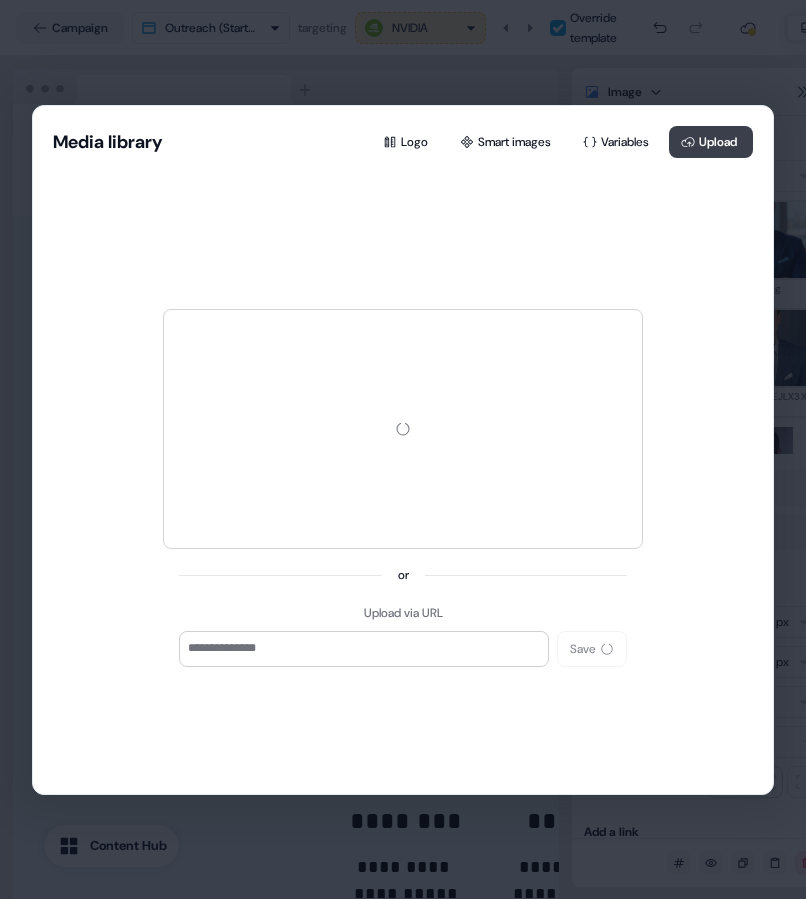click on "Upload" at bounding box center (711, 142) 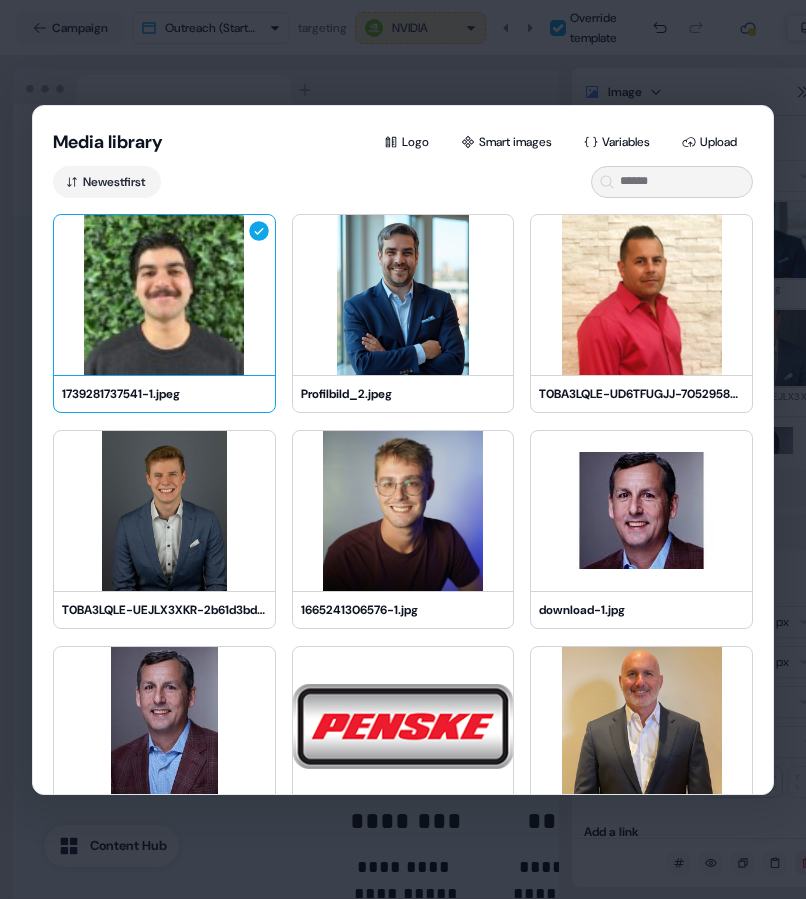 click on "1739281737541-1.jpeg" at bounding box center (164, 393) 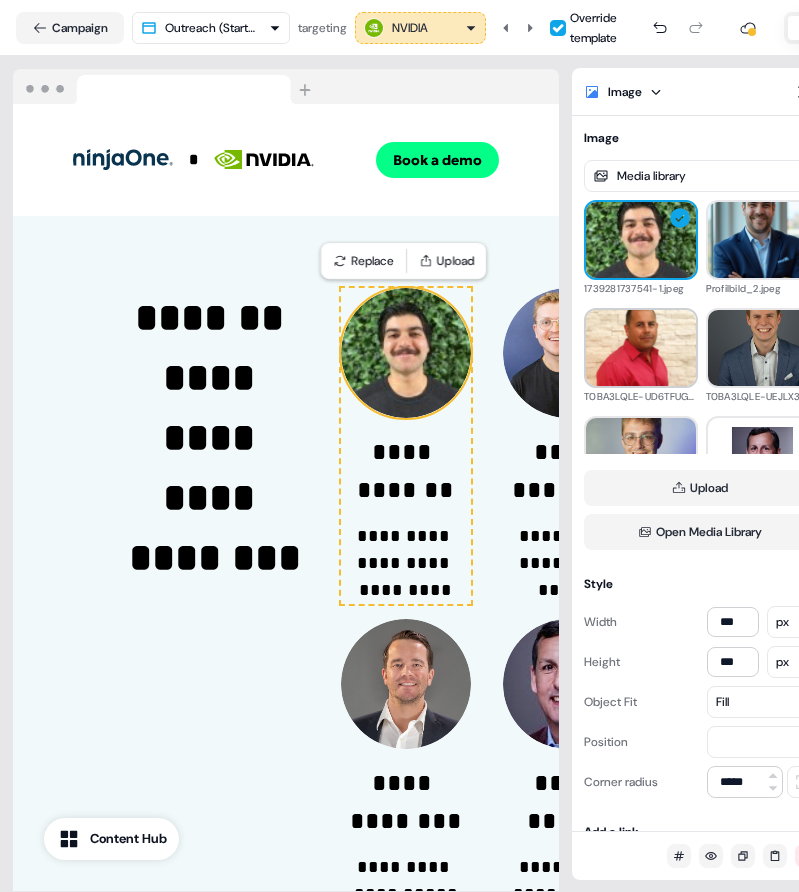 click at bounding box center [641, 348] 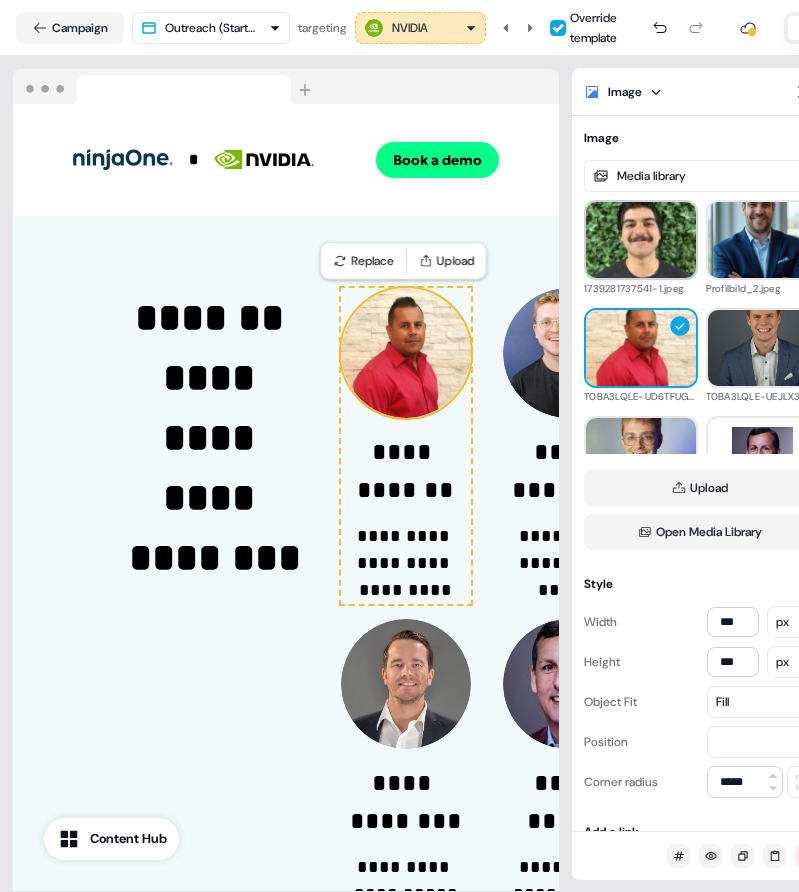 click at bounding box center [641, 240] 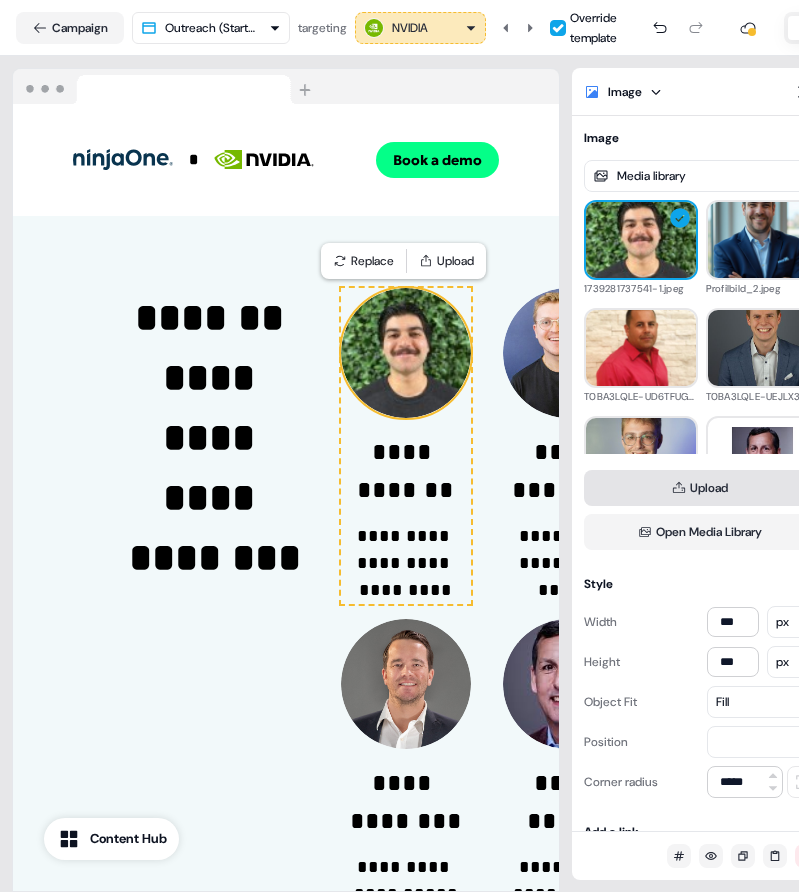 click on "Upload" at bounding box center [701, 488] 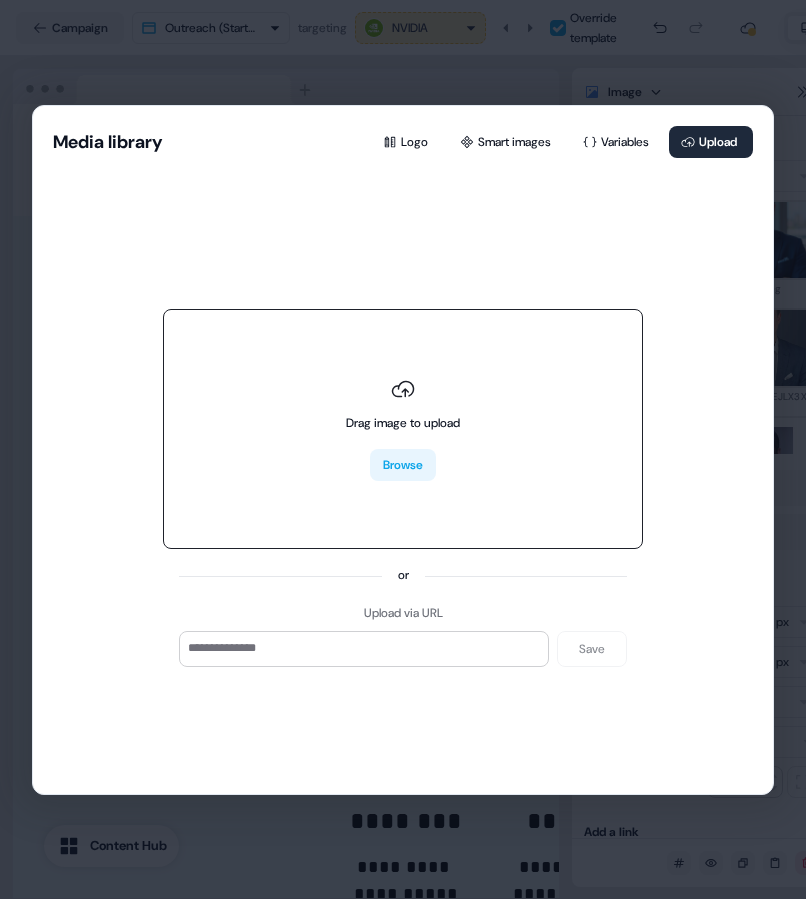 click on "Browse" at bounding box center (403, 465) 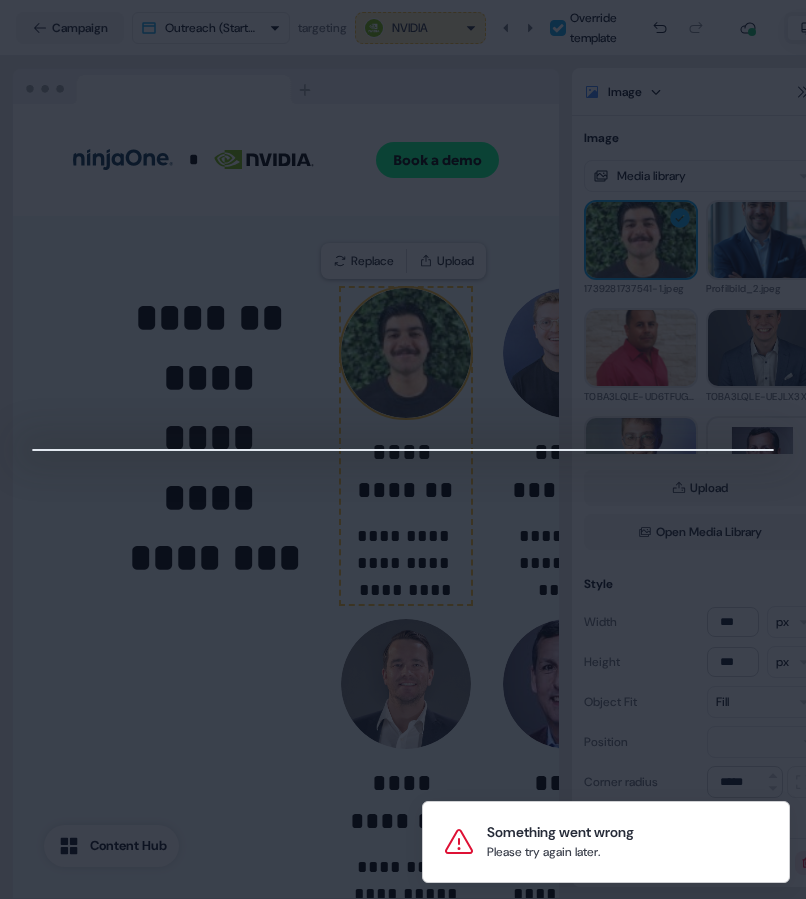click at bounding box center [403, 449] 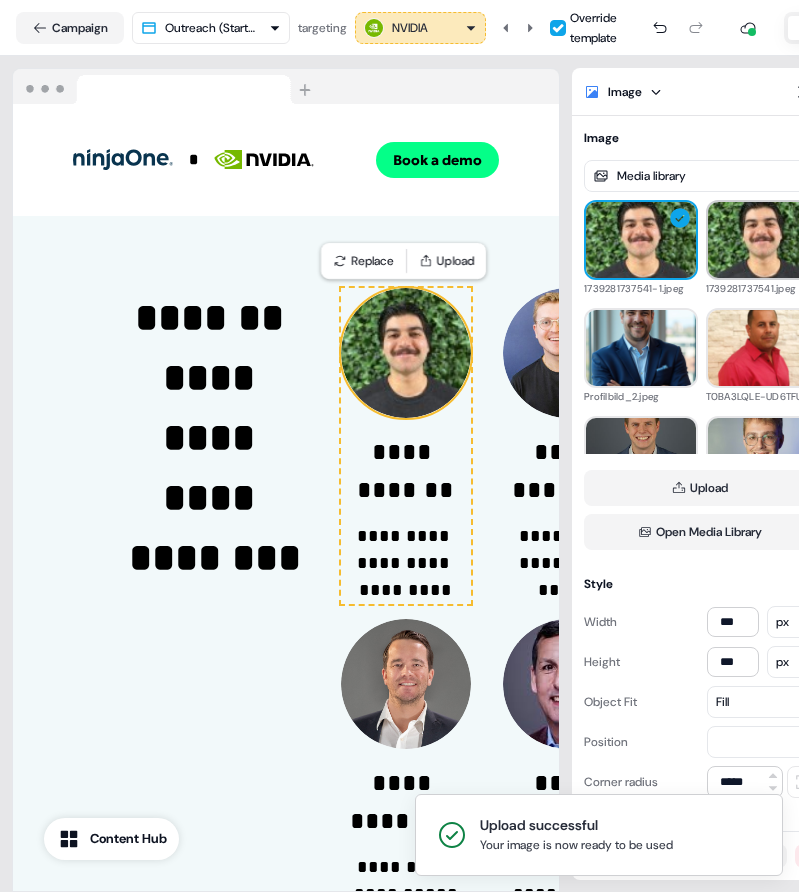 click at bounding box center (763, 240) 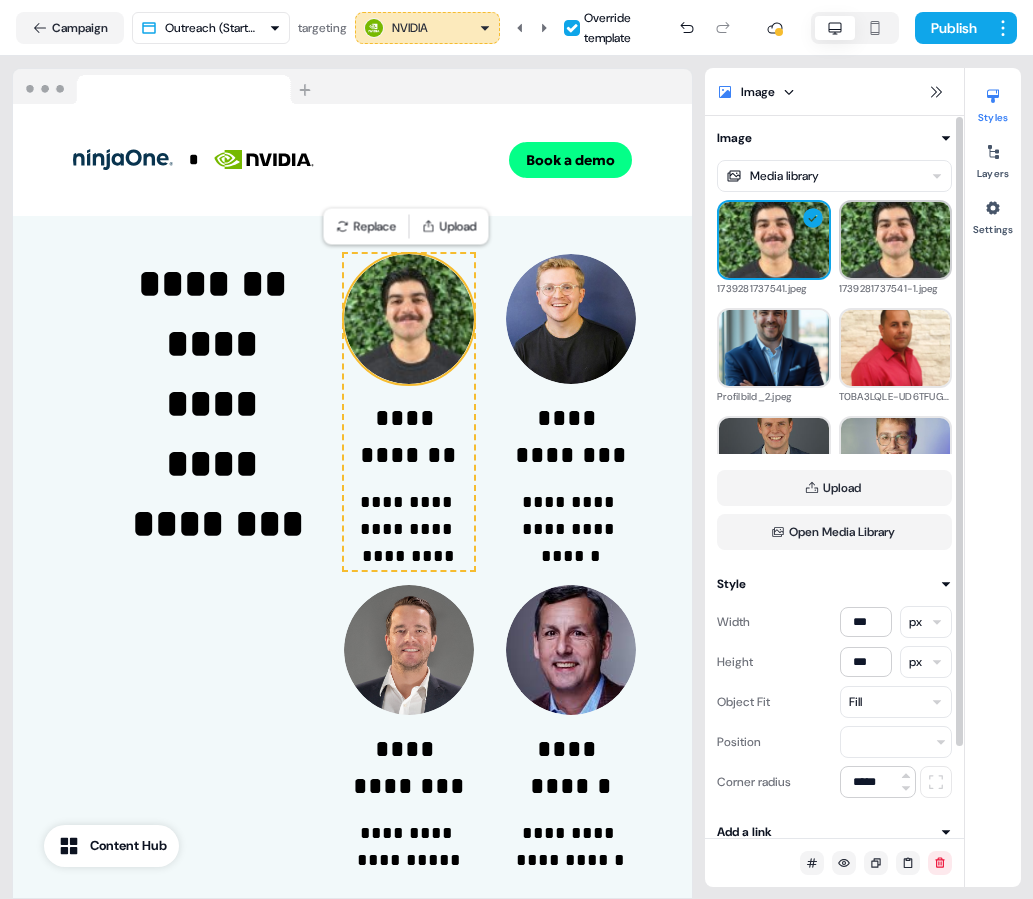 click at bounding box center [896, 240] 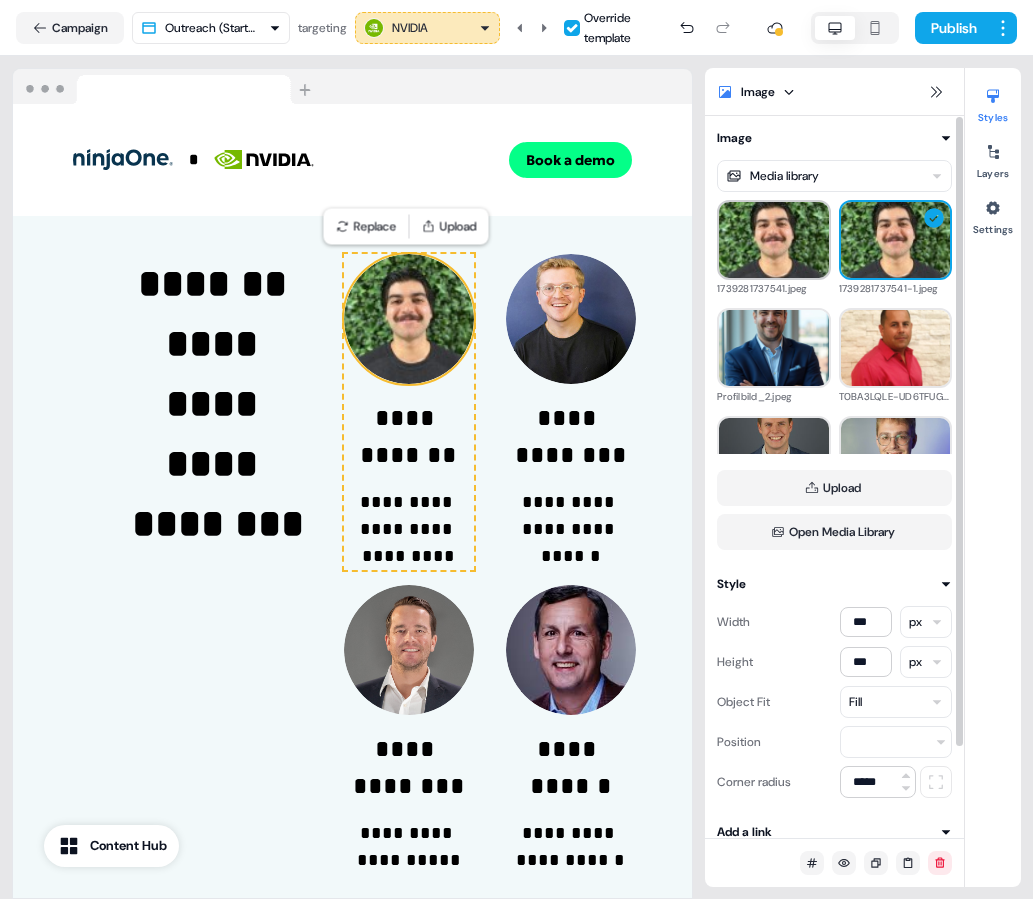 click at bounding box center (774, 240) 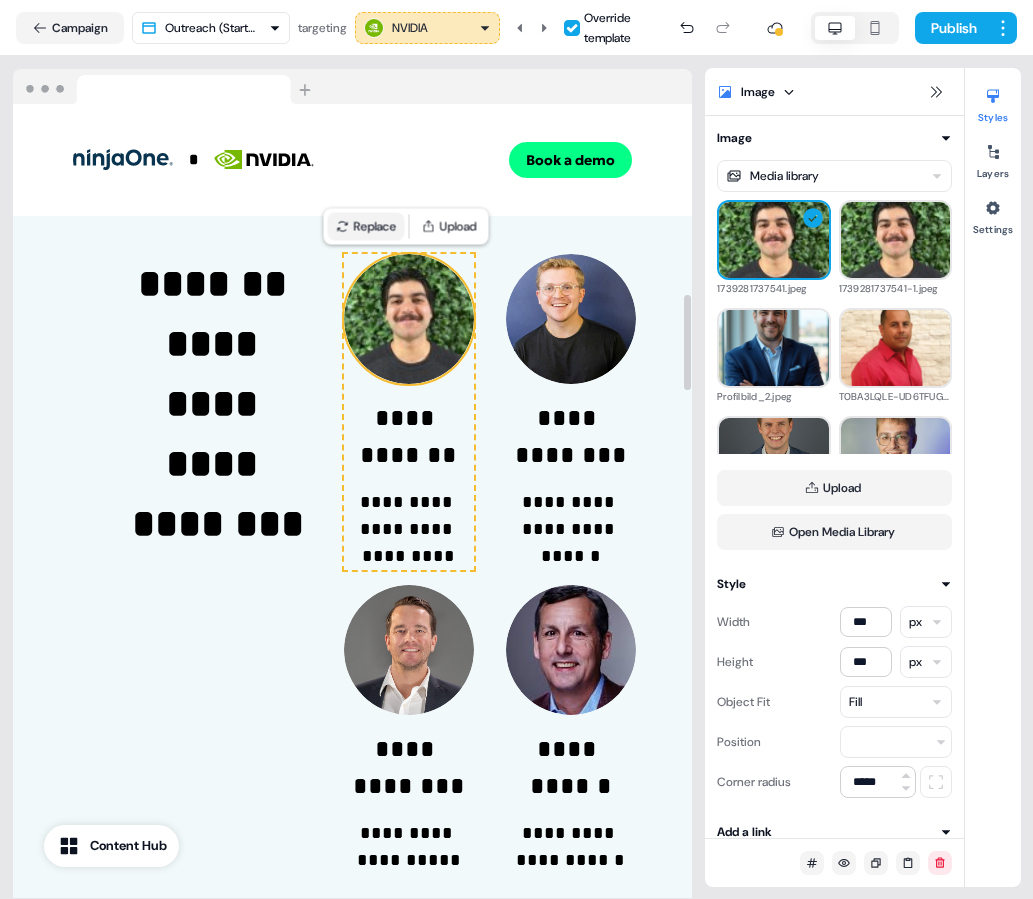 click on "Replace" at bounding box center [366, 227] 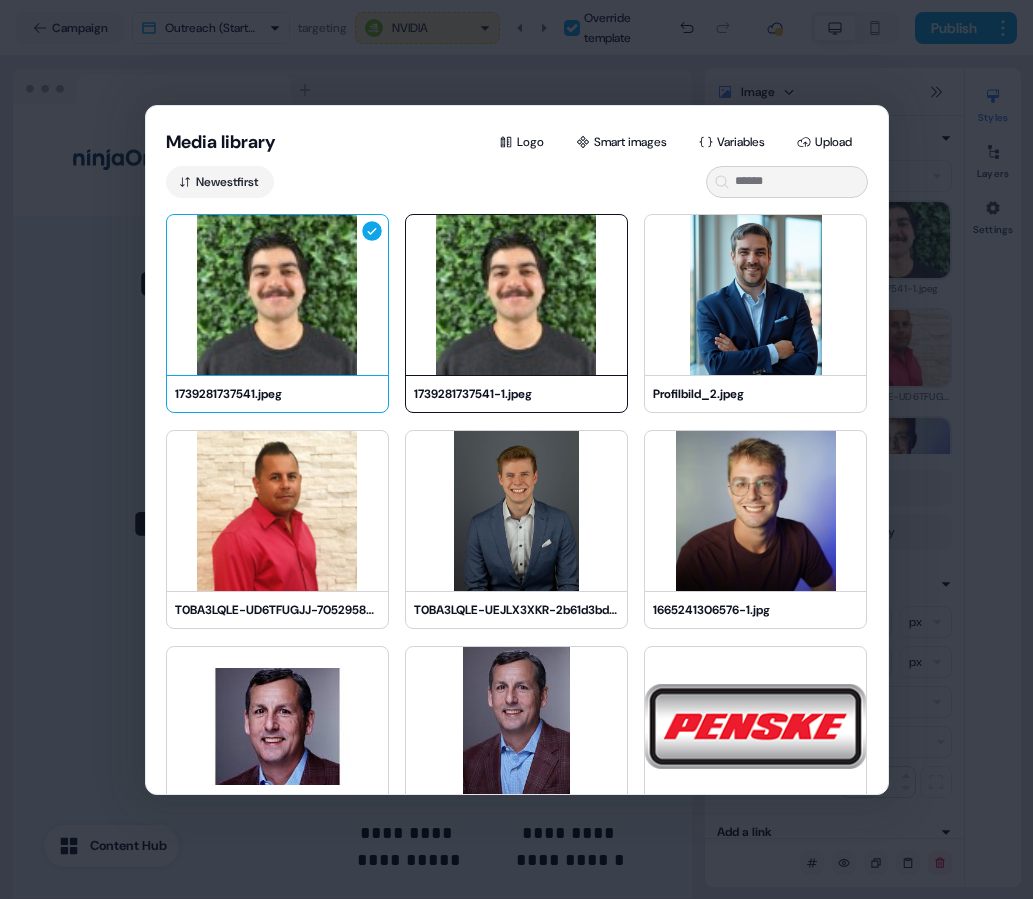 click at bounding box center (516, 295) 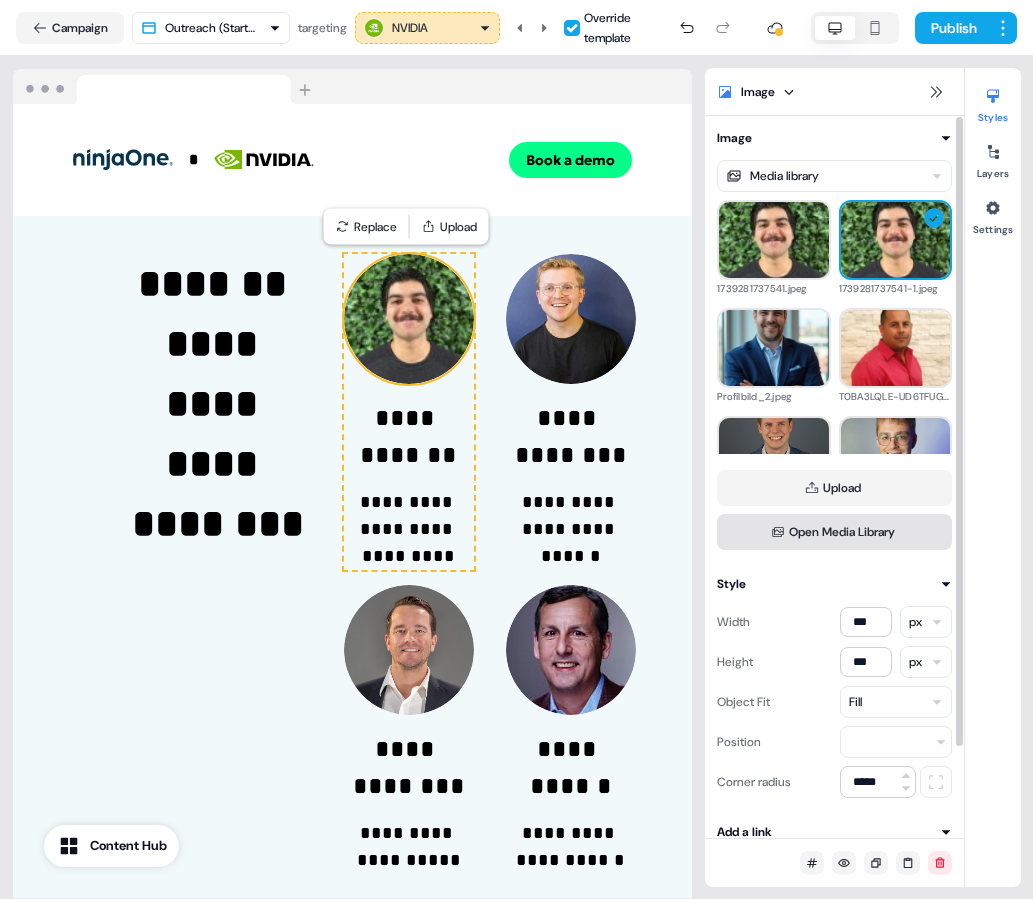 click 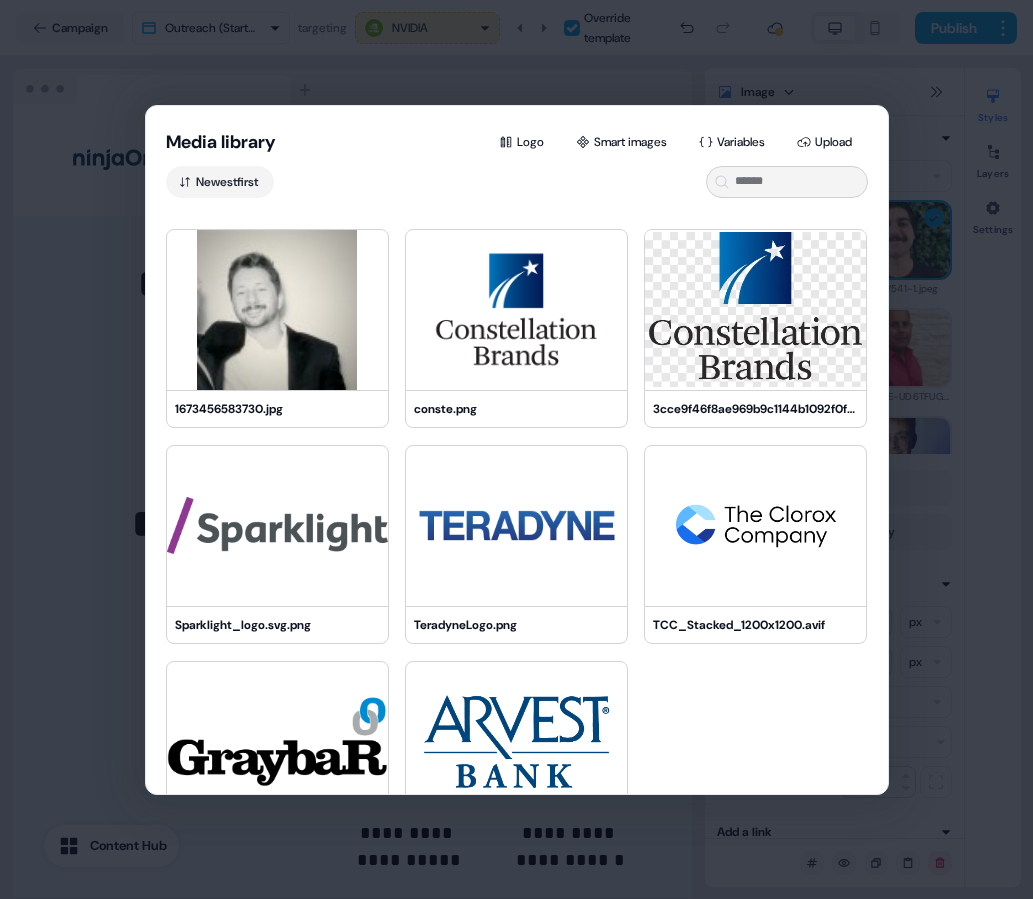 scroll, scrollTop: 3051, scrollLeft: 0, axis: vertical 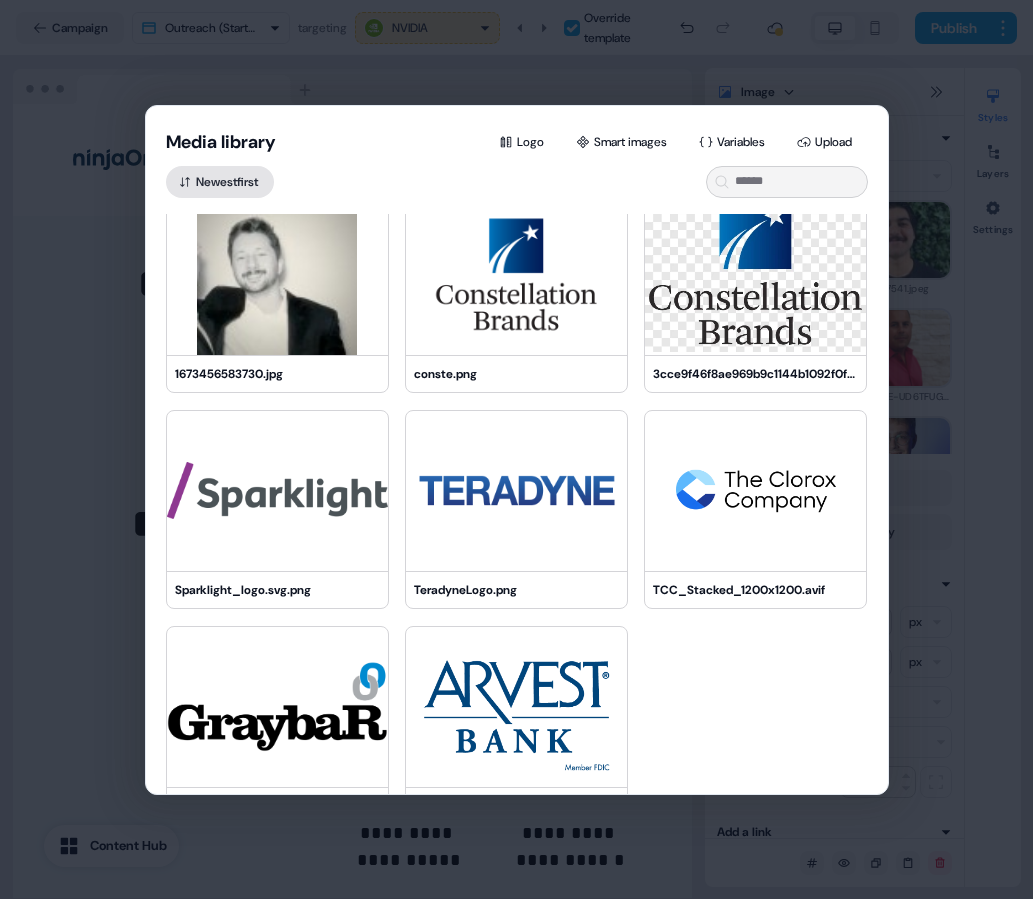 click on "Newest  first" at bounding box center [220, 182] 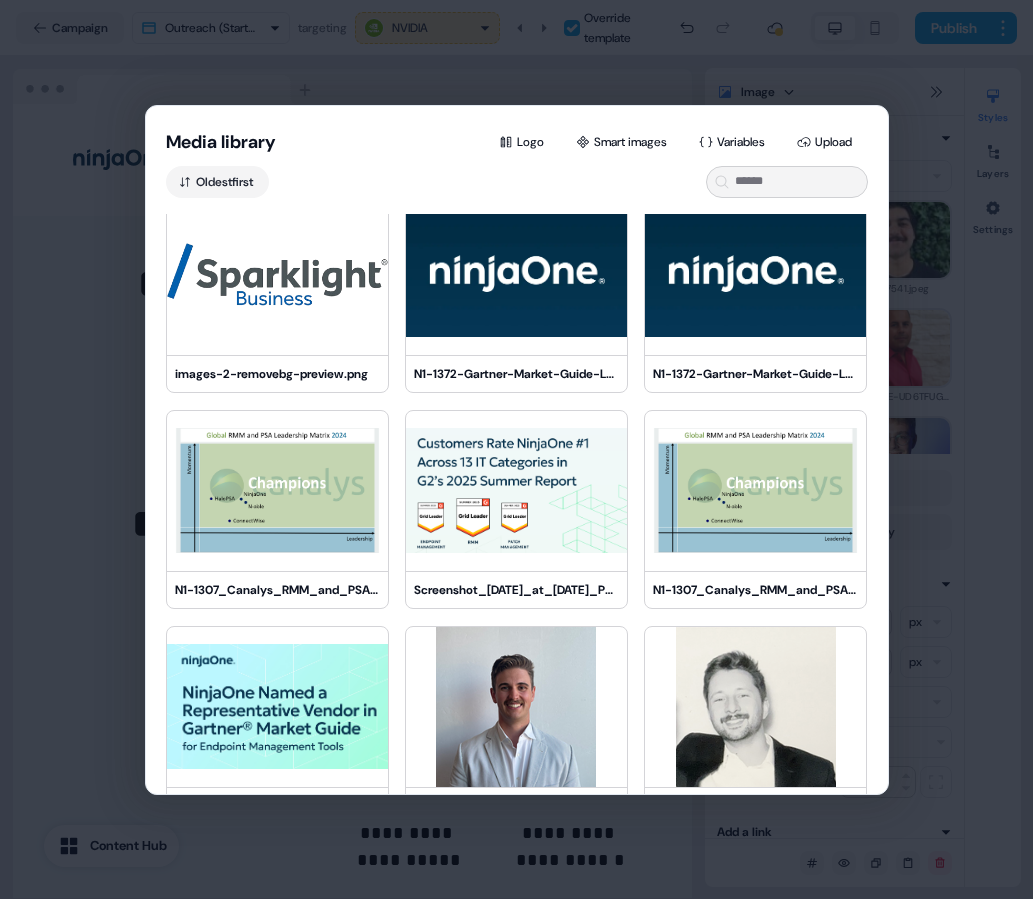 scroll, scrollTop: 0, scrollLeft: 0, axis: both 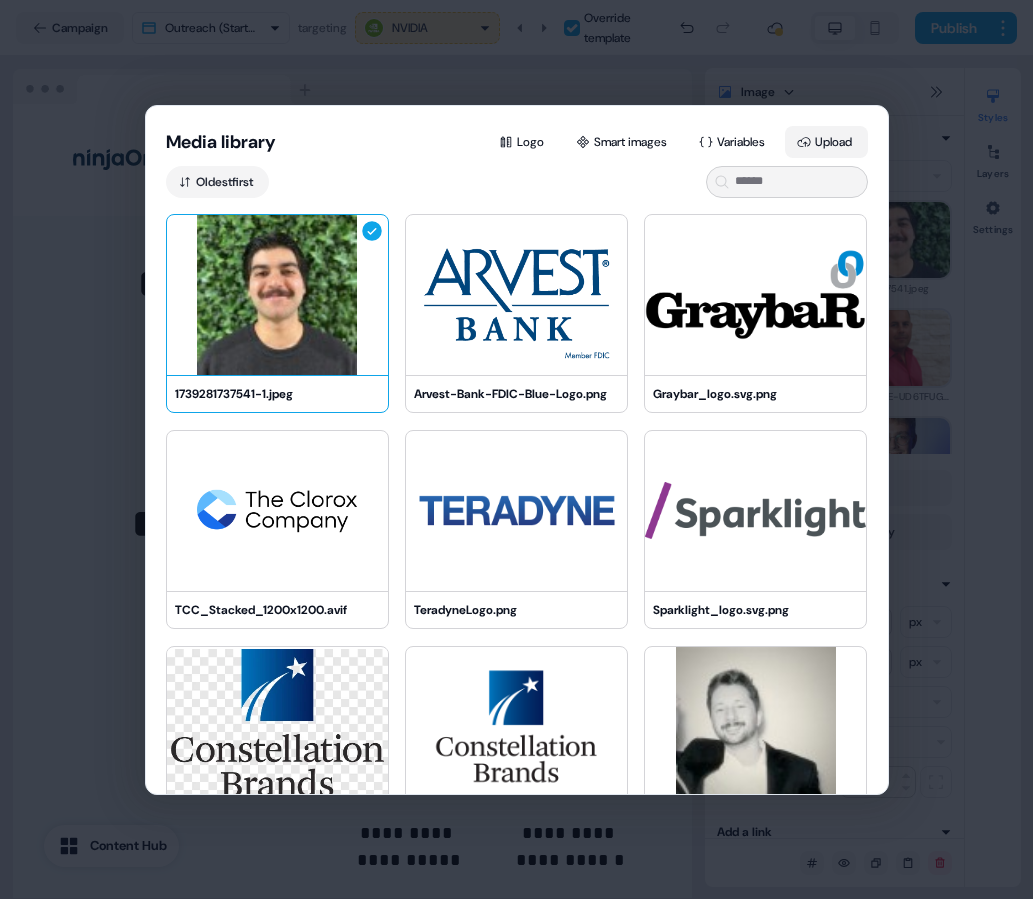 click on "Upload" at bounding box center (826, 142) 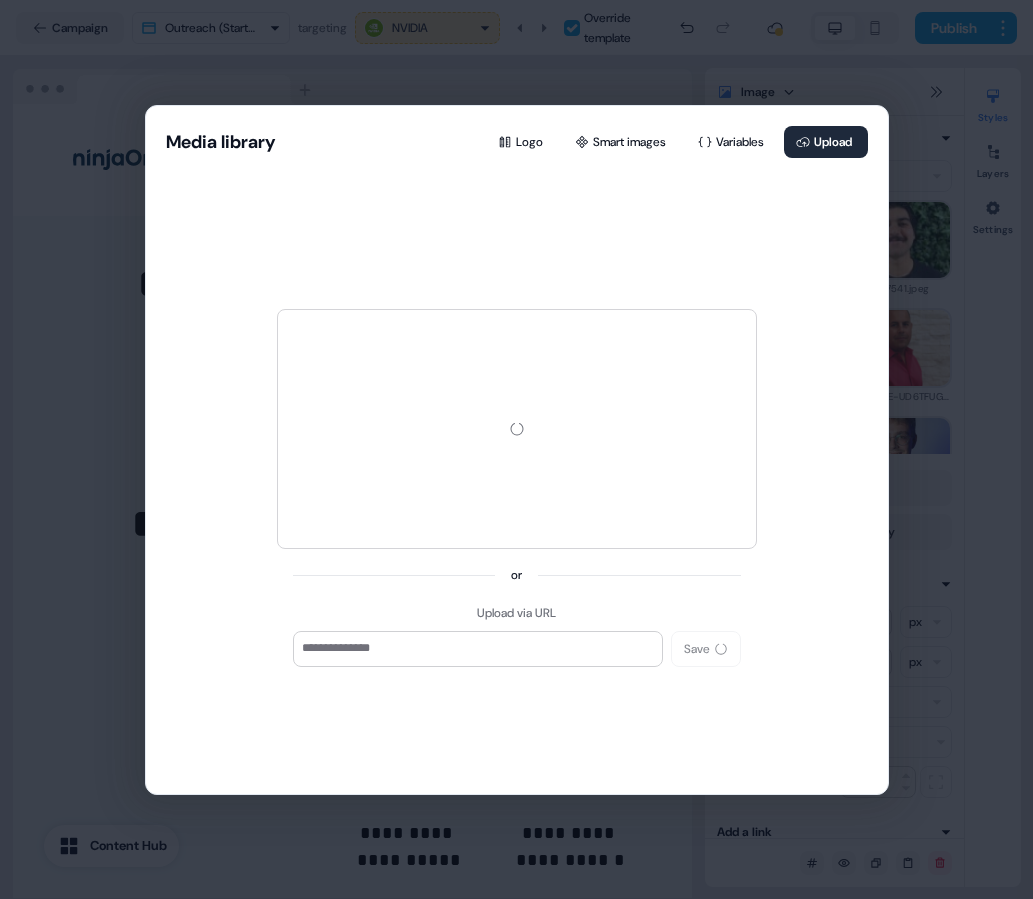 click on "Media library Logo Smart images Variables Upload or Upload via URL Save" at bounding box center (516, 449) 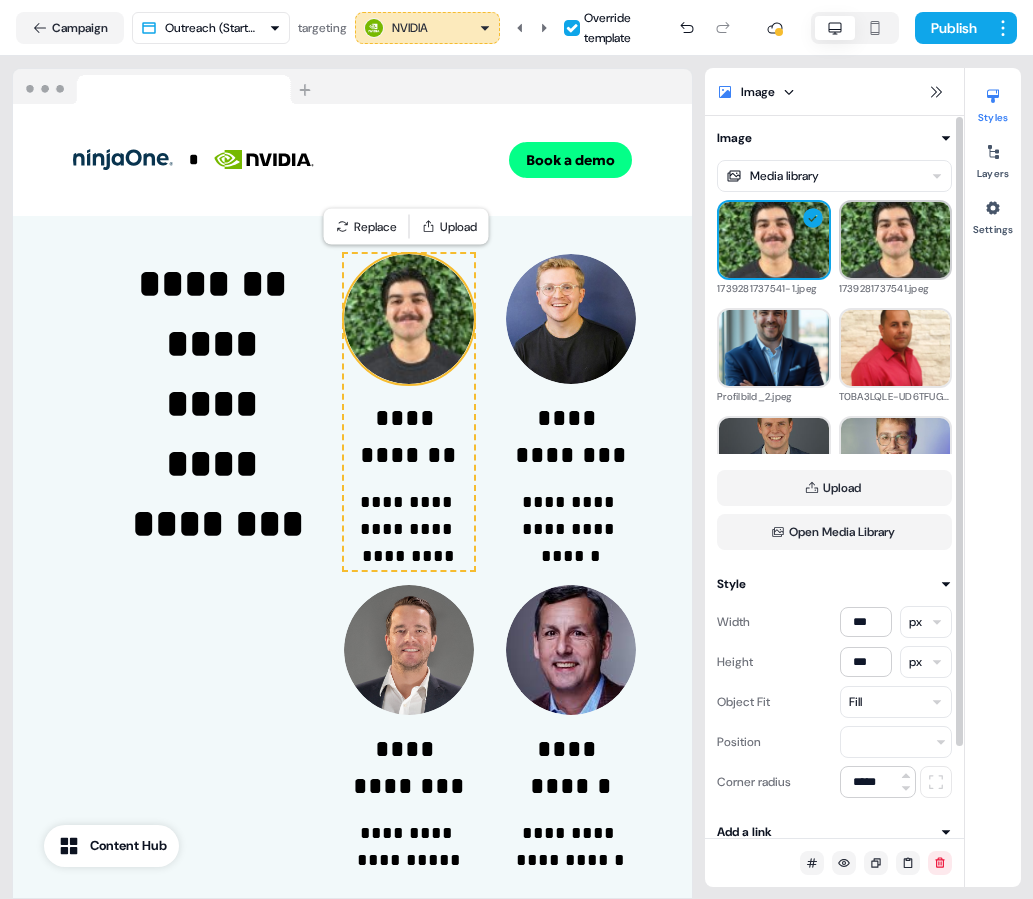 click at bounding box center (896, 240) 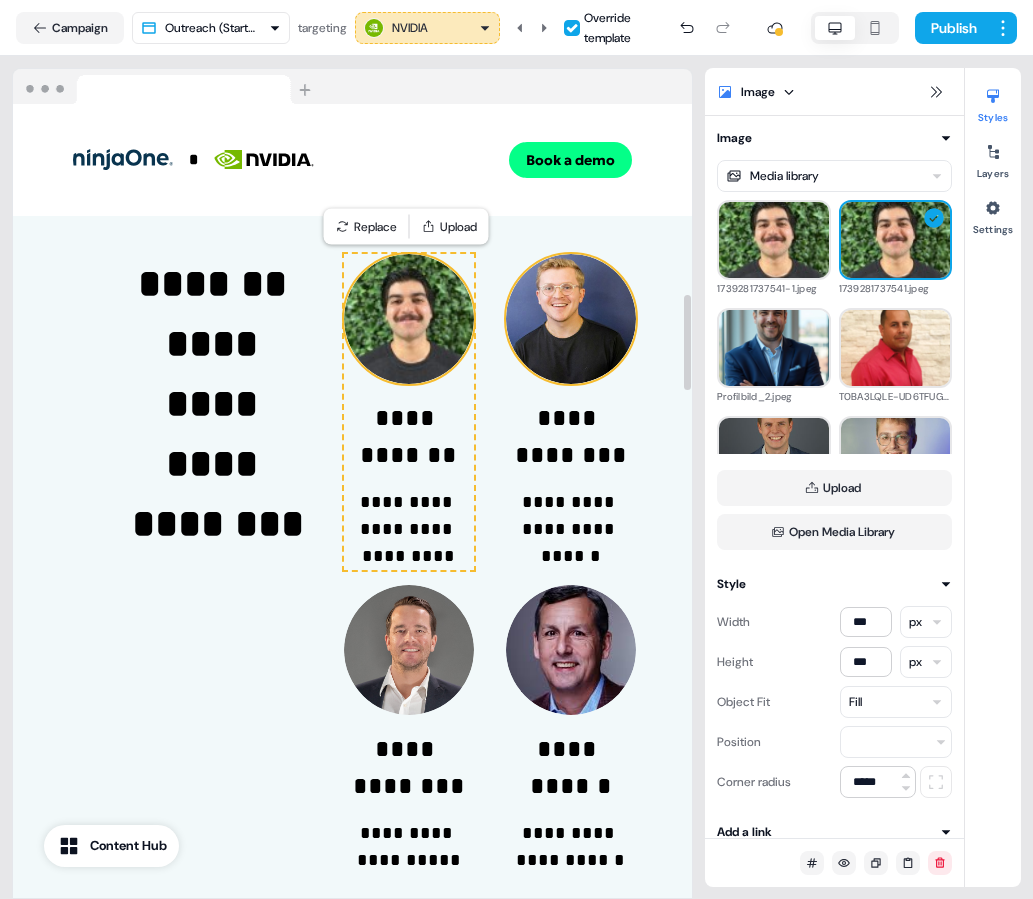 click at bounding box center (571, 319) 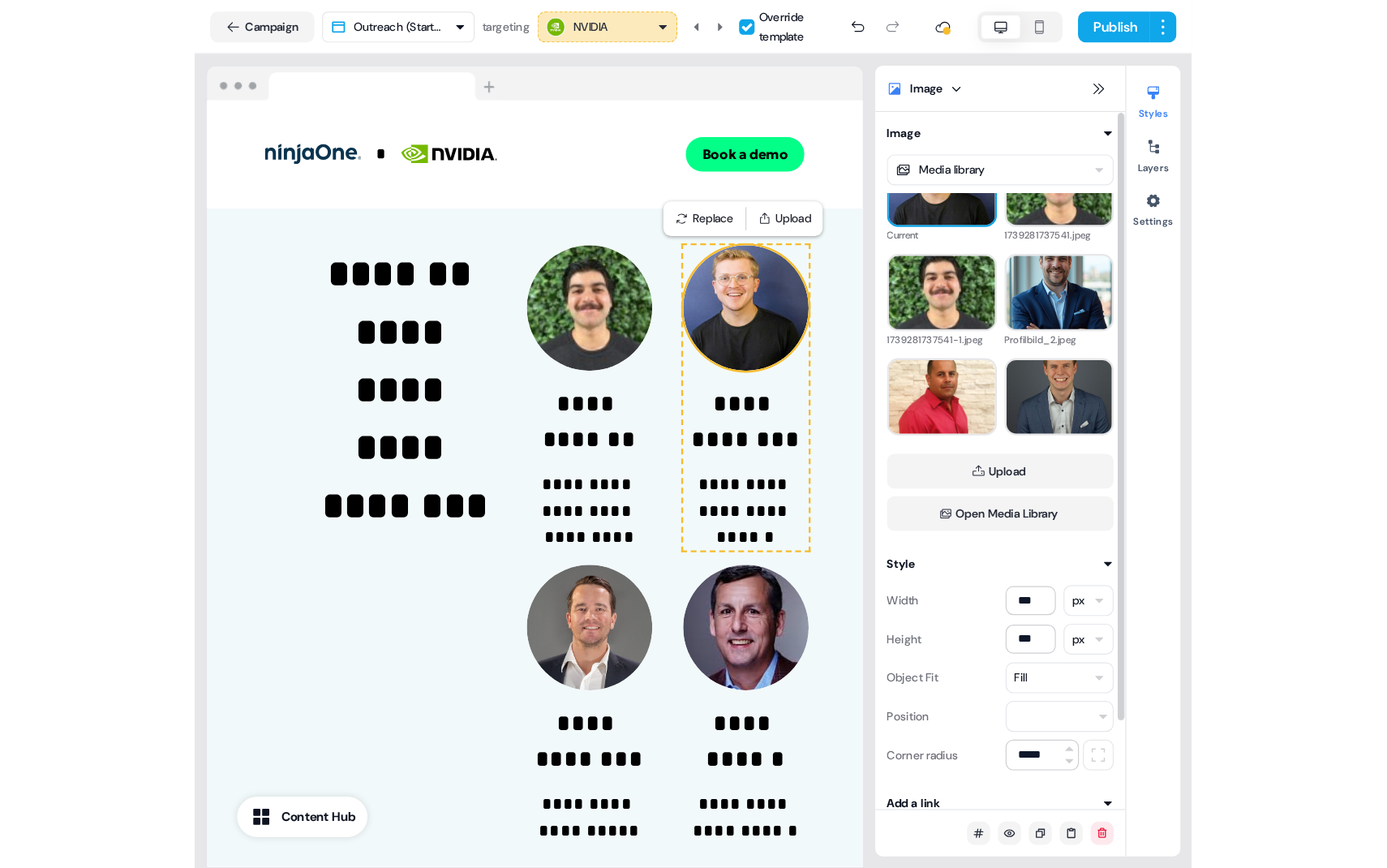 scroll, scrollTop: 0, scrollLeft: 0, axis: both 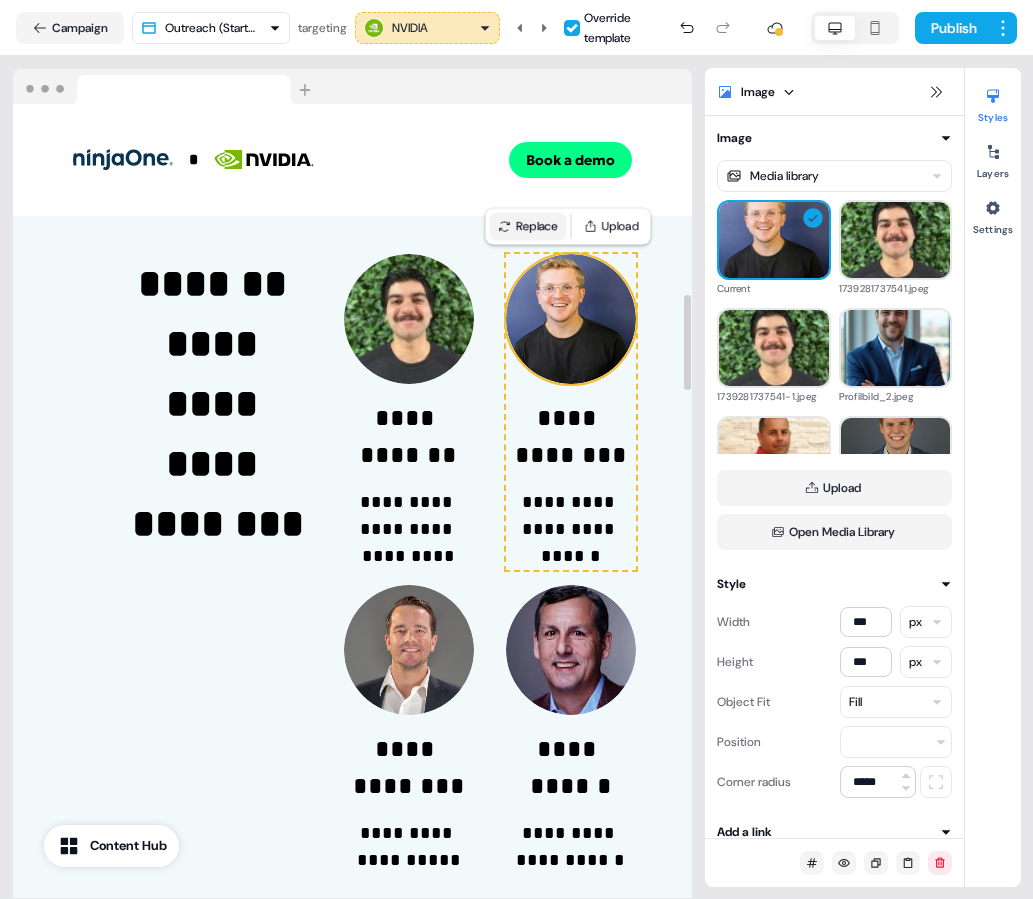 click on "Replace" at bounding box center [528, 227] 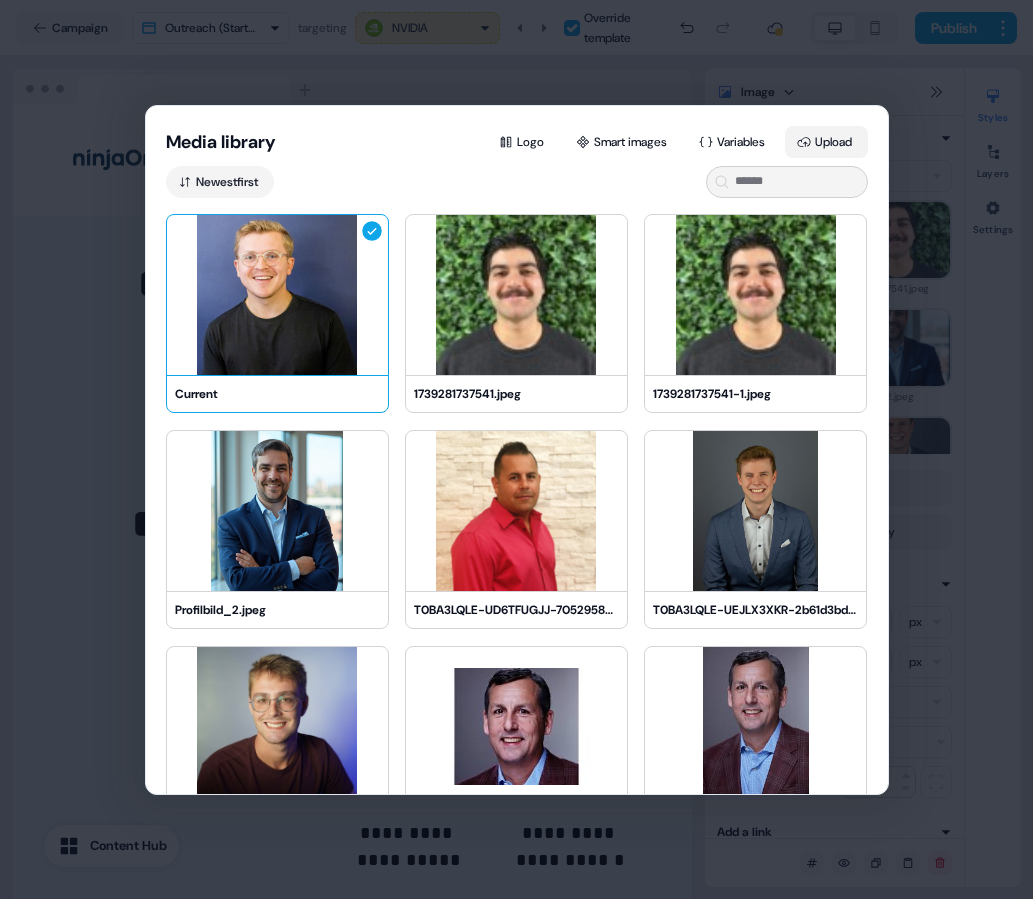 click on "Upload" at bounding box center [826, 142] 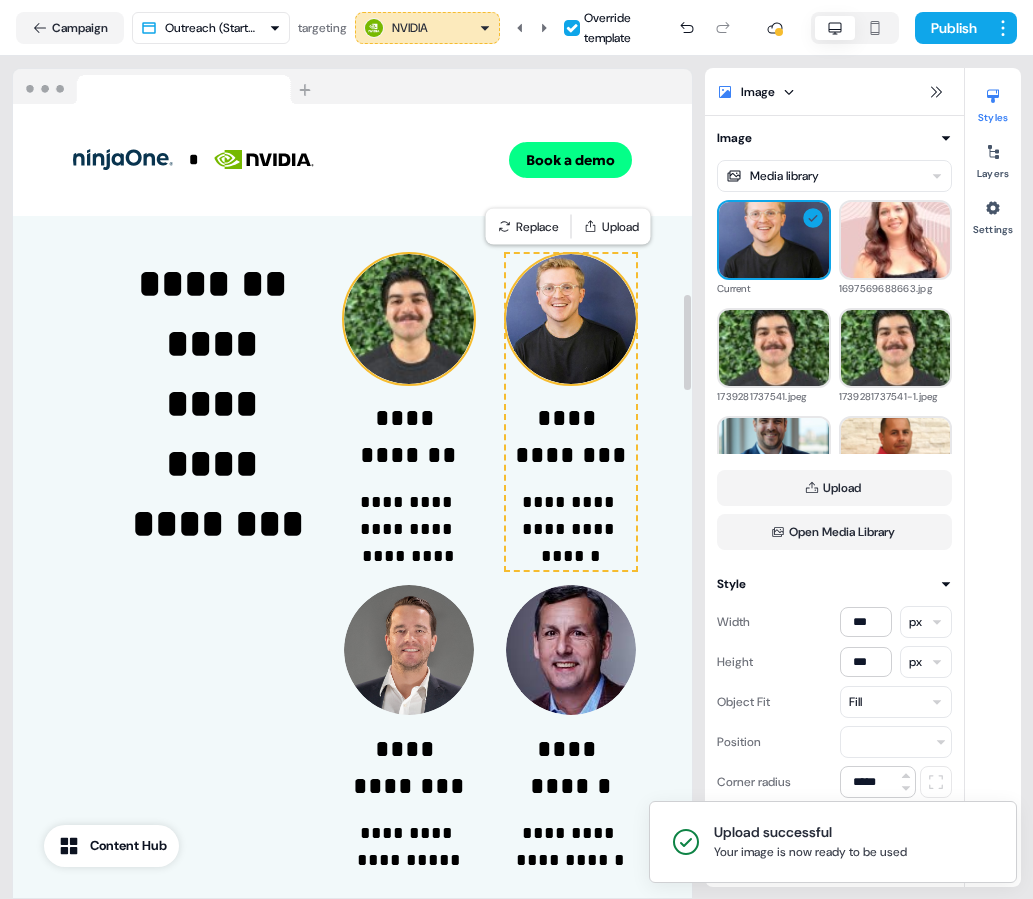 click at bounding box center [409, 319] 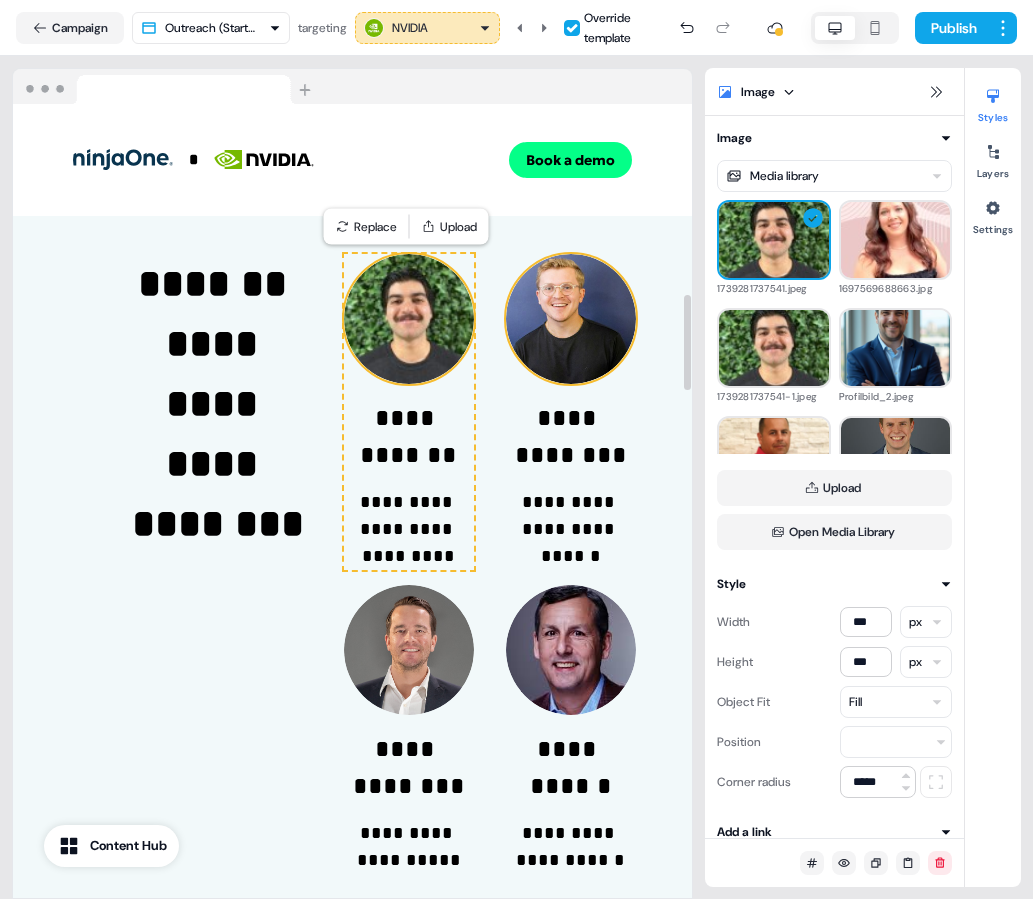 click at bounding box center (571, 319) 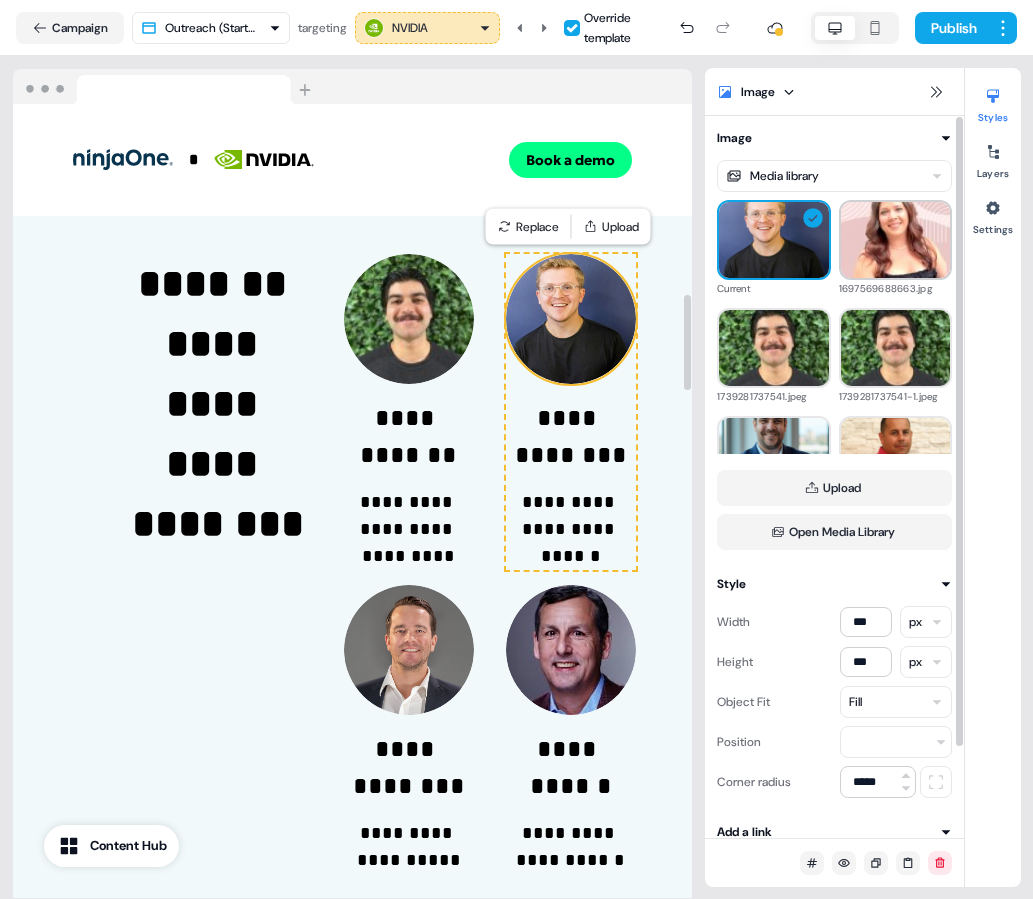 click at bounding box center (896, 240) 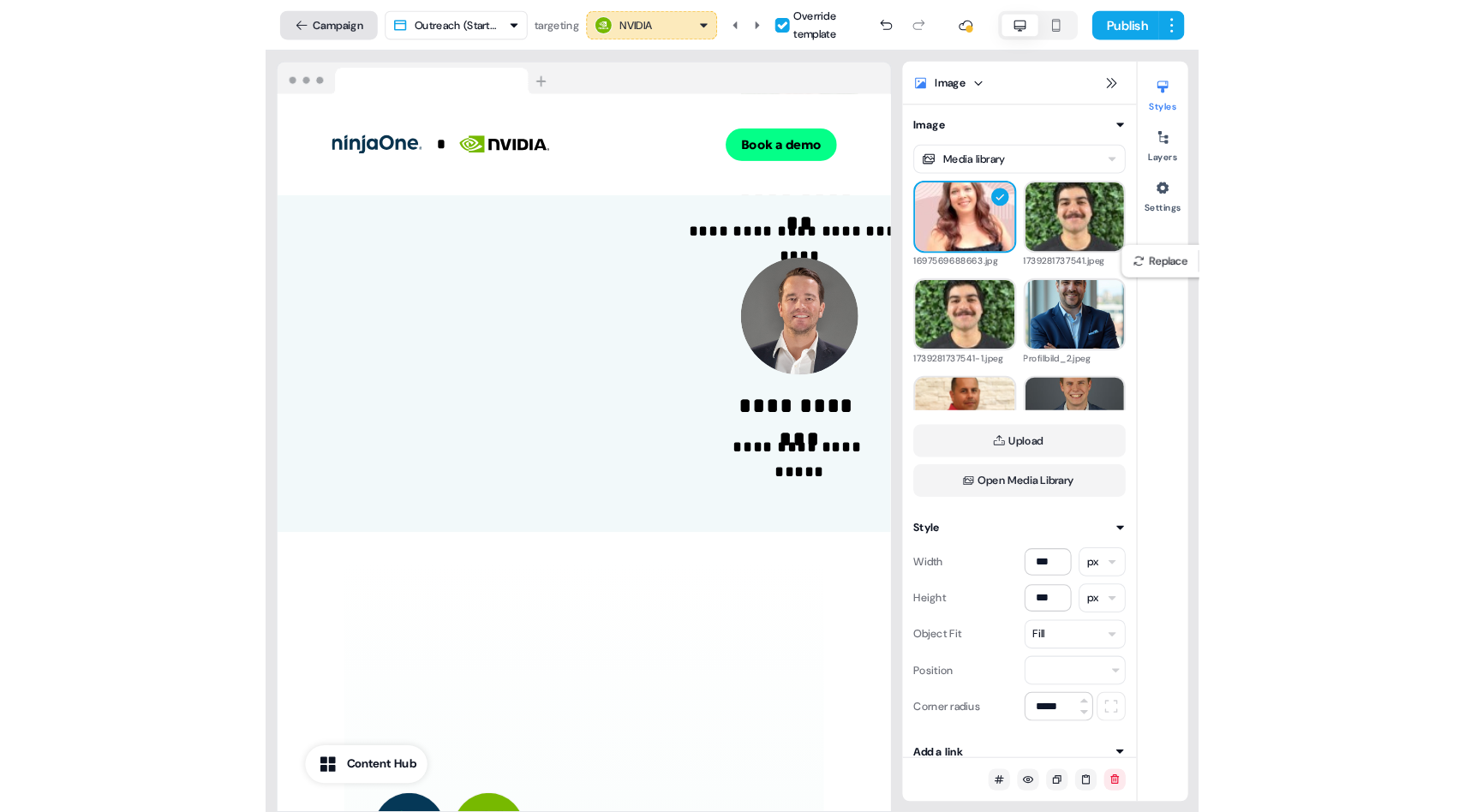 scroll, scrollTop: 1222, scrollLeft: 0, axis: vertical 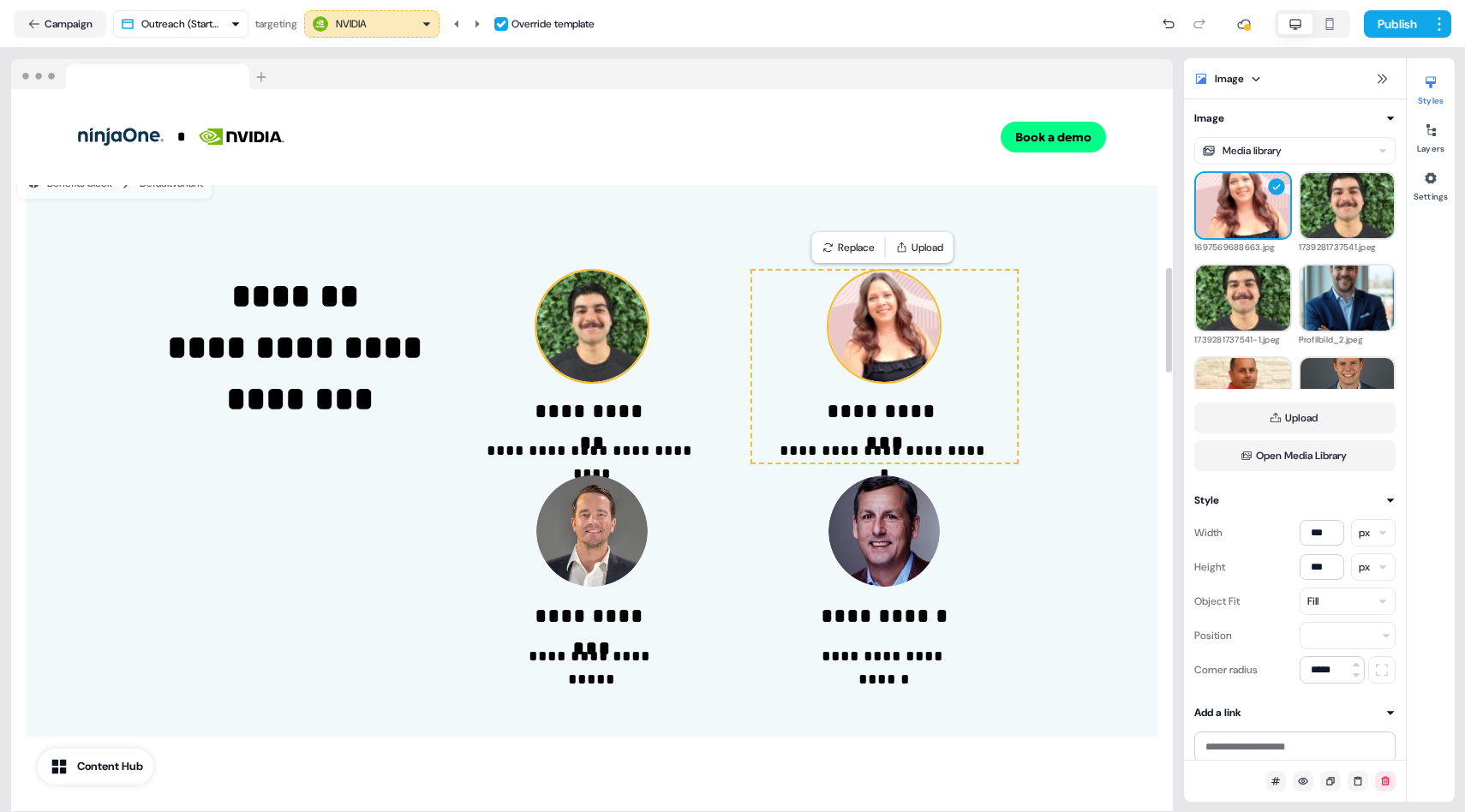 click at bounding box center [592, 326] 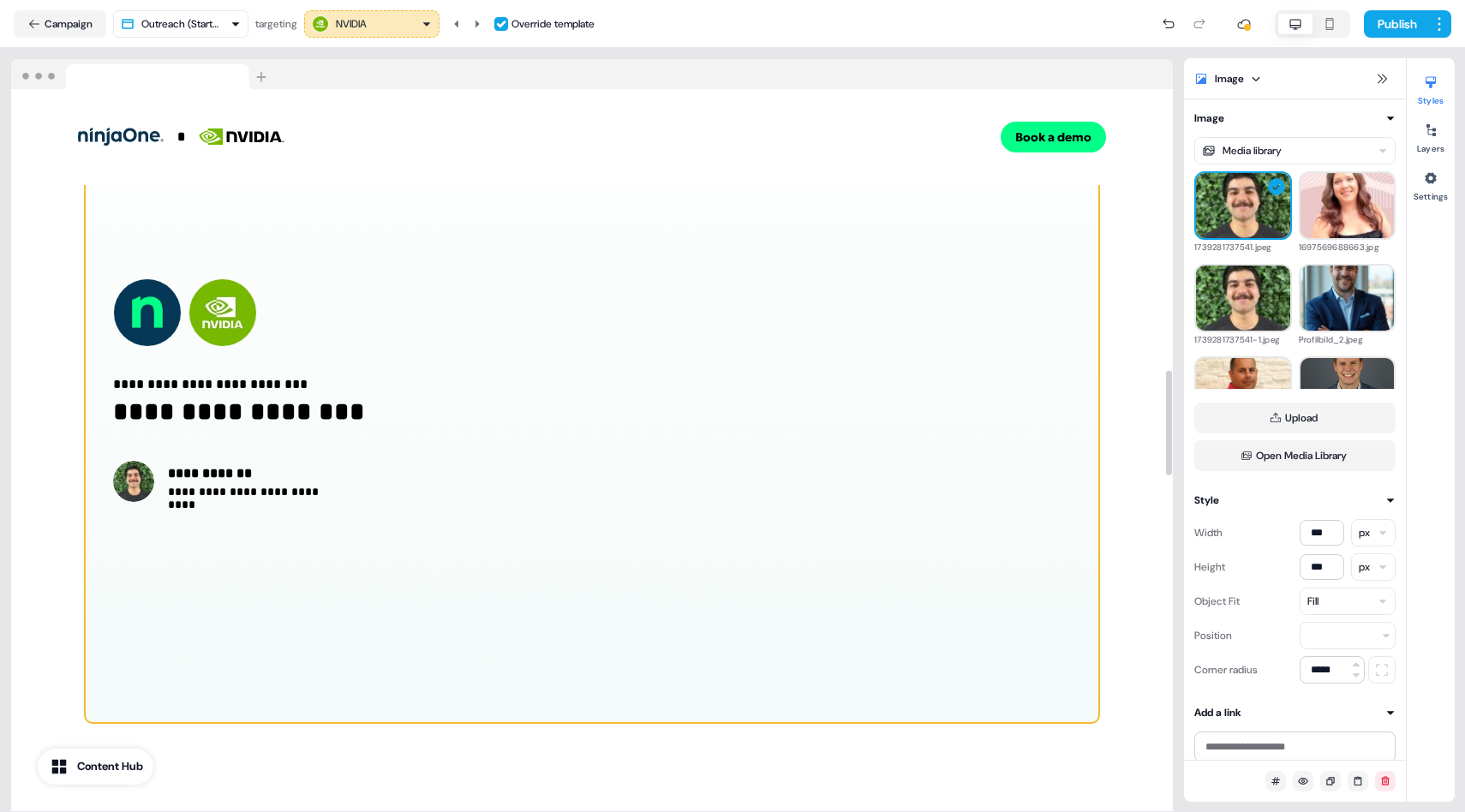 scroll, scrollTop: 1926, scrollLeft: 0, axis: vertical 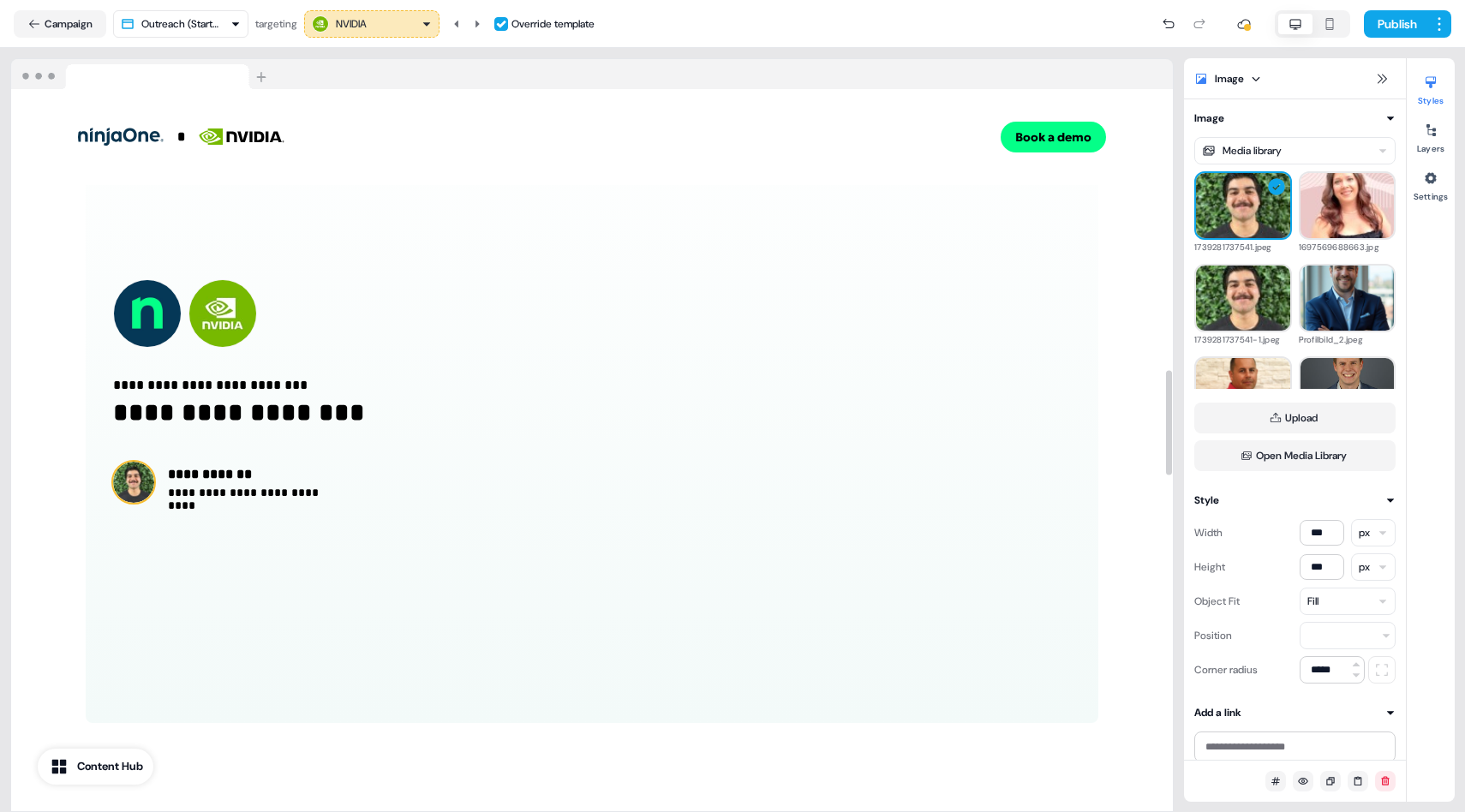 click at bounding box center [134, 482] 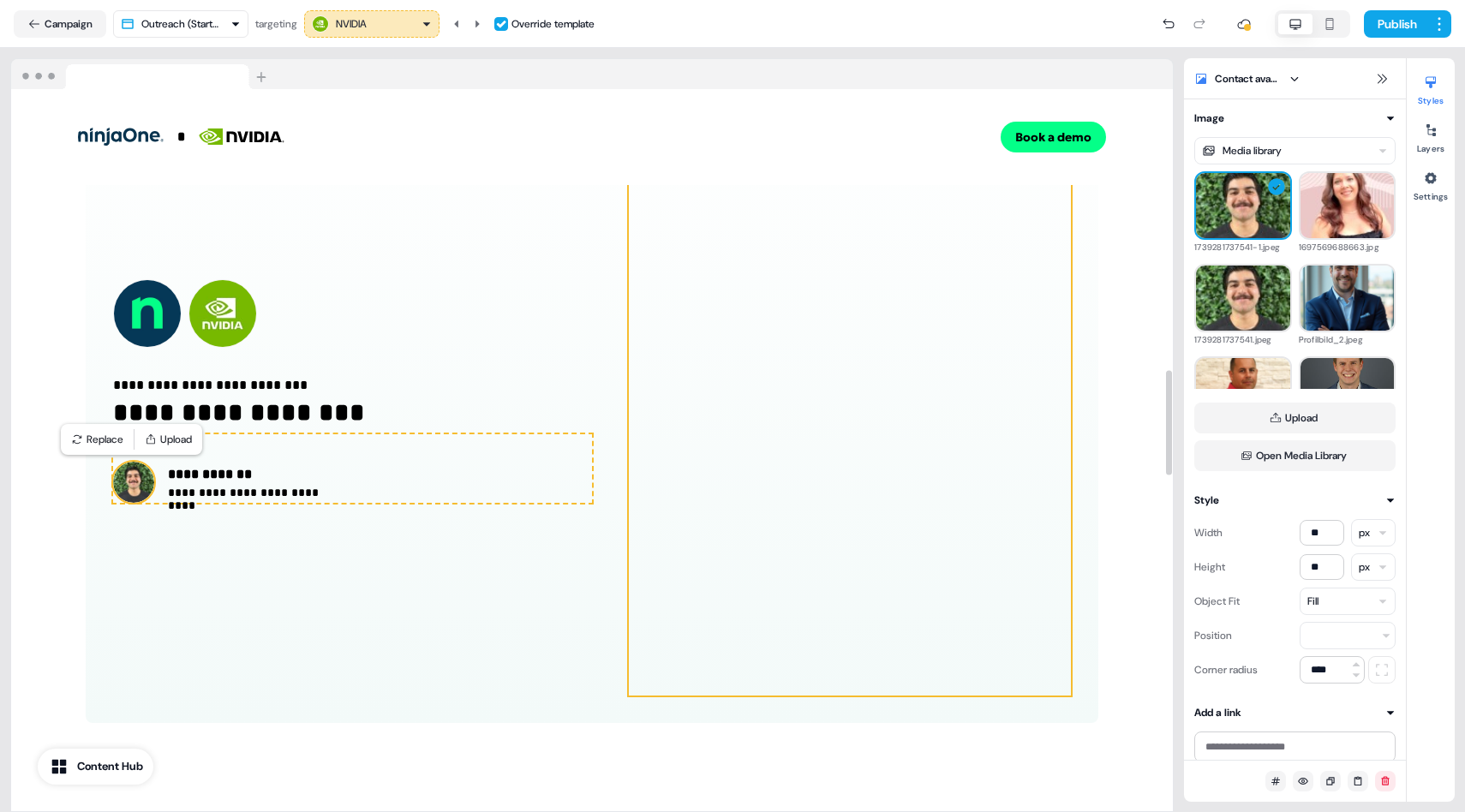 click at bounding box center (850, 391) 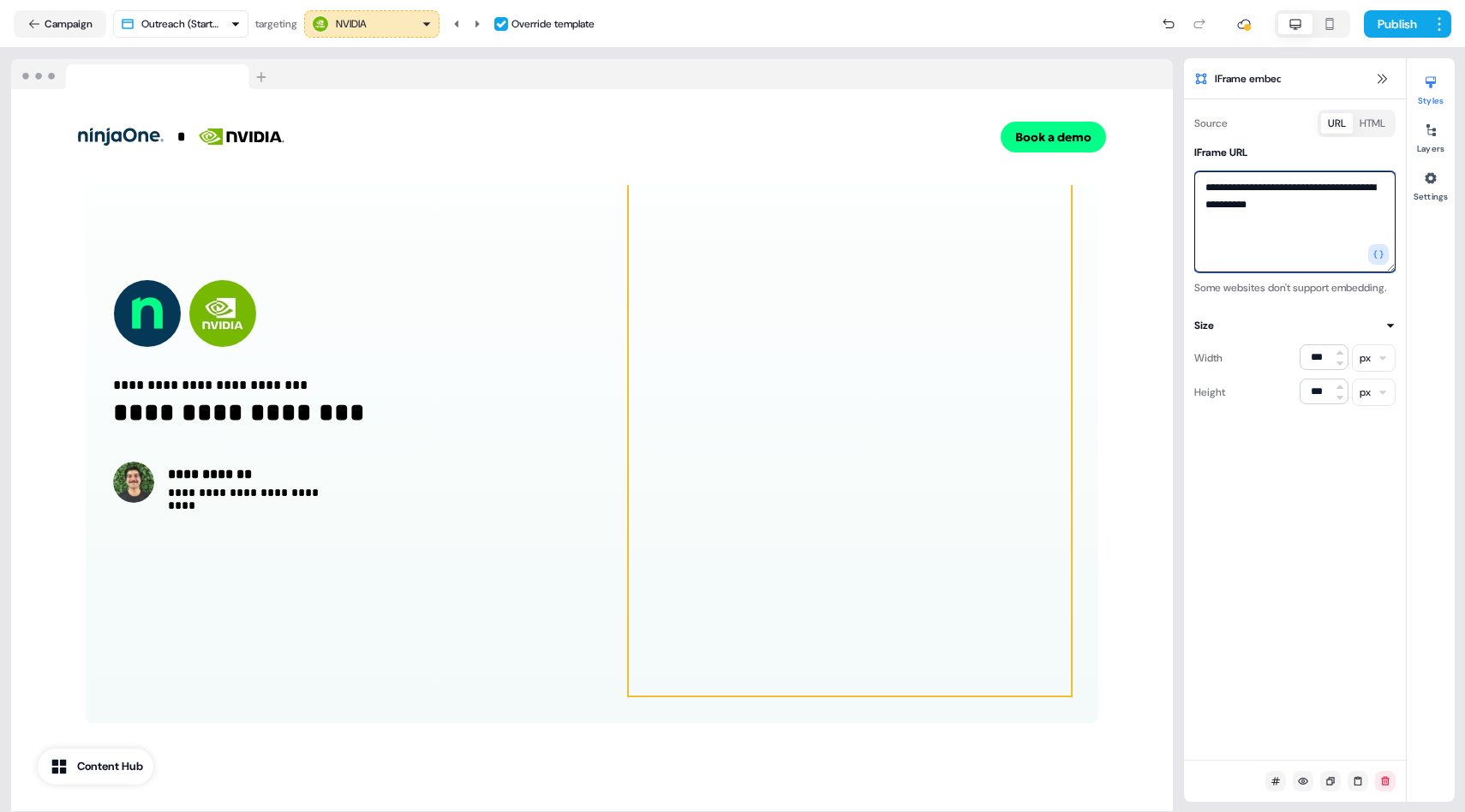 drag, startPoint x: 1347, startPoint y: 205, endPoint x: 1222, endPoint y: 209, distance: 125.06398 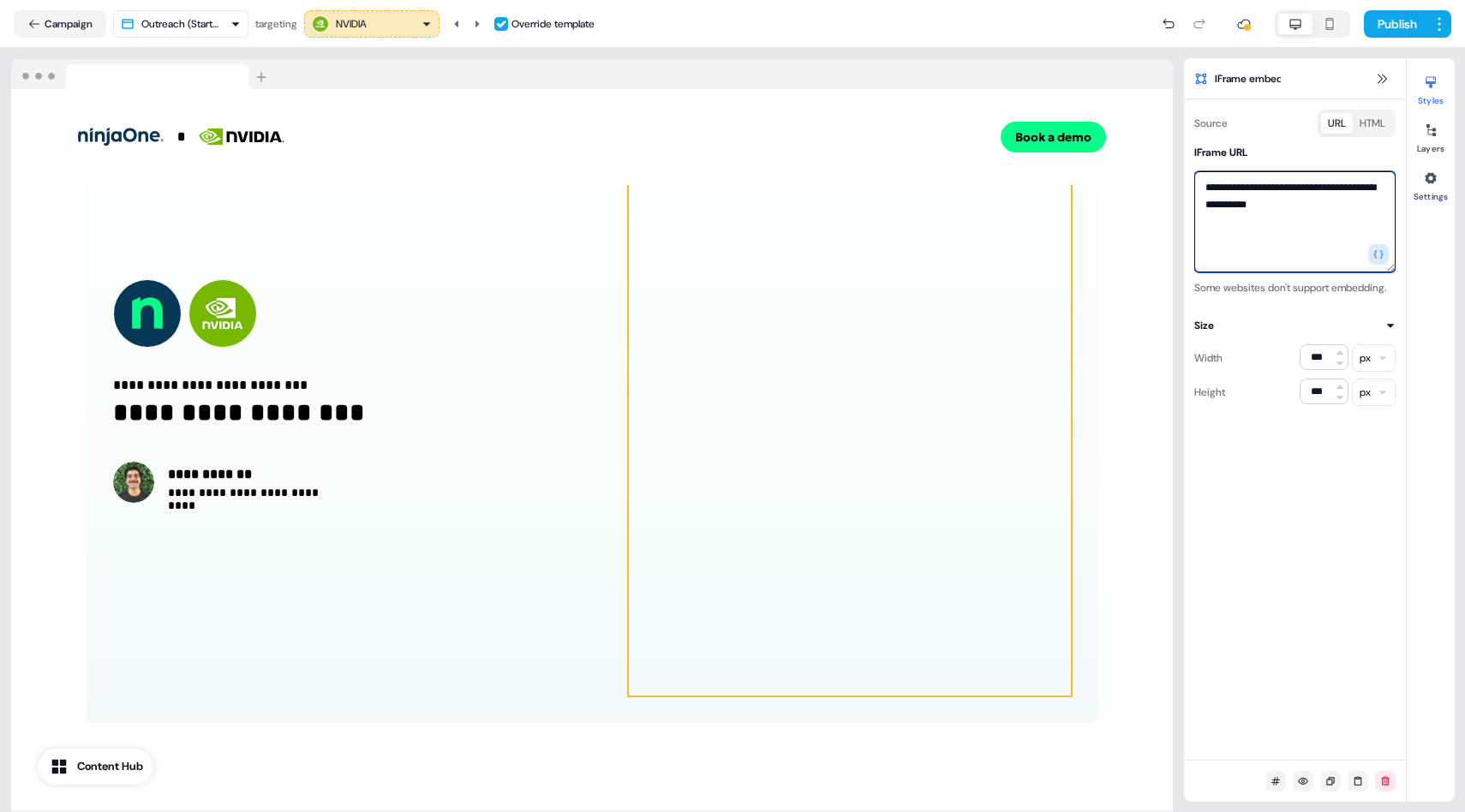 click on "**********" at bounding box center (1295, 222) 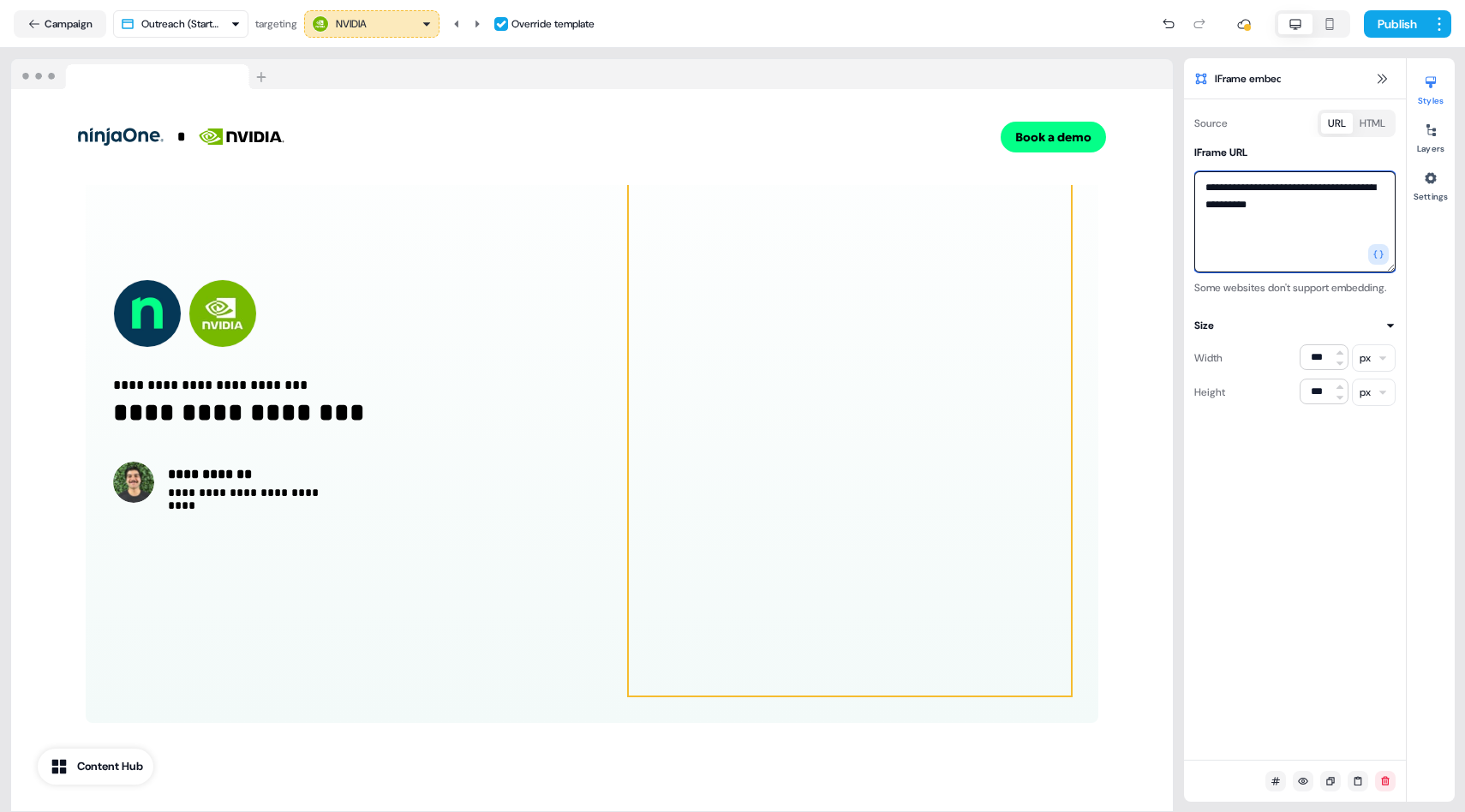 type on "**********" 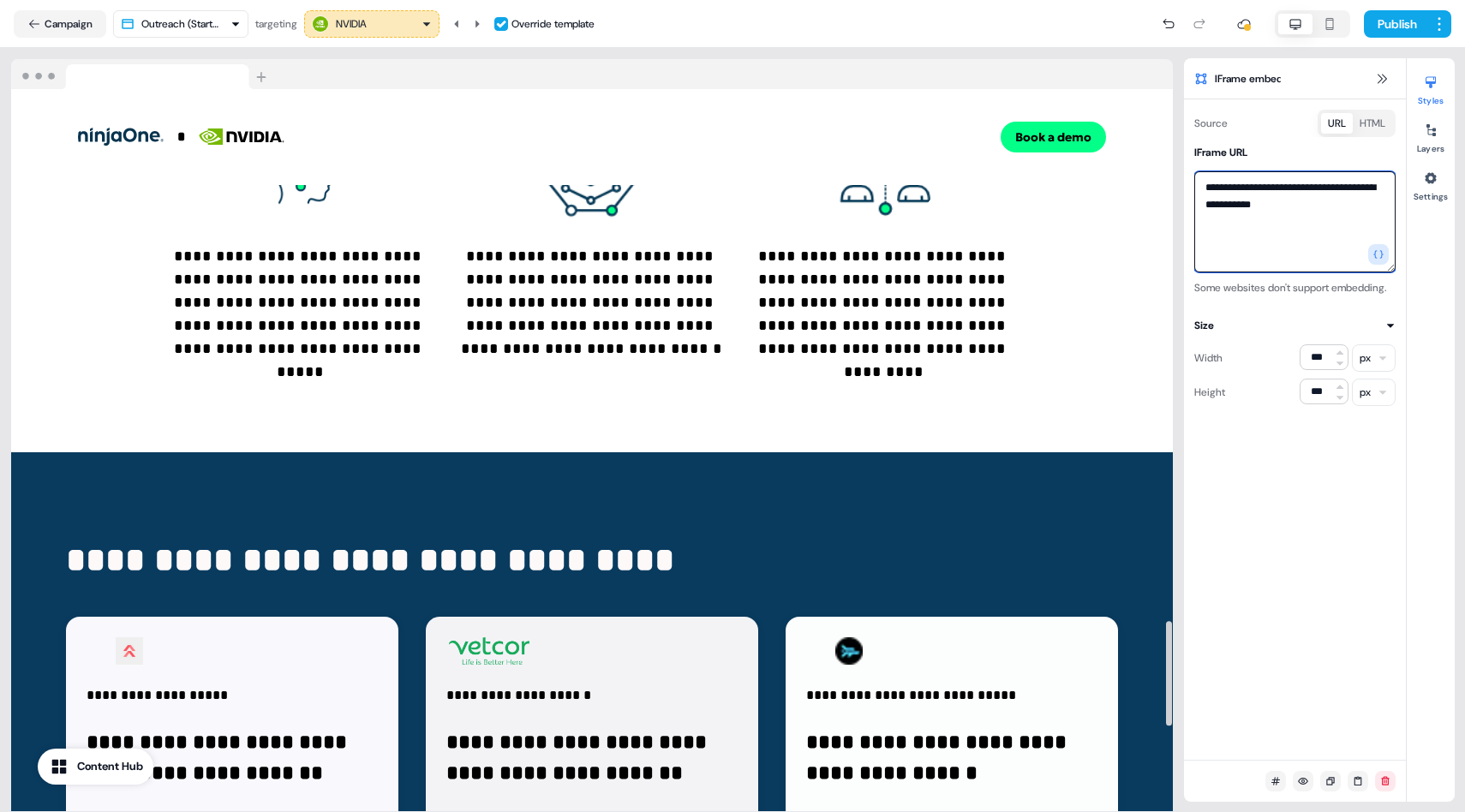 scroll, scrollTop: 4230, scrollLeft: 0, axis: vertical 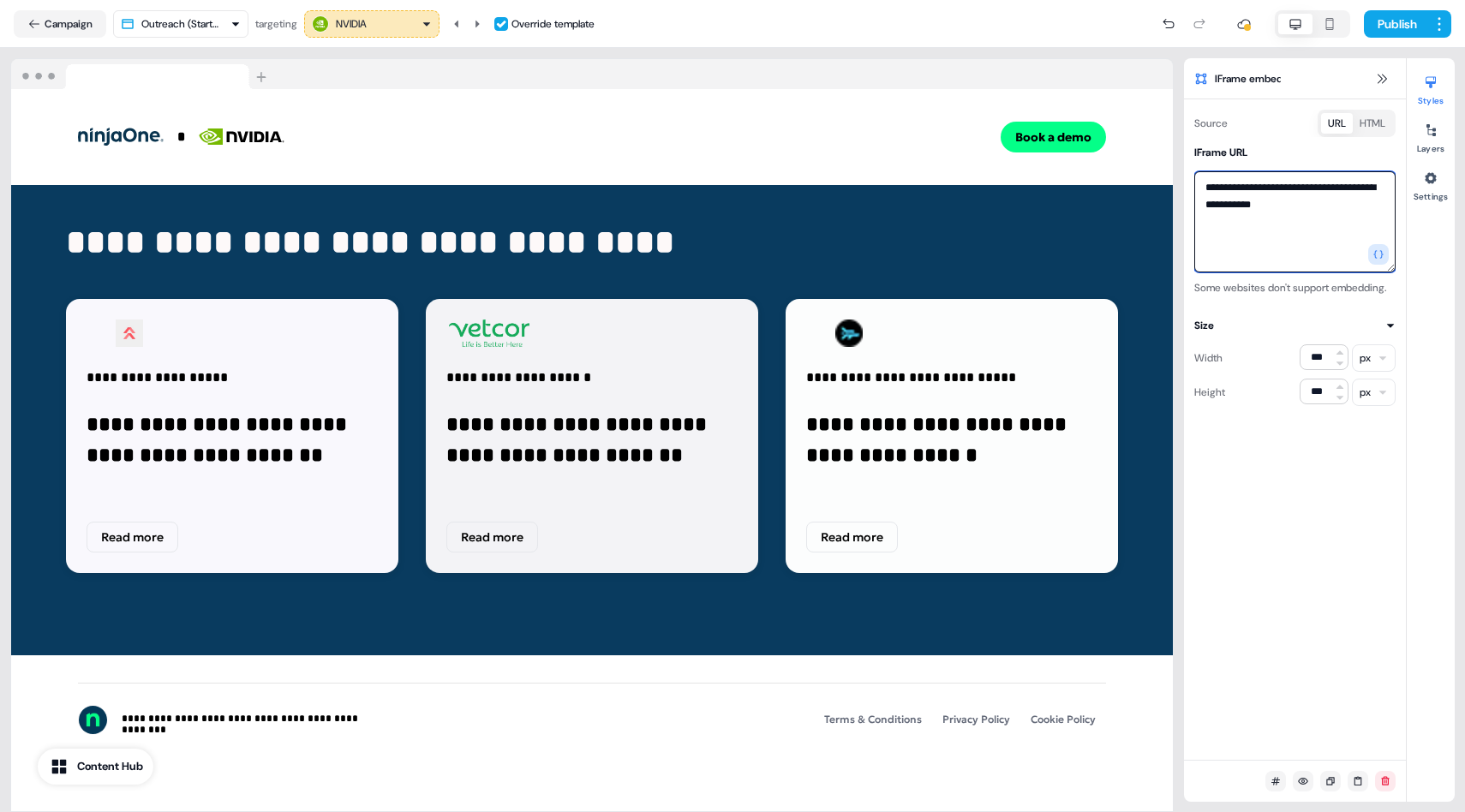 drag, startPoint x: 1289, startPoint y: 212, endPoint x: 1194, endPoint y: 179, distance: 100.56838 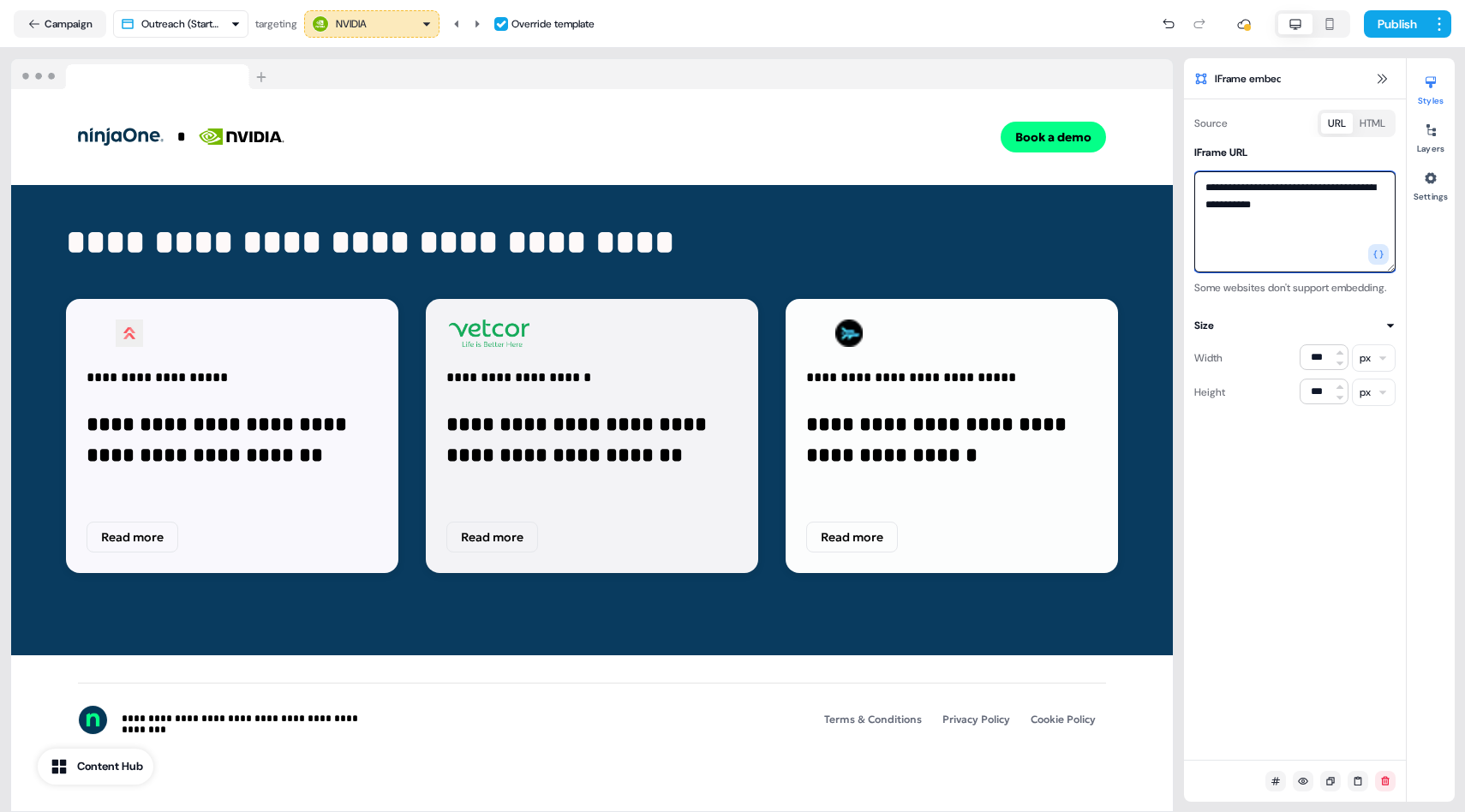 click on "**********" at bounding box center (1295, 222) 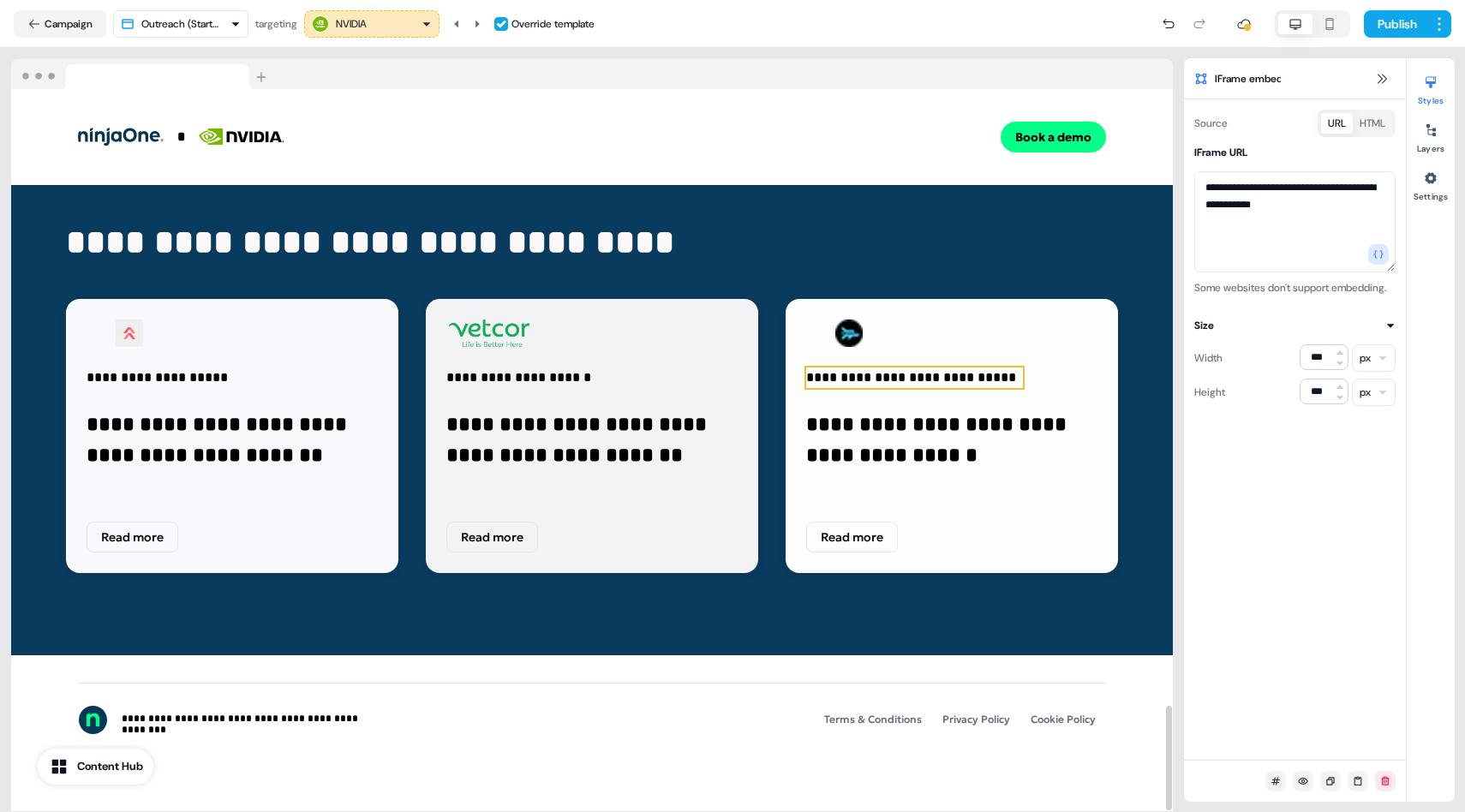 click on "**********" at bounding box center (914, 378) 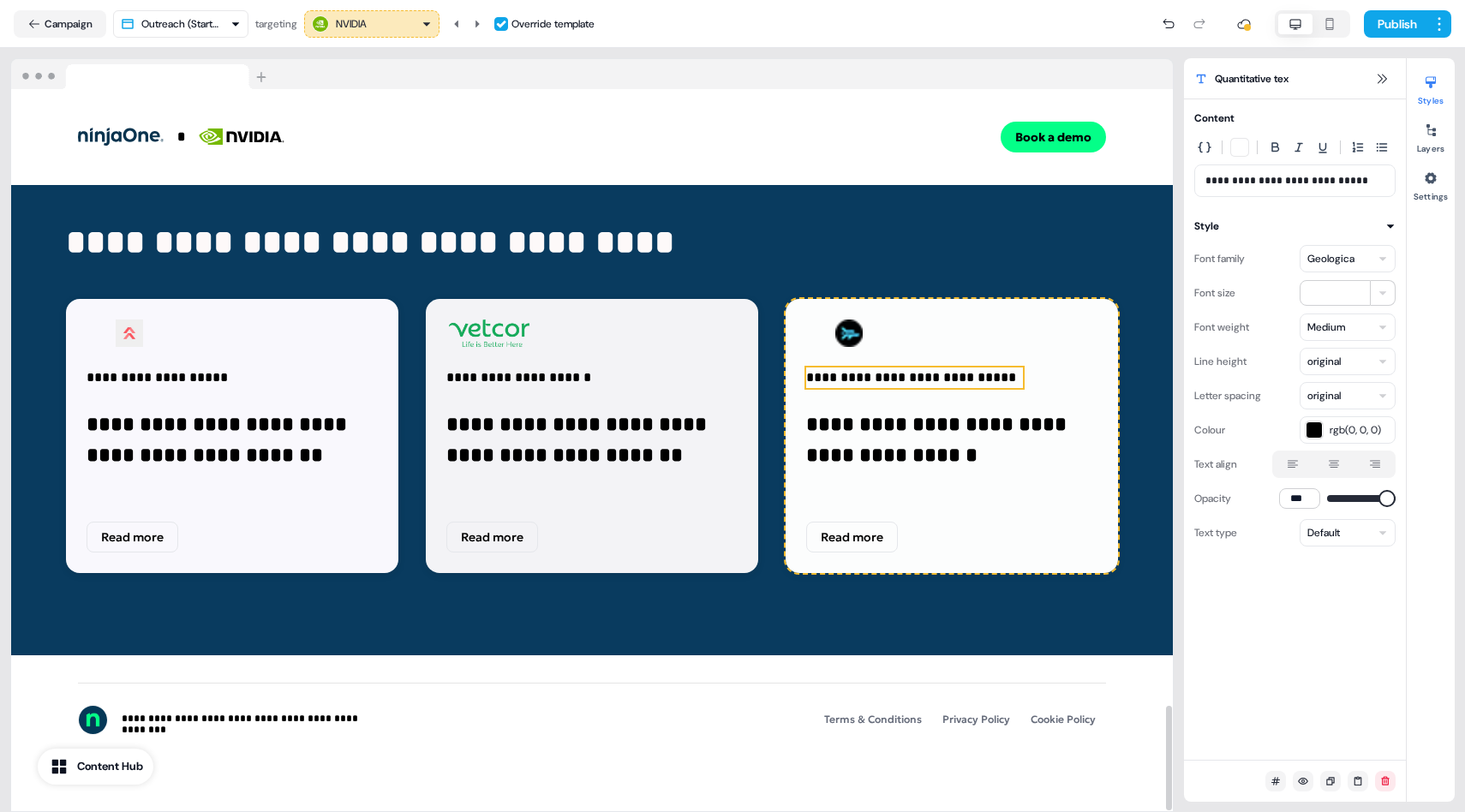 click on "**********" at bounding box center (952, 436) 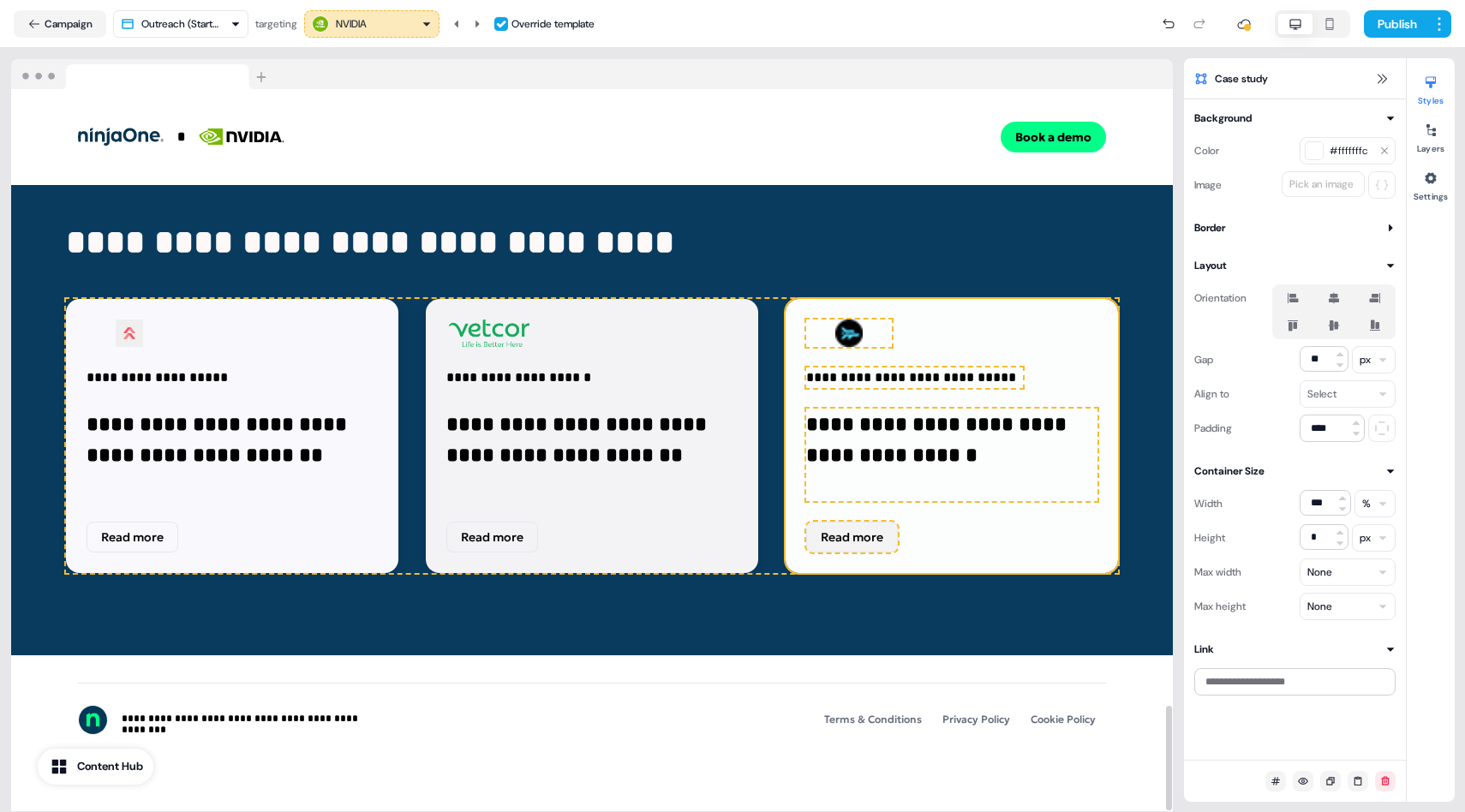 click on "Read more" at bounding box center (852, 537) 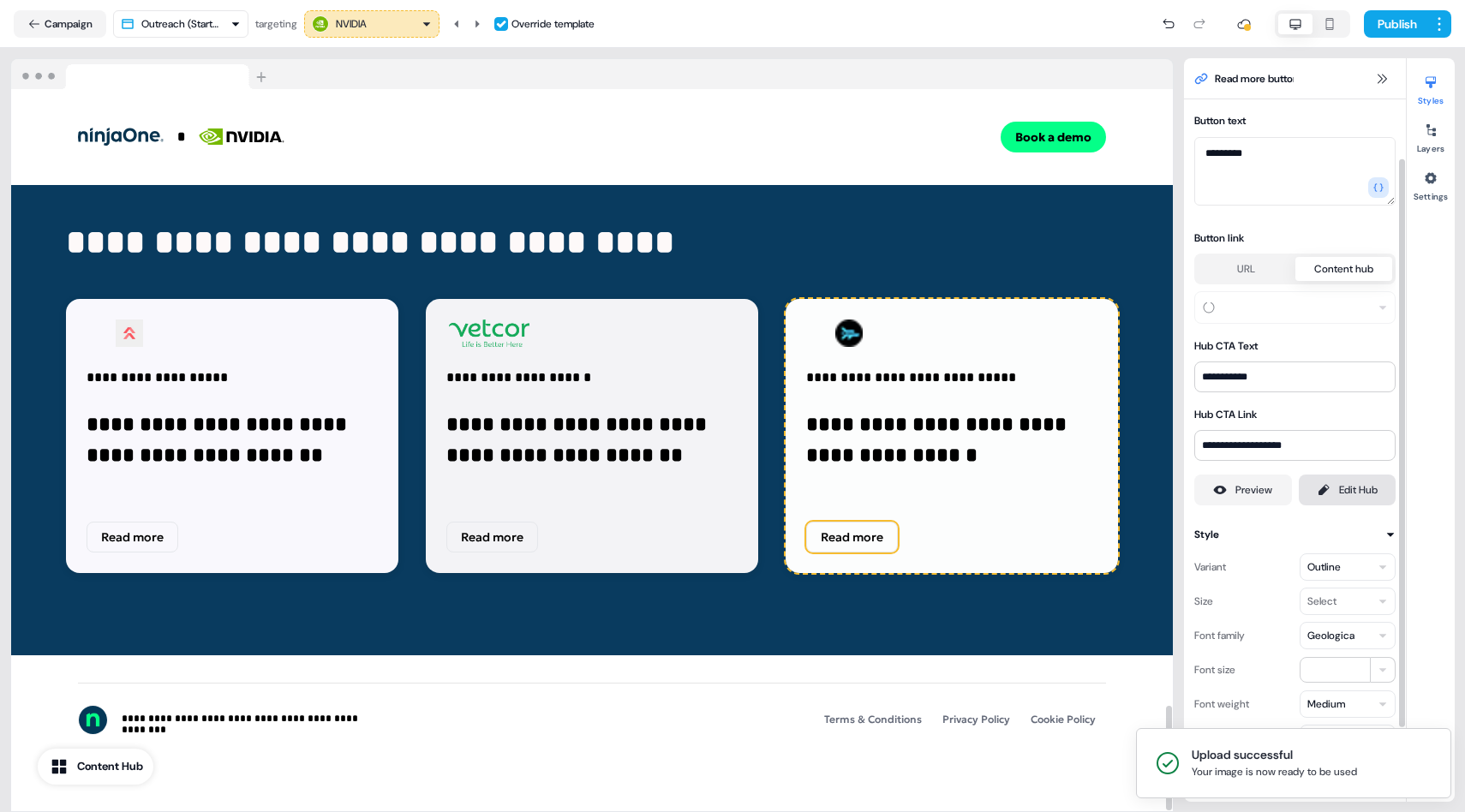 scroll, scrollTop: 105, scrollLeft: 0, axis: vertical 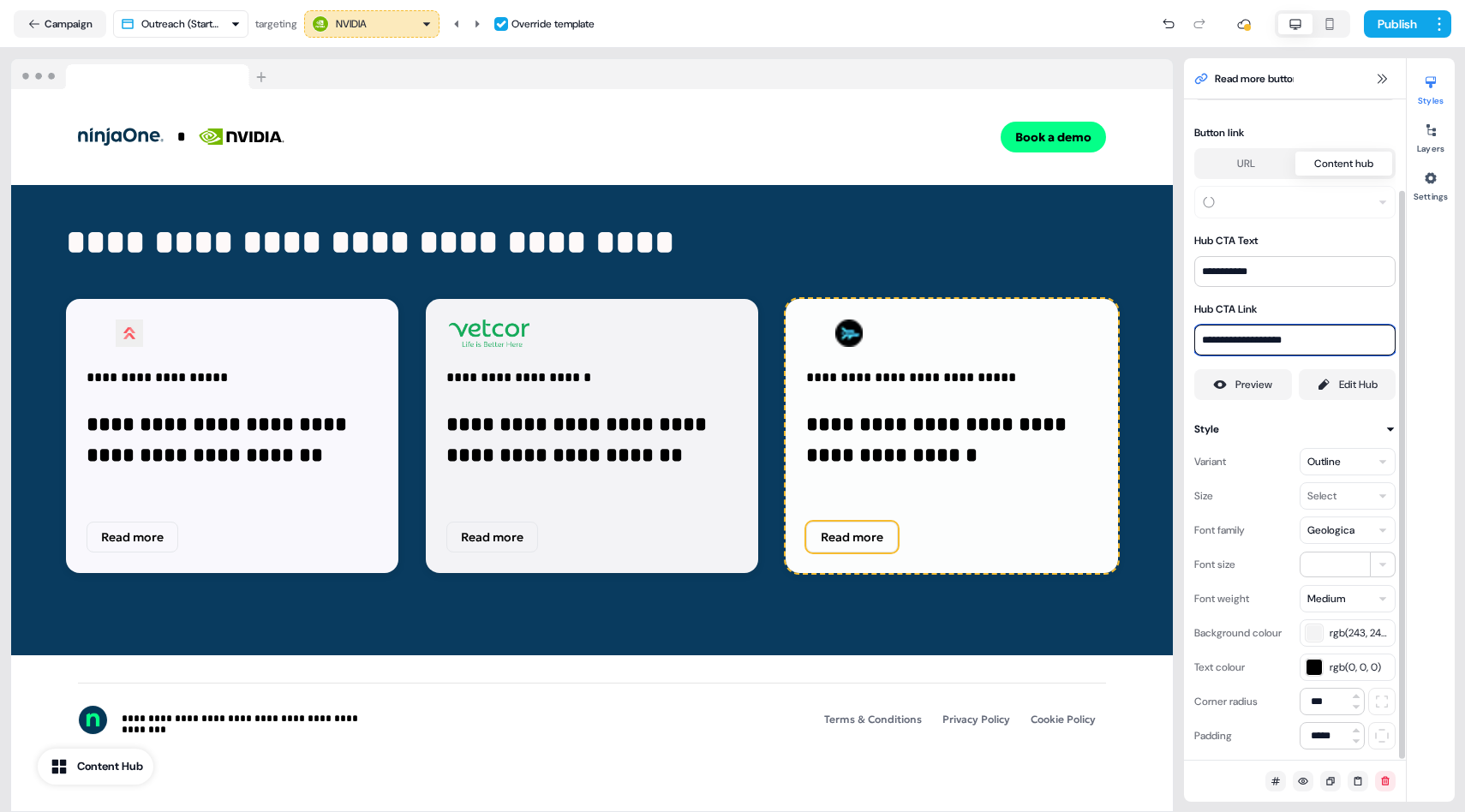 click on "**********" at bounding box center [1295, 340] 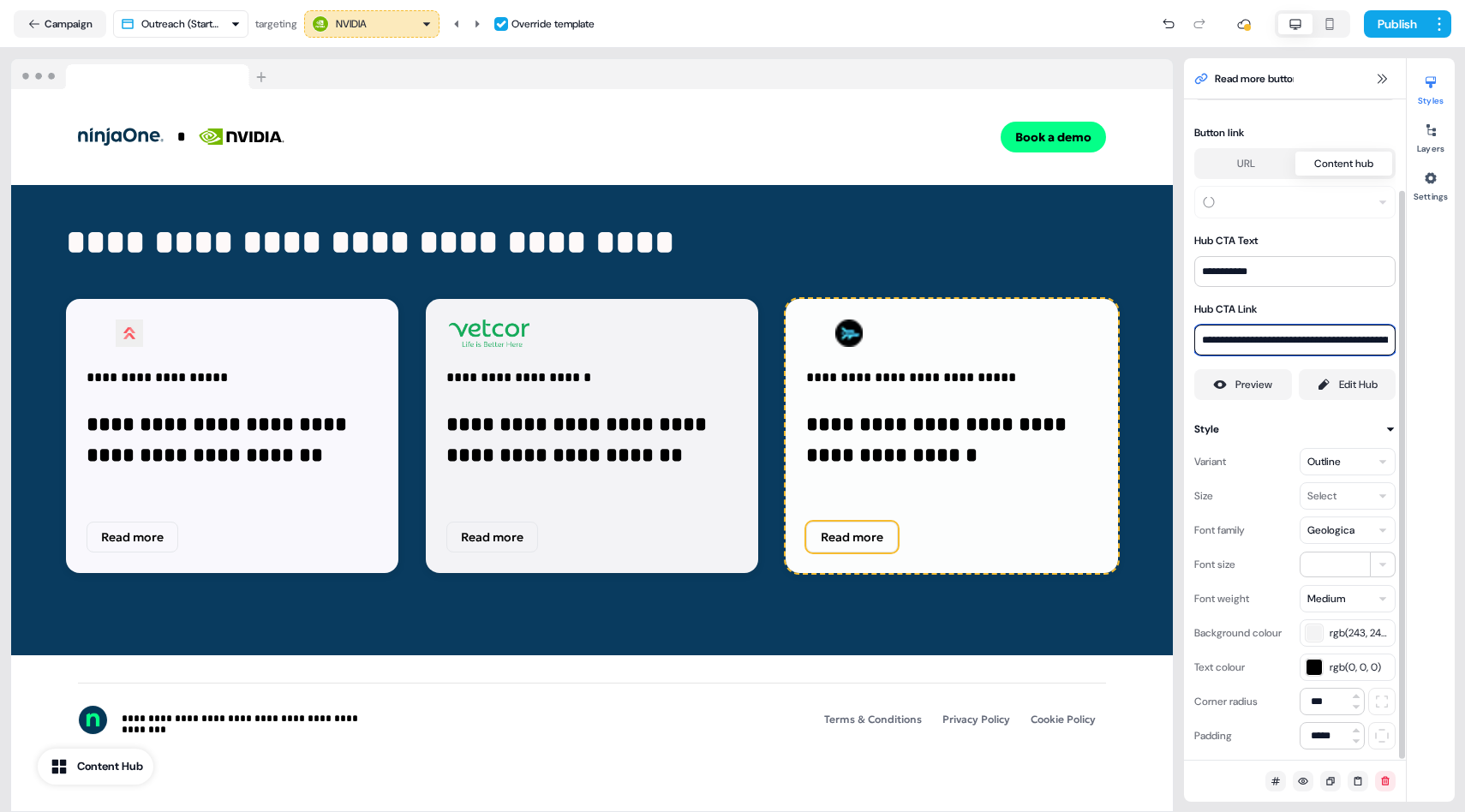 scroll, scrollTop: 0, scrollLeft: 67, axis: horizontal 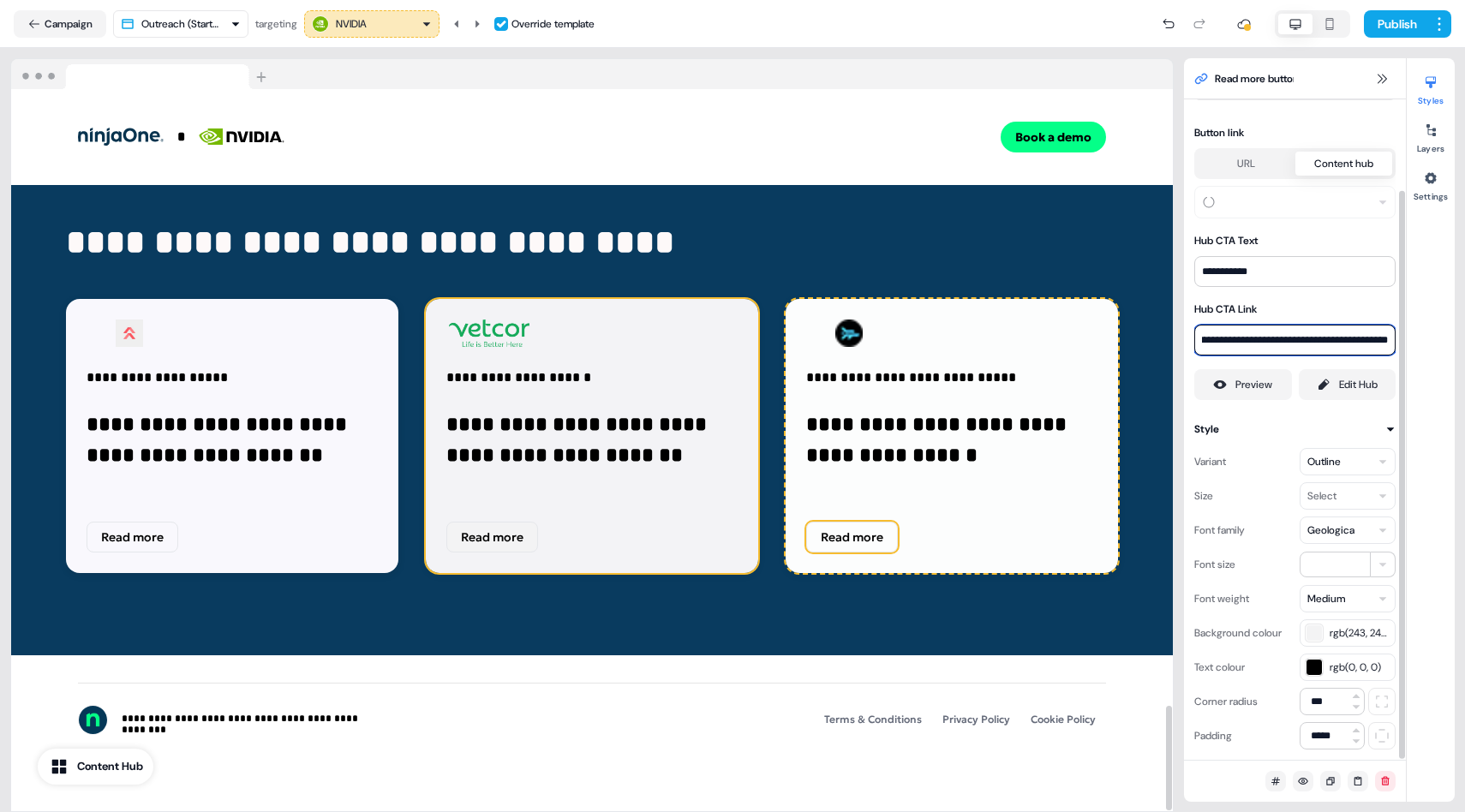 type on "**********" 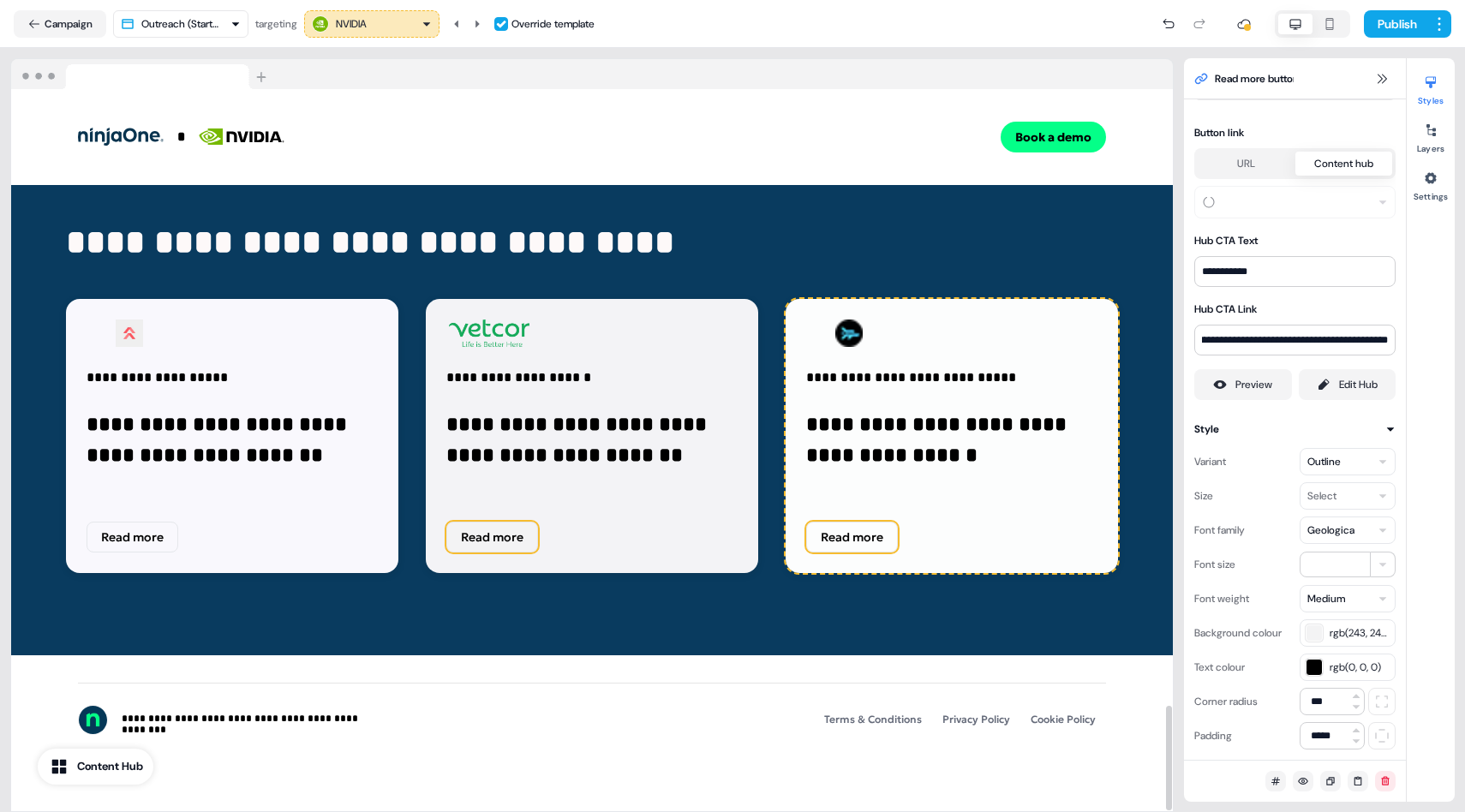 click on "Read more" at bounding box center [492, 537] 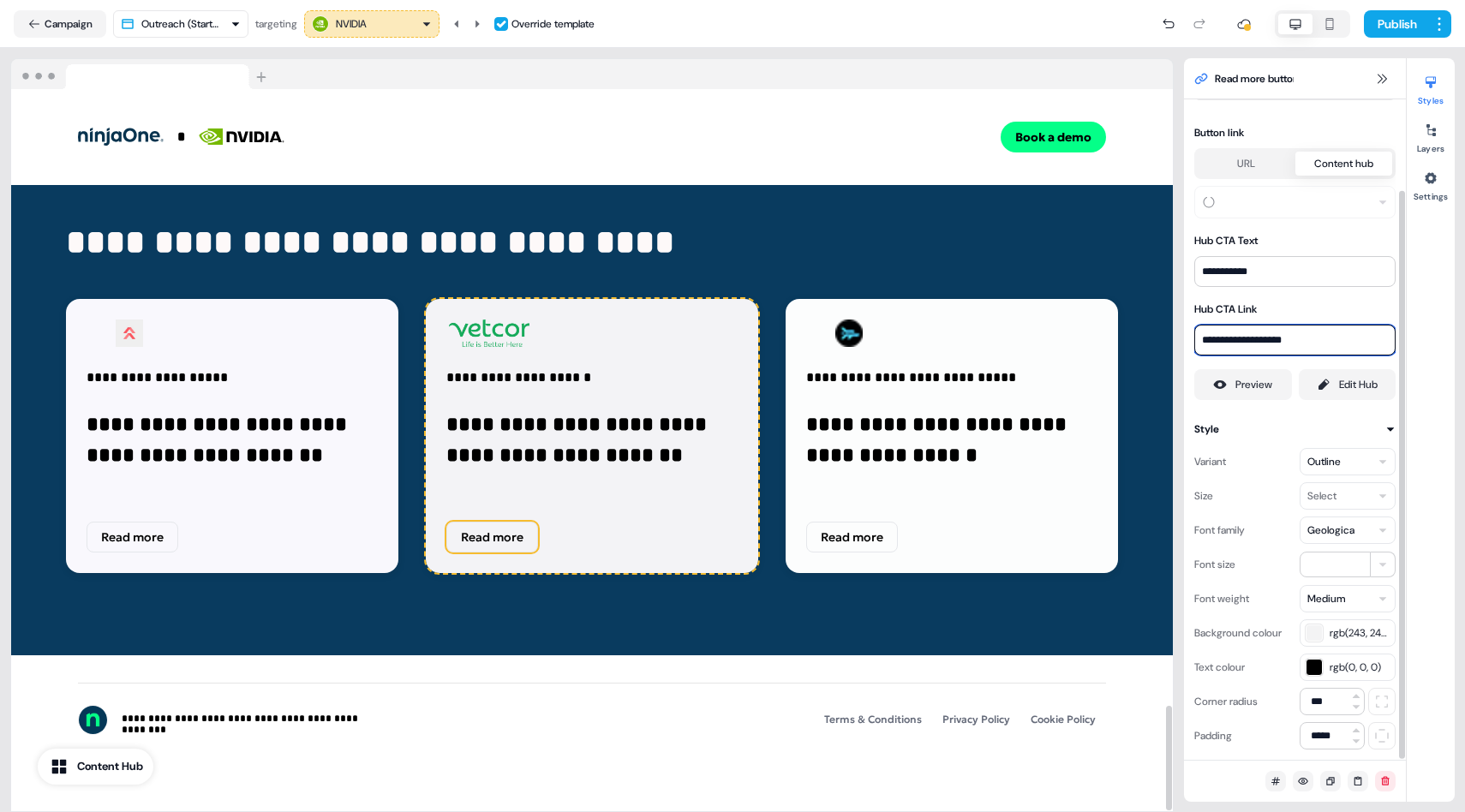 click on "**********" at bounding box center [1295, 340] 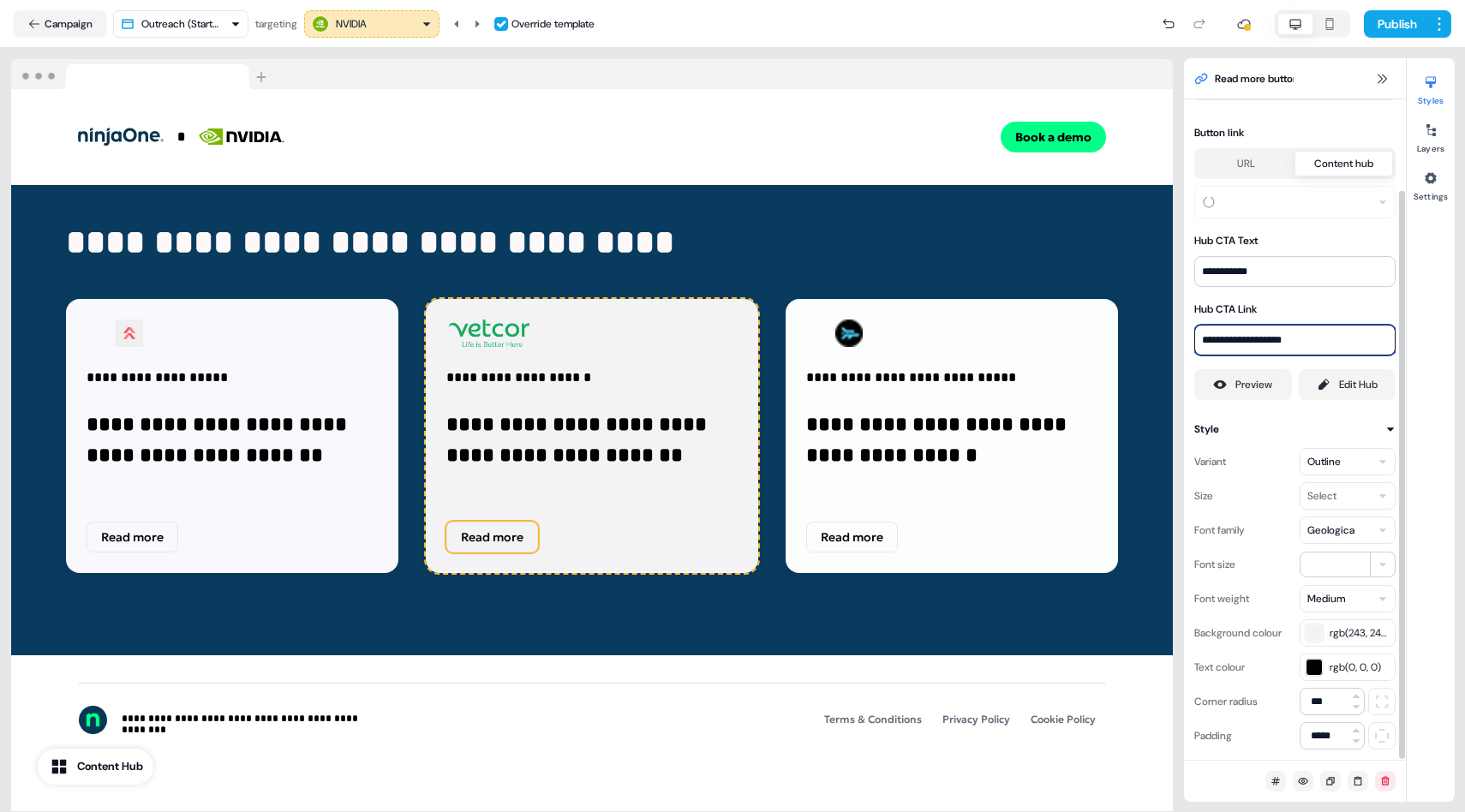 paste on "**********" 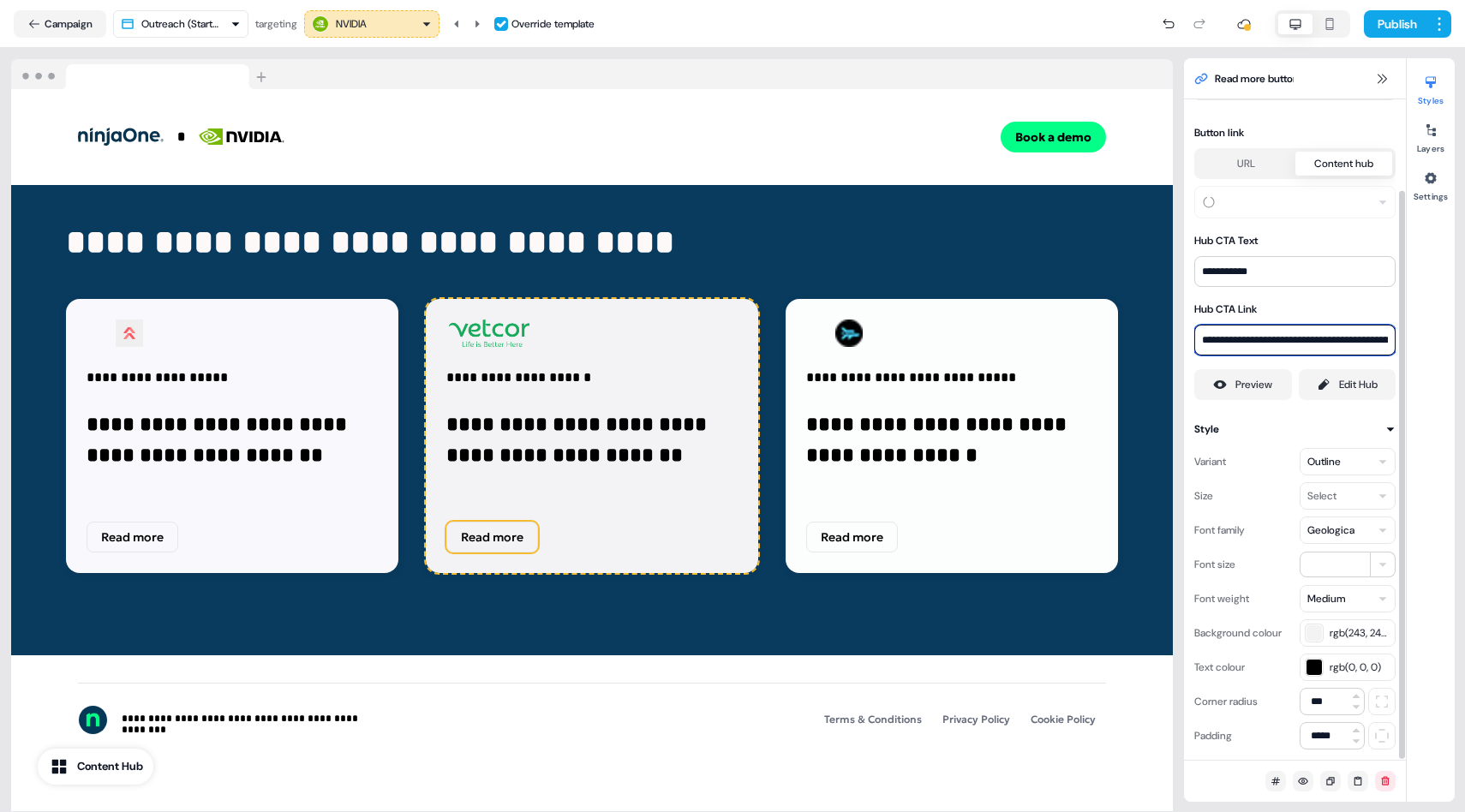 scroll, scrollTop: 0, scrollLeft: 67, axis: horizontal 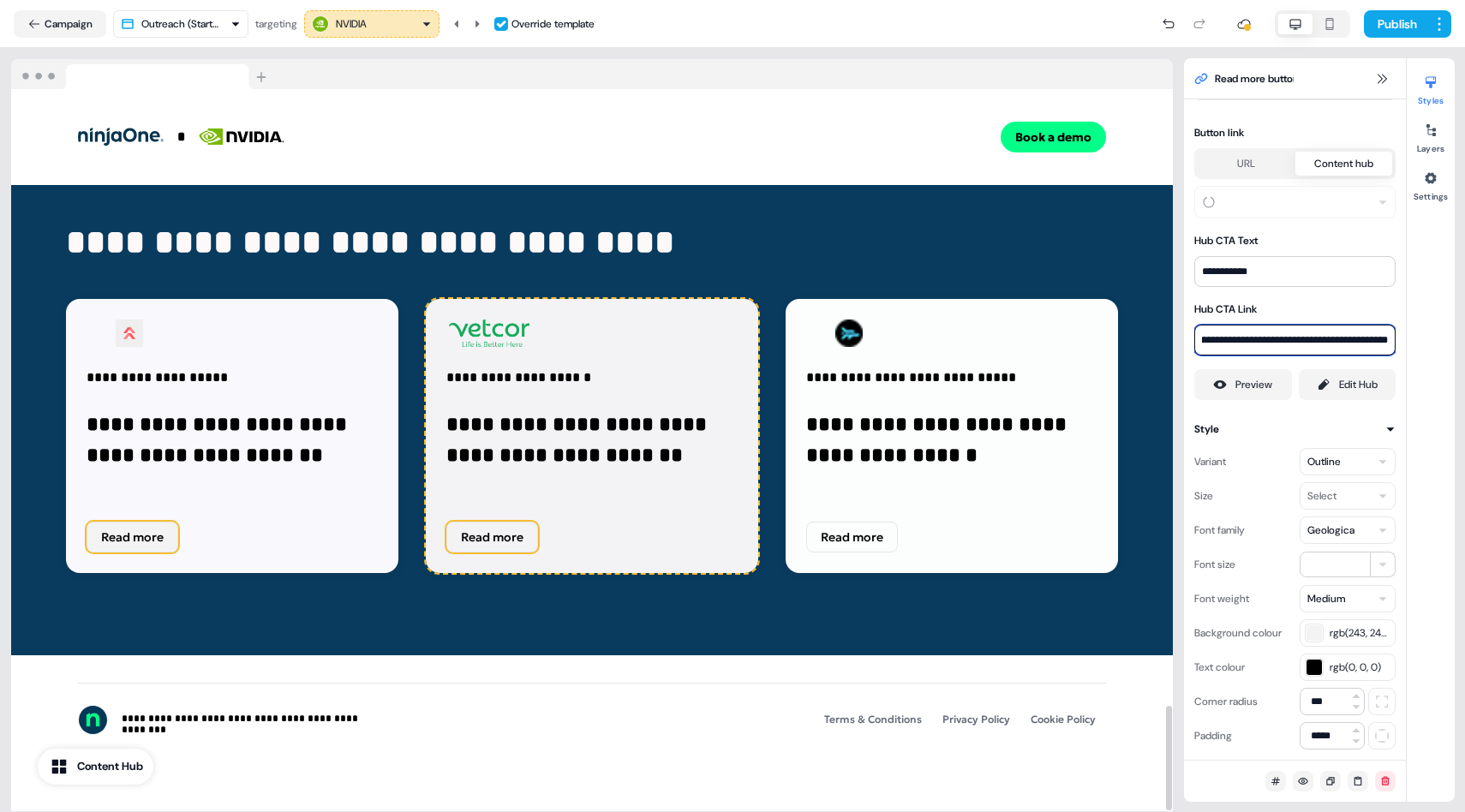 type on "**********" 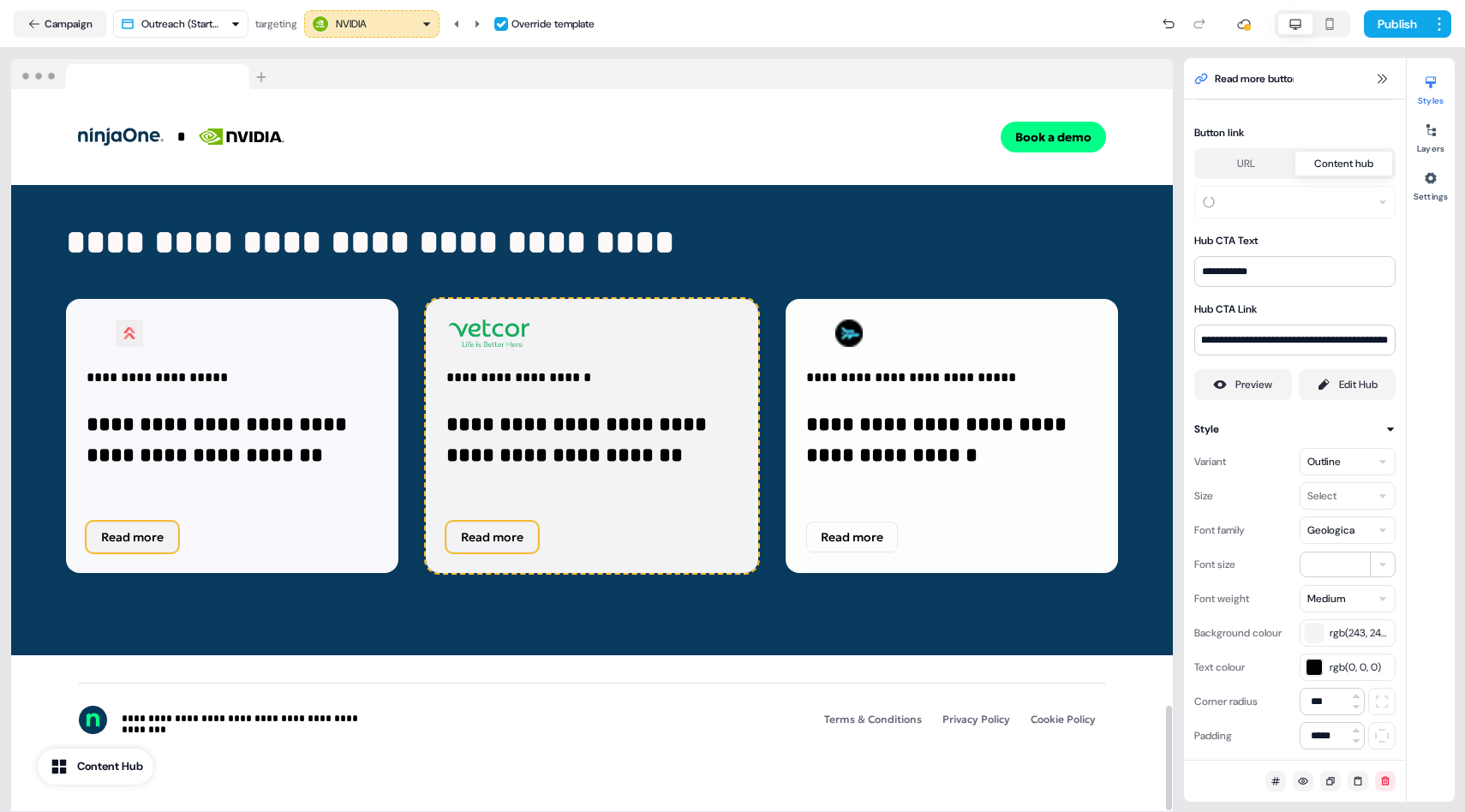 click on "Read more" at bounding box center (132, 537) 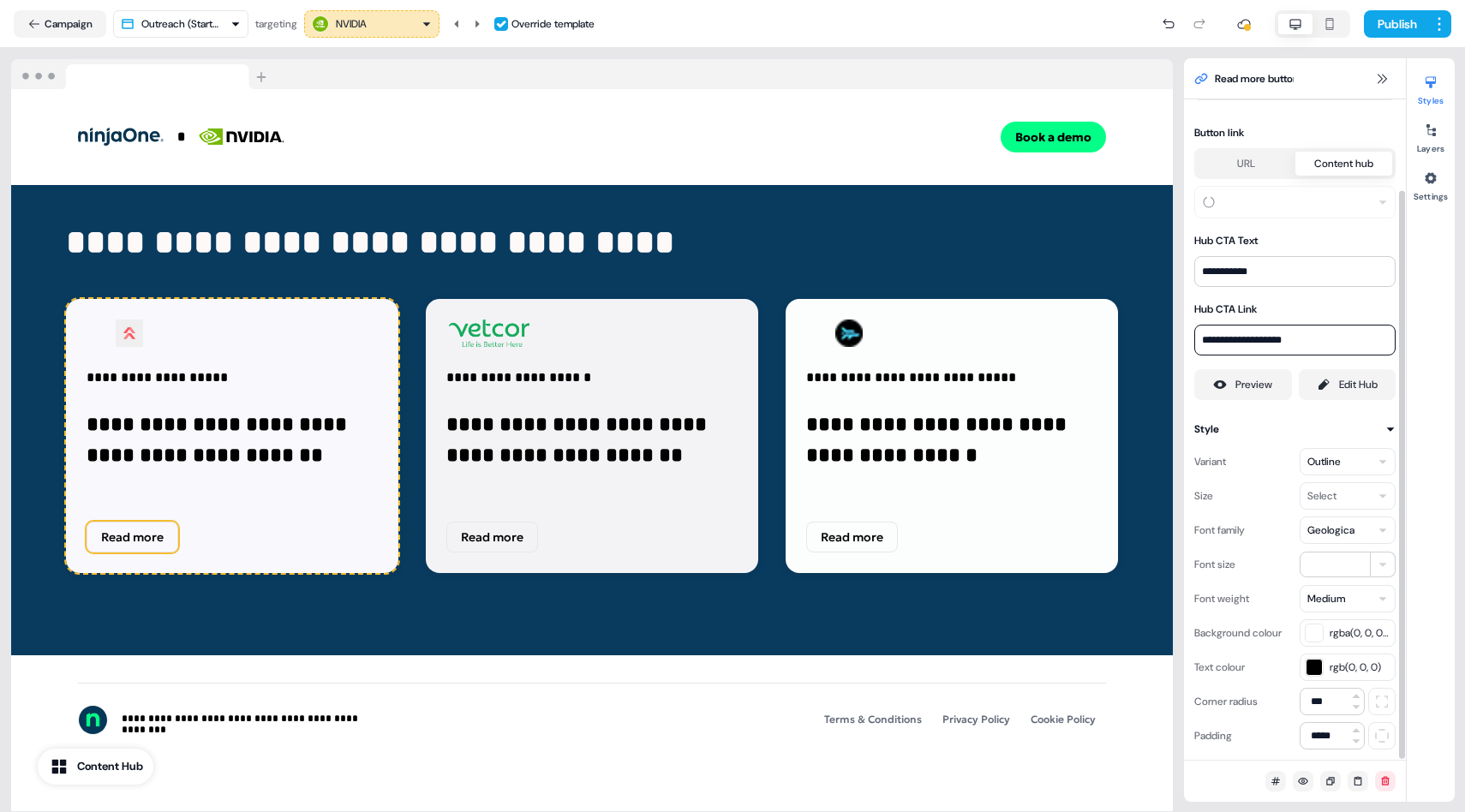 click on "**********" at bounding box center [1295, 340] 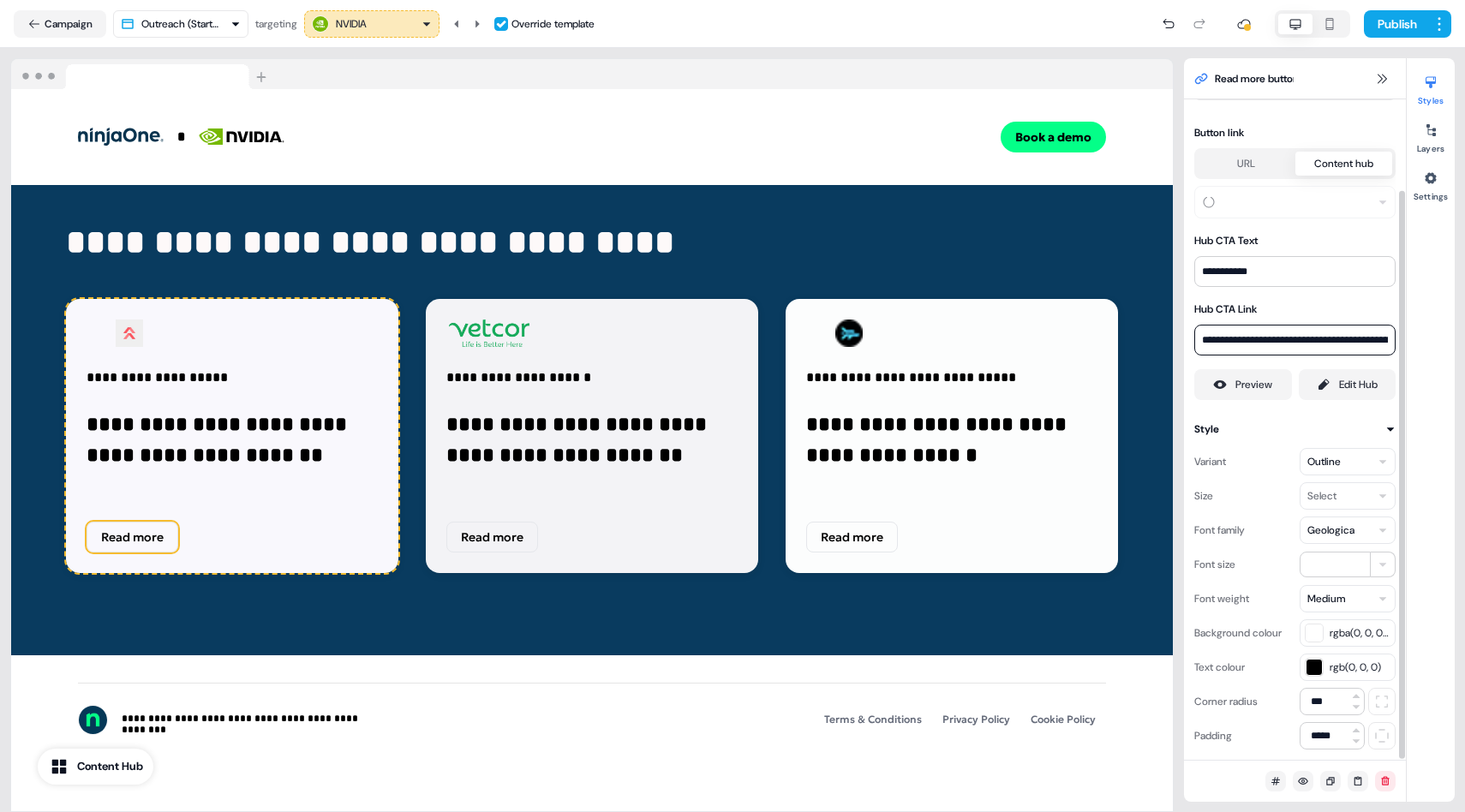 type on "**********" 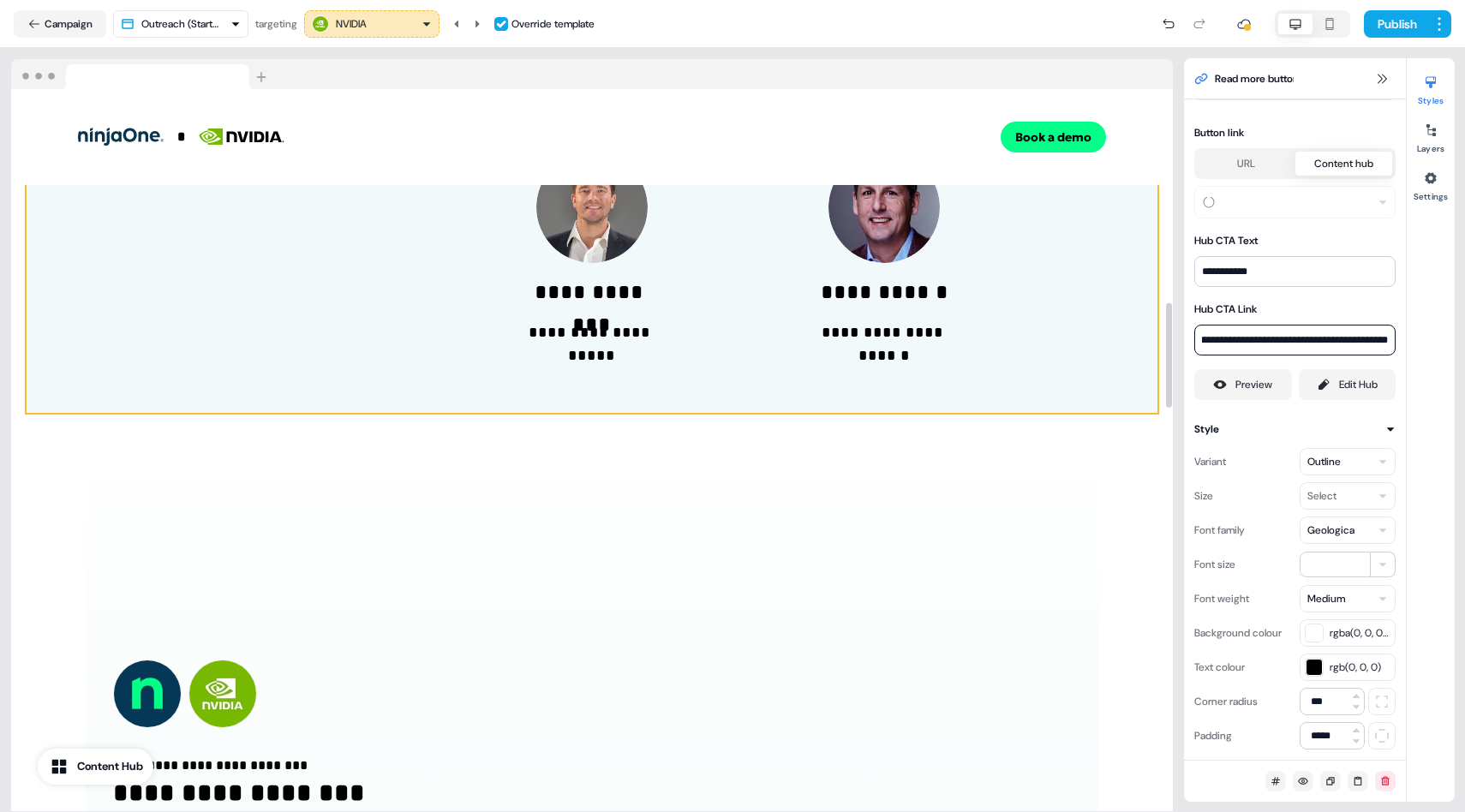 scroll, scrollTop: 1119, scrollLeft: 0, axis: vertical 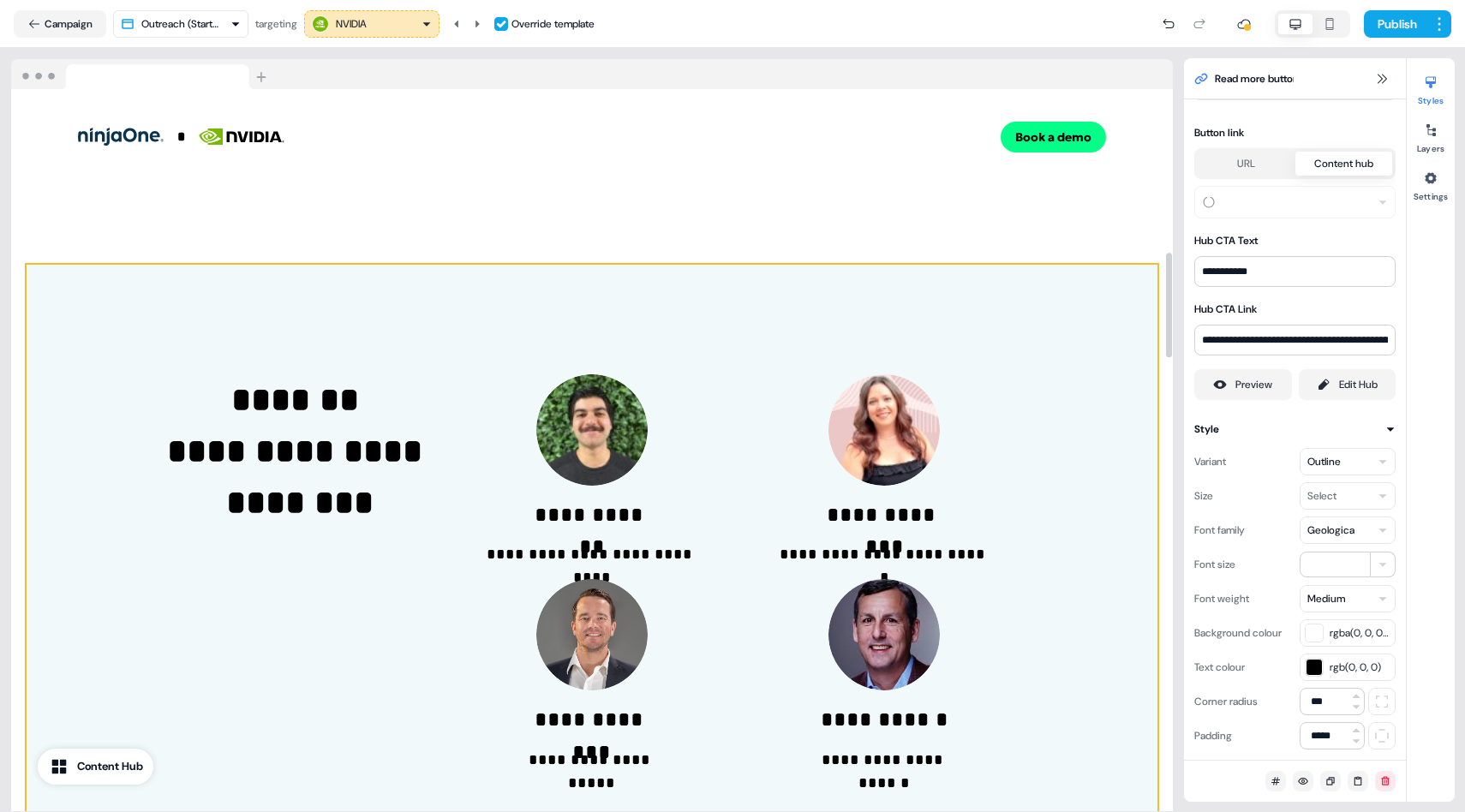 click on "**********" at bounding box center (592, 552) 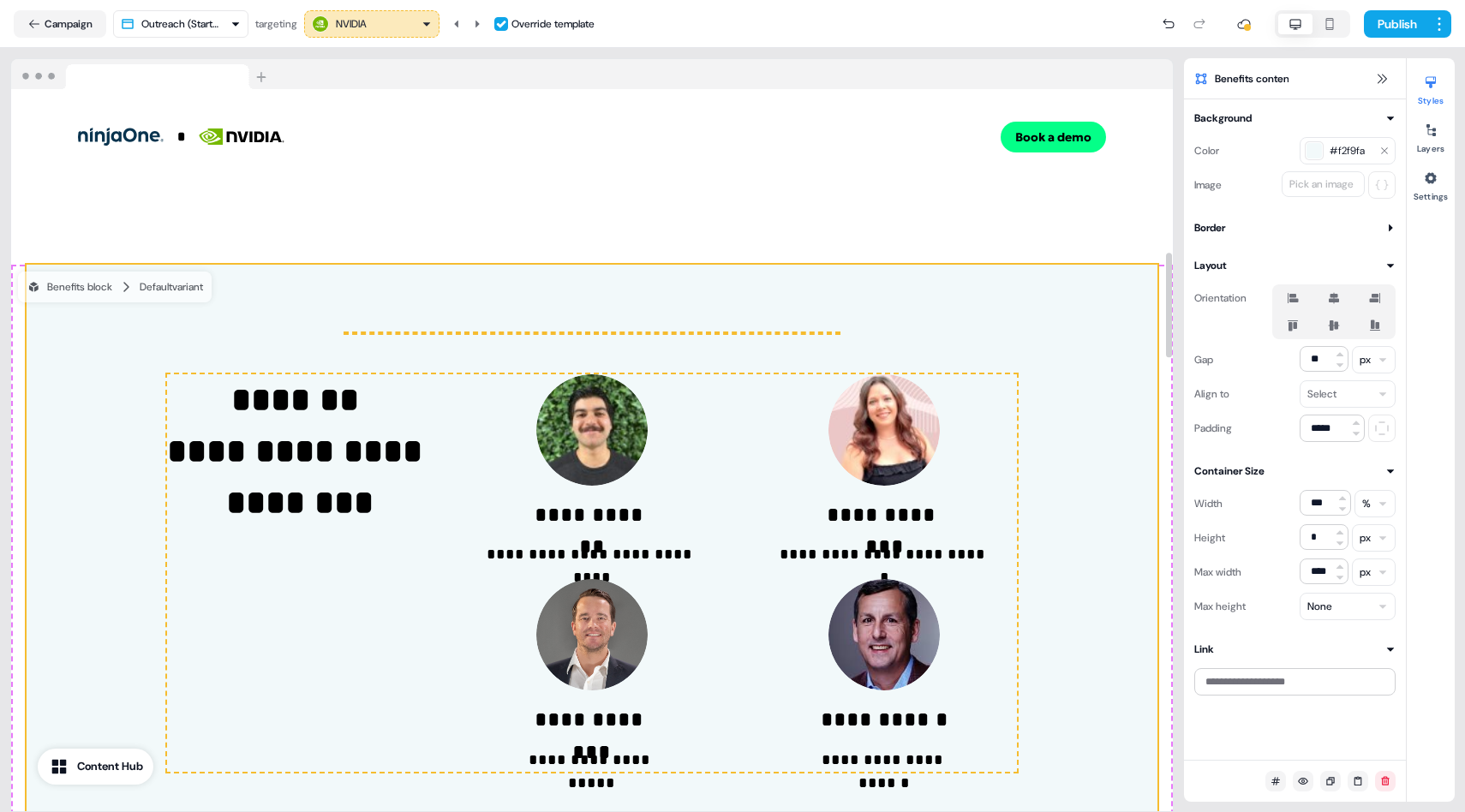 scroll, scrollTop: 0, scrollLeft: 0, axis: both 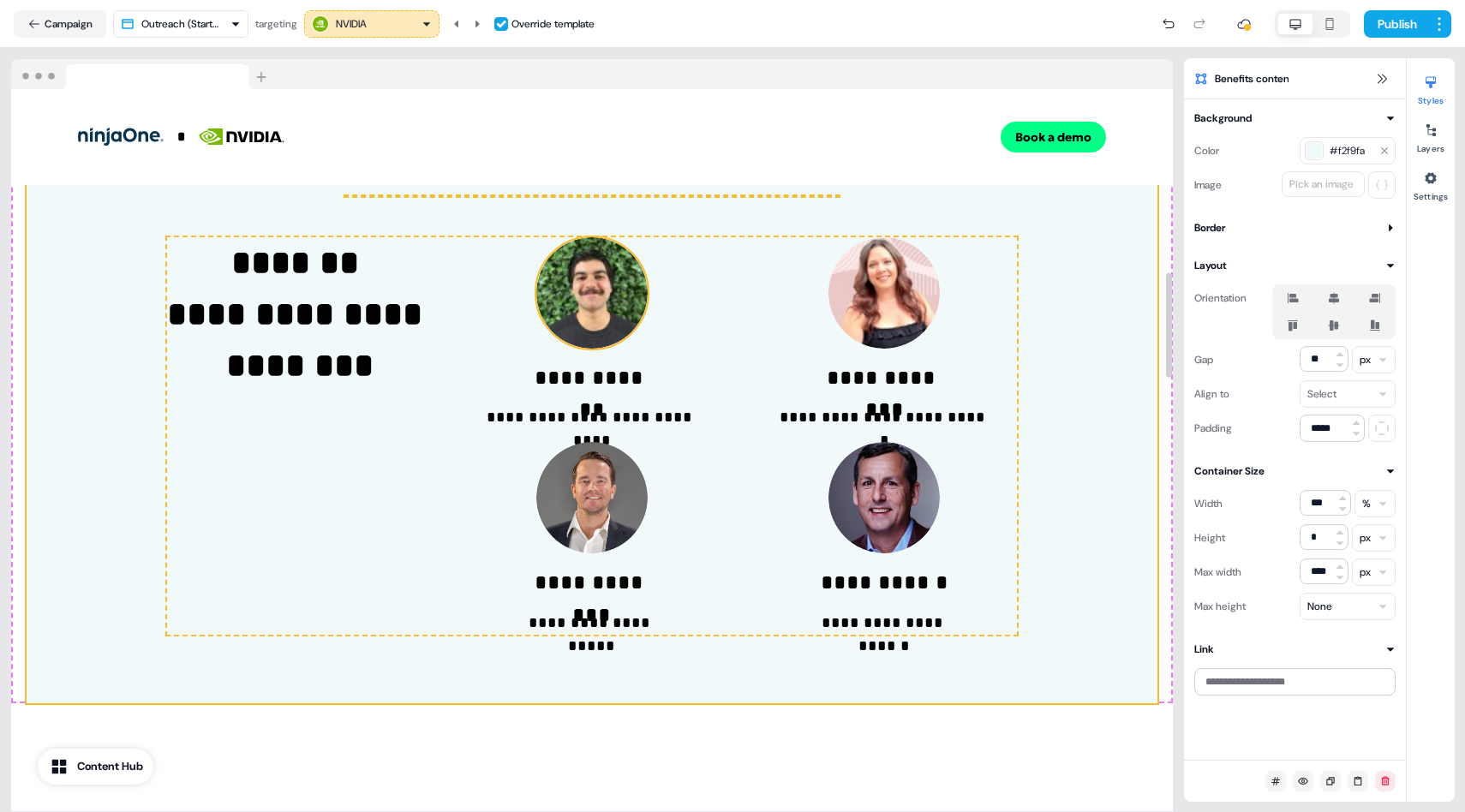 click at bounding box center (592, 293) 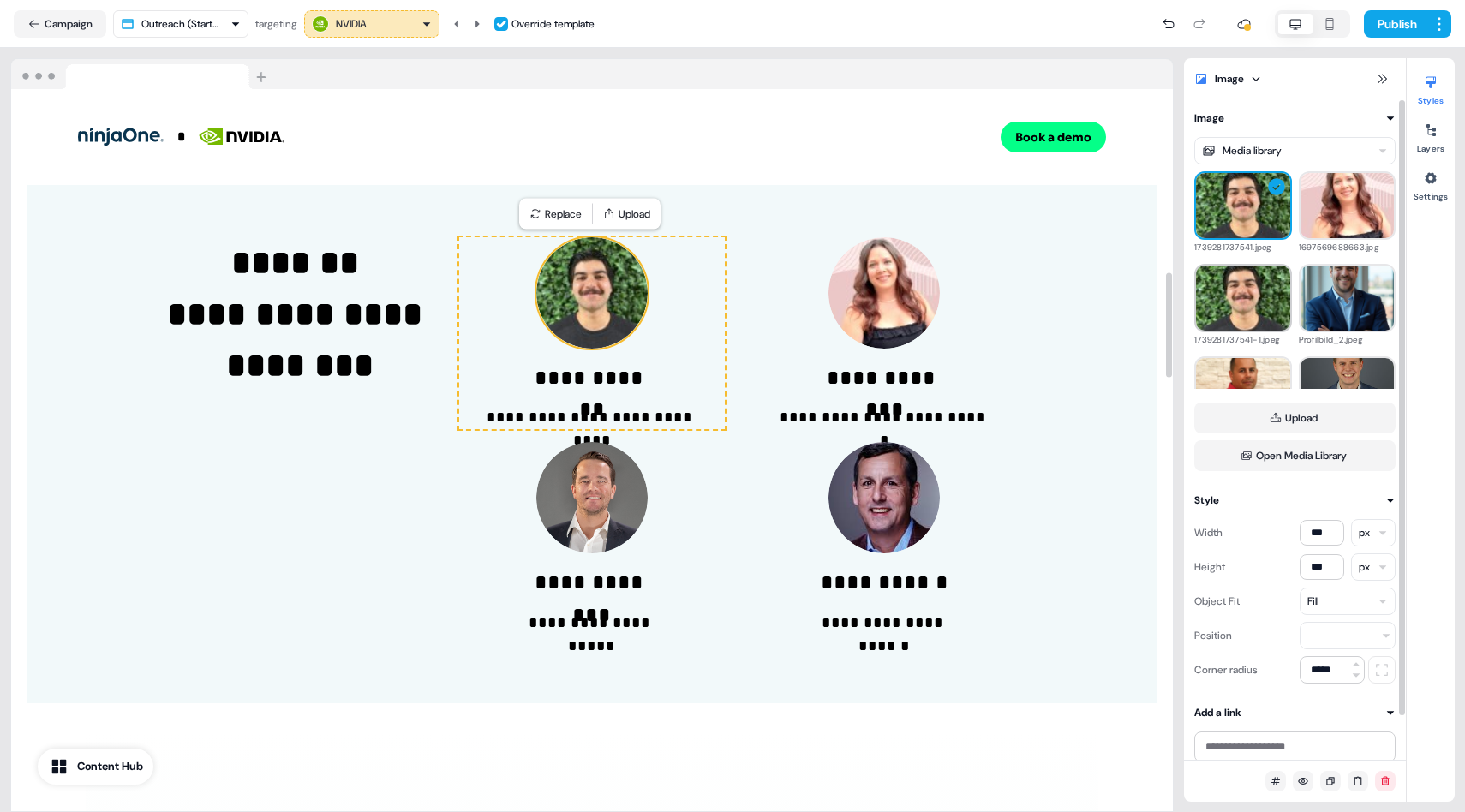 click at bounding box center (1243, 298) 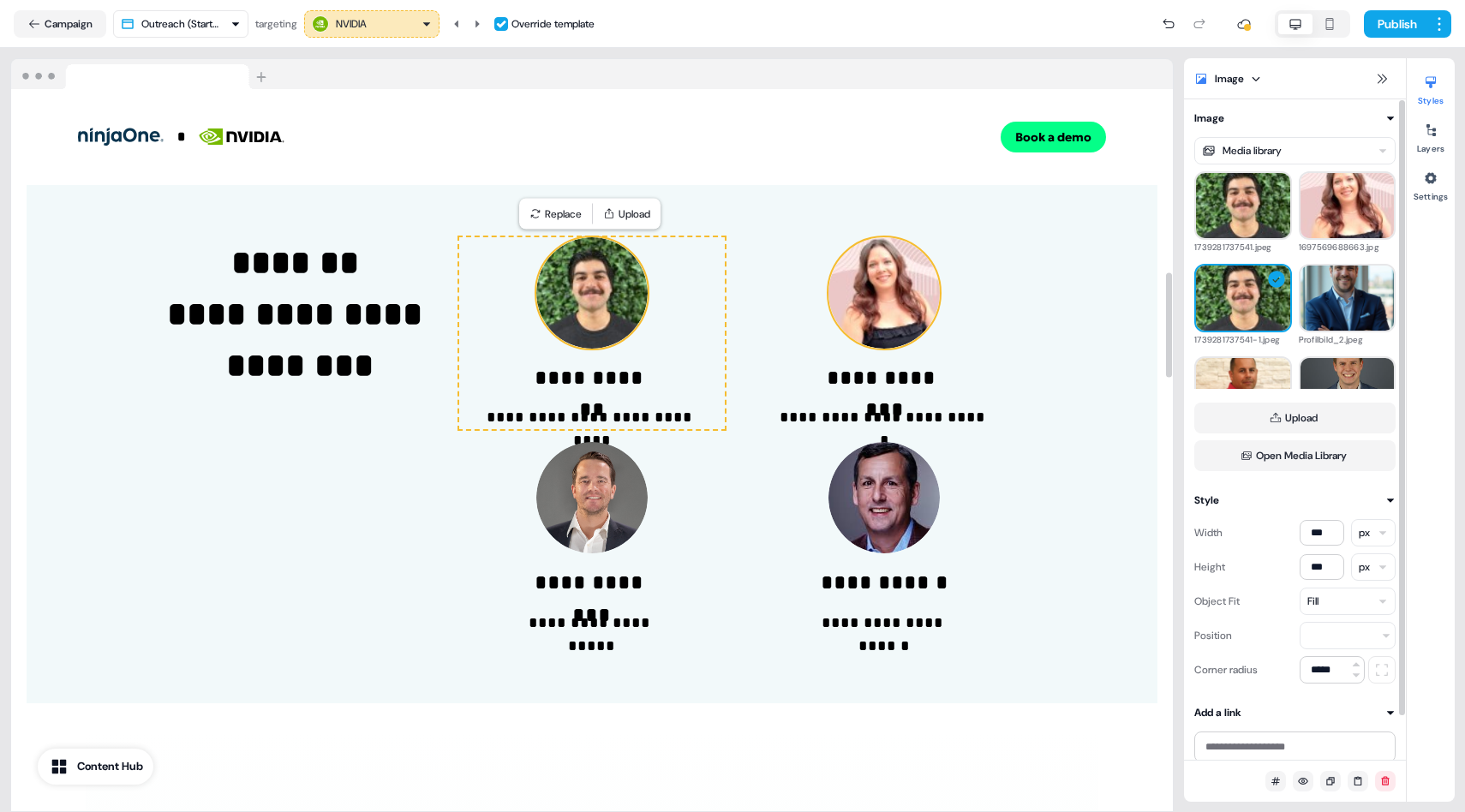 click at bounding box center (884, 293) 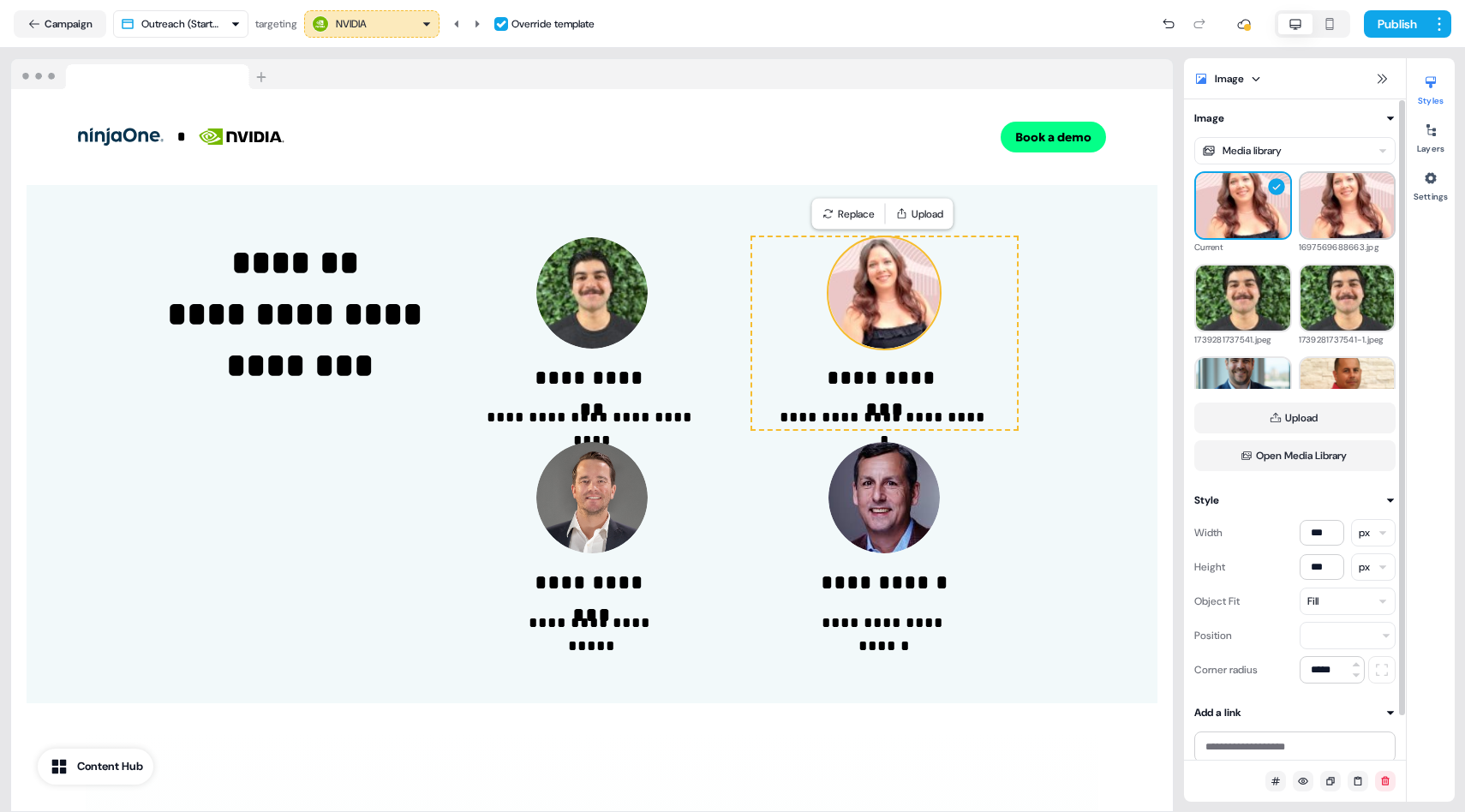click at bounding box center (1348, 206) 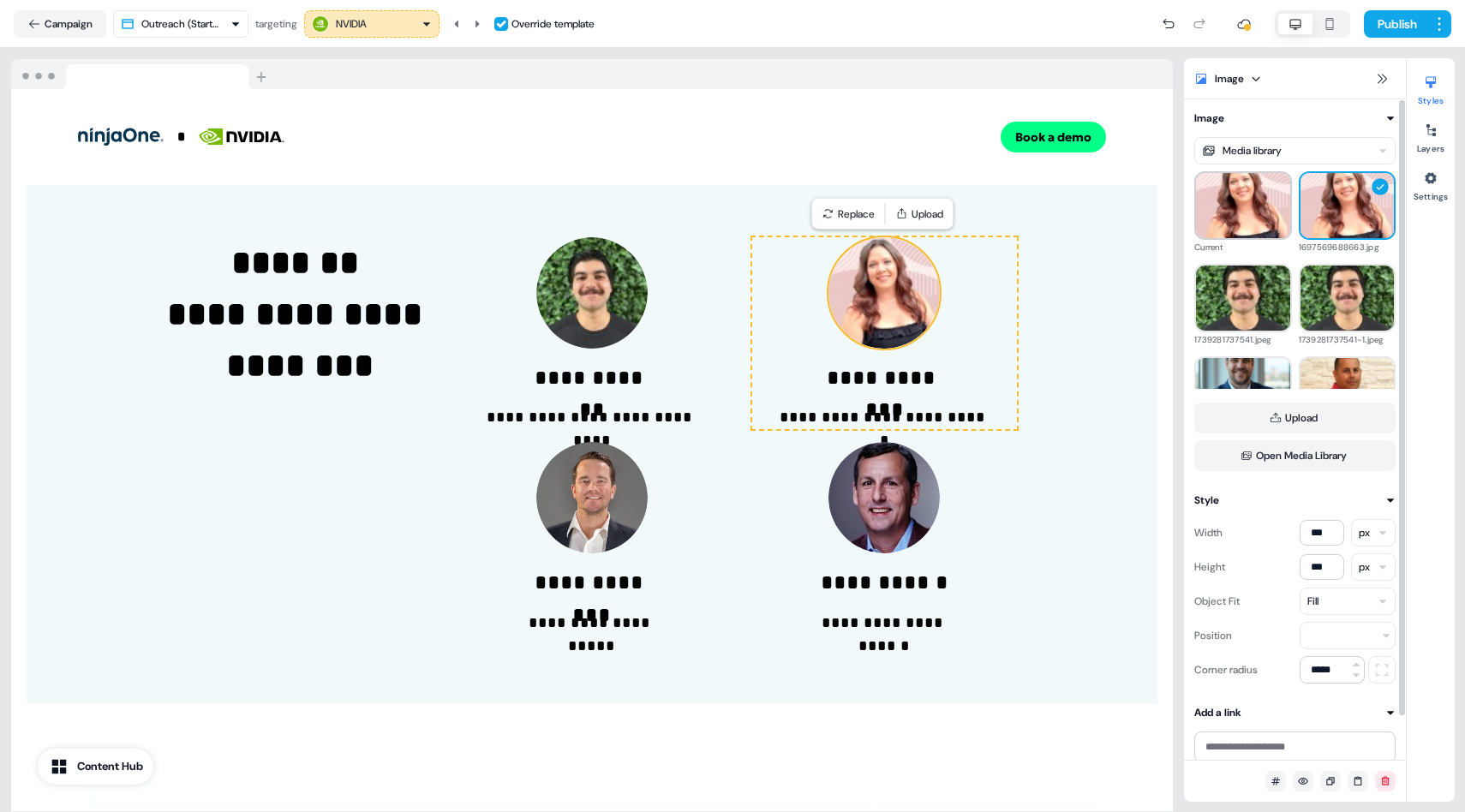 click at bounding box center [1243, 206] 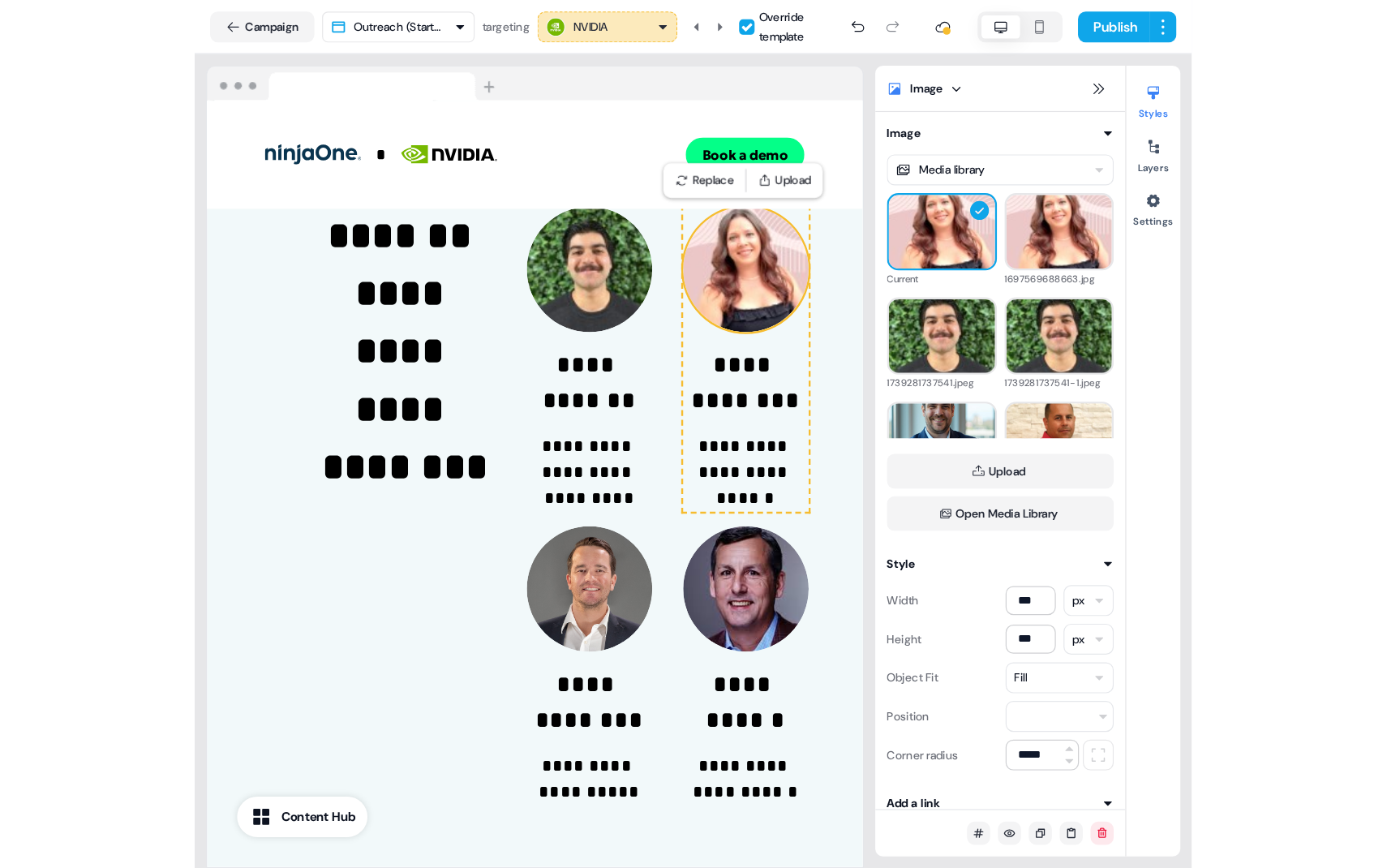 scroll, scrollTop: 1334, scrollLeft: 0, axis: vertical 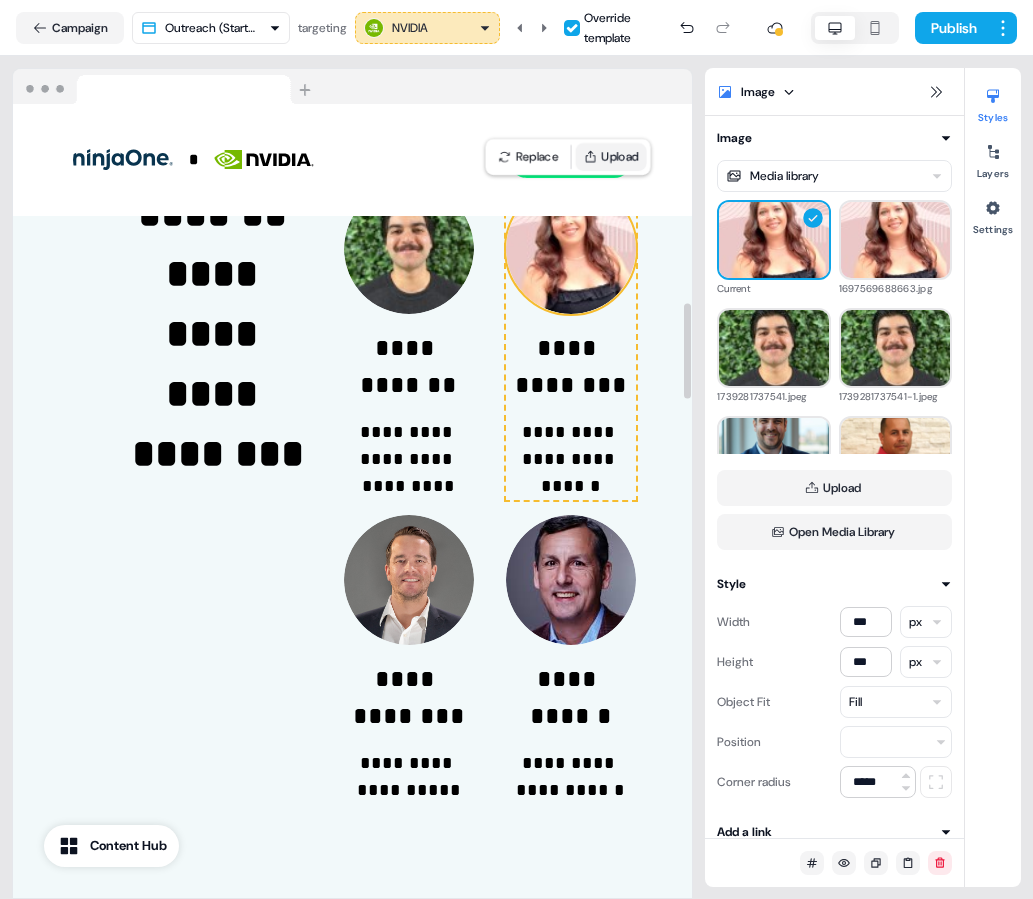 click on "Upload" at bounding box center [611, 157] 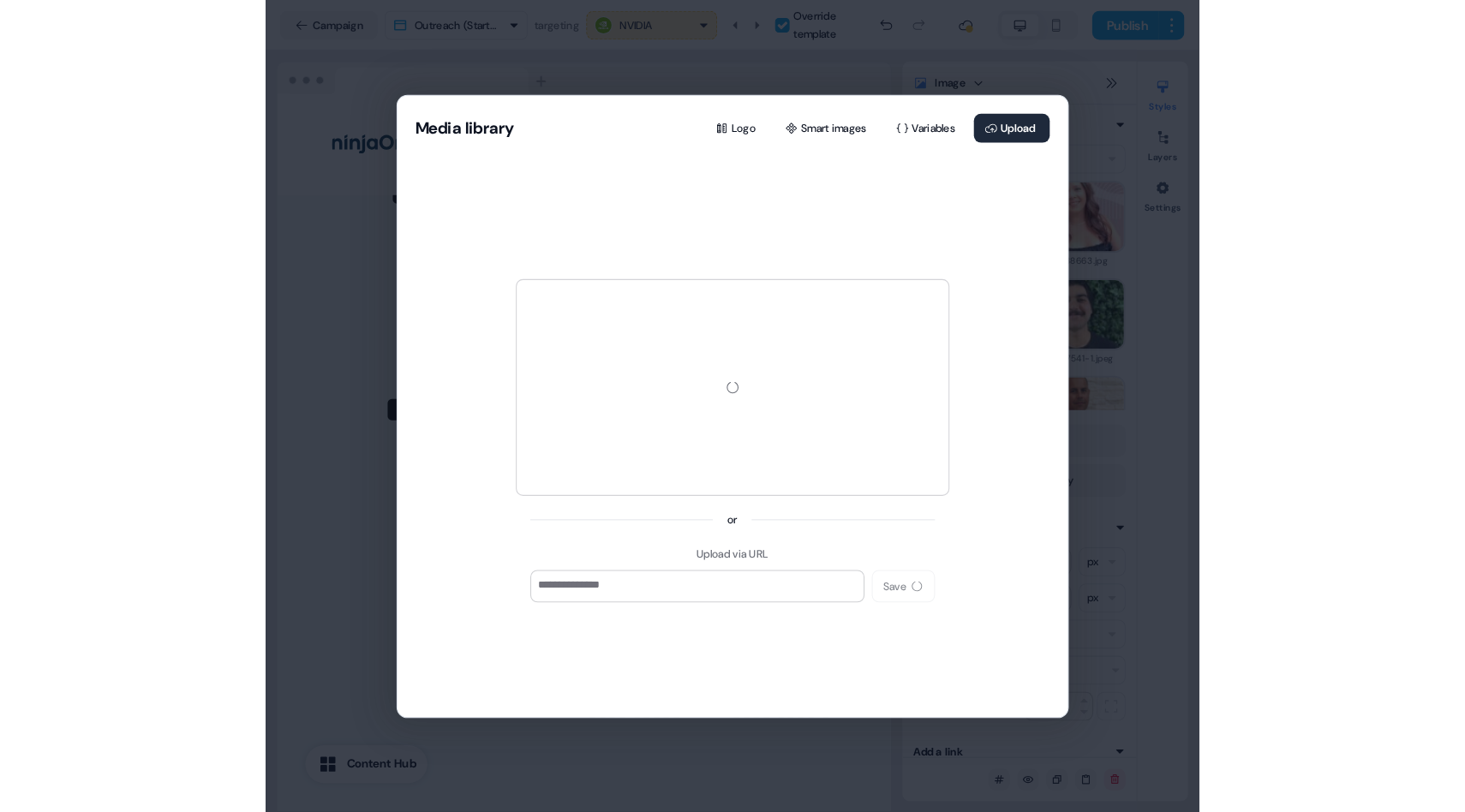scroll, scrollTop: 1335, scrollLeft: 0, axis: vertical 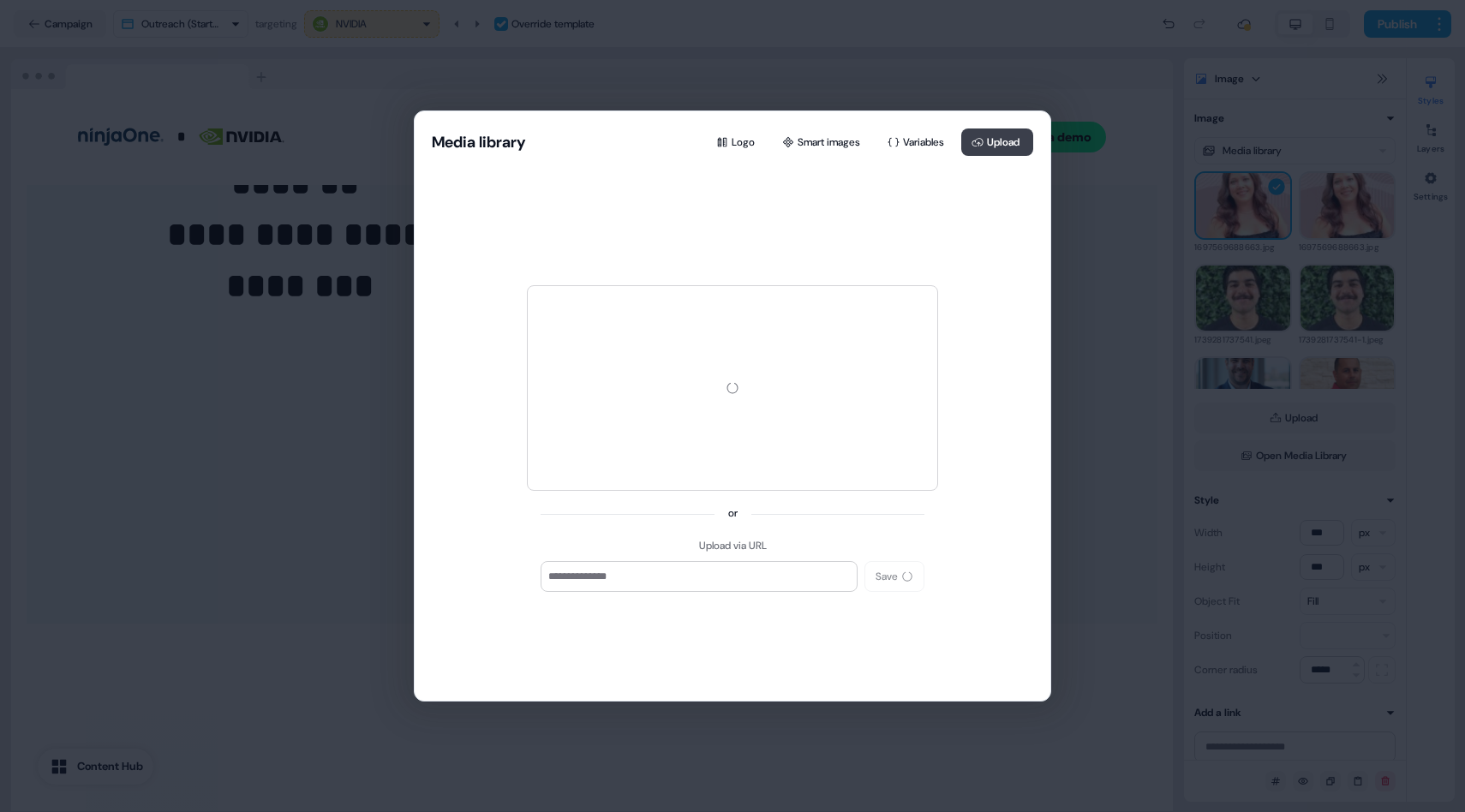 click on "Upload" at bounding box center (997, 142) 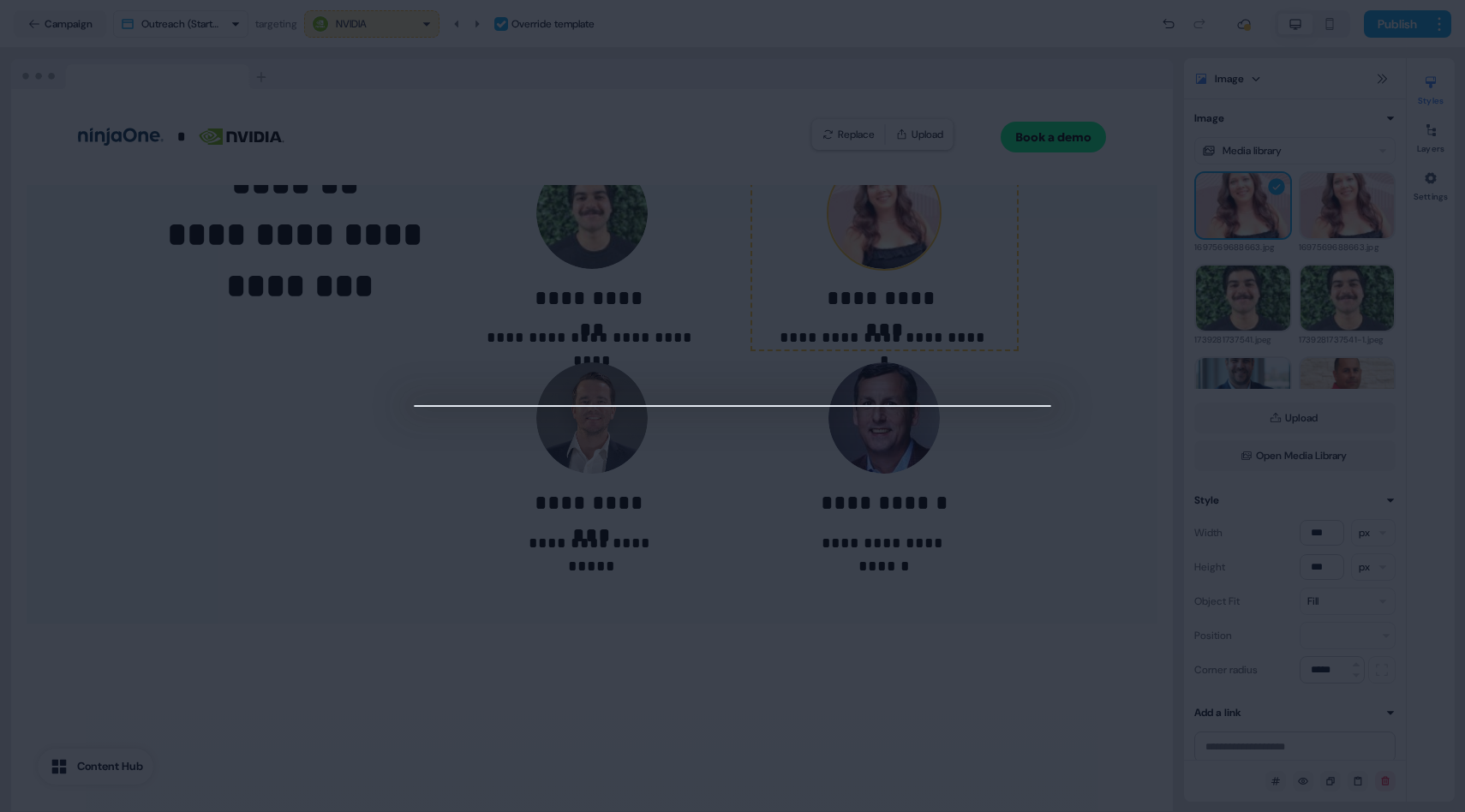 click at bounding box center (732, 406) 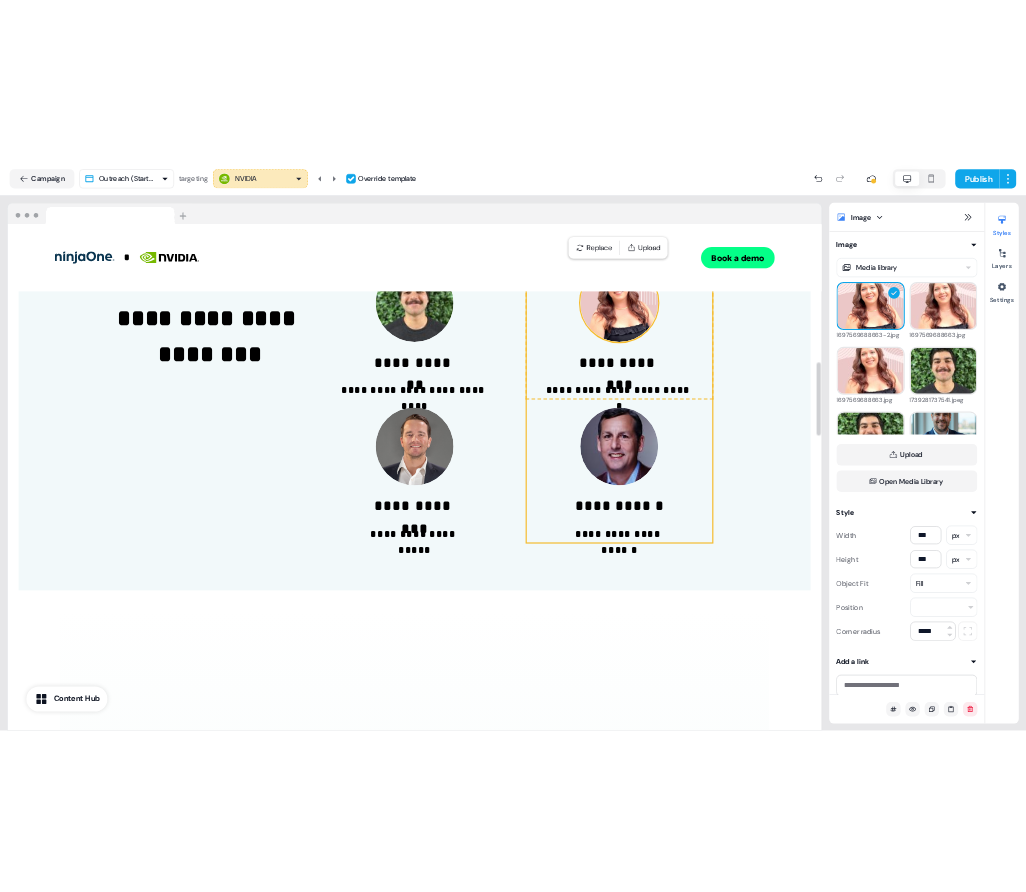 scroll, scrollTop: 1439, scrollLeft: 0, axis: vertical 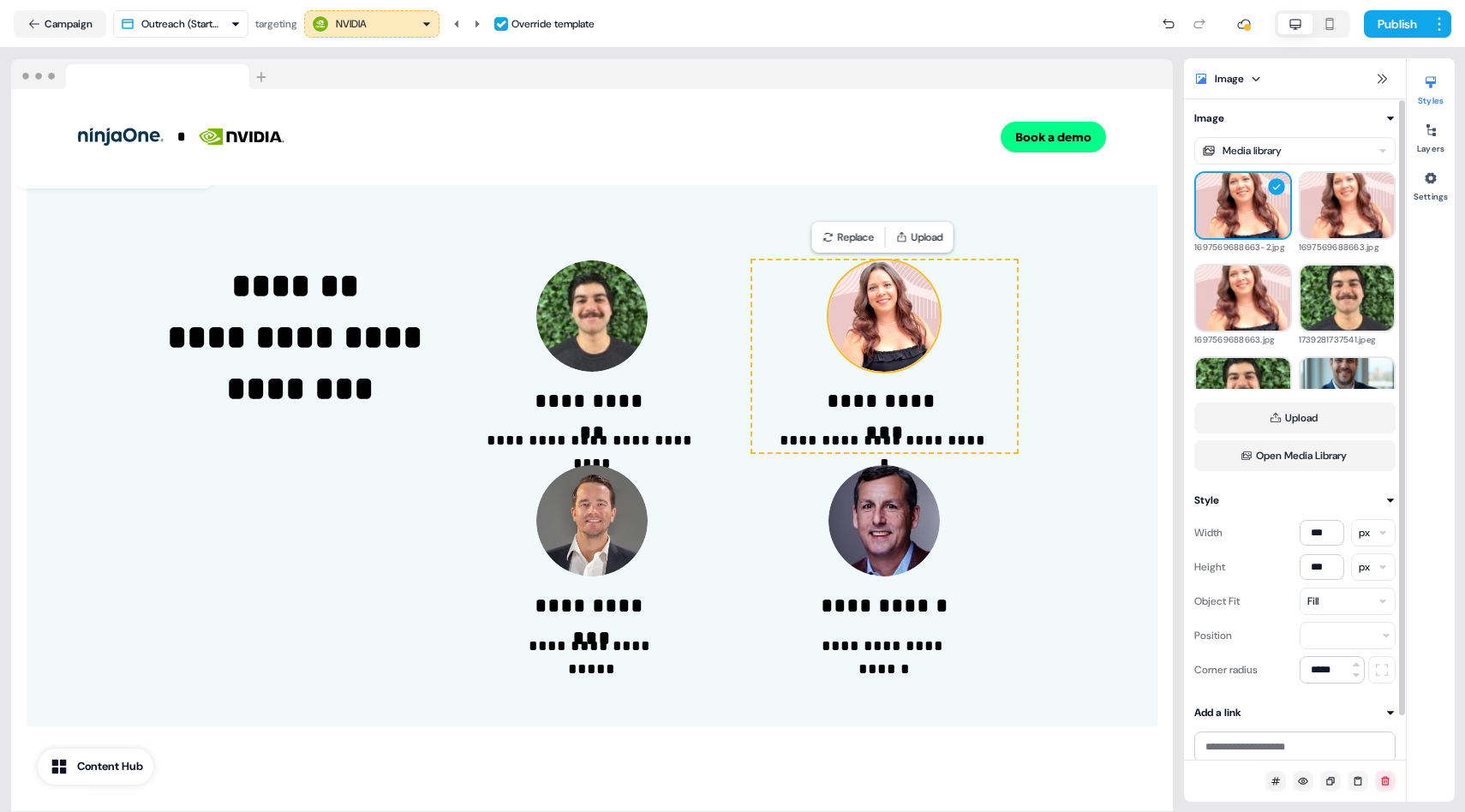 click at bounding box center [1243, 206] 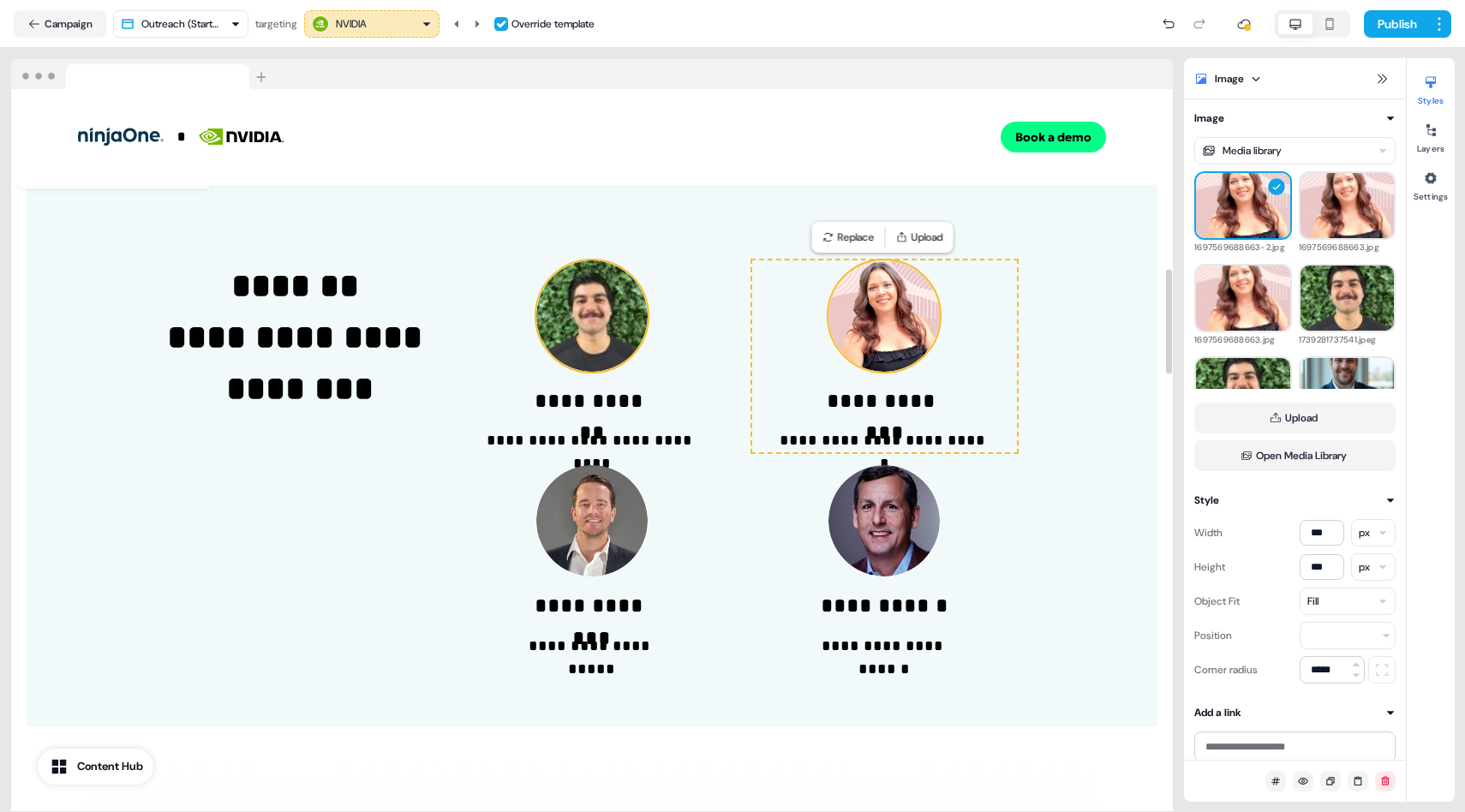 click at bounding box center (592, 316) 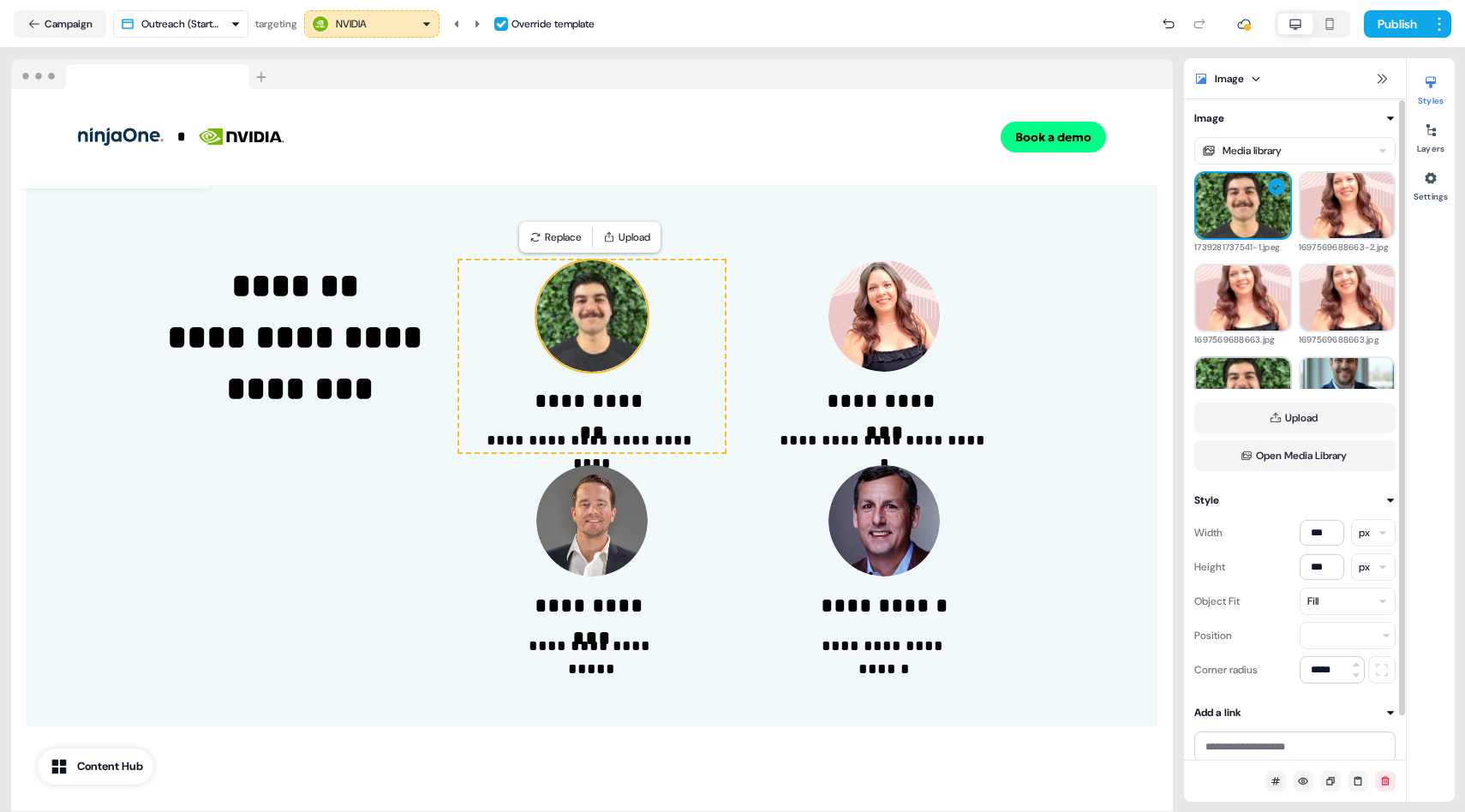 click at bounding box center (1243, 391) 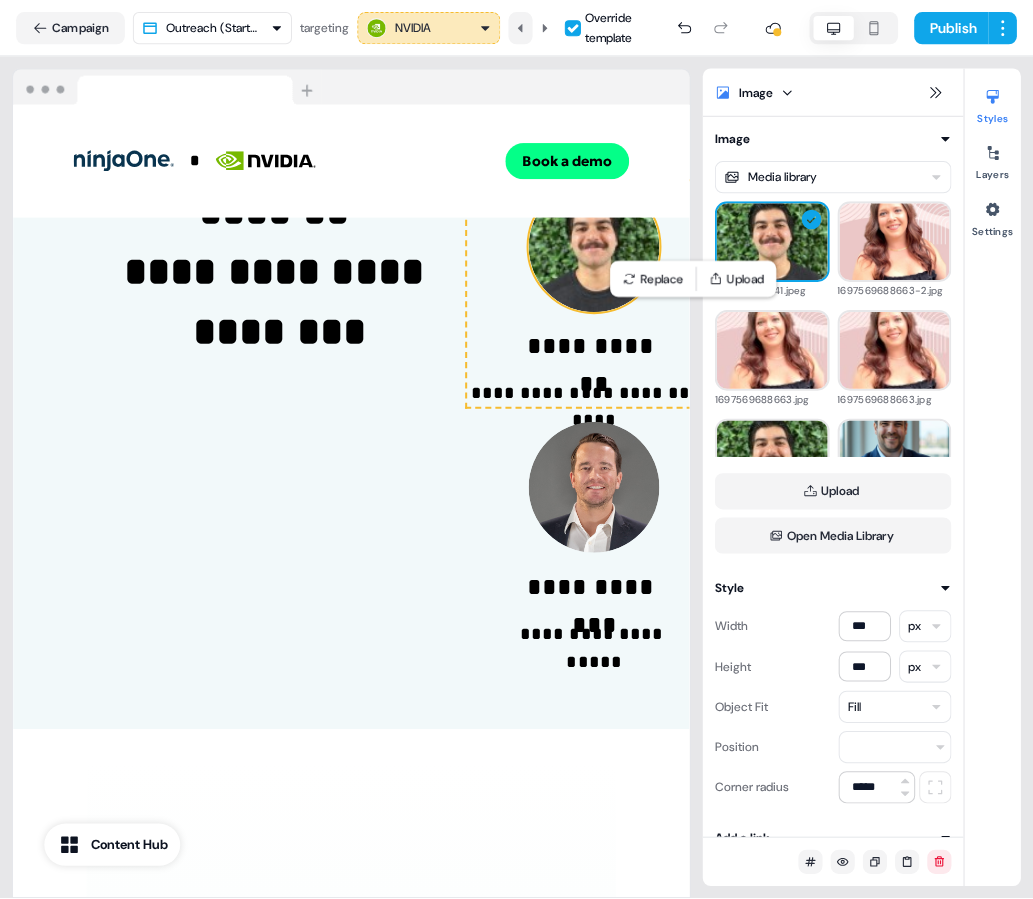 scroll, scrollTop: 1587, scrollLeft: 0, axis: vertical 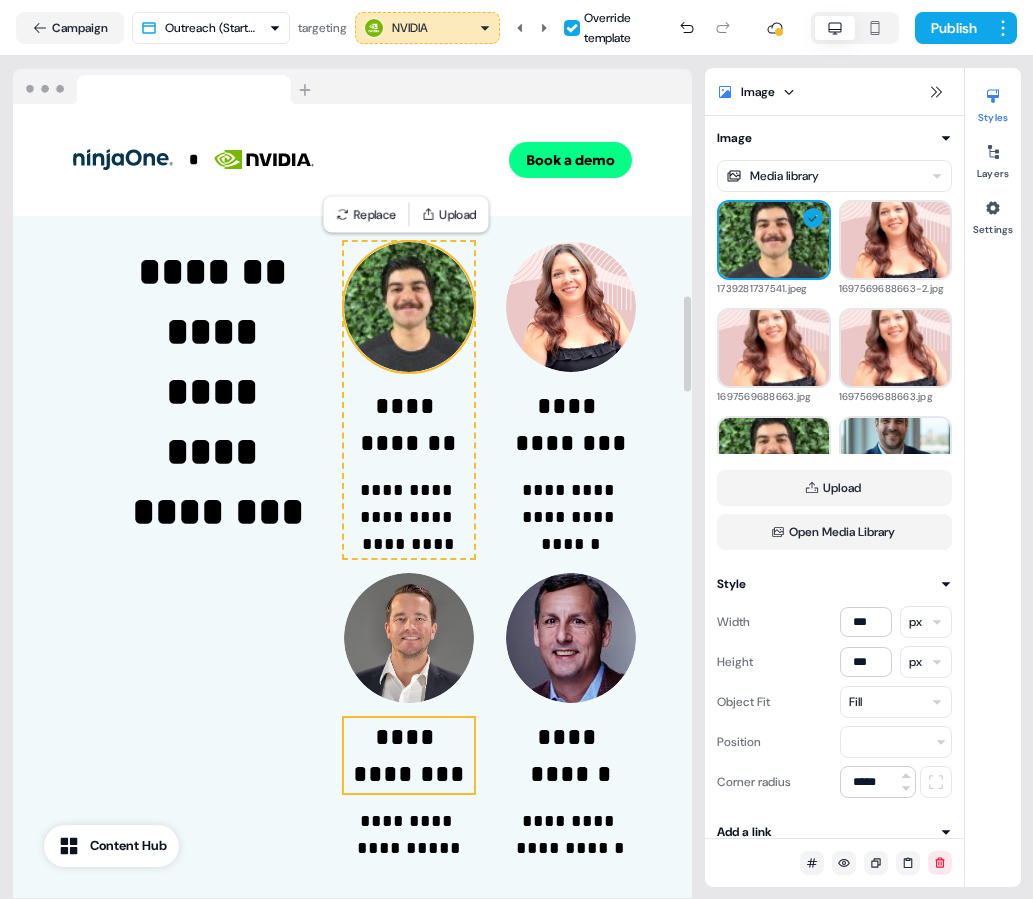 drag, startPoint x: 392, startPoint y: 895, endPoint x: 405, endPoint y: 779, distance: 116.72617 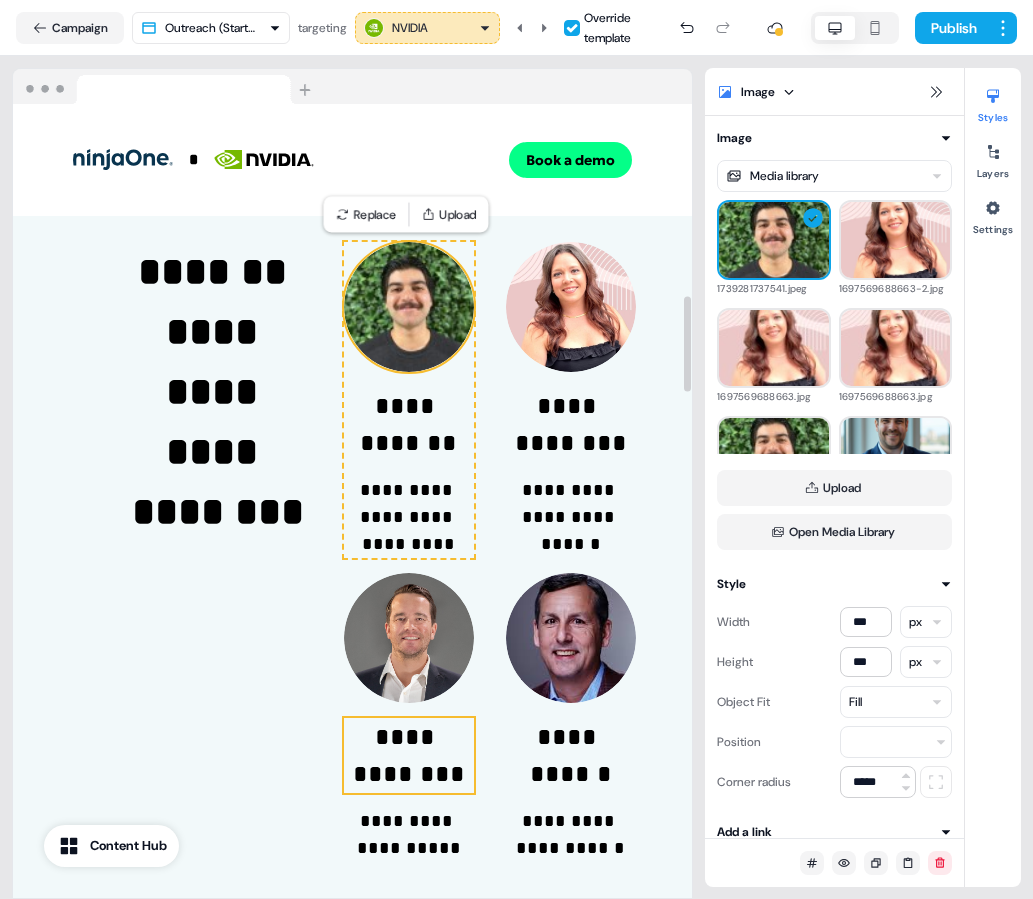 click on "**********" at bounding box center [352, 541] 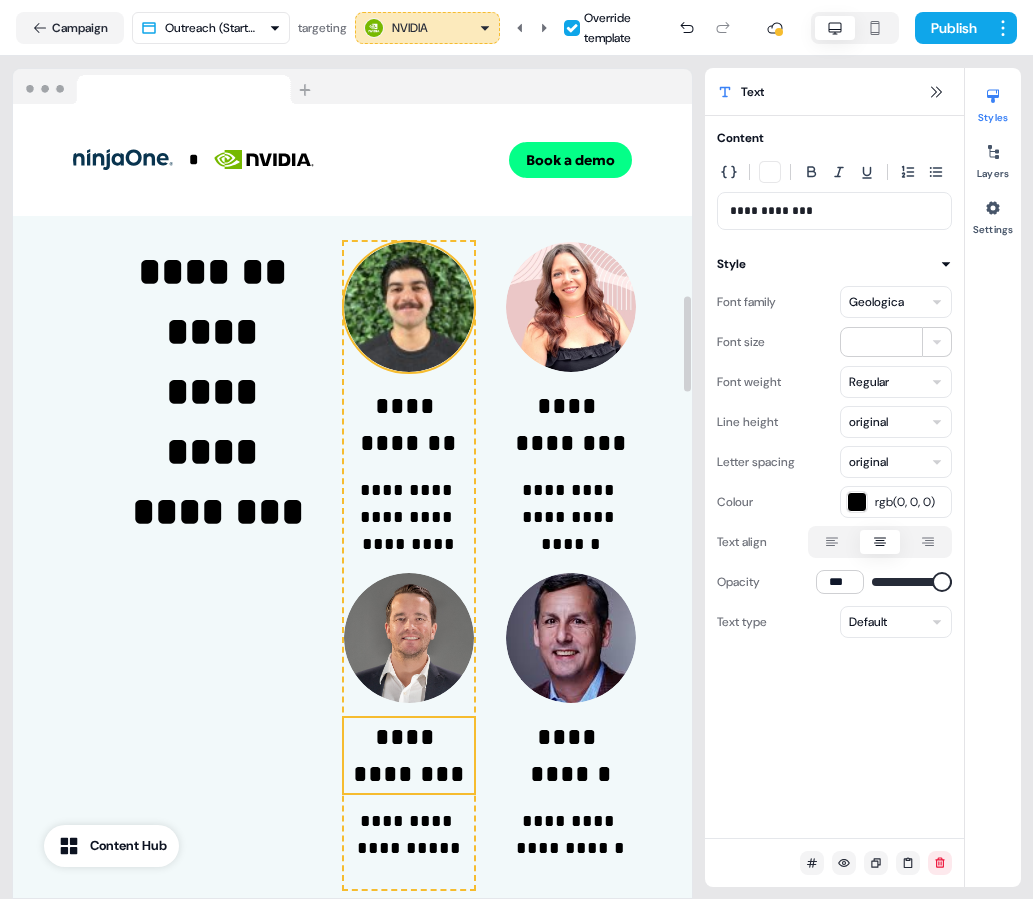 click at bounding box center (409, 307) 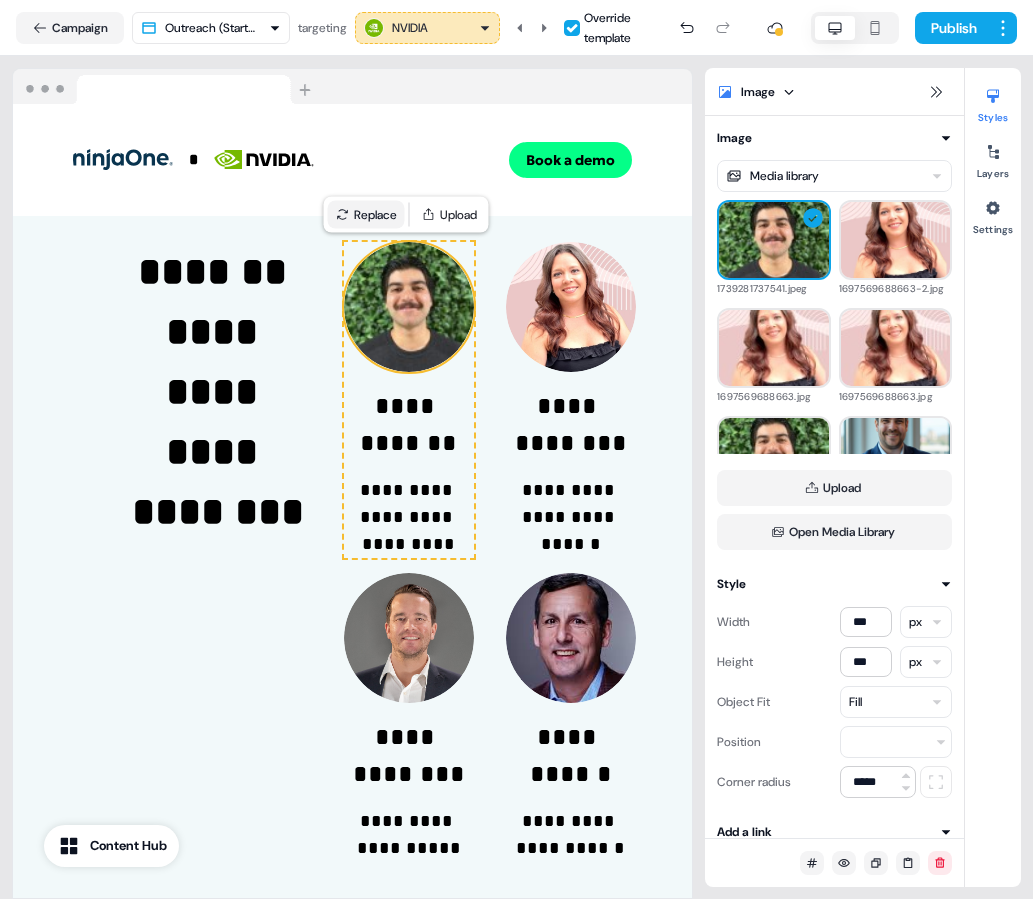 click on "Replace" at bounding box center (366, 215) 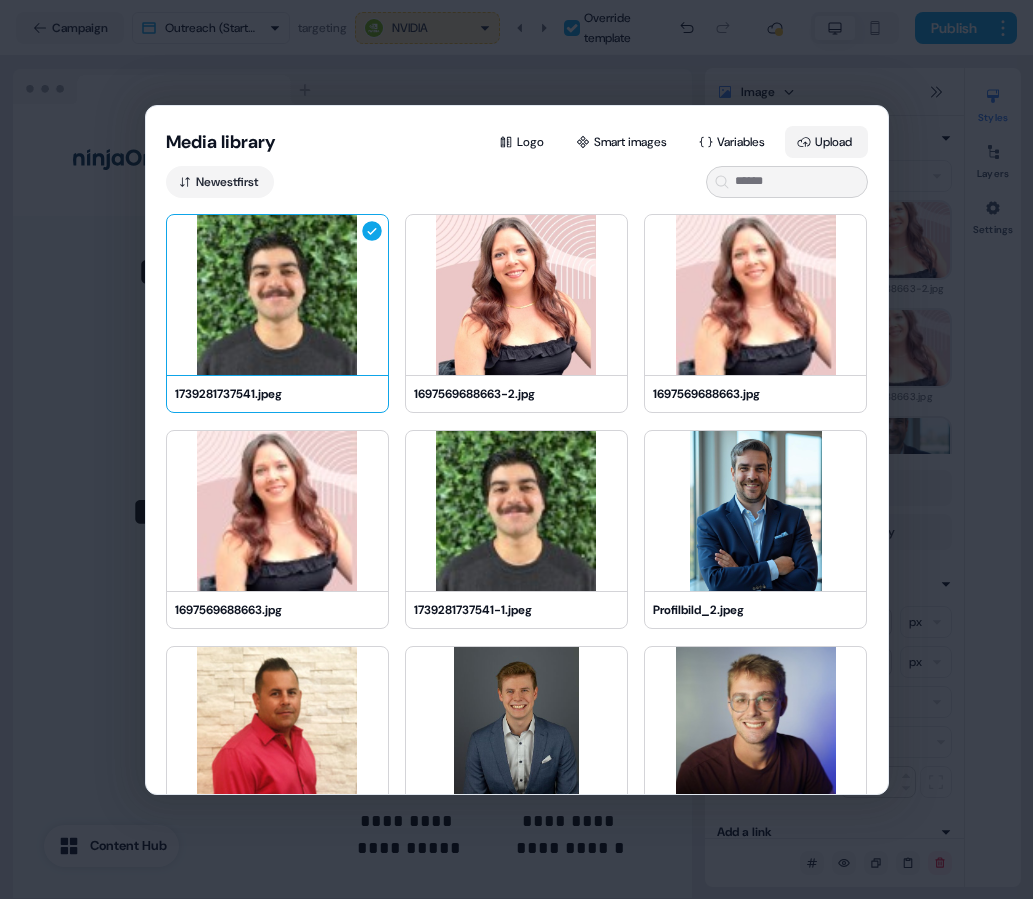 click on "Upload" at bounding box center [826, 142] 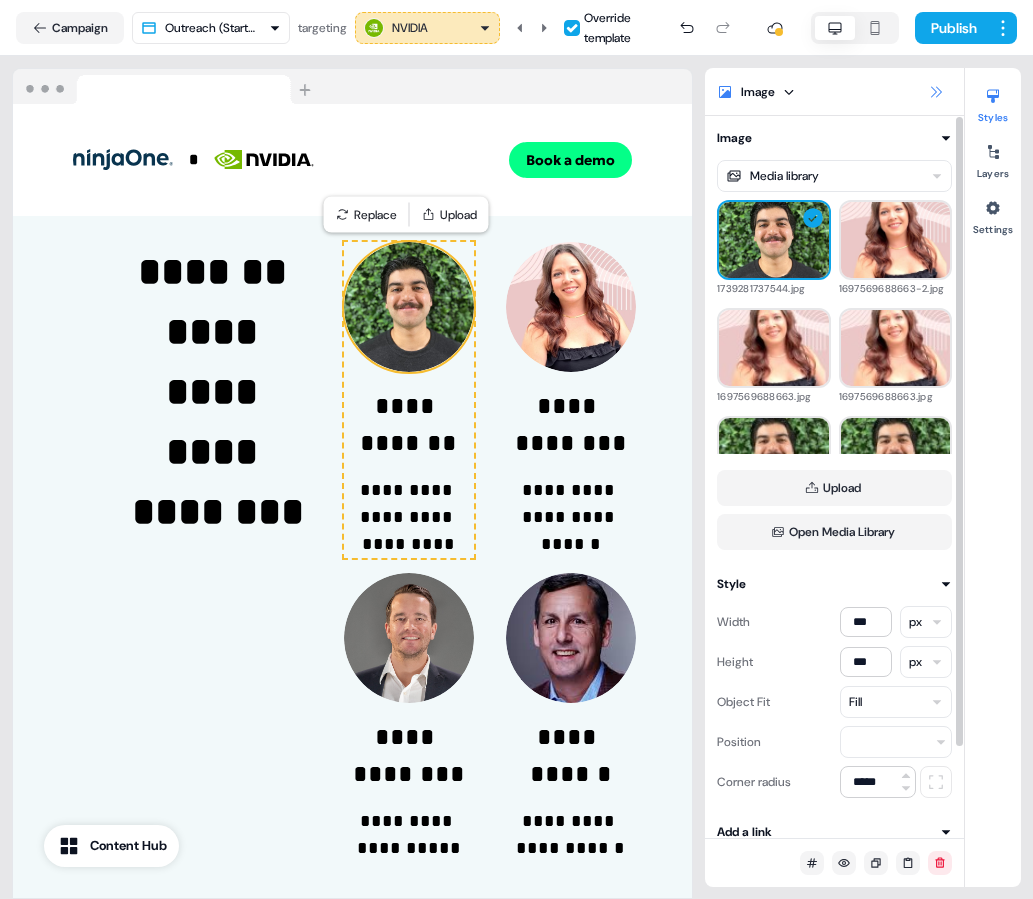 click 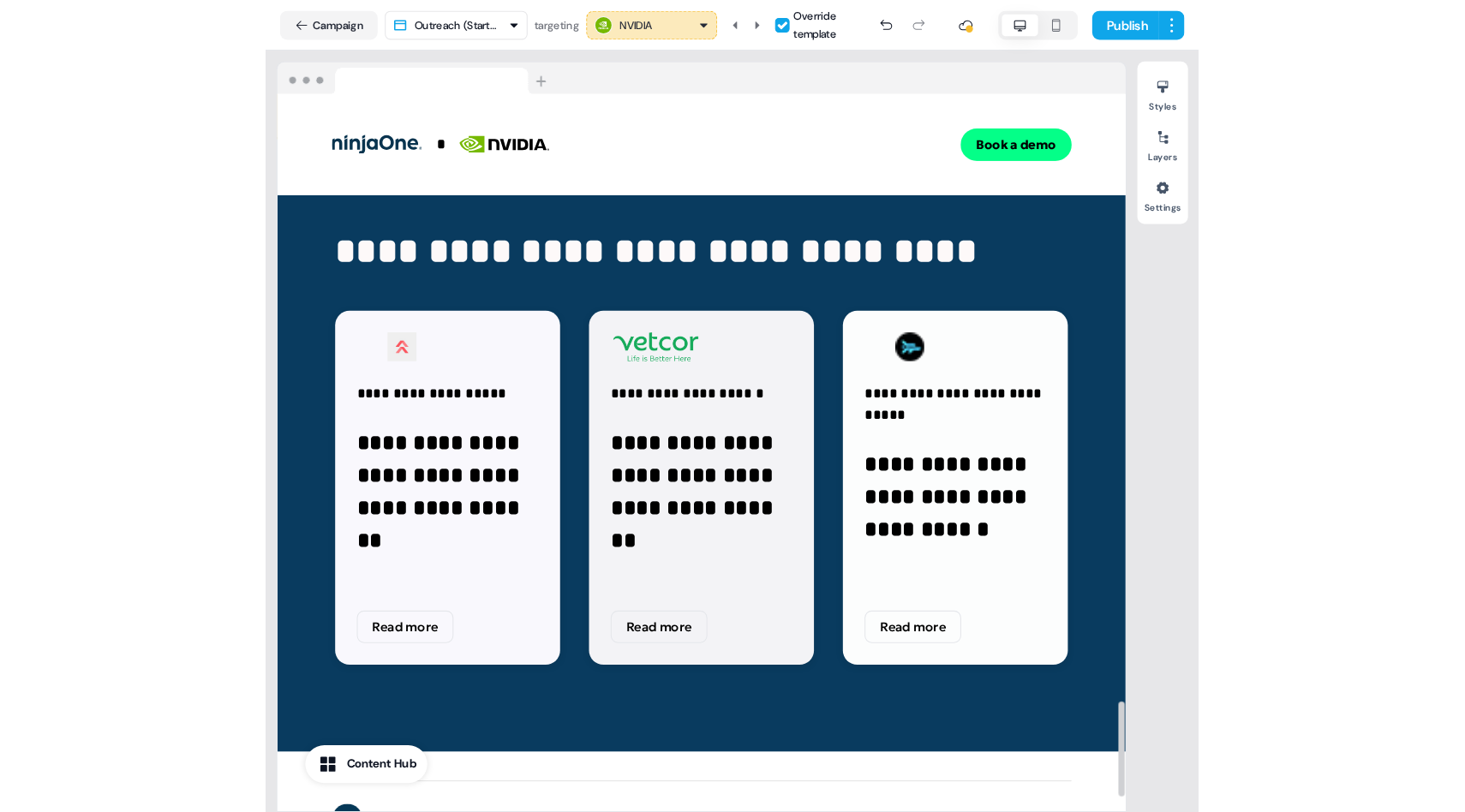 scroll, scrollTop: 4419, scrollLeft: 0, axis: vertical 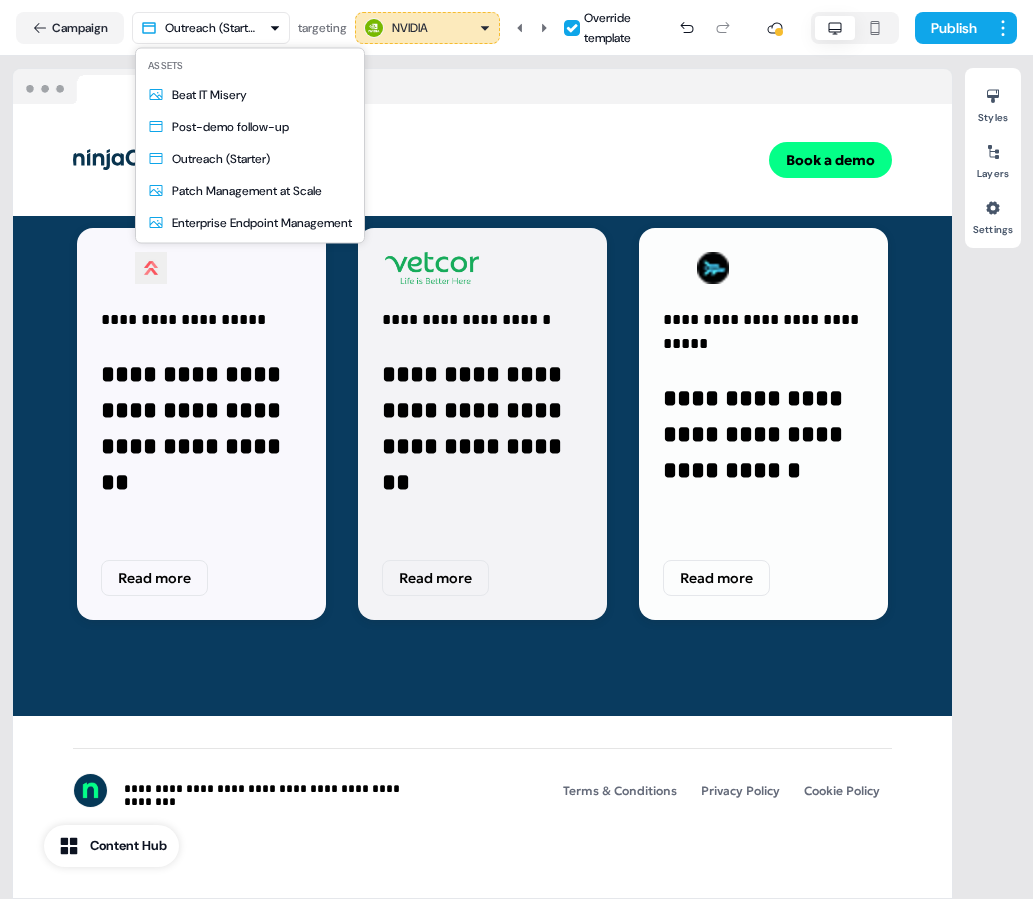 click on "**********" at bounding box center [516, 449] 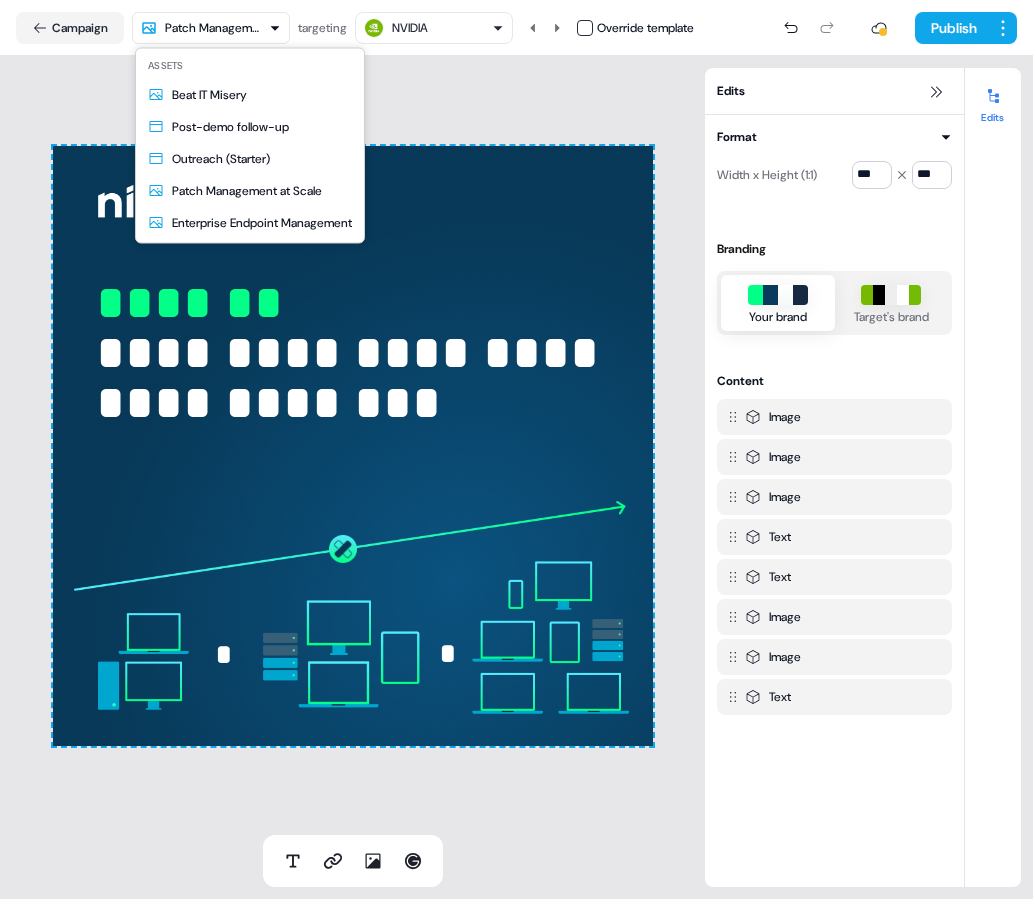click on "**********" at bounding box center [516, 449] 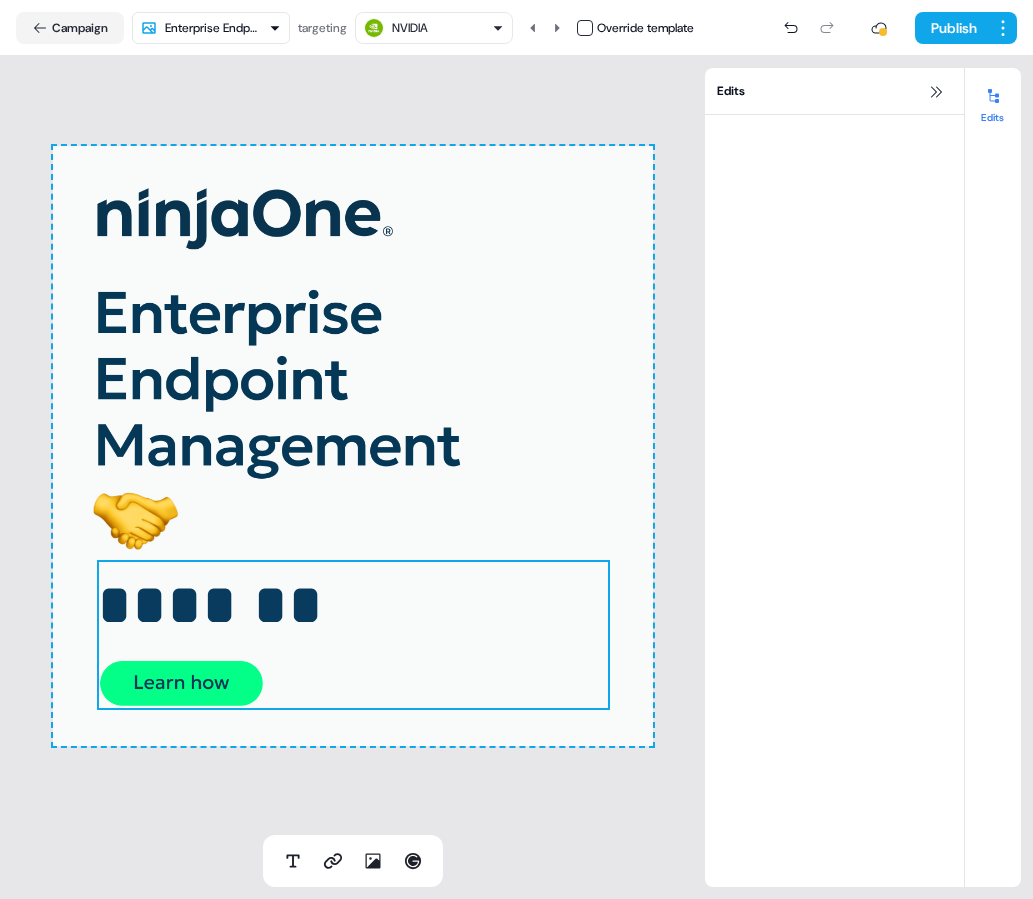 click on "*******" at bounding box center (210, 605) 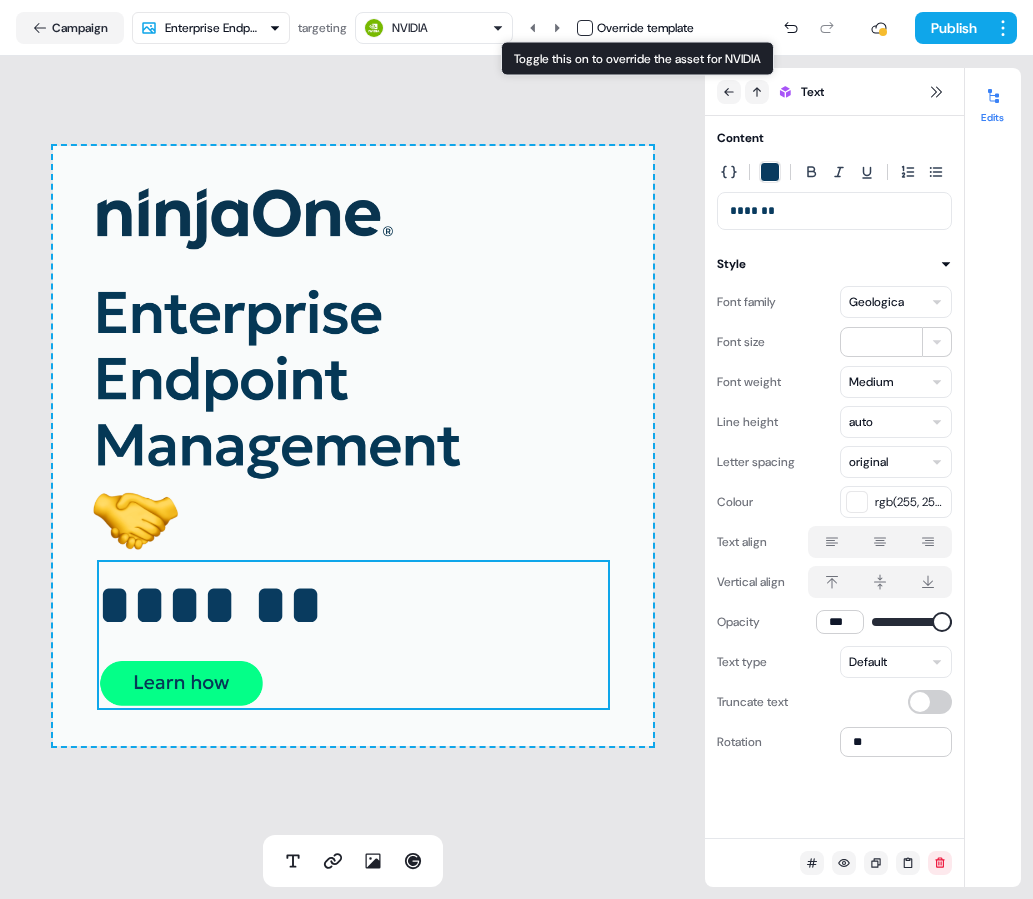 click at bounding box center (585, 28) 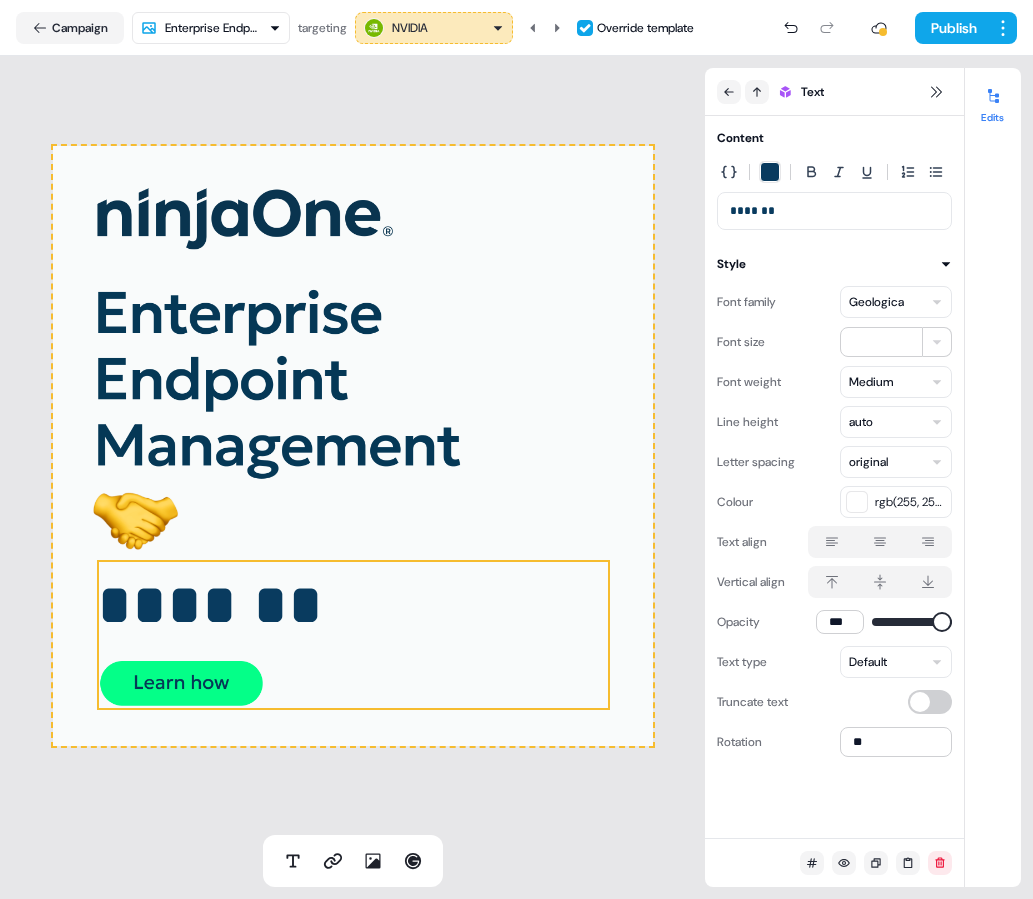 click on "*******" at bounding box center (210, 605) 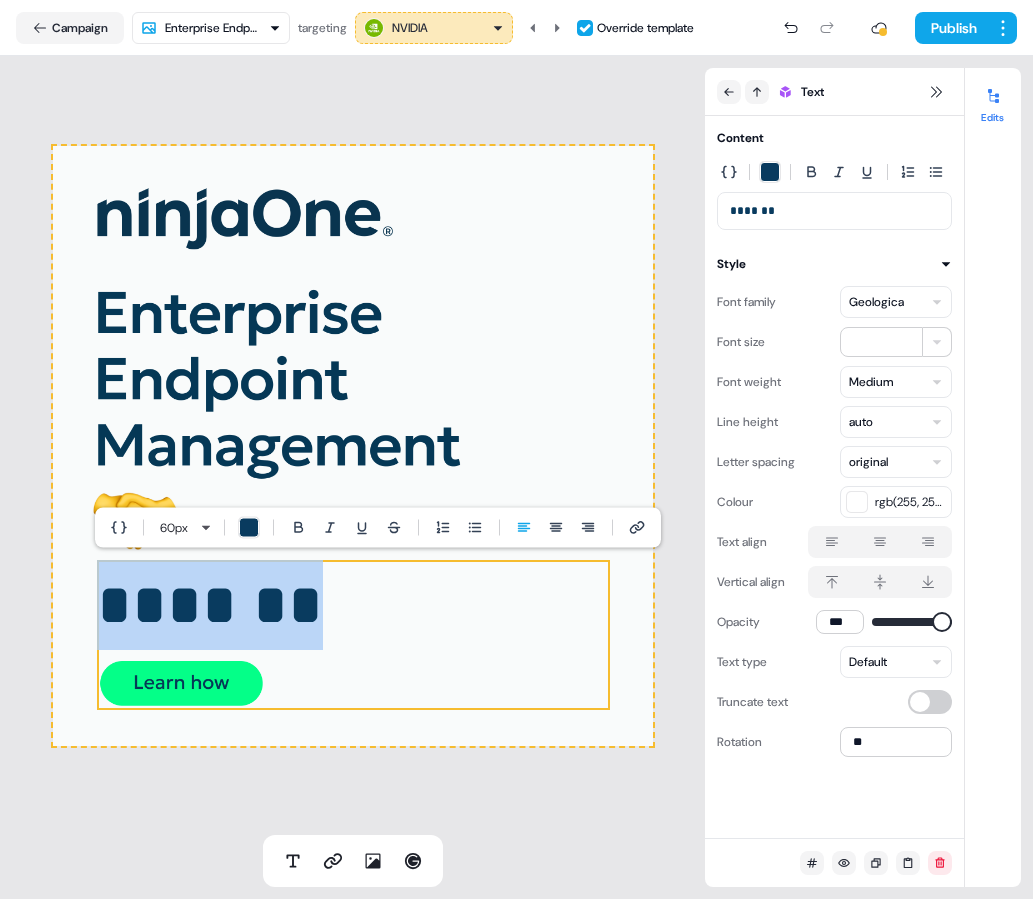 type 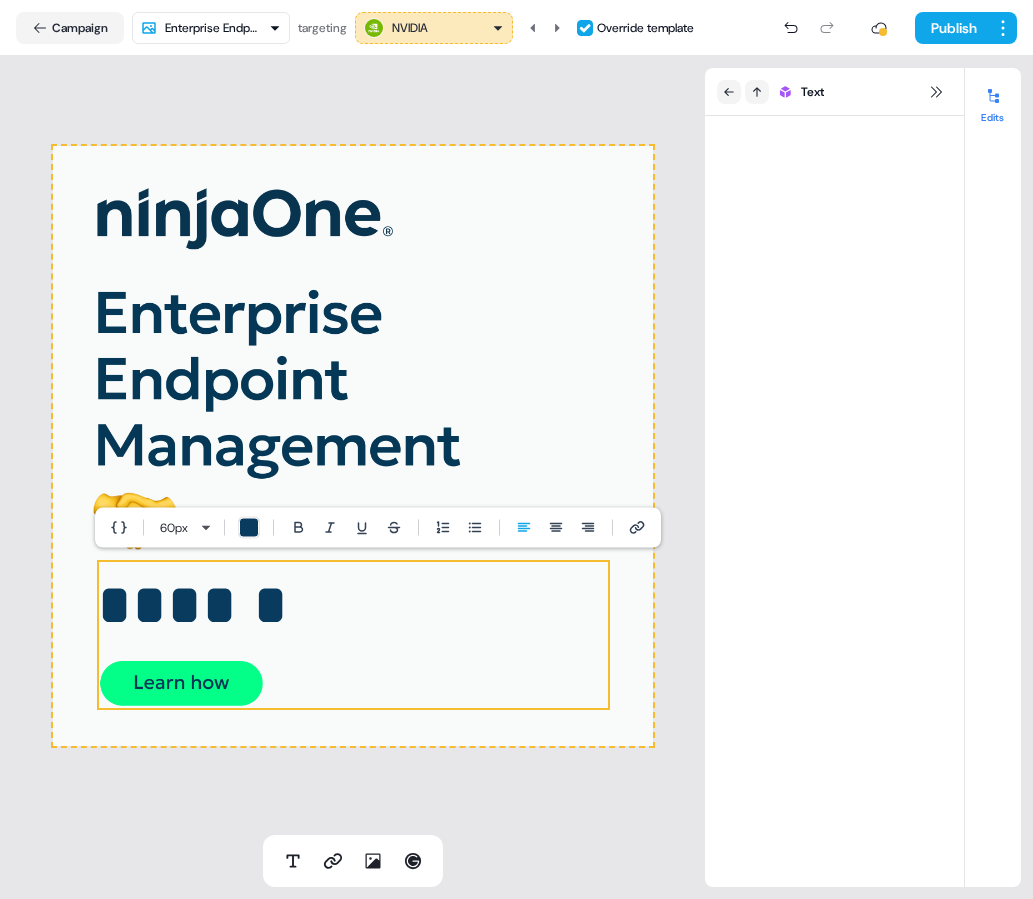click on "******
To pick up a draggable item, press the space bar.
While dragging, use the arrow keys to move the item.
Press space again to drop the item in its new position, or press escape to cancel." at bounding box center [352, 445] 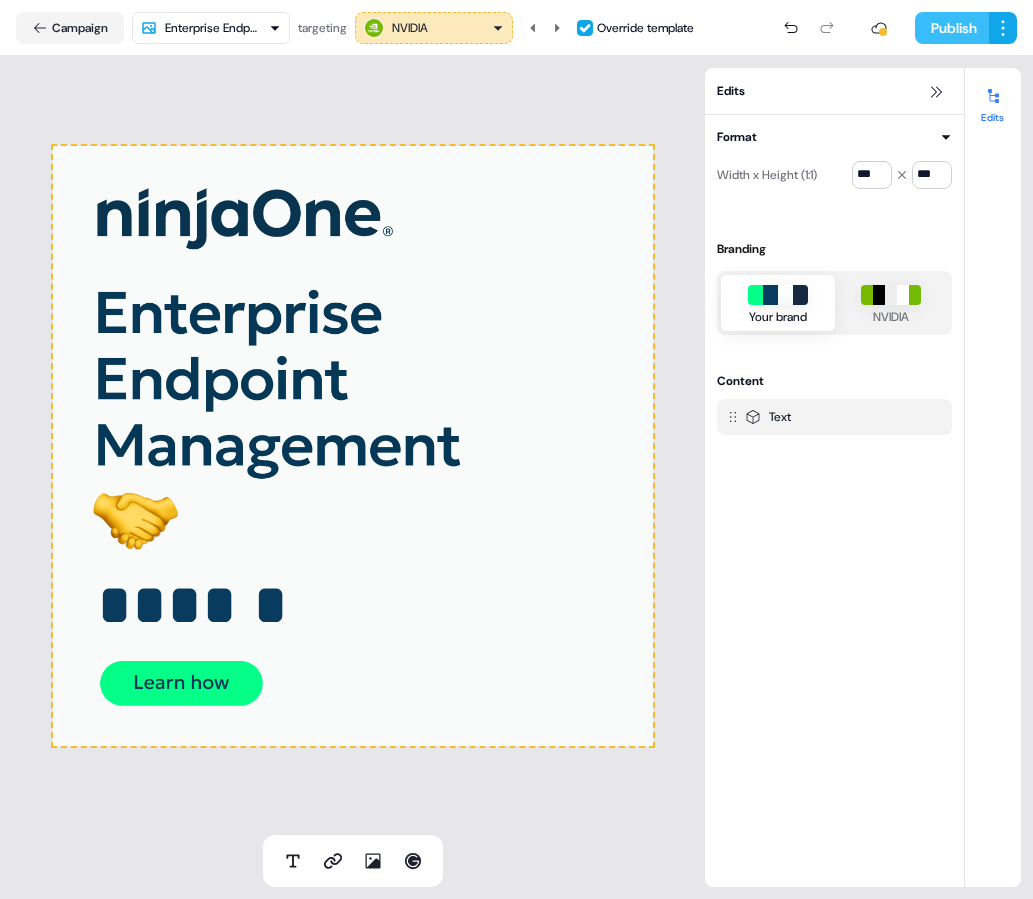 click on "Publish" at bounding box center [952, 28] 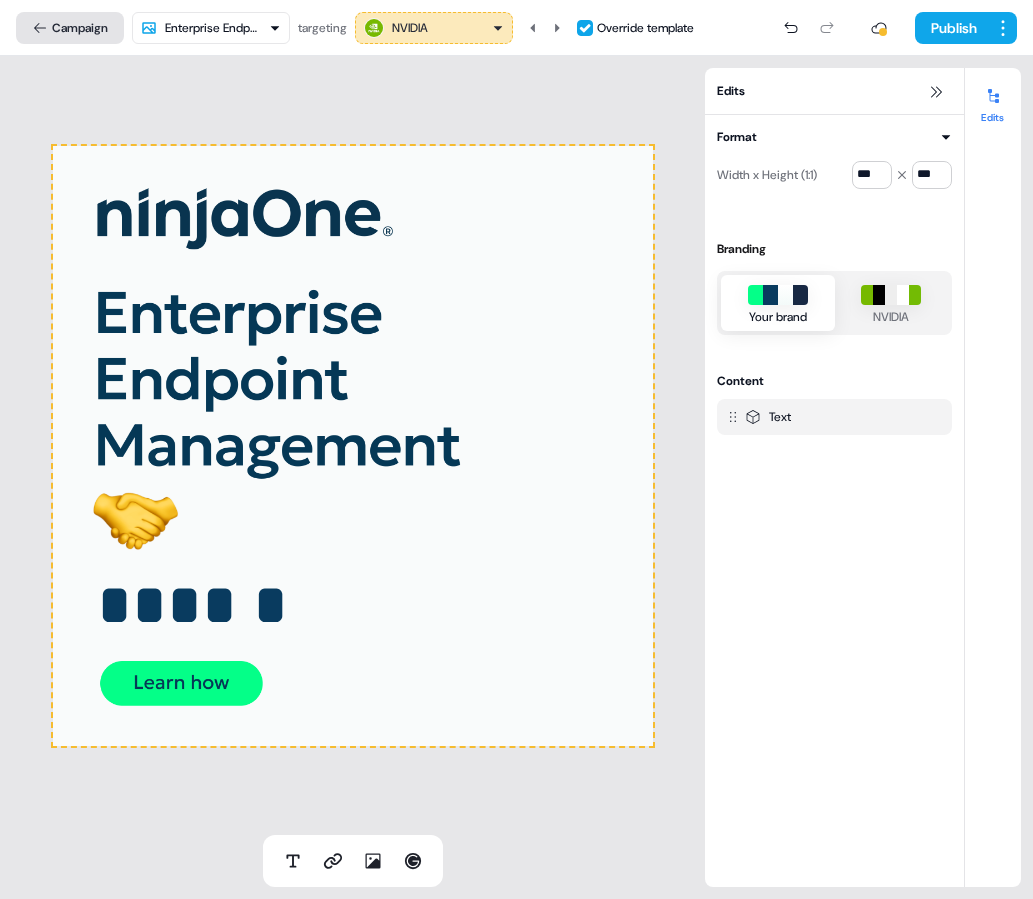 click on "Campaign" at bounding box center [70, 28] 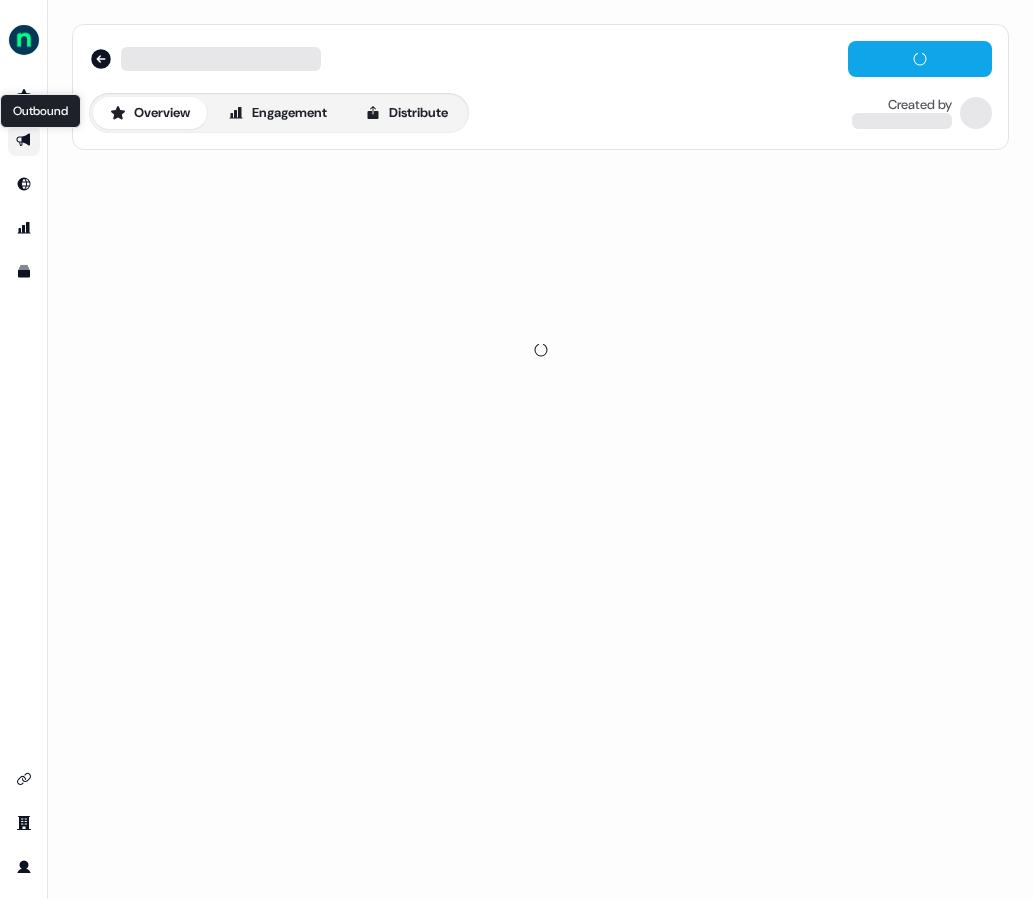 click 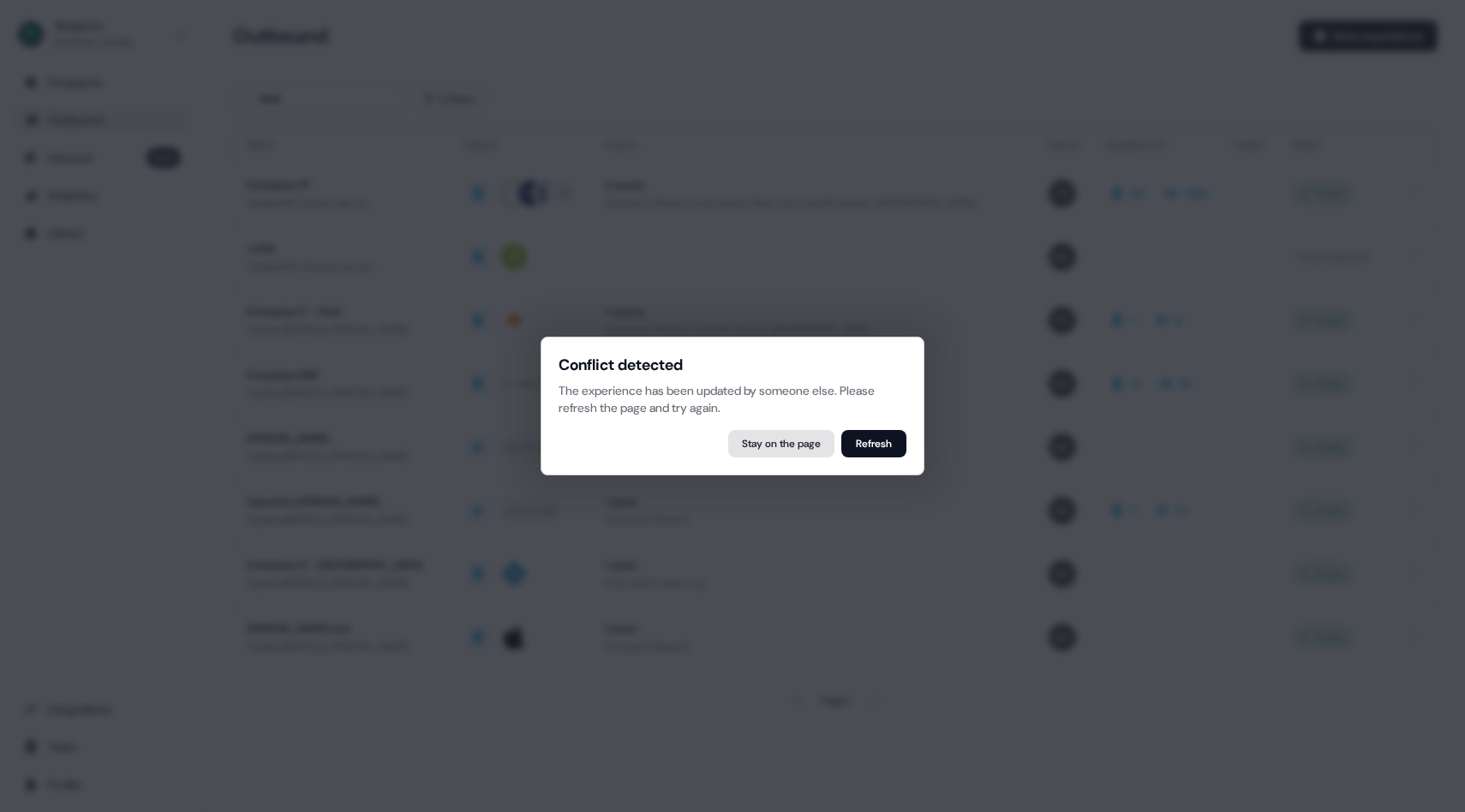 click on "Stay on the page" at bounding box center [781, 444] 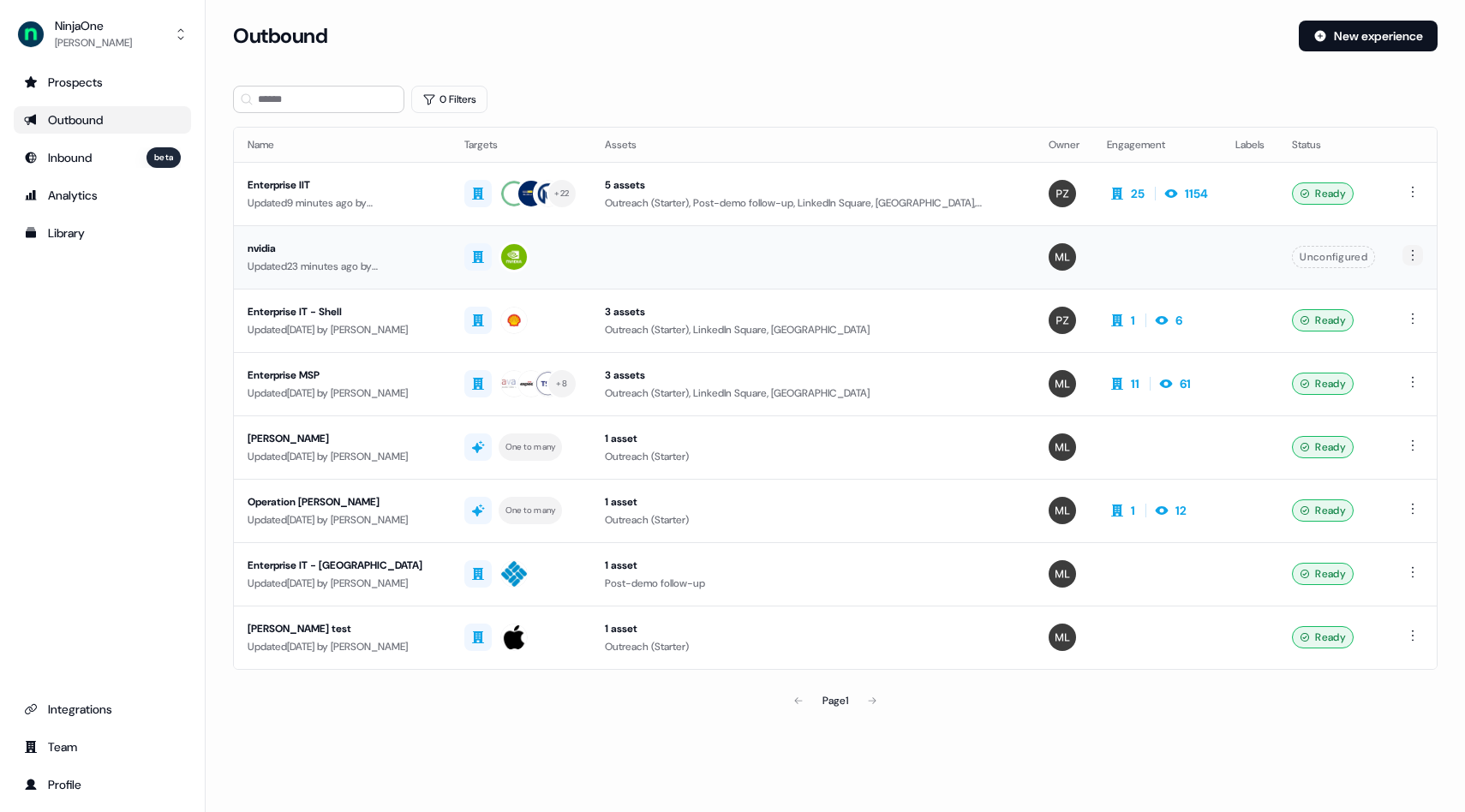 click on "For the best experience switch devices to a bigger screen. Go to Userled.io NinjaOne Megan Lee Prospects Outbound Inbound beta Analytics Library   Integrations Team Profile Loading... Outbound New experience 0   Filters Name Targets Assets Owner Engagement Labels Status Enterprise IIT Updated  9 minutes ago   by   Megan Lee + 22 5   assets Outreach (Starter), Post-demo follow-up, LinkedIn Square, LinkedIn Square, LinkedIn Square 25 1154 Ready nvidia Updated  23 minutes ago   by   Megan Lee Unconfigured Enterprise IT - Shell Updated  4 days ago   by   Petra Zsoemboelygei 3   assets Outreach (Starter), LinkedIn Square, LinkedIn Square 1 6 Ready Enterprise MSP Updated  5 days ago   by   Megan Lee + 8 3   assets Outreach (Starter), LinkedIn Square, LinkedIn Square 11 61 Ready Ernie Lozano Updated  5 days ago   by   Megan Lee One to many 1   asset Outreach (Starter) Ready Operation NIAT - Brett Updated  13 days ago   by   Megan Lee One to many 1   asset Outreach (Starter) 1 12 Ready Enterprise IT - Columbia" at bounding box center (732, 406) 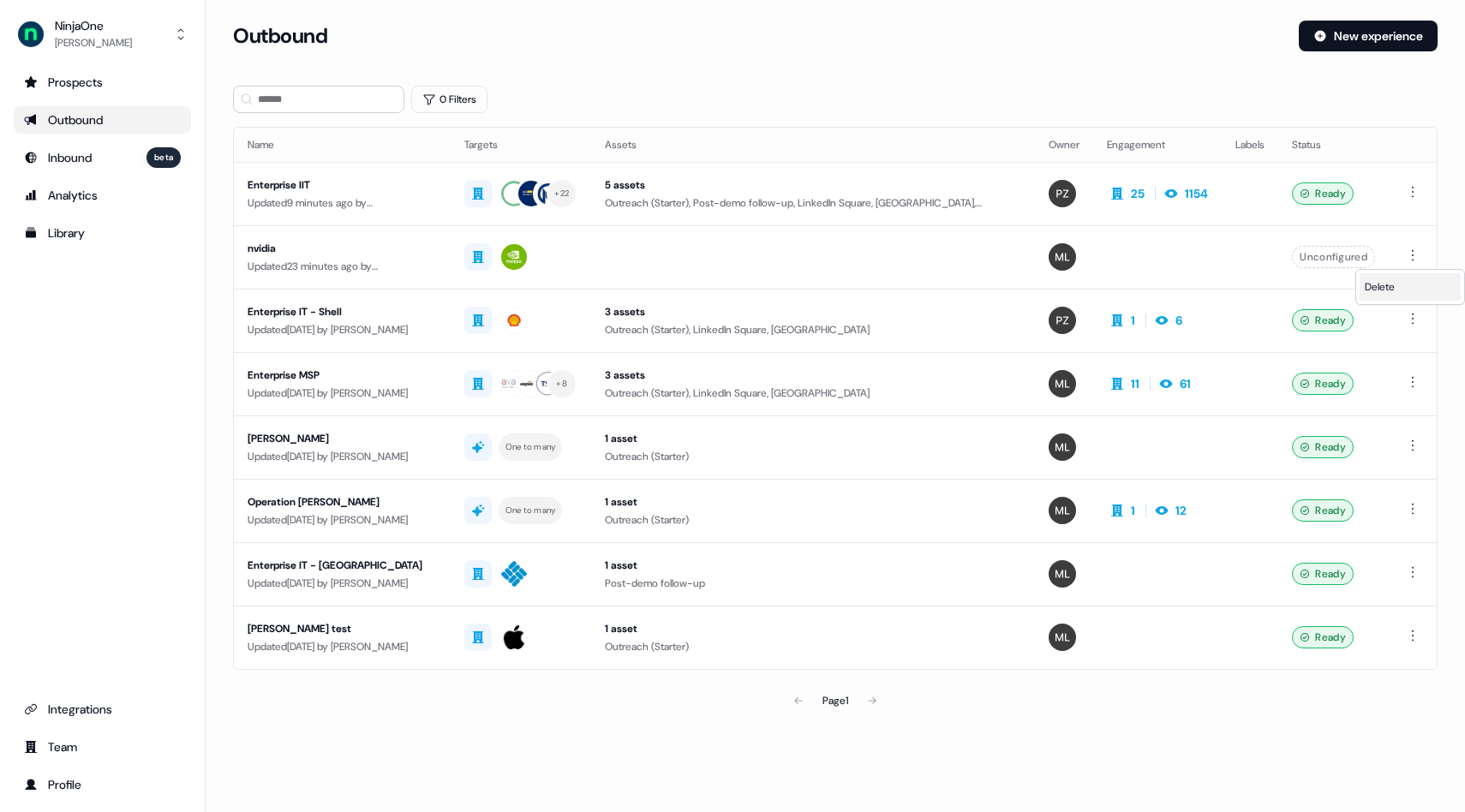 click on "Delete" at bounding box center (1410, 287) 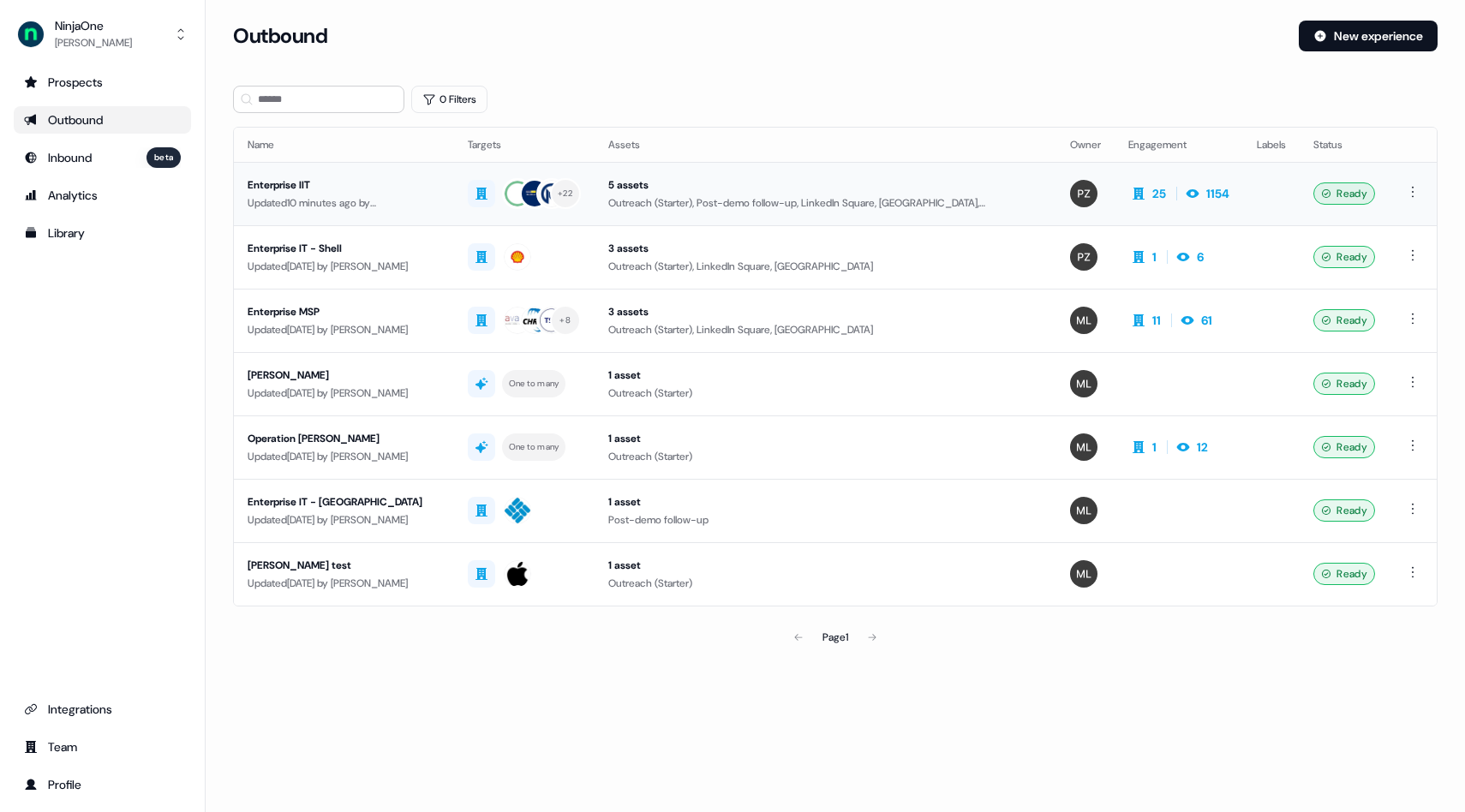 click on "Enterprise IIT" at bounding box center (344, 185) 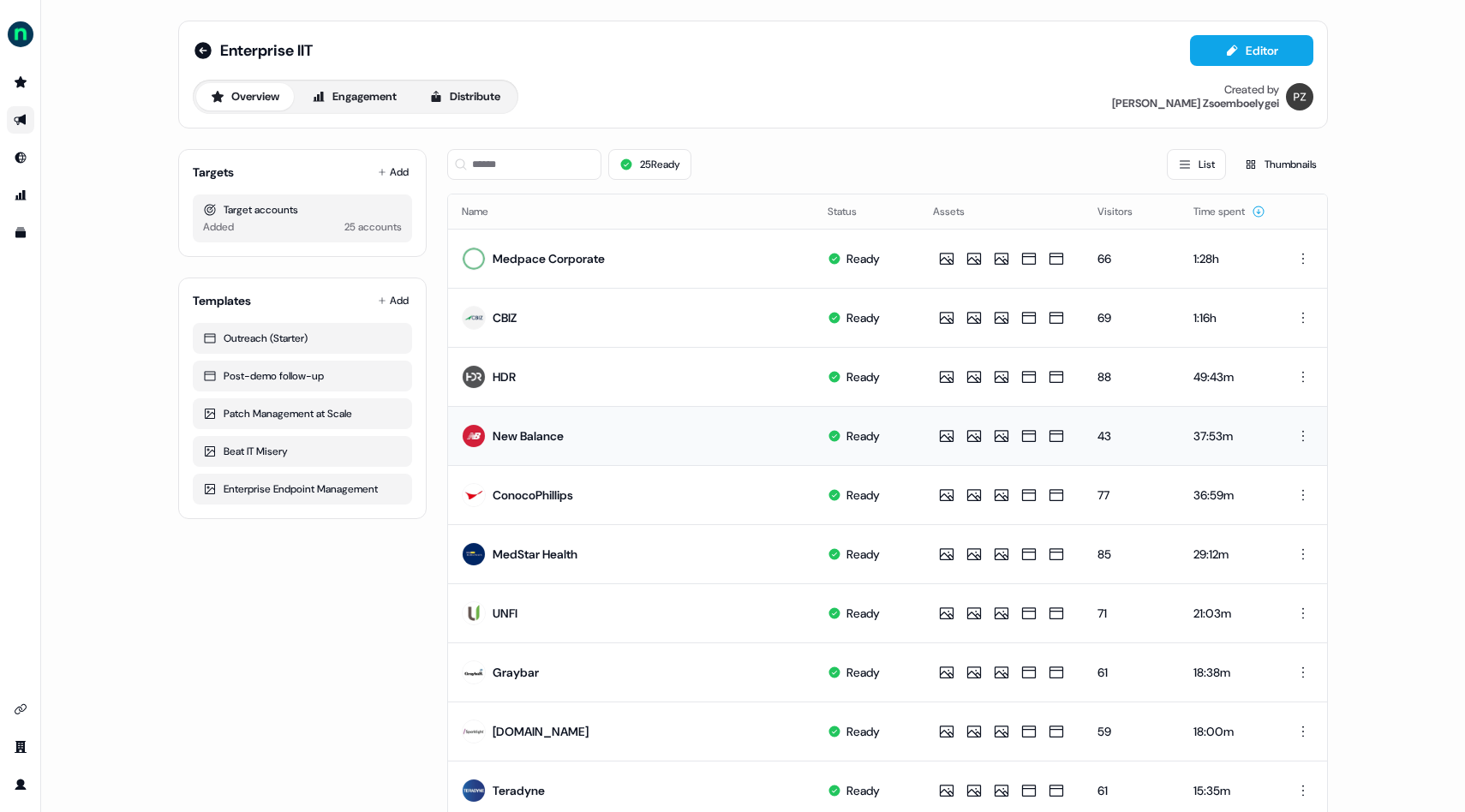 scroll, scrollTop: 654, scrollLeft: 0, axis: vertical 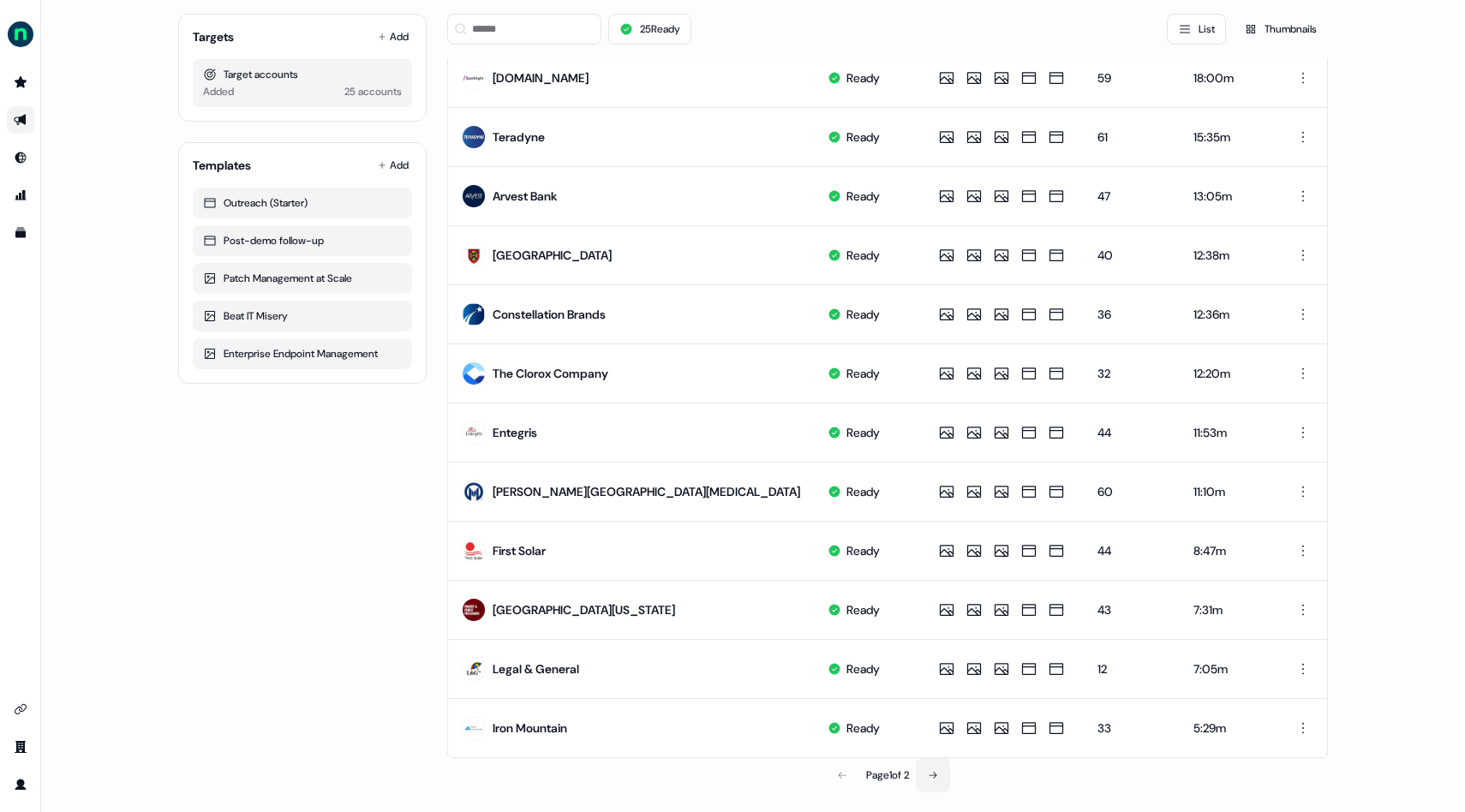 click 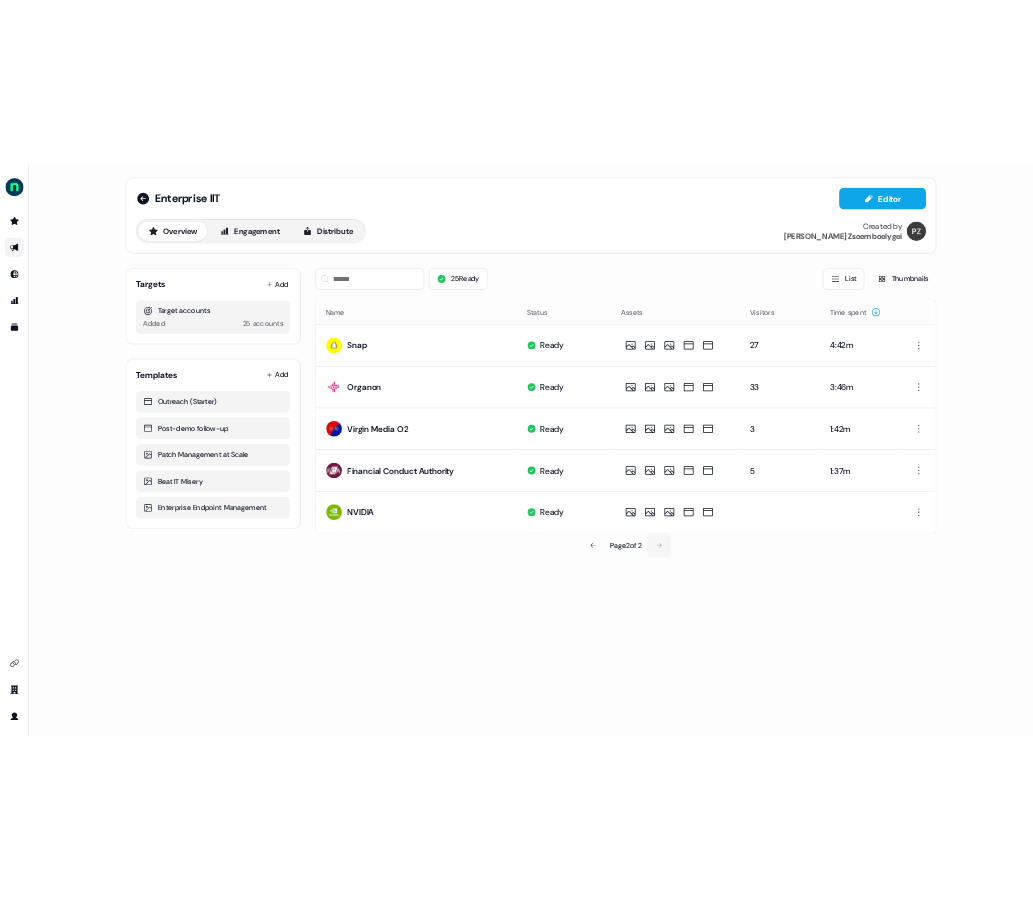scroll, scrollTop: 0, scrollLeft: 0, axis: both 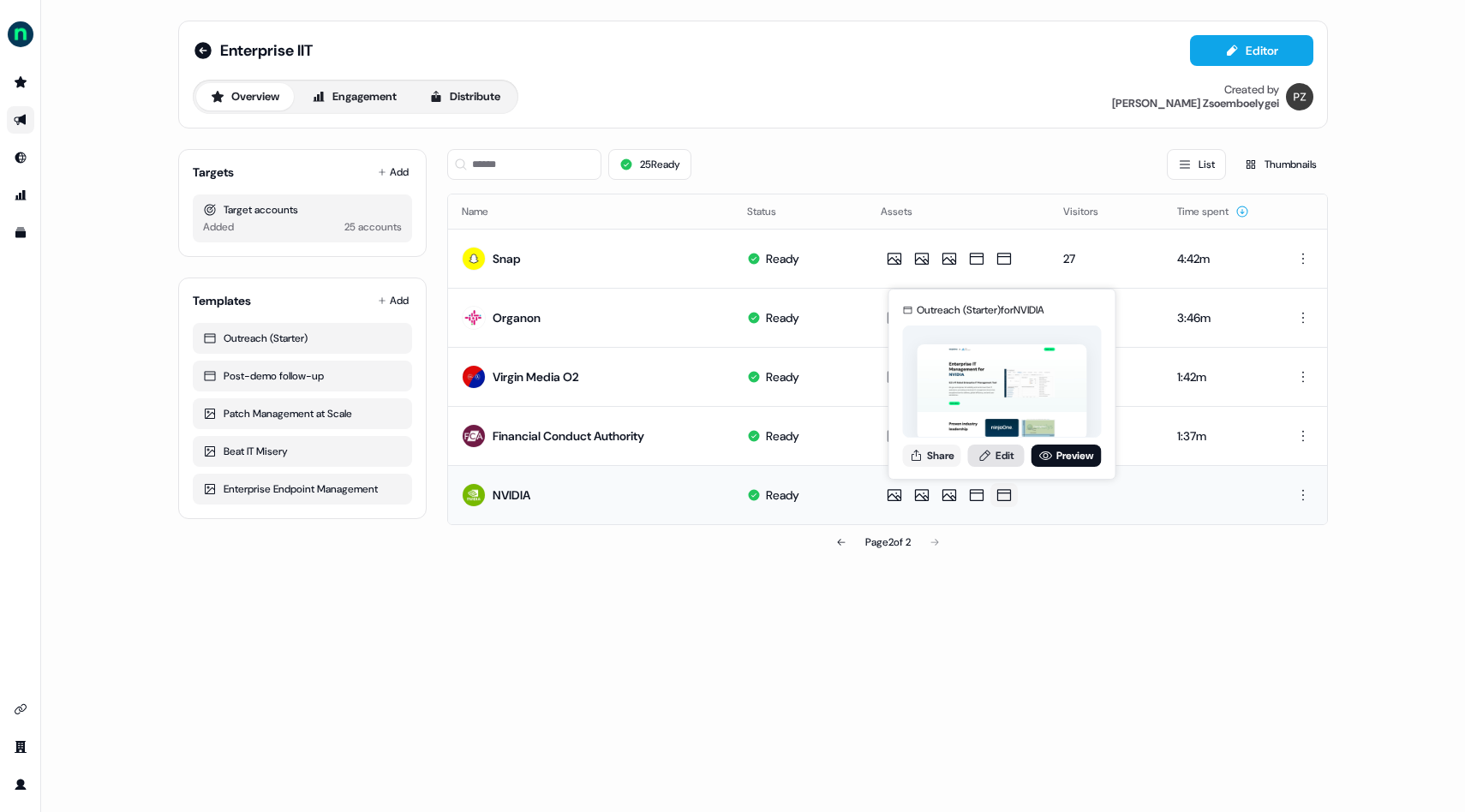 click on "Edit" at bounding box center (996, 456) 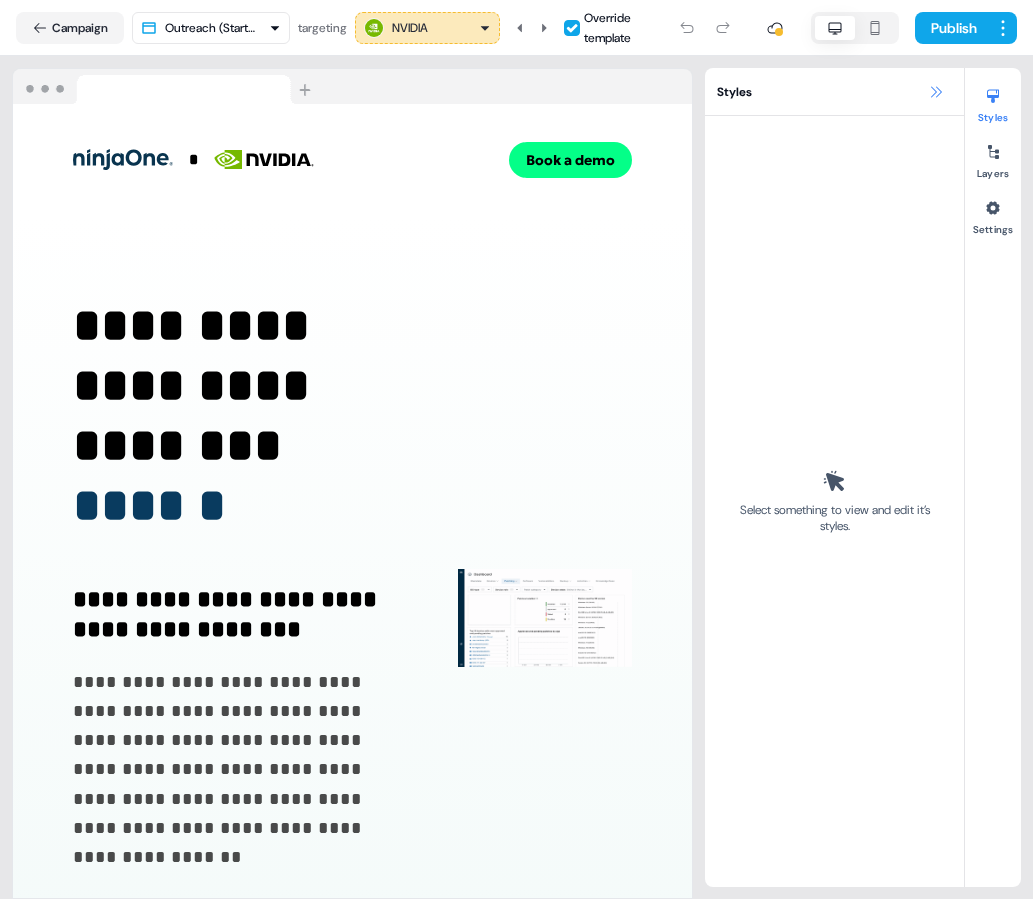 click 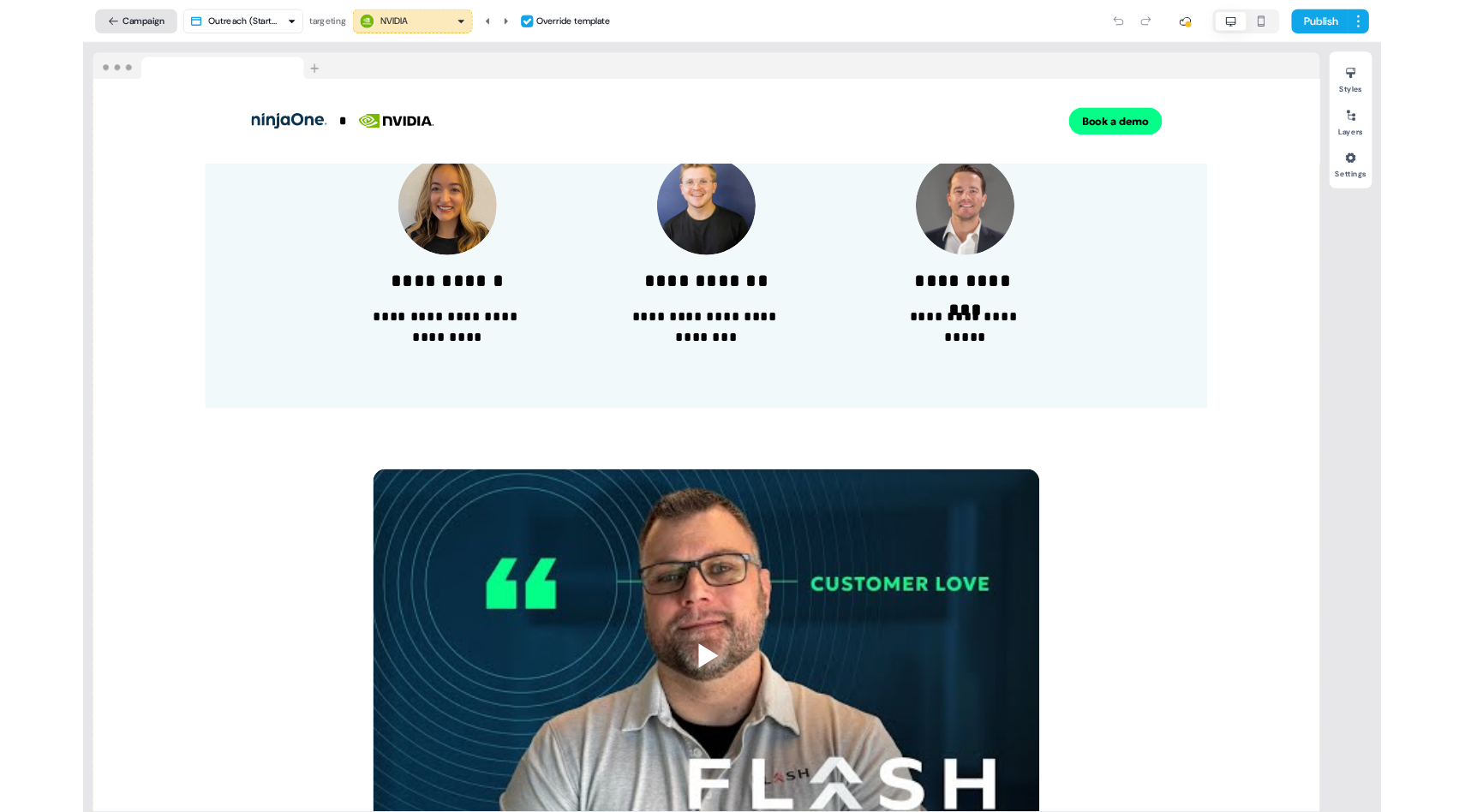 scroll, scrollTop: 1283, scrollLeft: 0, axis: vertical 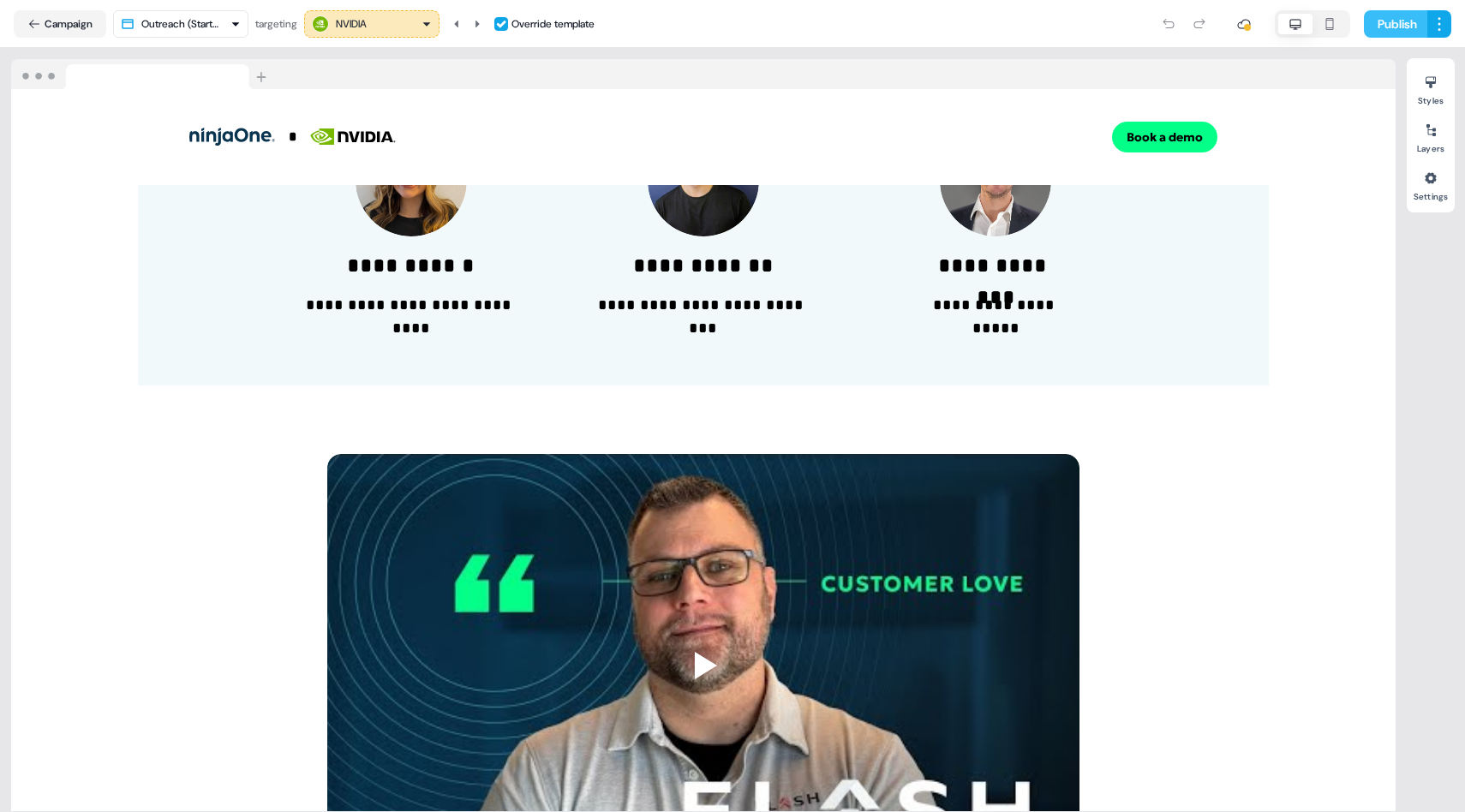 click on "Publish" at bounding box center (1396, 24) 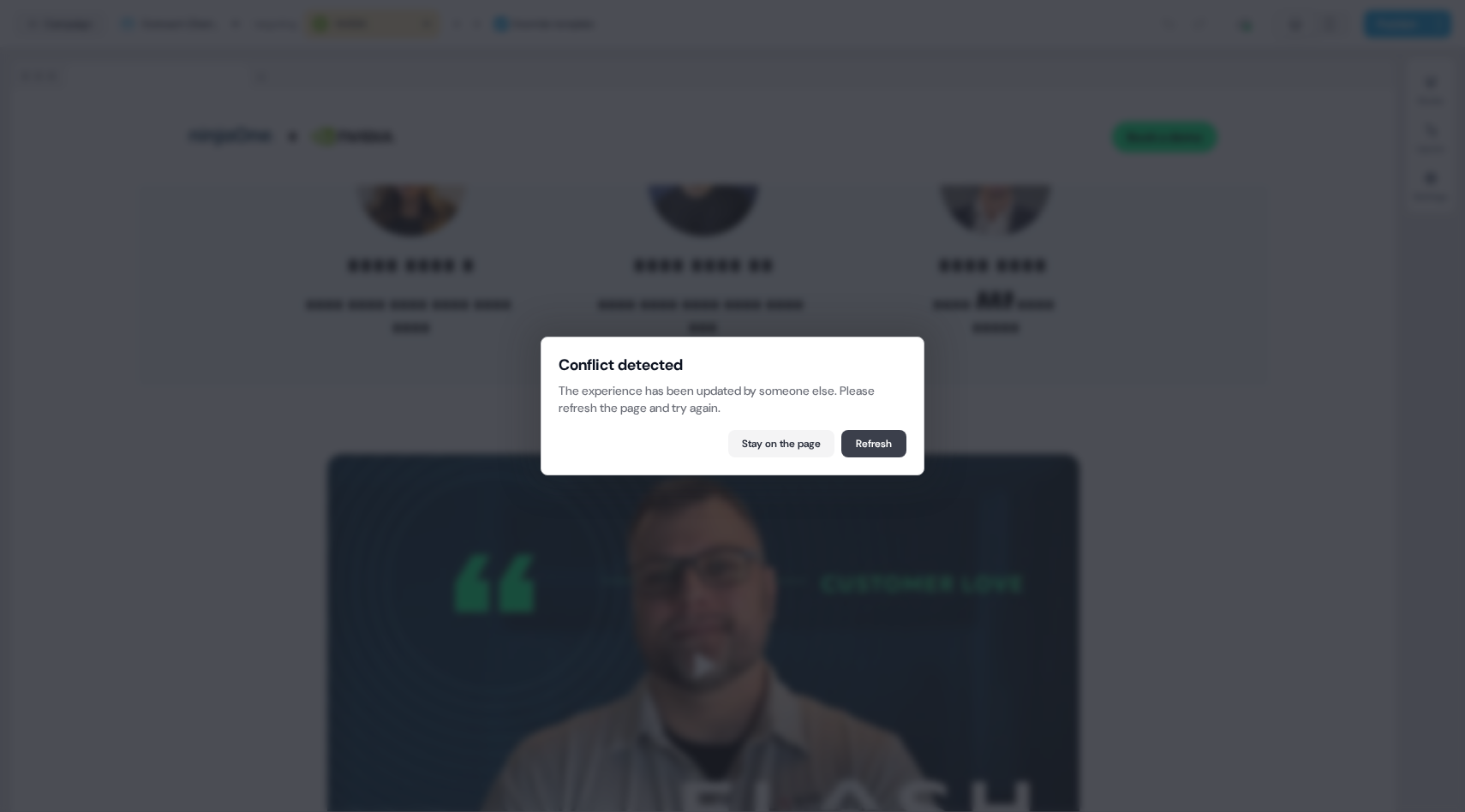 click on "Refresh" at bounding box center (874, 444) 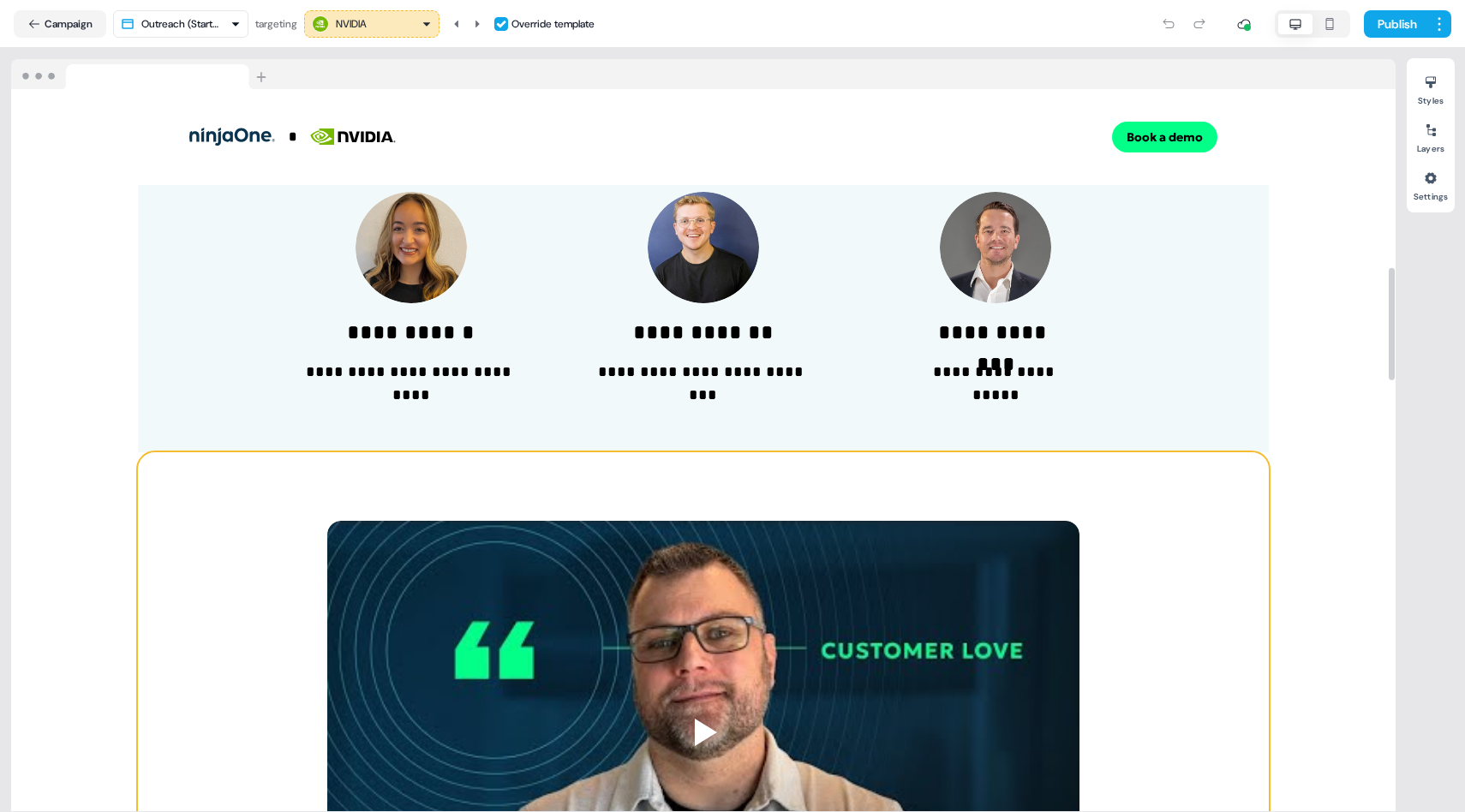 scroll, scrollTop: 1114, scrollLeft: 0, axis: vertical 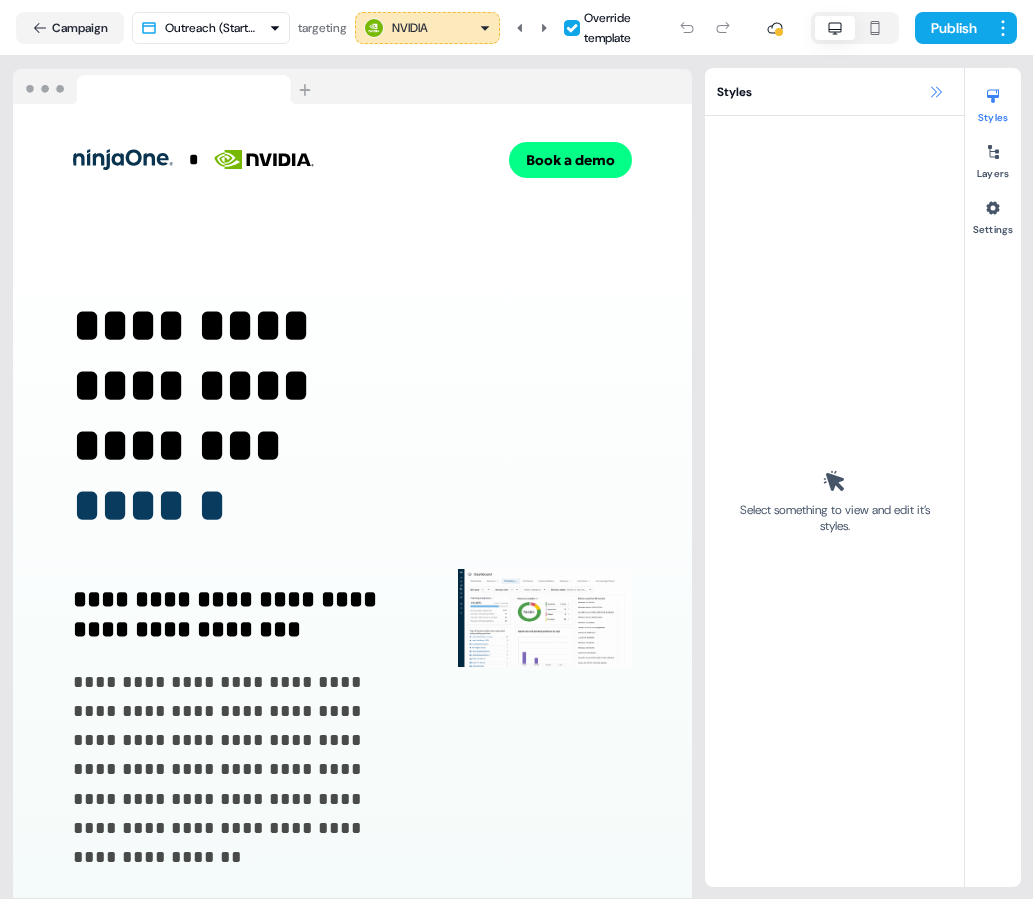 click 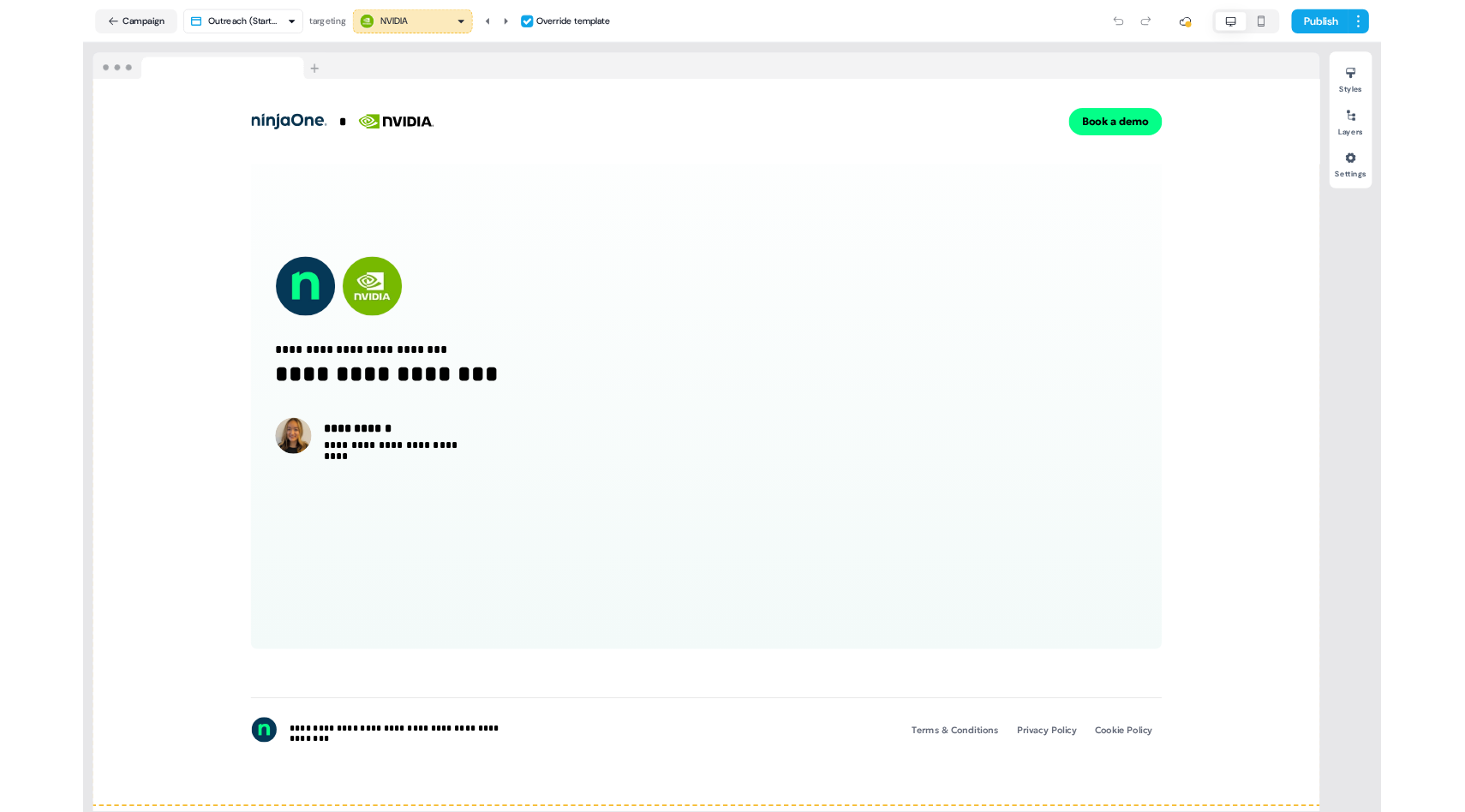 scroll, scrollTop: 3842, scrollLeft: 0, axis: vertical 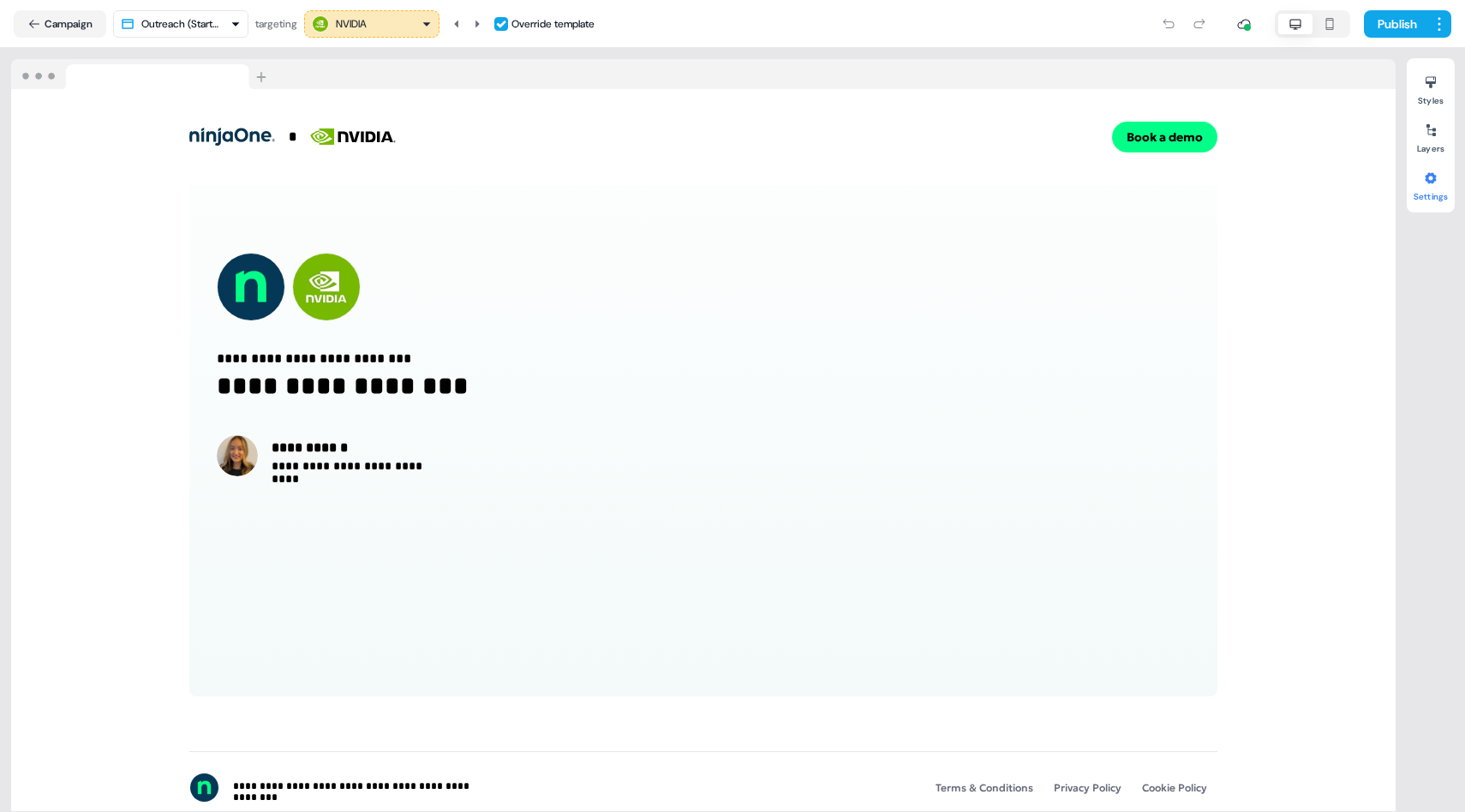 click 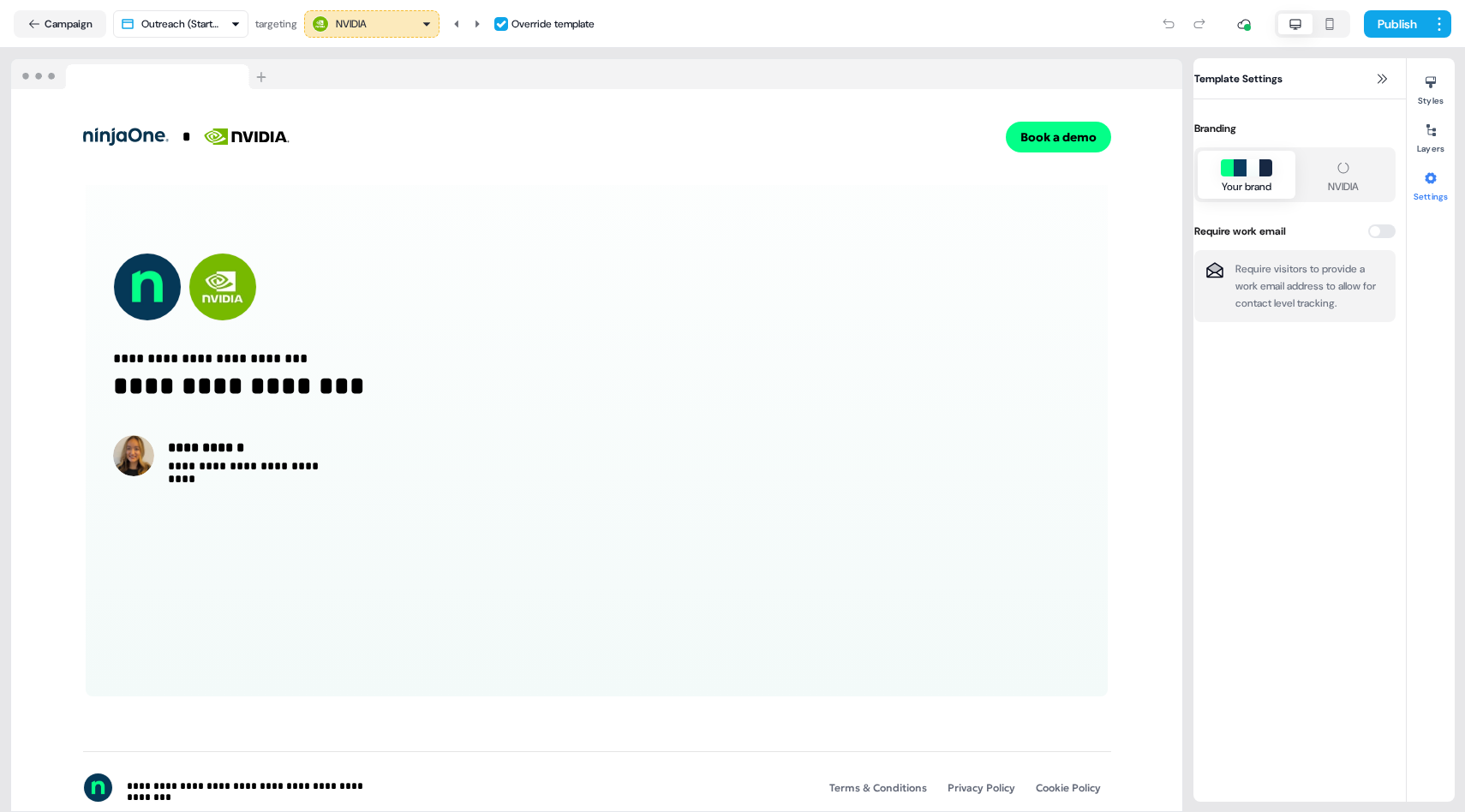 scroll, scrollTop: 3872, scrollLeft: 0, axis: vertical 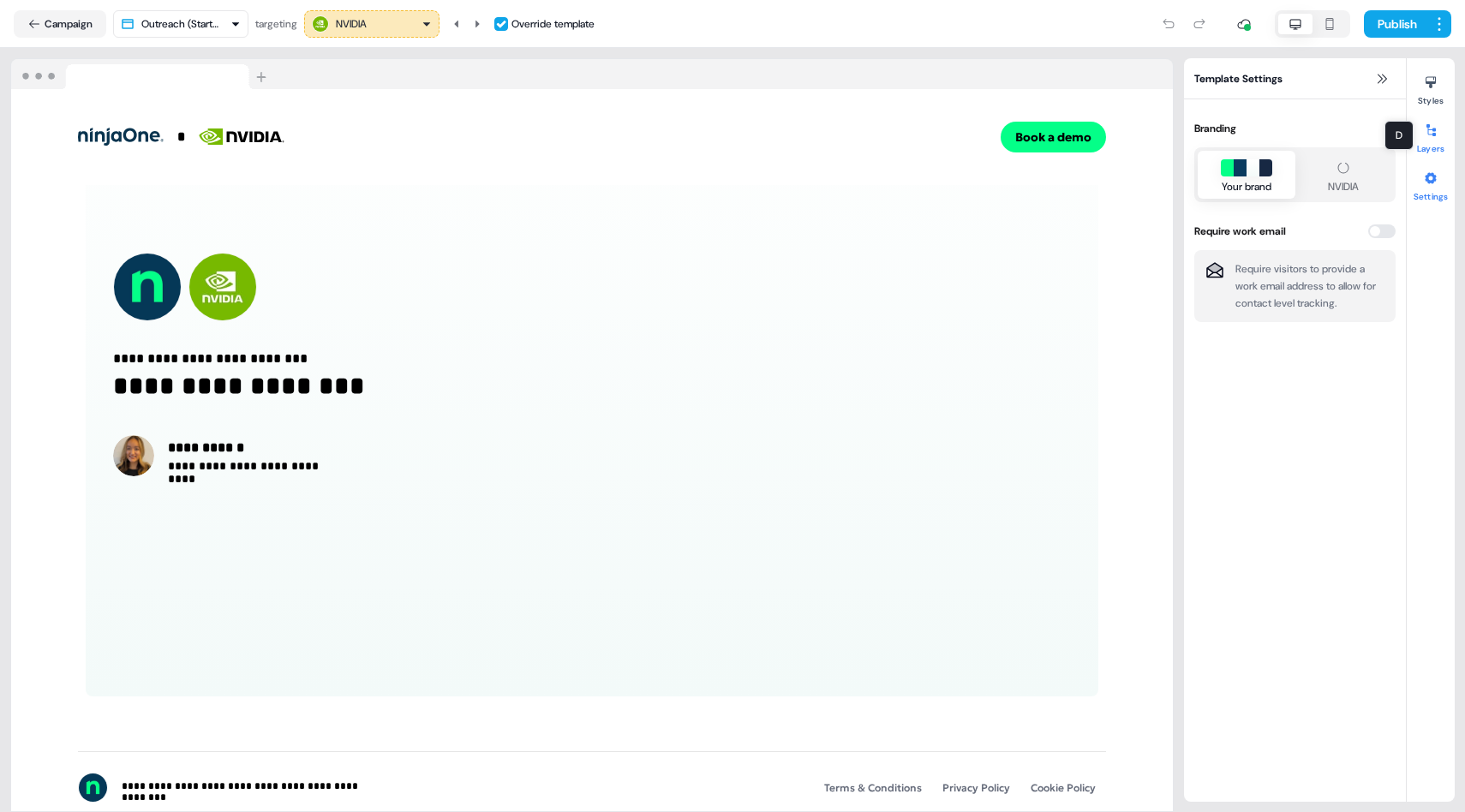 click at bounding box center [1431, 130] 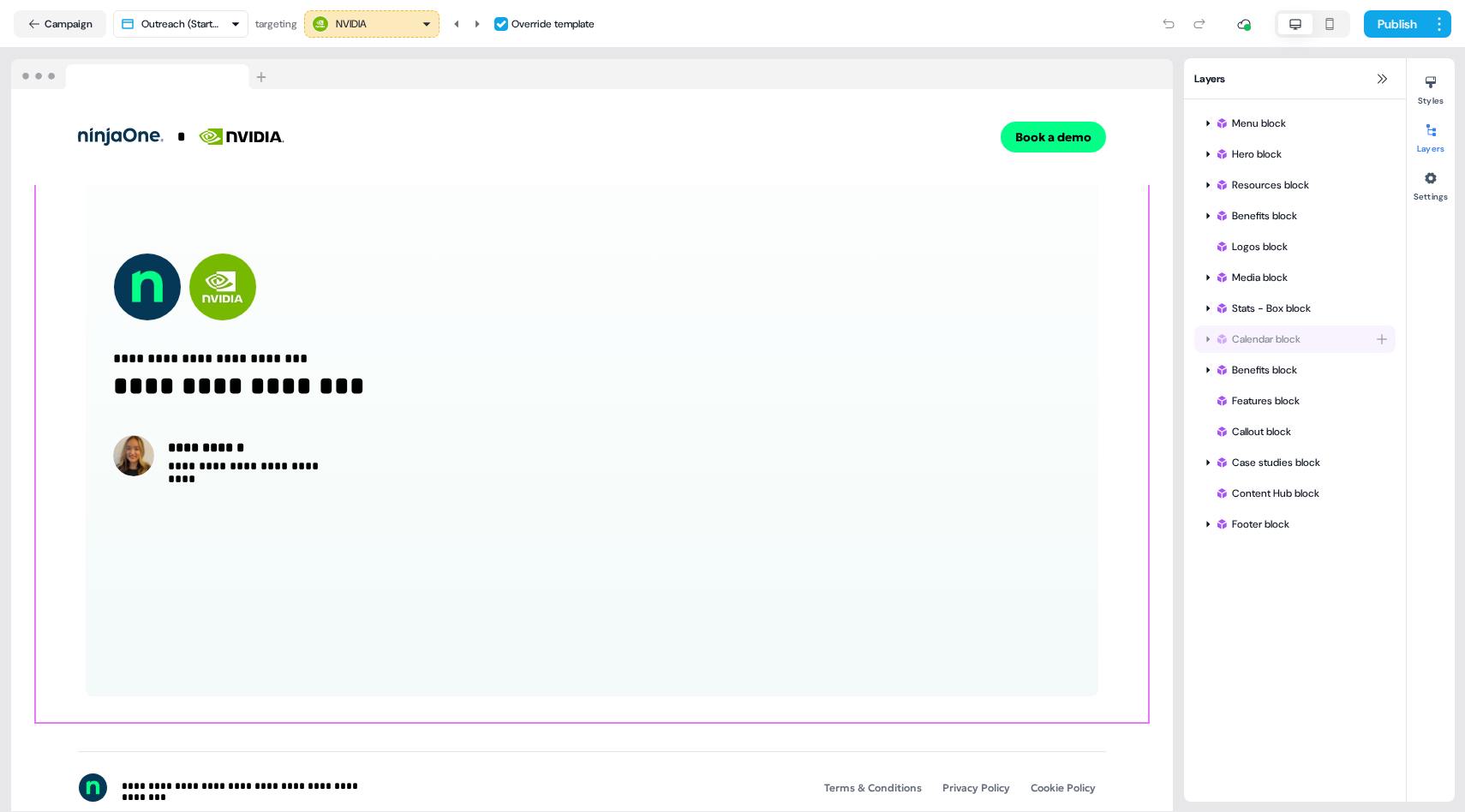 drag, startPoint x: 1262, startPoint y: 489, endPoint x: 1259, endPoint y: 336, distance: 153.02941 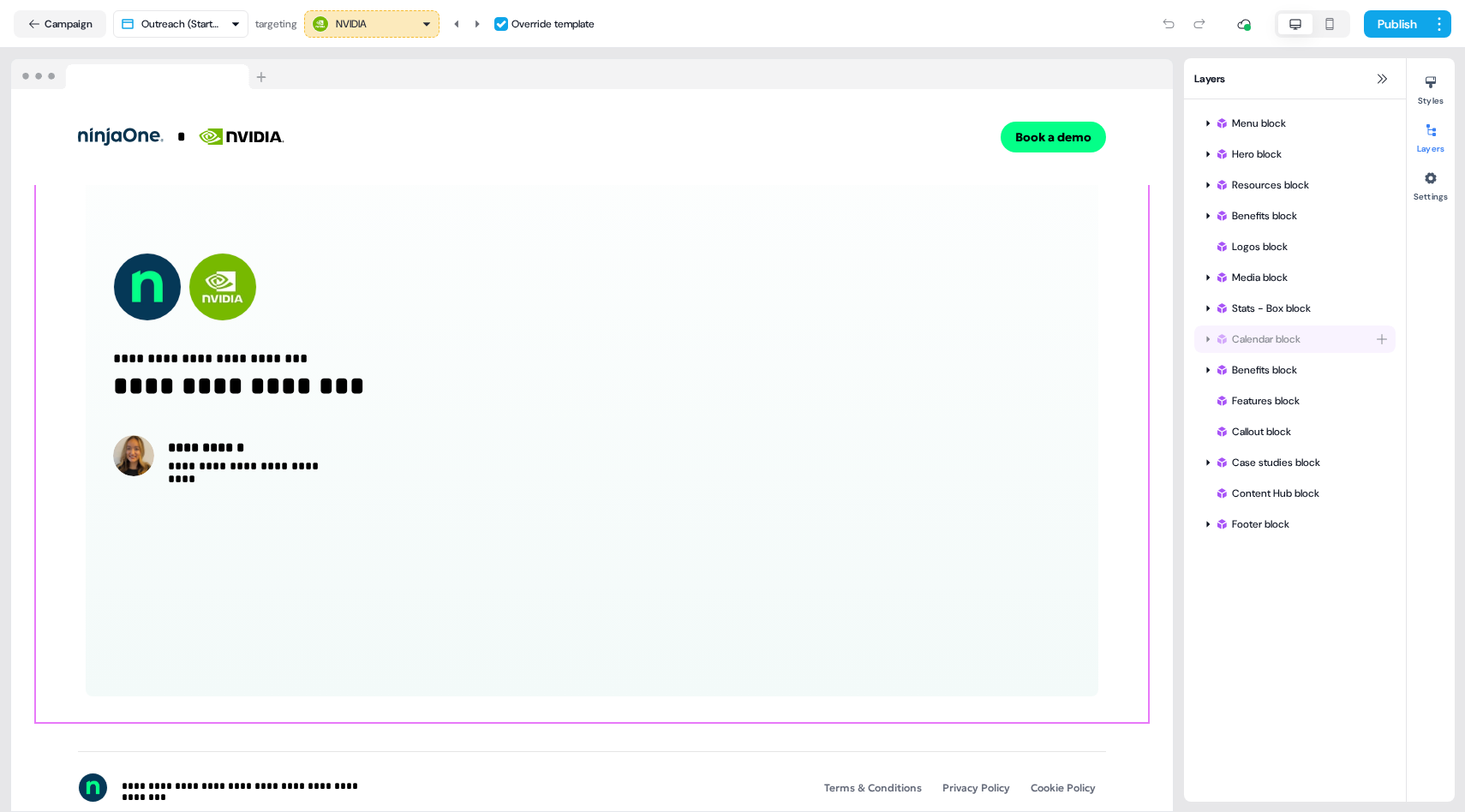 click on "Menu block Hero block Resources block Benefits block Logos block Media block Stats - Box block Benefits block Features block Callout block Case studies block Content Hub block Calendar block Footer block Calendar block
To pick up a draggable item, press the space bar.
While dragging, use the arrow keys to move the item.
Press space again to drop the item in its new position, or press escape to cancel.
Draggable item section-EiImJiD7UG was moved over droppable area section-vppVZ5yZLO." at bounding box center [1295, 324] 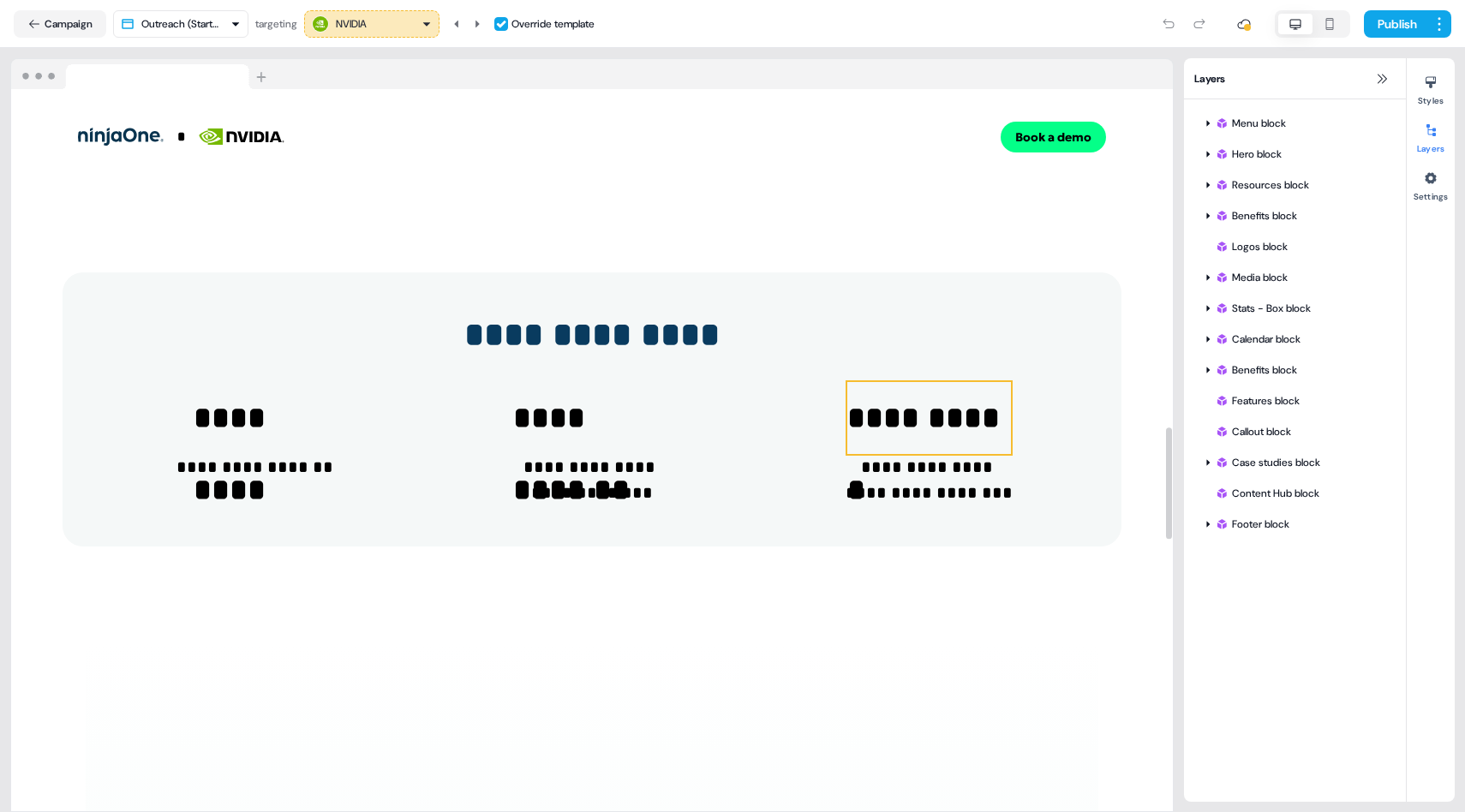 scroll, scrollTop: 2188, scrollLeft: 0, axis: vertical 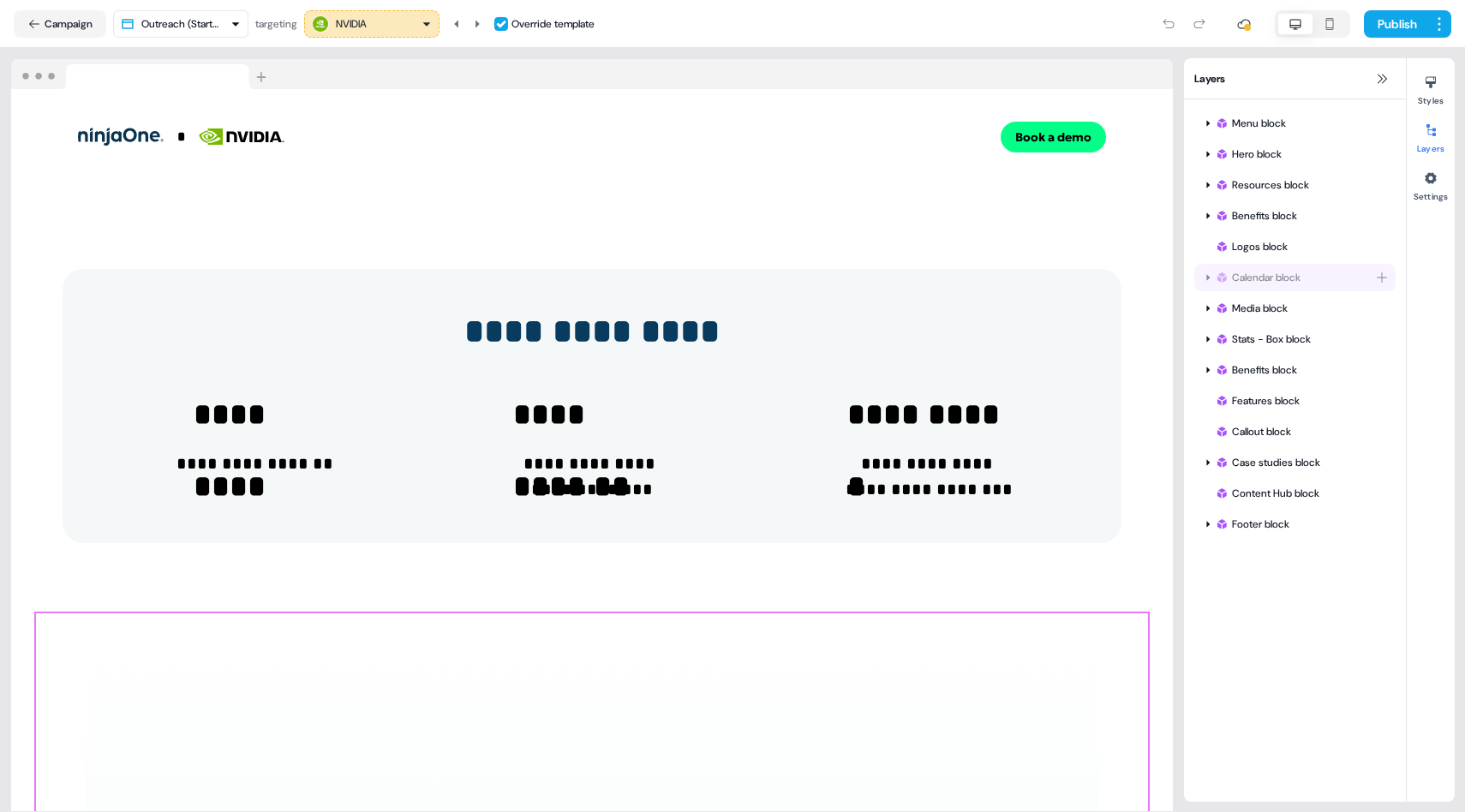 drag, startPoint x: 1278, startPoint y: 347, endPoint x: 1277, endPoint y: 284, distance: 63.00794 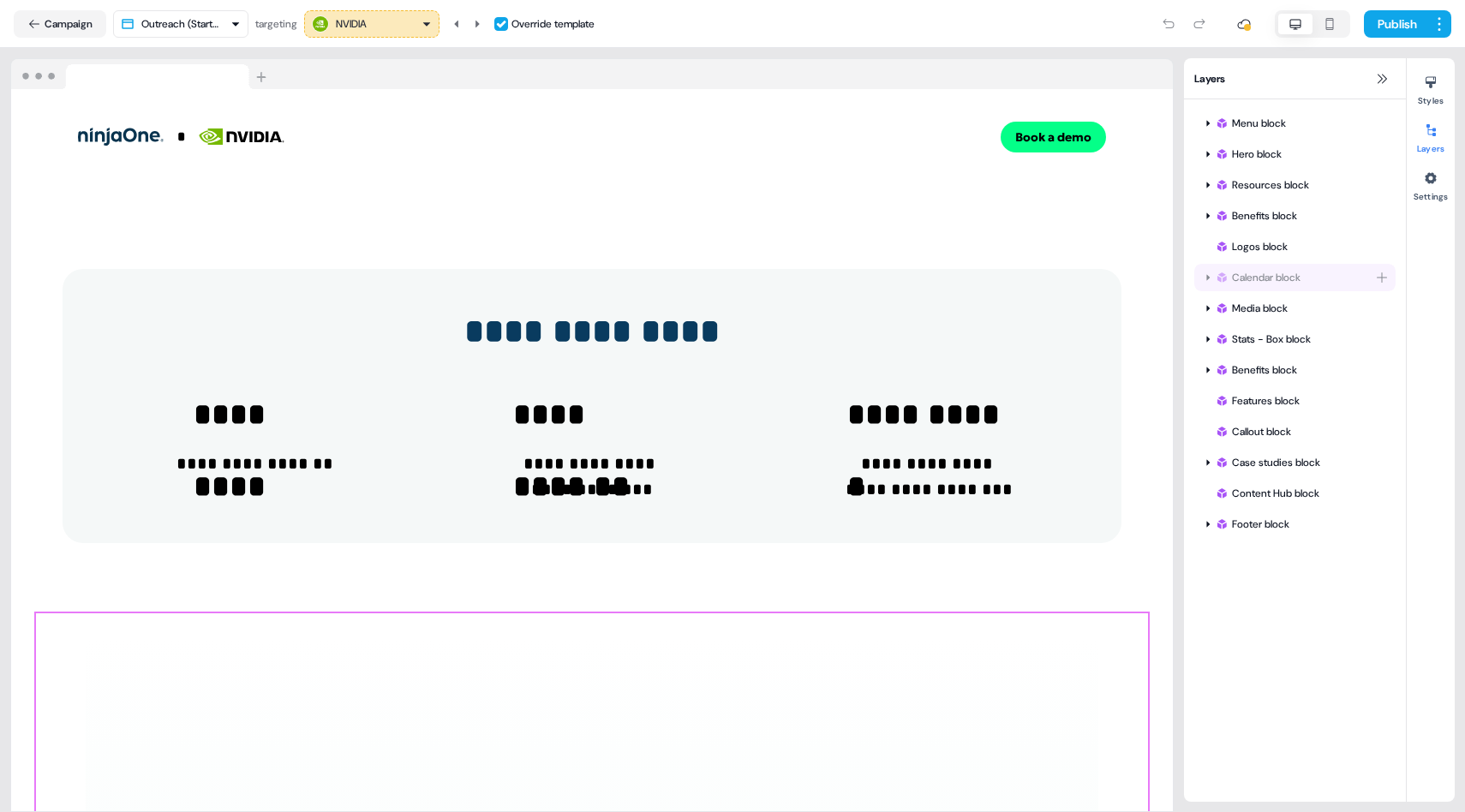 click on "Menu block Hero block Resources block Benefits block Logos block Media block Stats - Box block Calendar block Benefits block Features block Callout block Case studies block Content Hub block Footer block Calendar block
To pick up a draggable item, press the space bar.
While dragging, use the arrow keys to move the item.
Press space again to drop the item in its new position, or press escape to cancel.
Draggable item section-EiImJiD7UG was moved over droppable area section-rCC2pYQzza." at bounding box center (1295, 324) 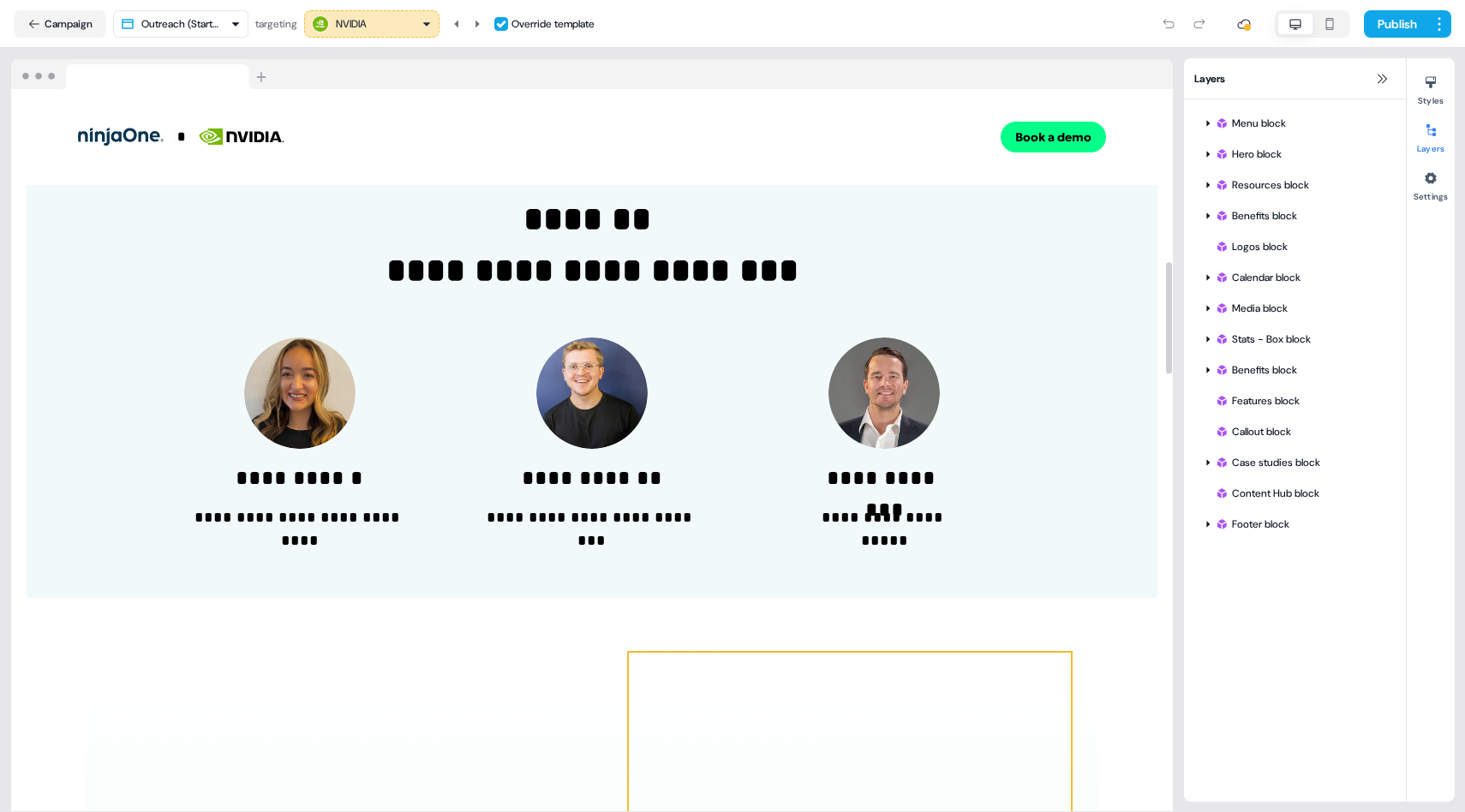 scroll, scrollTop: 1018, scrollLeft: 0, axis: vertical 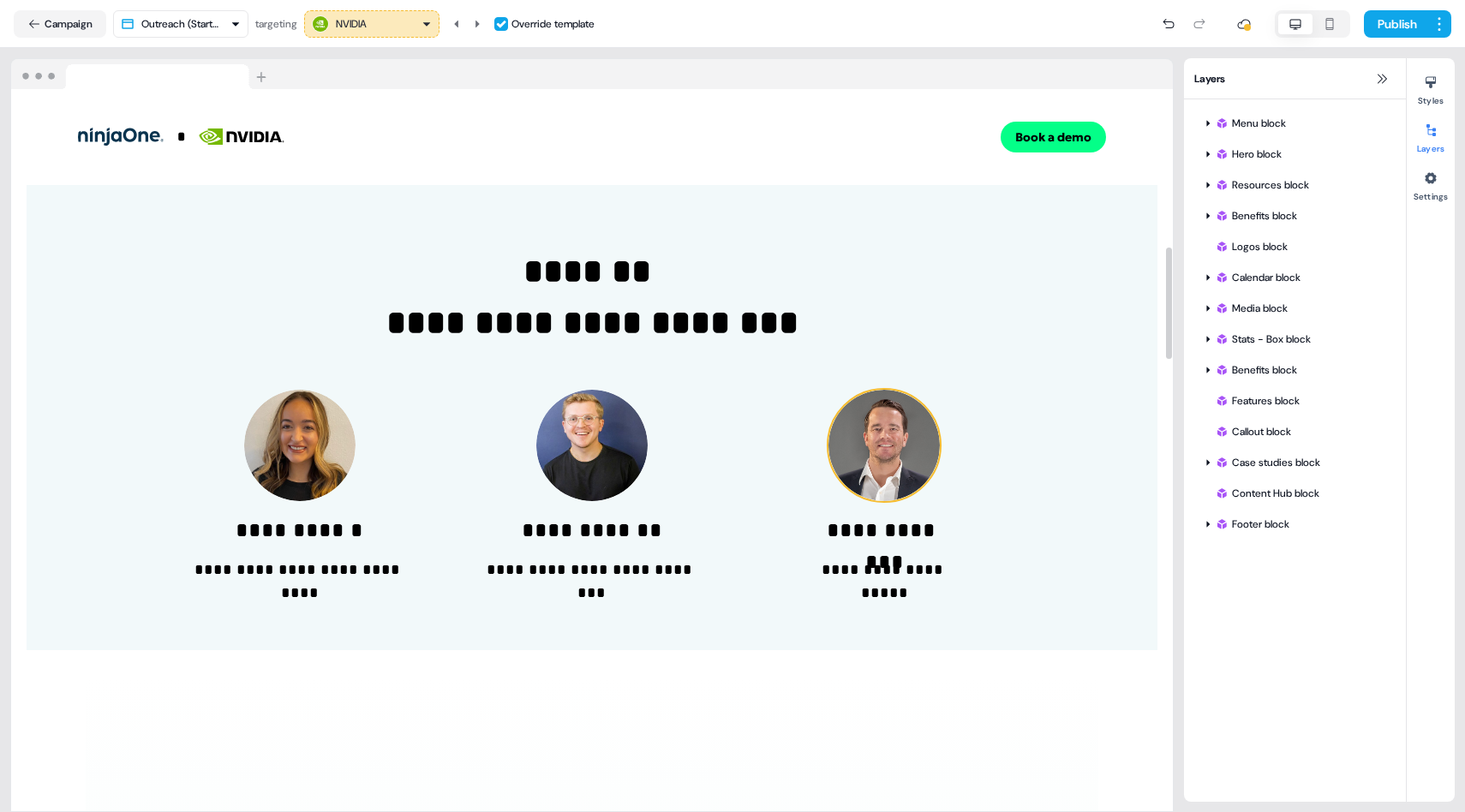 click at bounding box center [884, 445] 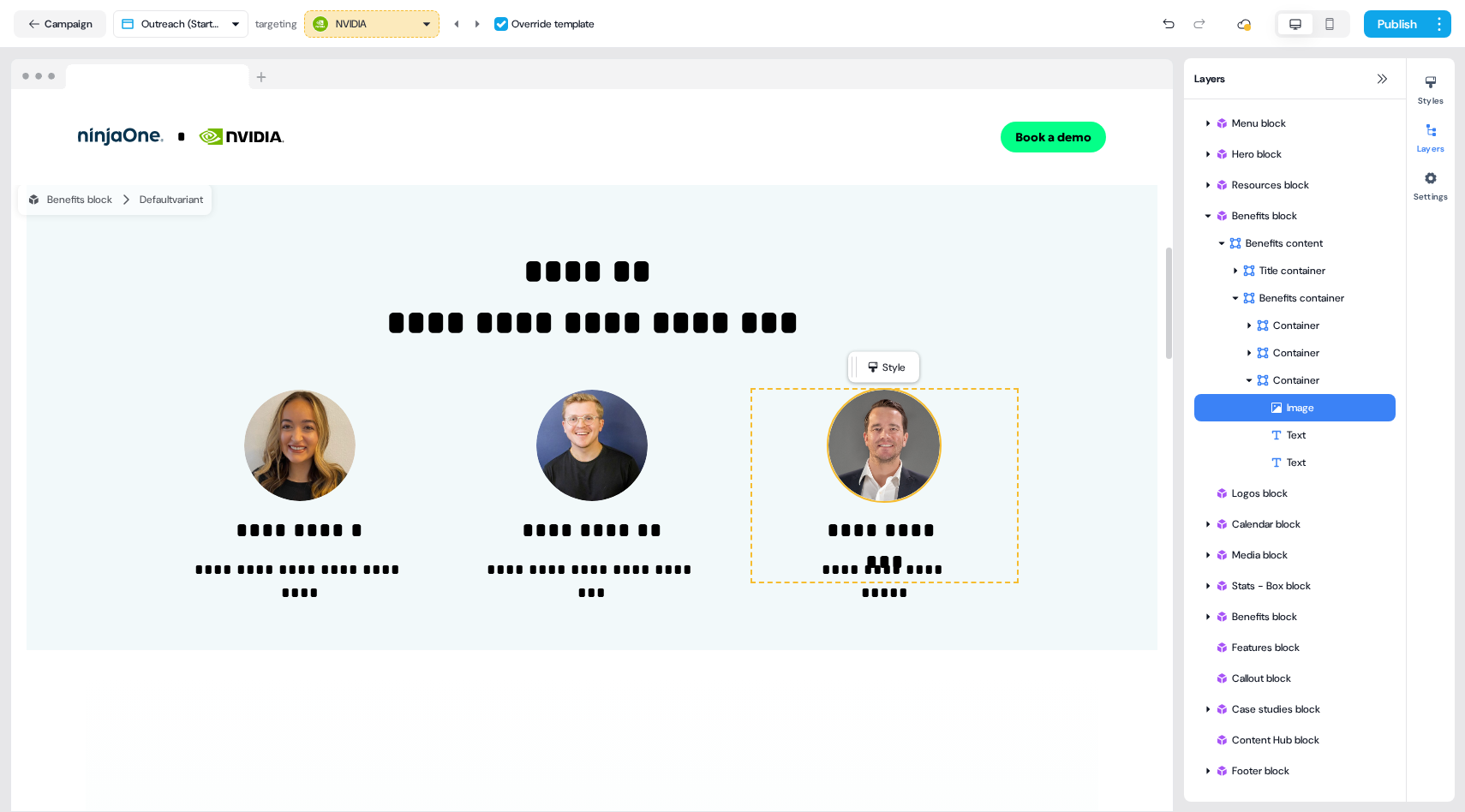 click on "**********" at bounding box center (884, 486) 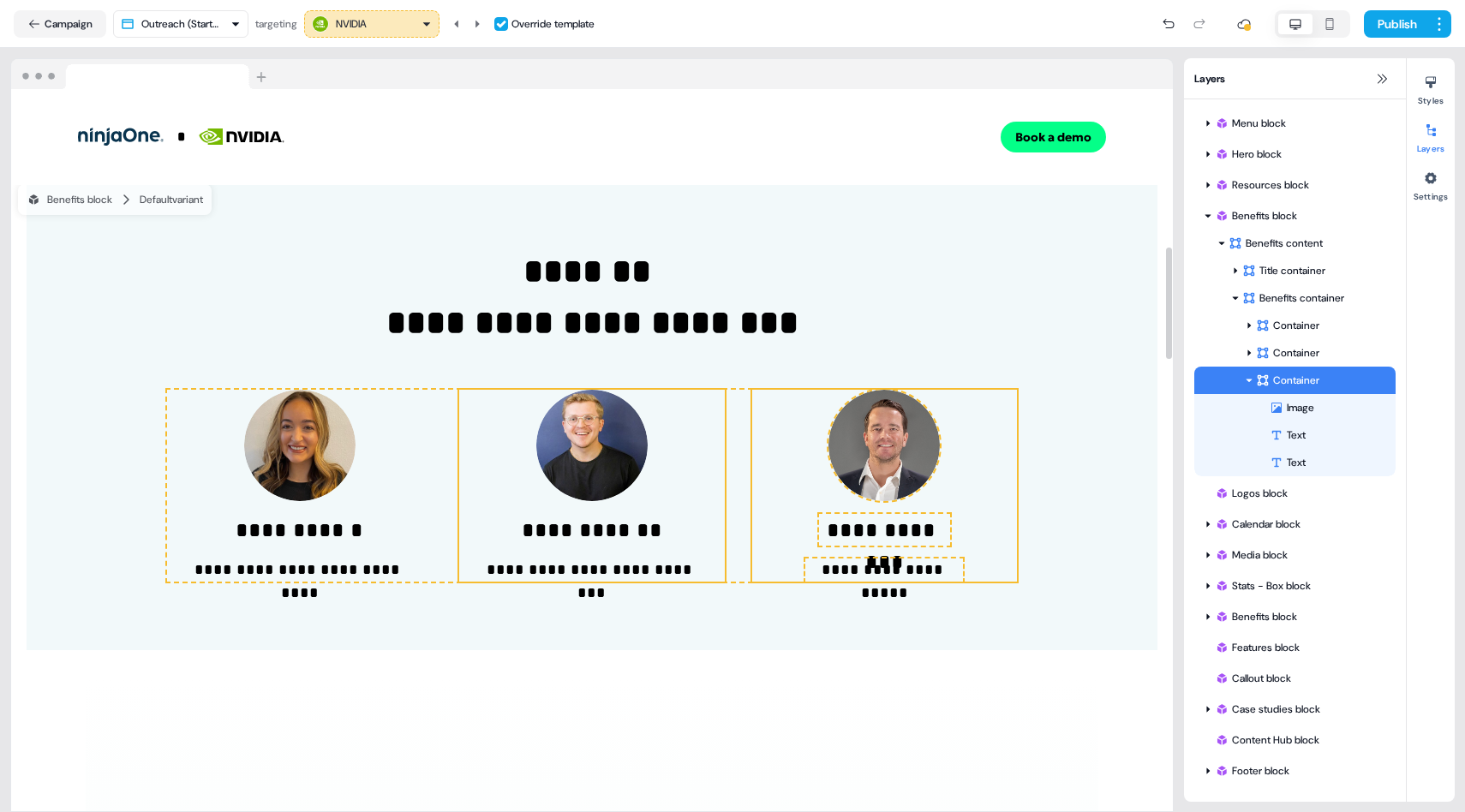 click on "**********" at bounding box center (591, 486) 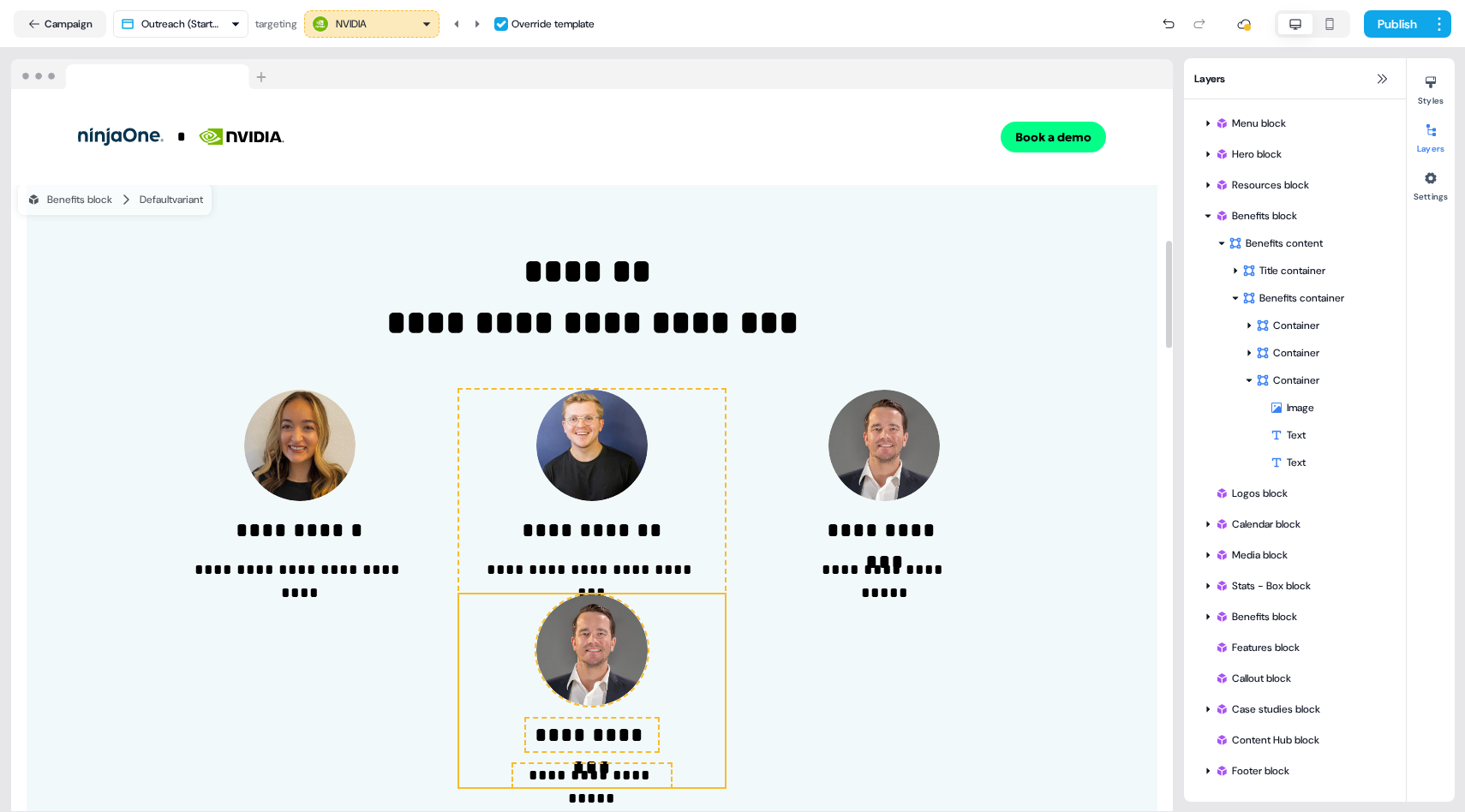 click on "**********" at bounding box center (591, 588) 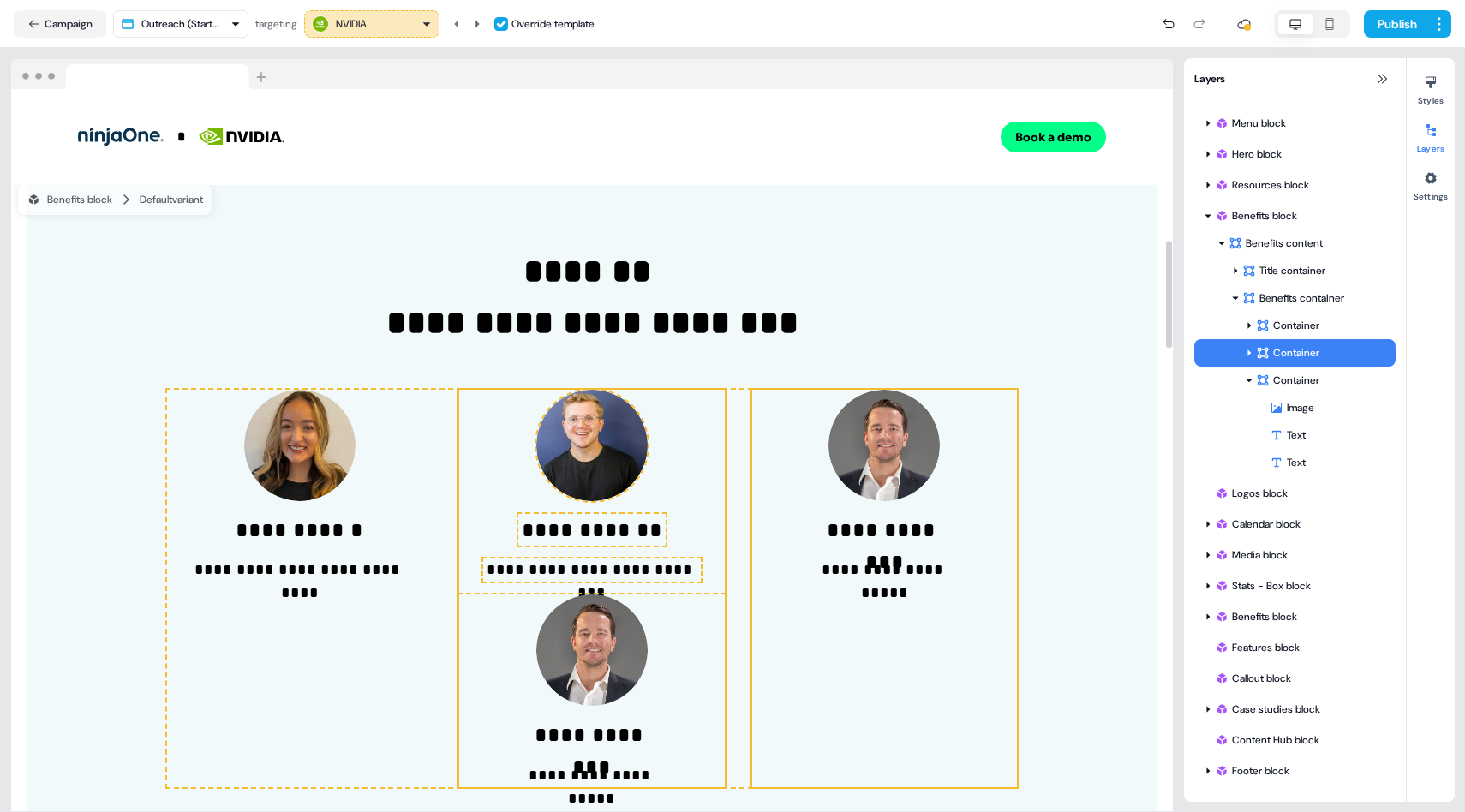 click on "**********" at bounding box center [884, 588] 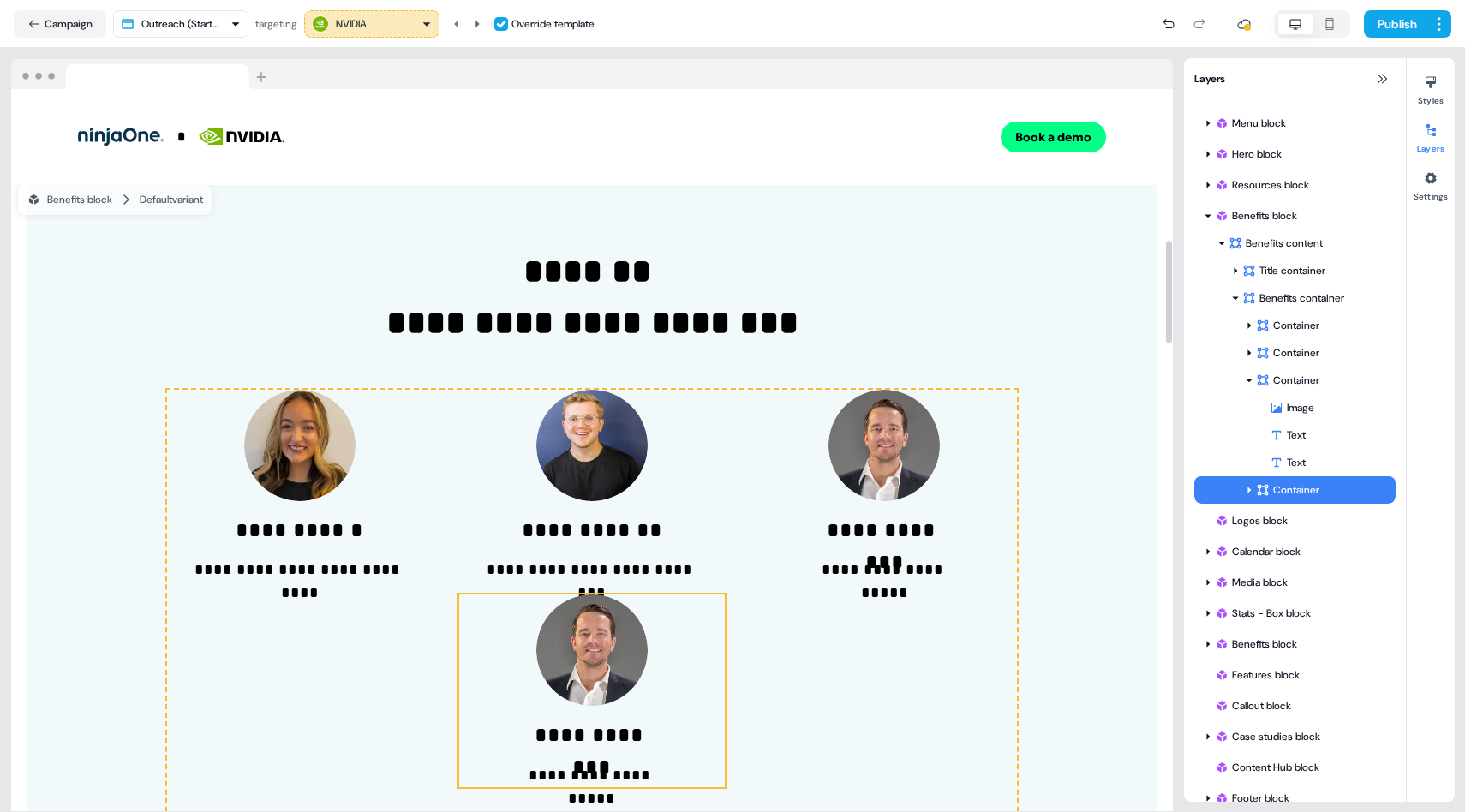 scroll, scrollTop: 1211, scrollLeft: 0, axis: vertical 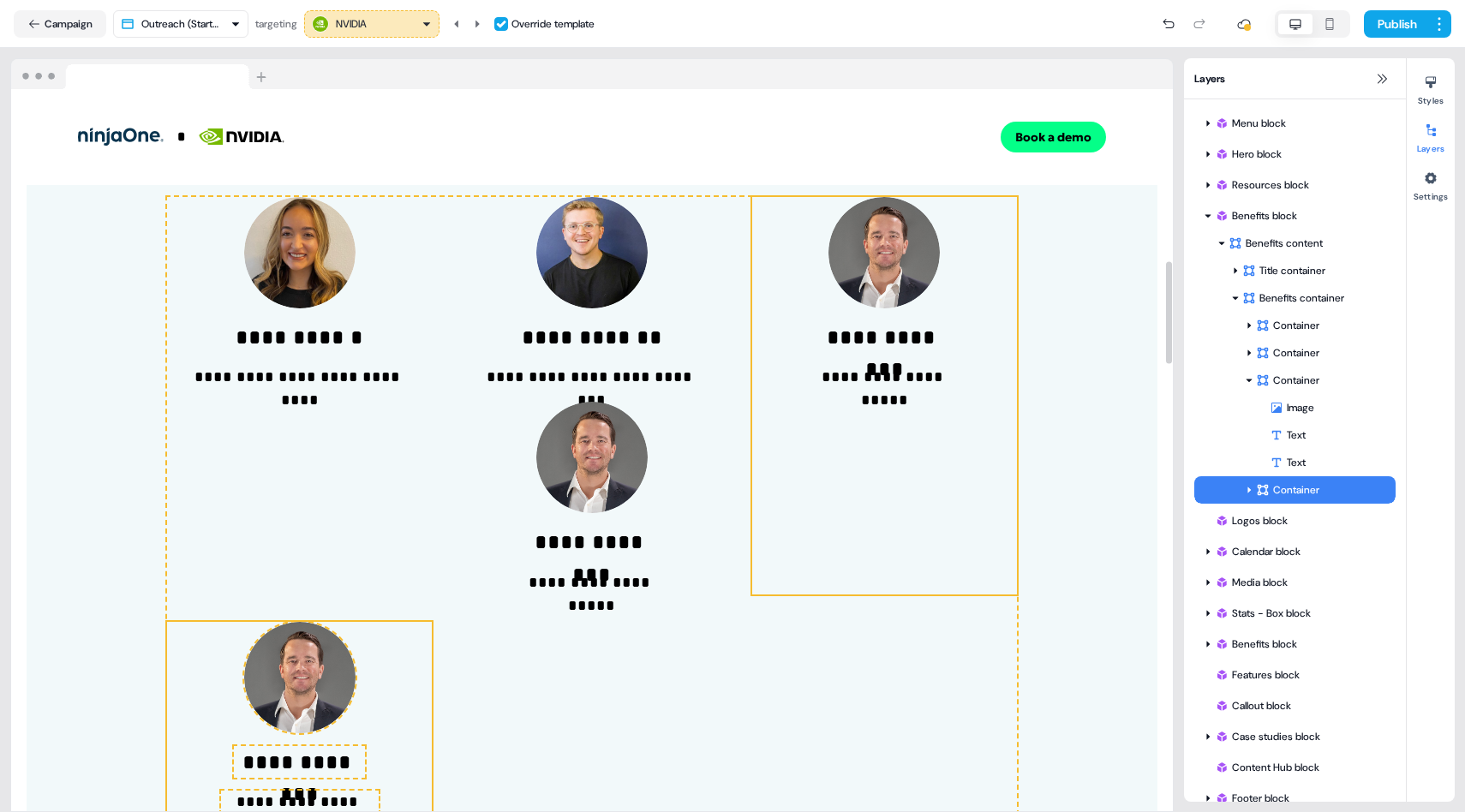click on "**********" at bounding box center (884, 396) 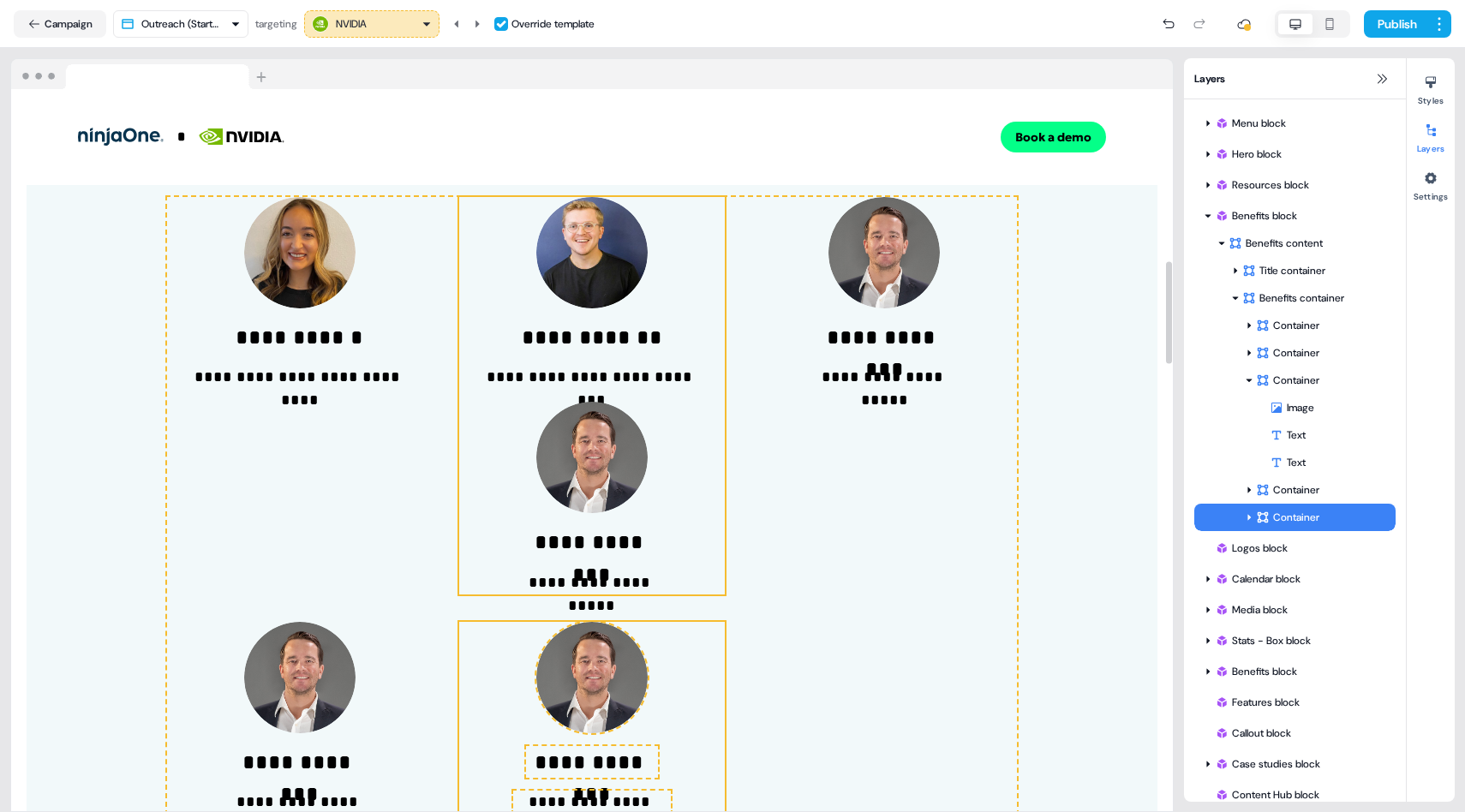 click on "**********" at bounding box center [591, 396] 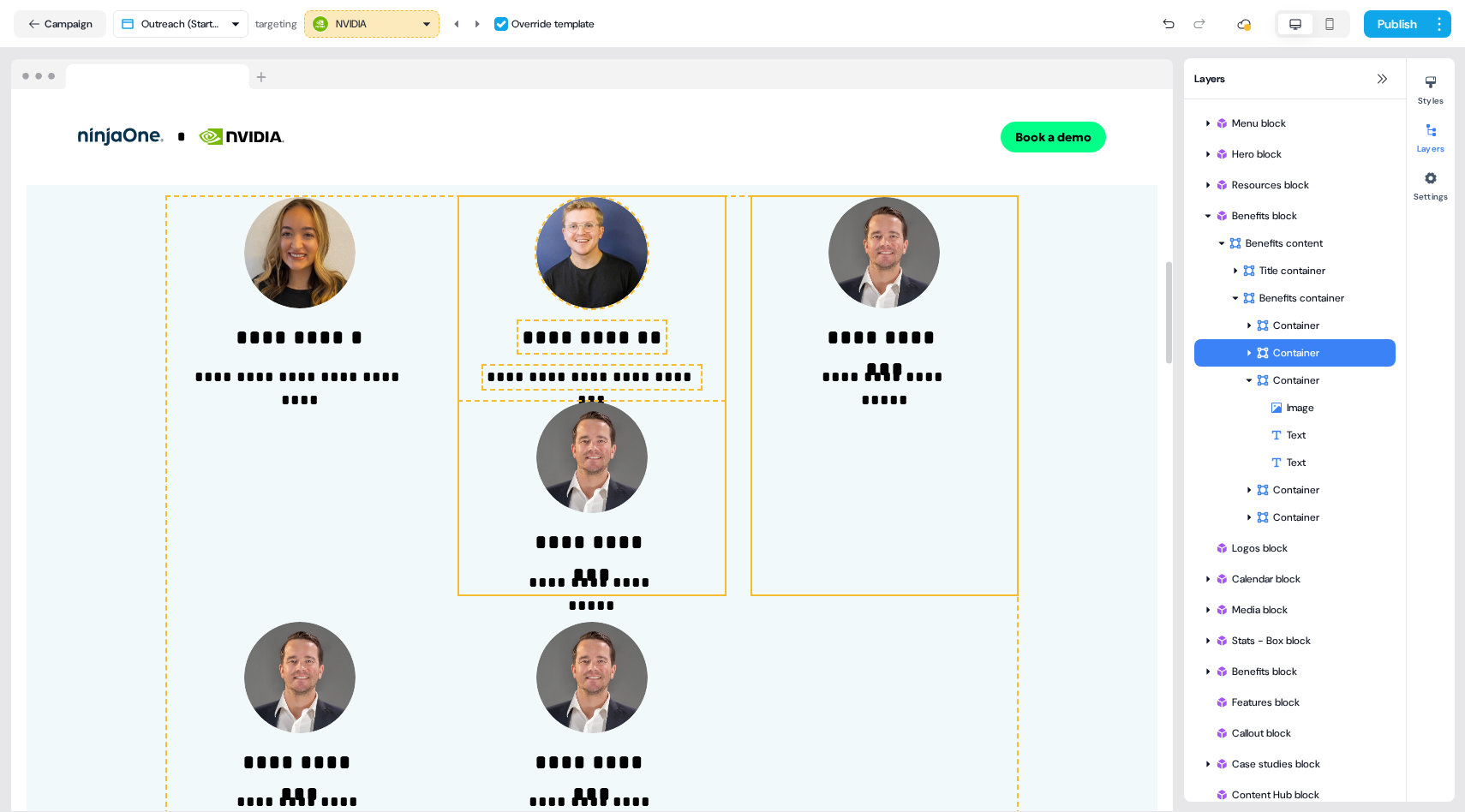 click on "**********" at bounding box center (884, 396) 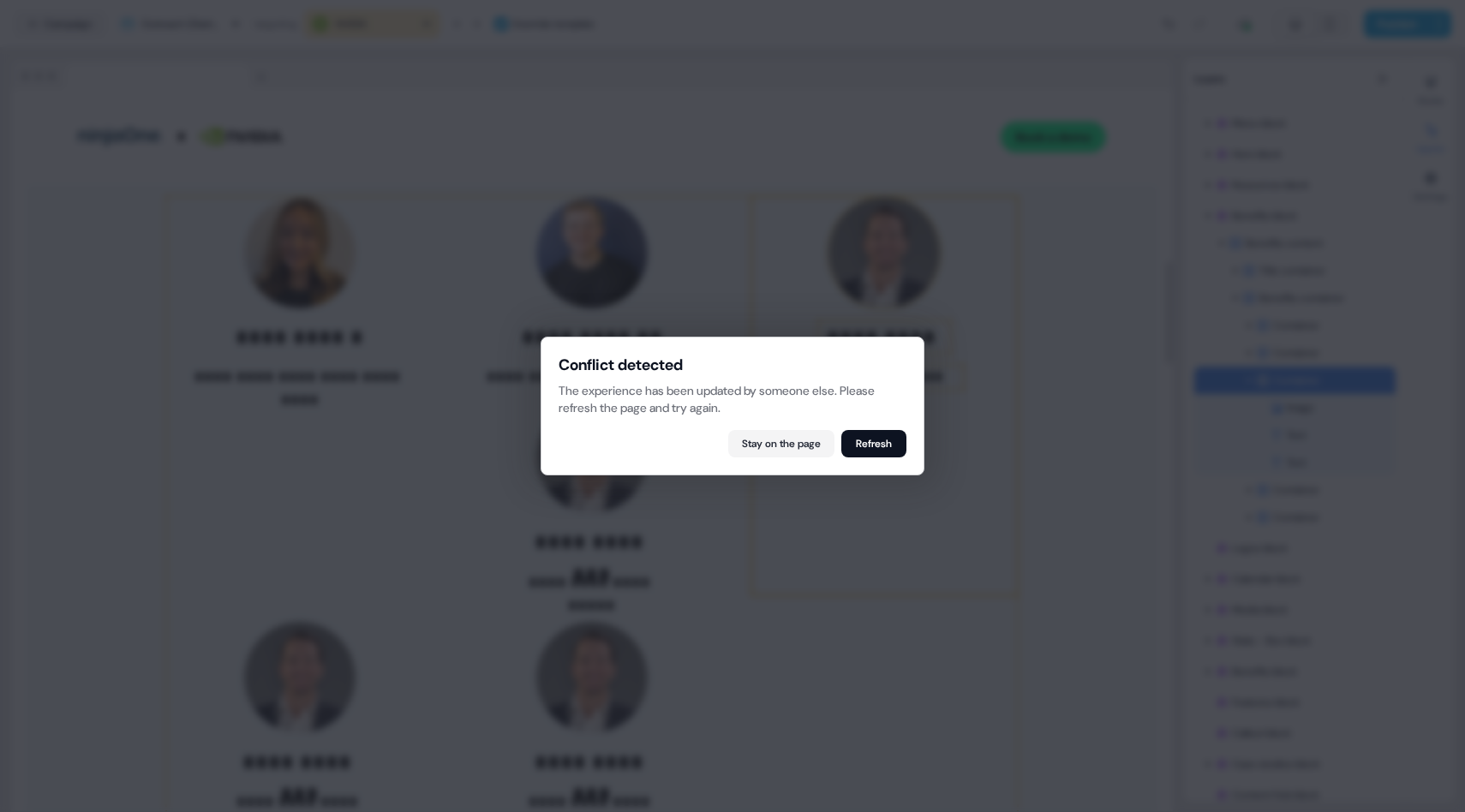 type 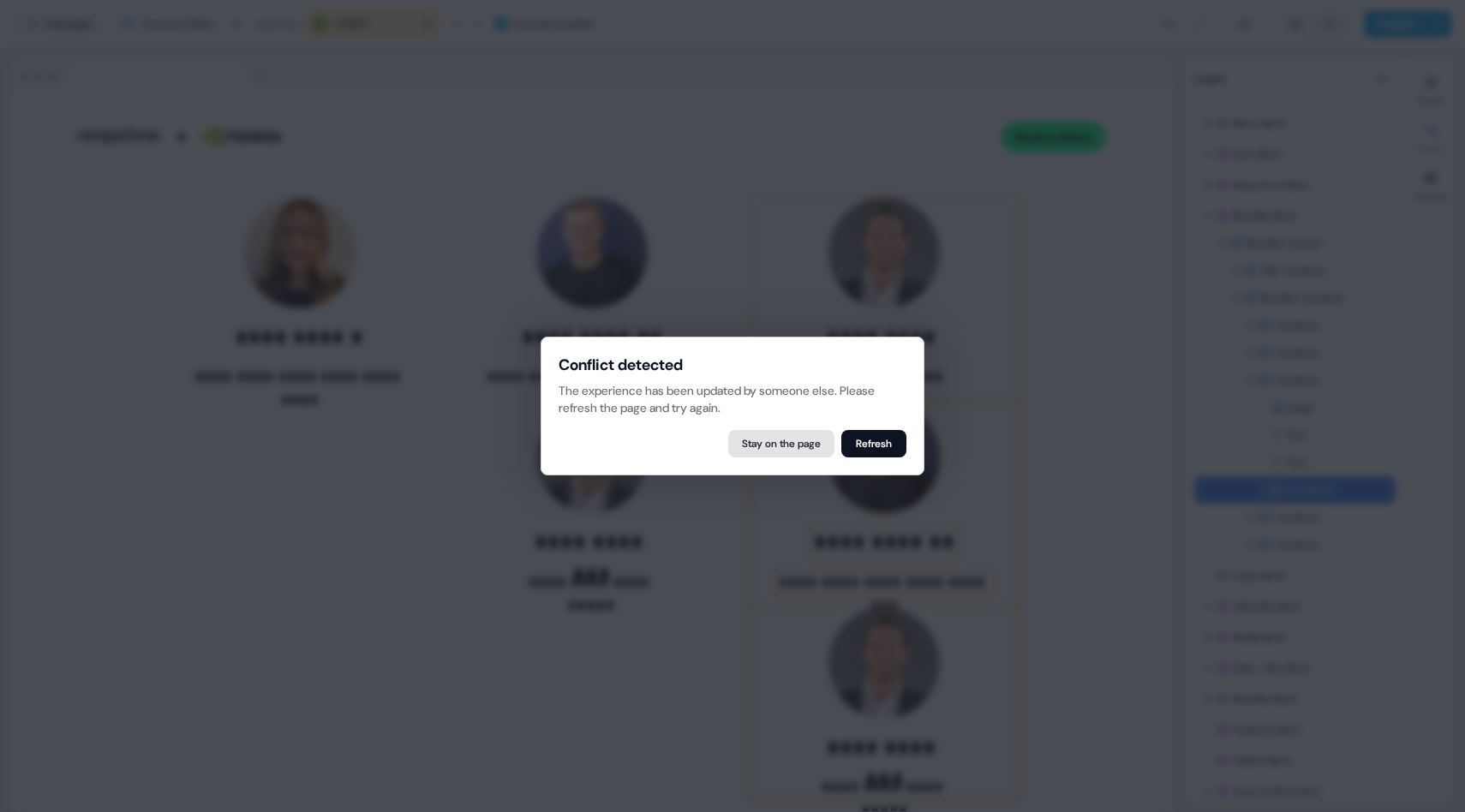 click on "Stay on the page" at bounding box center (781, 444) 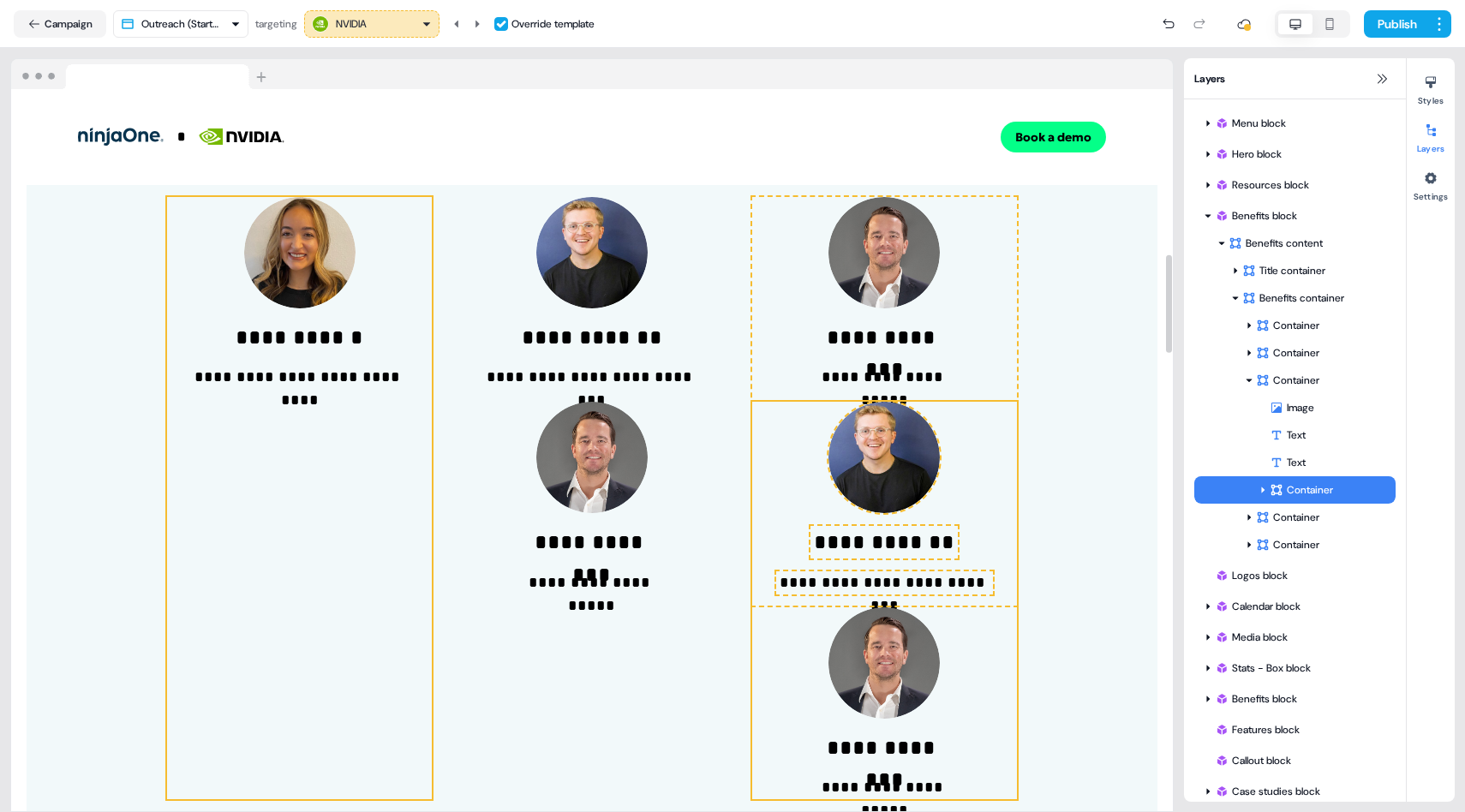 click on "**********" at bounding box center [299, 499] 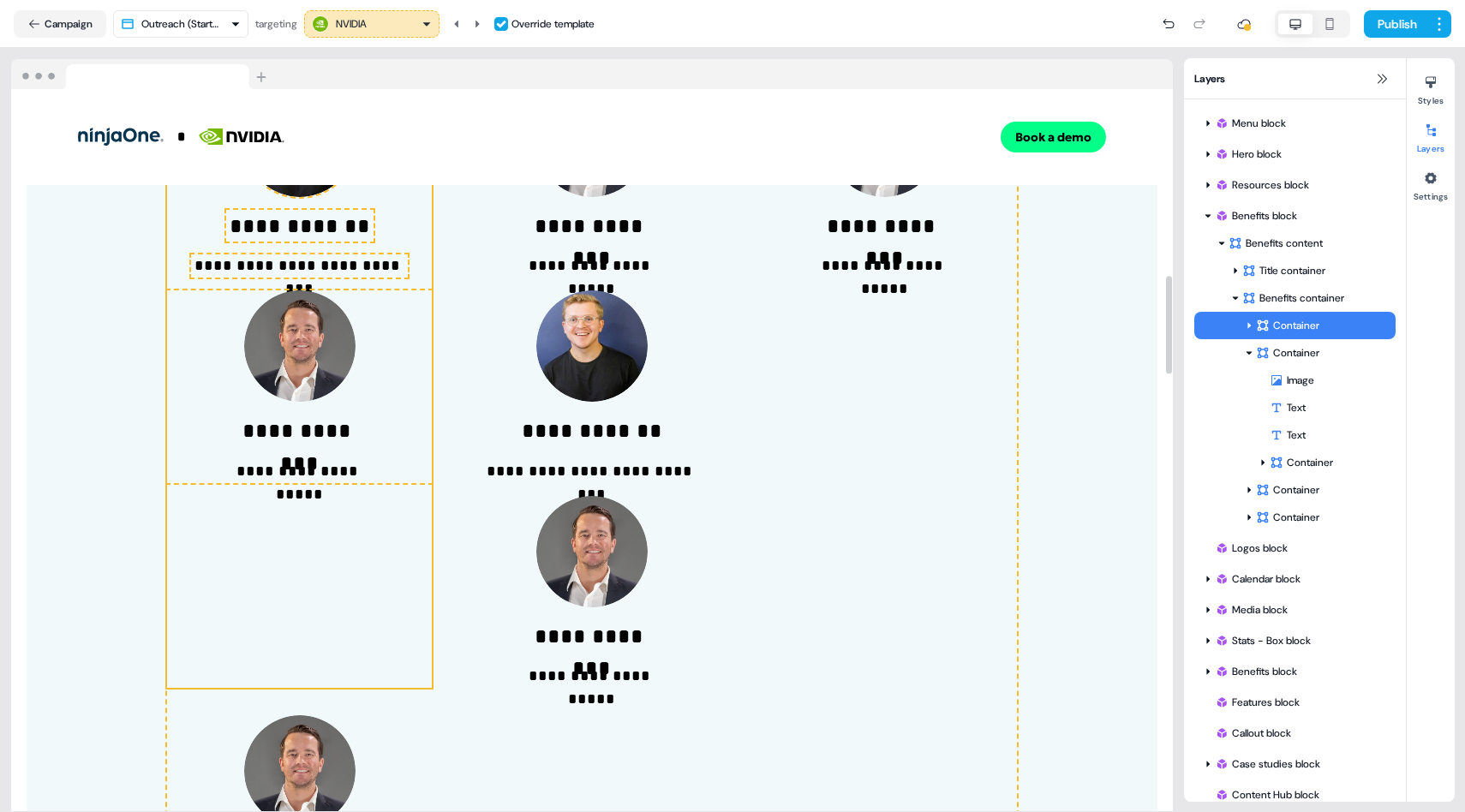 scroll, scrollTop: 1369, scrollLeft: 0, axis: vertical 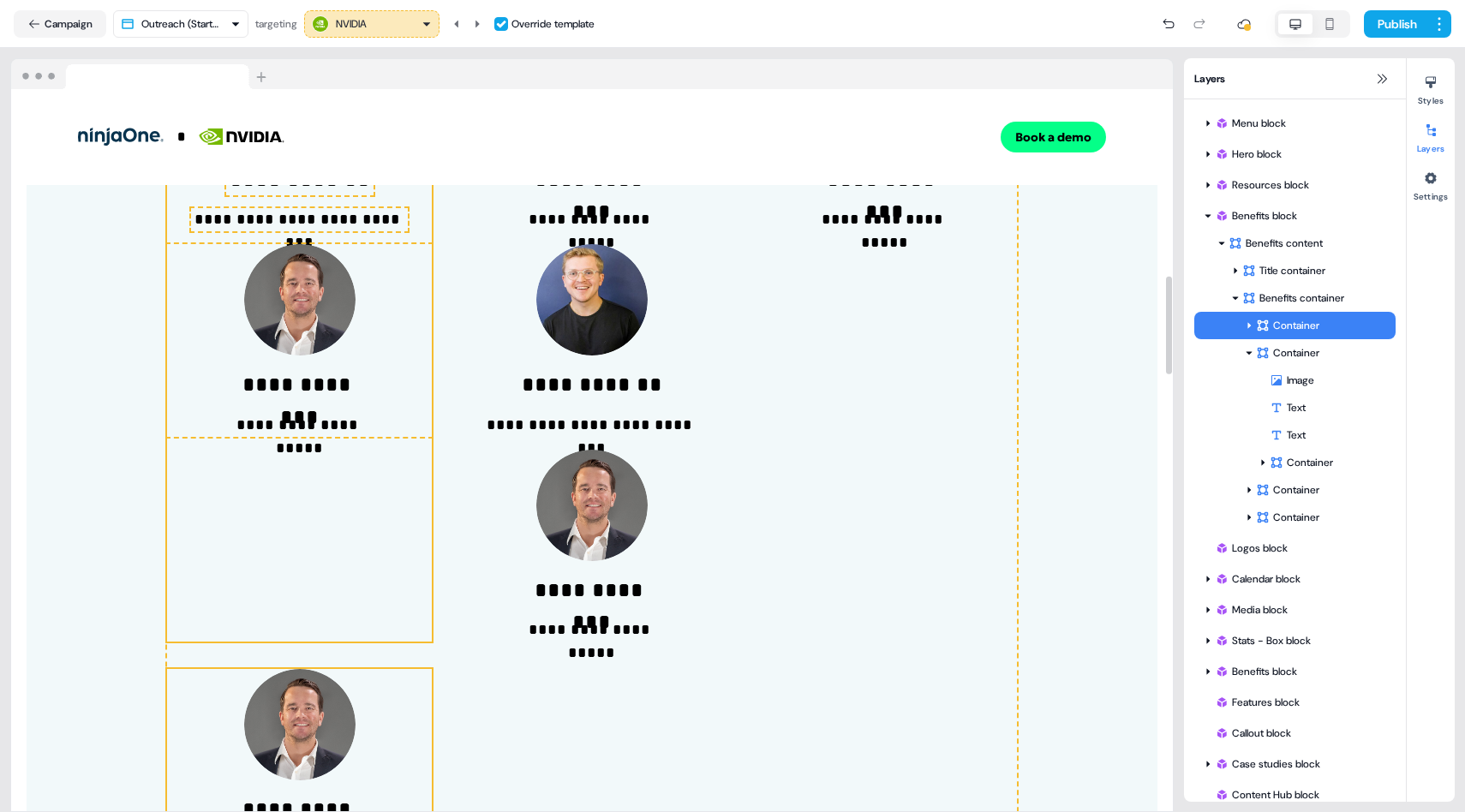 click on "**********" at bounding box center [299, 765] 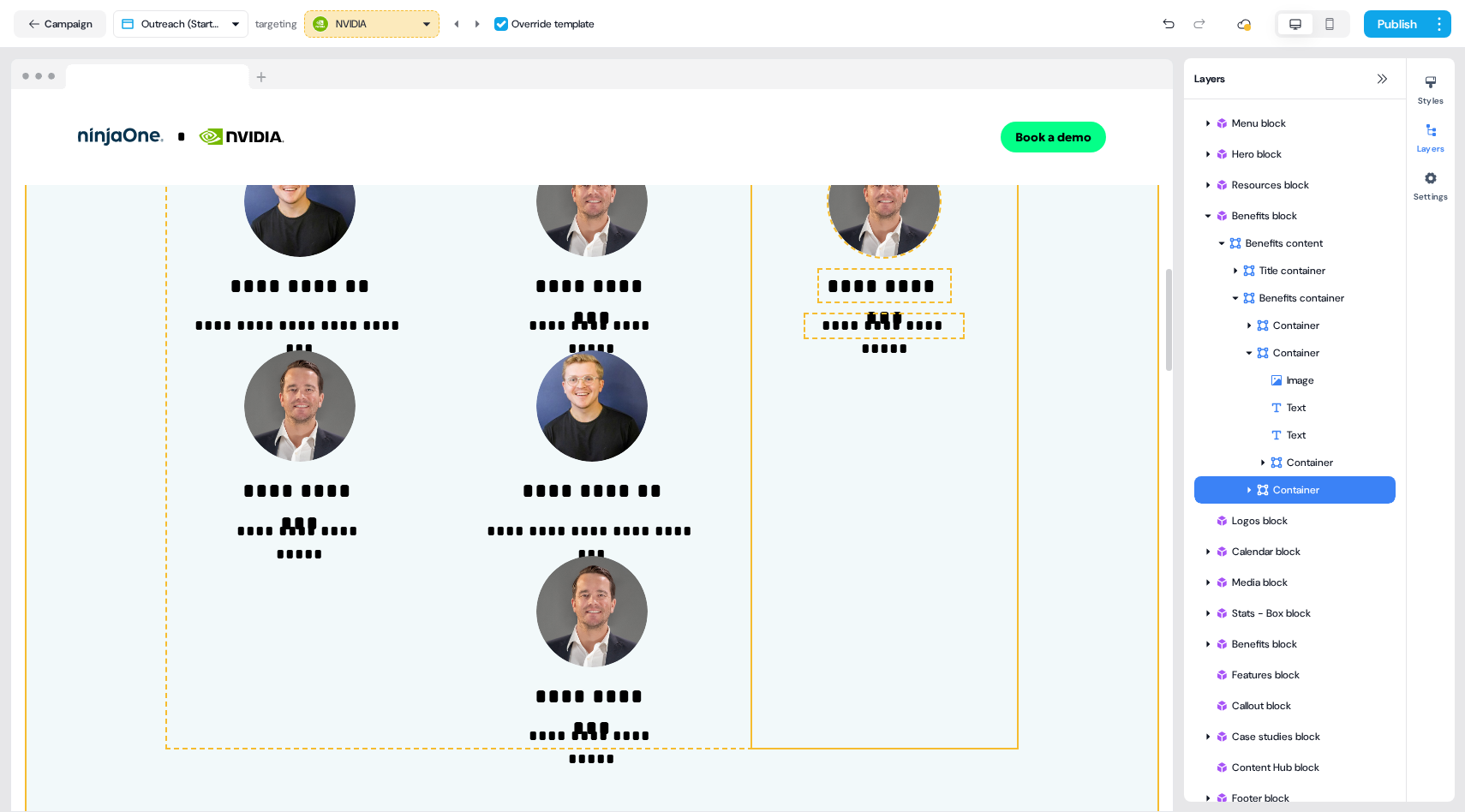 scroll, scrollTop: 1259, scrollLeft: 0, axis: vertical 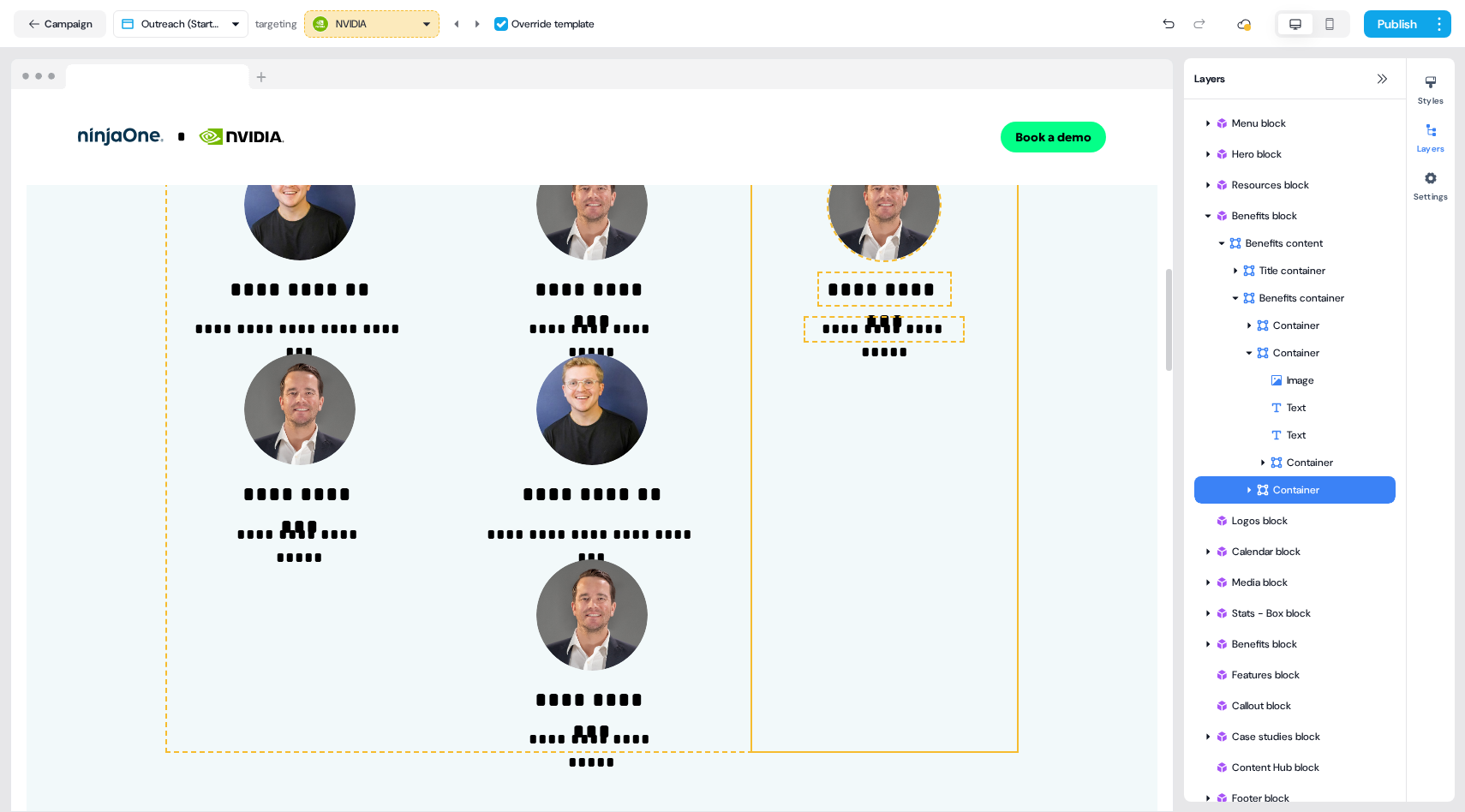 click on "**********" at bounding box center [884, 451] 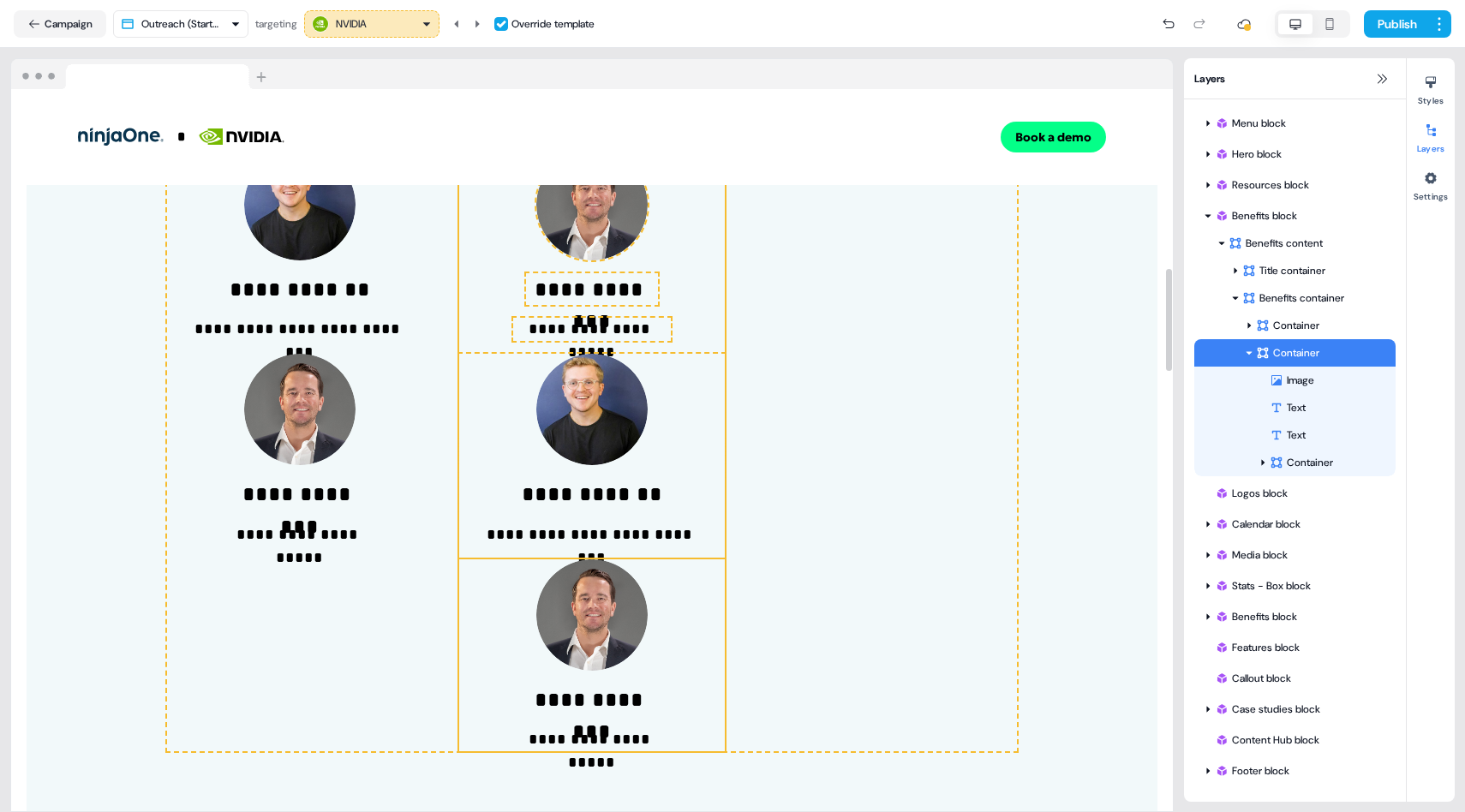 click on "**********" at bounding box center [591, 655] 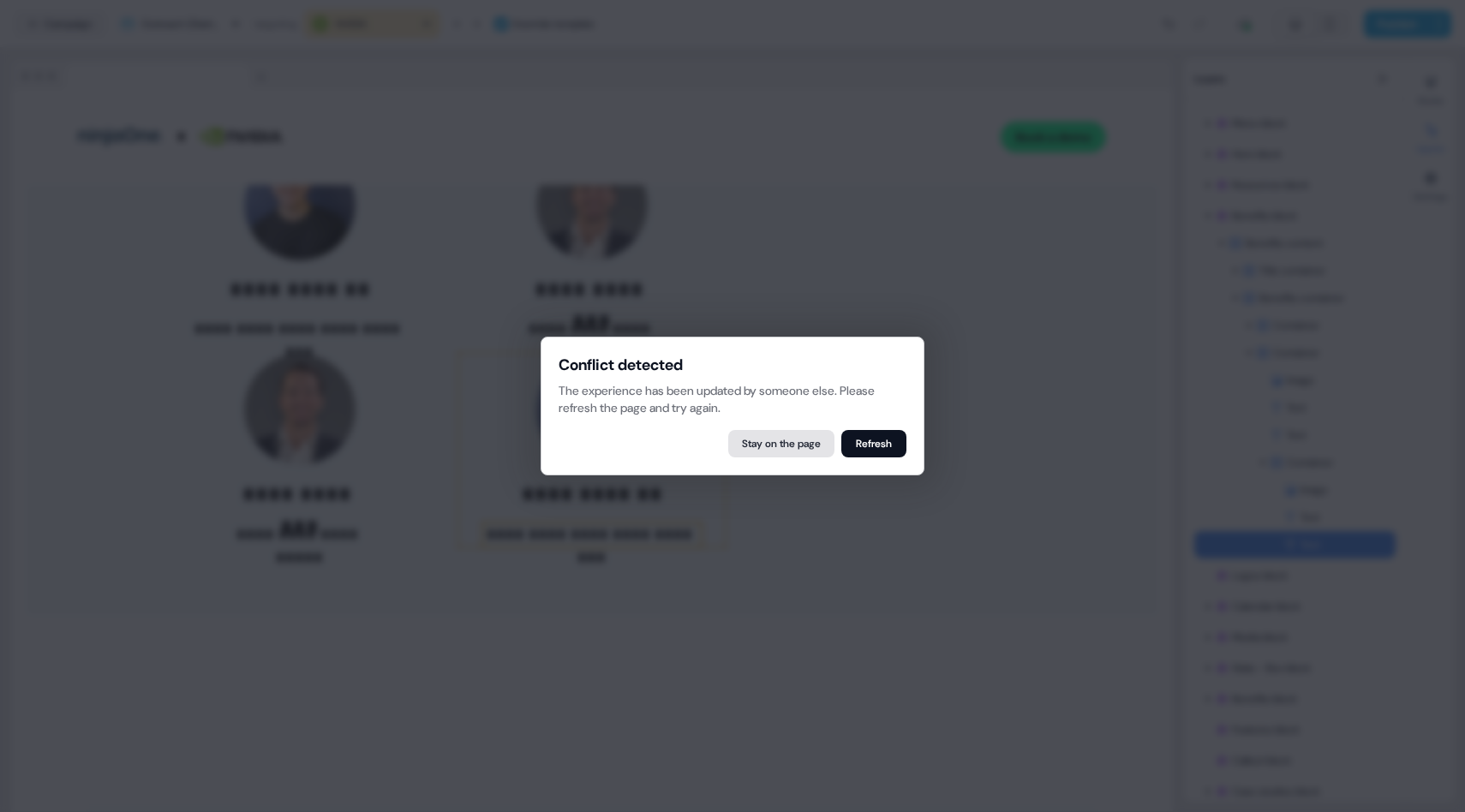 click on "Stay on the page" at bounding box center [781, 444] 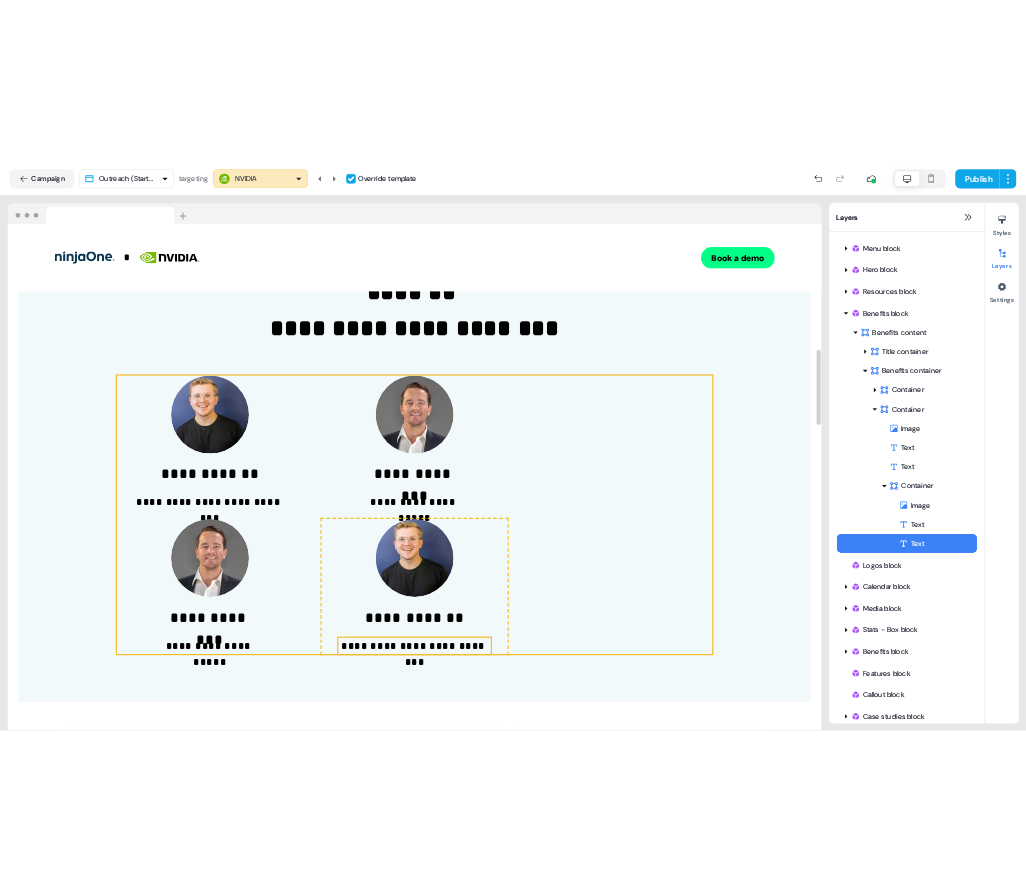 scroll, scrollTop: 1269, scrollLeft: 0, axis: vertical 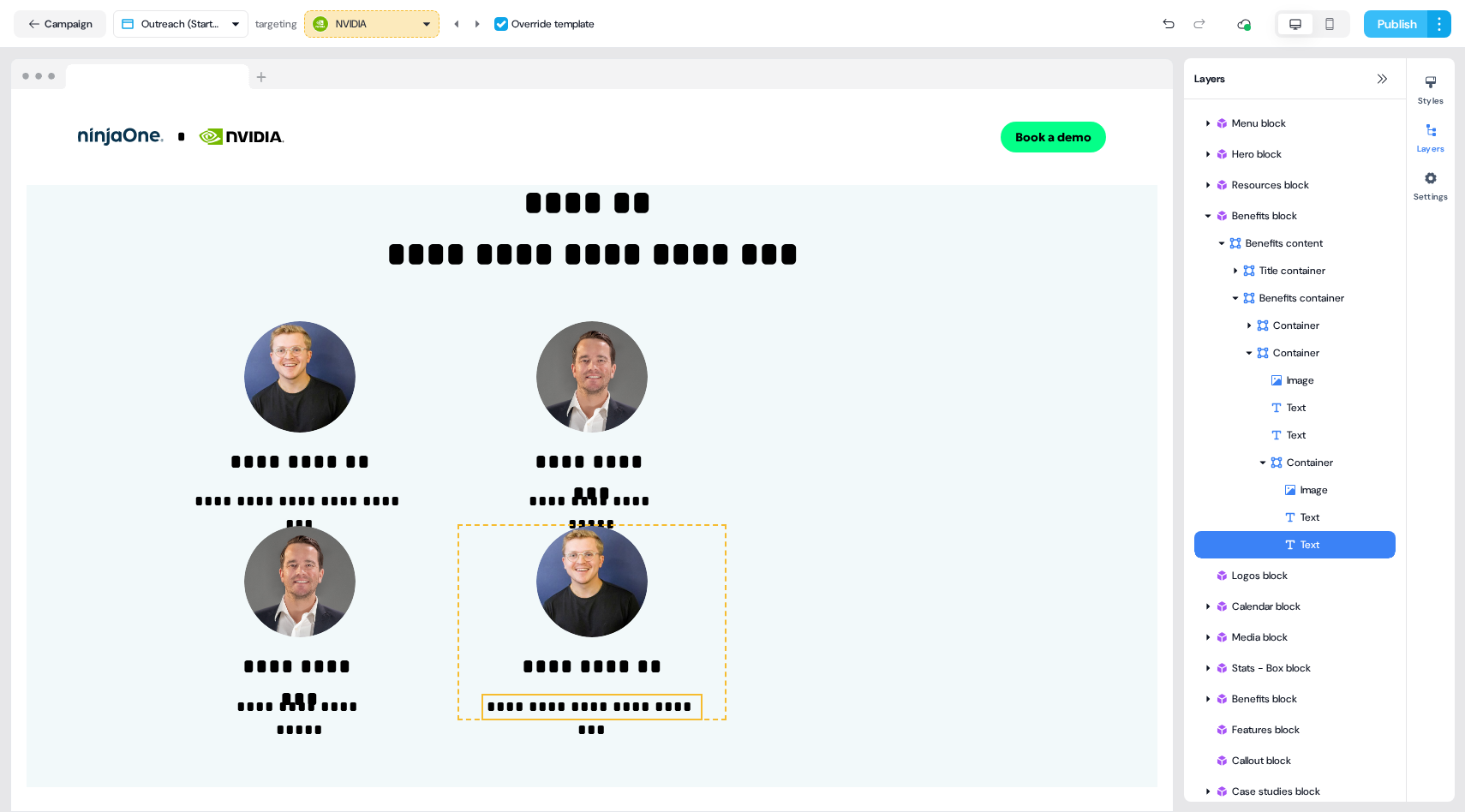 click on "Publish" at bounding box center [1396, 24] 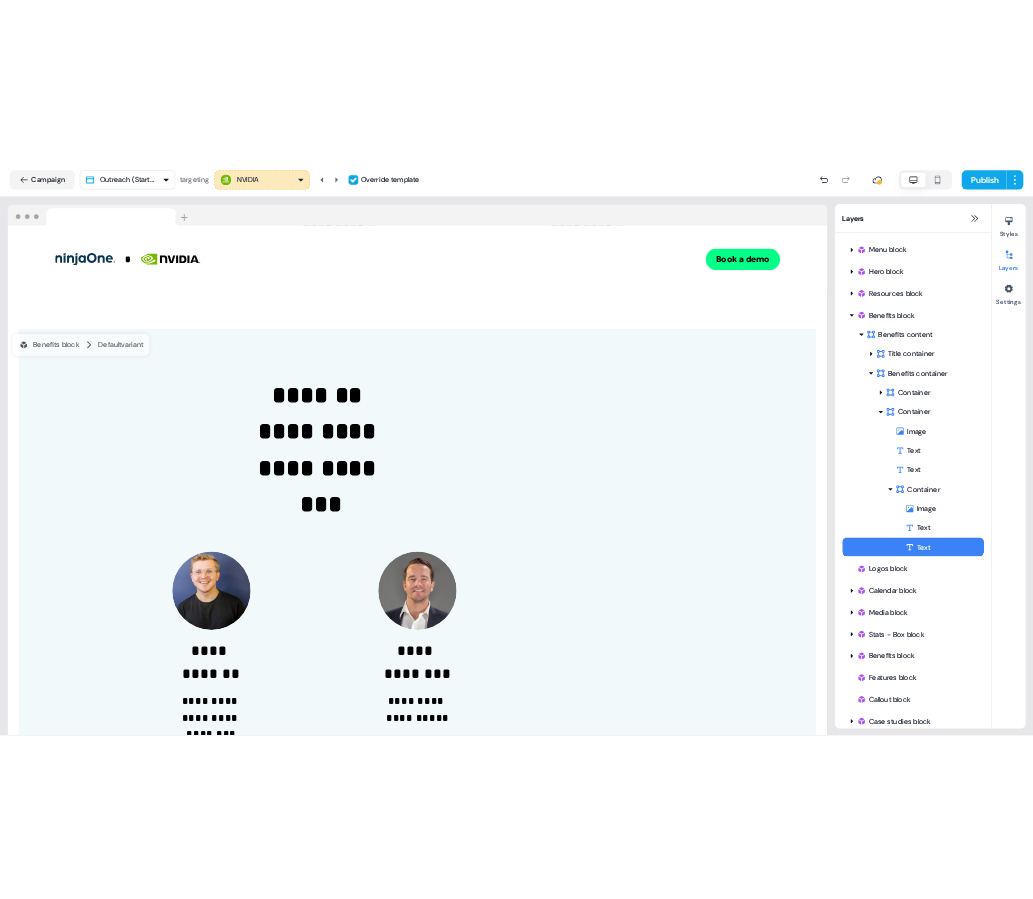 scroll, scrollTop: 1418, scrollLeft: 0, axis: vertical 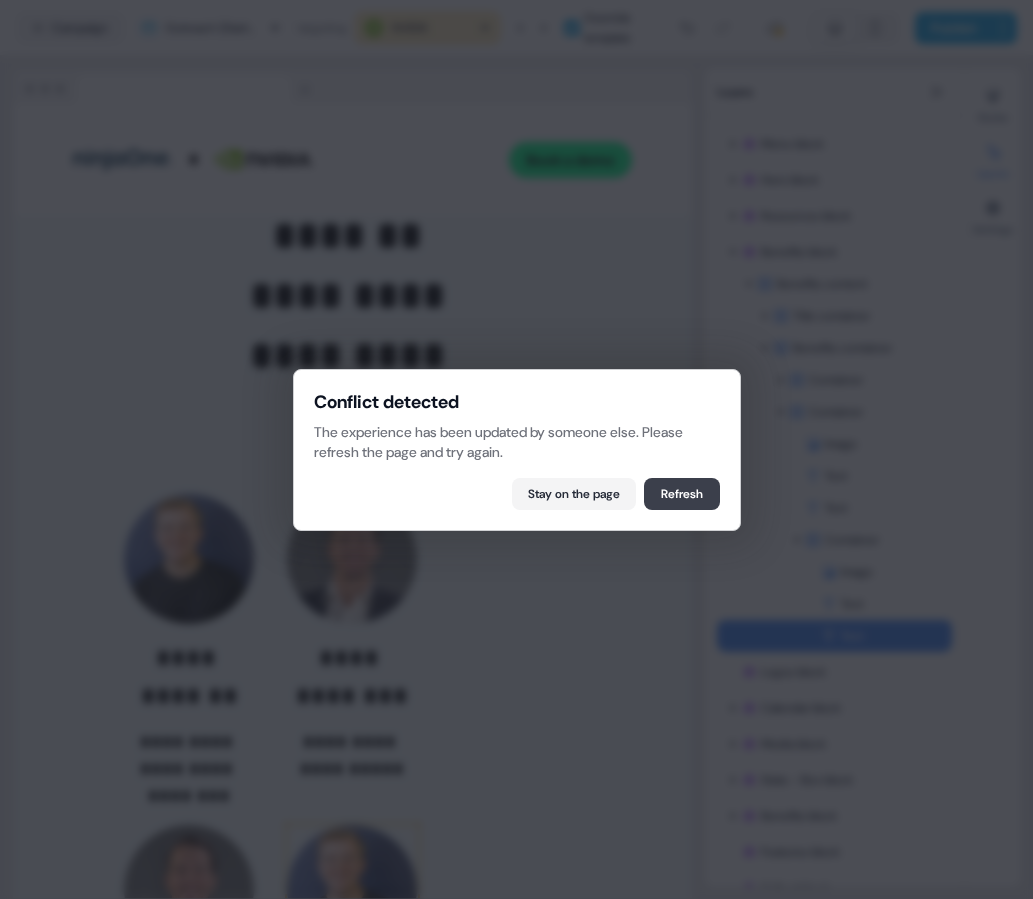 click on "Refresh" at bounding box center (682, 494) 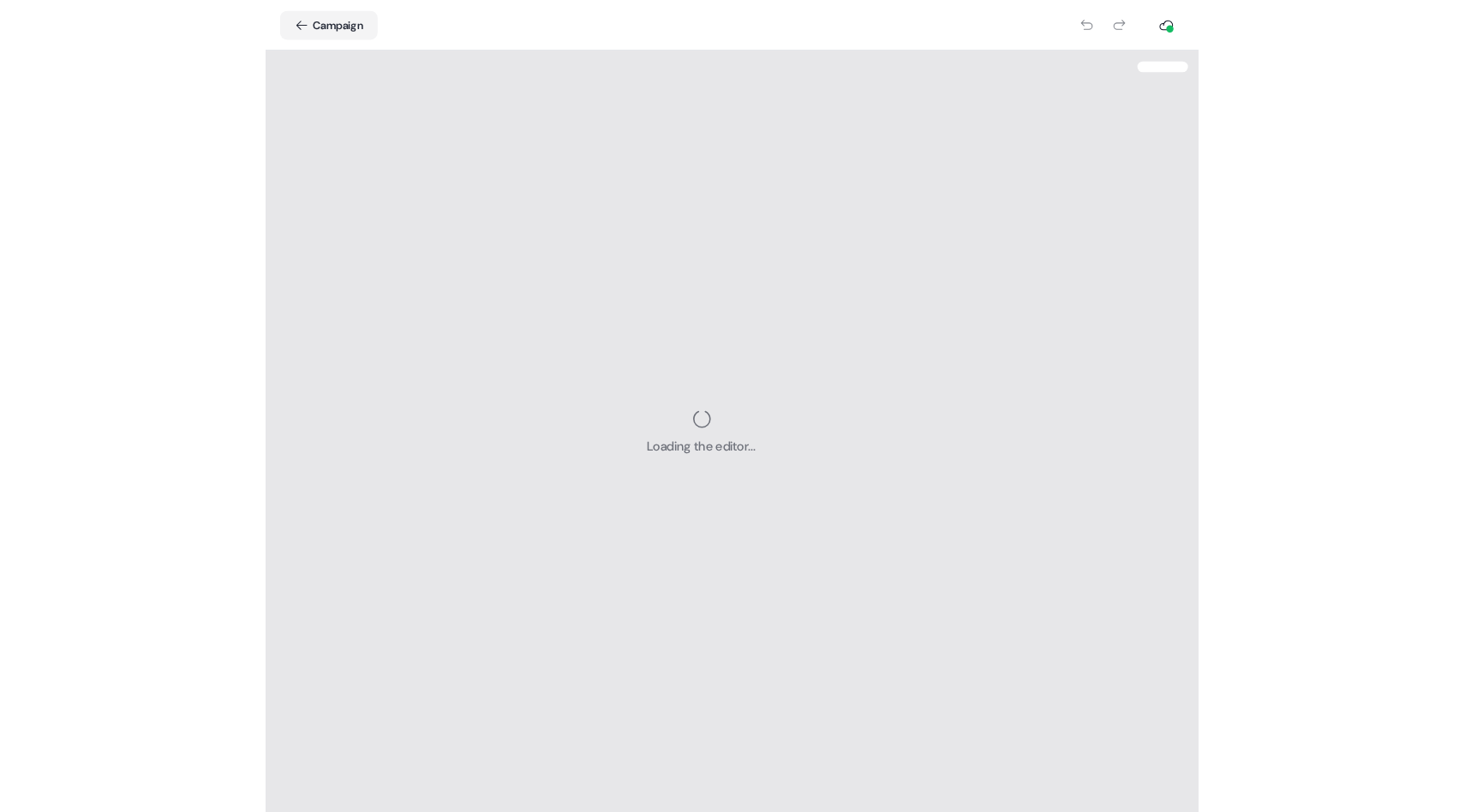 scroll, scrollTop: 0, scrollLeft: 0, axis: both 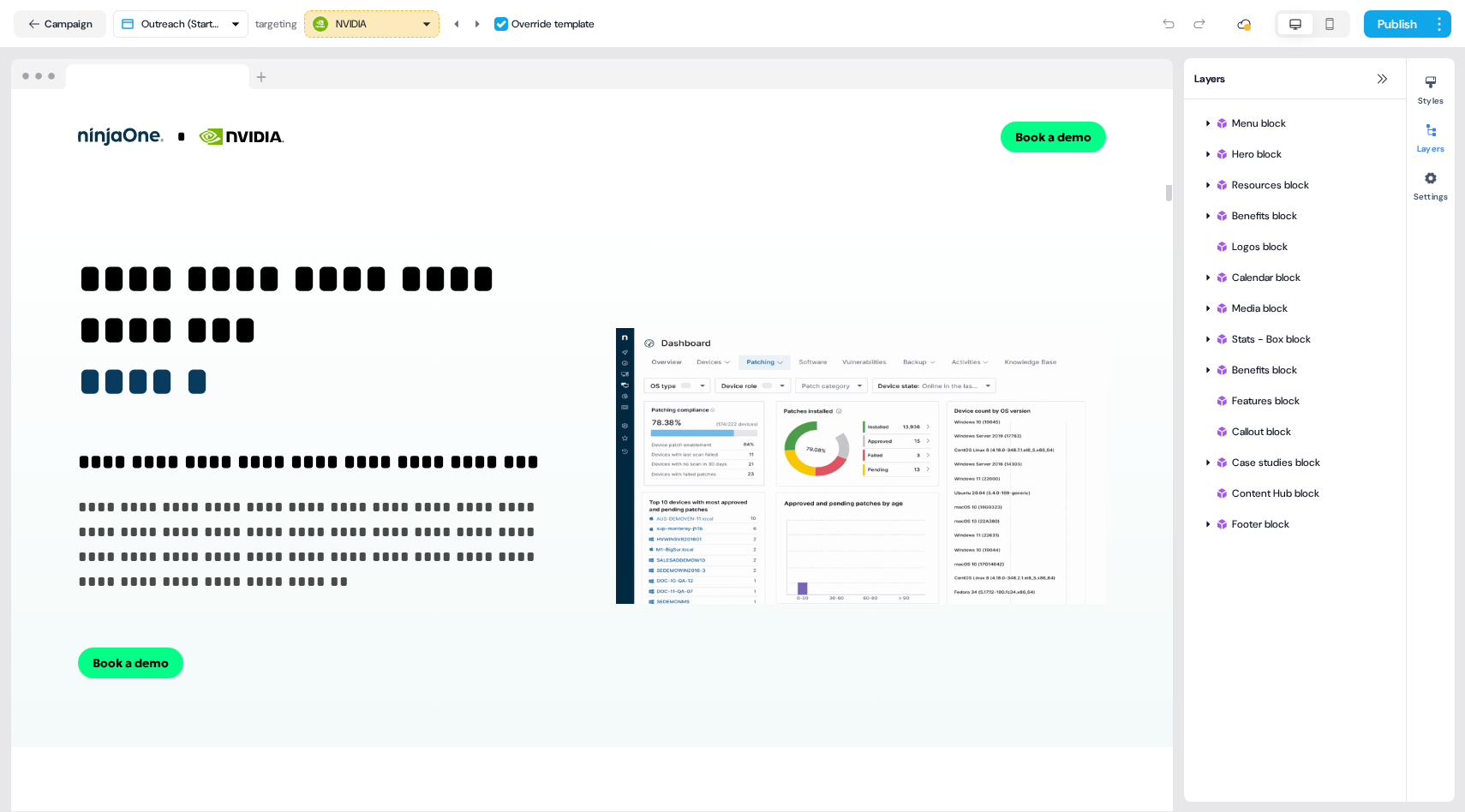 click on "**********" at bounding box center [592, 430] 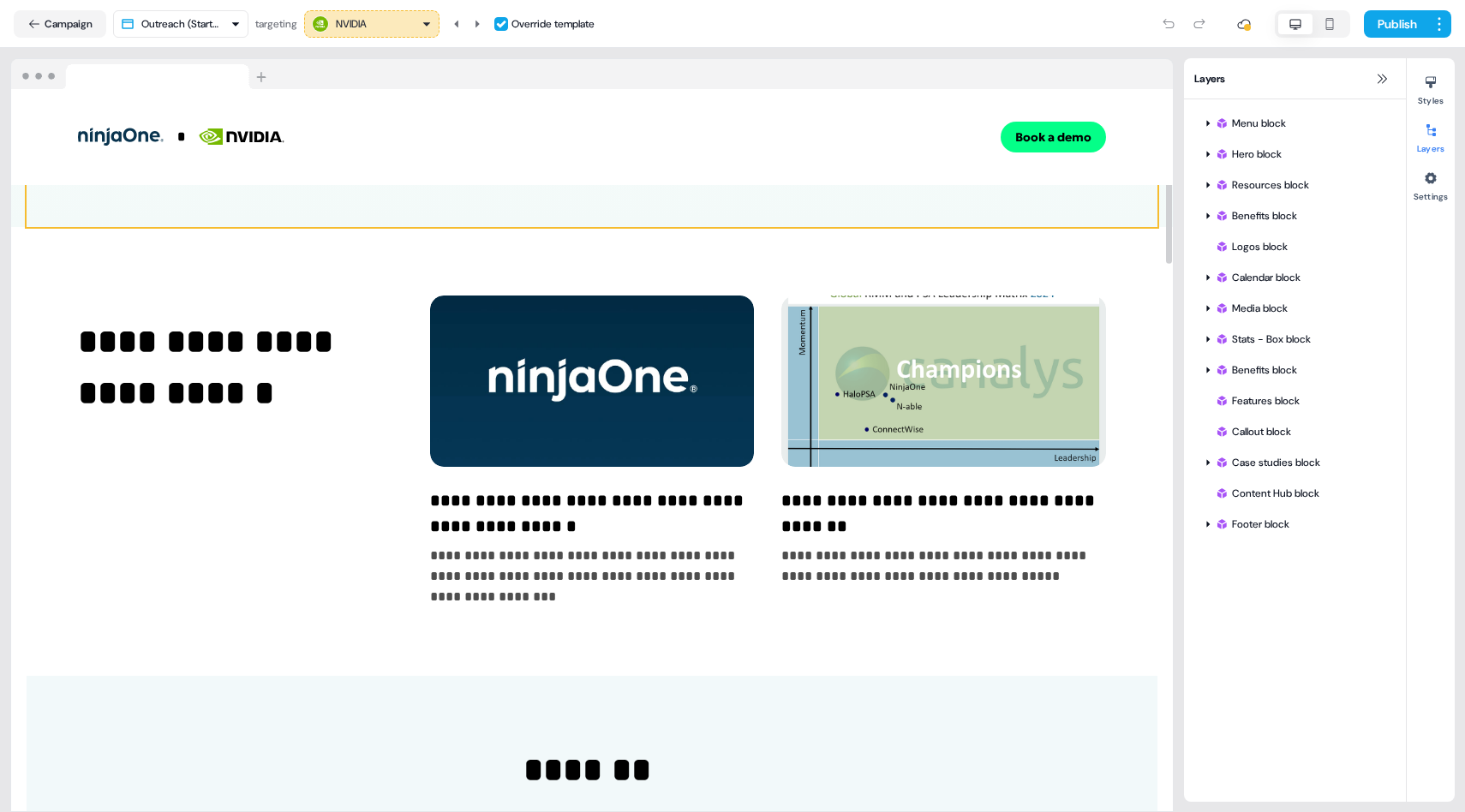 scroll, scrollTop: 403, scrollLeft: 0, axis: vertical 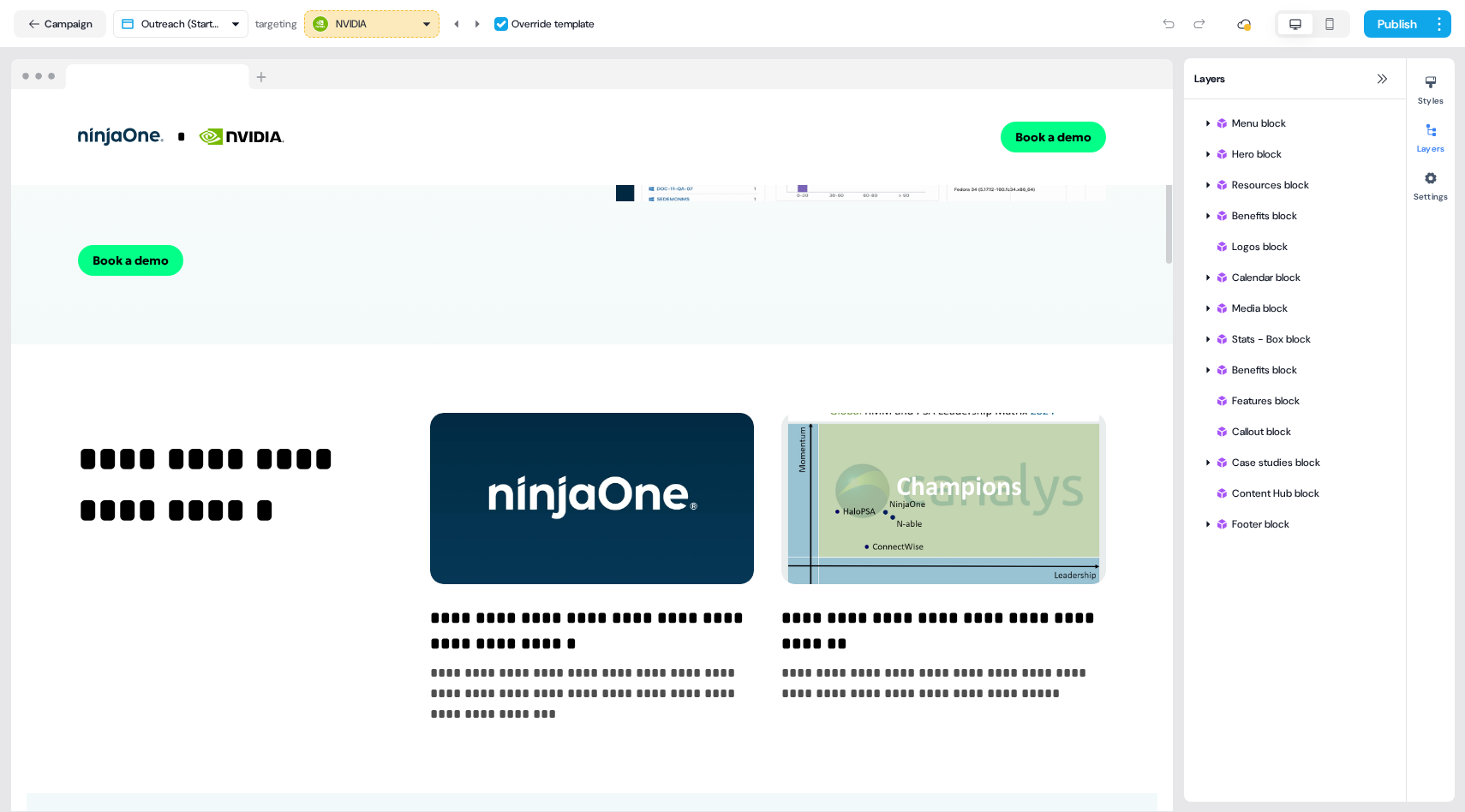 click on "NVIDIA" at bounding box center (351, 24) 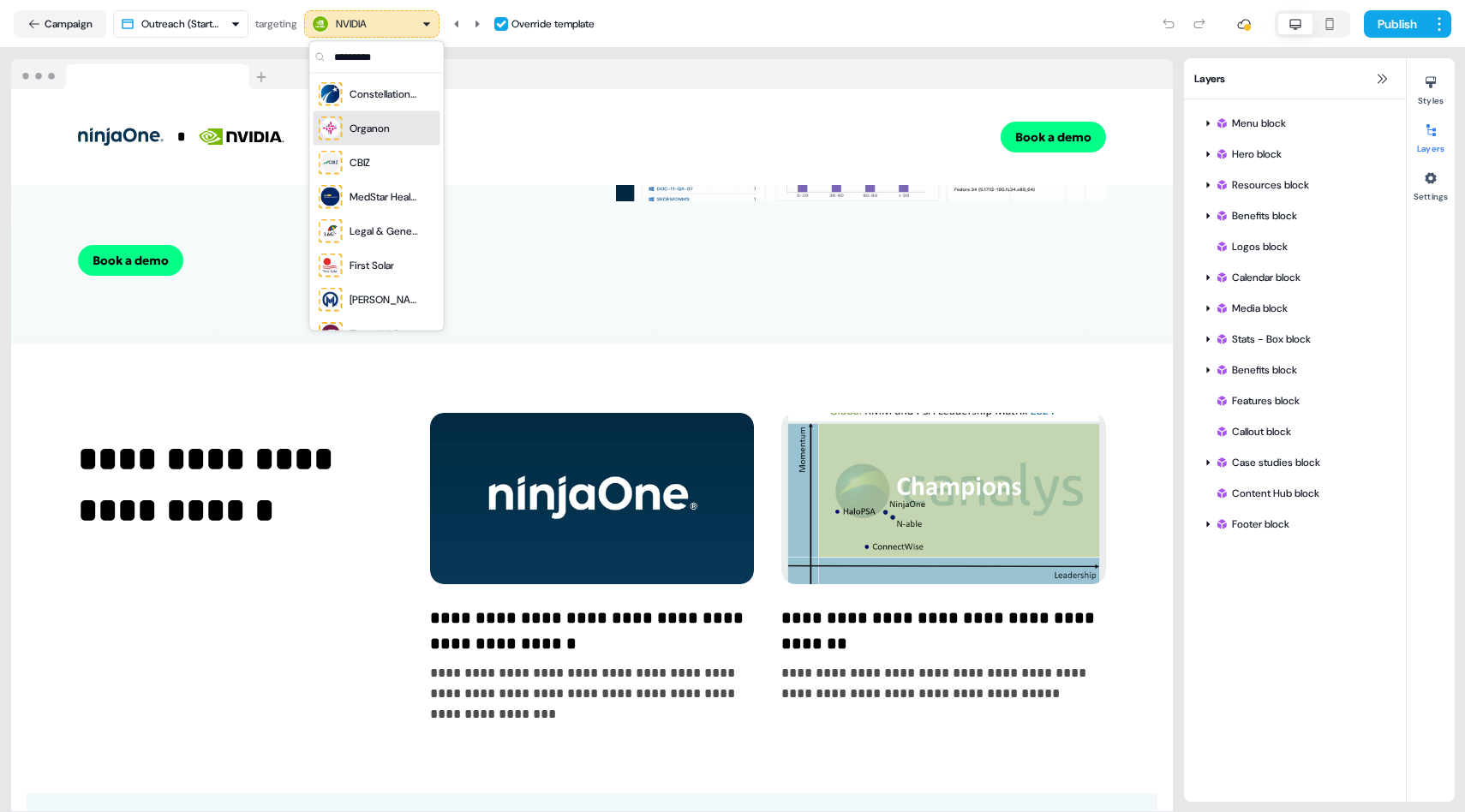 click on "Organon" at bounding box center (355, 128) 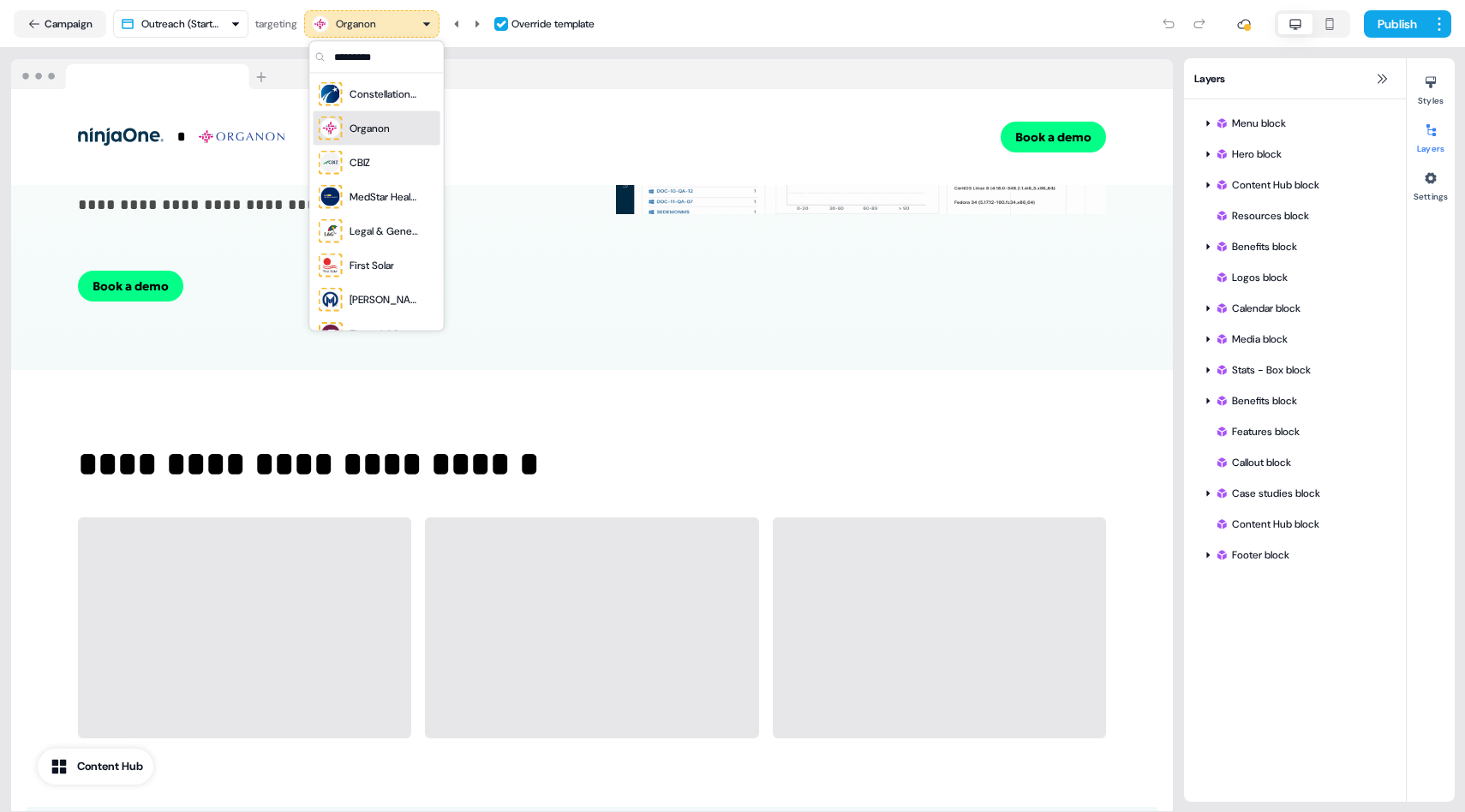 scroll, scrollTop: 428, scrollLeft: 0, axis: vertical 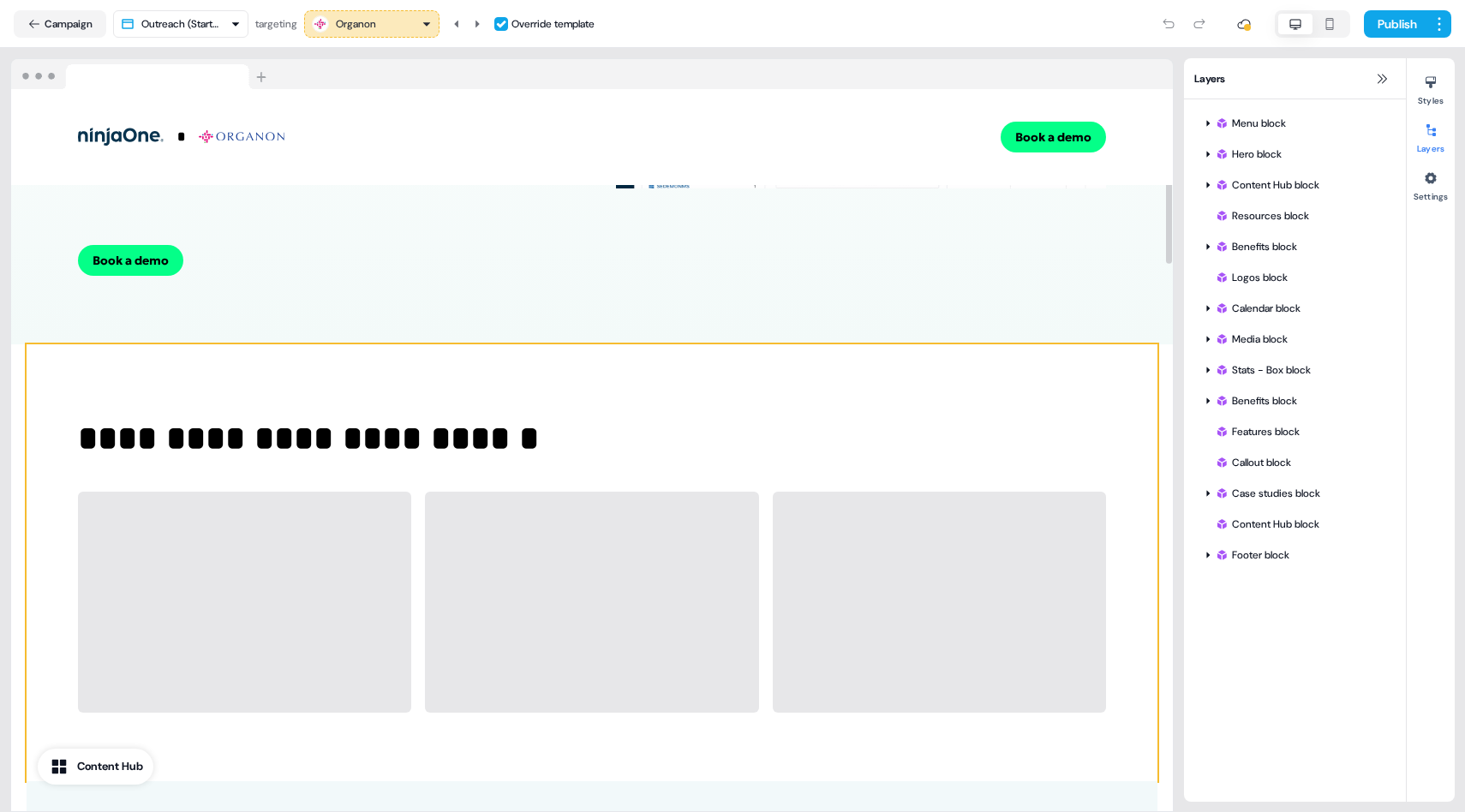 click on "**********" at bounding box center [592, 563] 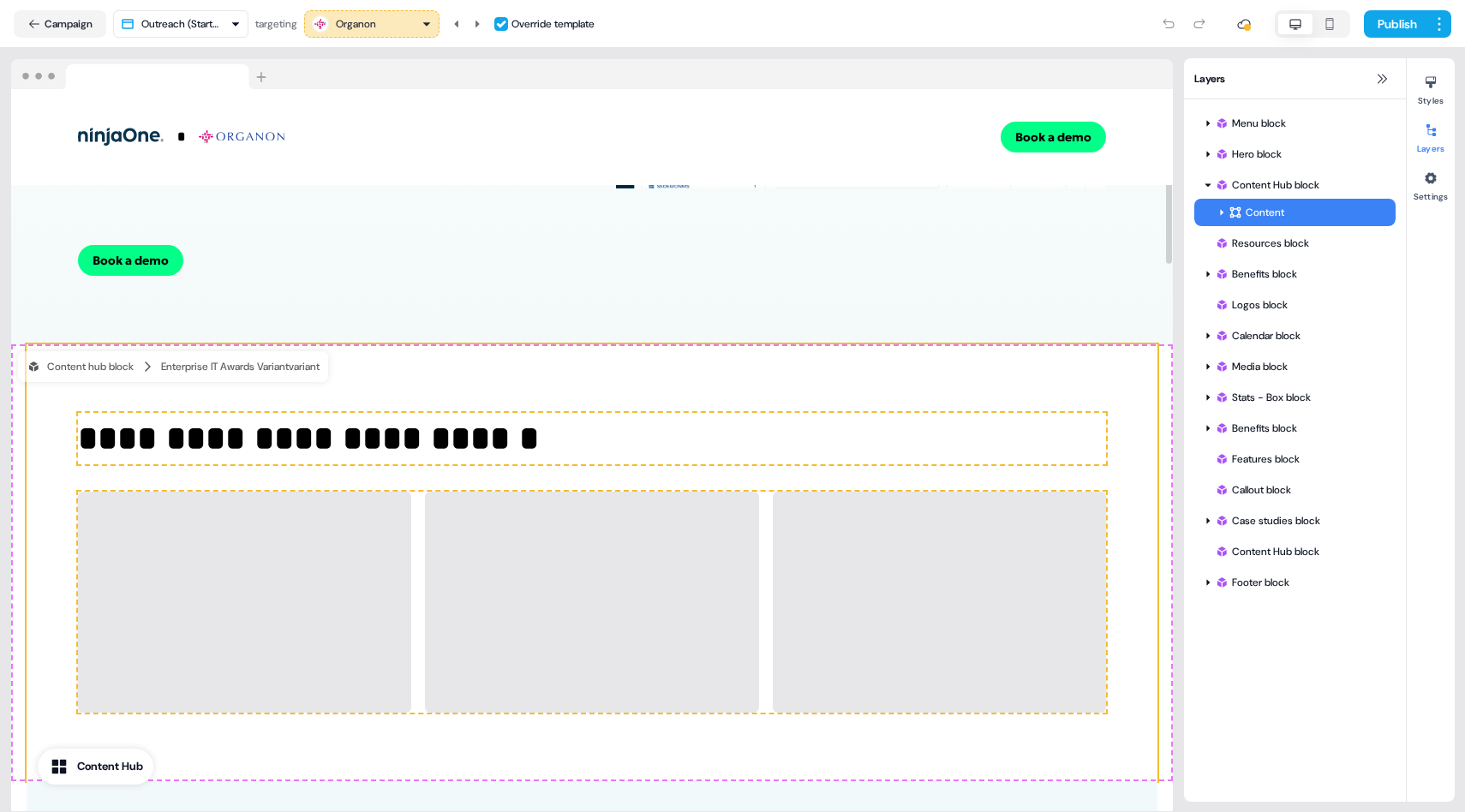 click 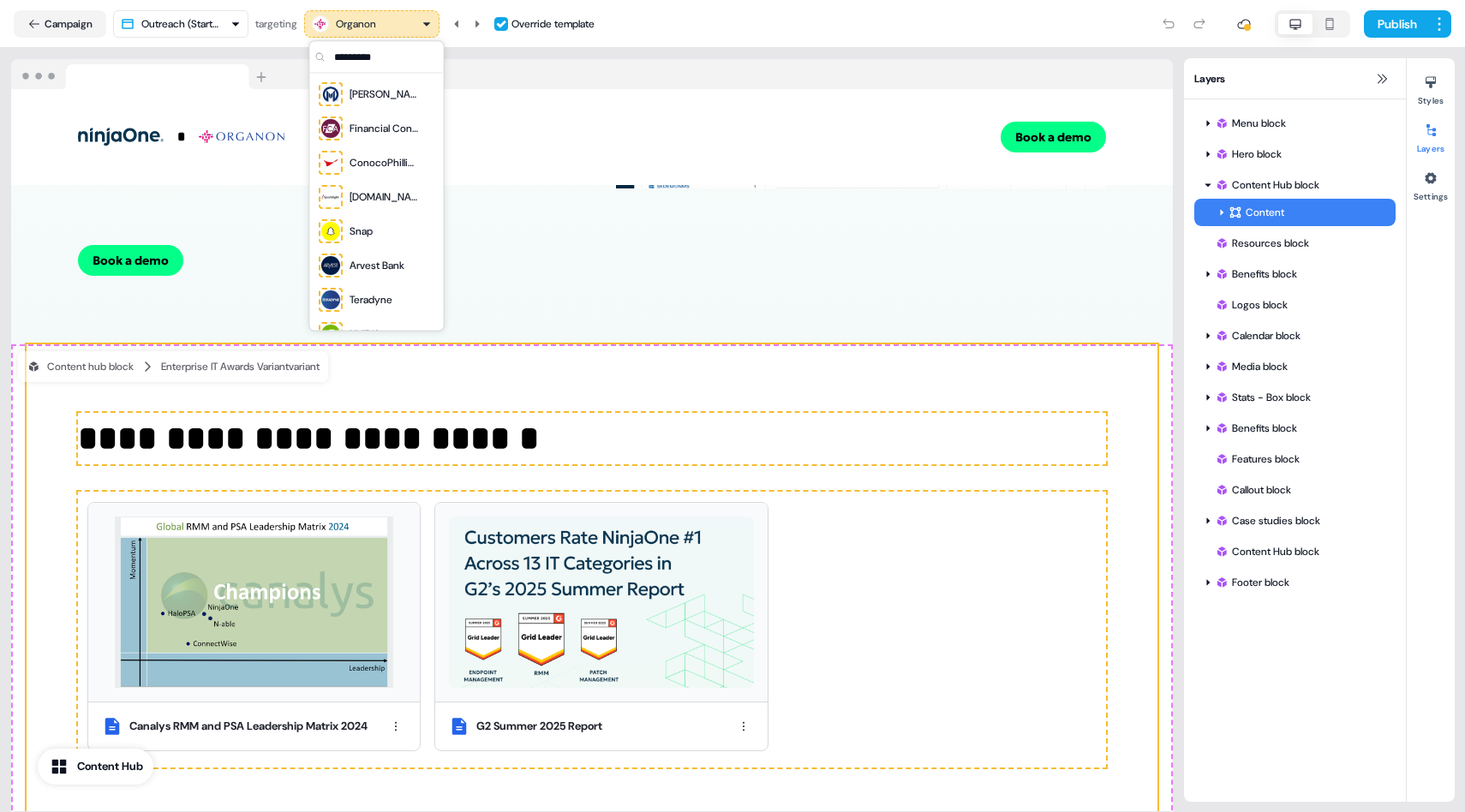 scroll, scrollTop: 219, scrollLeft: 0, axis: vertical 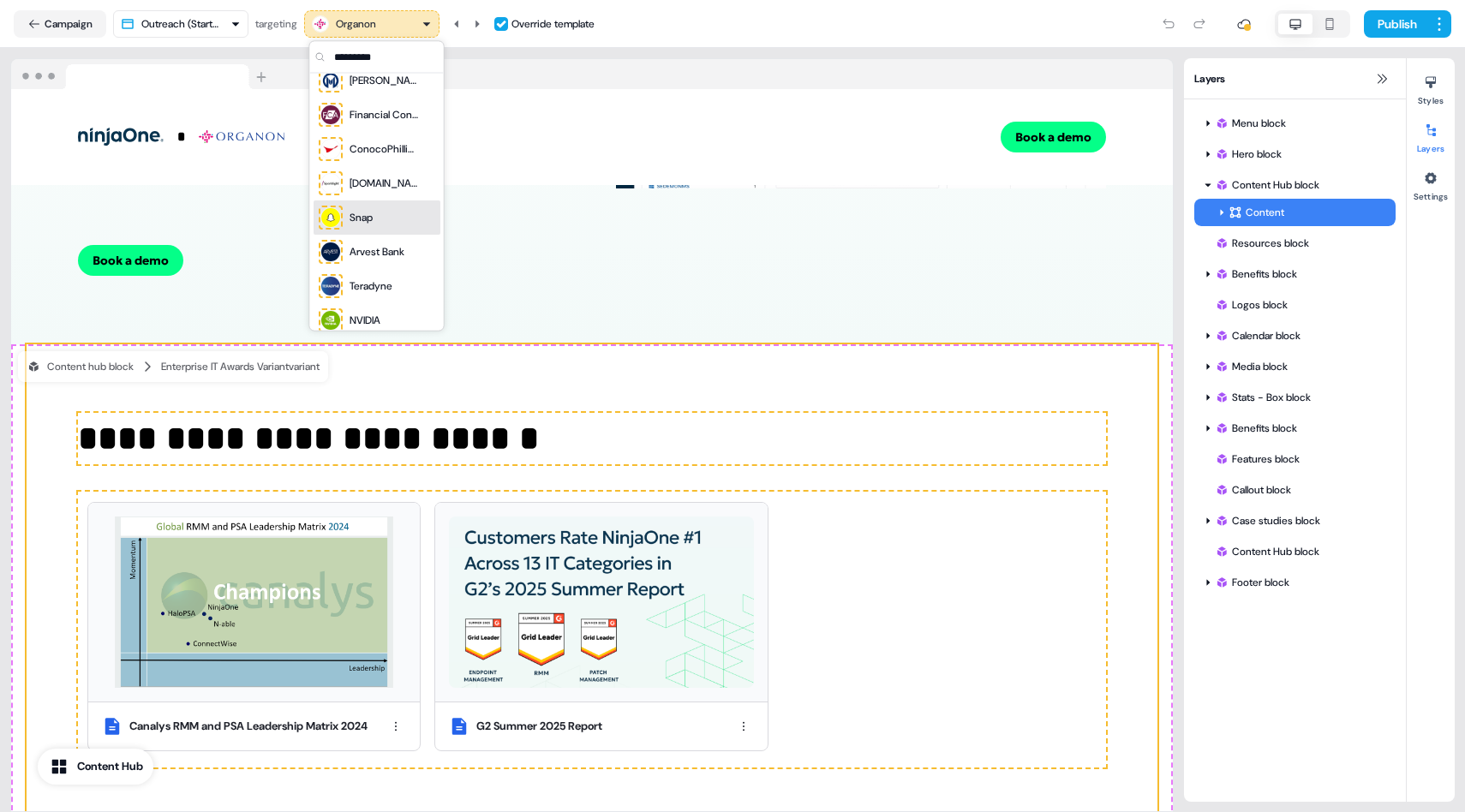 click on "Snap" at bounding box center [377, 218] 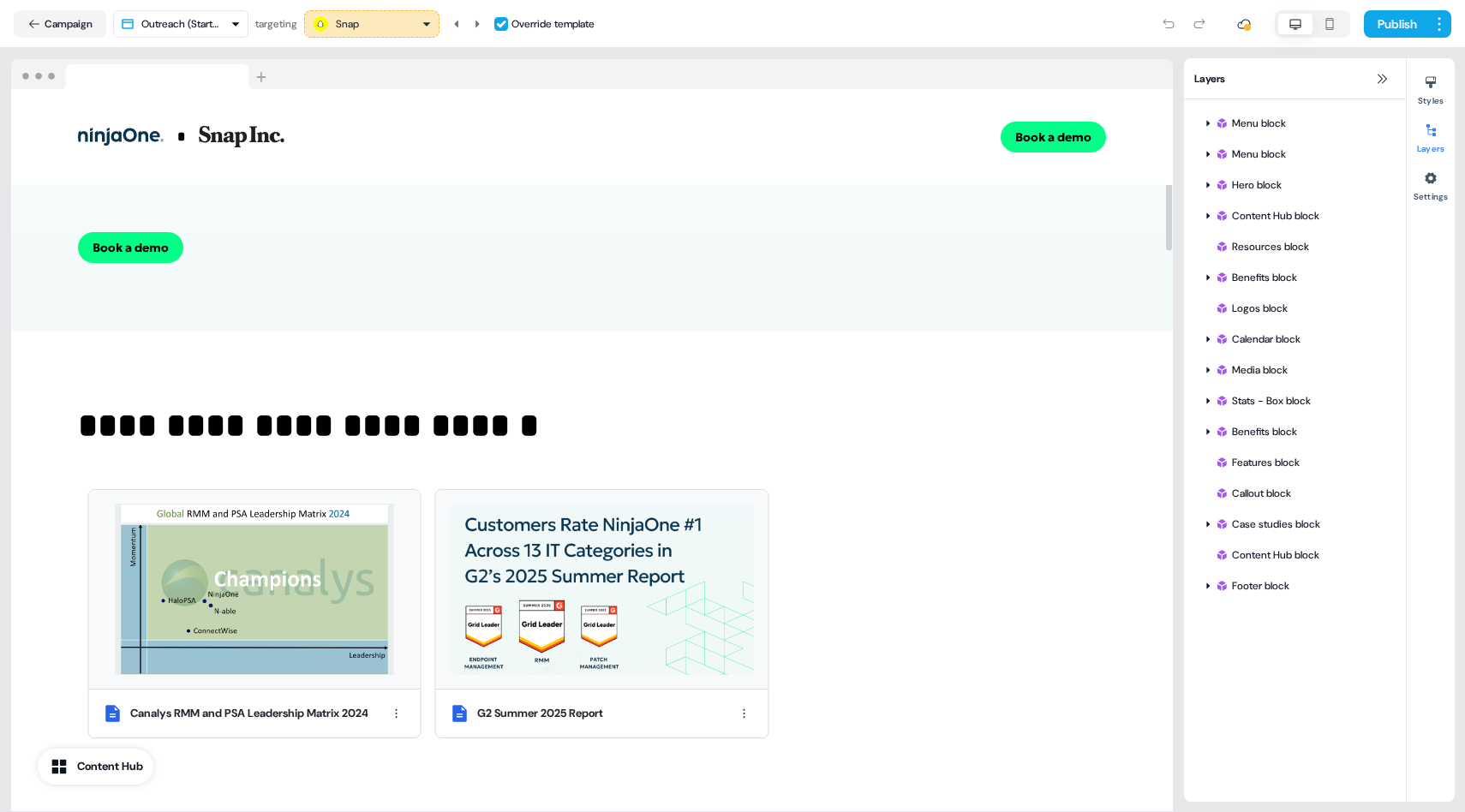 scroll, scrollTop: 678, scrollLeft: 0, axis: vertical 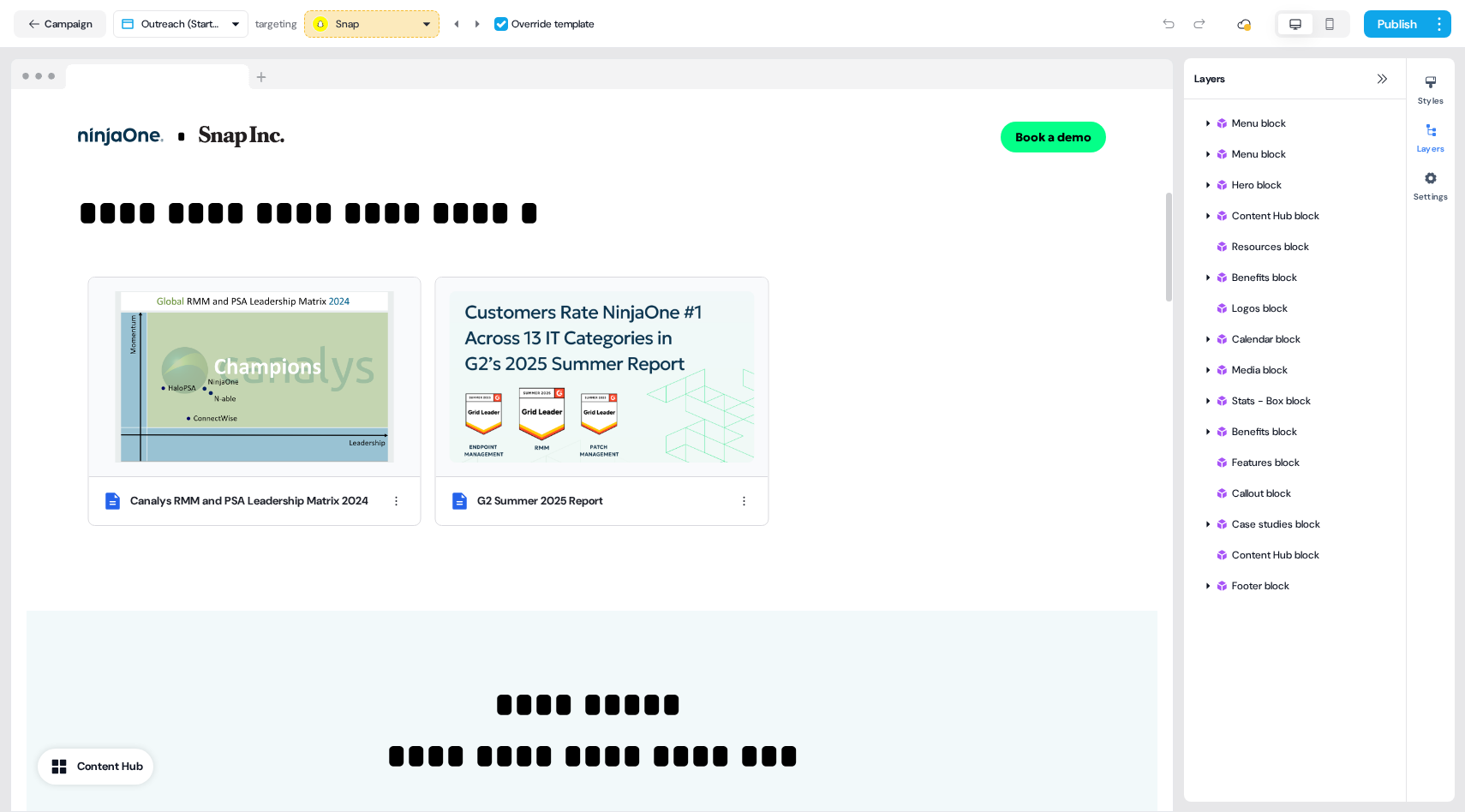 click on "Canalys RMM and PSA Leadership Matrix 2024 G2 Summer 2025 Report" at bounding box center (585, 404) 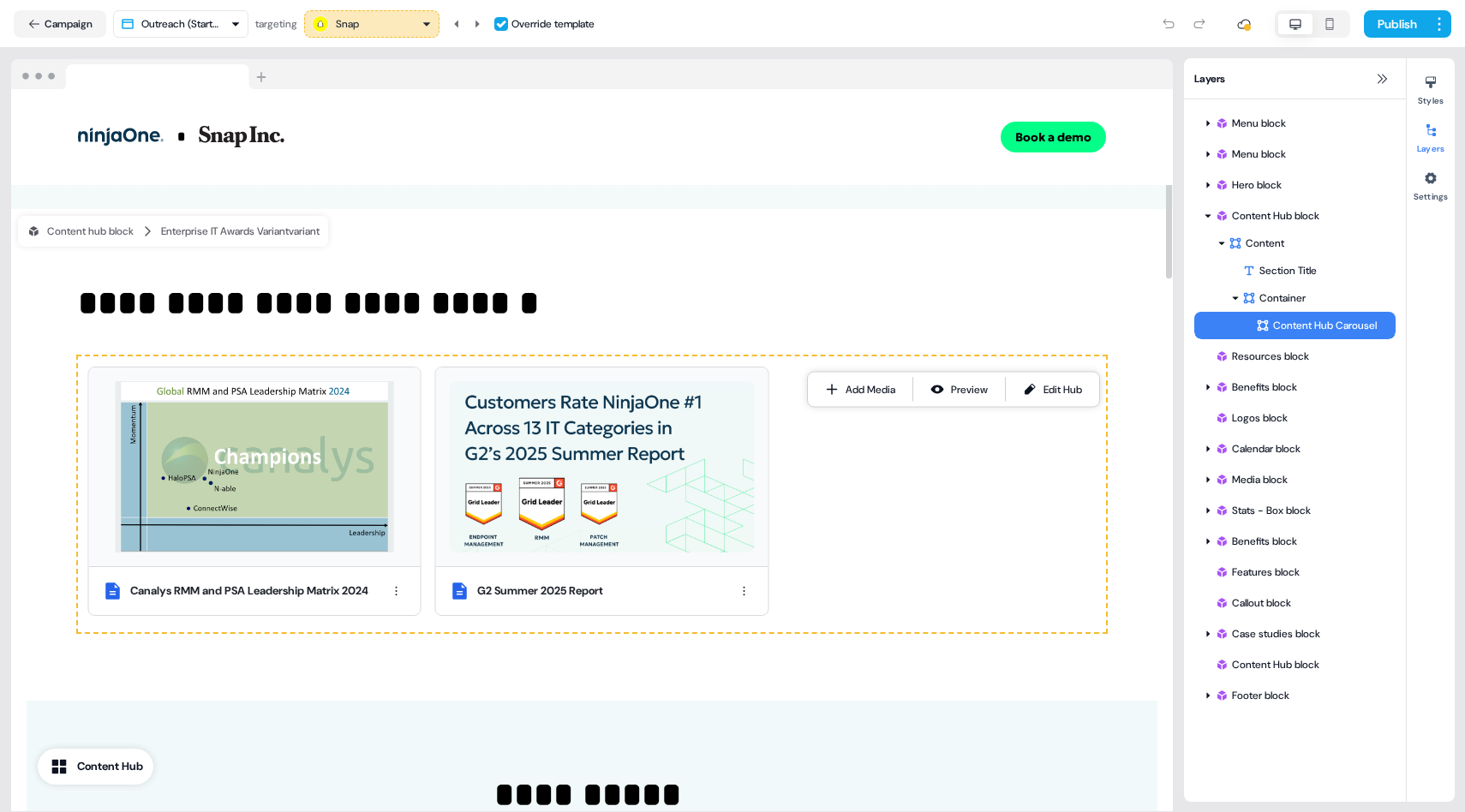 scroll, scrollTop: 465, scrollLeft: 0, axis: vertical 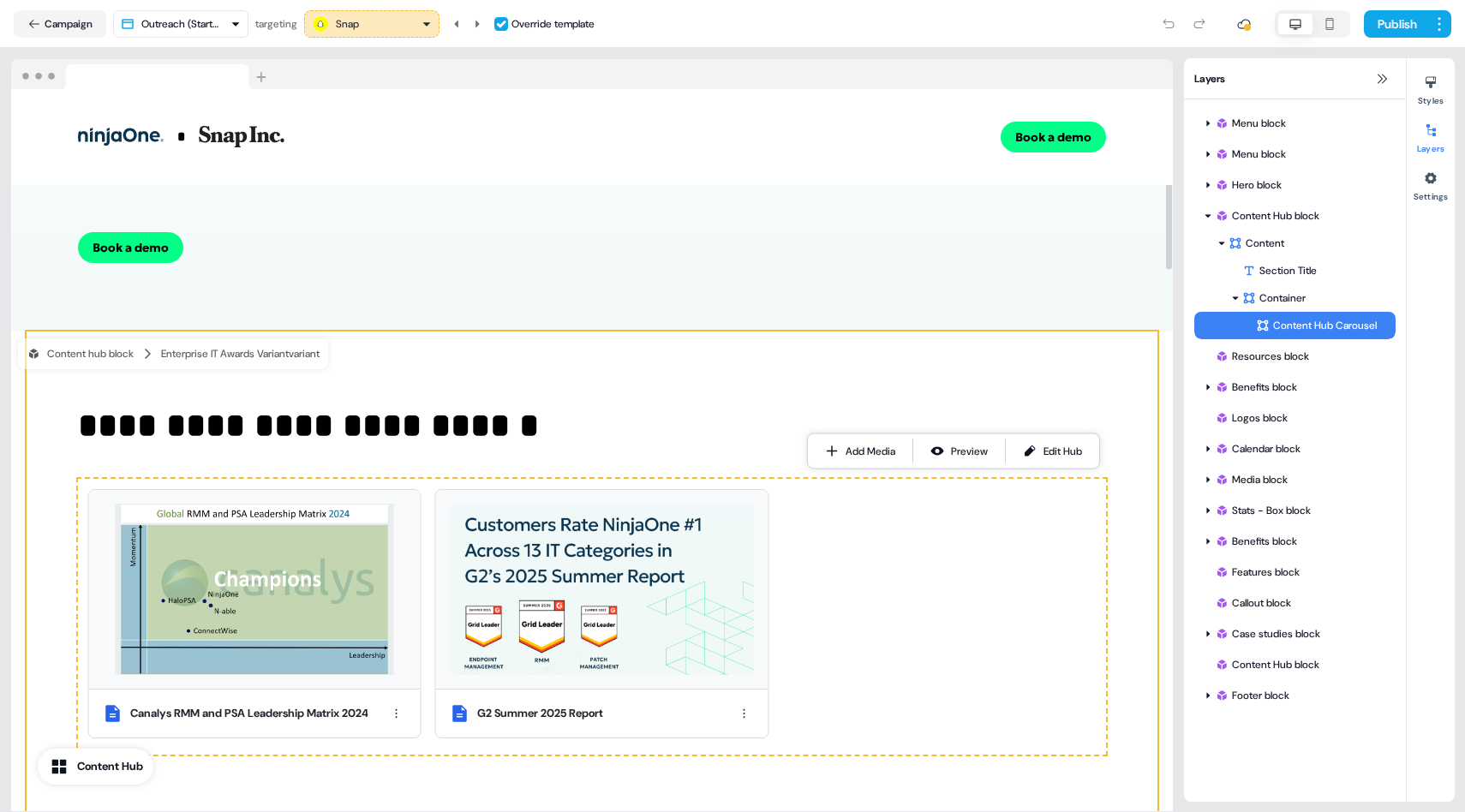 click on "**********" at bounding box center [592, 577] 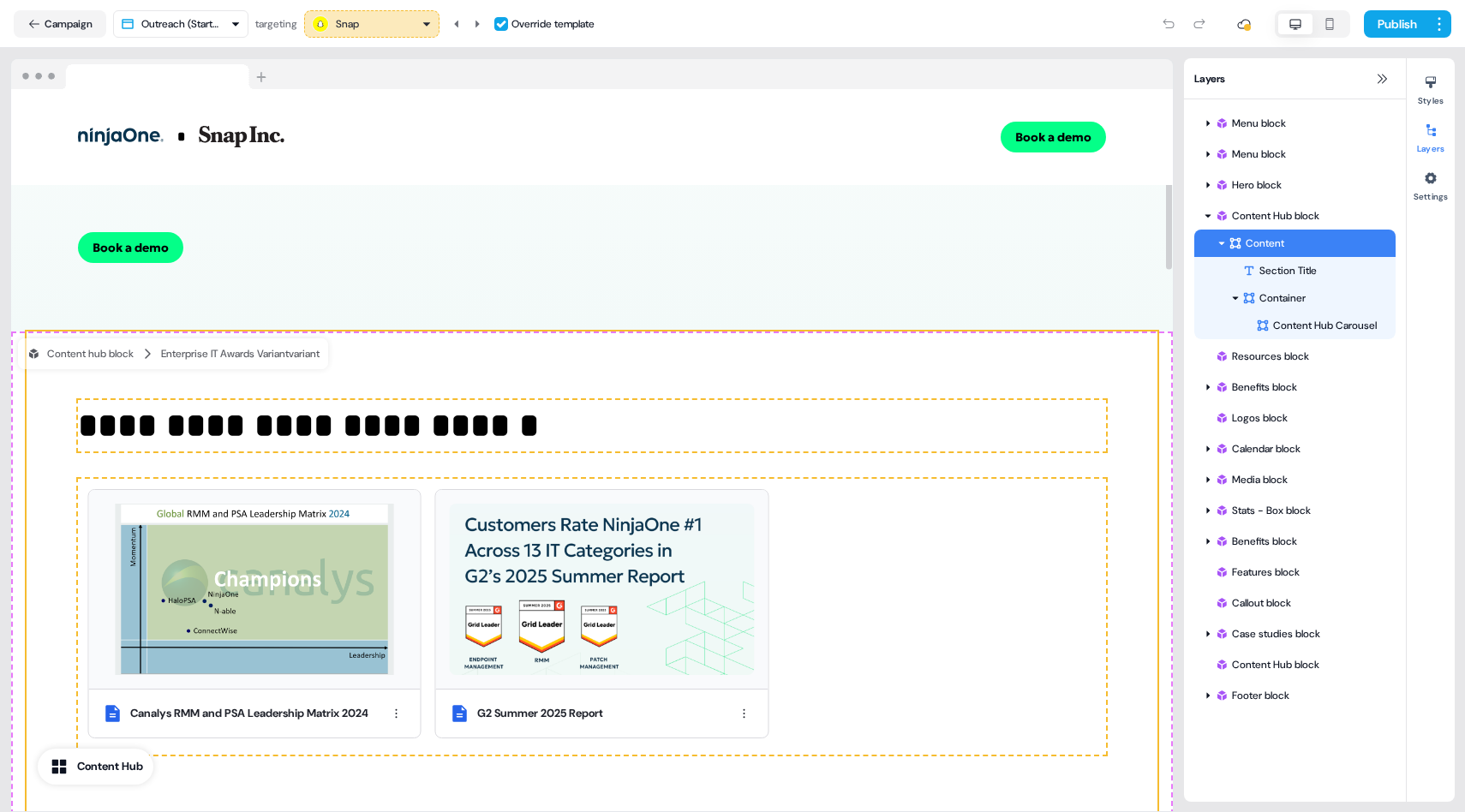 click on "Snap" at bounding box center [372, 24] 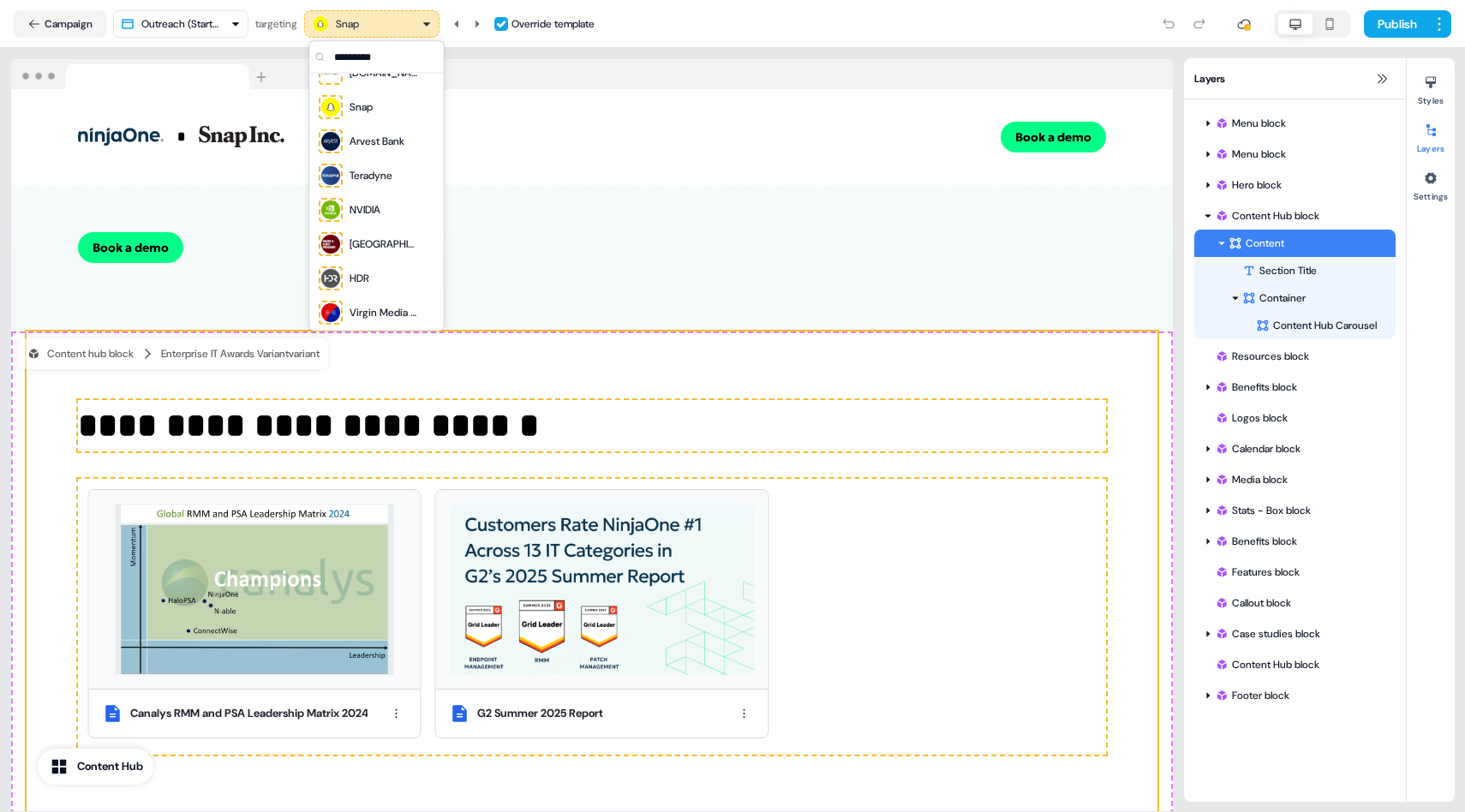 scroll, scrollTop: 306, scrollLeft: 0, axis: vertical 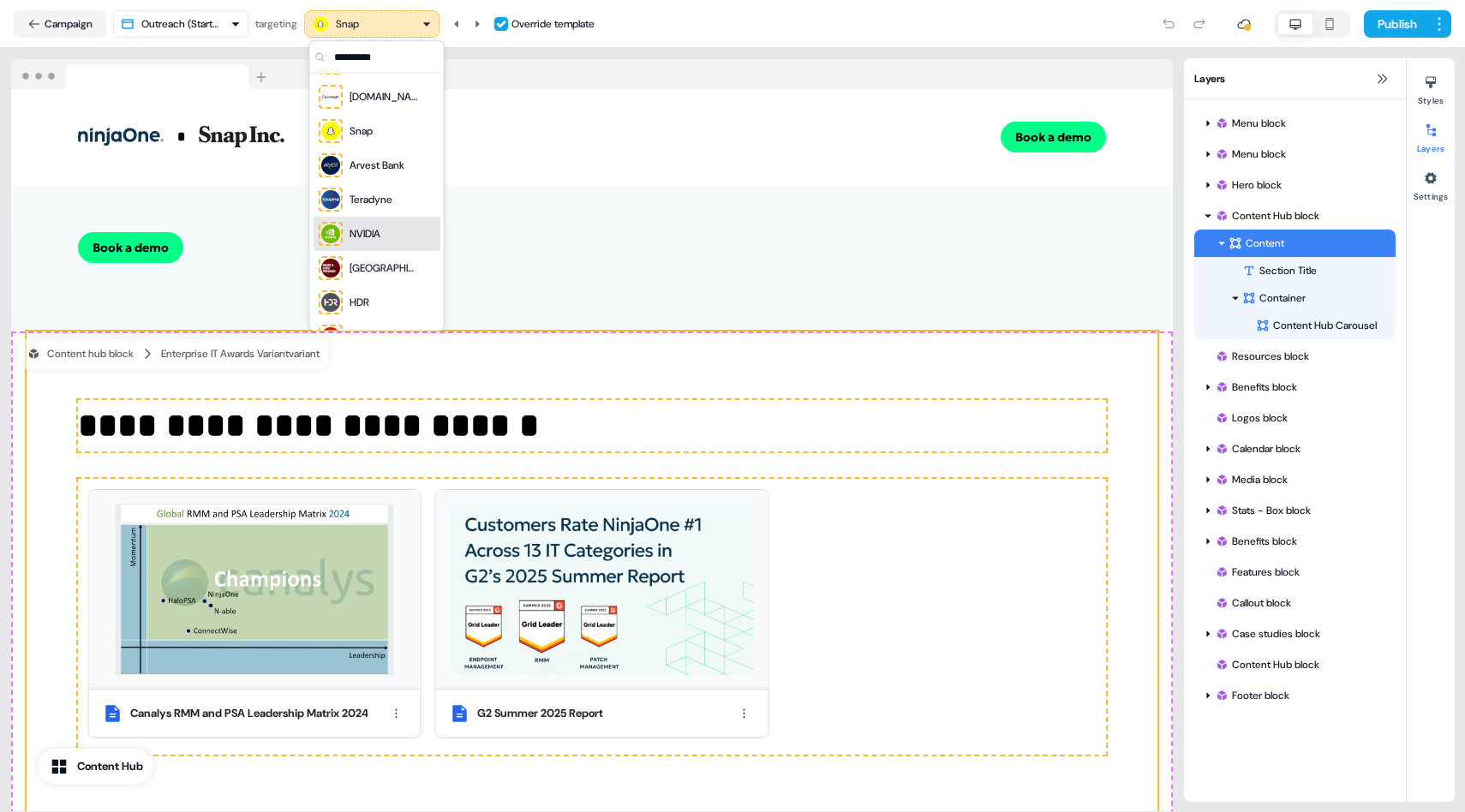 click on "NVIDIA" at bounding box center (365, 234) 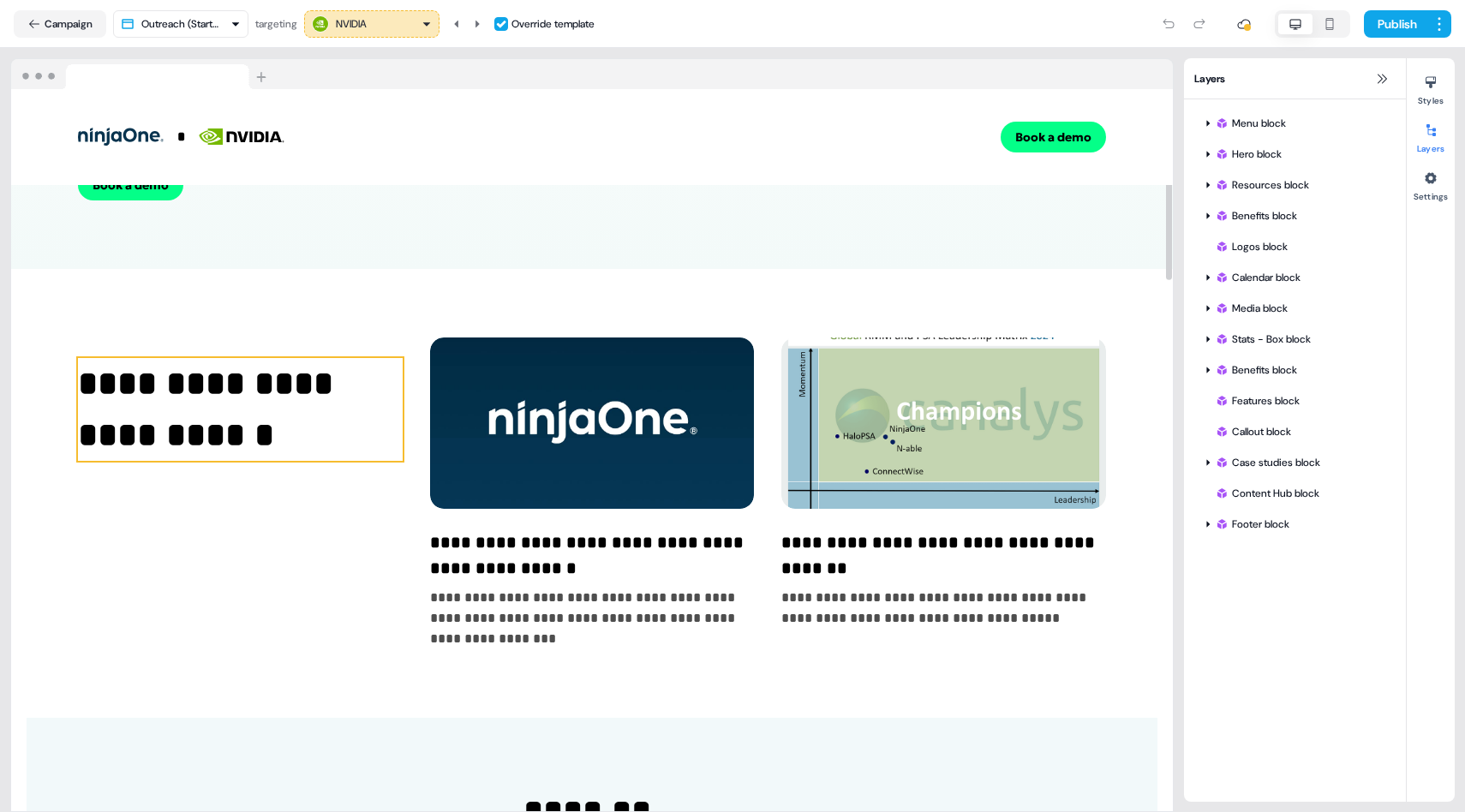 scroll, scrollTop: 514, scrollLeft: 0, axis: vertical 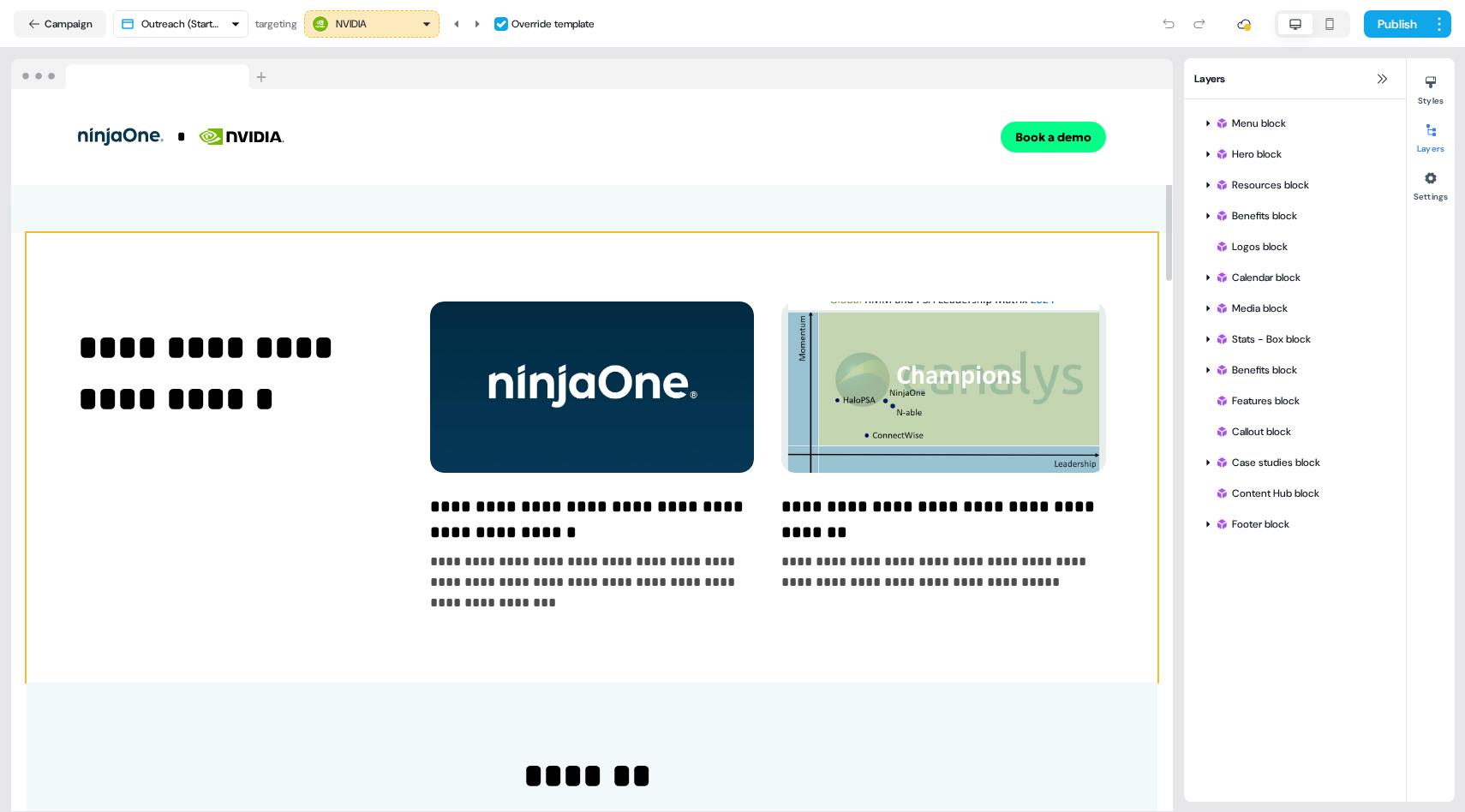click on "**********" at bounding box center [592, 457] 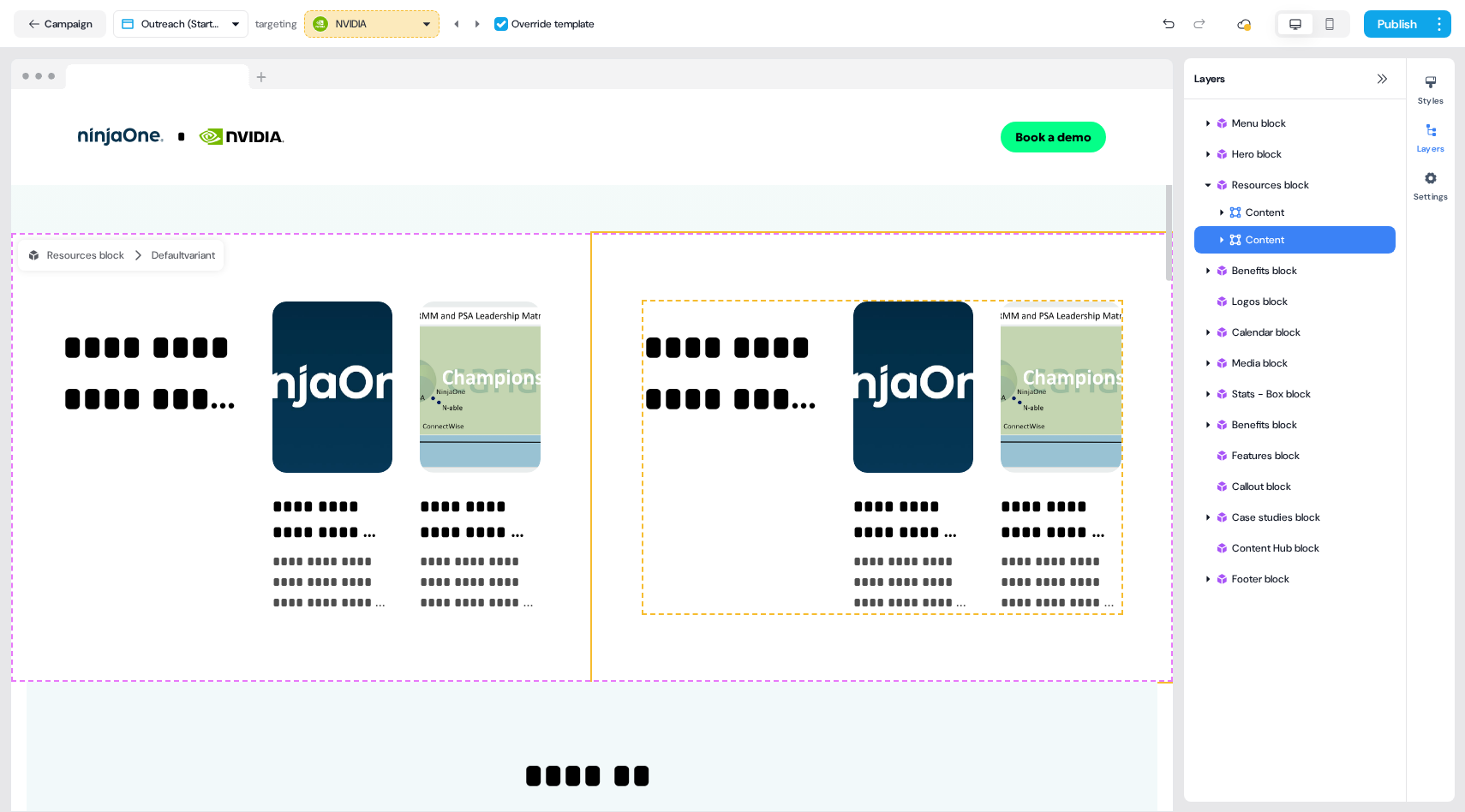 click on "NVIDIA" at bounding box center (372, 24) 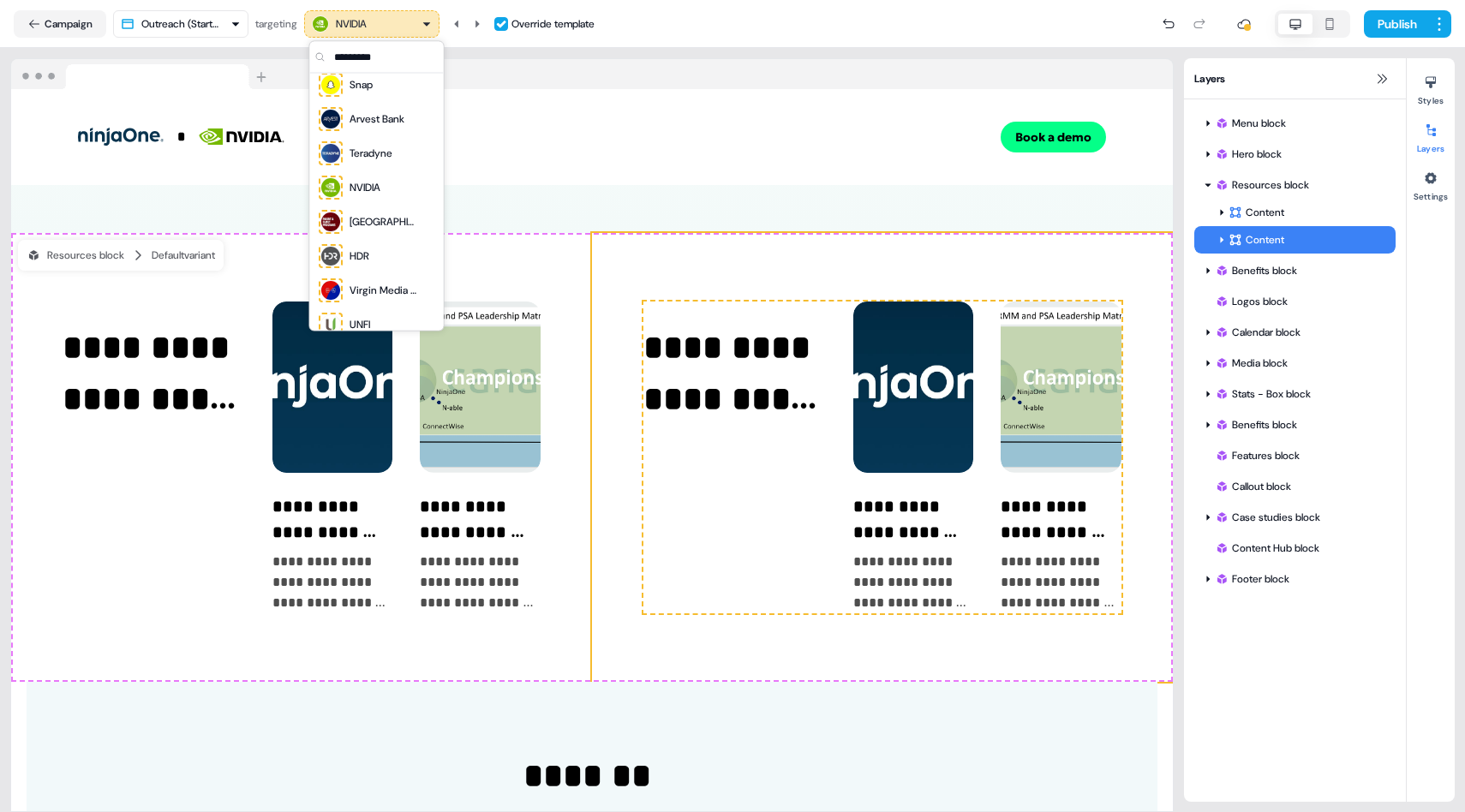 scroll, scrollTop: 338, scrollLeft: 0, axis: vertical 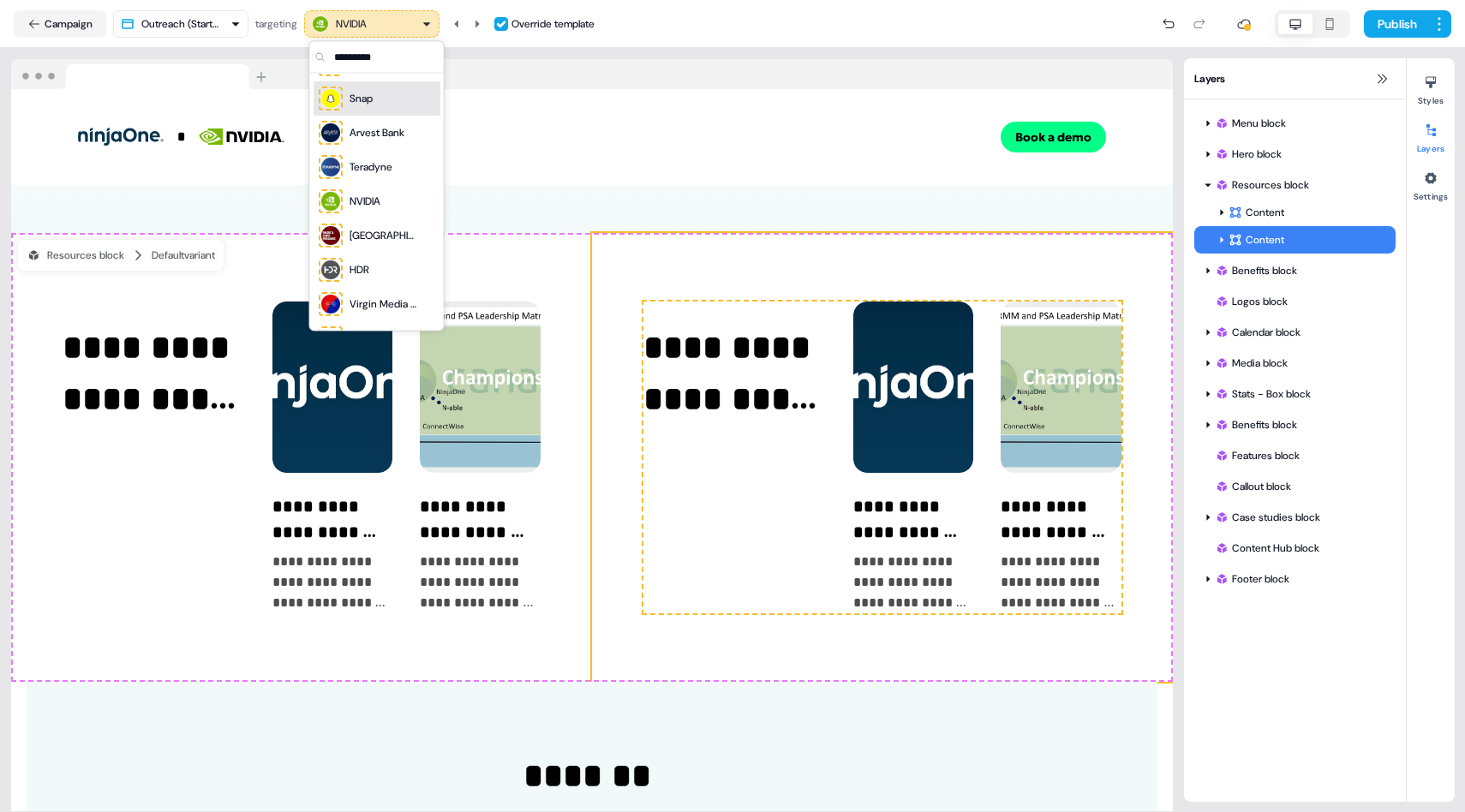 click on "Snap" at bounding box center (361, 99) 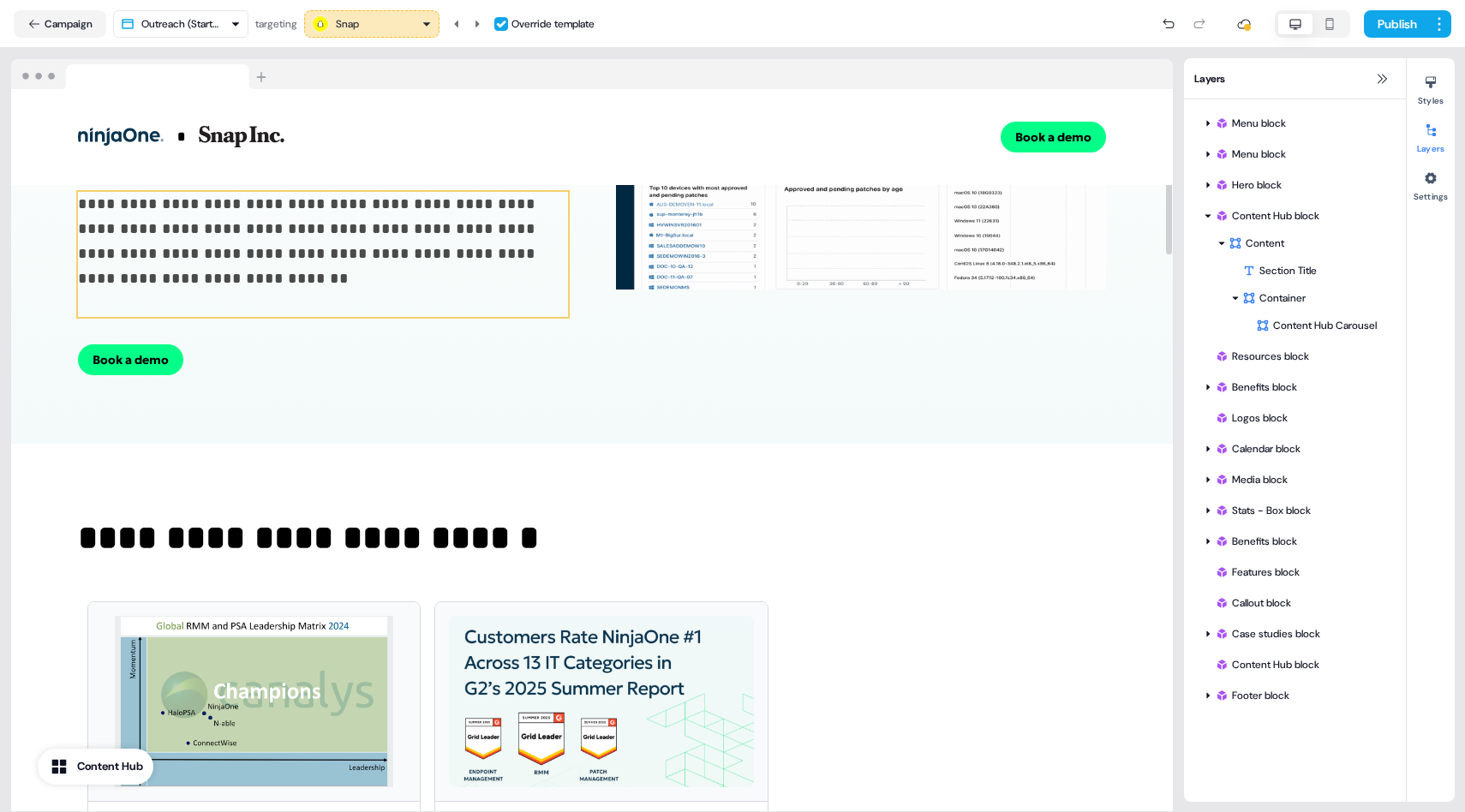 scroll, scrollTop: 470, scrollLeft: 0, axis: vertical 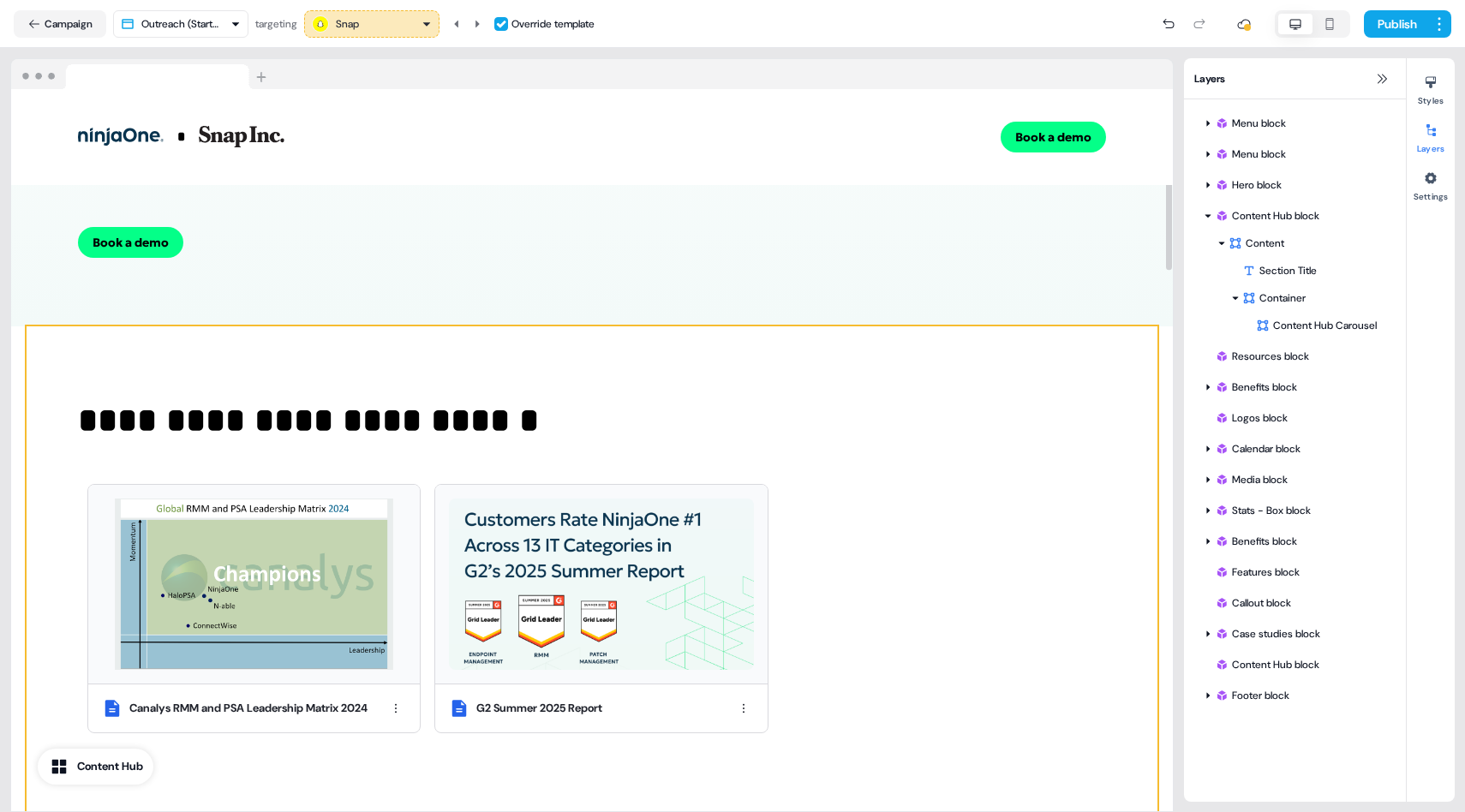 click on "**********" at bounding box center [592, 572] 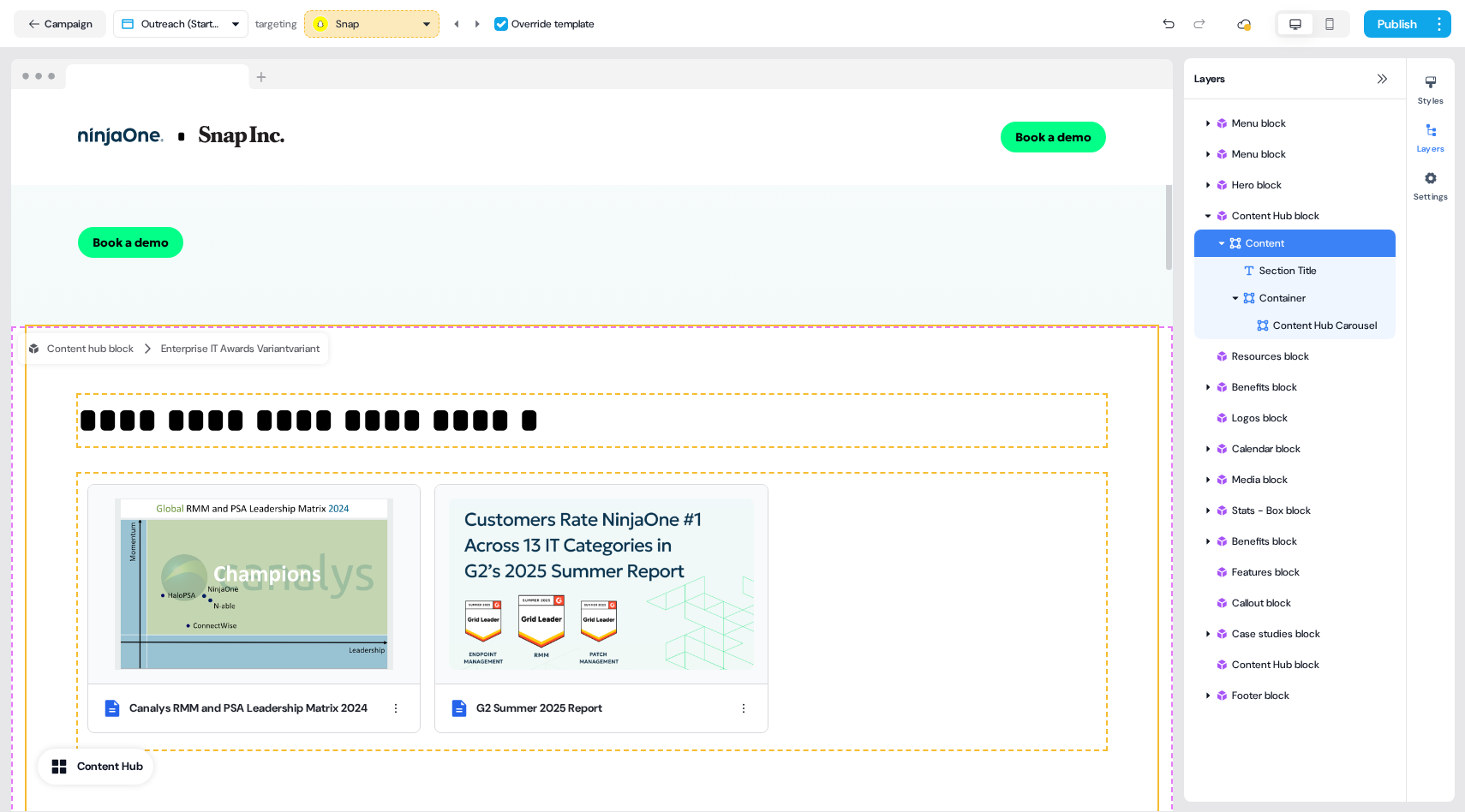 click on "Snap" at bounding box center [372, 24] 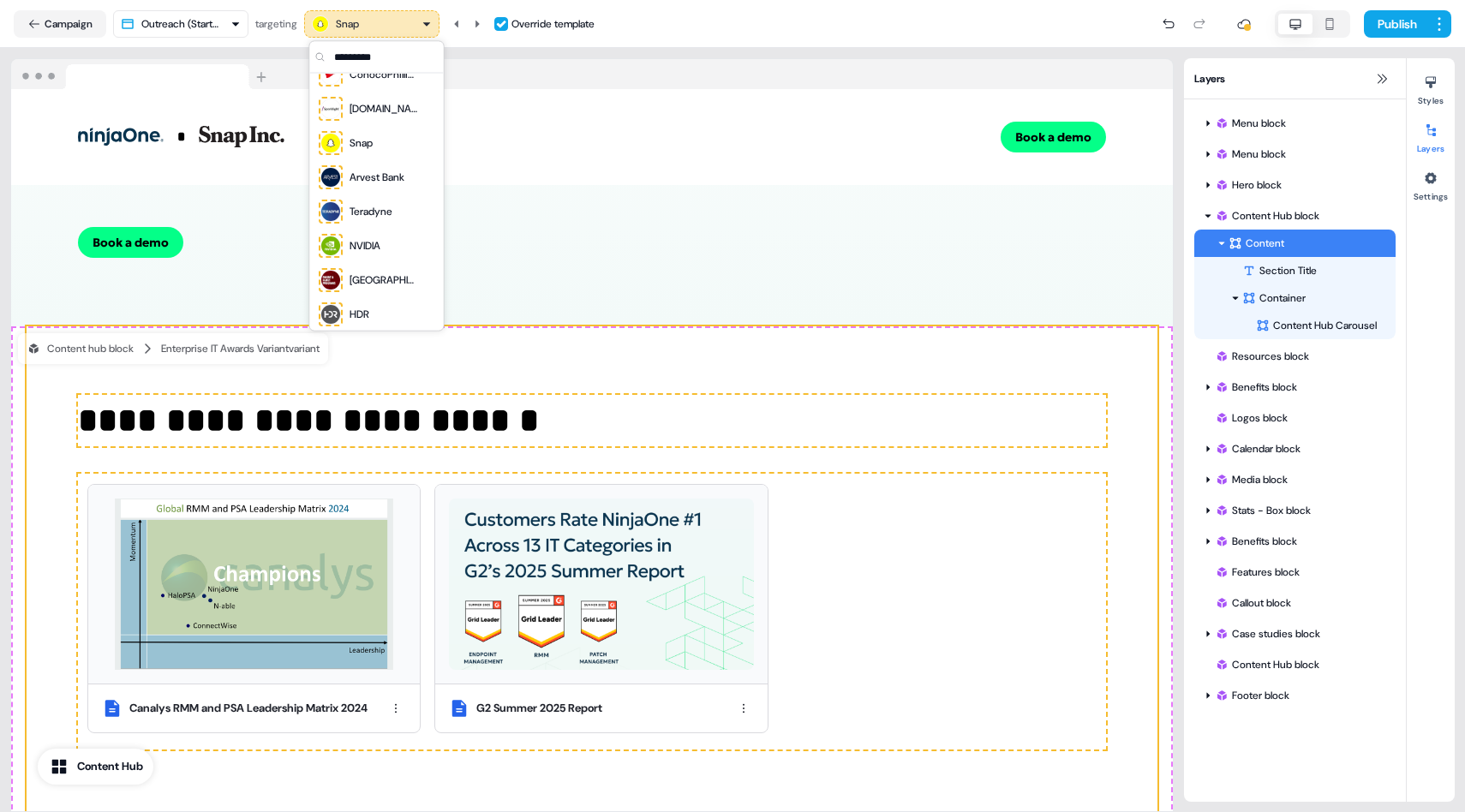 scroll, scrollTop: 415, scrollLeft: 0, axis: vertical 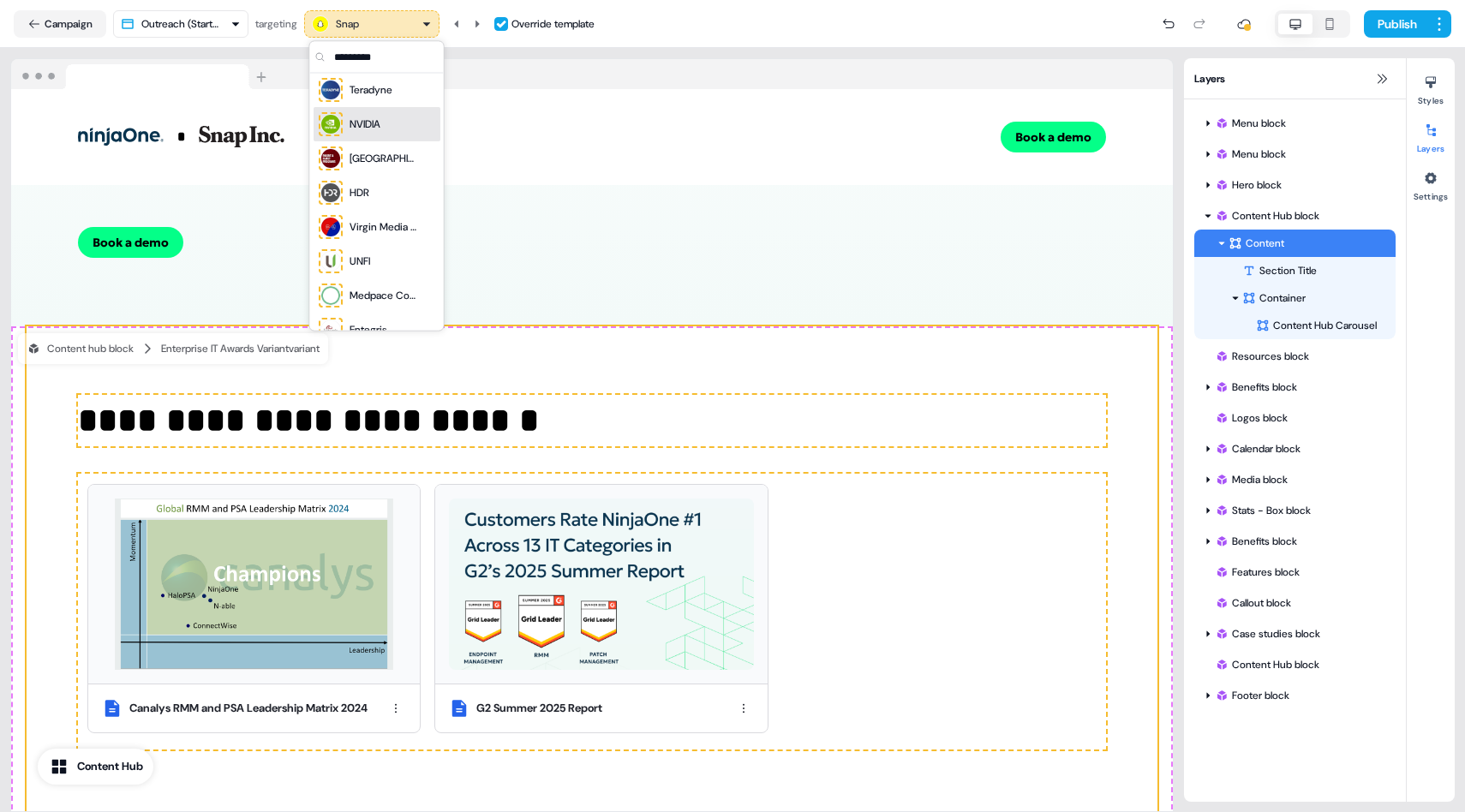 click on "NVIDIA" at bounding box center [350, 124] 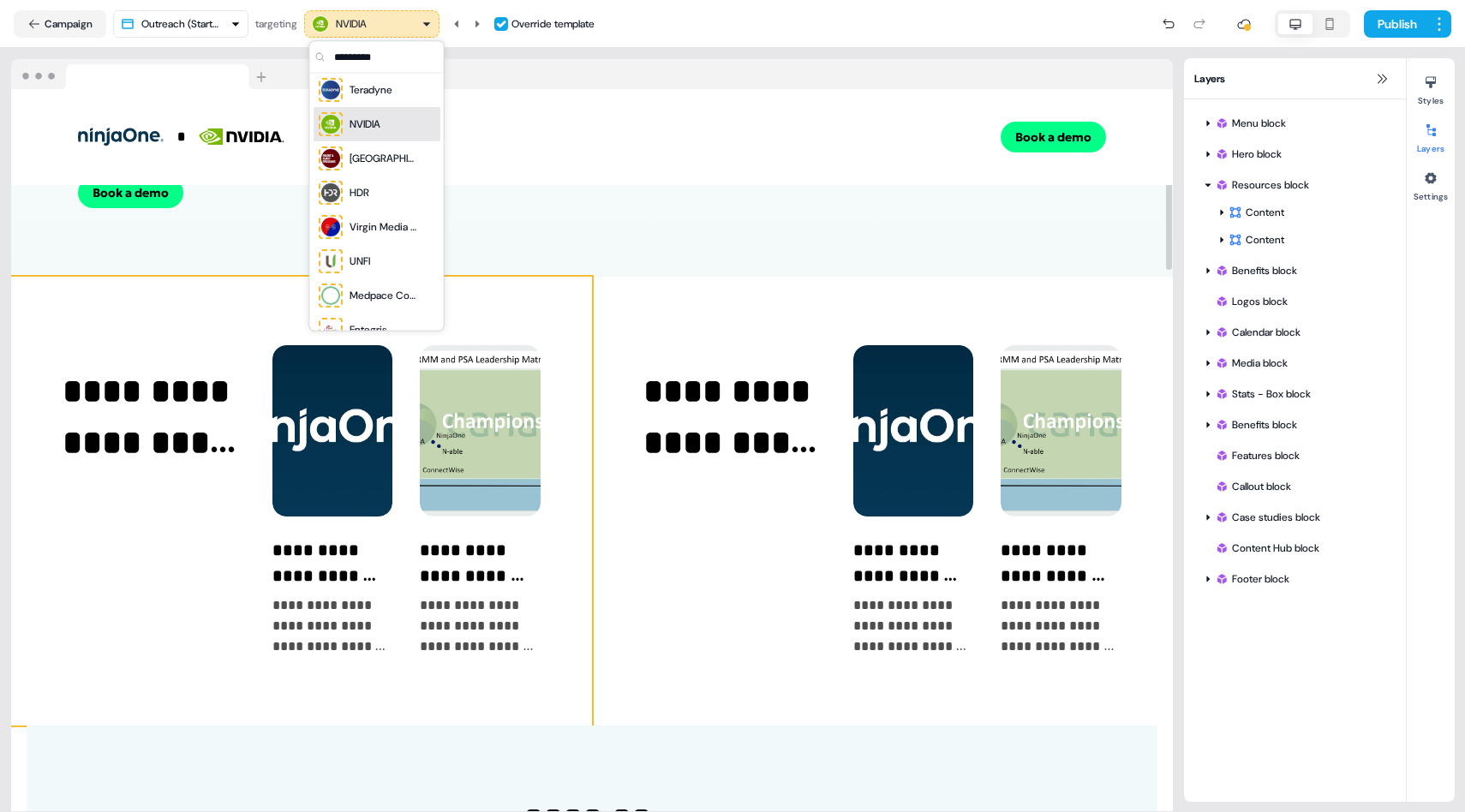 scroll, scrollTop: 443, scrollLeft: 0, axis: vertical 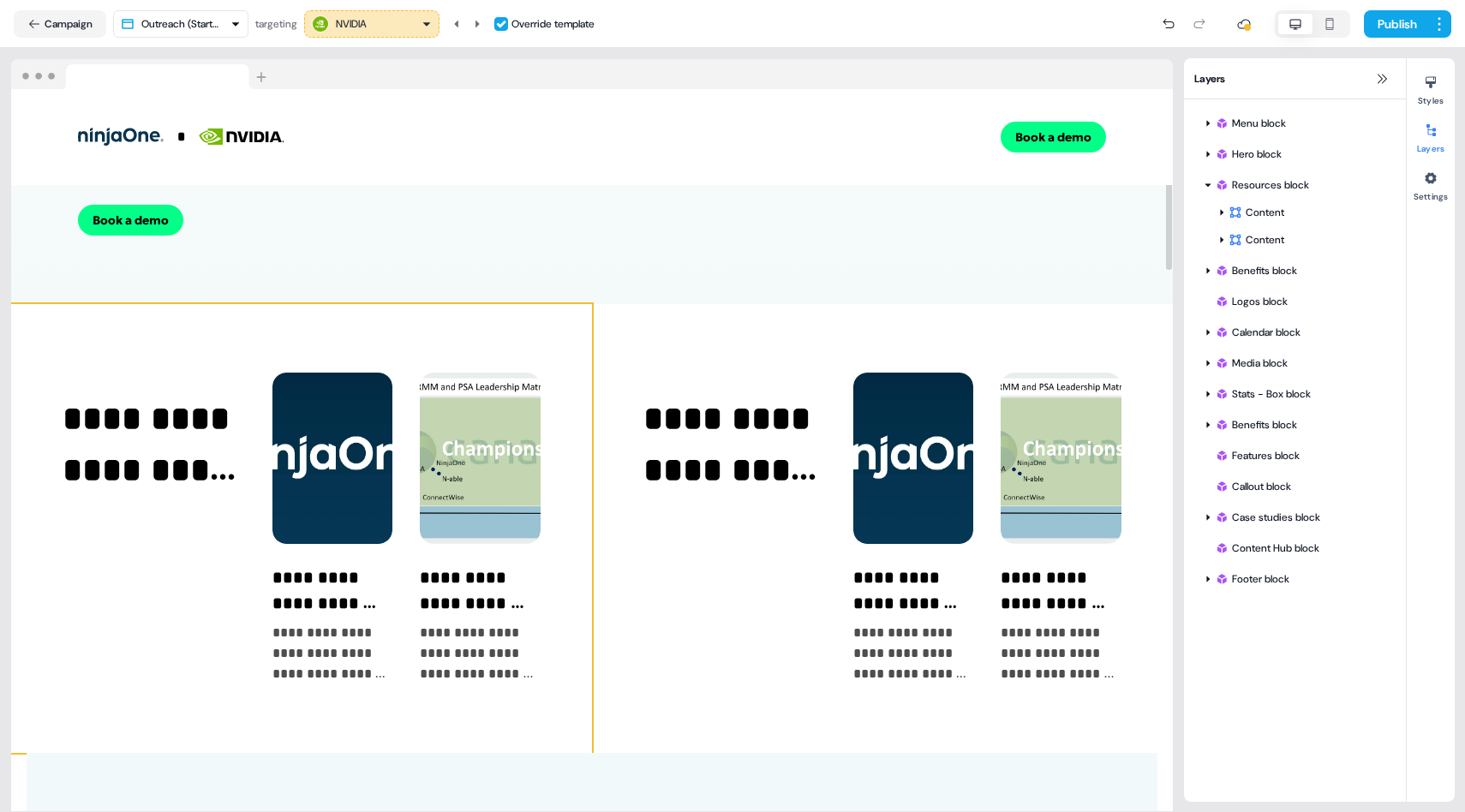 click on "**********" at bounding box center [302, 528] 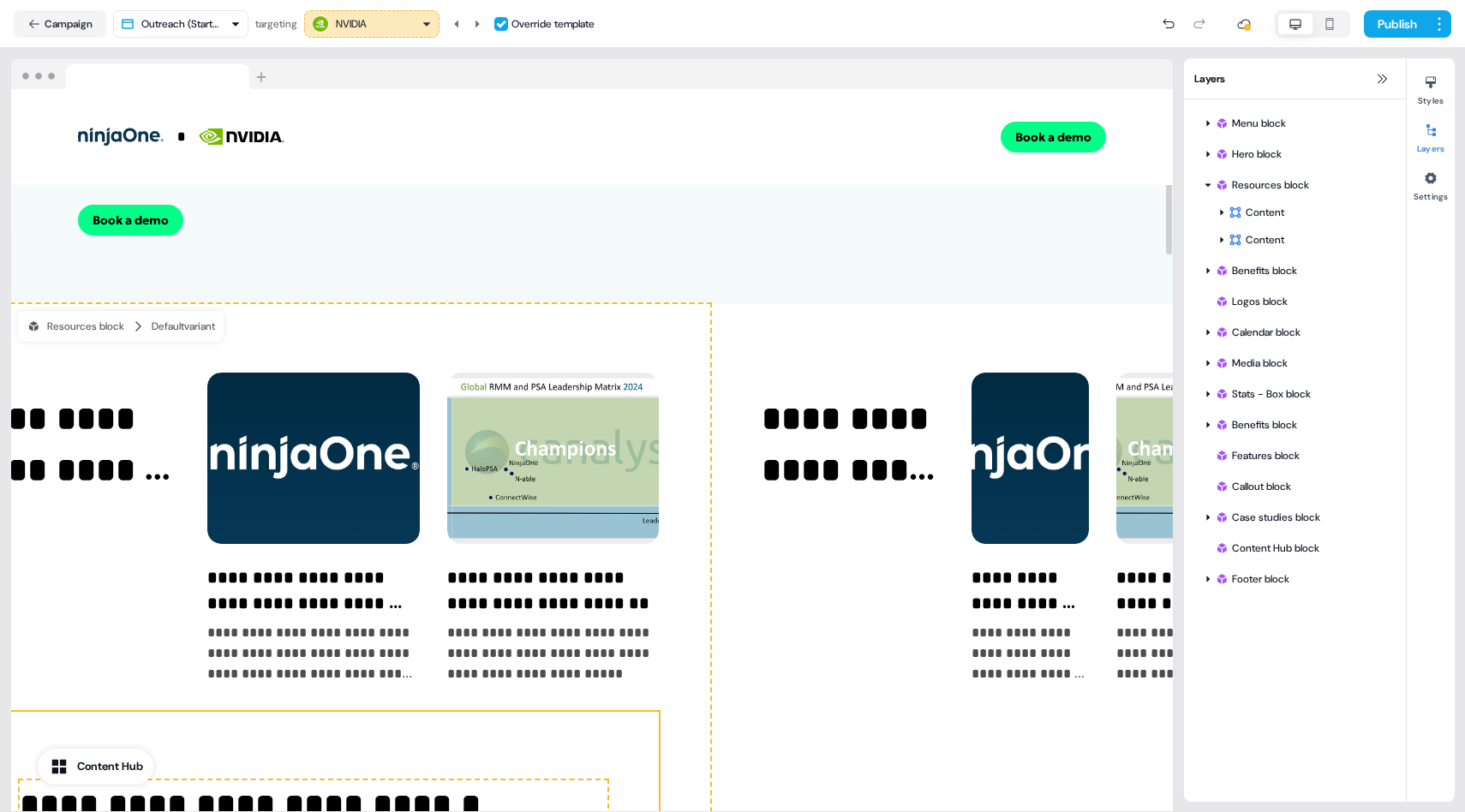 click on "**********" at bounding box center (314, 746) 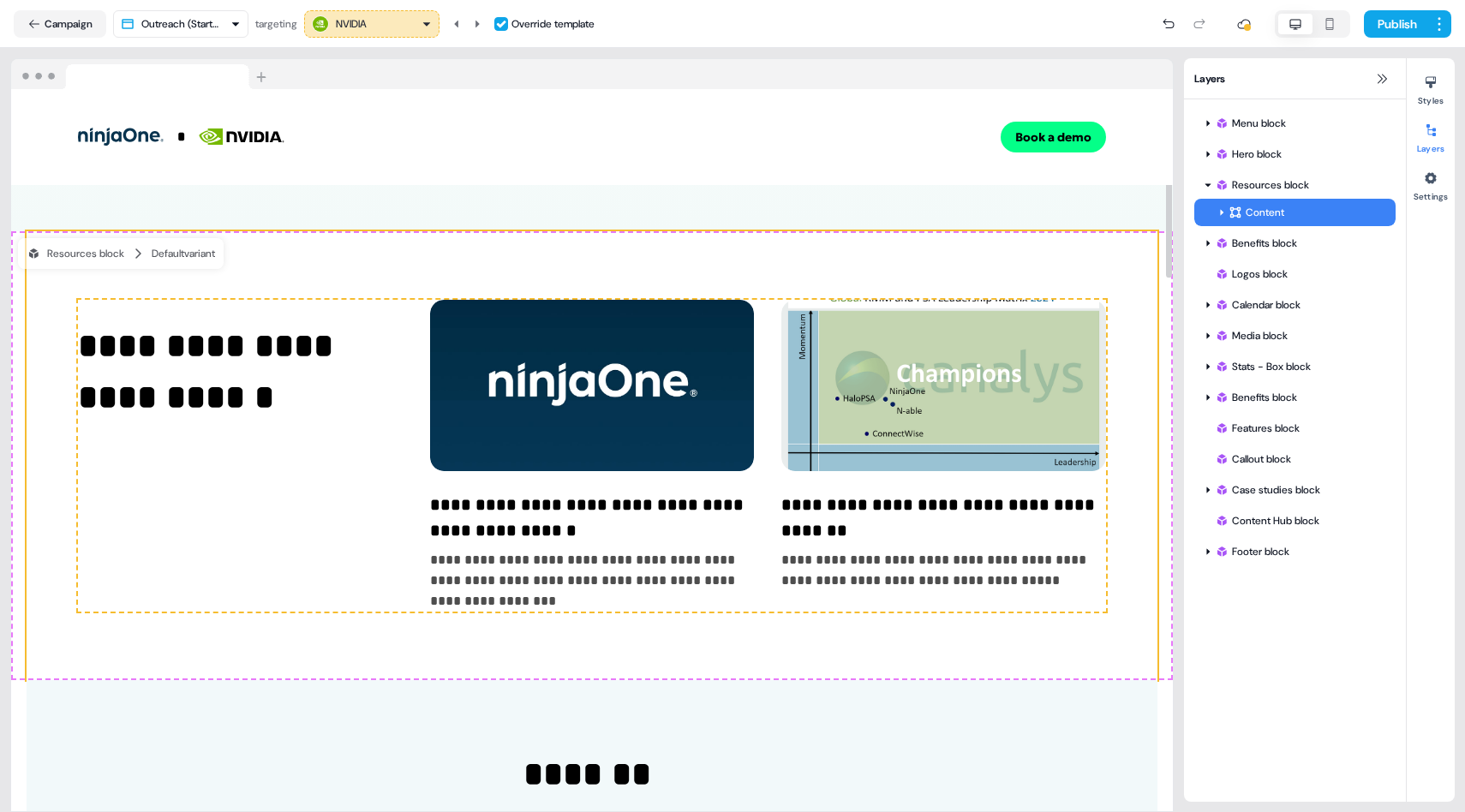 scroll, scrollTop: 521, scrollLeft: 0, axis: vertical 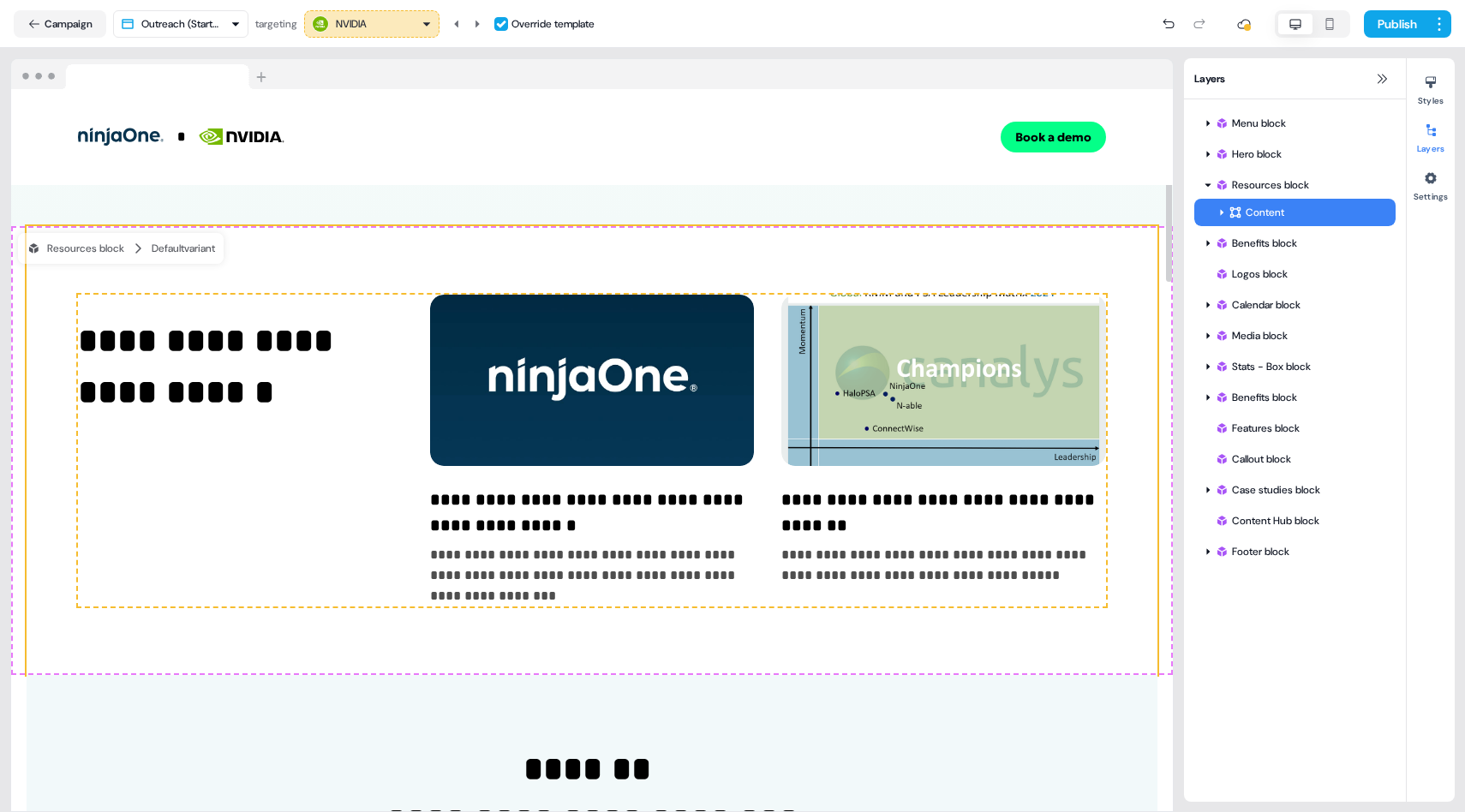 click on "**********" at bounding box center (592, 451) 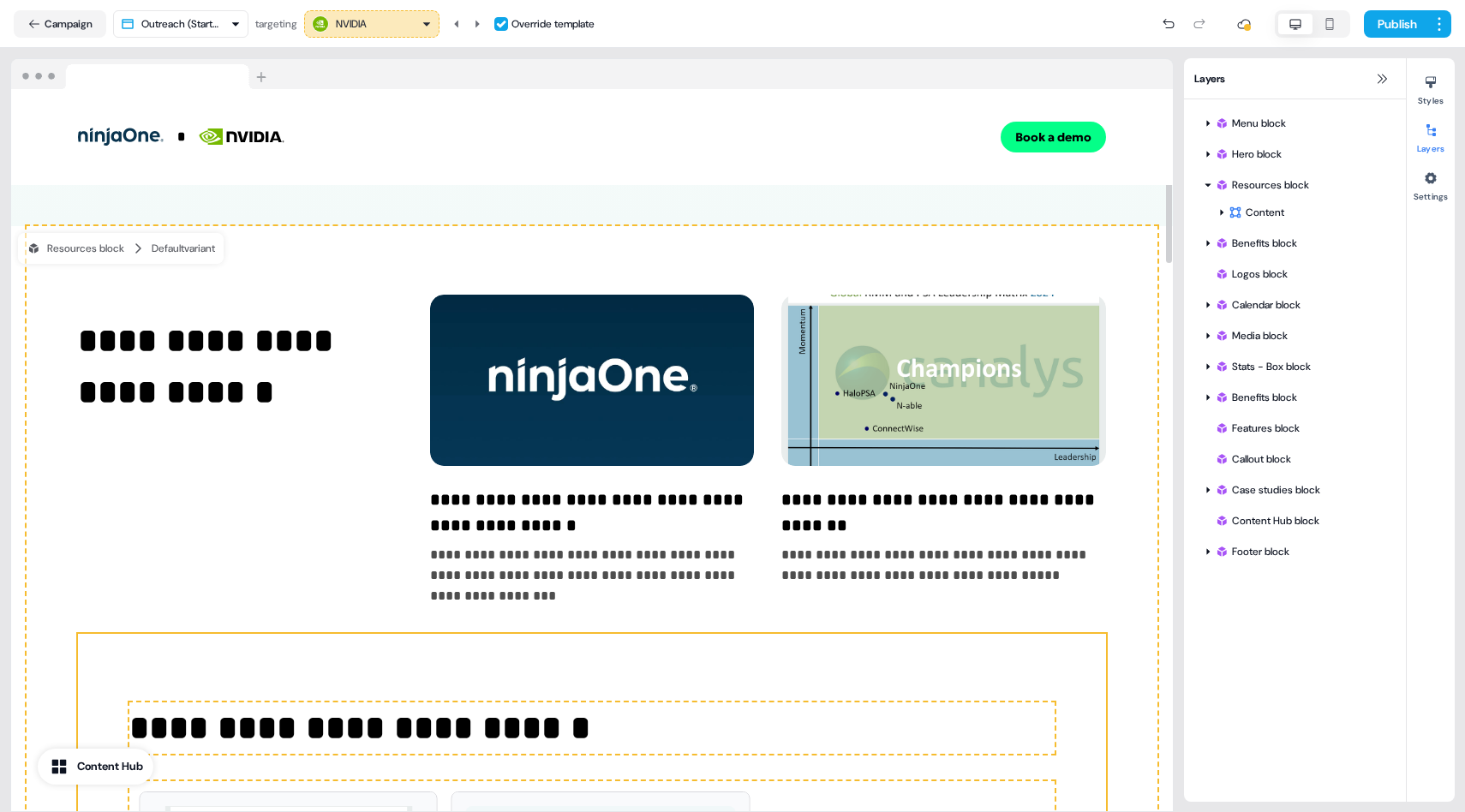 click on "**********" at bounding box center [592, 700] 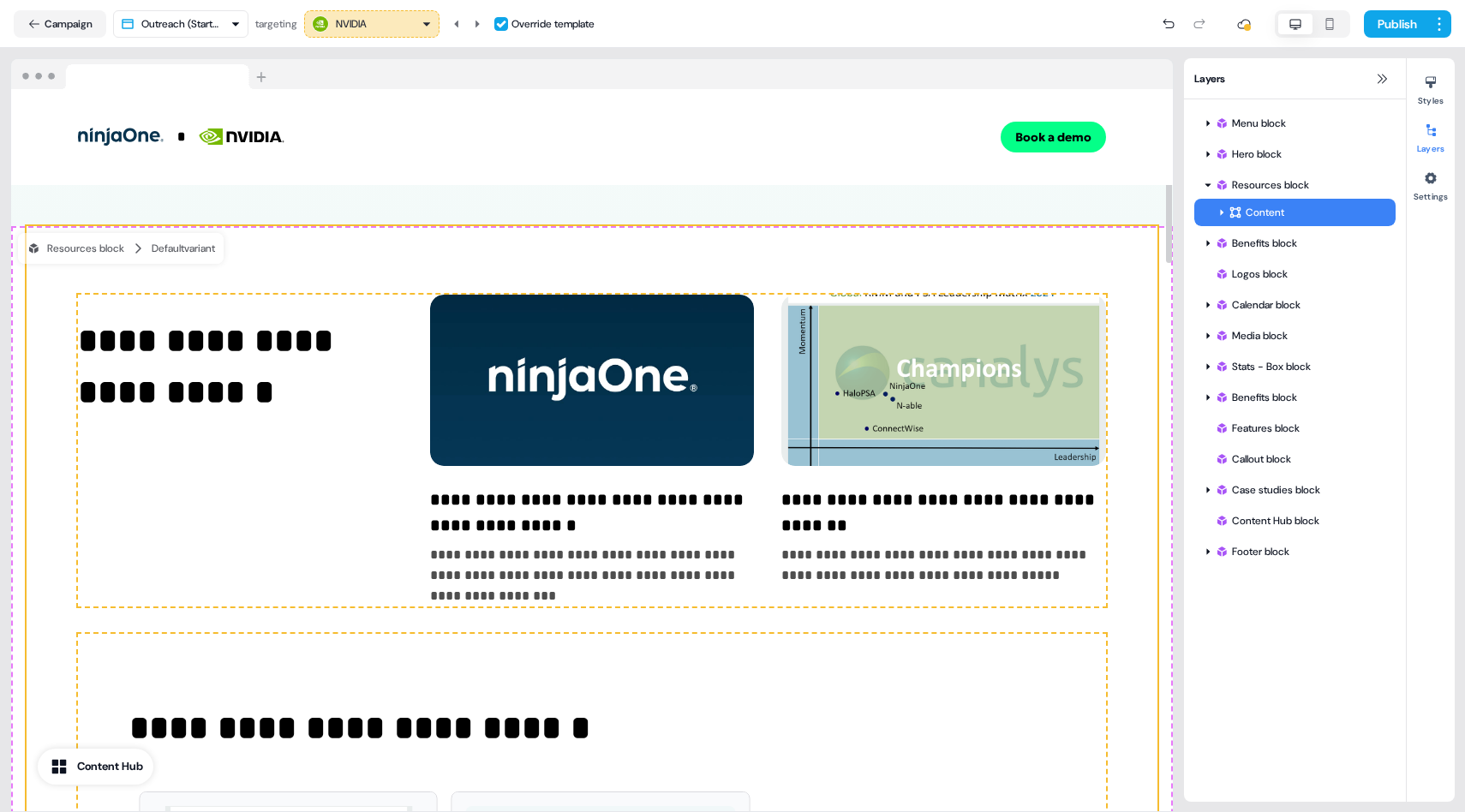 click on "**********" at bounding box center (592, 451) 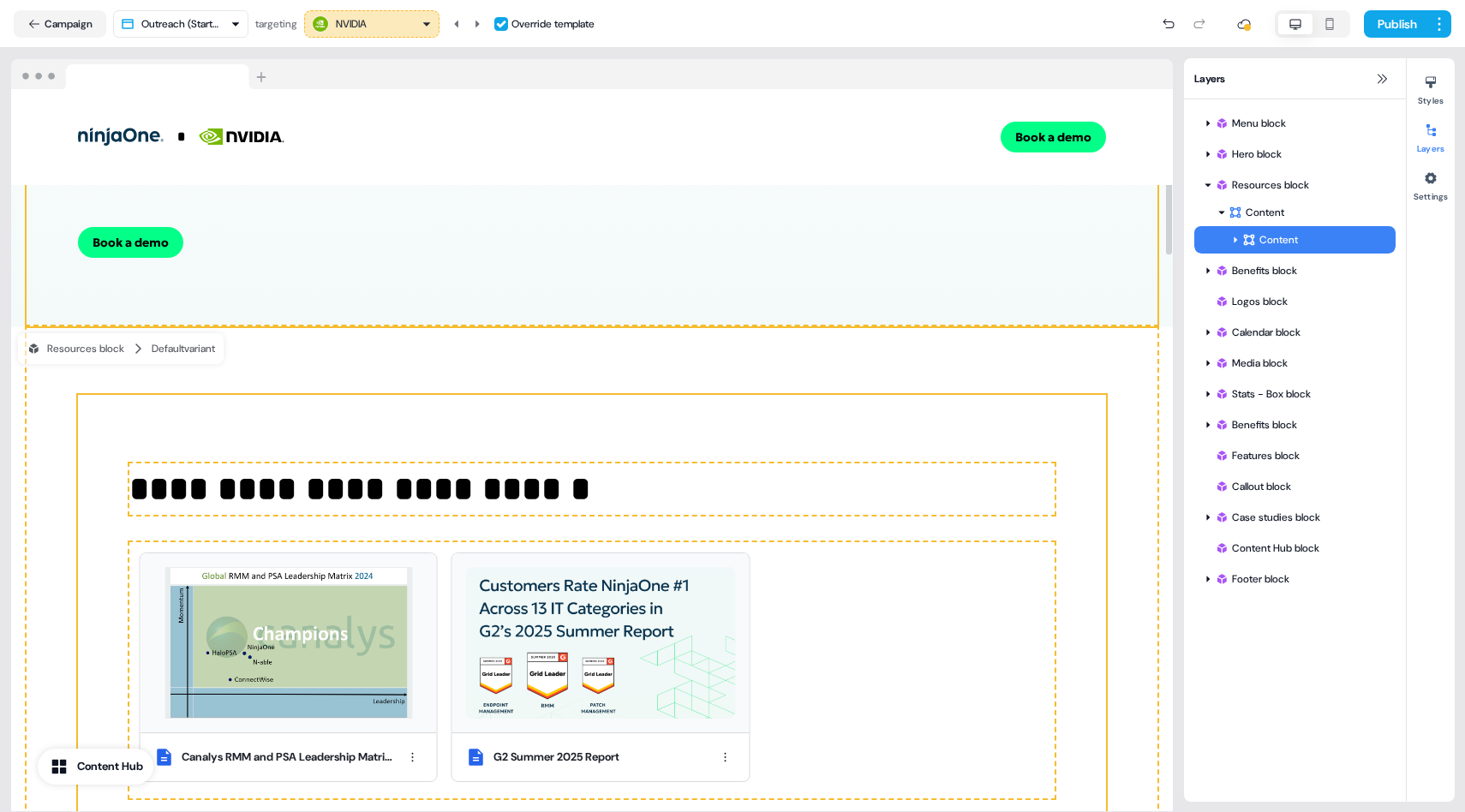 scroll, scrollTop: 379, scrollLeft: 0, axis: vertical 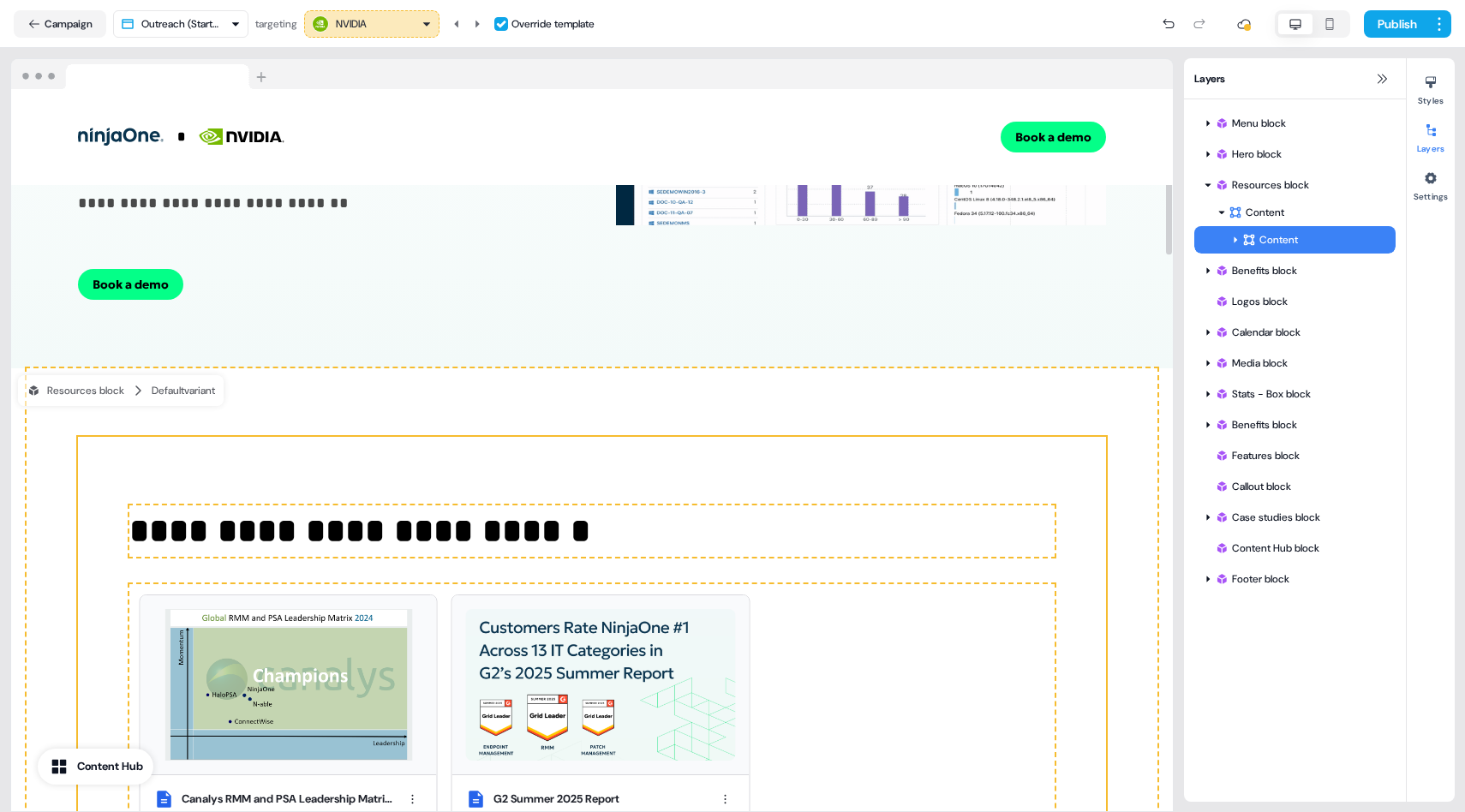 click on "NVIDIA" at bounding box center (372, 24) 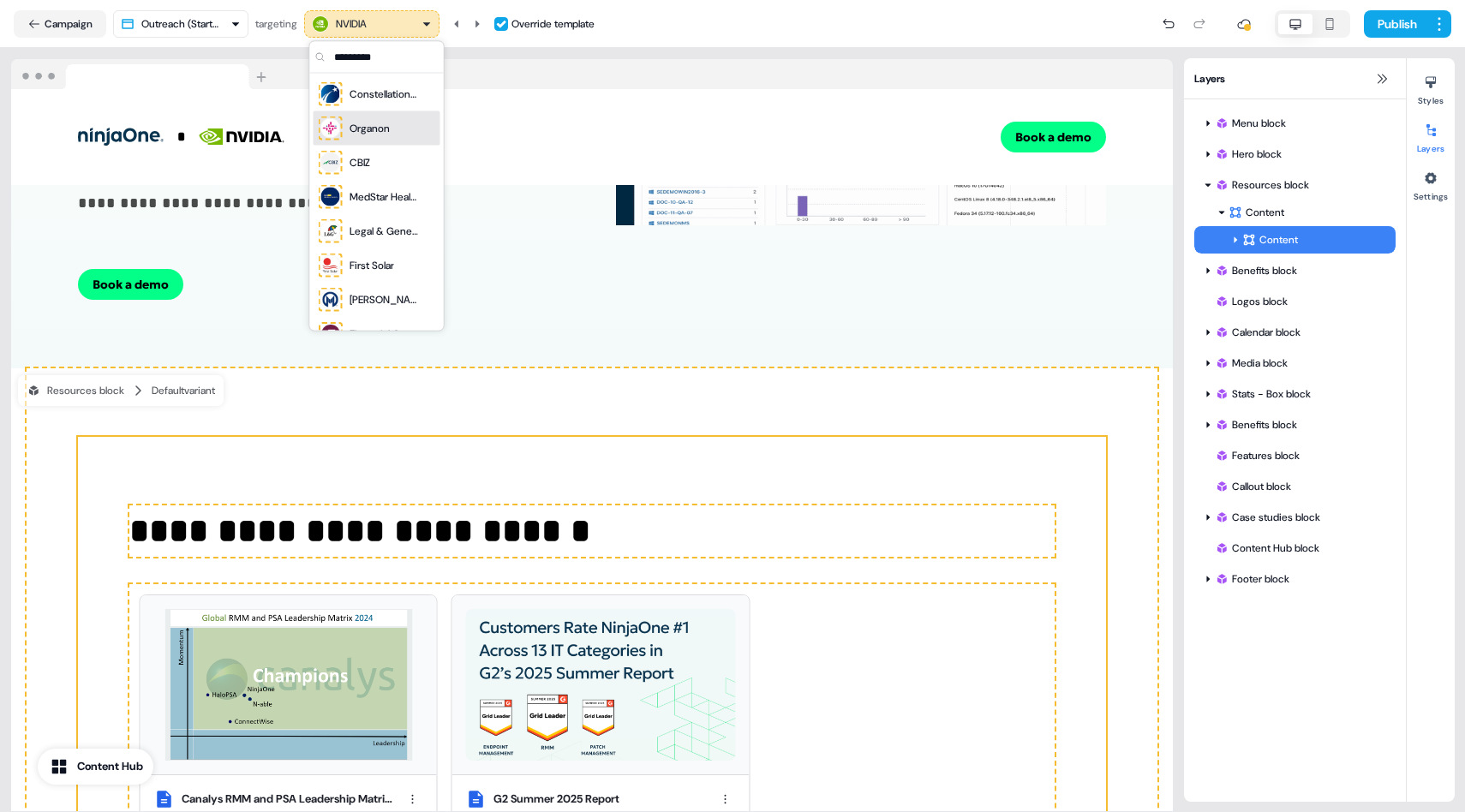 click on "Organon" at bounding box center [377, 128] 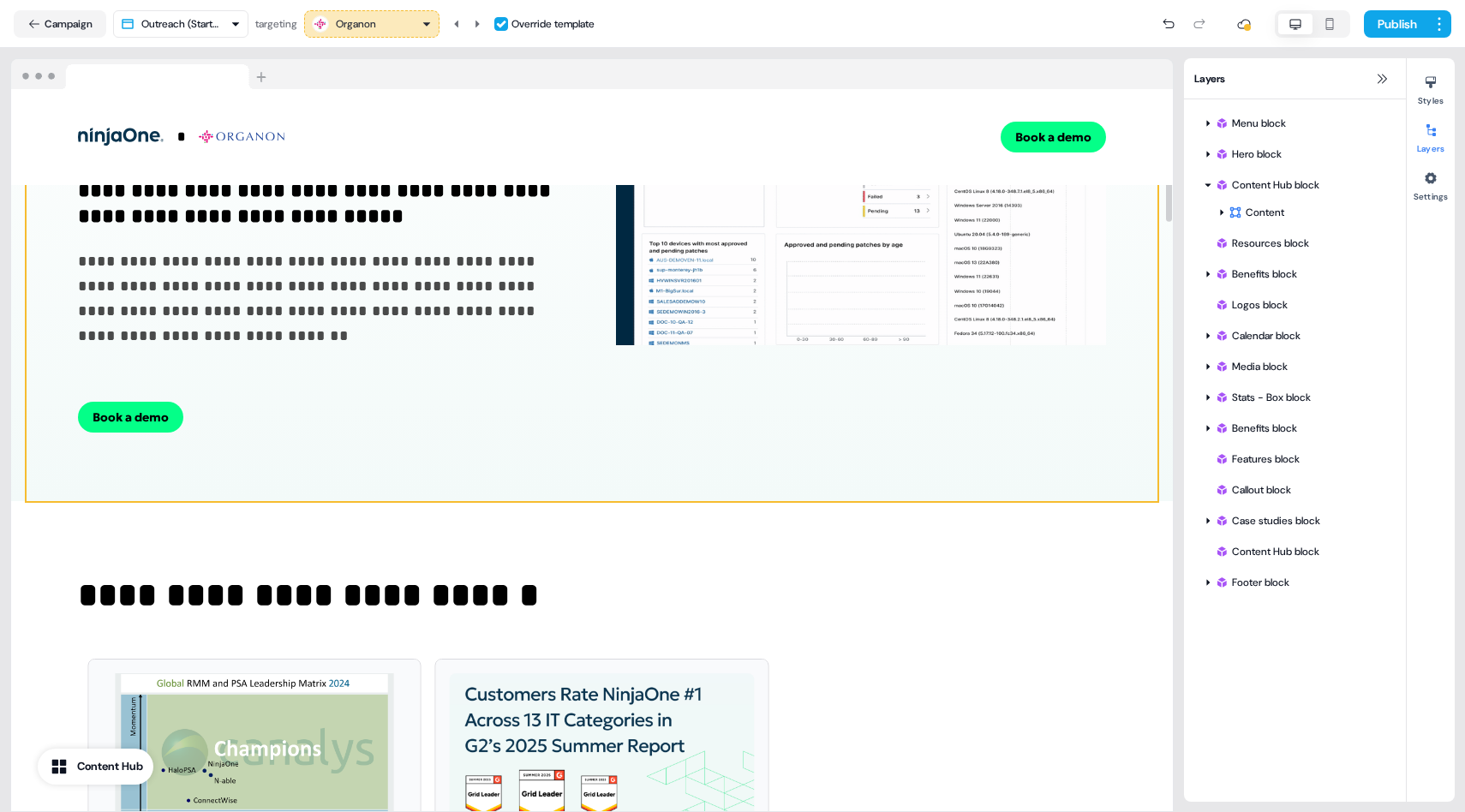 scroll, scrollTop: 119, scrollLeft: 0, axis: vertical 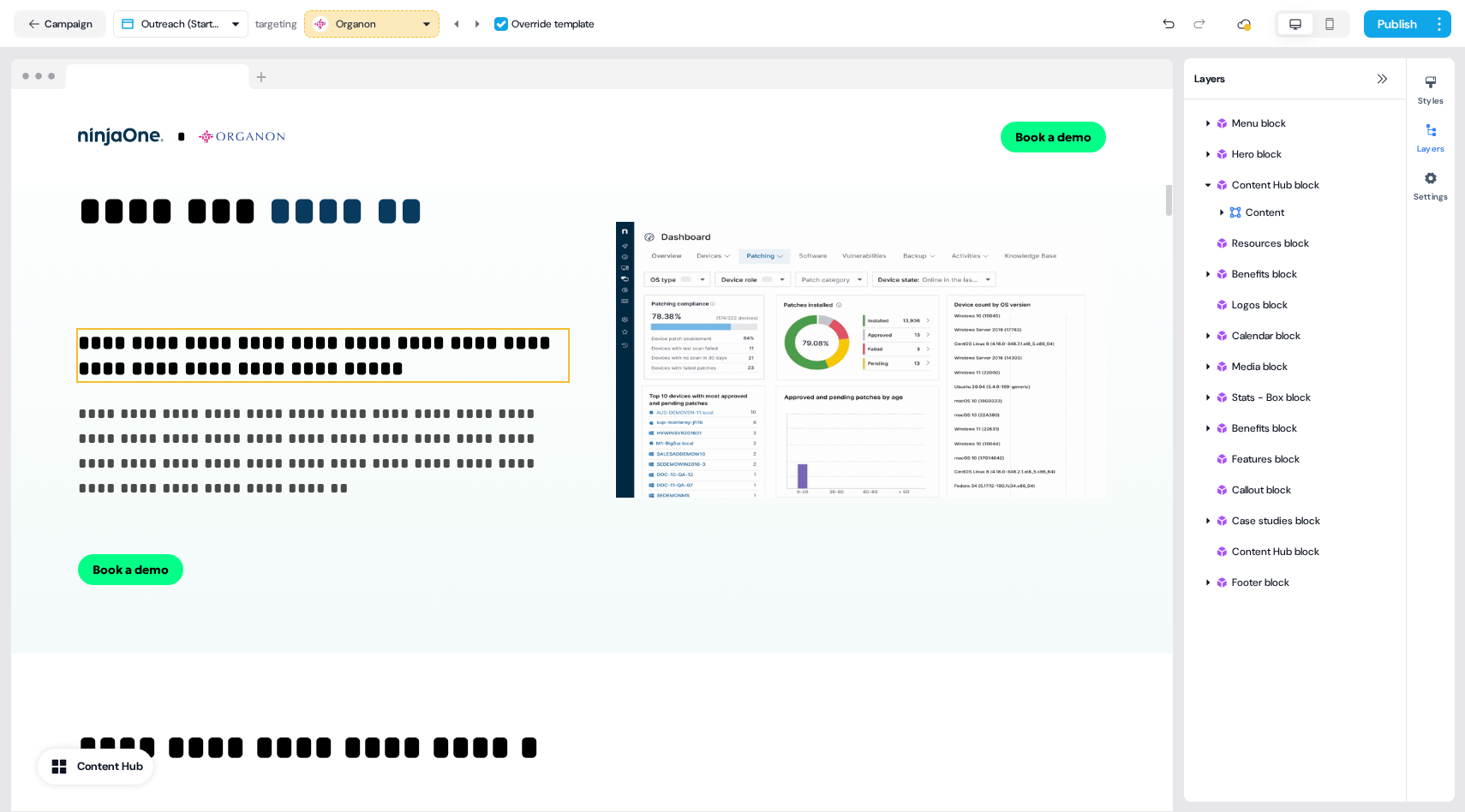 click on "**********" at bounding box center [323, 355] 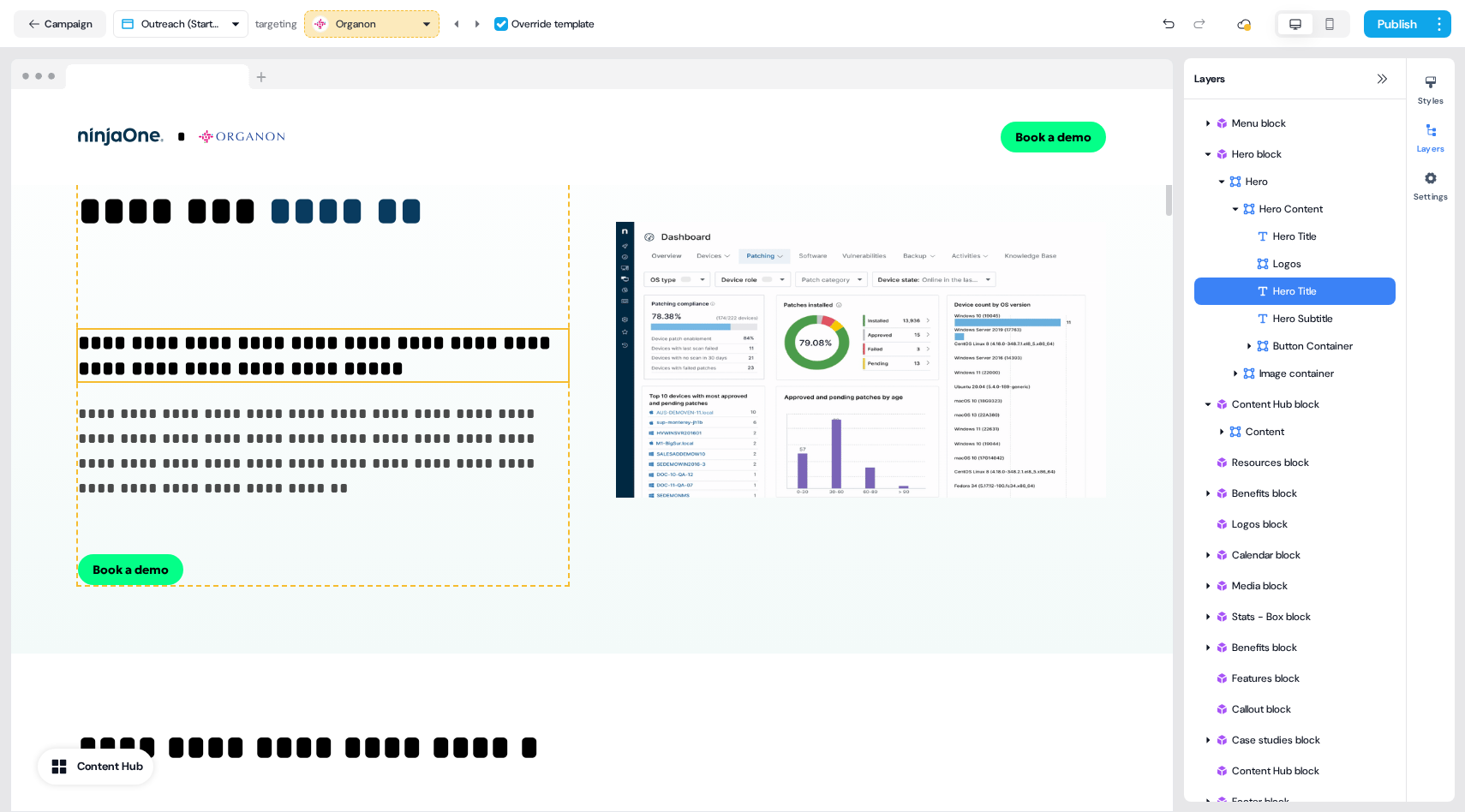 click on "**********" at bounding box center [323, 355] 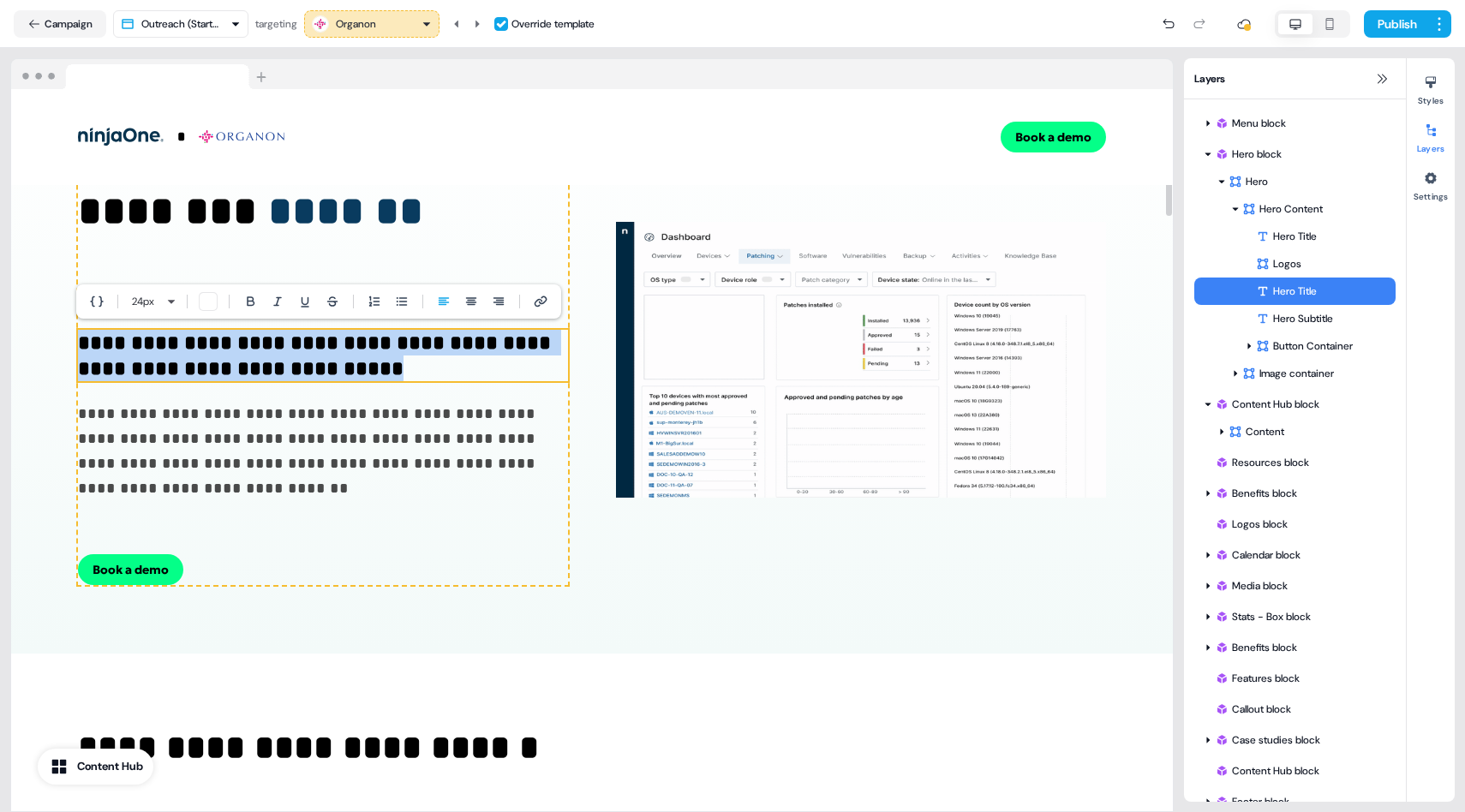 click on "**********" at bounding box center (323, 355) 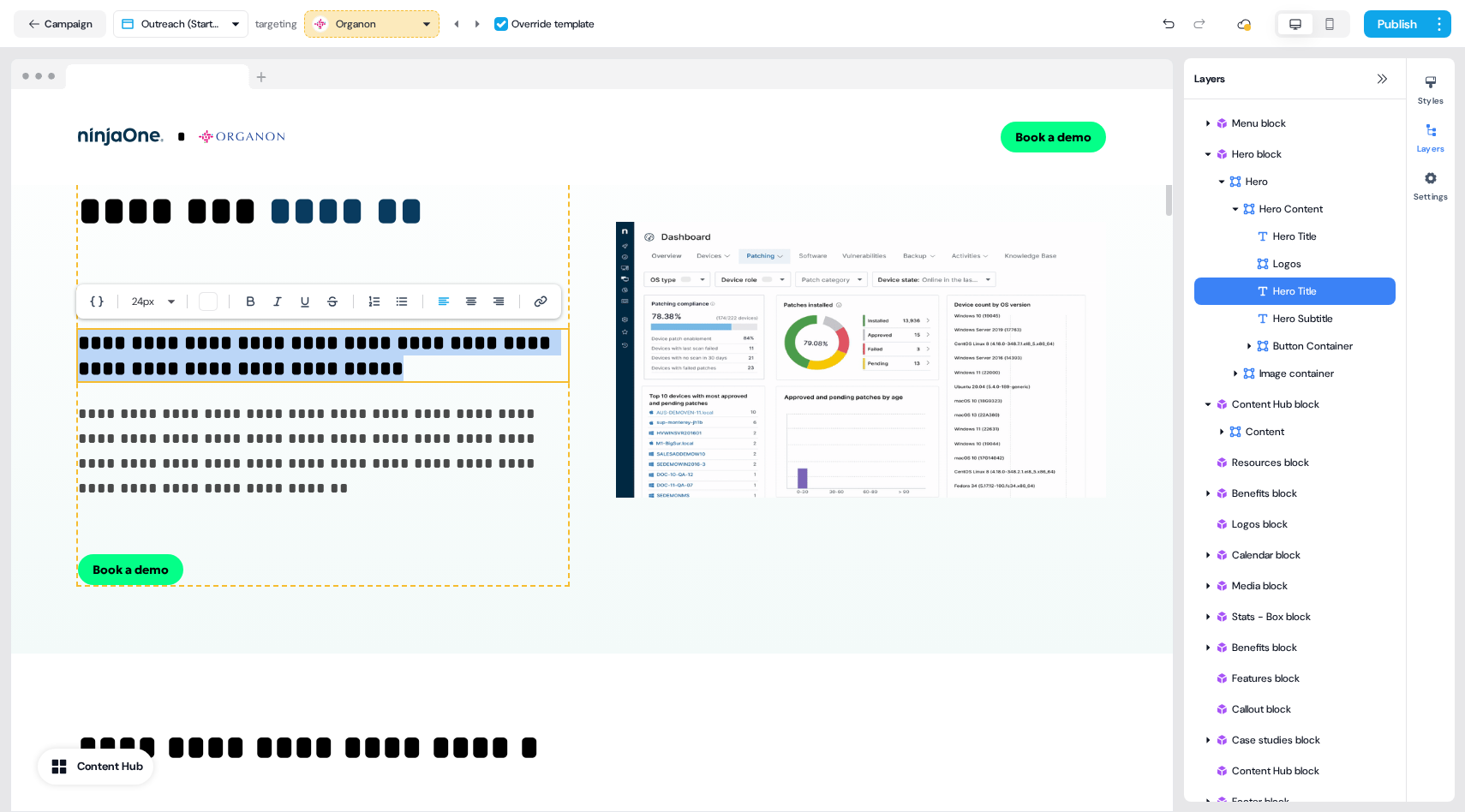 click on "Organon" at bounding box center (356, 24) 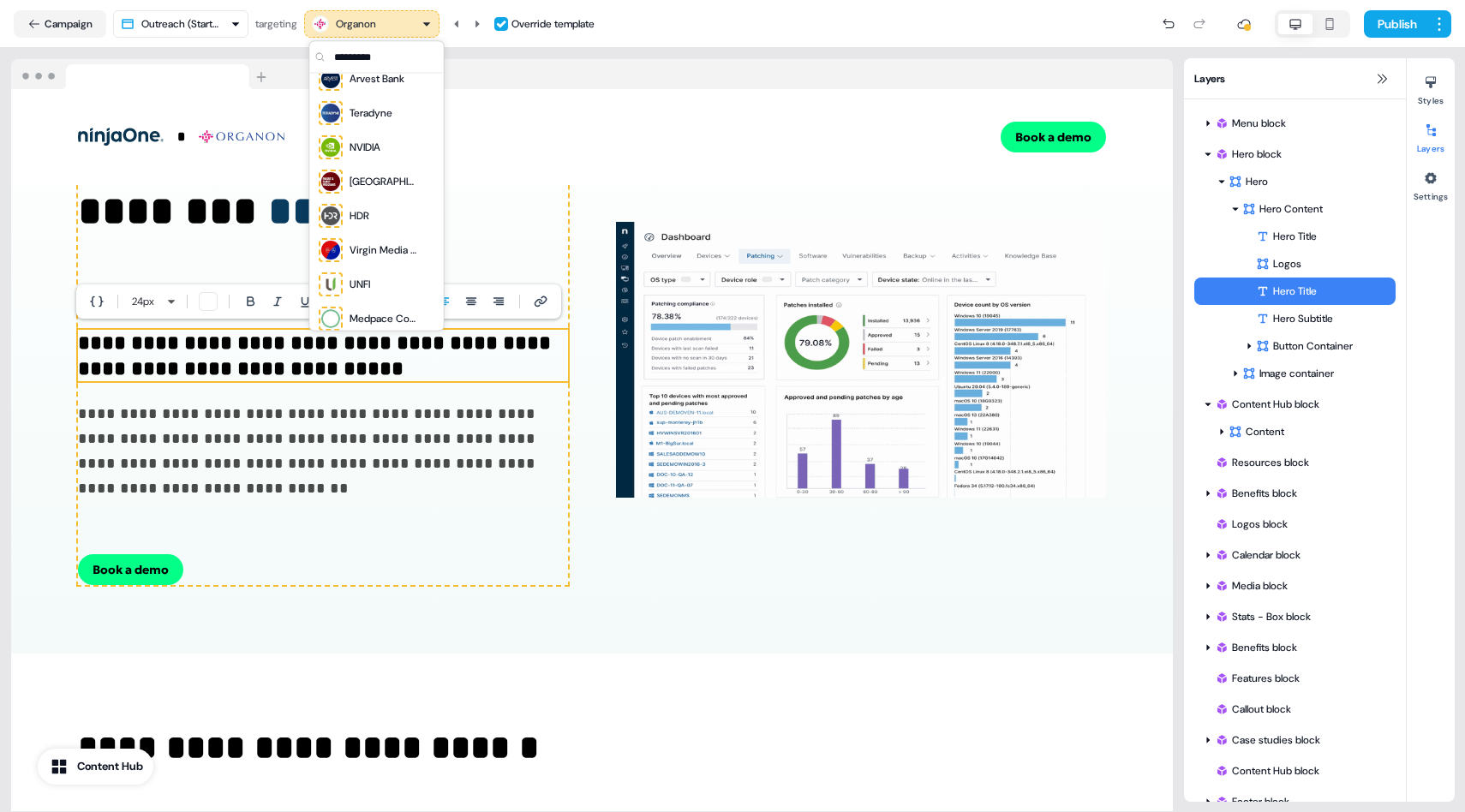 scroll, scrollTop: 352, scrollLeft: 0, axis: vertical 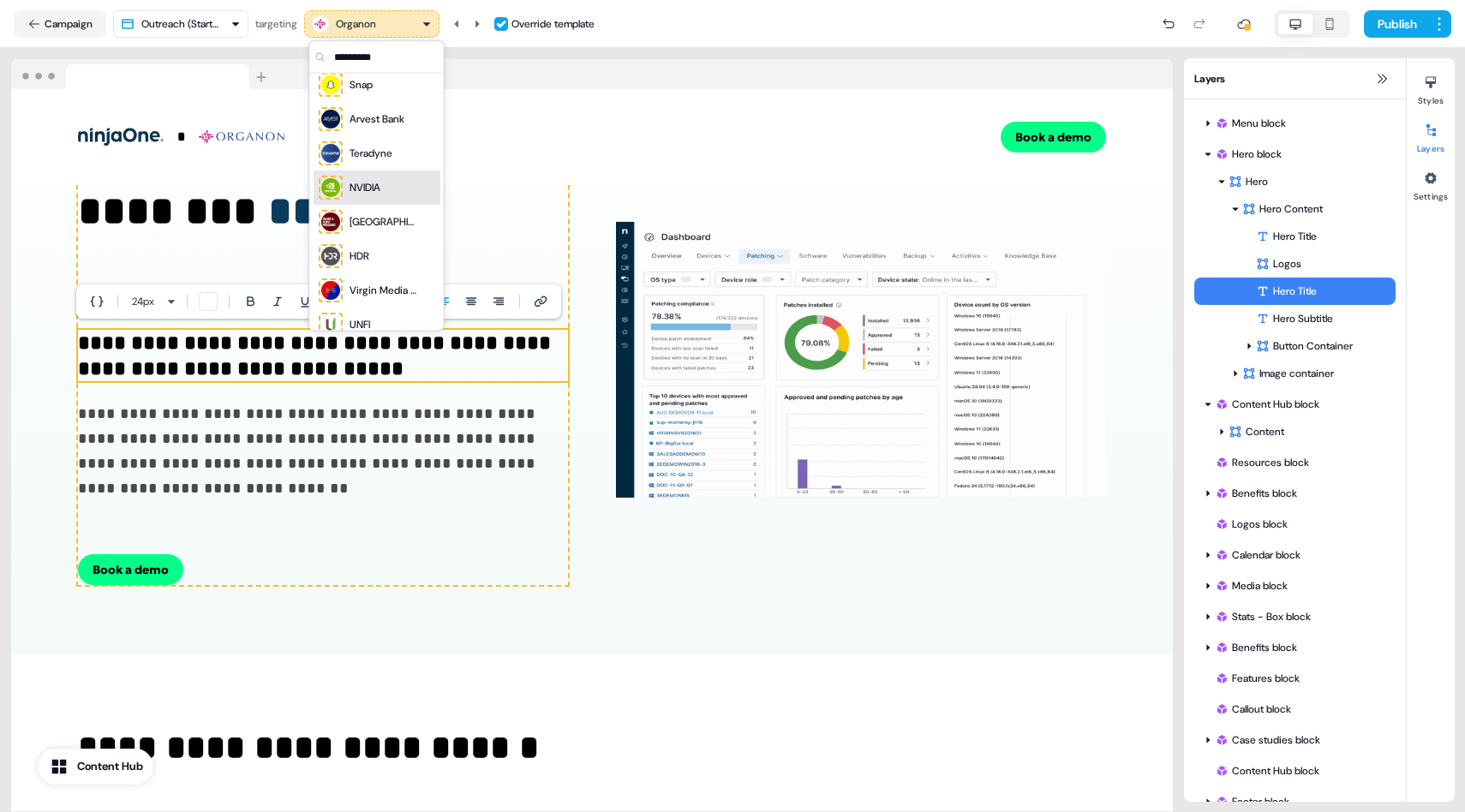click on "NVIDIA" at bounding box center (350, 188) 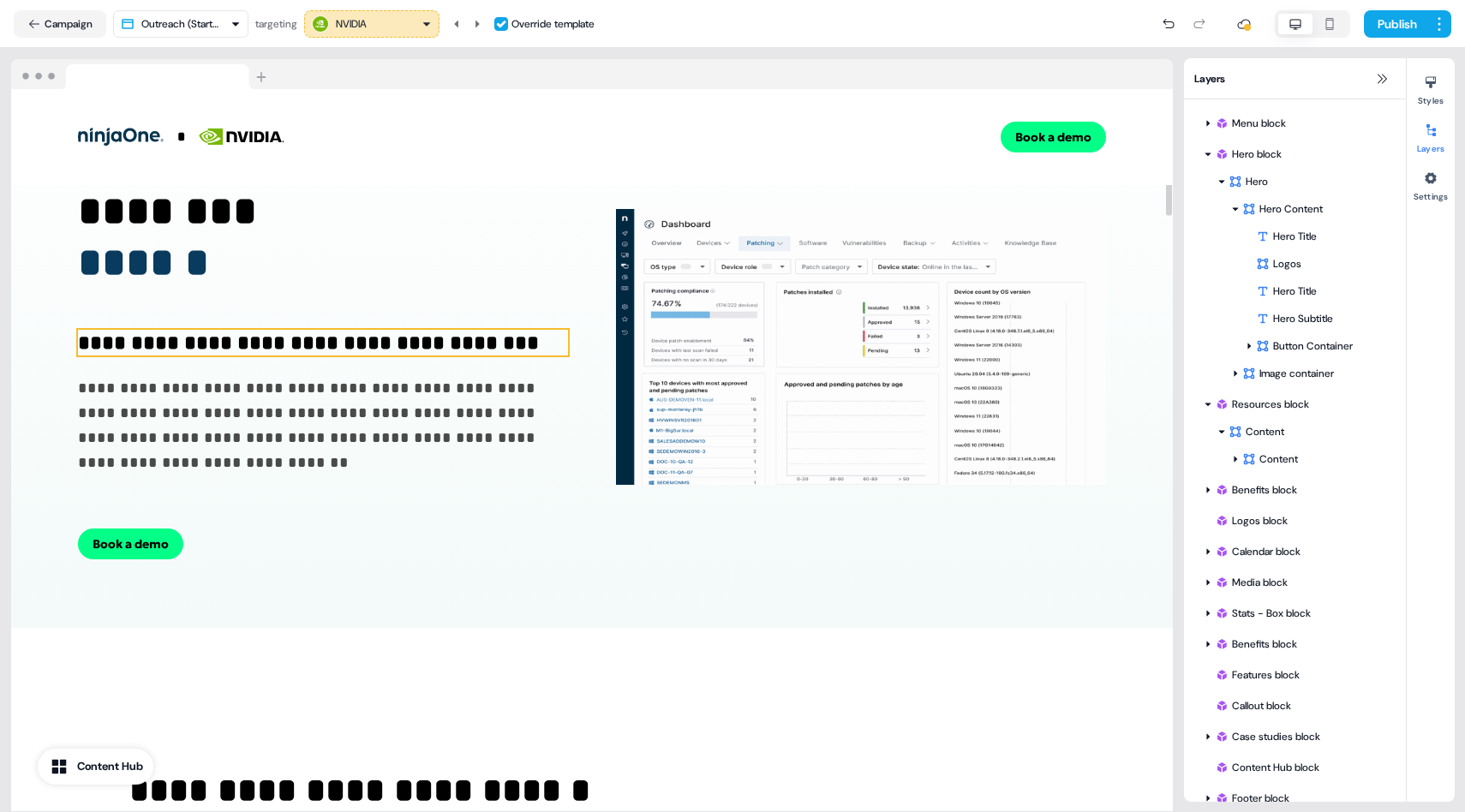 click on "**********" at bounding box center (323, 343) 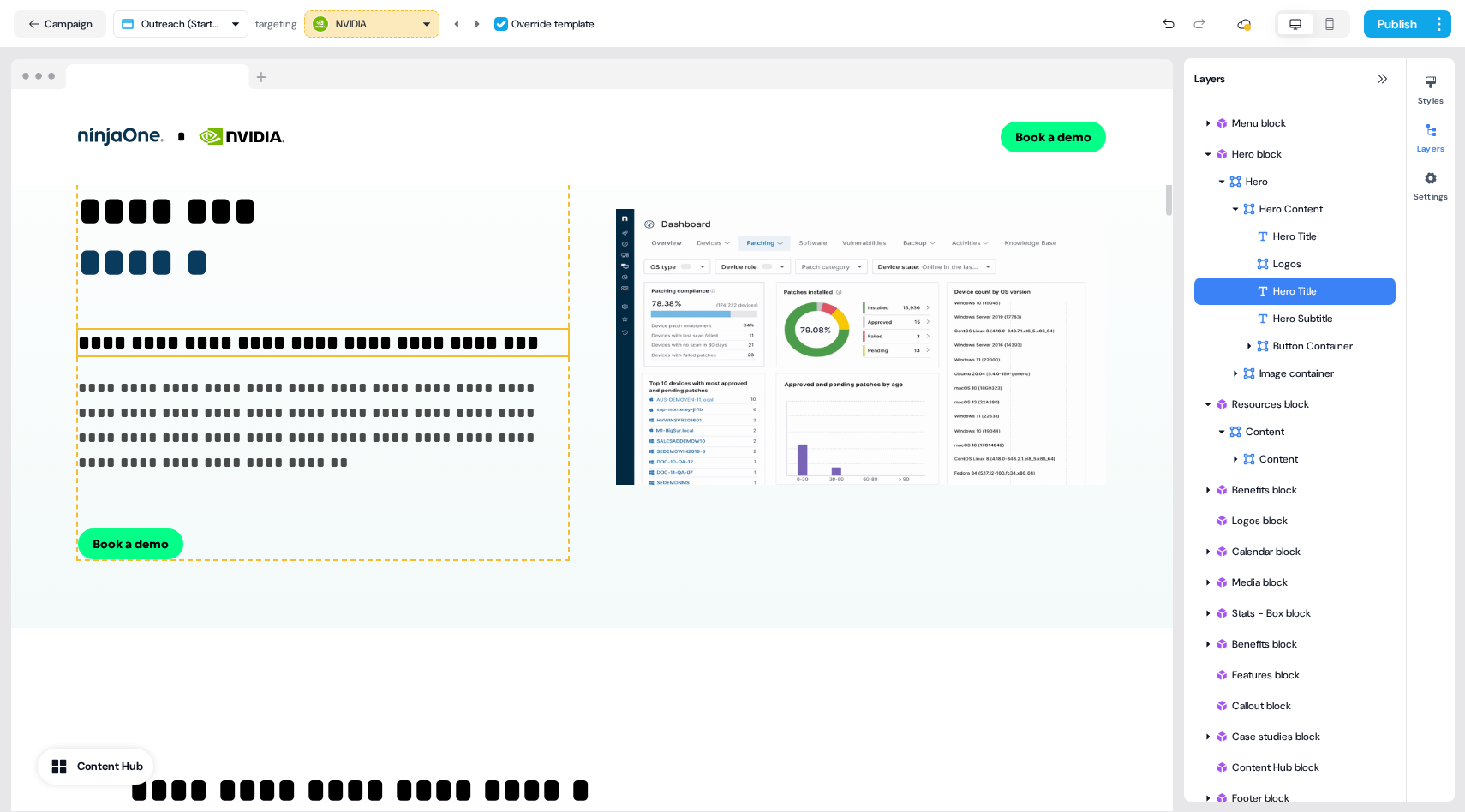 click on "**********" at bounding box center (323, 343) 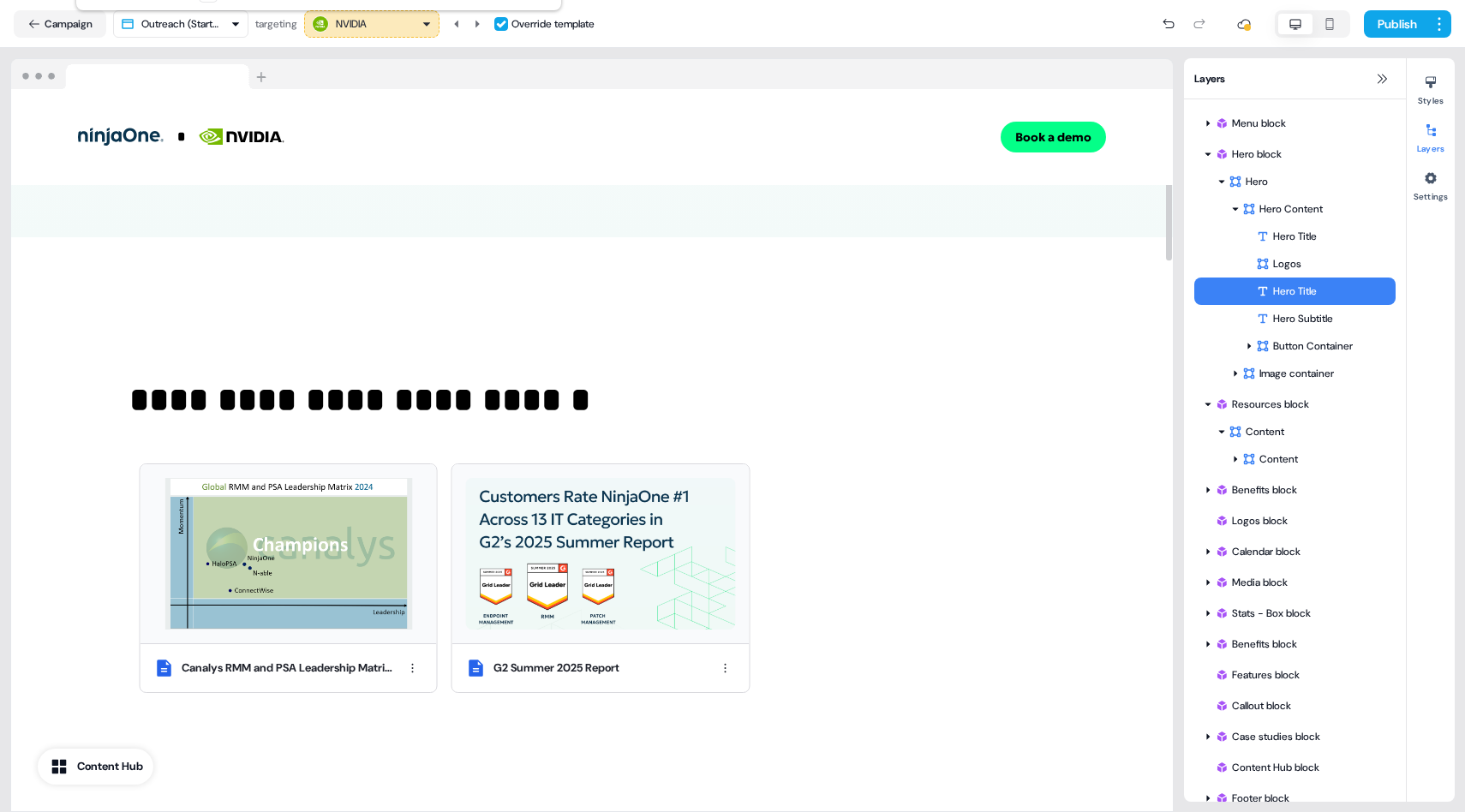 scroll, scrollTop: 410, scrollLeft: 0, axis: vertical 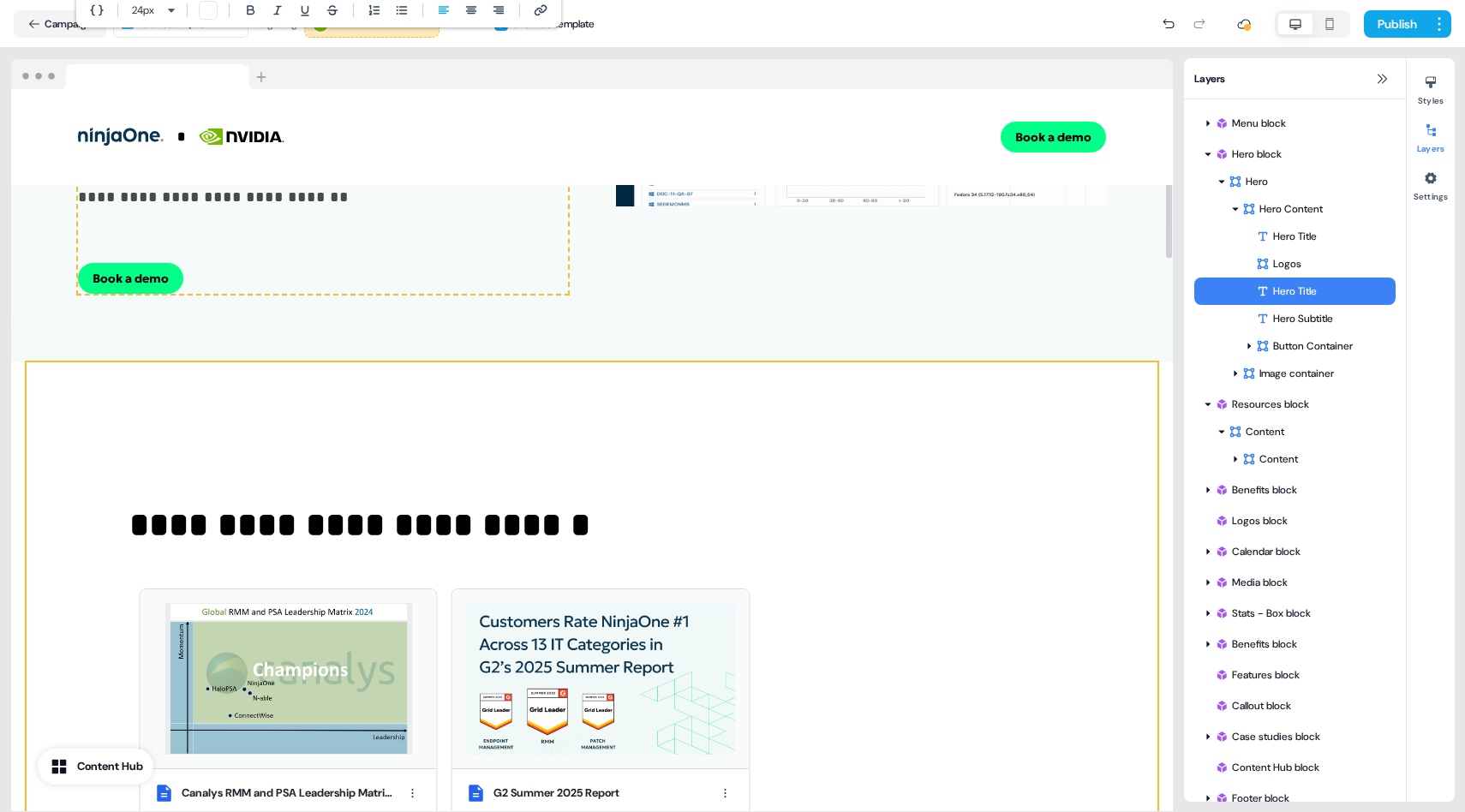 click on "**********" at bounding box center [592, 666] 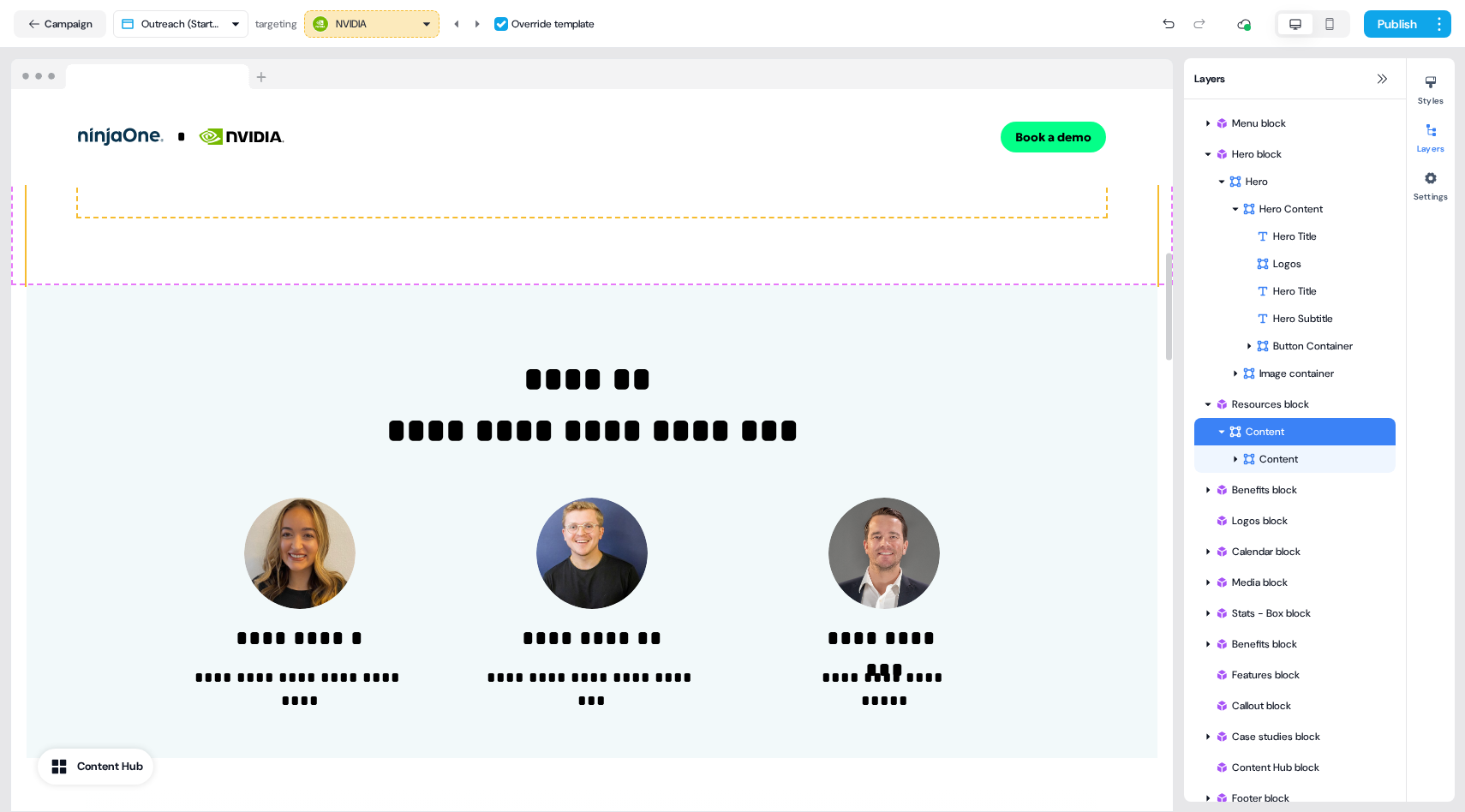 scroll, scrollTop: 1231, scrollLeft: 0, axis: vertical 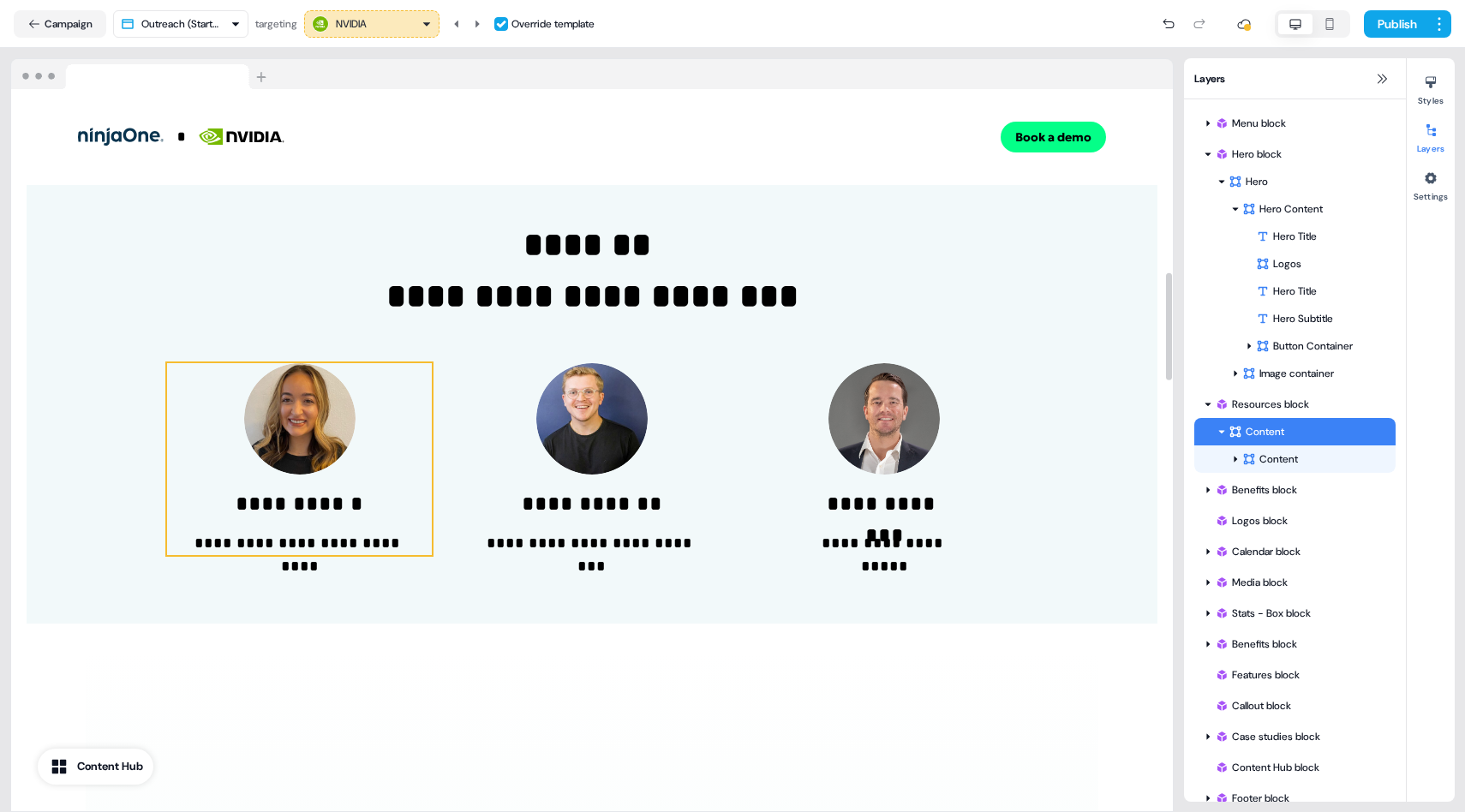 click on "**********" at bounding box center (299, 459) 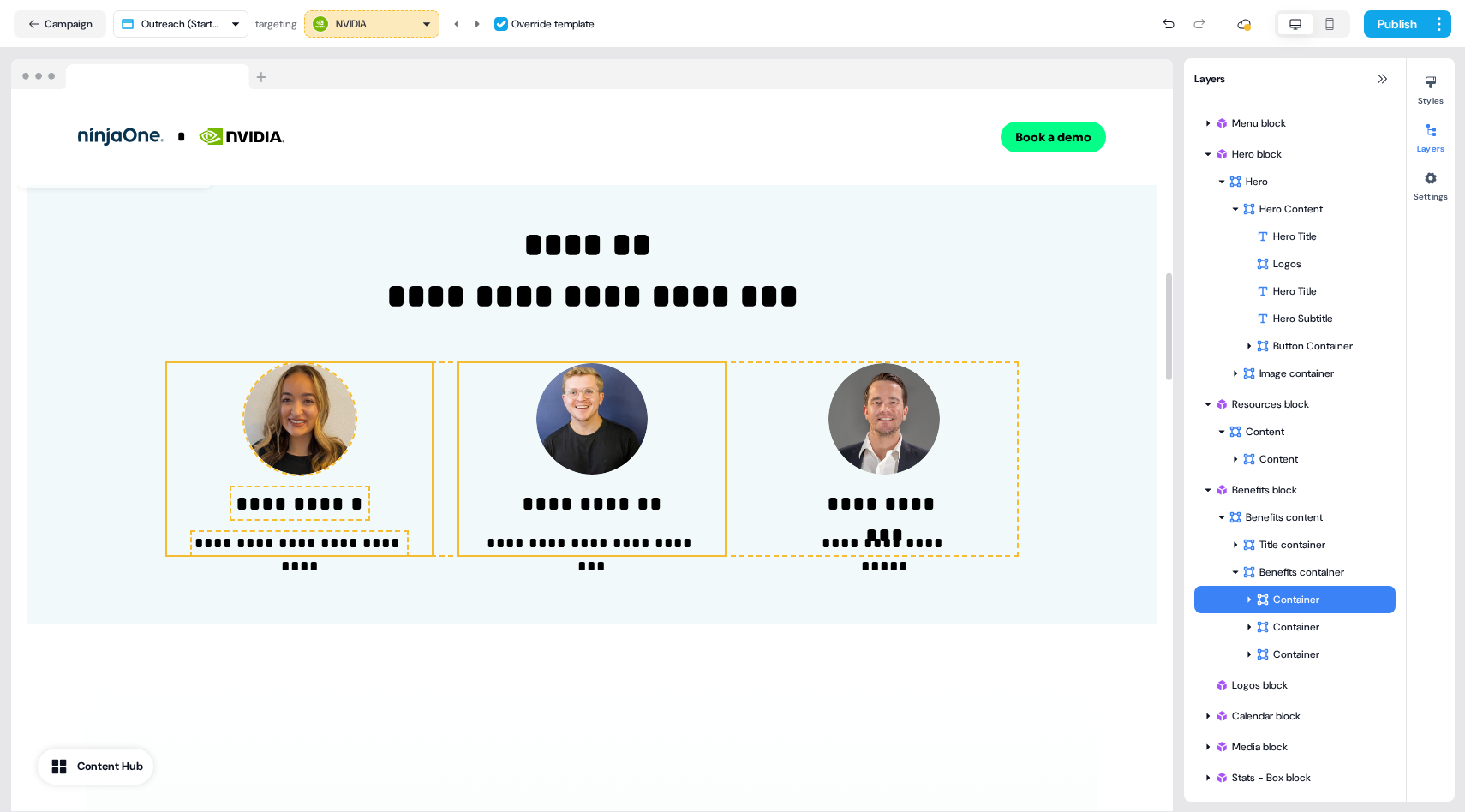 click on "**********" at bounding box center (591, 459) 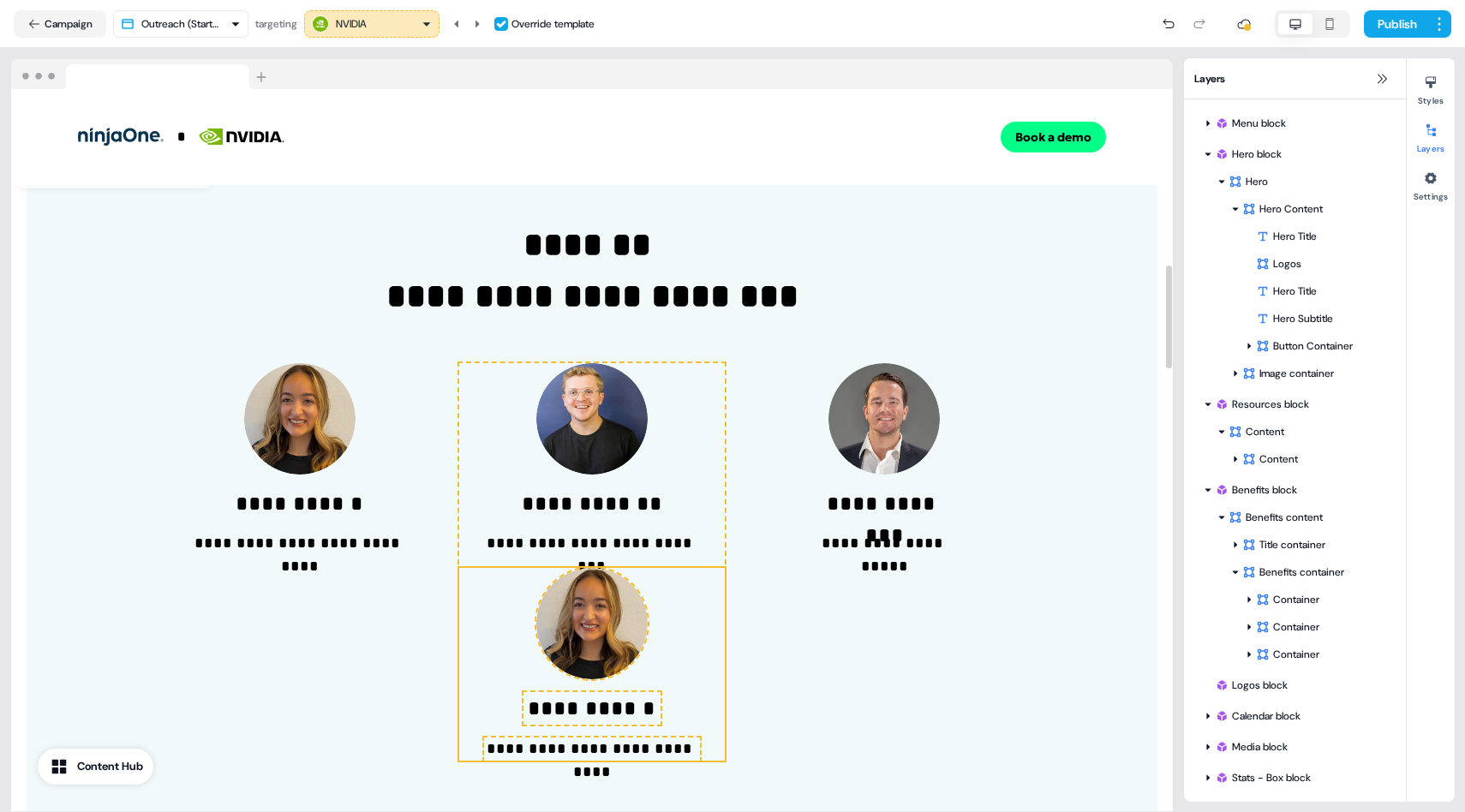 click on "**********" at bounding box center [591, 562] 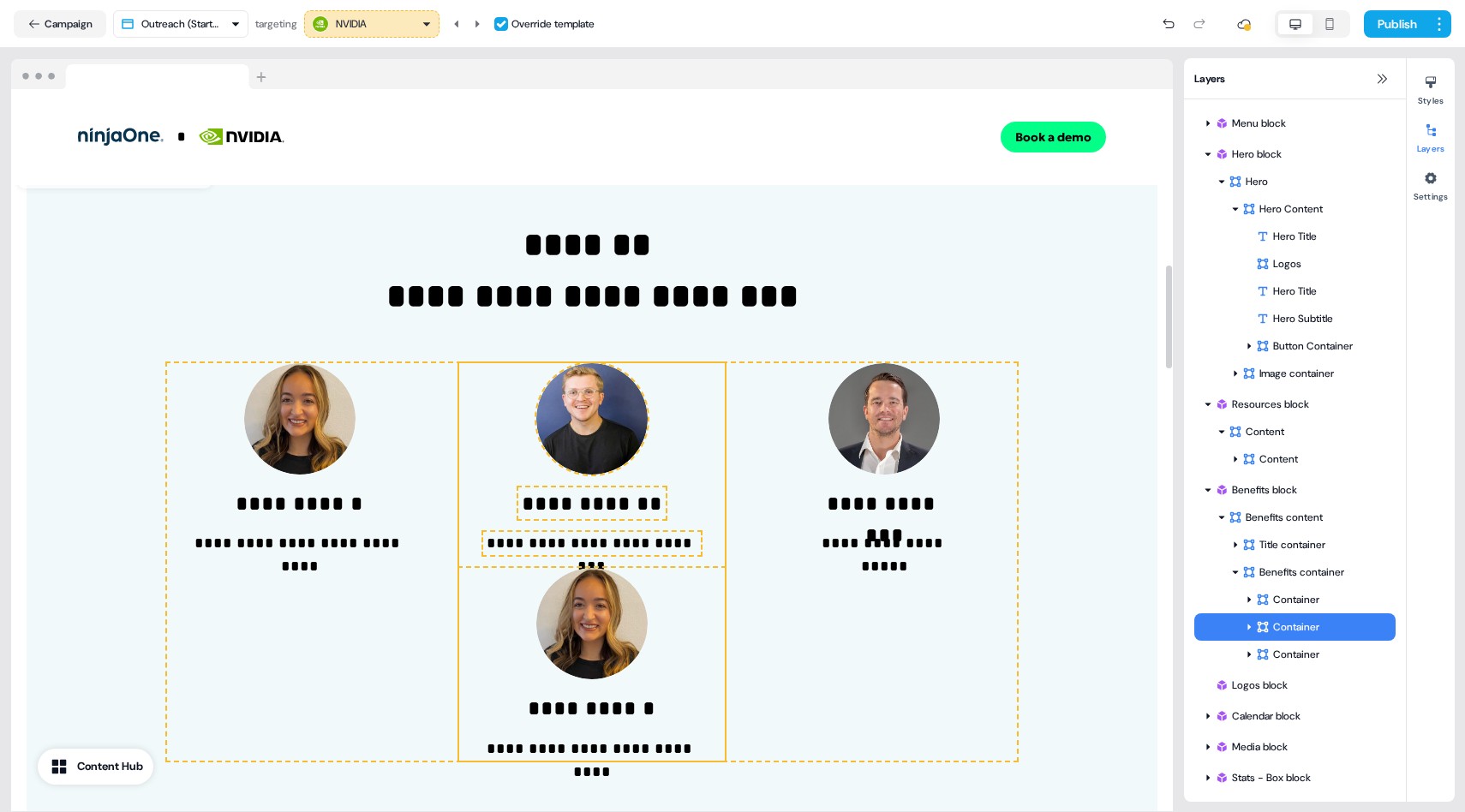 click on "**********" at bounding box center (592, 562) 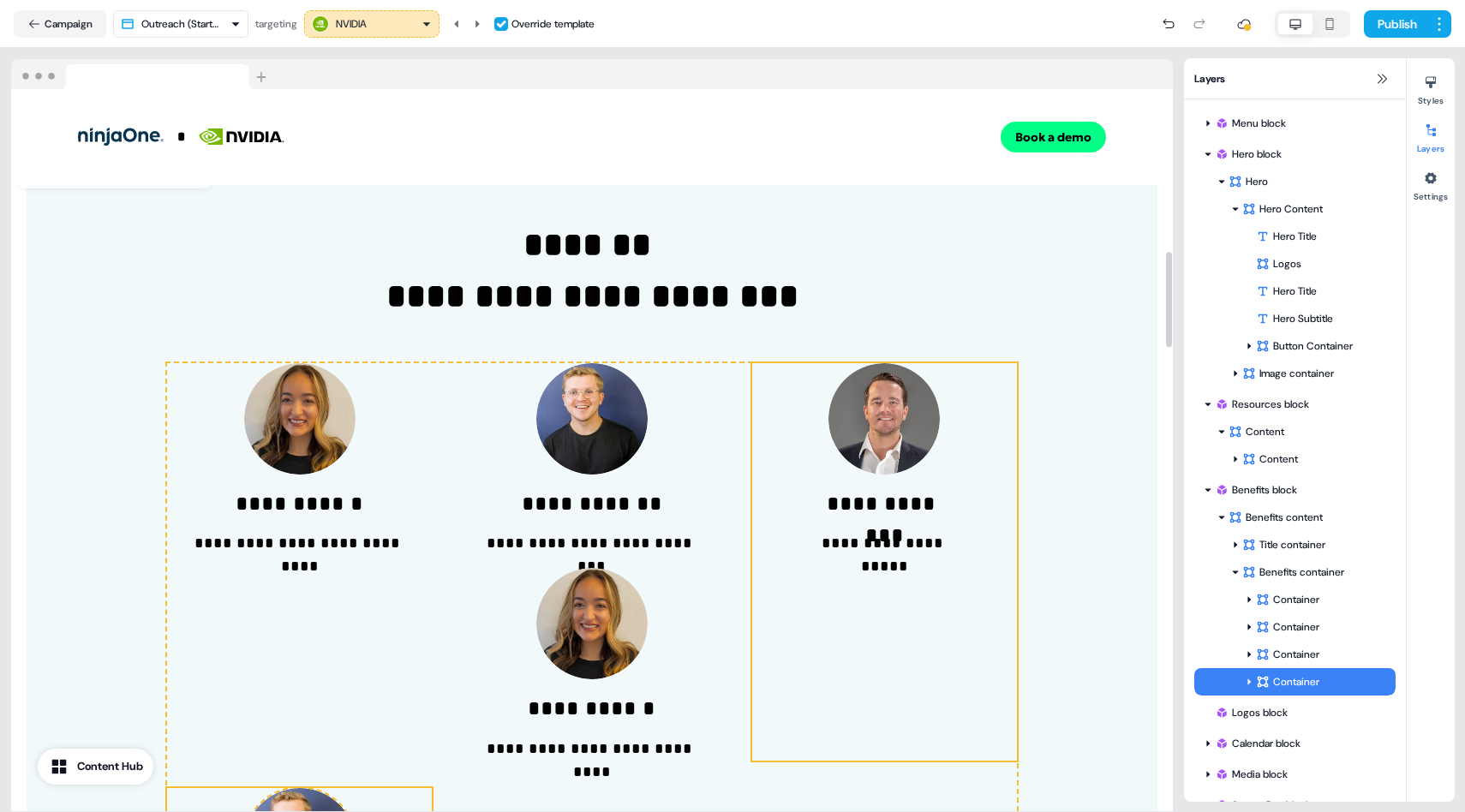 click on "**********" at bounding box center [884, 562] 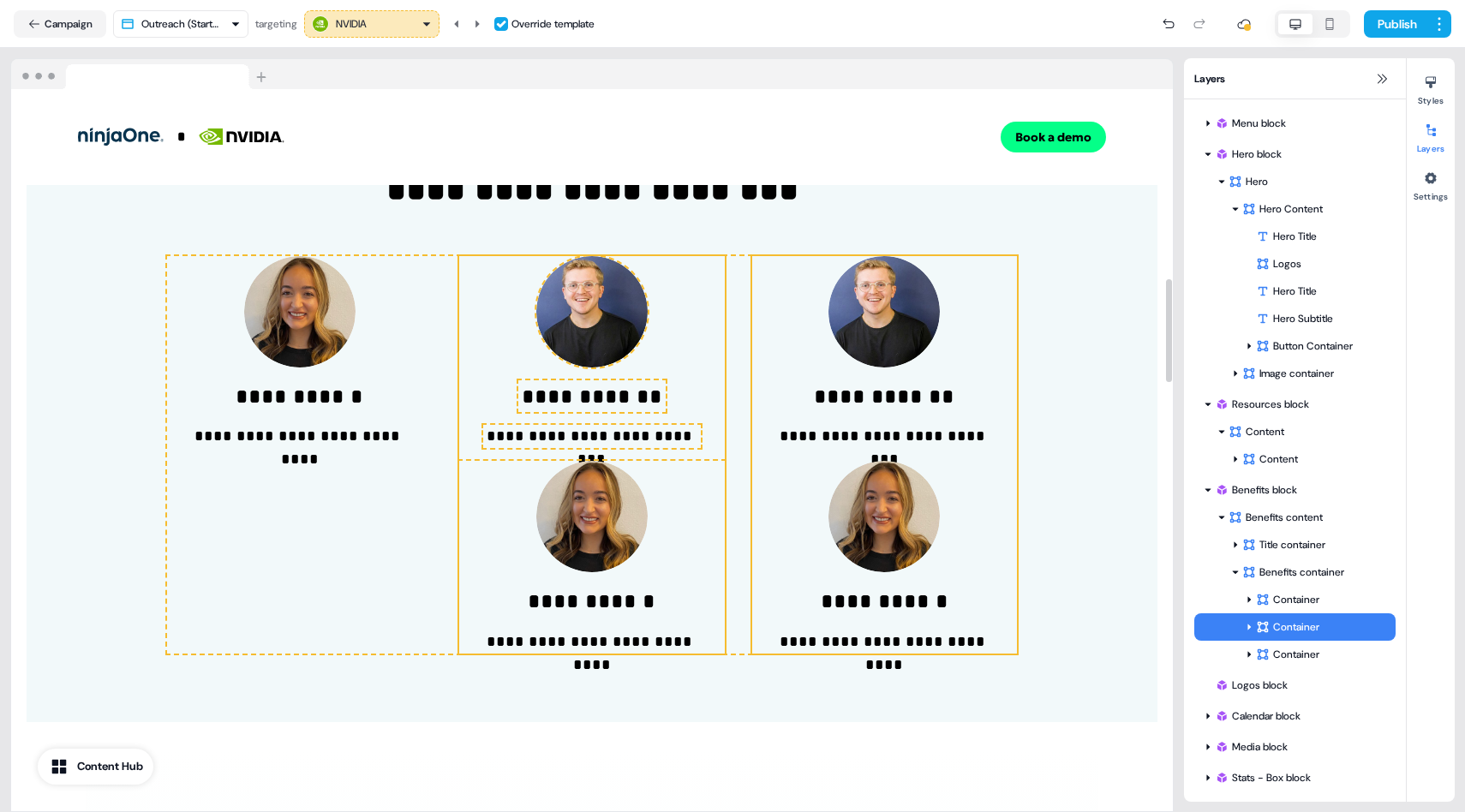 scroll, scrollTop: 1342, scrollLeft: 0, axis: vertical 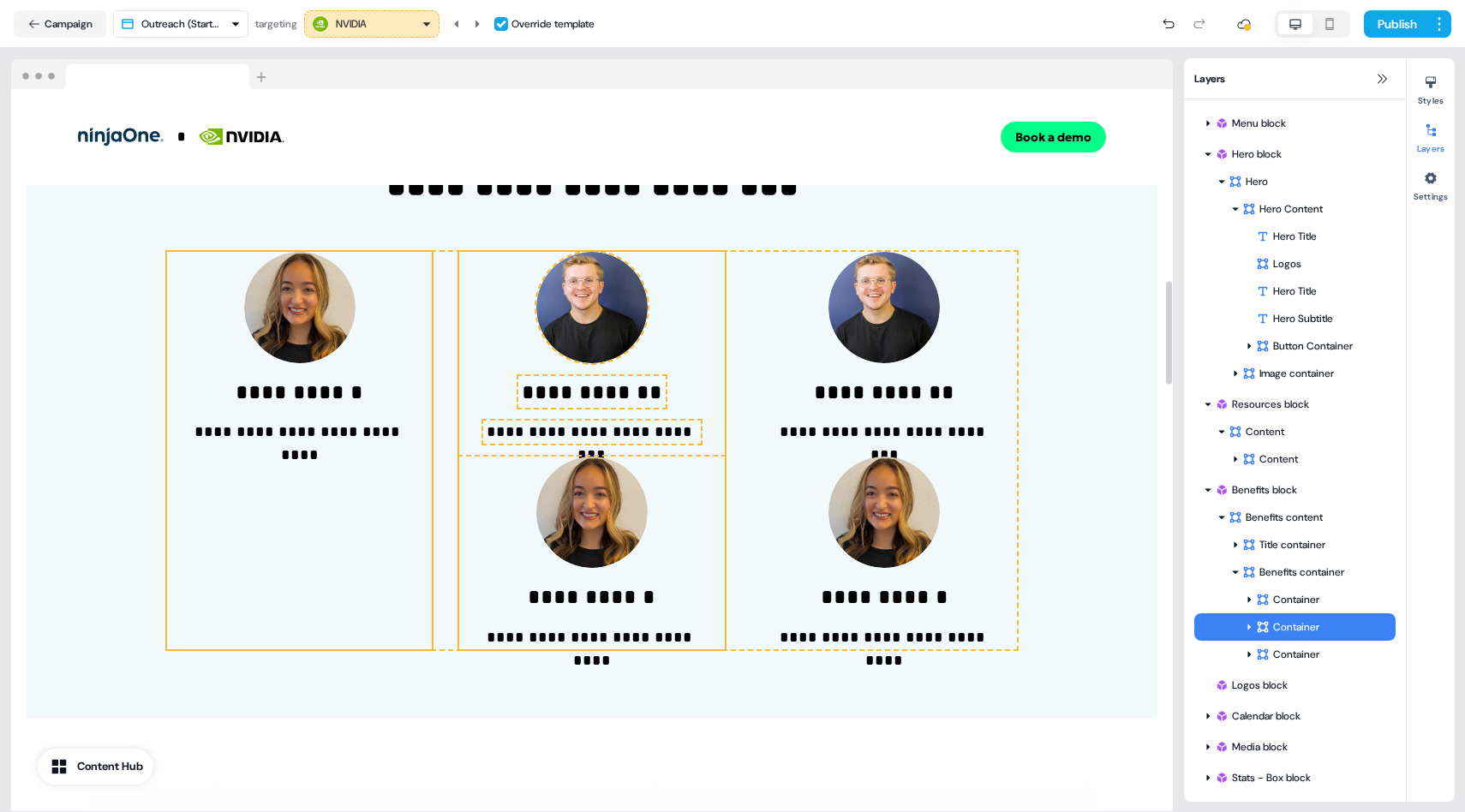 click on "**********" at bounding box center [299, 451] 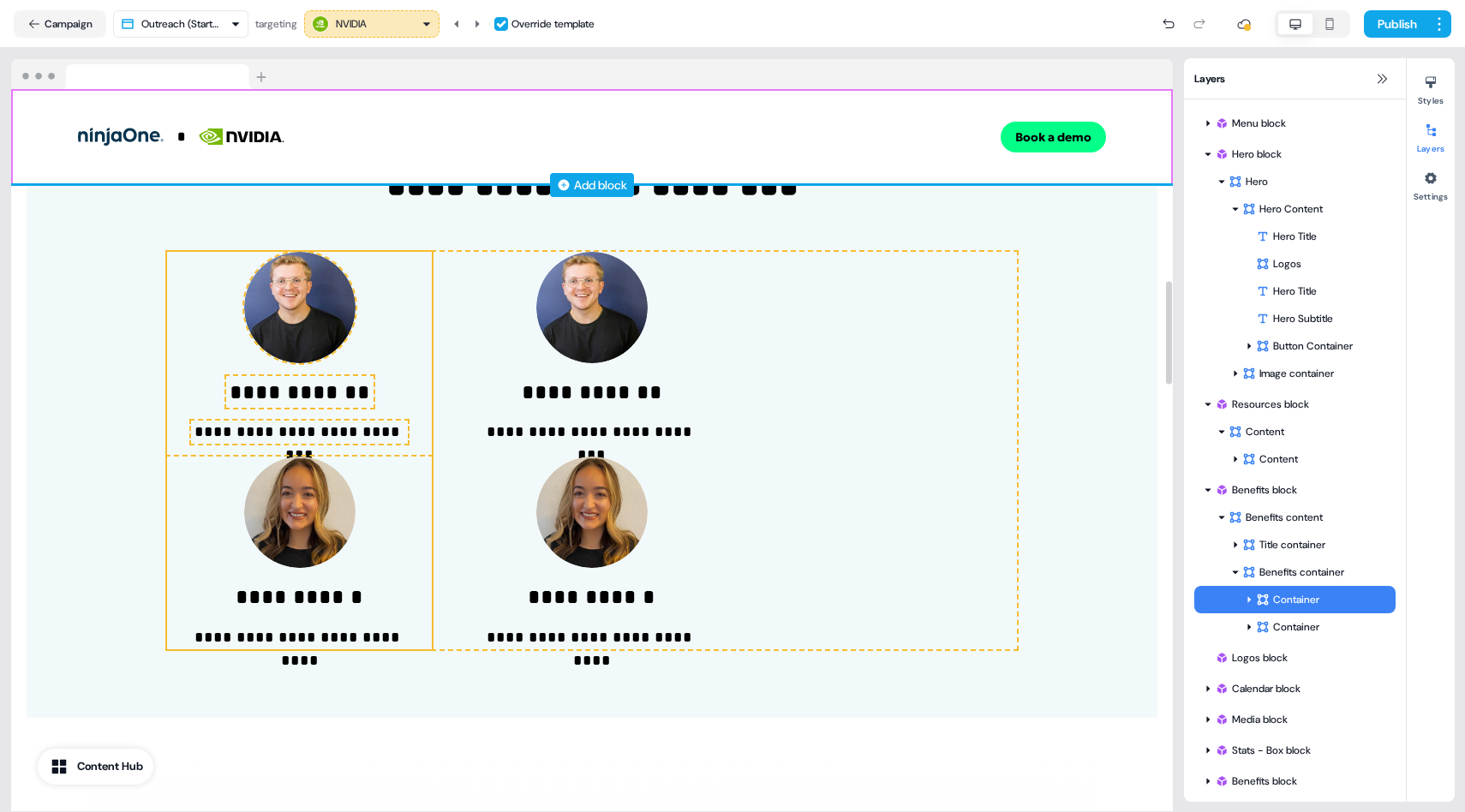 click on "Add block" at bounding box center [592, 185] 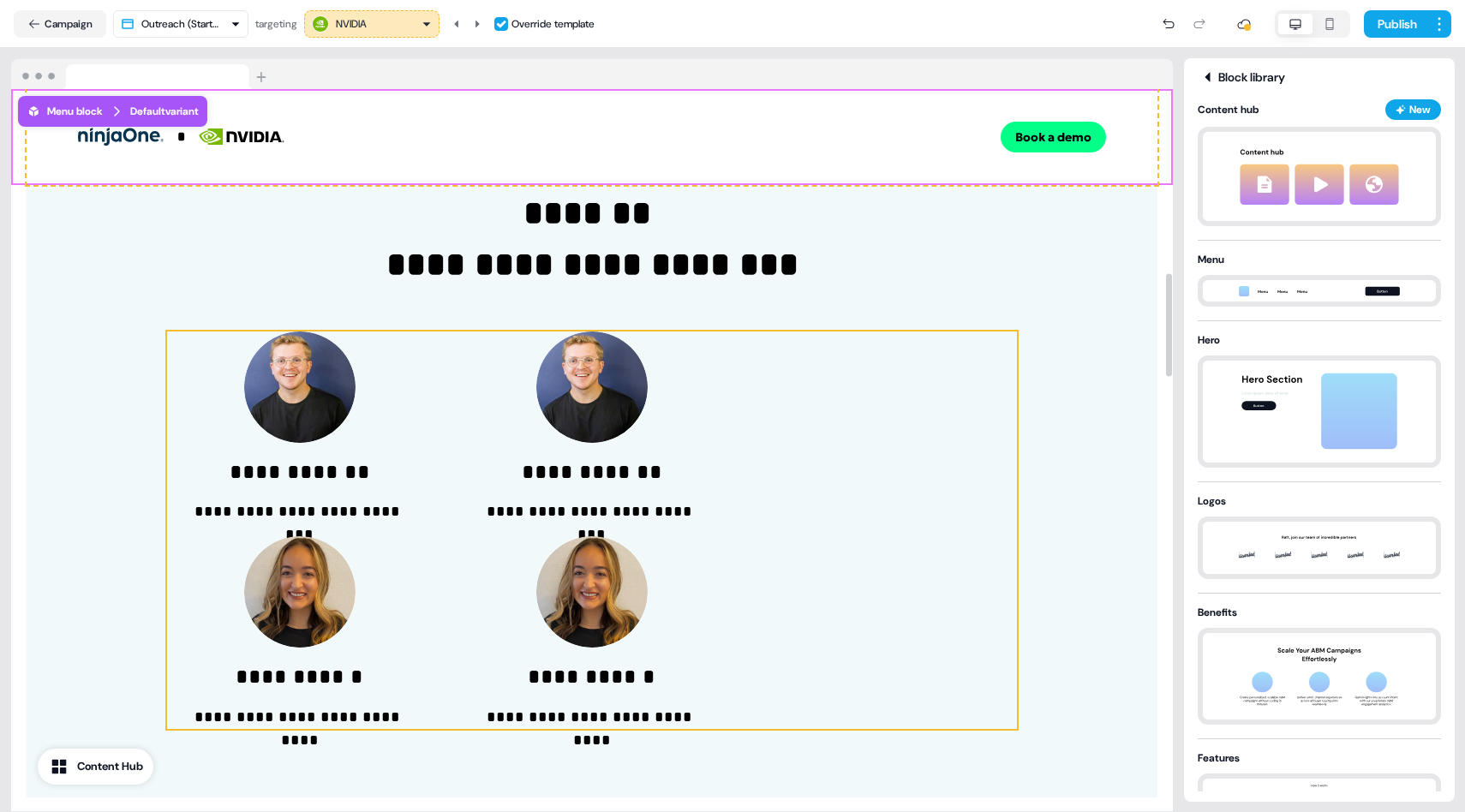scroll, scrollTop: 1238, scrollLeft: 0, axis: vertical 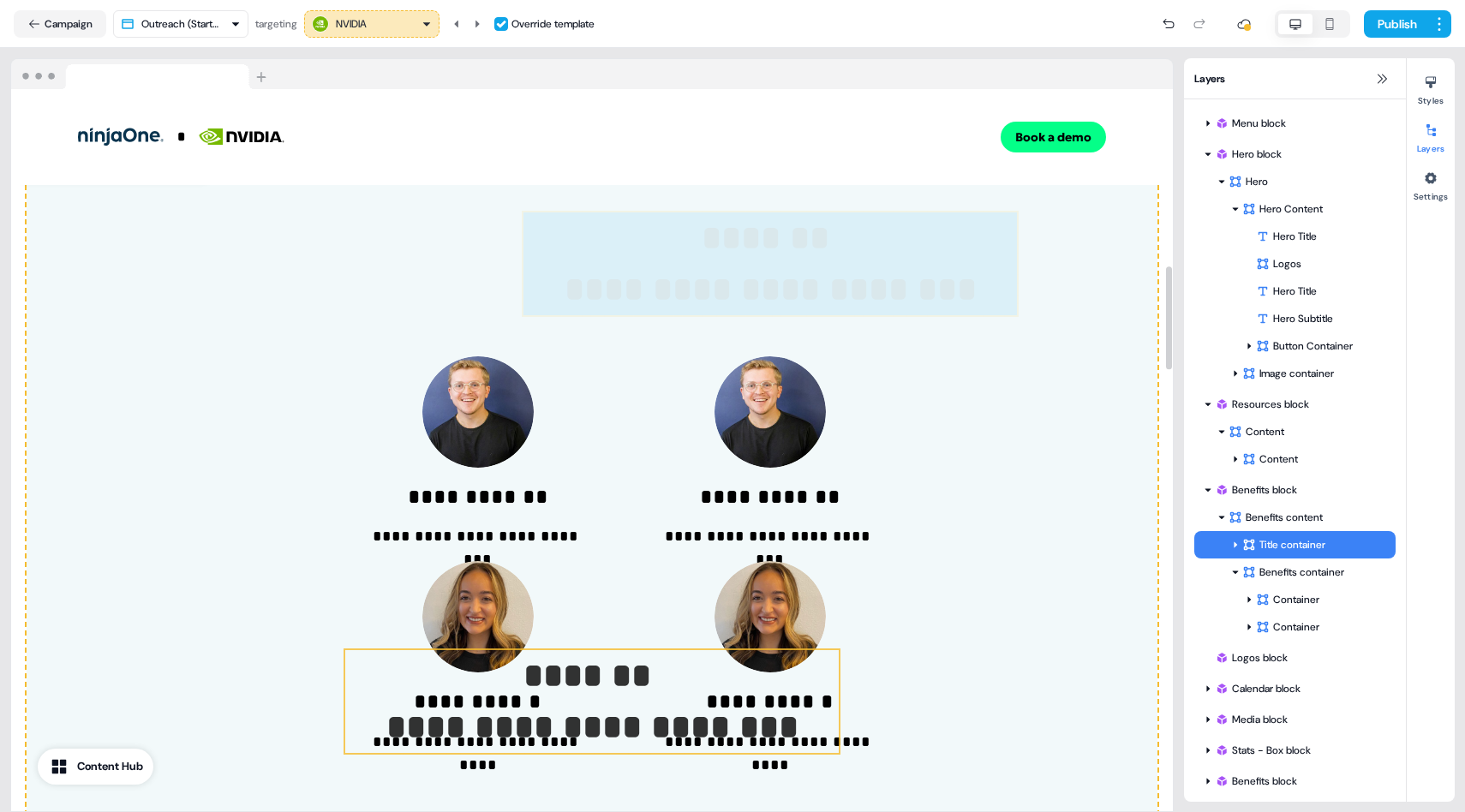 drag, startPoint x: 768, startPoint y: 284, endPoint x: 429, endPoint y: 525, distance: 415.93509 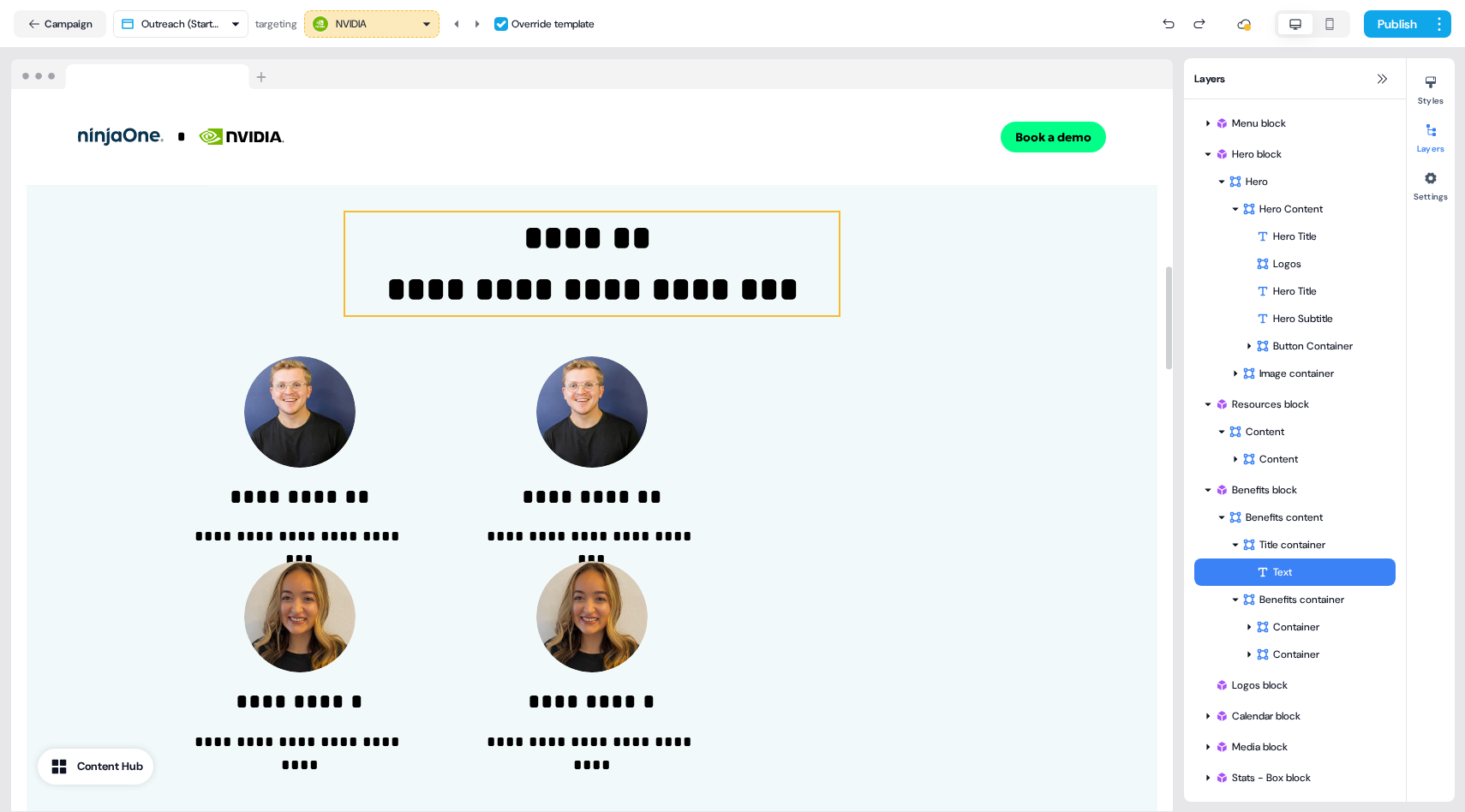 click on "**********" at bounding box center [592, 264] 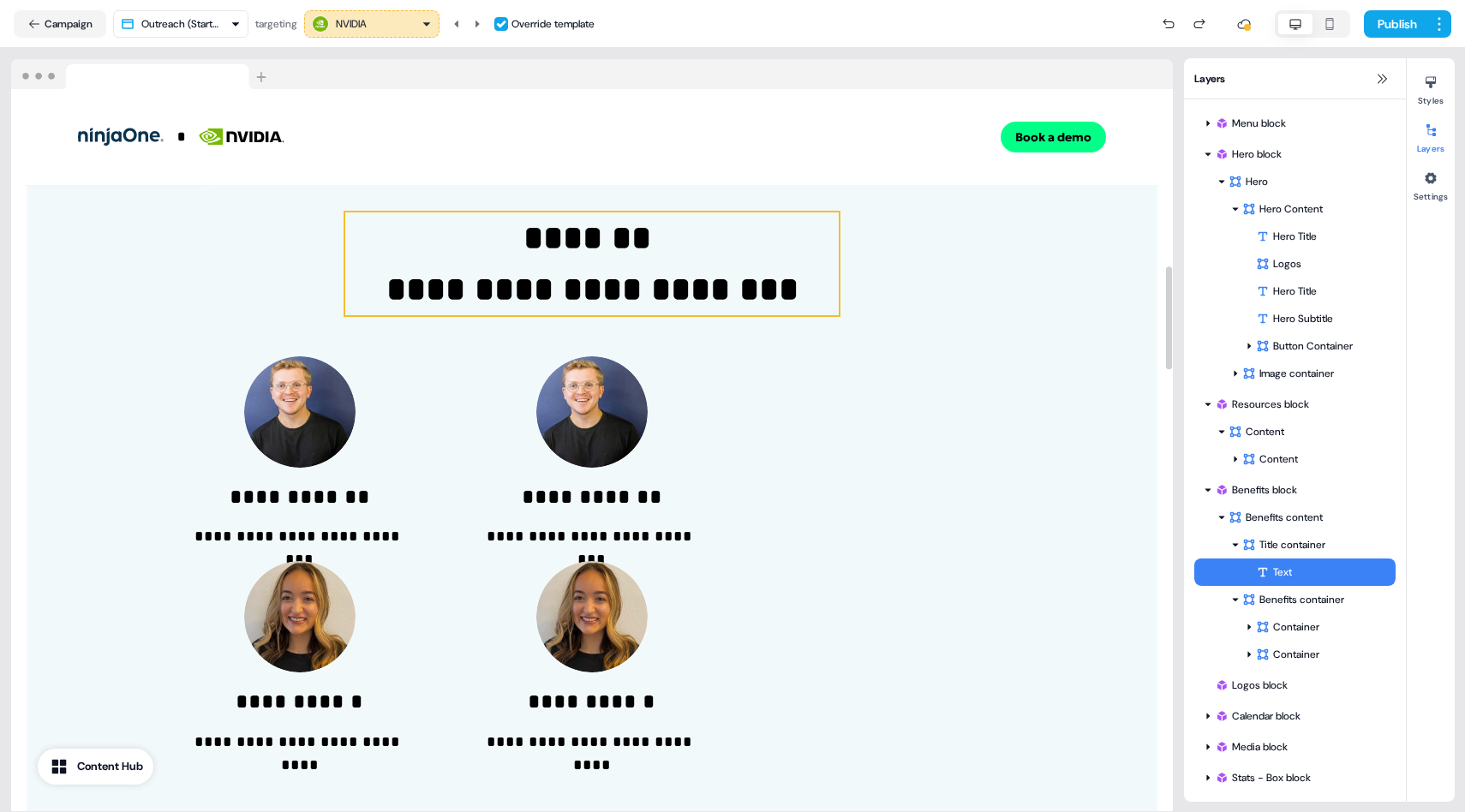 click on "**********" at bounding box center [592, 264] 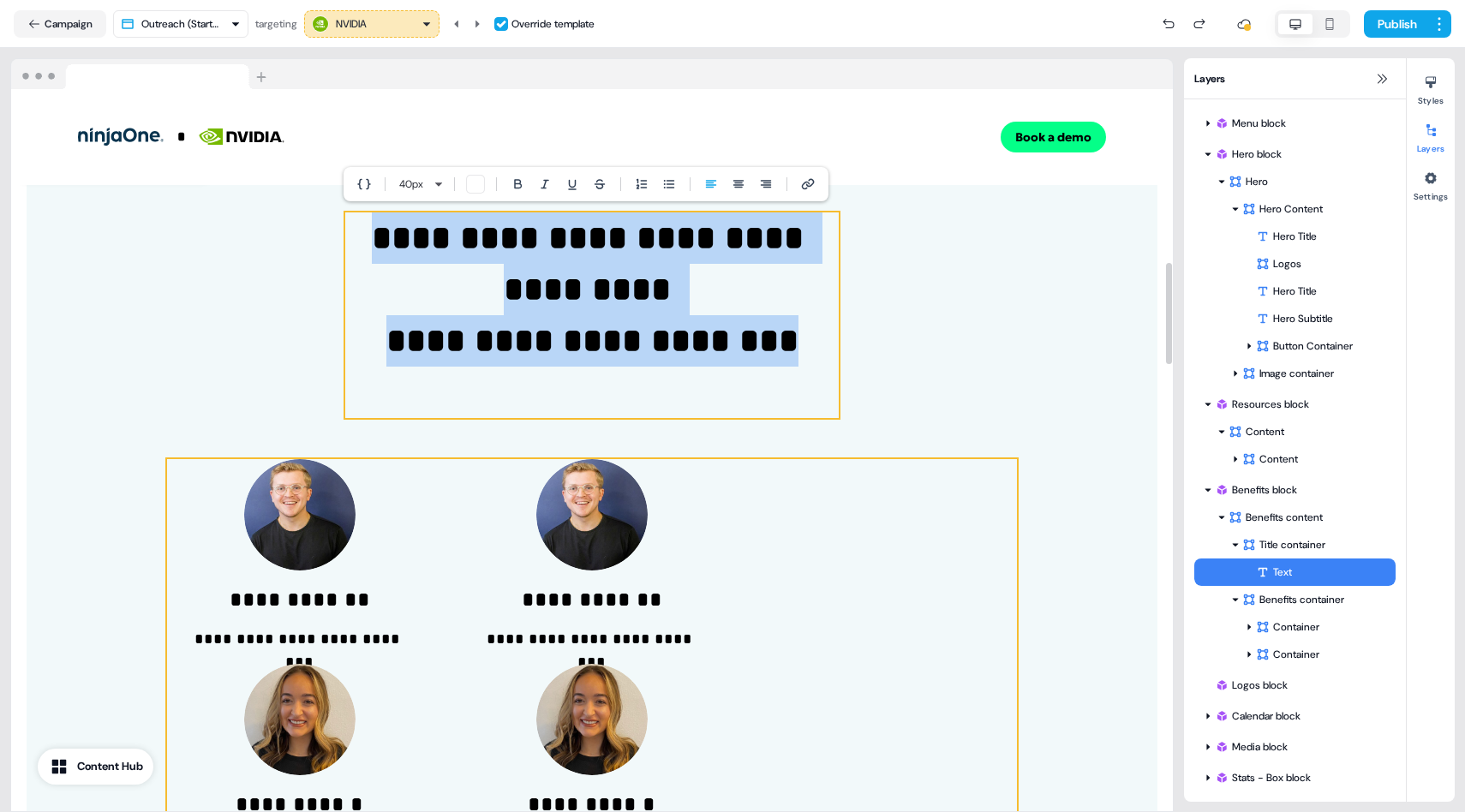 click on "**********" at bounding box center [592, 658] 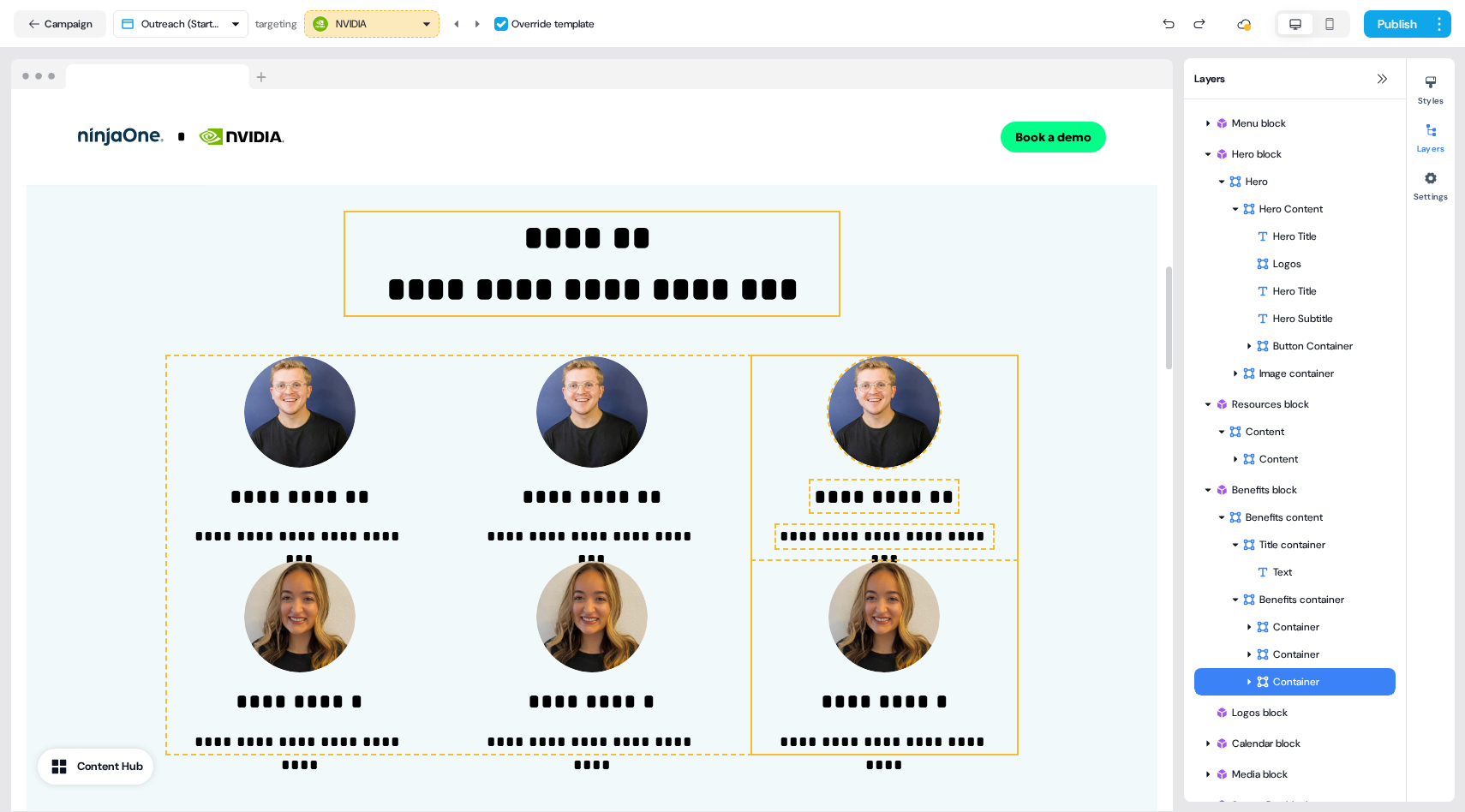 click on "**********" at bounding box center [592, 264] 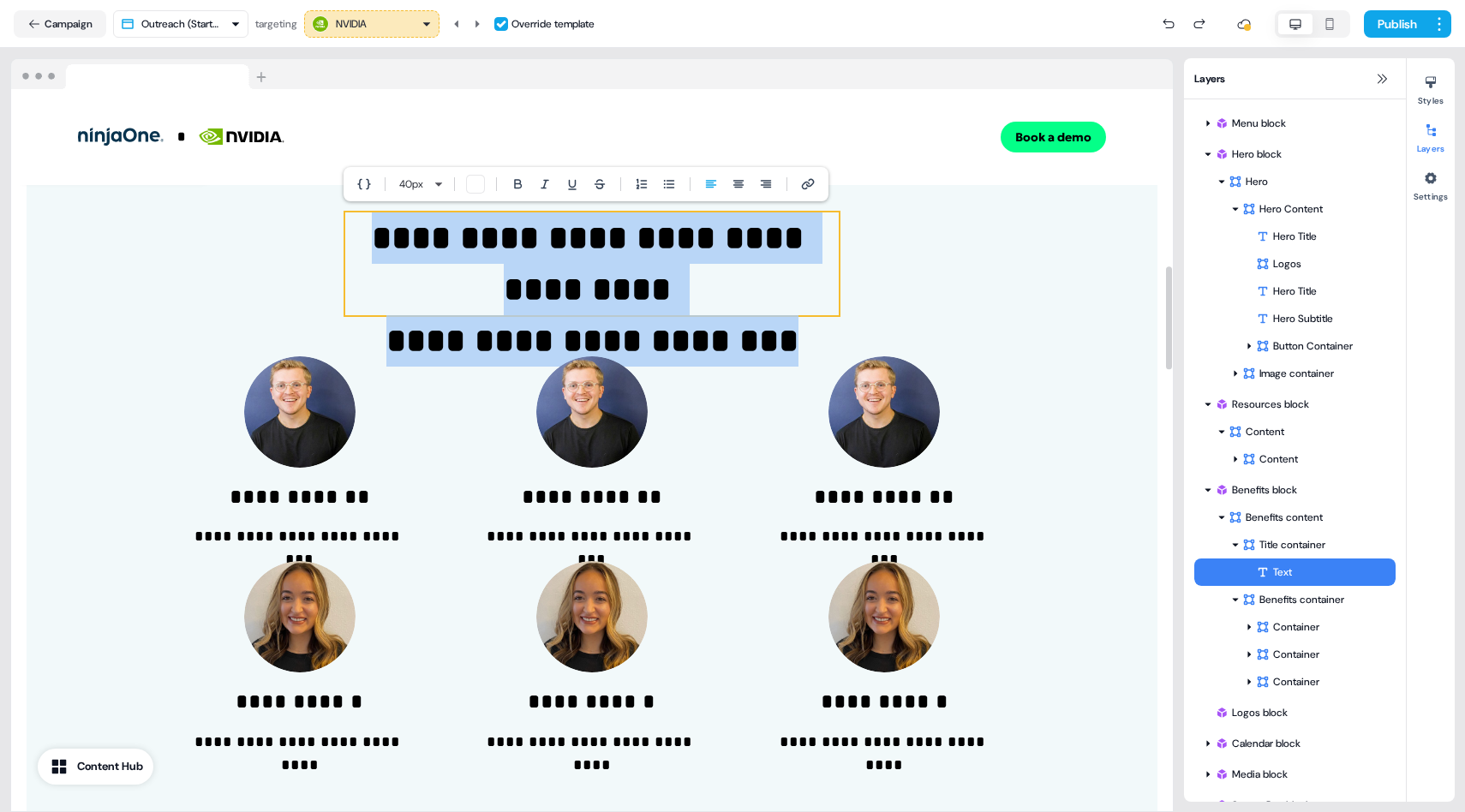 click on "**********" at bounding box center [592, 264] 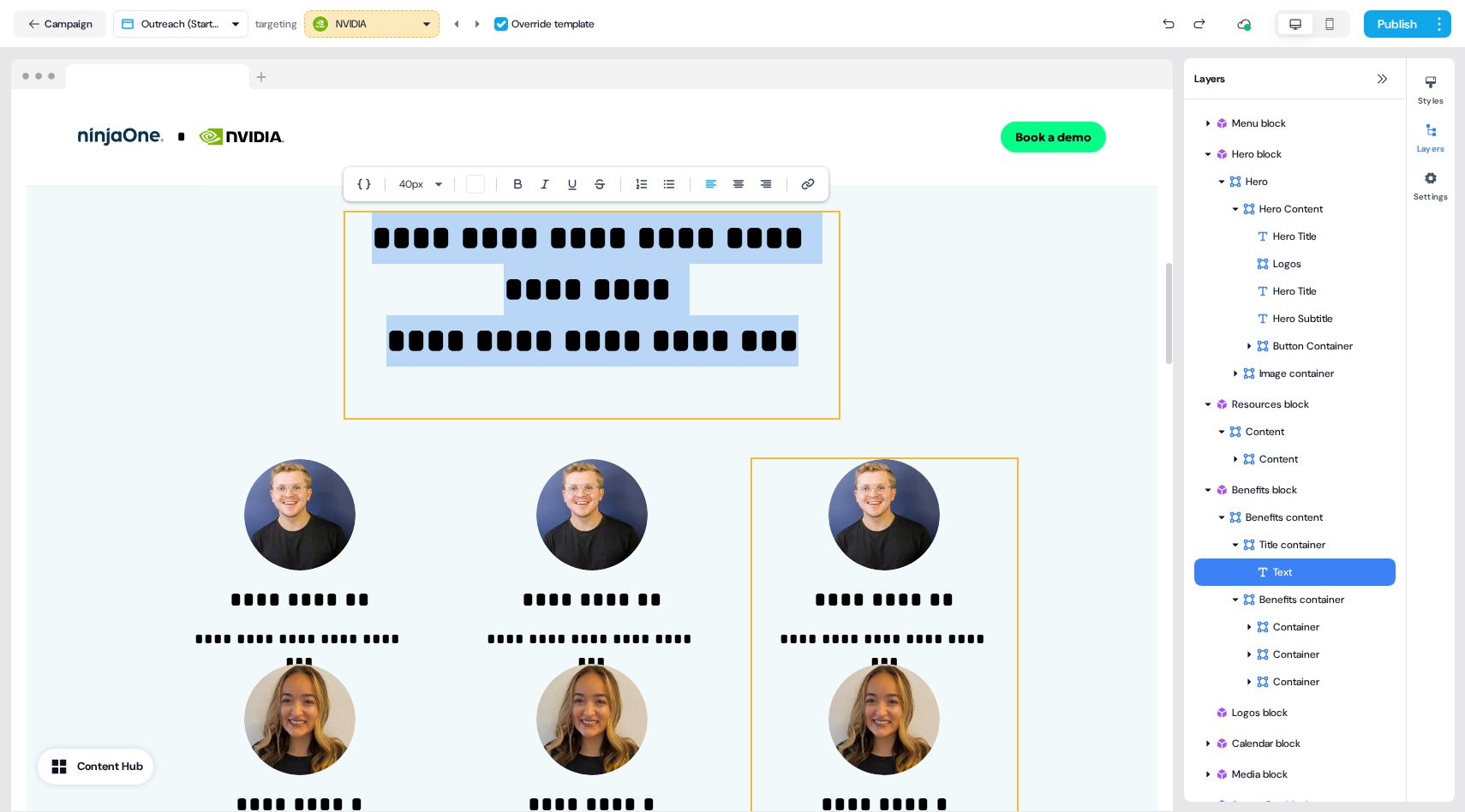 click on "**********" at bounding box center [884, 658] 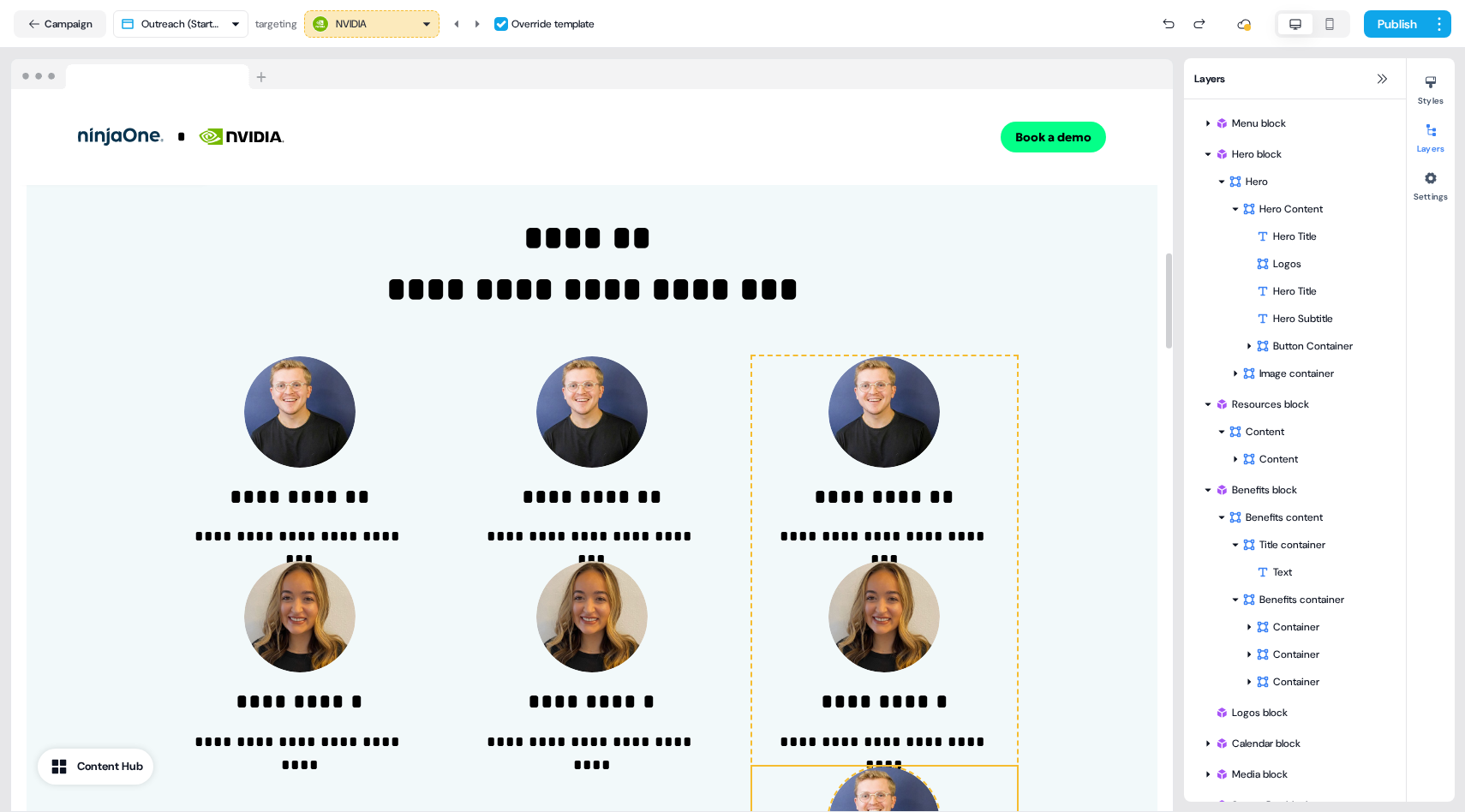 click on "**********" at bounding box center (884, 760) 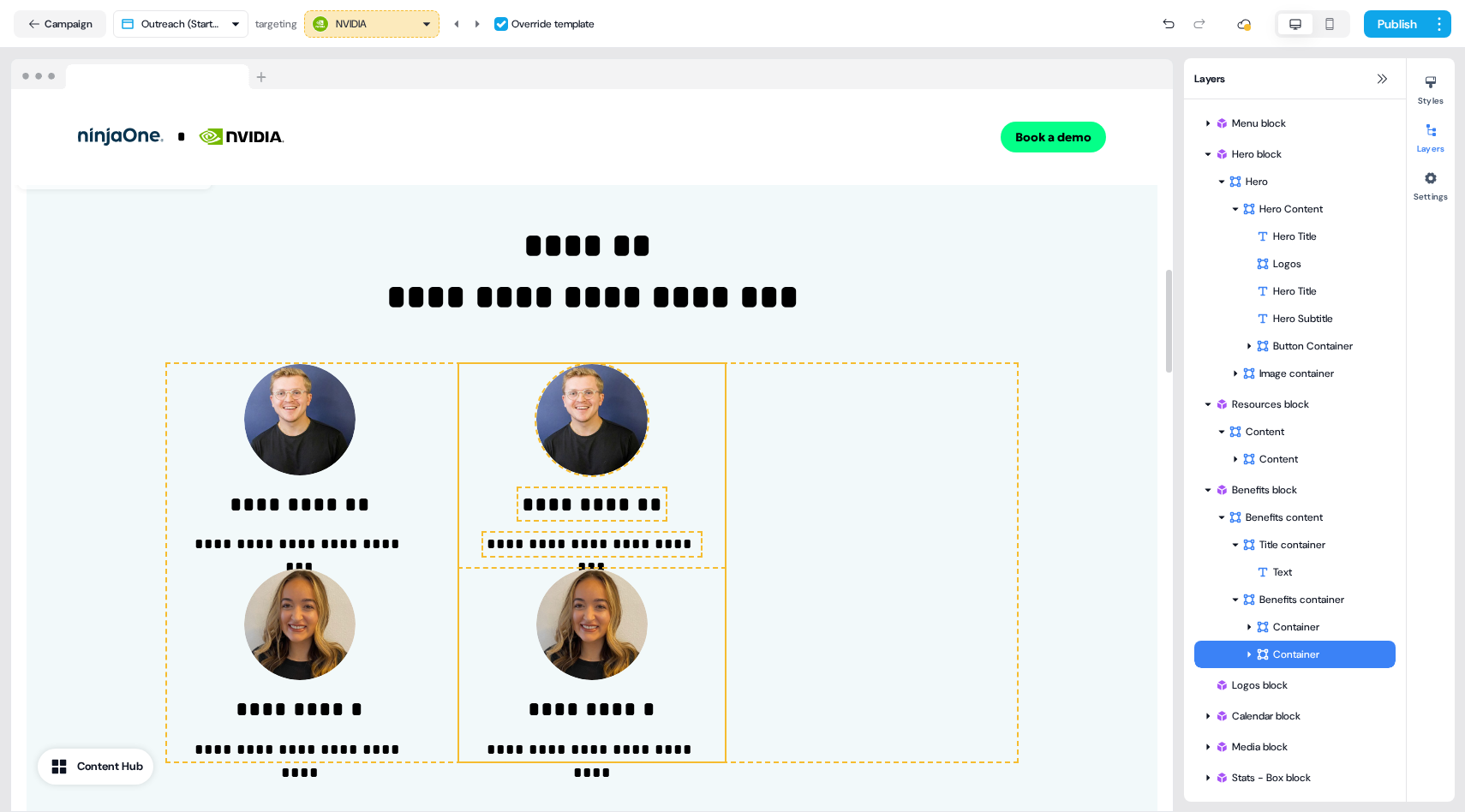 scroll, scrollTop: 1221, scrollLeft: 0, axis: vertical 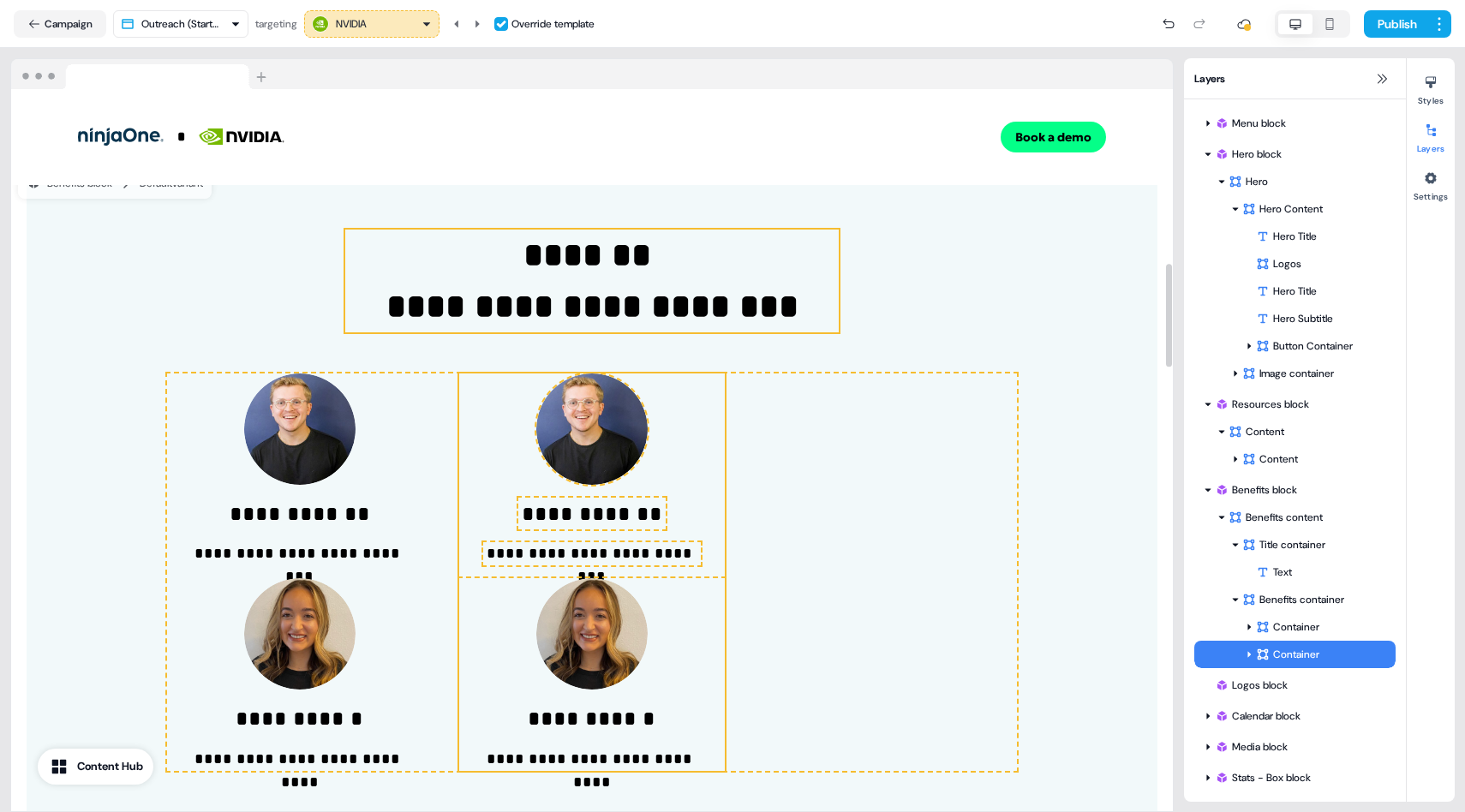 click on "**********" at bounding box center [592, 281] 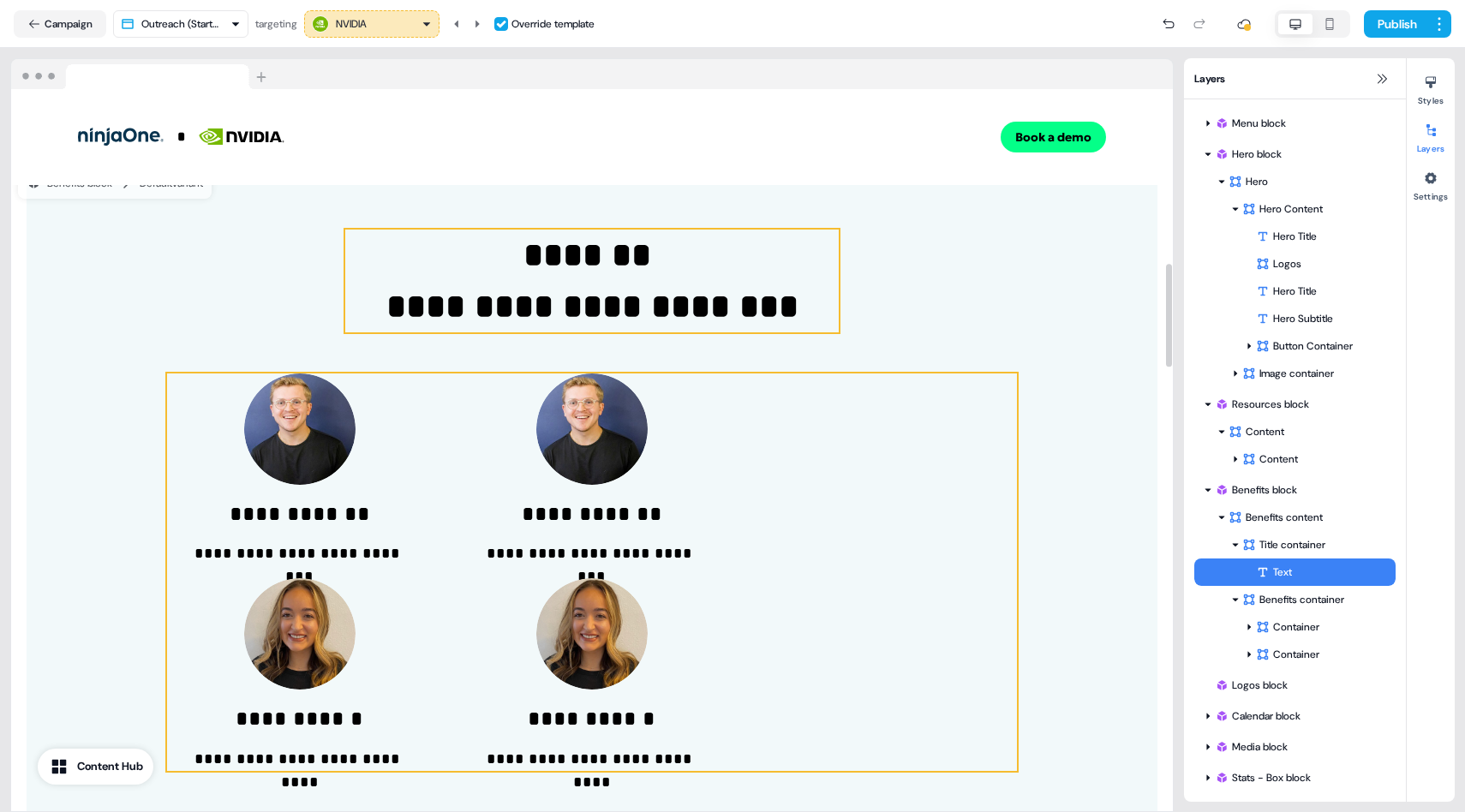 click on "**********" at bounding box center [592, 572] 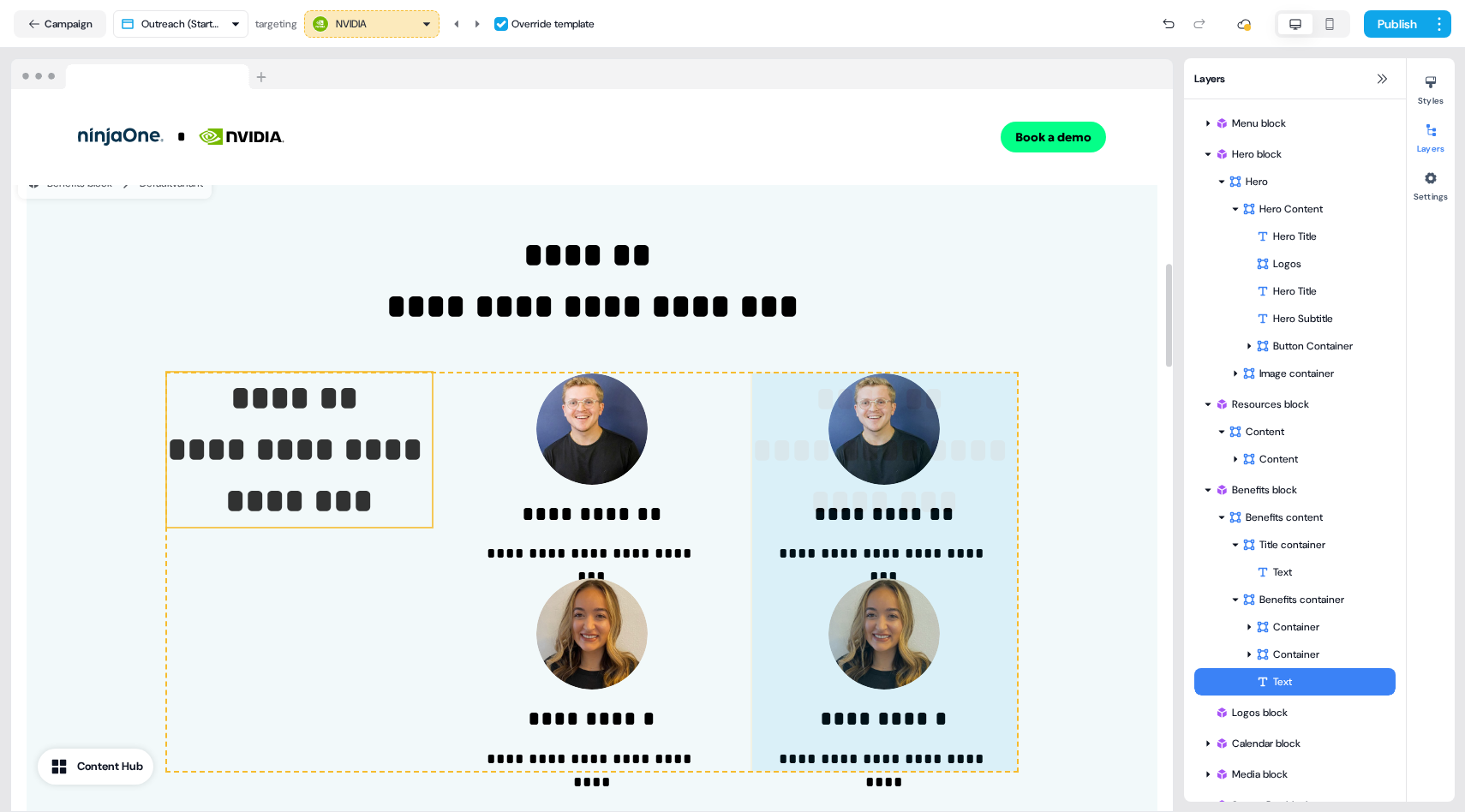 drag, startPoint x: 973, startPoint y: 467, endPoint x: 356, endPoint y: 469, distance: 617.00324 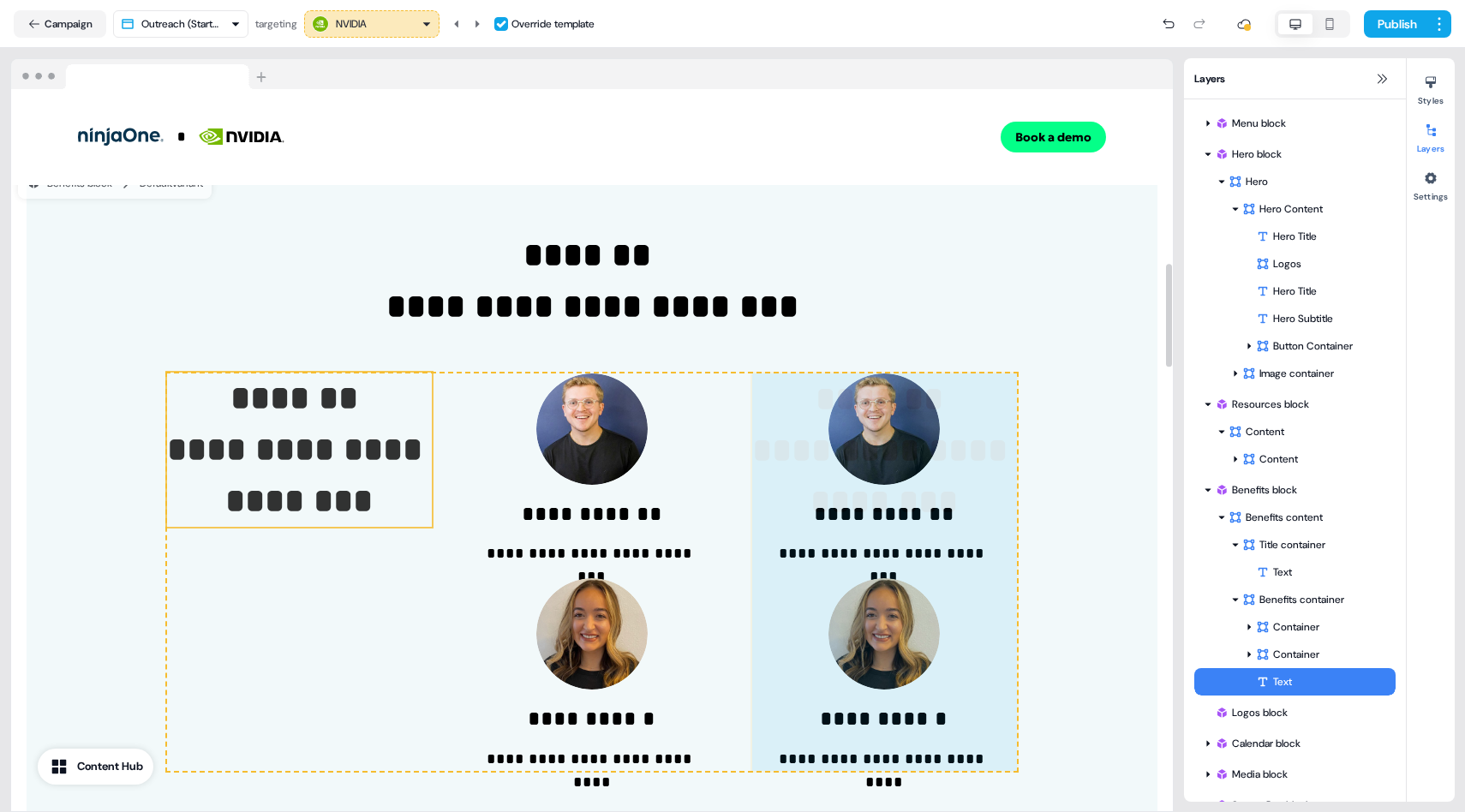 click on "**********" at bounding box center [592, 572] 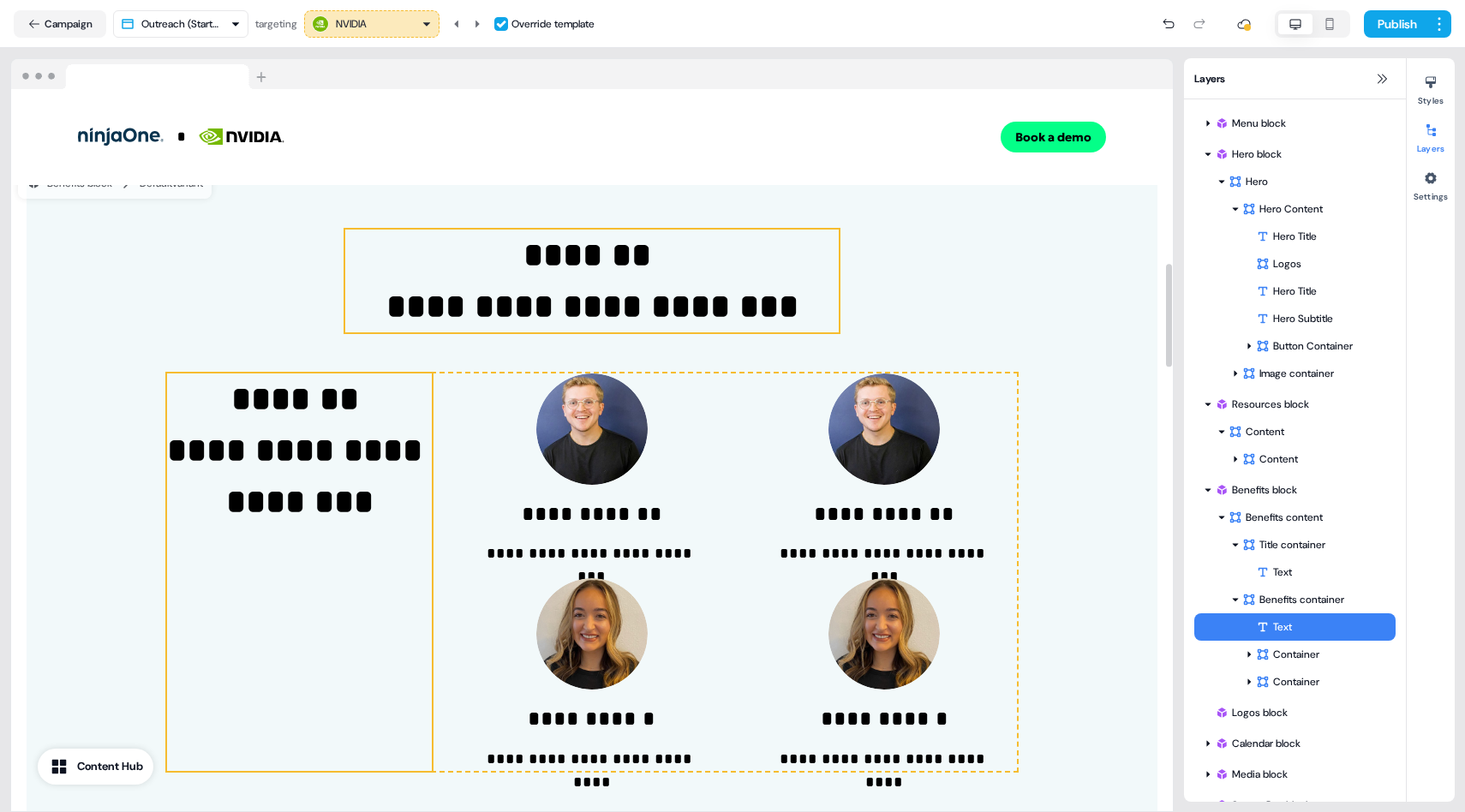 click on "**********" at bounding box center [592, 281] 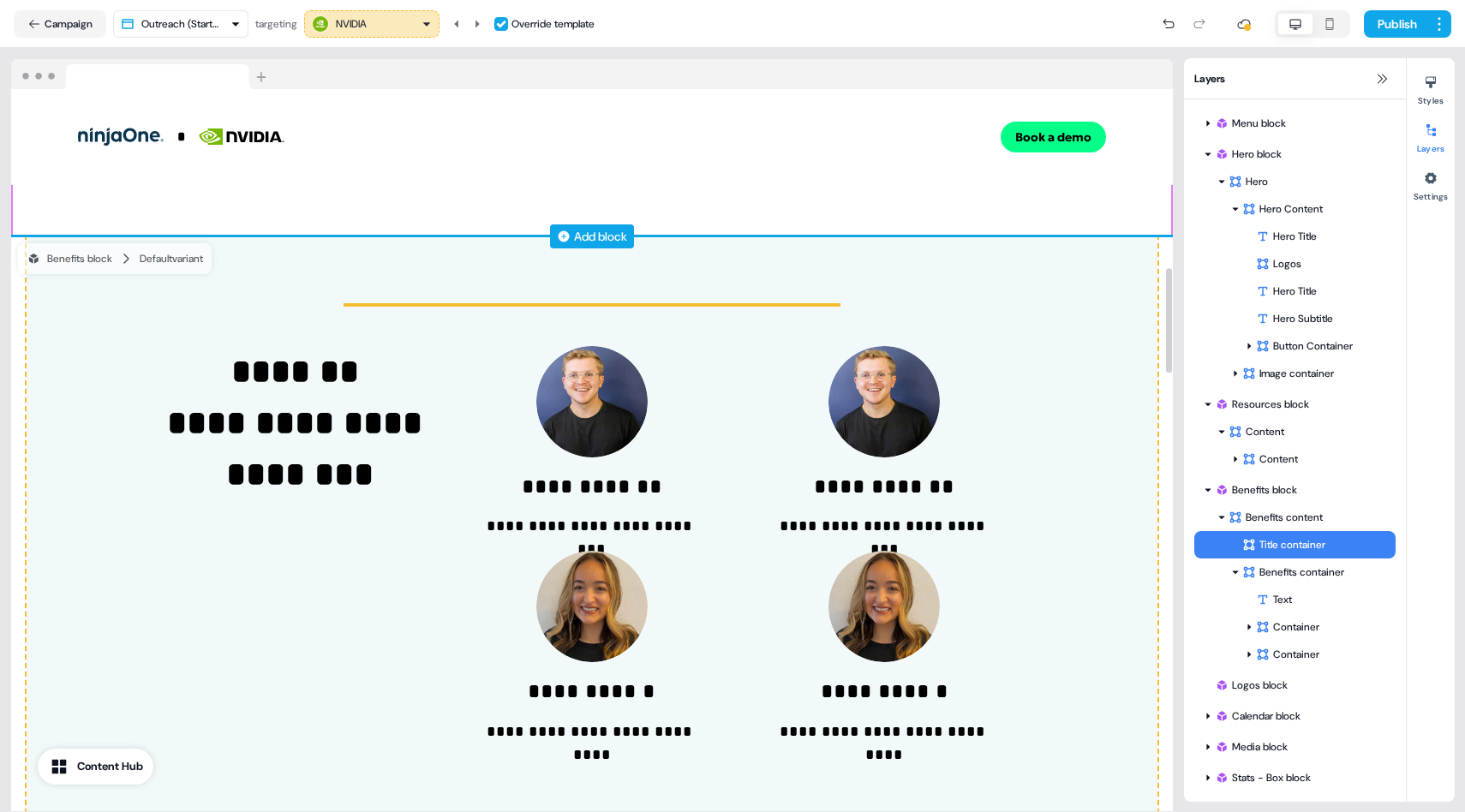 scroll, scrollTop: 1250, scrollLeft: 0, axis: vertical 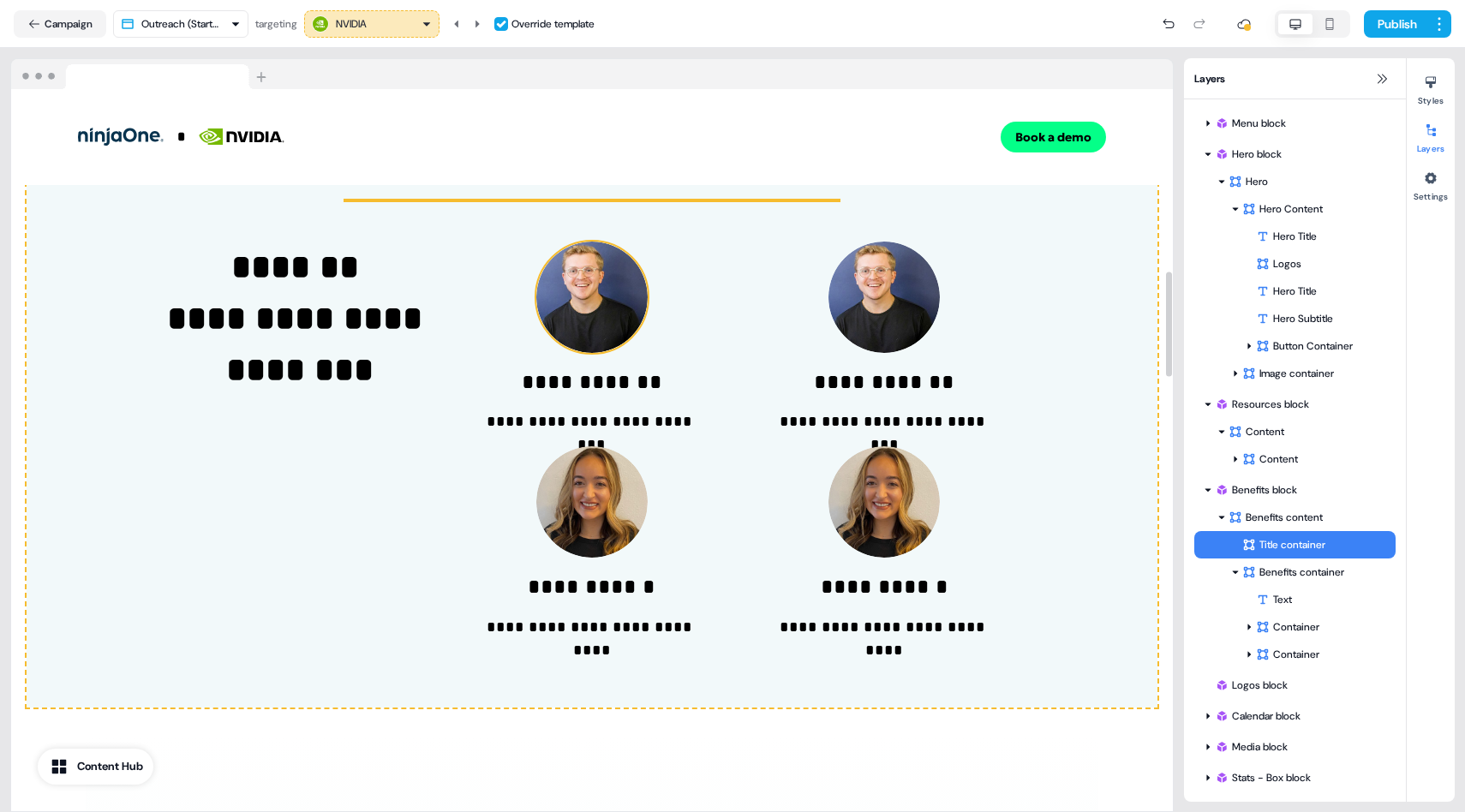 click at bounding box center (592, 297) 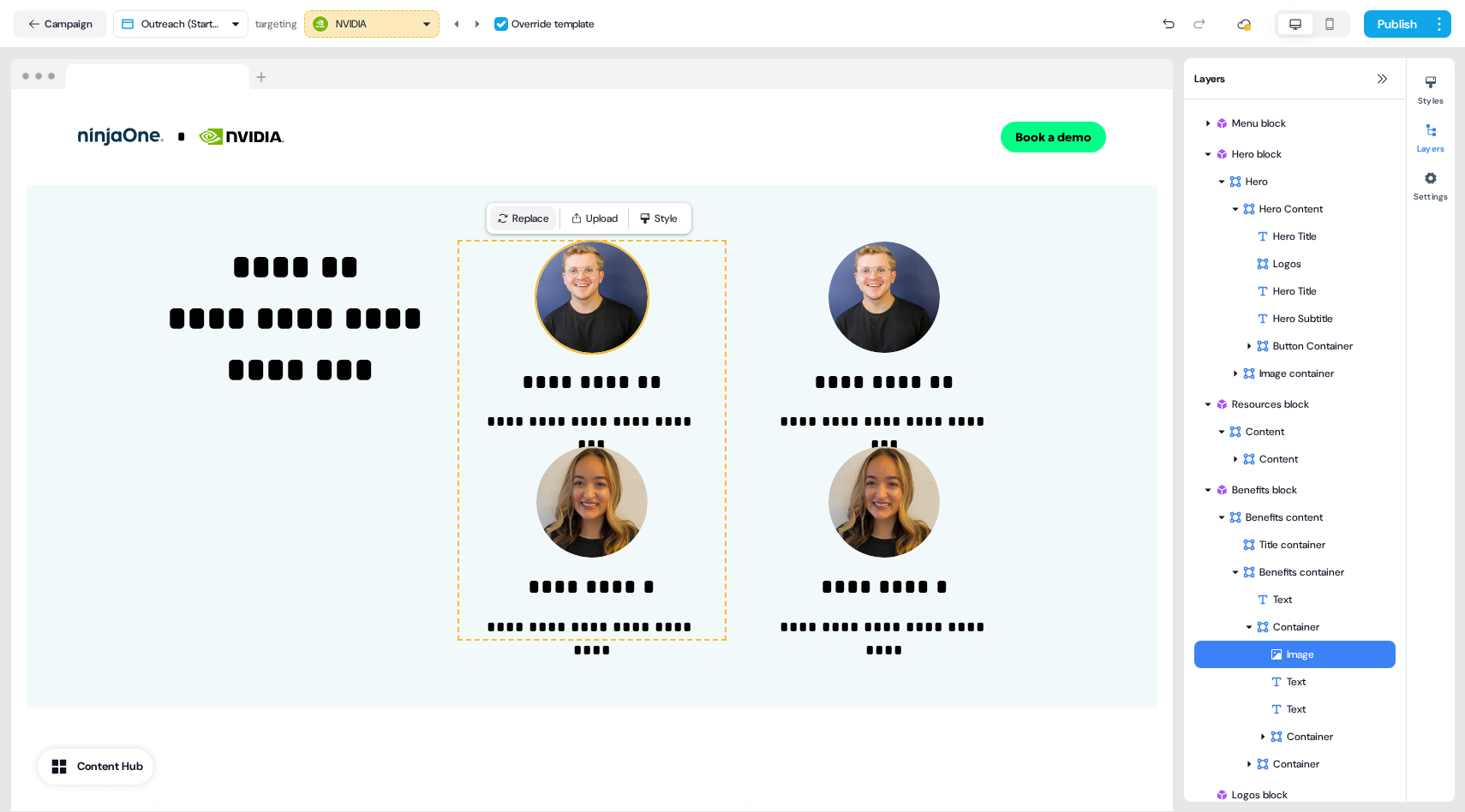 click on "Replace" at bounding box center [523, 218] 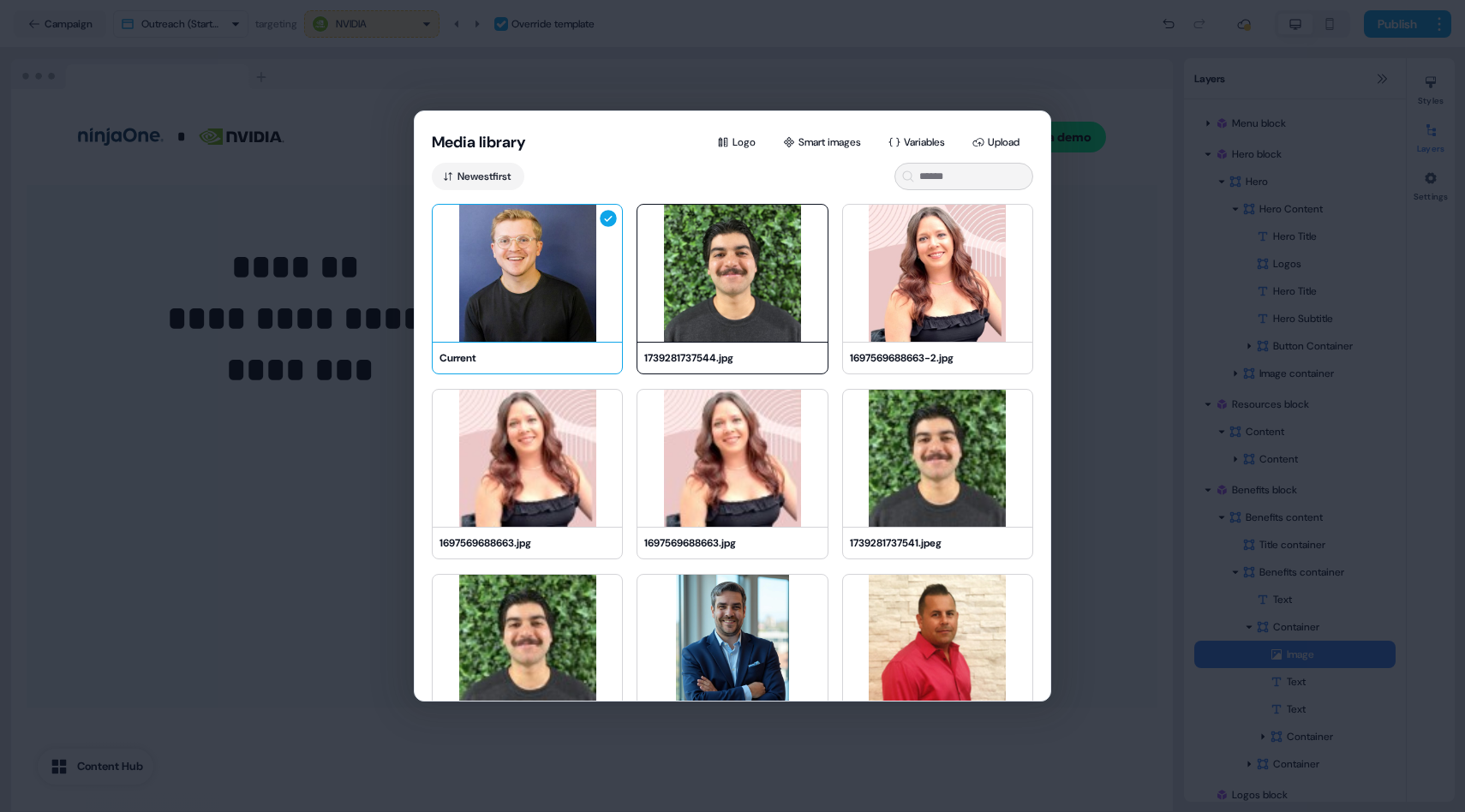 click at bounding box center (732, 273) 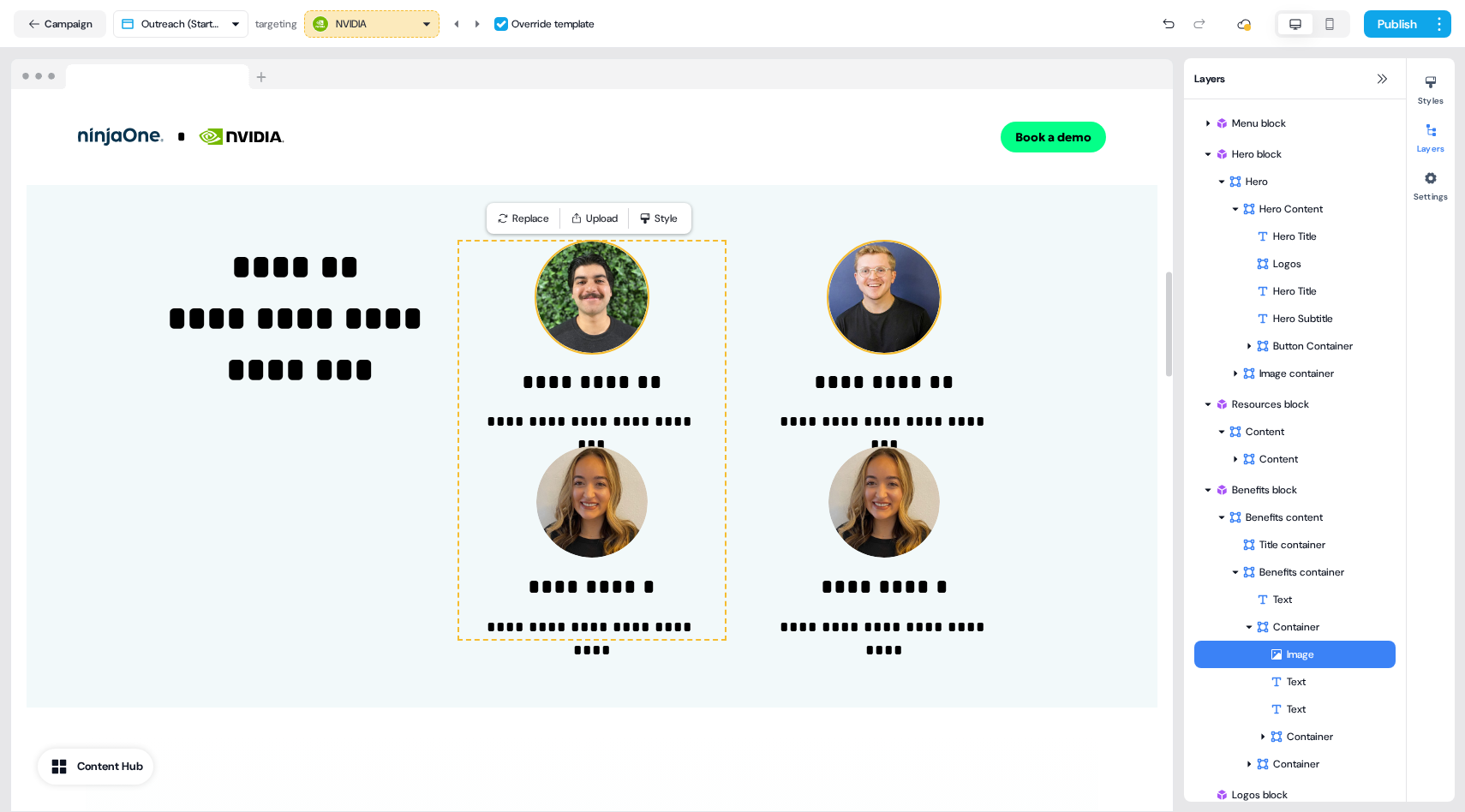 click at bounding box center [884, 297] 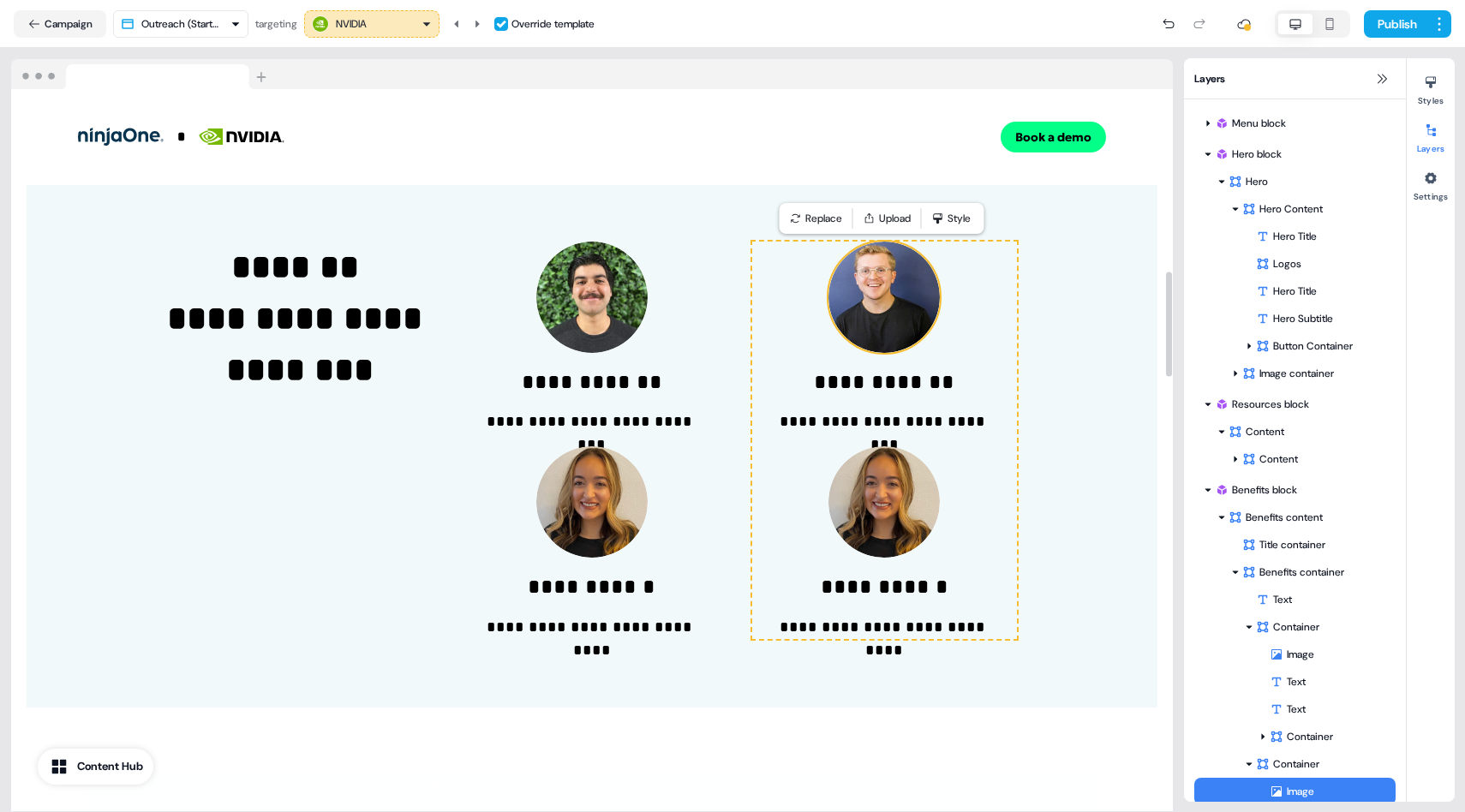 scroll, scrollTop: 3, scrollLeft: 0, axis: vertical 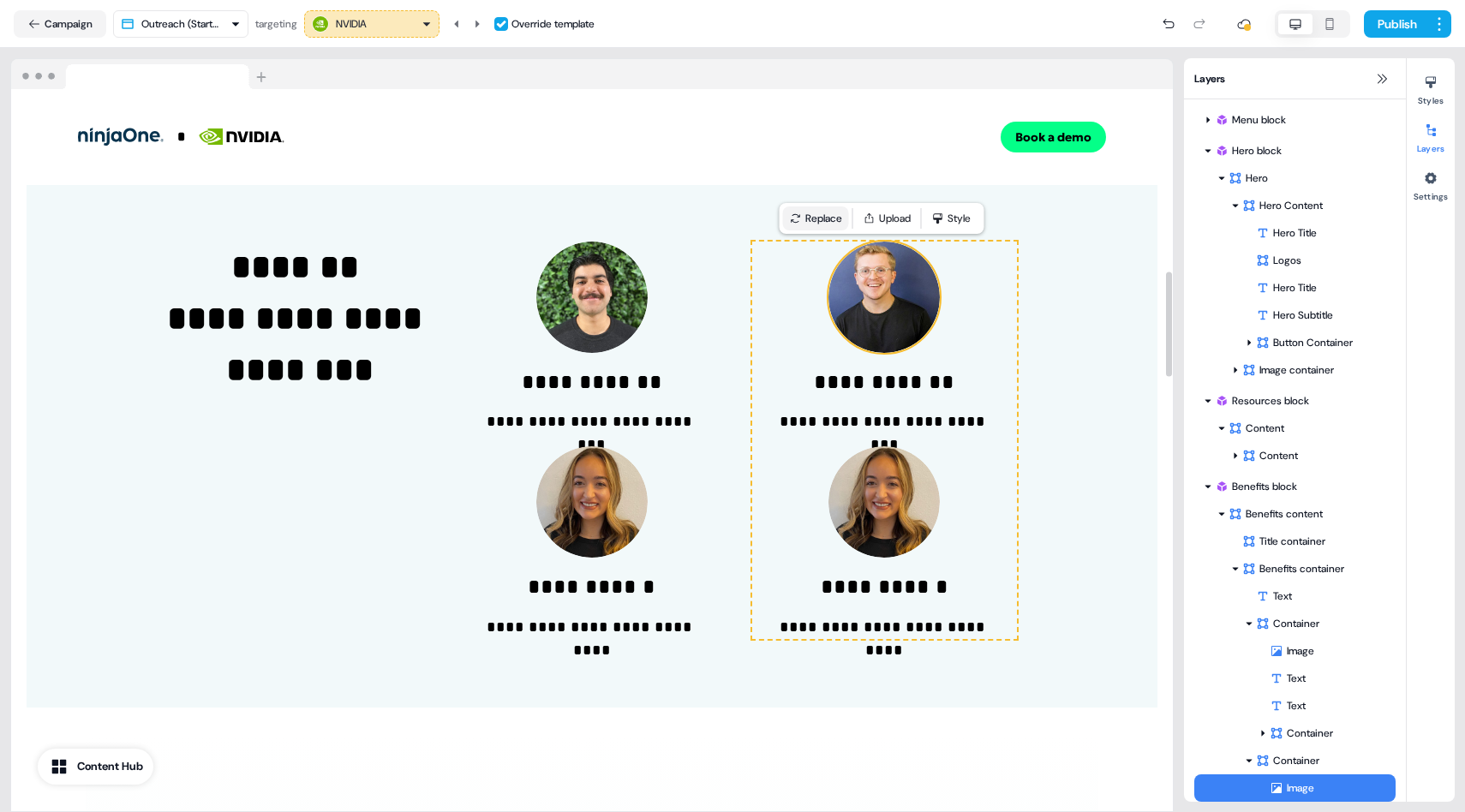 click on "Replace" at bounding box center (816, 218) 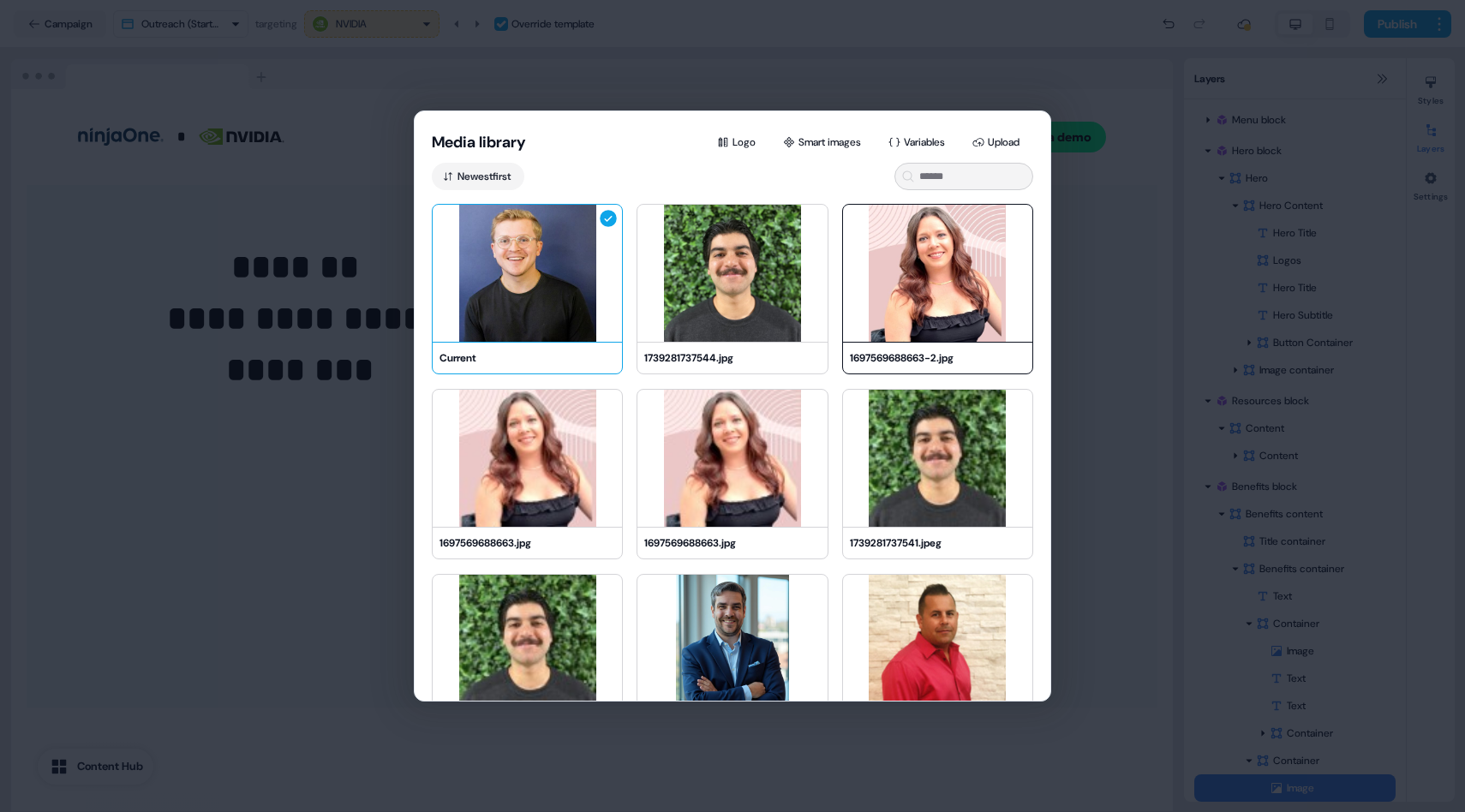 click at bounding box center (937, 273) 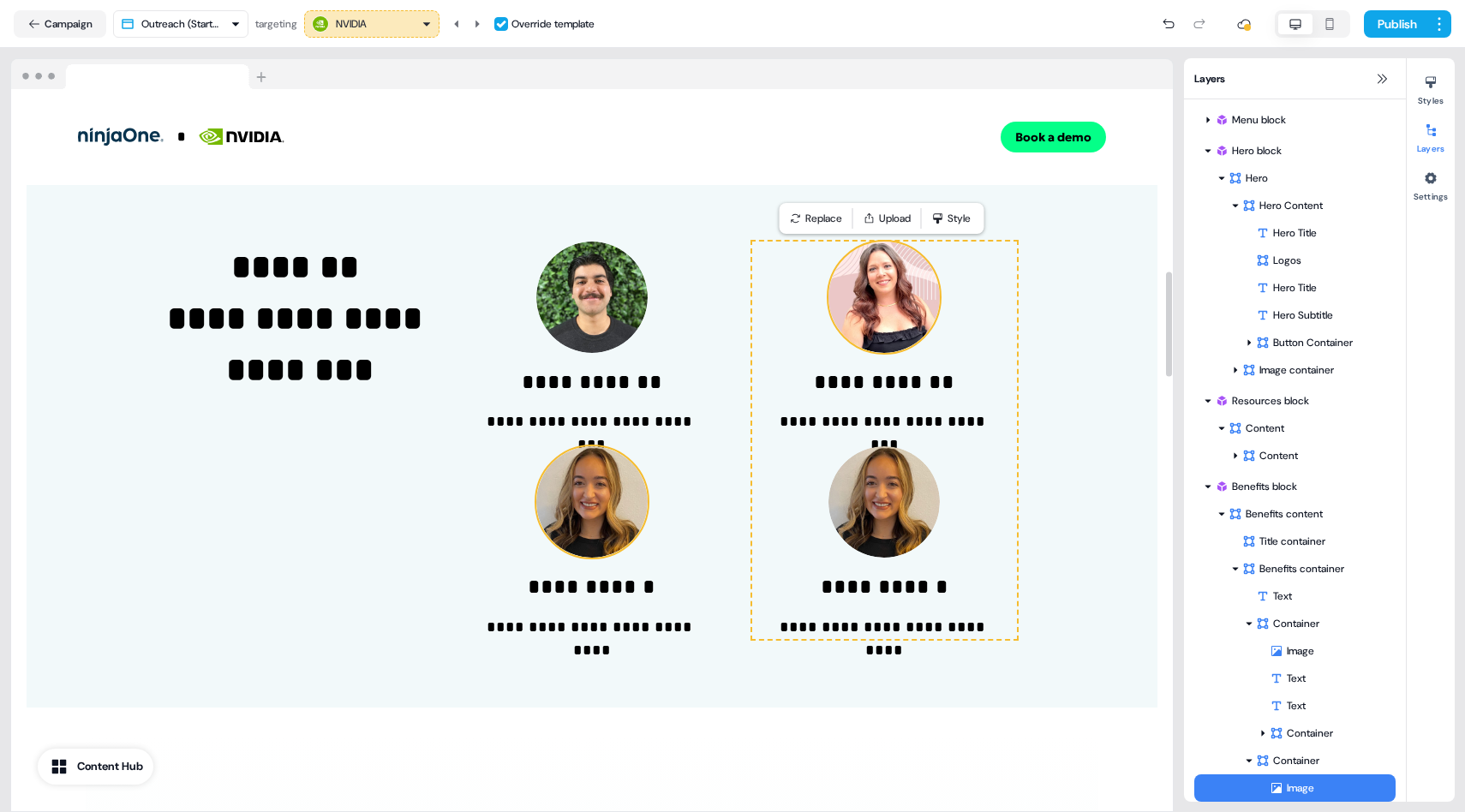 click at bounding box center [592, 502] 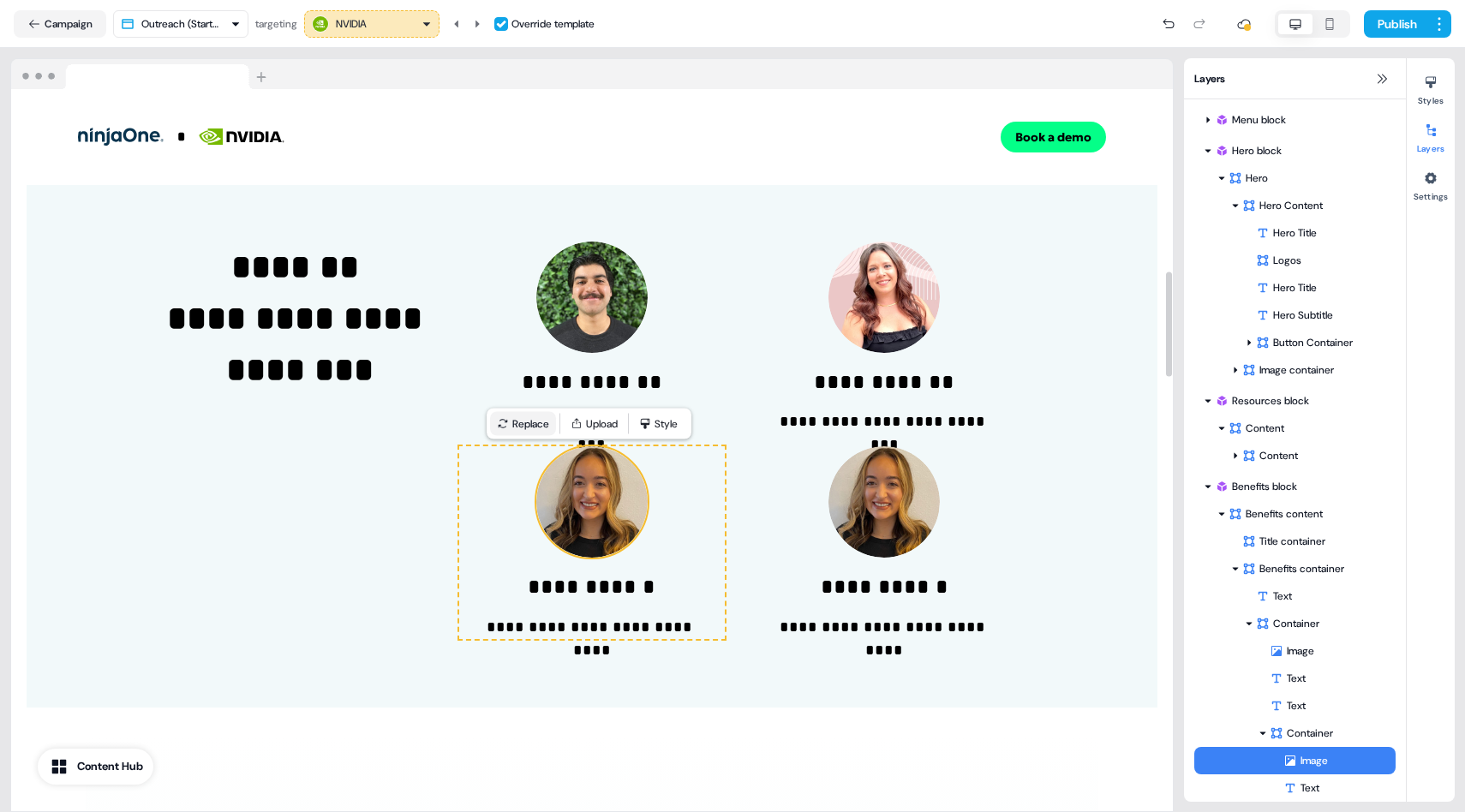 click on "Replace" at bounding box center [523, 424] 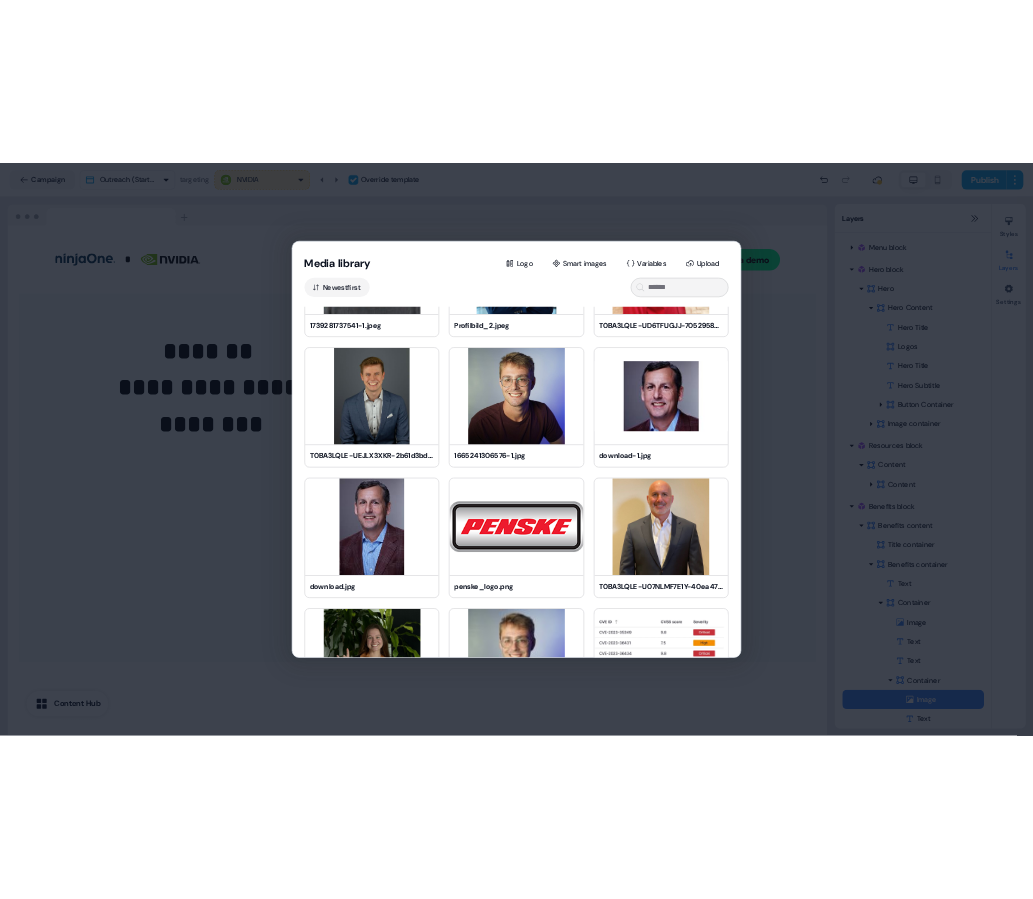 scroll, scrollTop: 683, scrollLeft: 0, axis: vertical 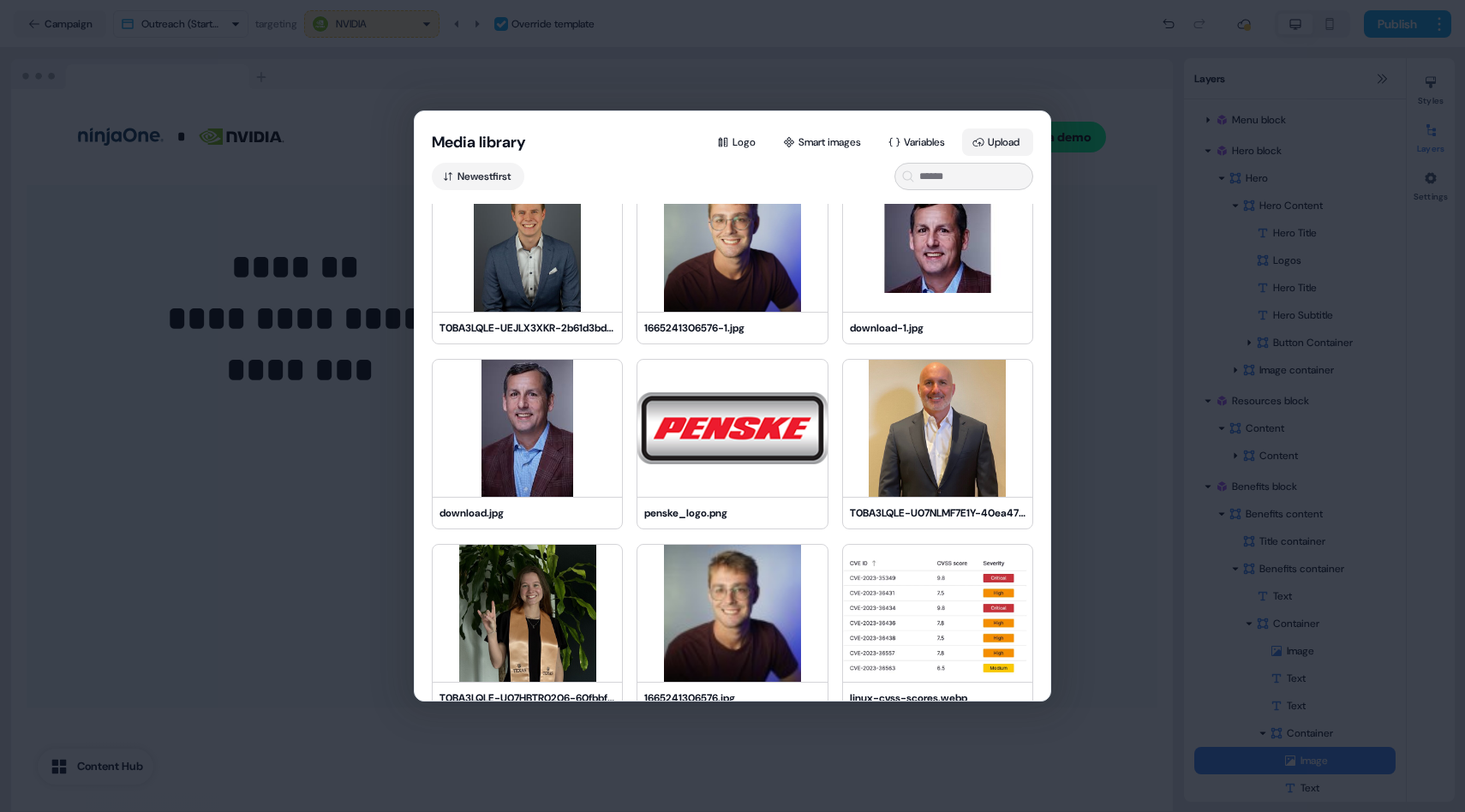 click on "Upload" at bounding box center [997, 142] 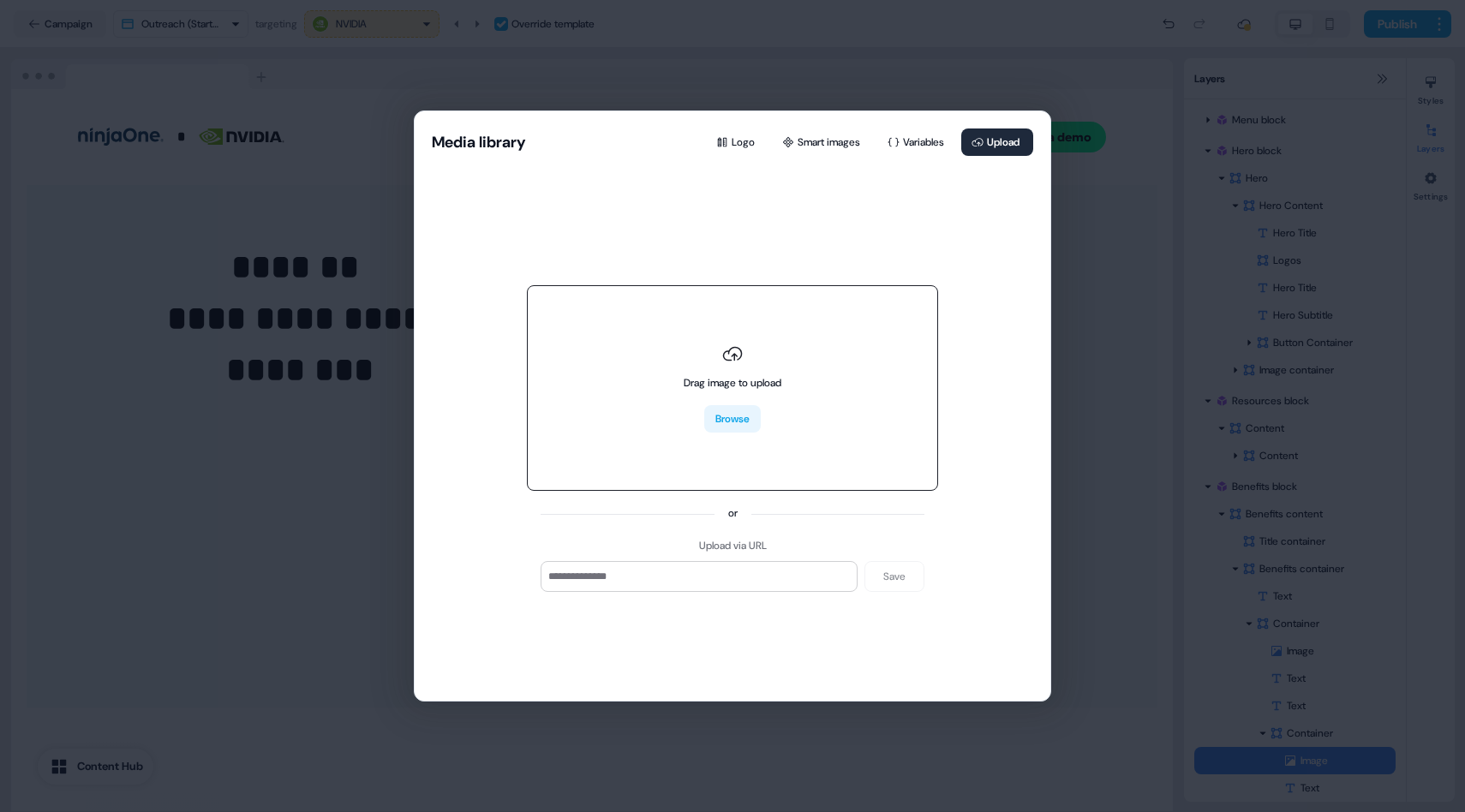 click on "Browse" at bounding box center [732, 419] 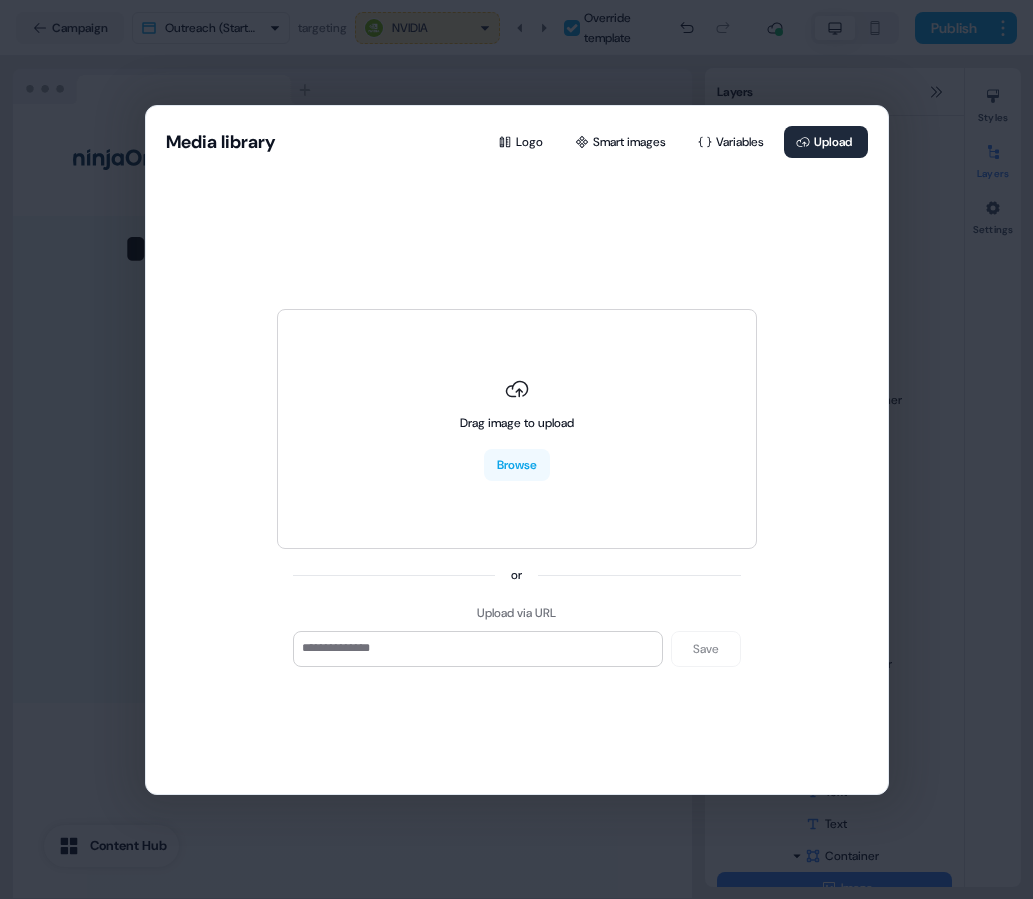 scroll, scrollTop: 1637, scrollLeft: 0, axis: vertical 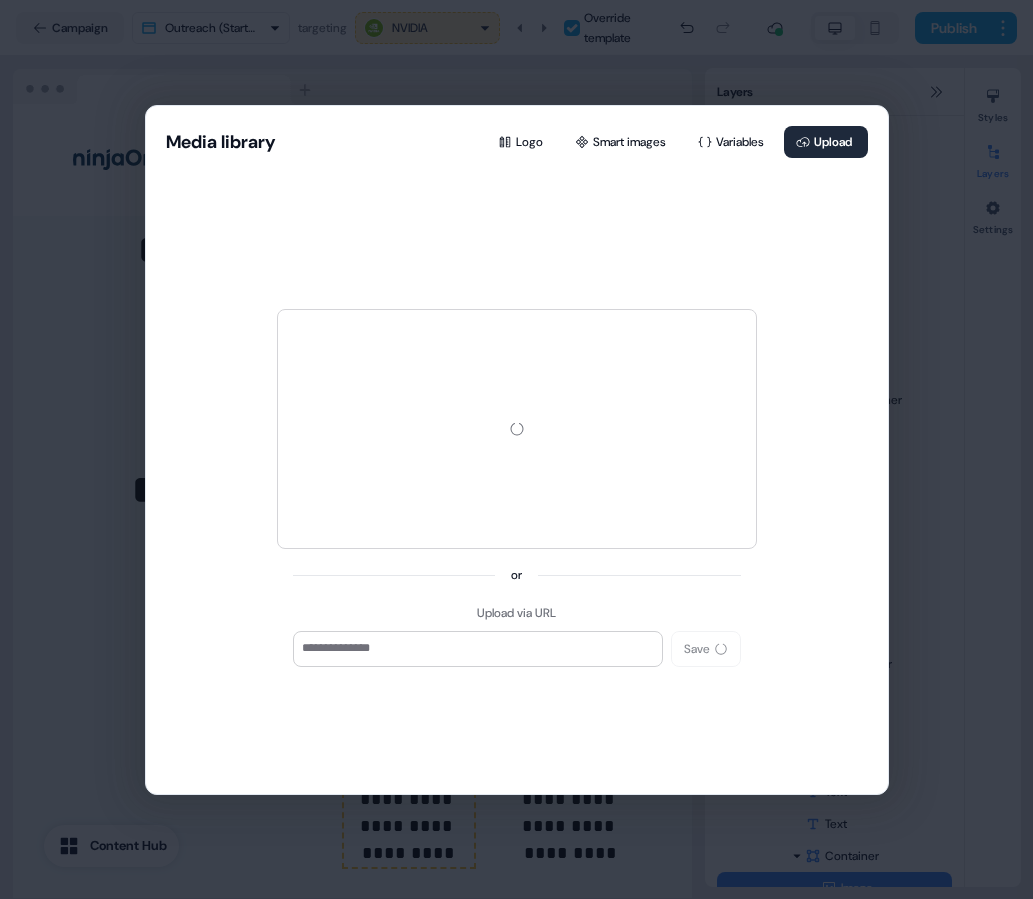 click on "Media library Logo Smart images Variables Upload or Upload via URL Save" at bounding box center (517, 450) 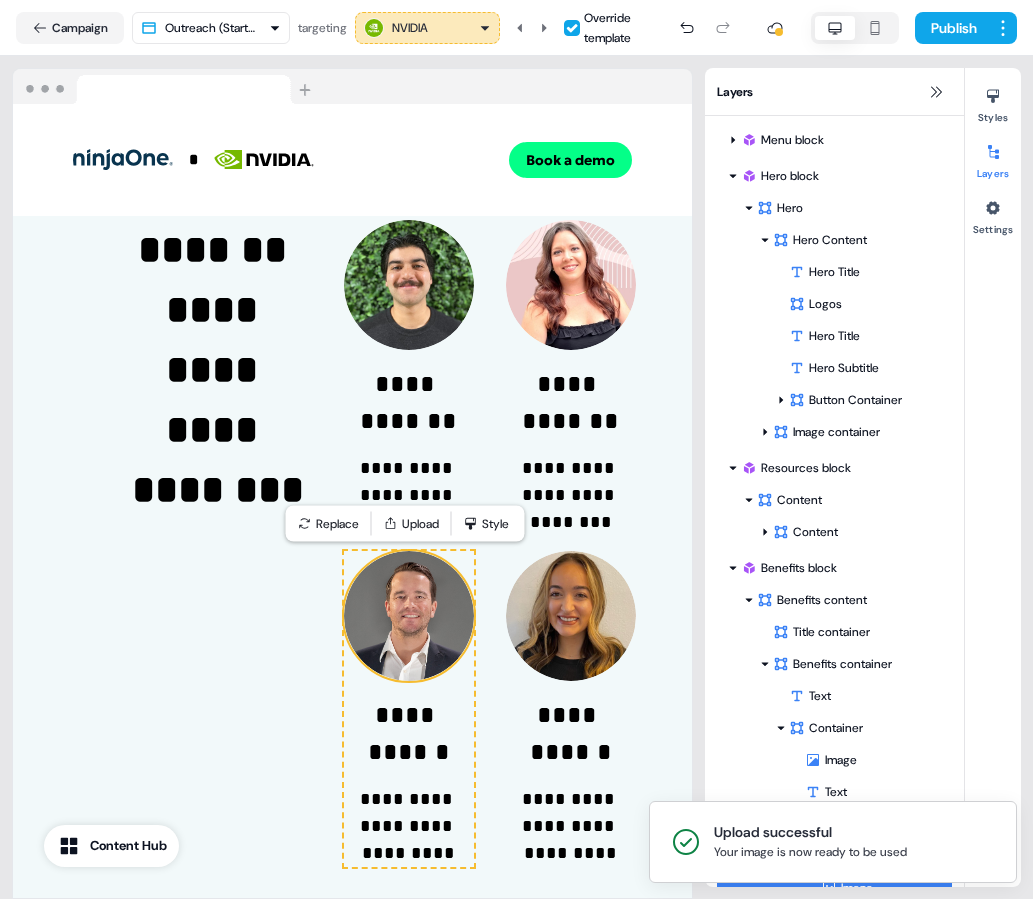 click on "**********" at bounding box center (409, 733) 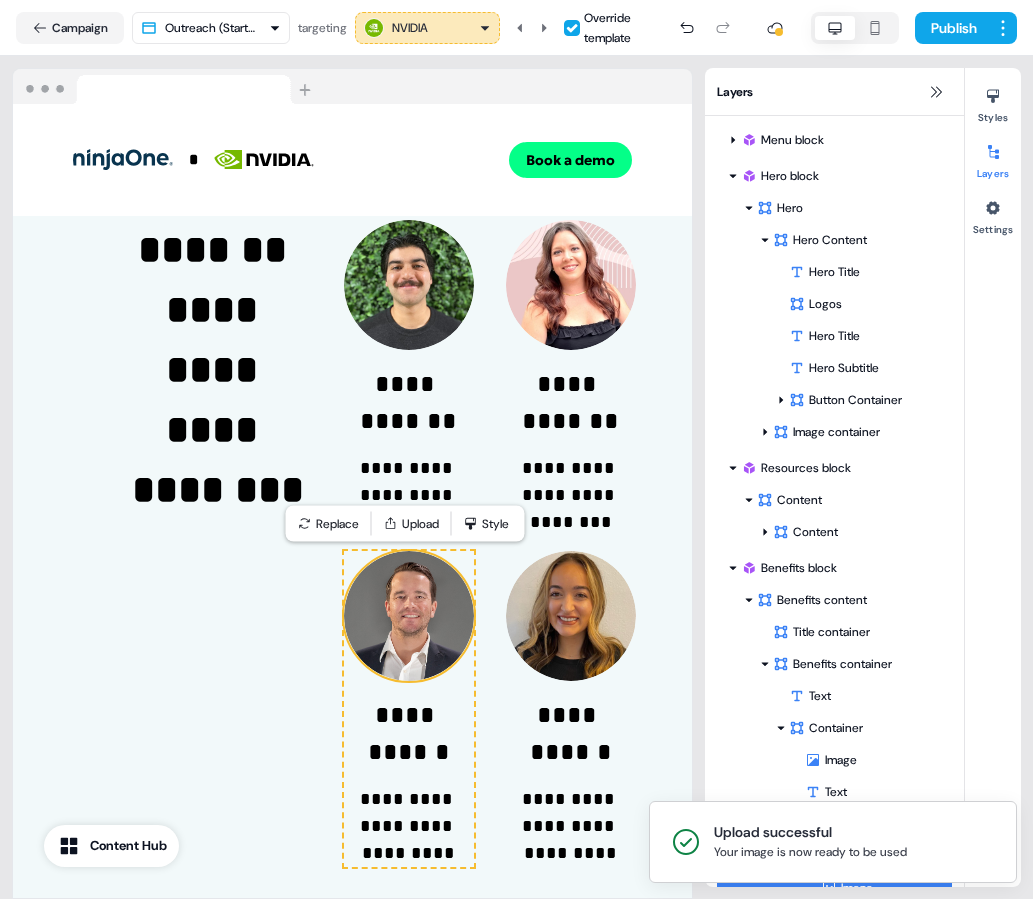 scroll, scrollTop: 53, scrollLeft: 0, axis: vertical 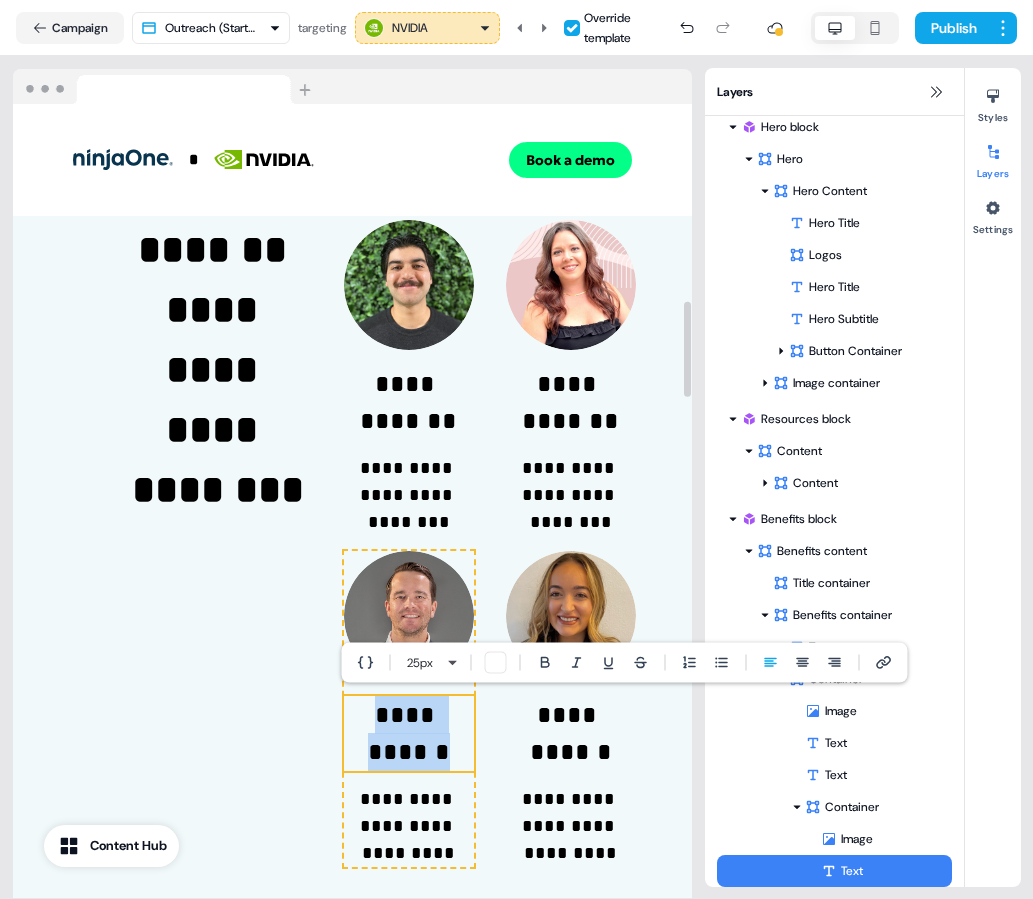 type 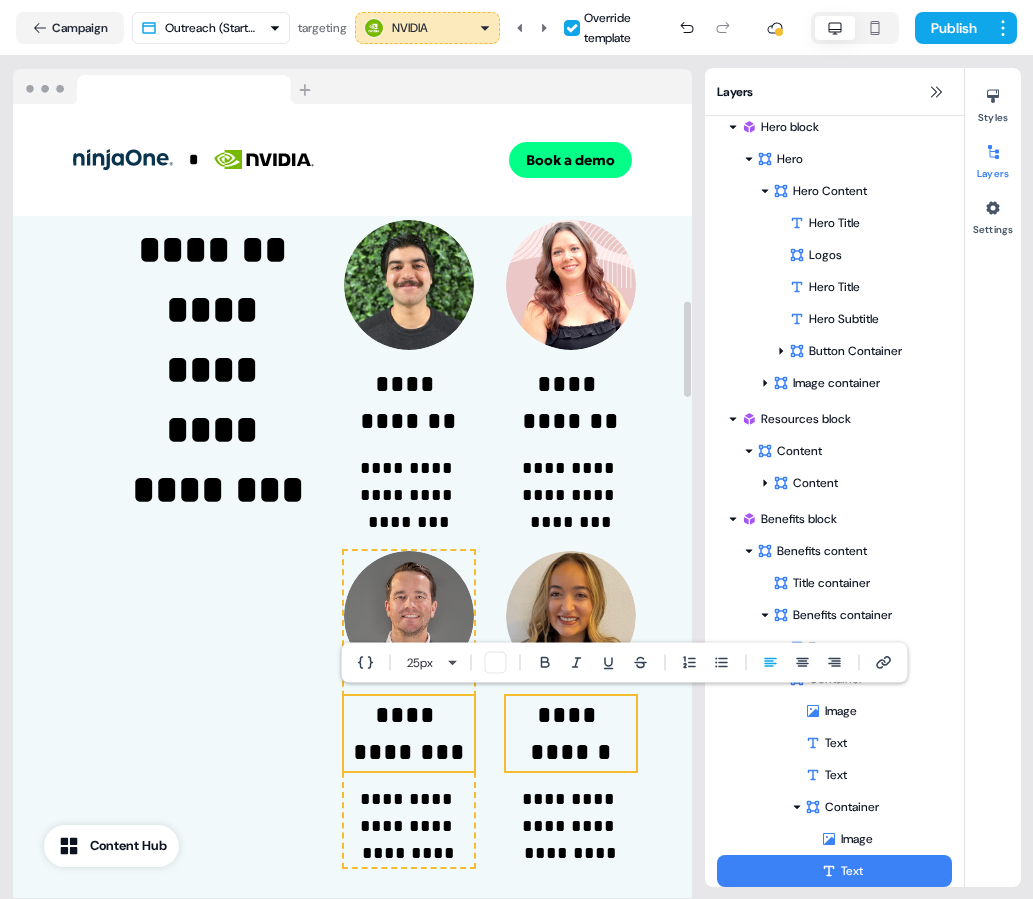 click on "**********" at bounding box center [571, 733] 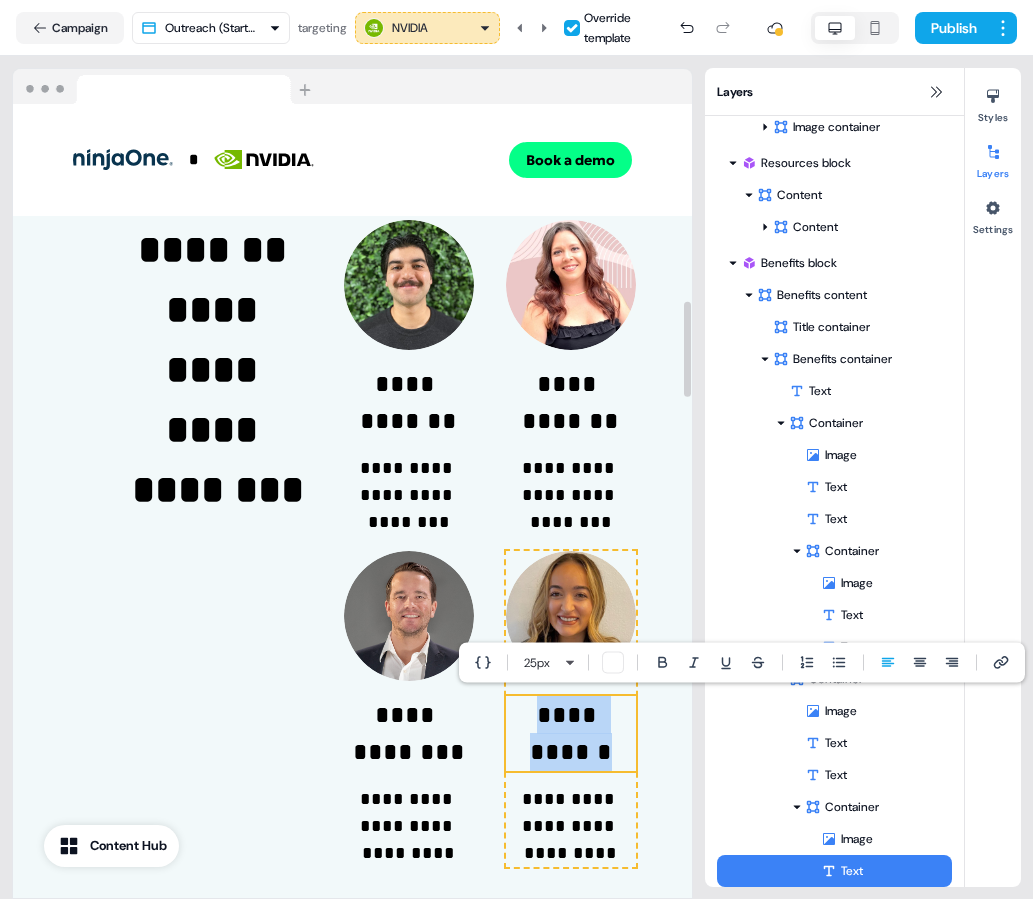 type 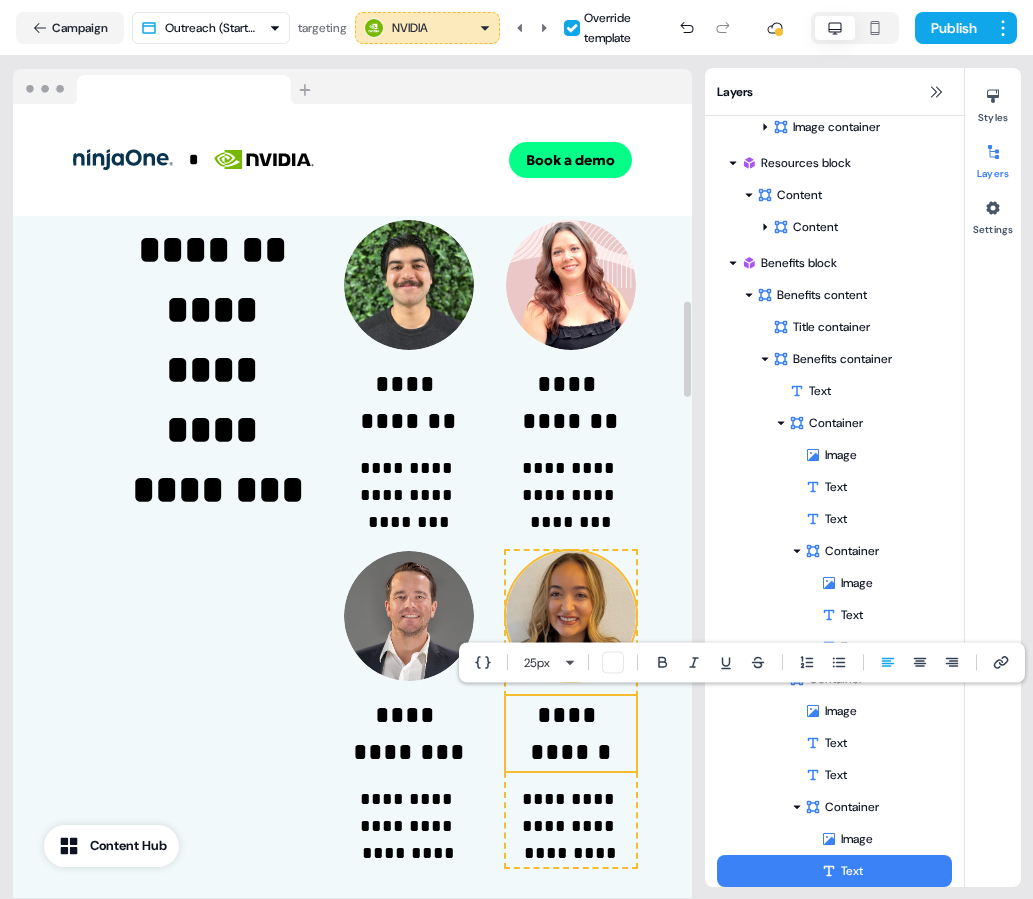 click at bounding box center [571, 616] 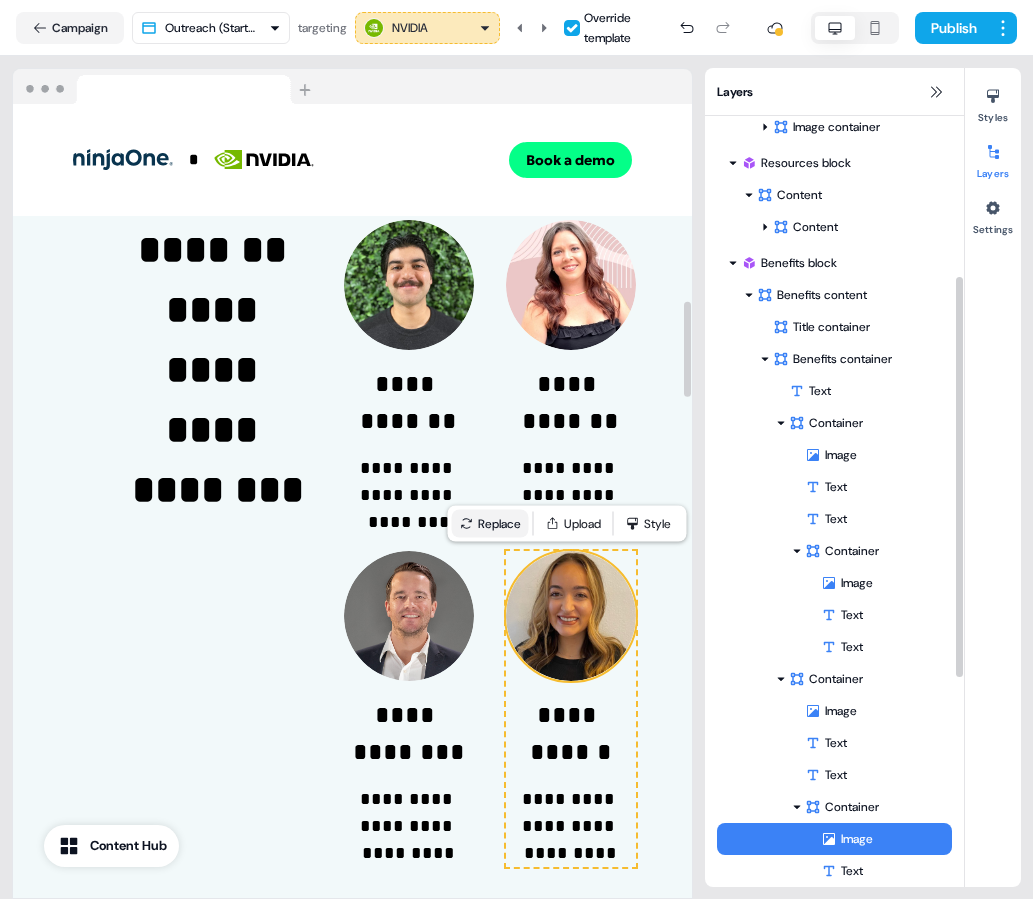 click on "Replace" at bounding box center (490, 524) 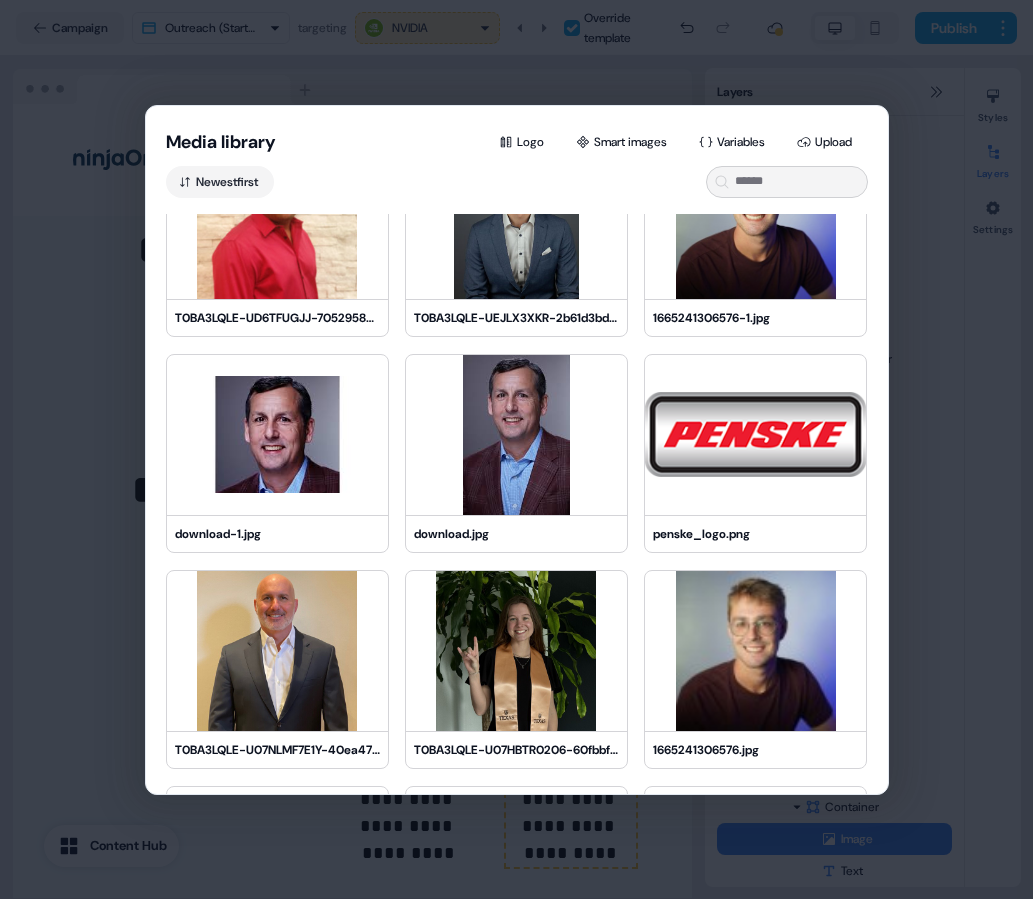 scroll, scrollTop: 608, scrollLeft: 0, axis: vertical 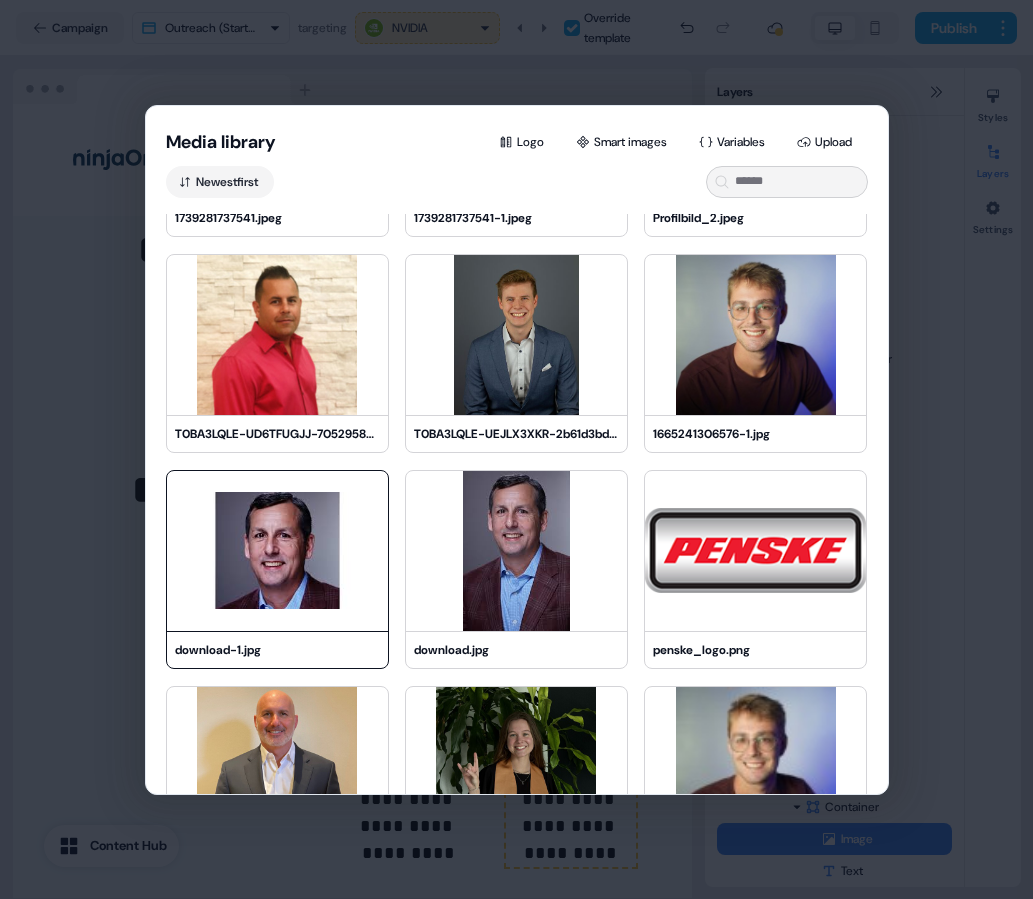 click at bounding box center [277, 551] 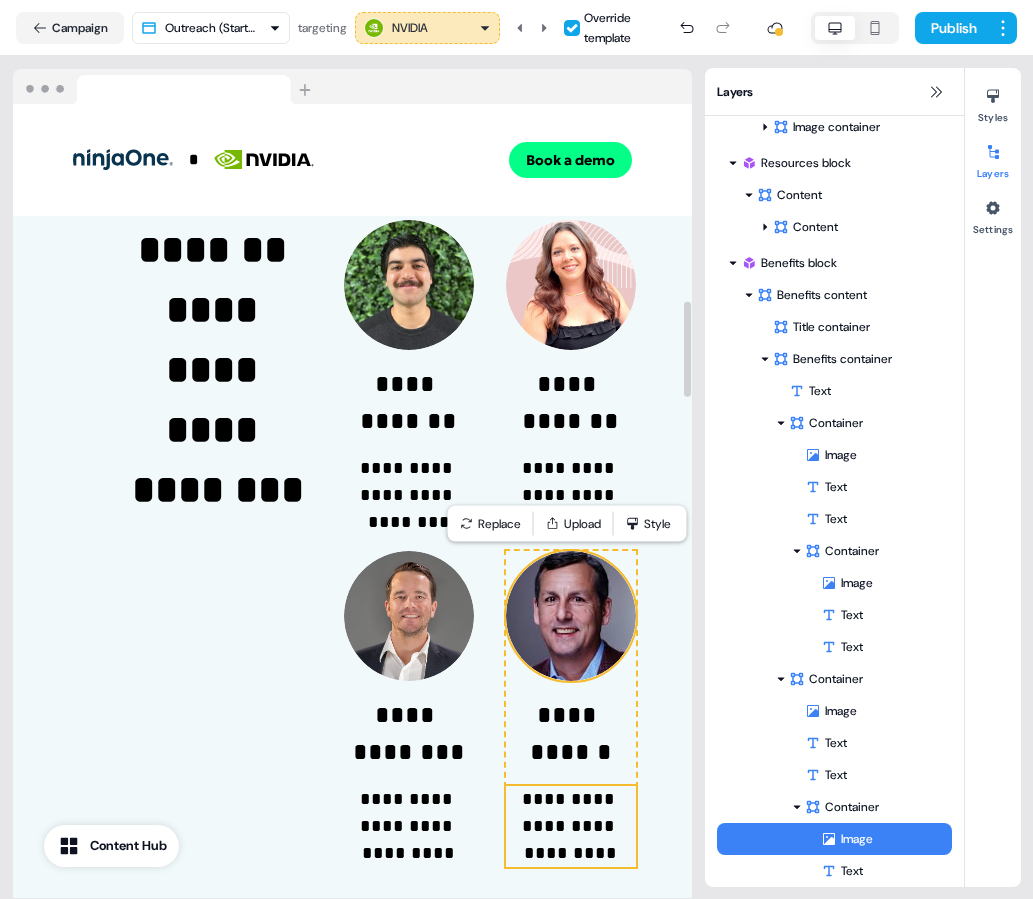 click on "**********" at bounding box center (571, 826) 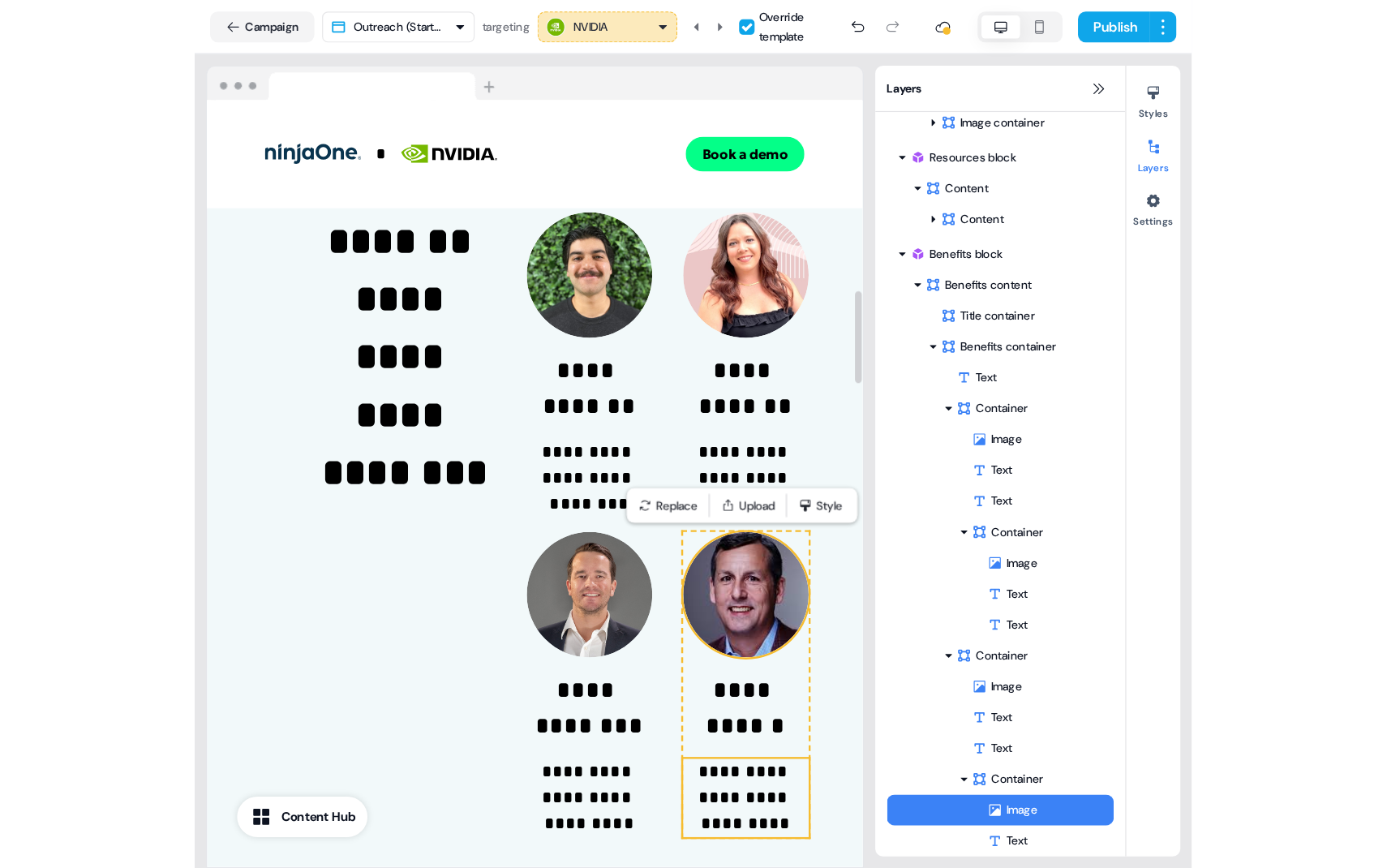 scroll, scrollTop: 277, scrollLeft: 0, axis: vertical 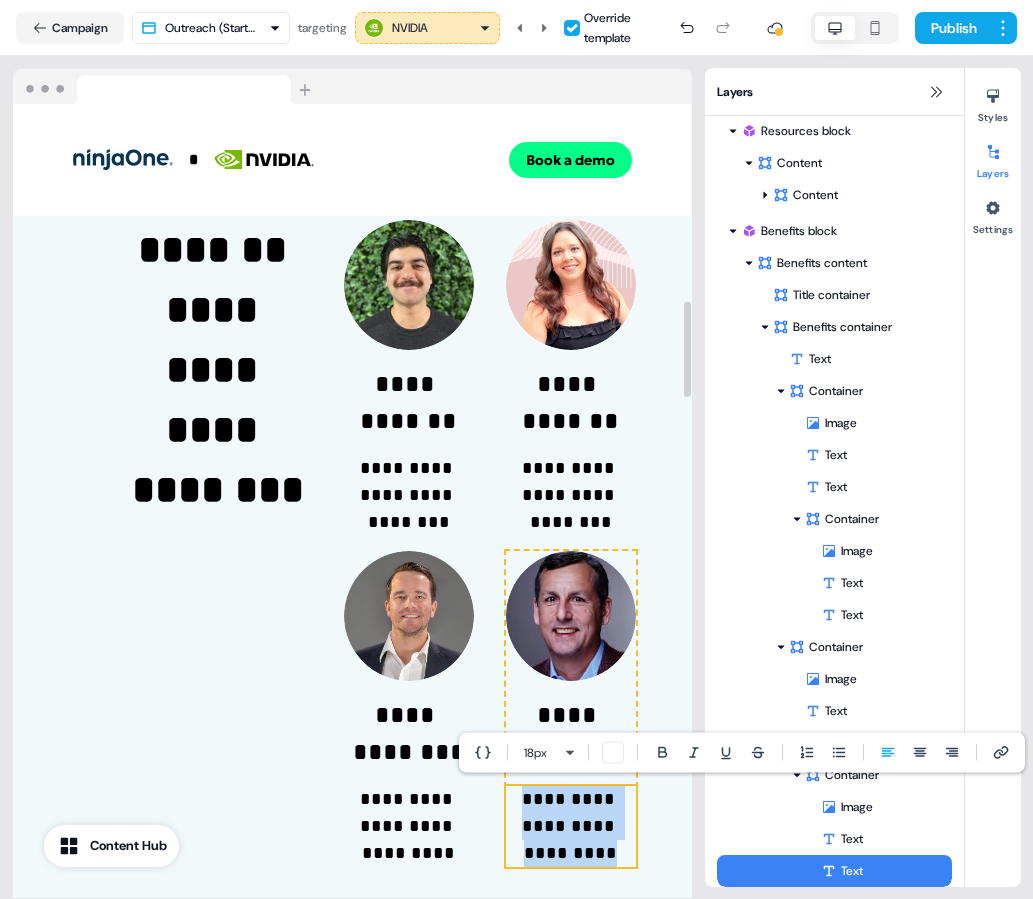 type 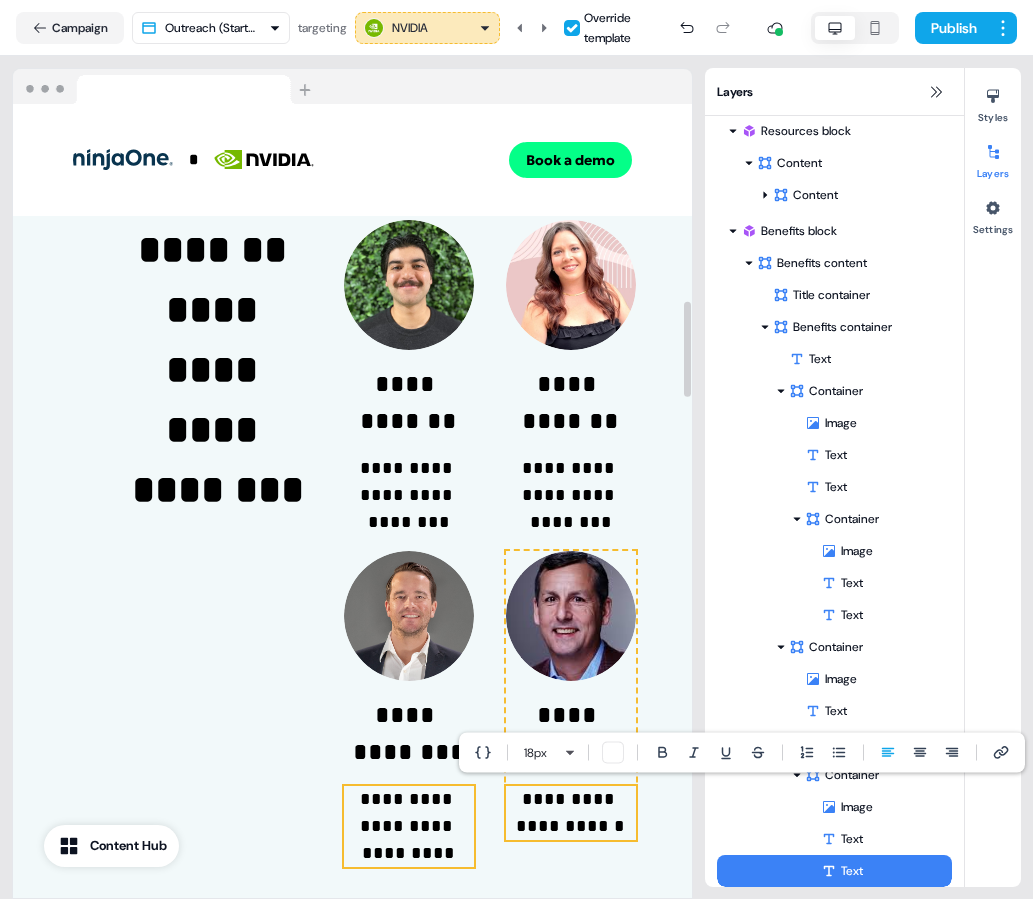 click on "**********" at bounding box center [409, 826] 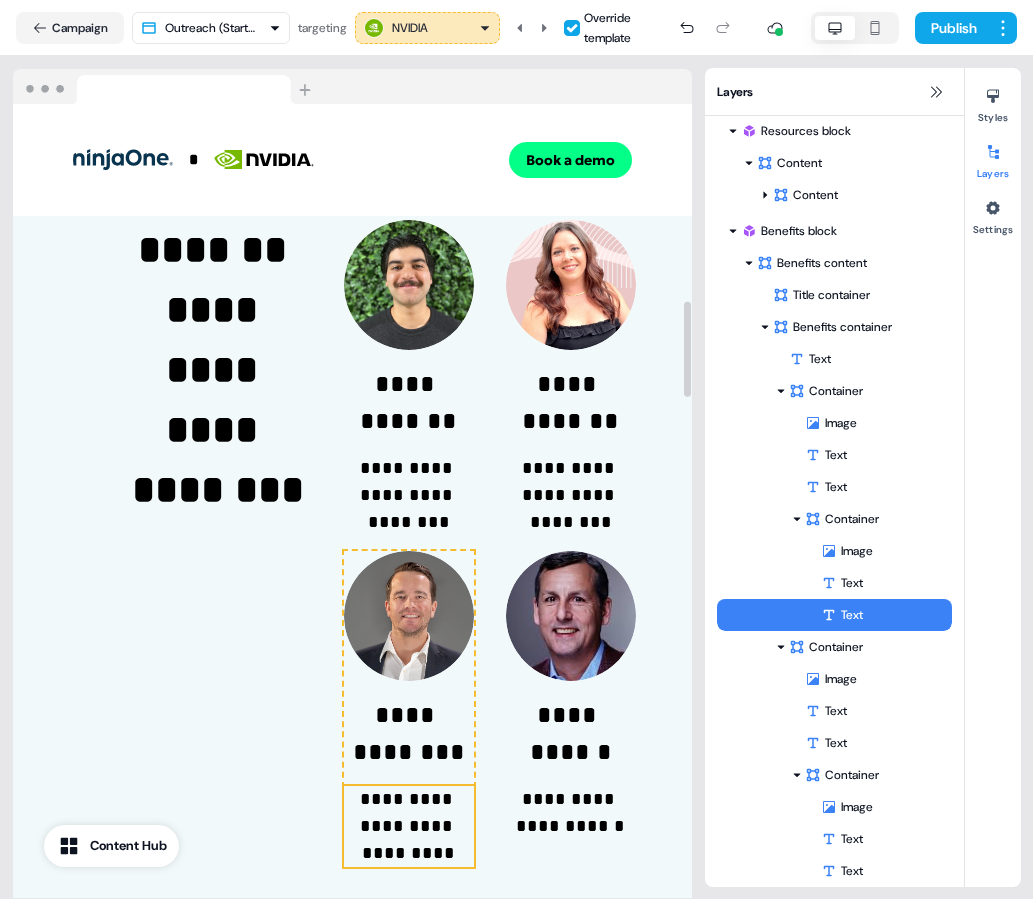 click on "**********" at bounding box center (409, 826) 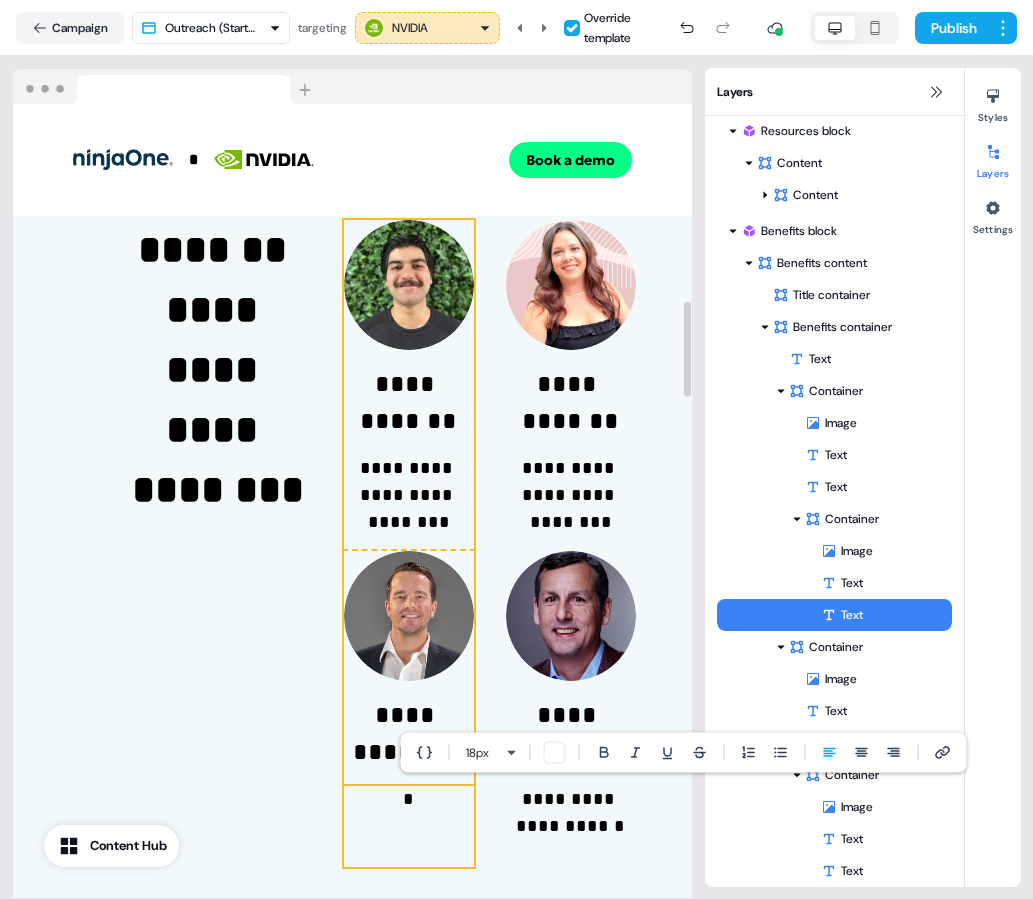 type 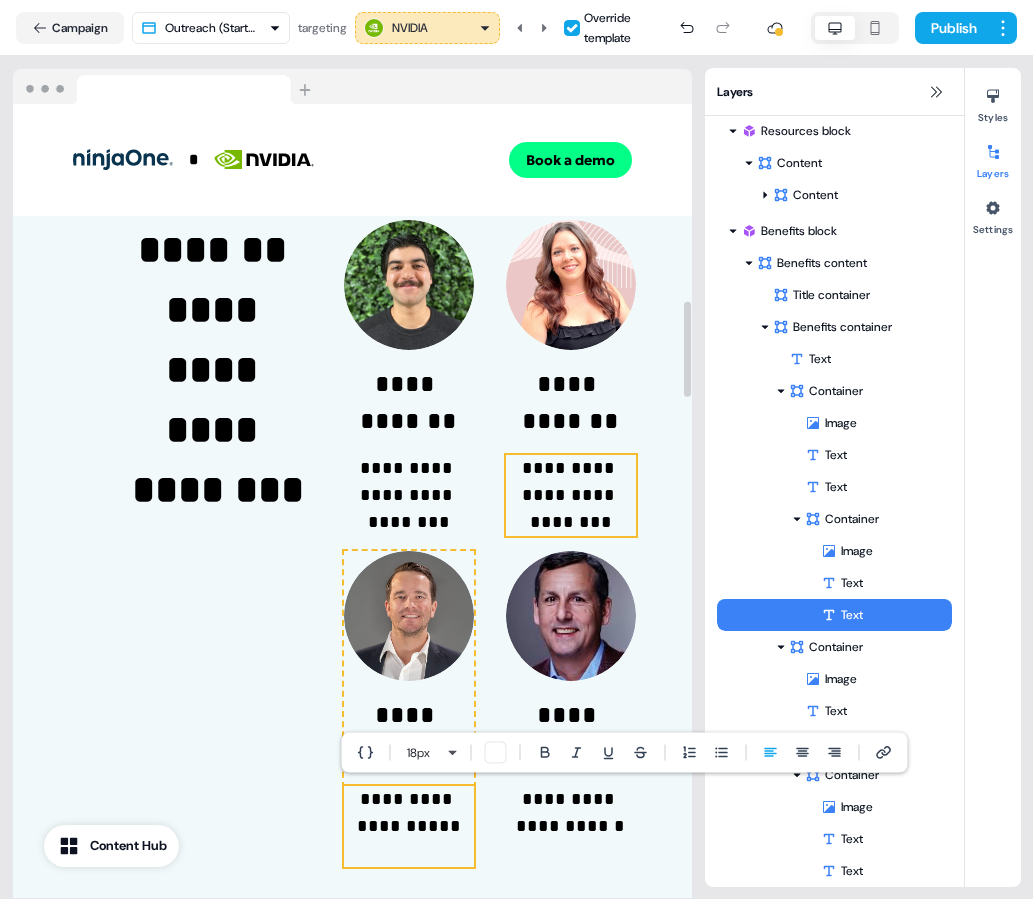 click on "**********" at bounding box center (571, 495) 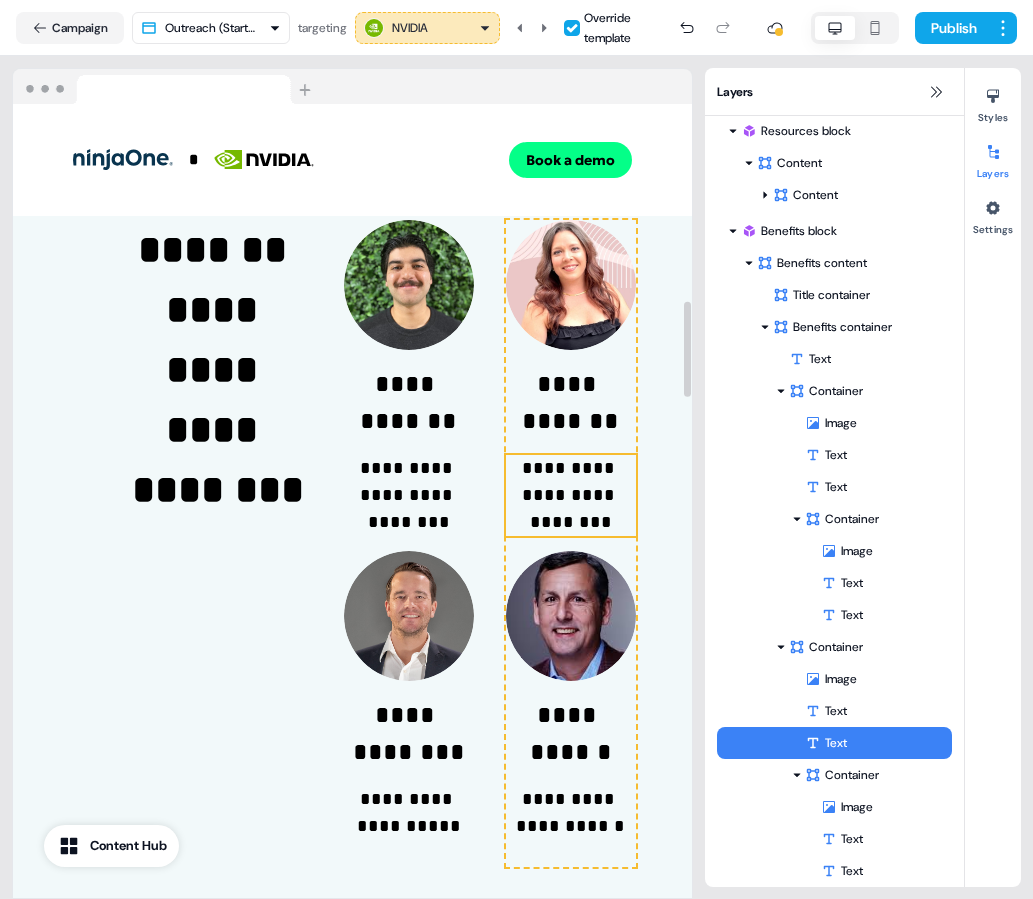 click on "**********" at bounding box center (571, 495) 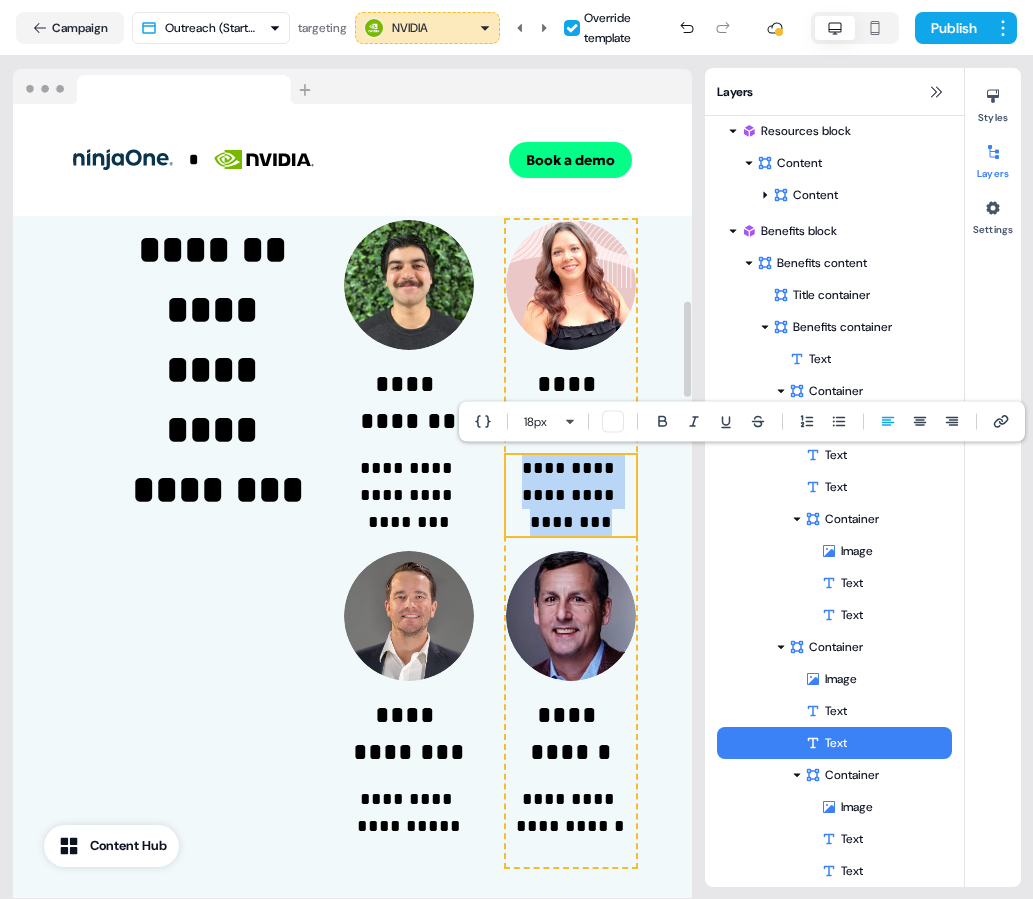 type 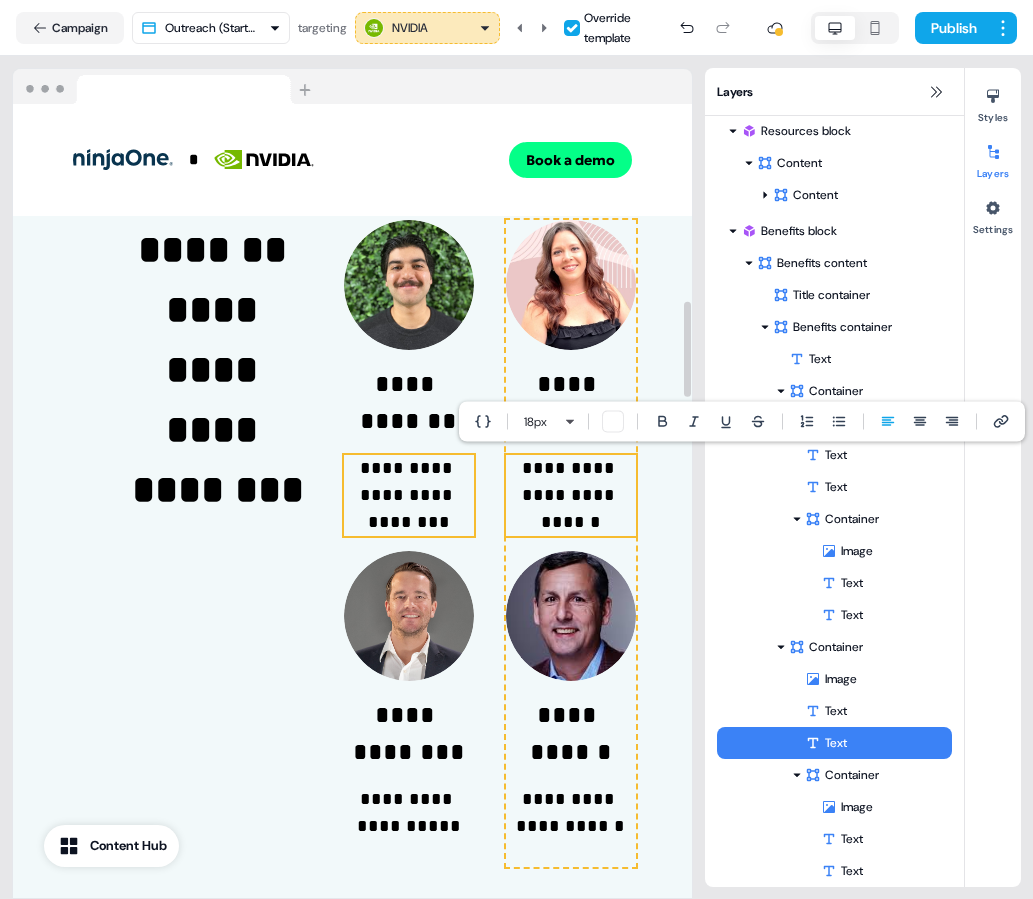 click on "**********" at bounding box center (409, 495) 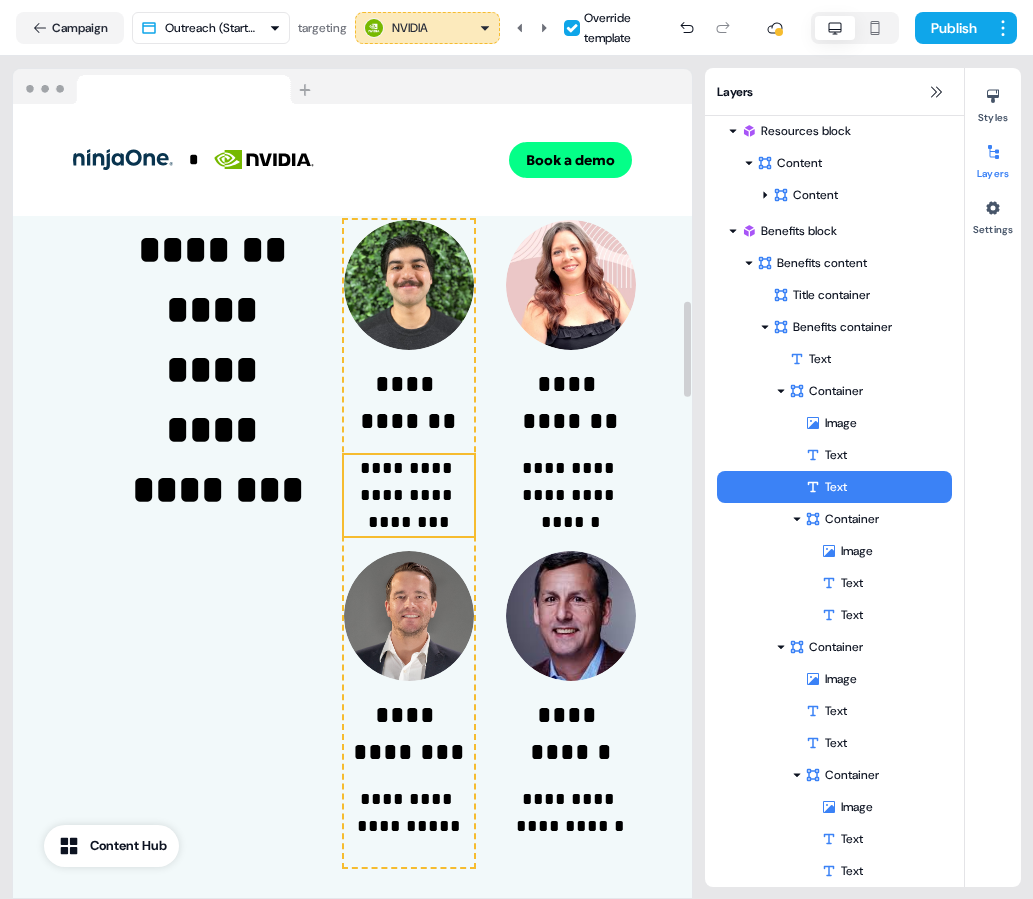 click on "**********" at bounding box center (409, 495) 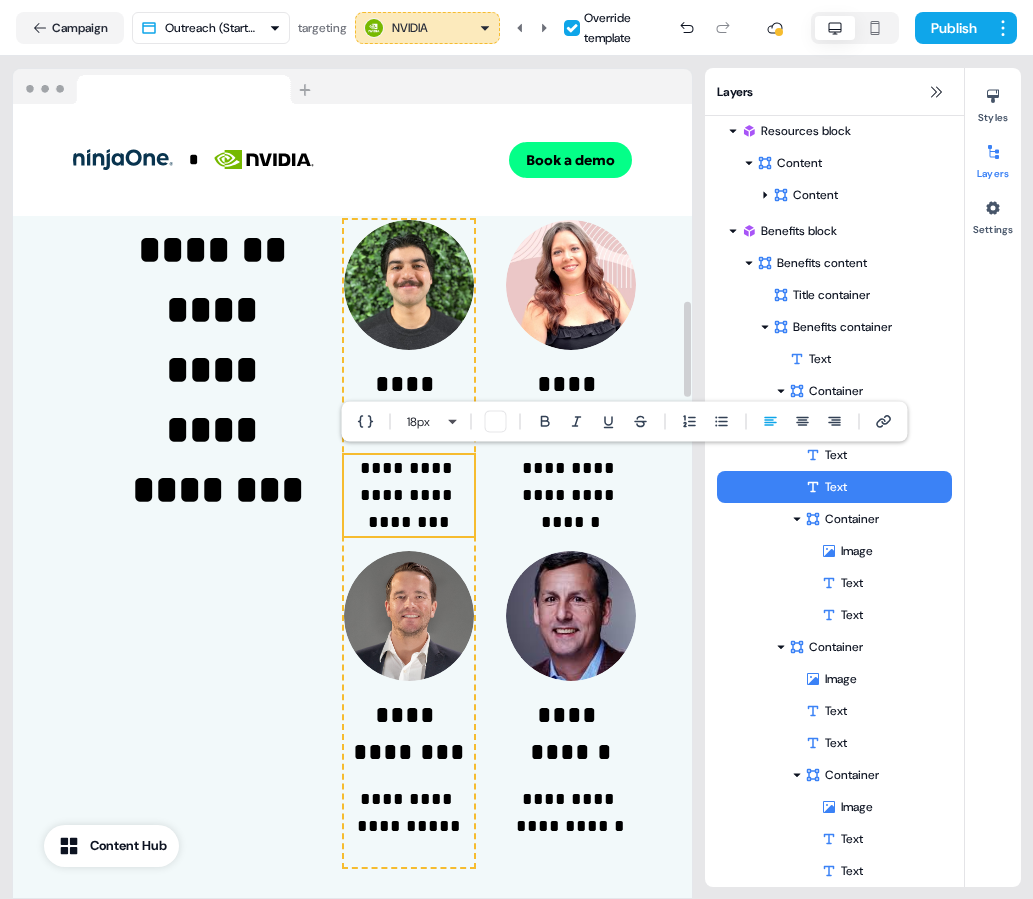 click on "**********" at bounding box center (409, 495) 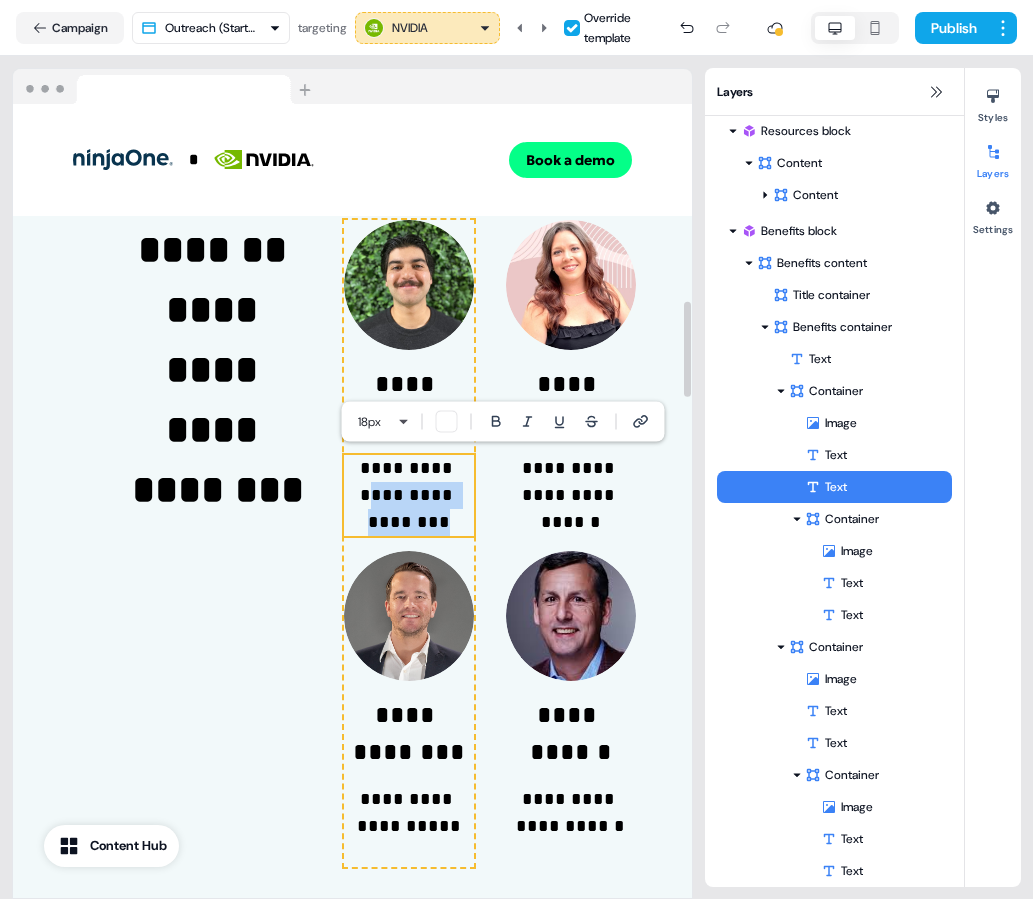 drag, startPoint x: 449, startPoint y: 523, endPoint x: 354, endPoint y: 504, distance: 96.88137 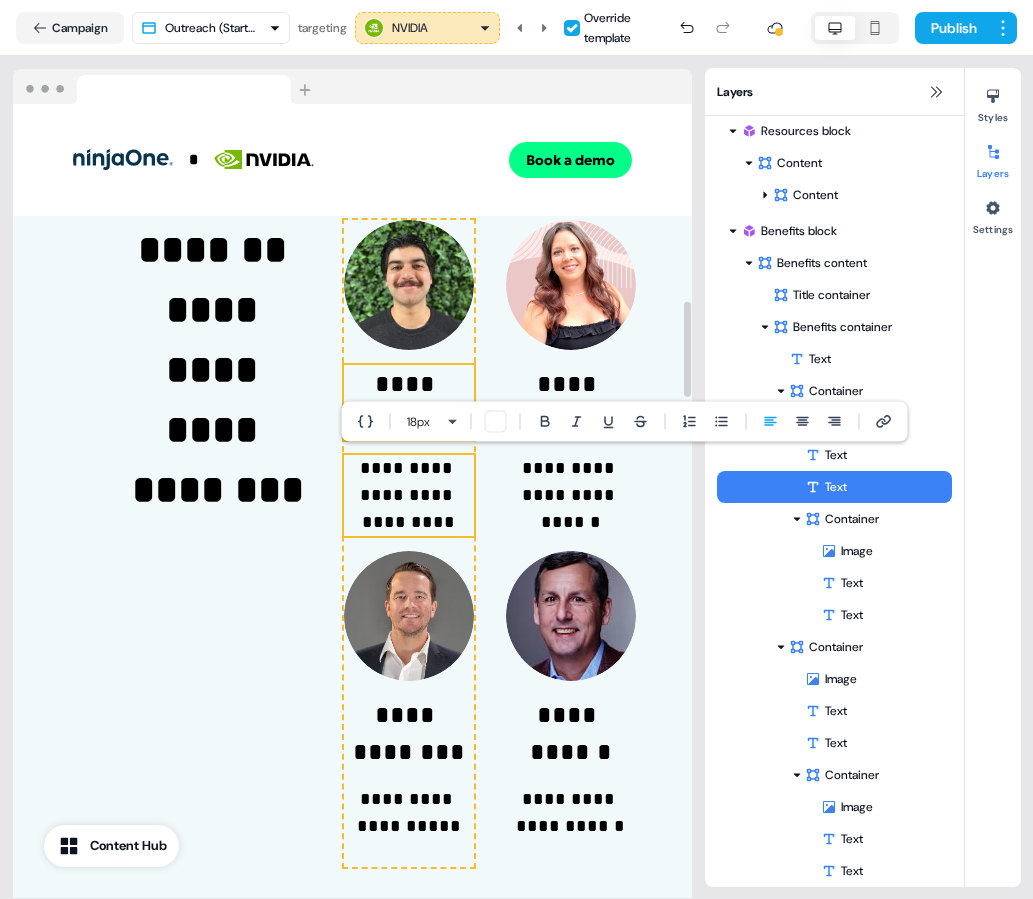 click on "**********" at bounding box center [409, 402] 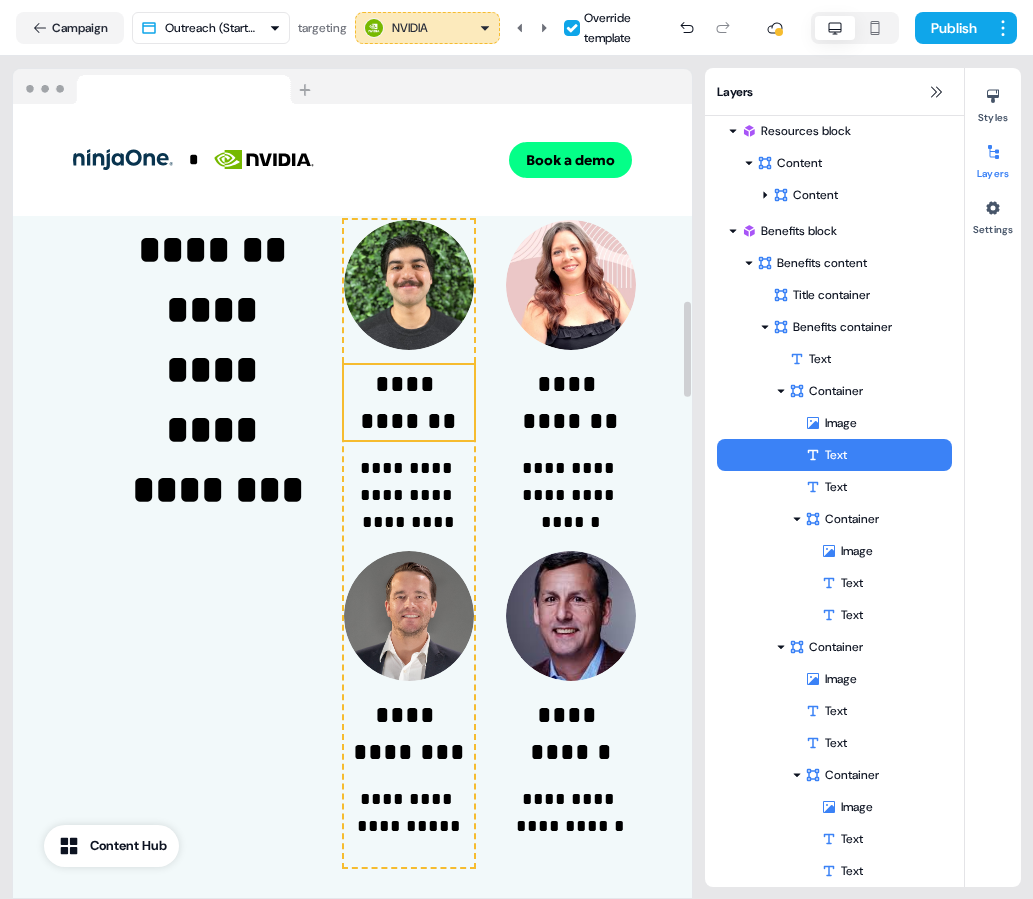 click on "**********" at bounding box center (409, 402) 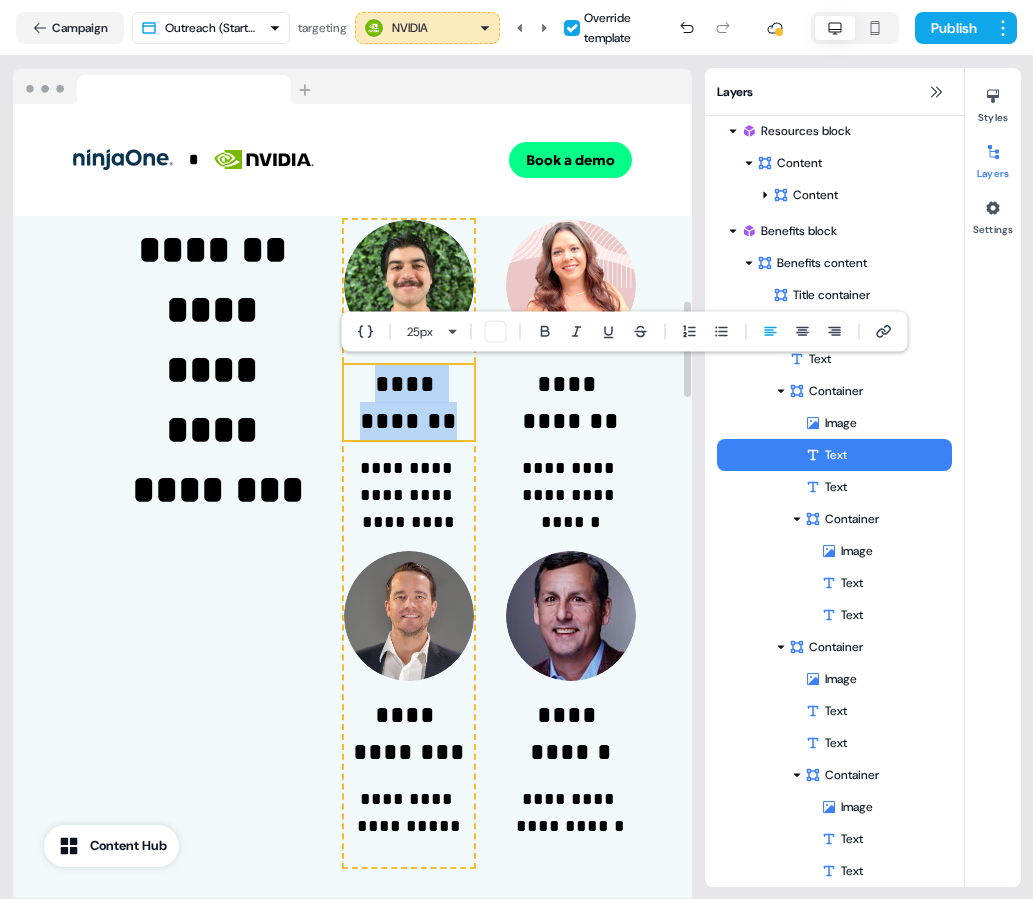 type 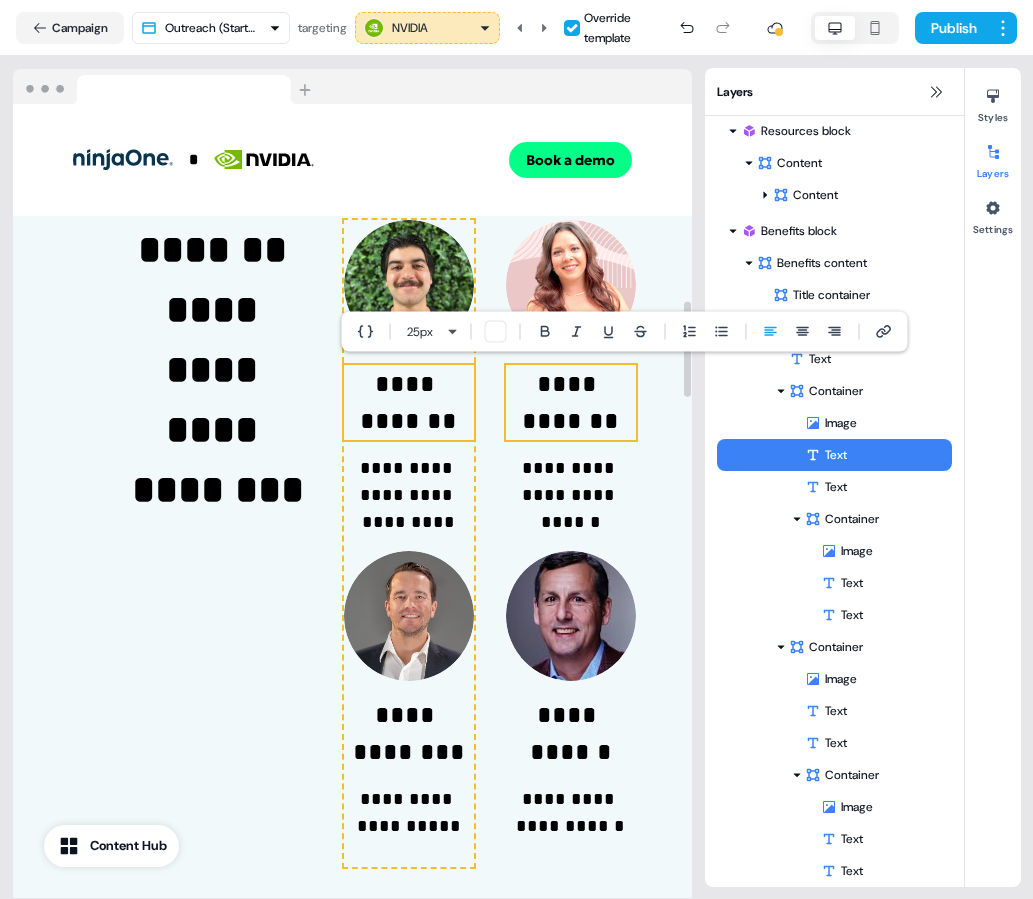 click on "**********" at bounding box center (571, 402) 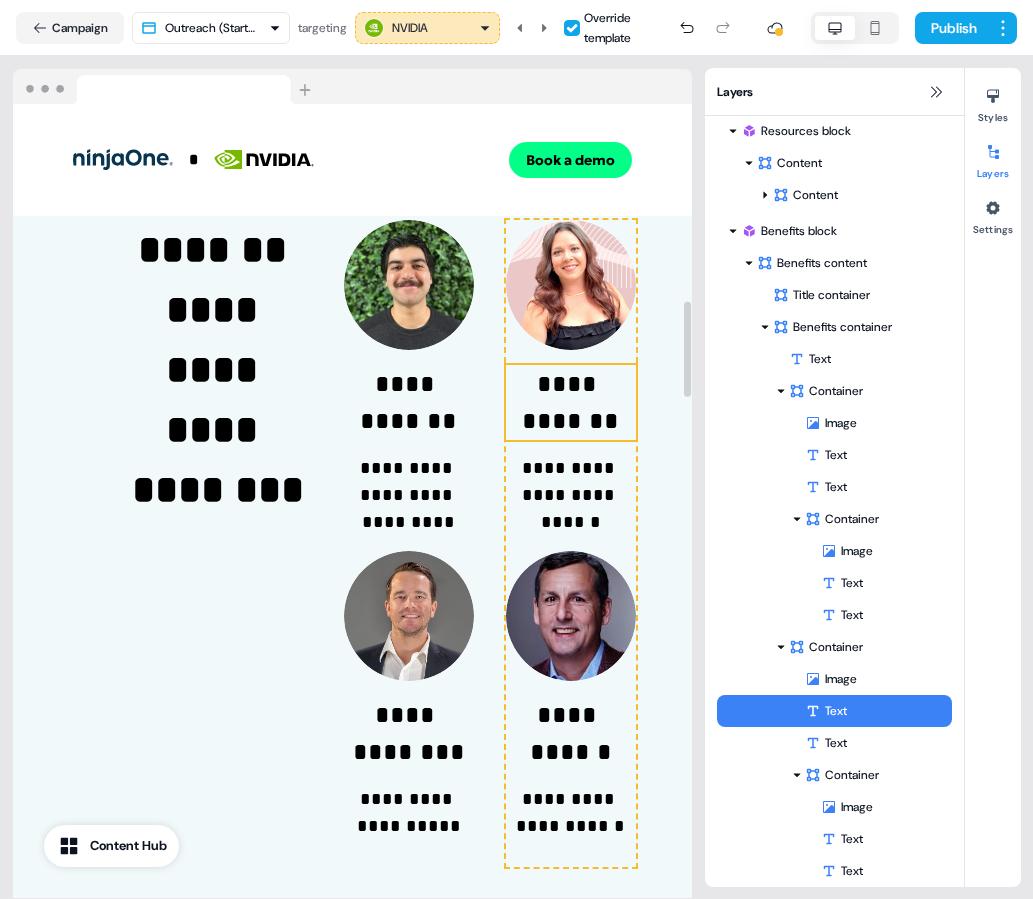 click on "**********" at bounding box center (571, 402) 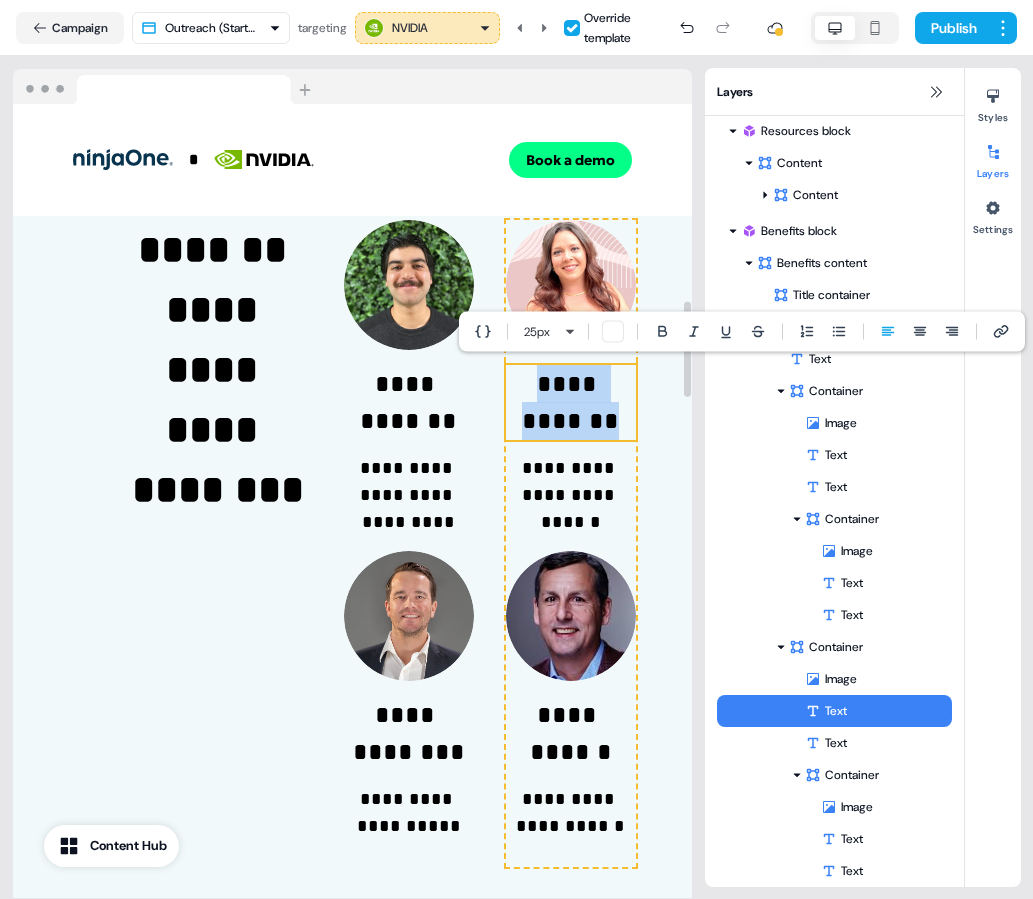 type 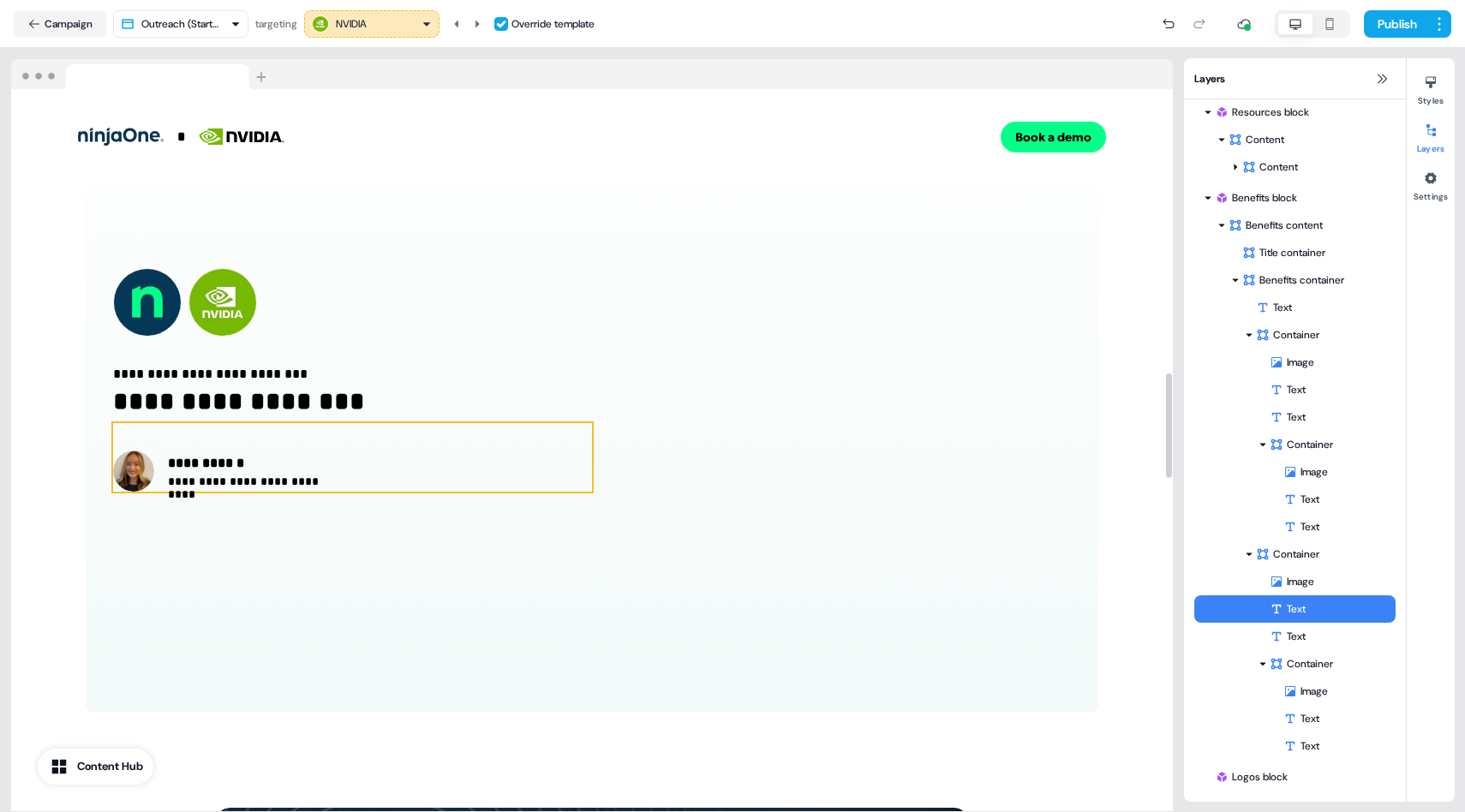 scroll, scrollTop: 1945, scrollLeft: 0, axis: vertical 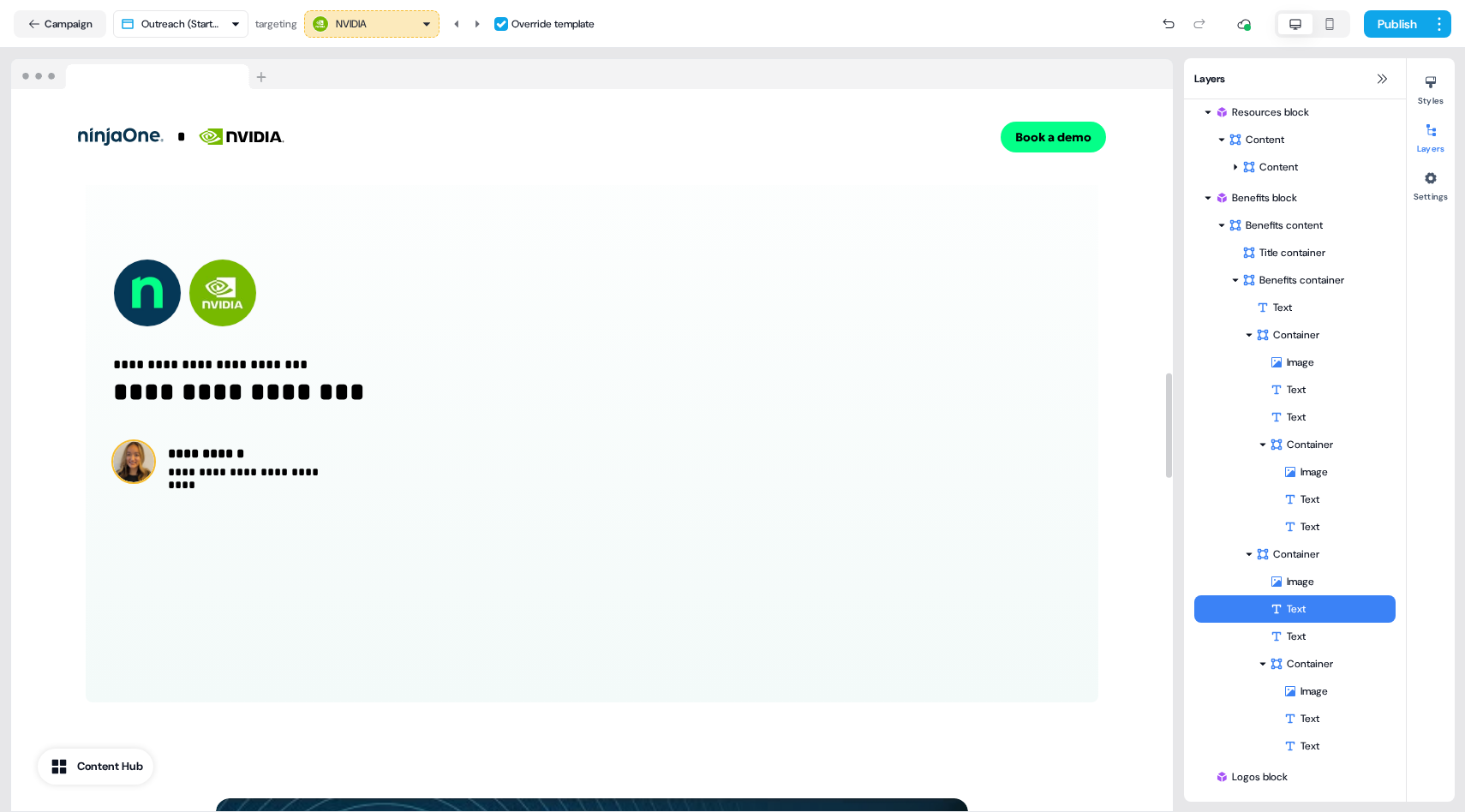click at bounding box center [134, 462] 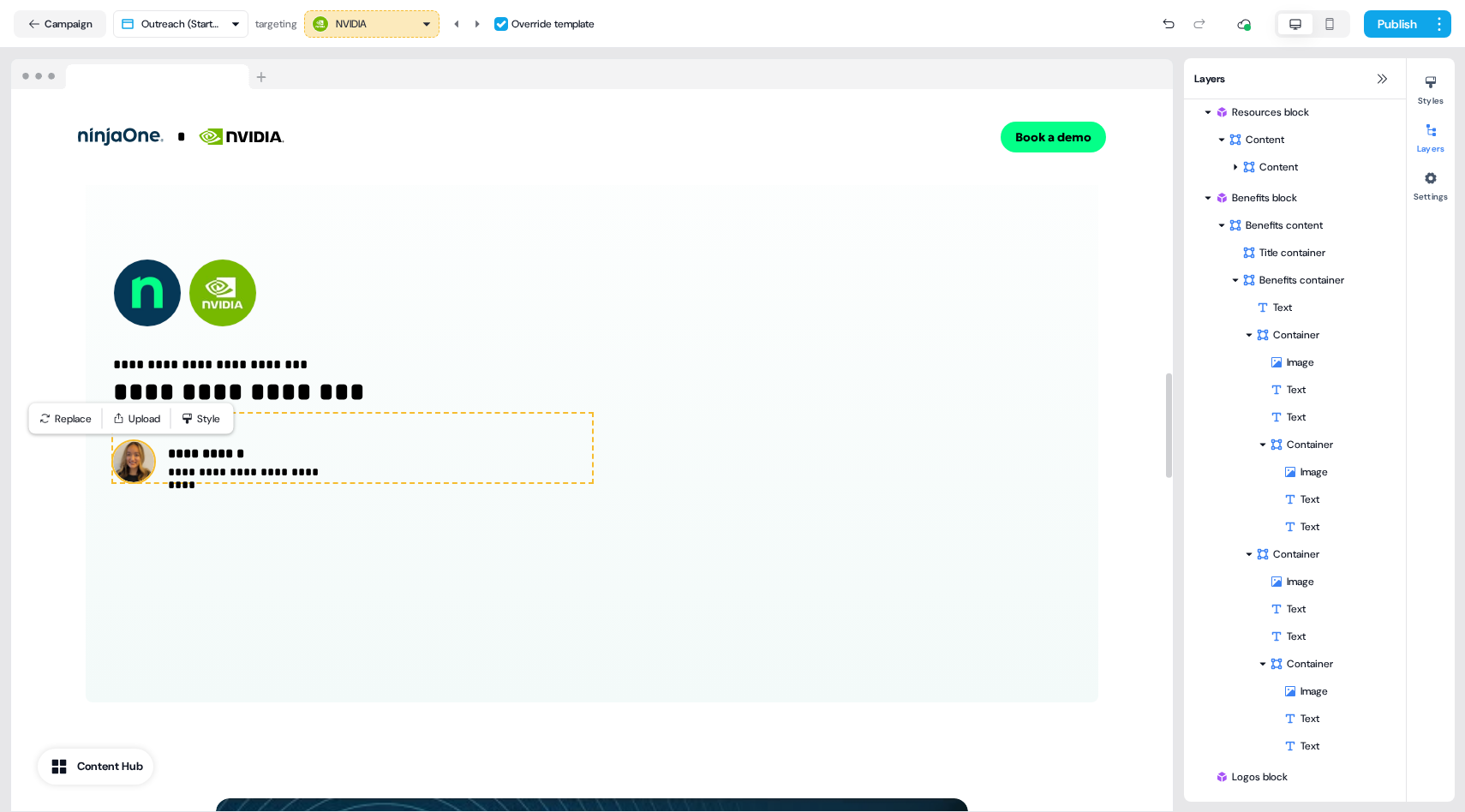 scroll, scrollTop: 586, scrollLeft: 0, axis: vertical 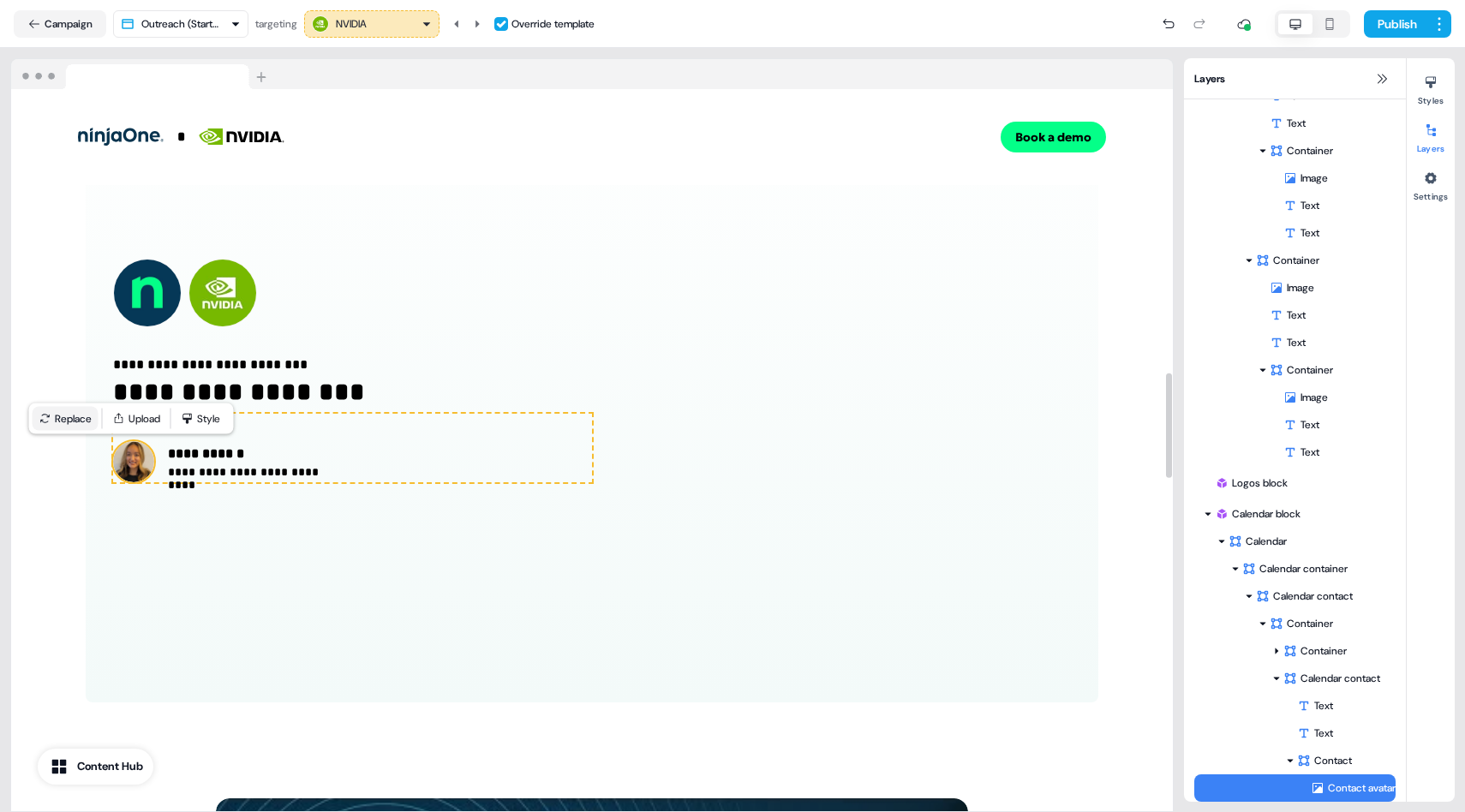 click on "Replace" at bounding box center (65, 419) 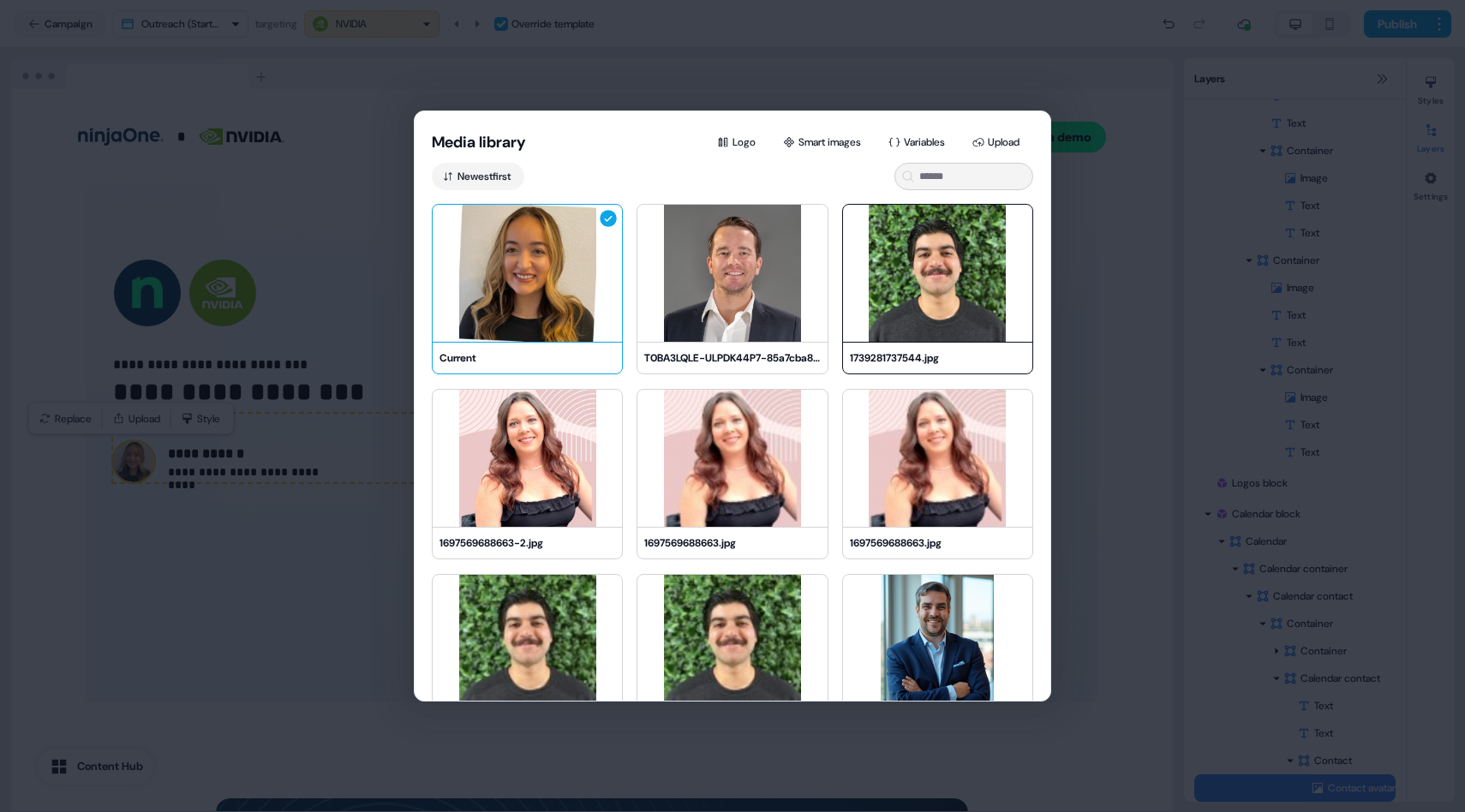 click at bounding box center [937, 273] 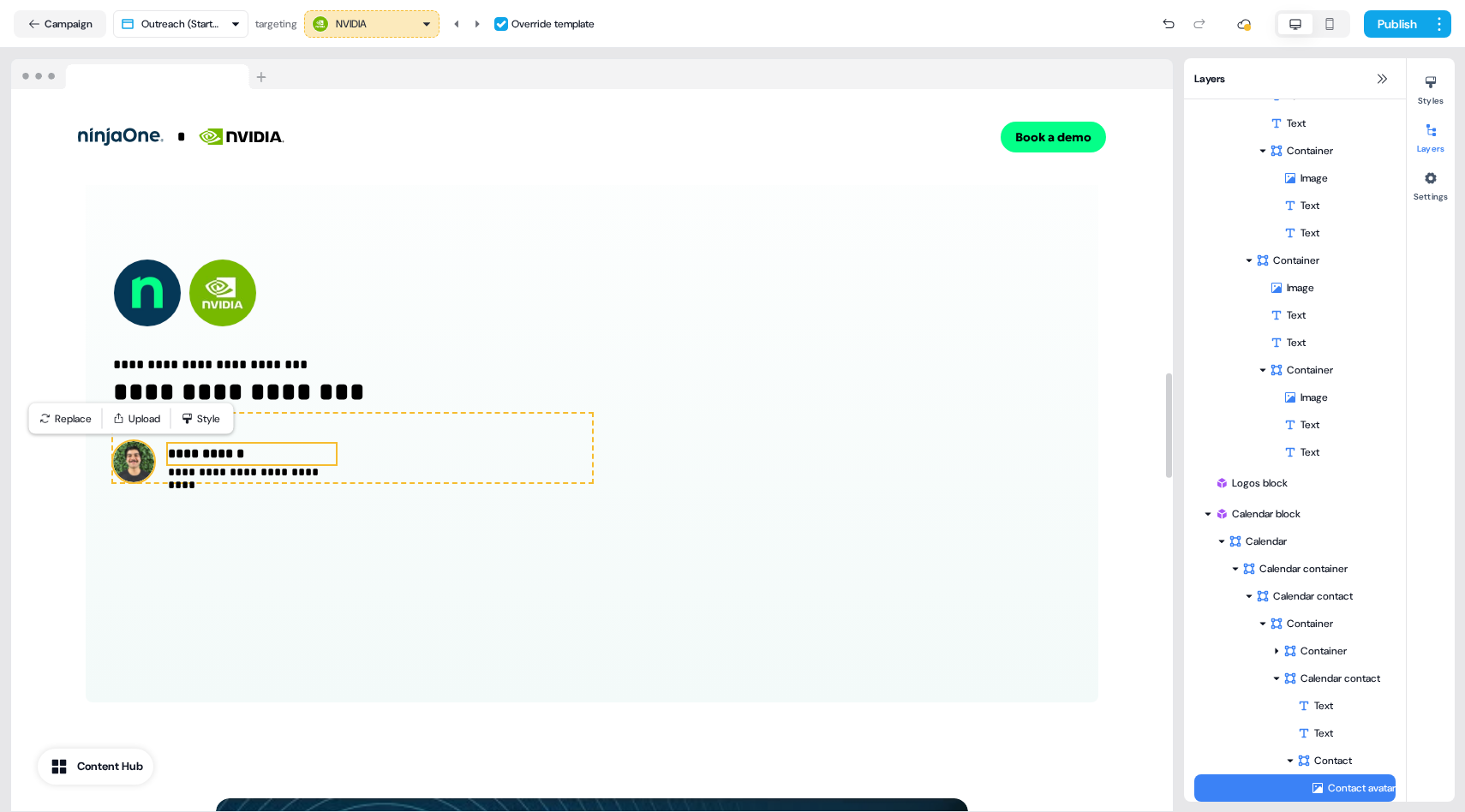 click on "**********" at bounding box center [252, 454] 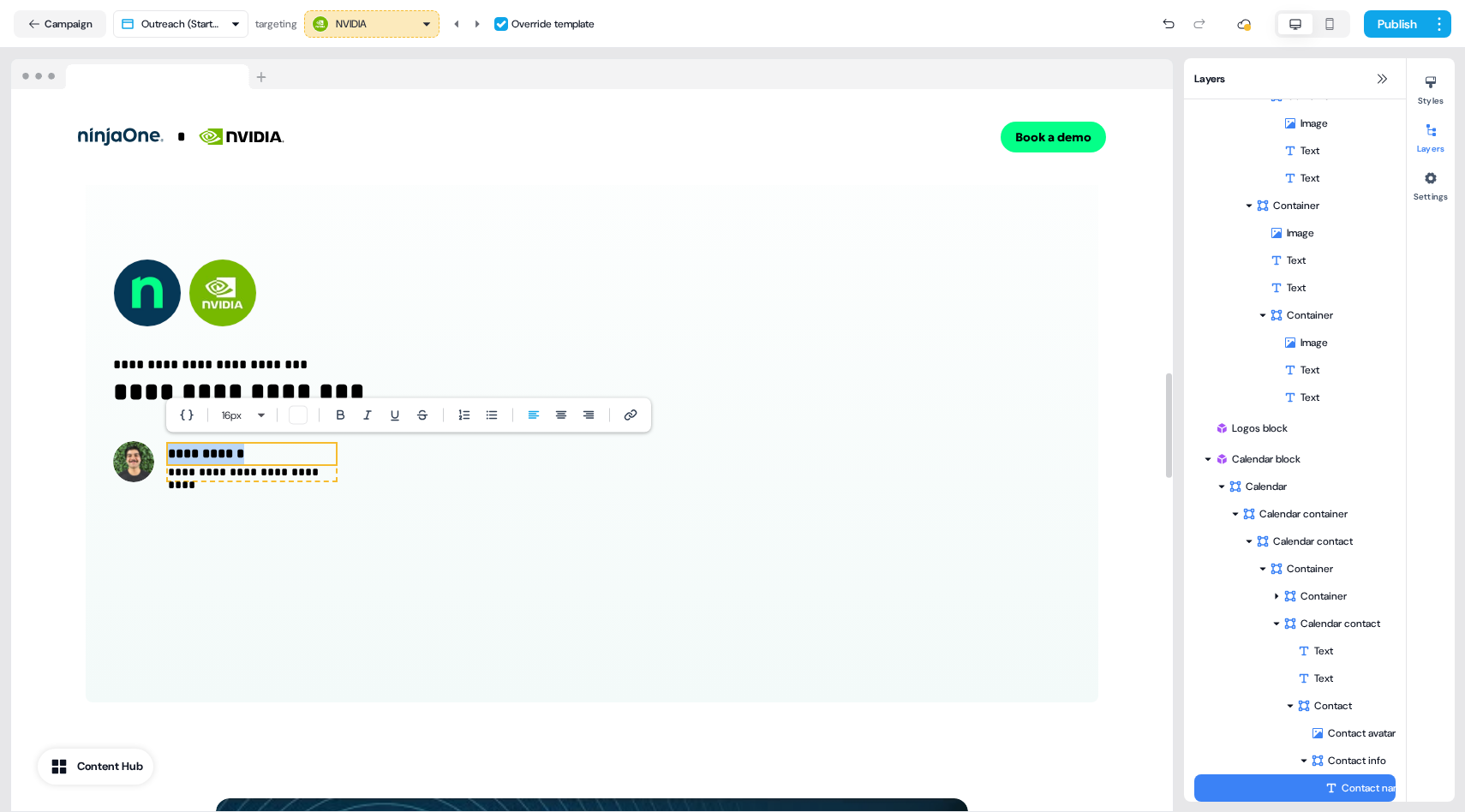 type 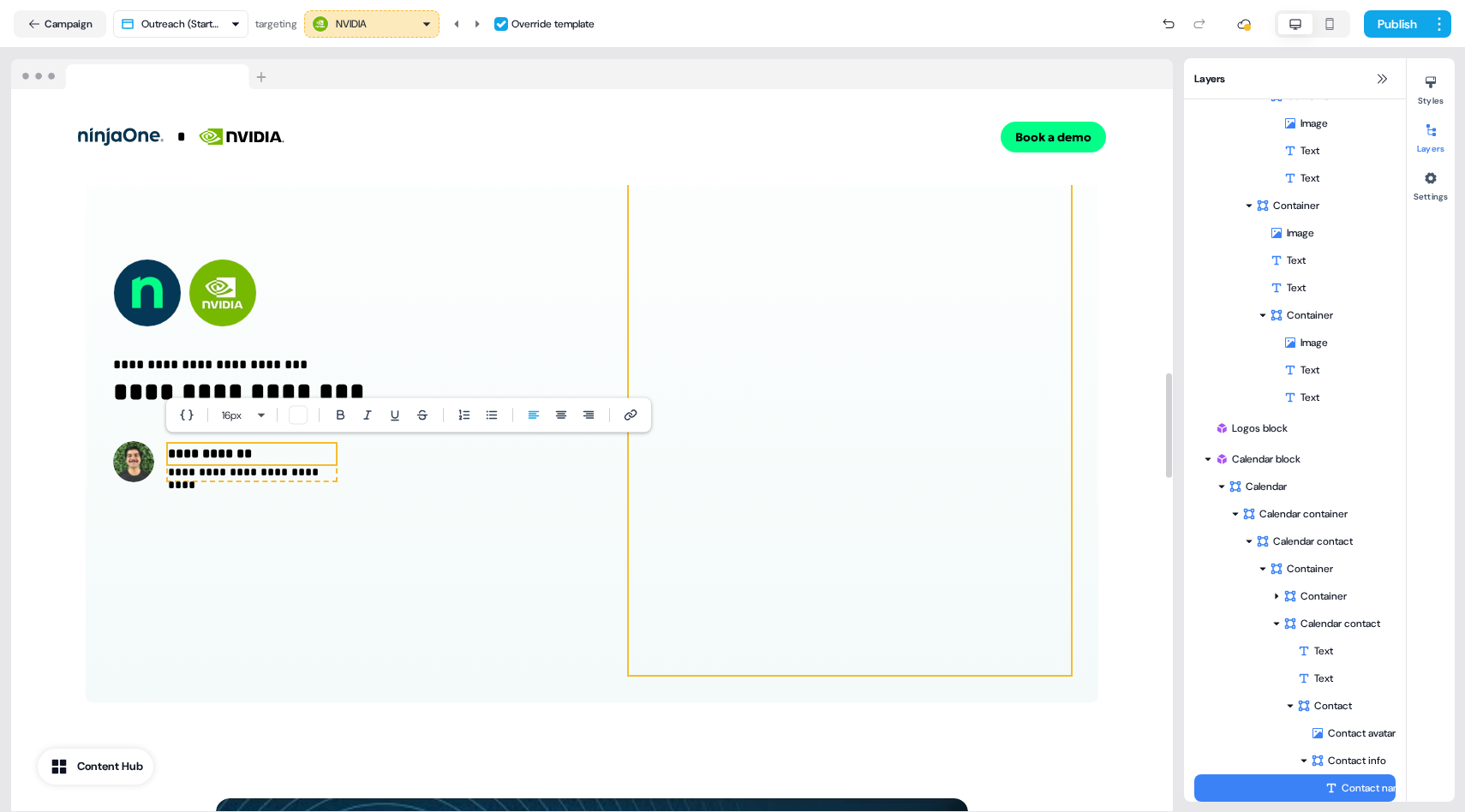 click at bounding box center [850, 371] 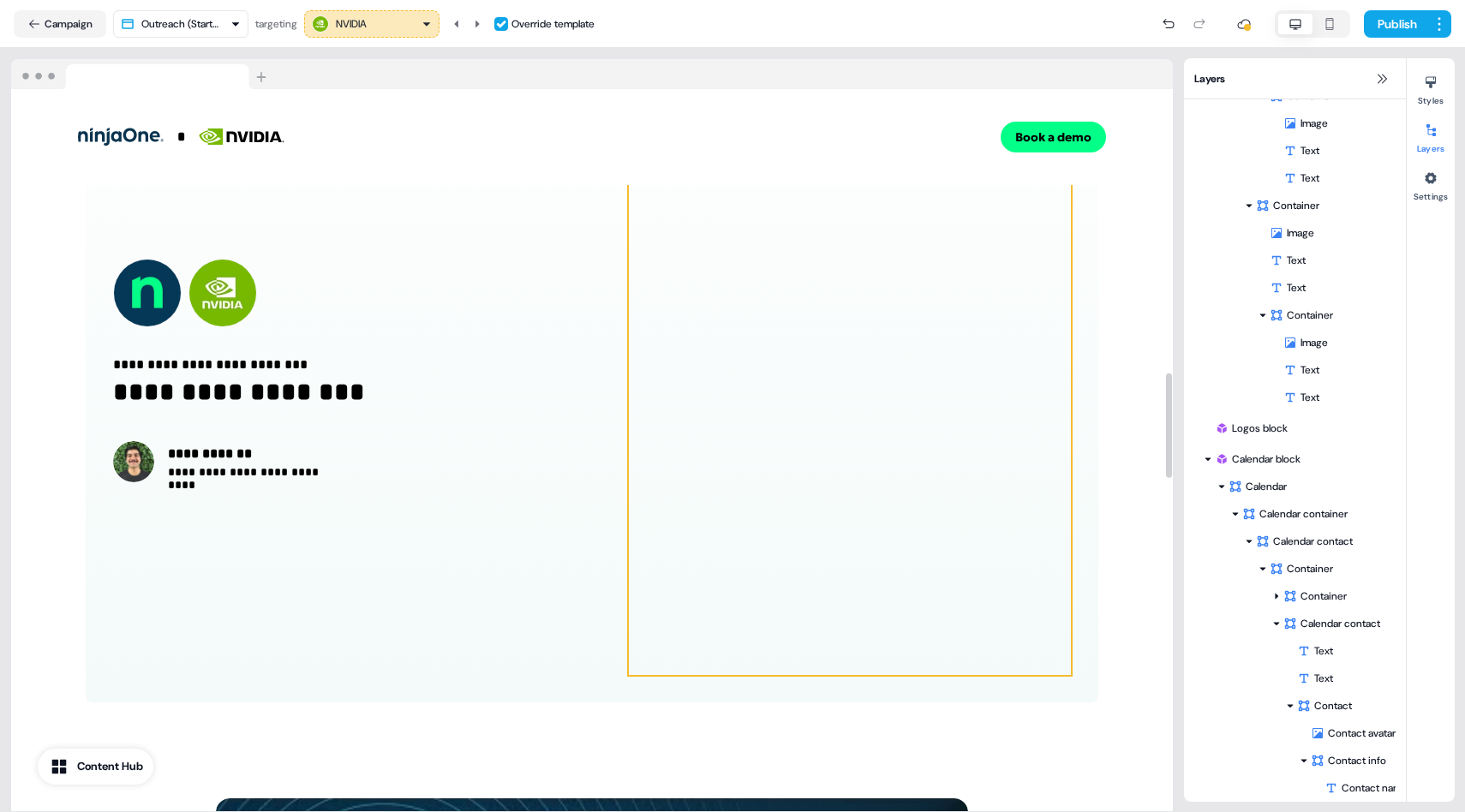 scroll, scrollTop: 723, scrollLeft: 0, axis: vertical 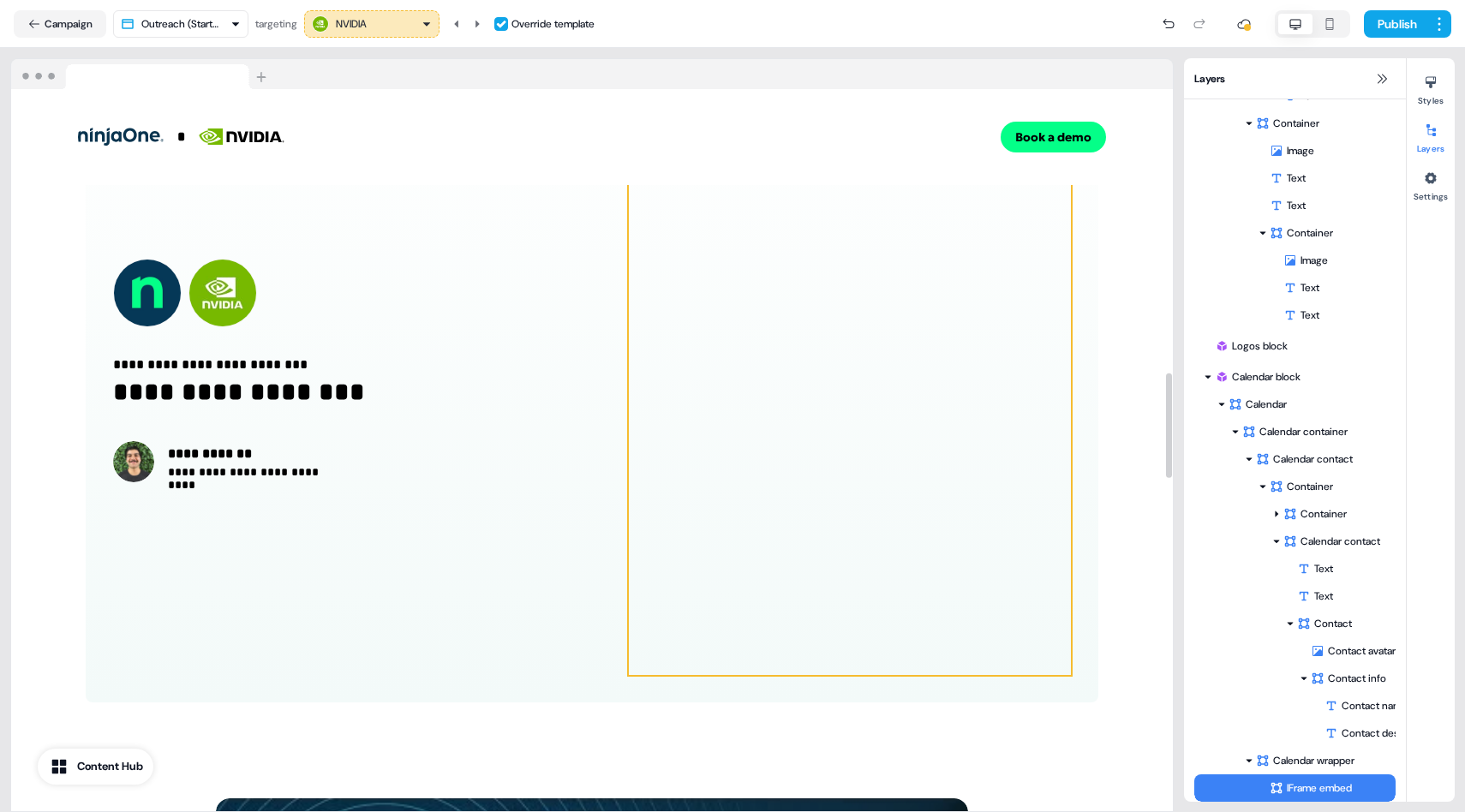 click at bounding box center [850, 371] 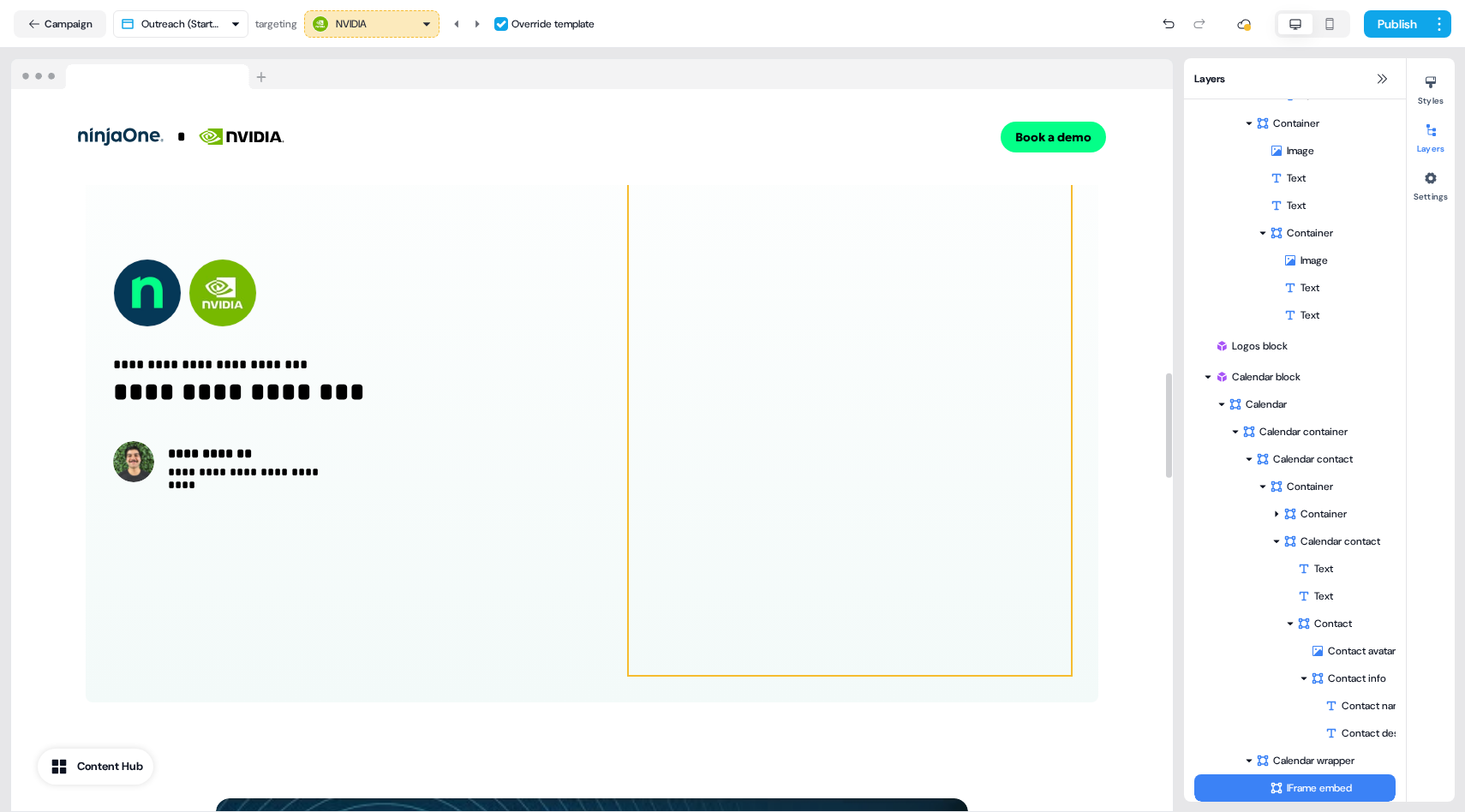 click at bounding box center (850, 371) 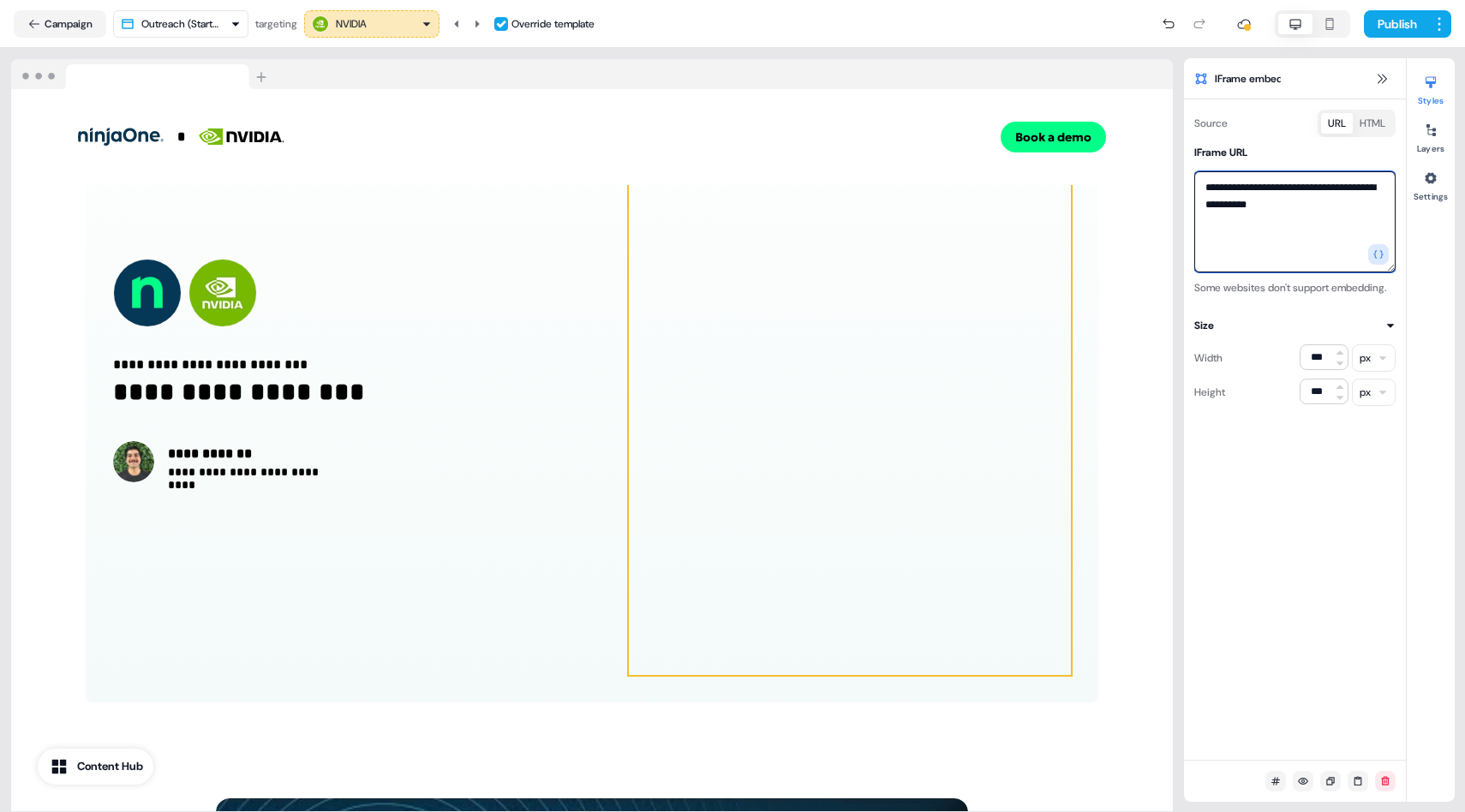 drag, startPoint x: 1293, startPoint y: 206, endPoint x: 1223, endPoint y: 207, distance: 70.007142 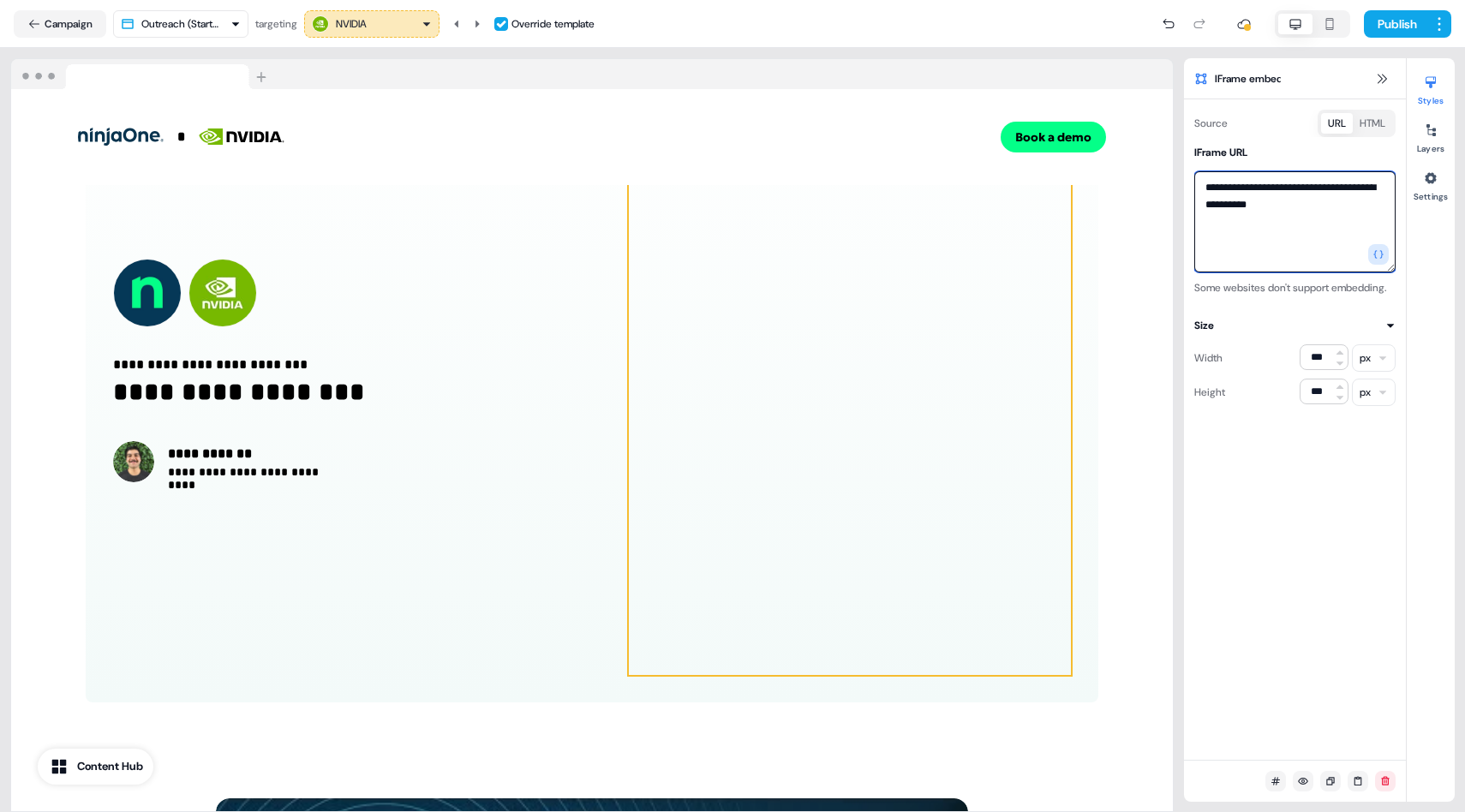 click on "**********" at bounding box center (1295, 222) 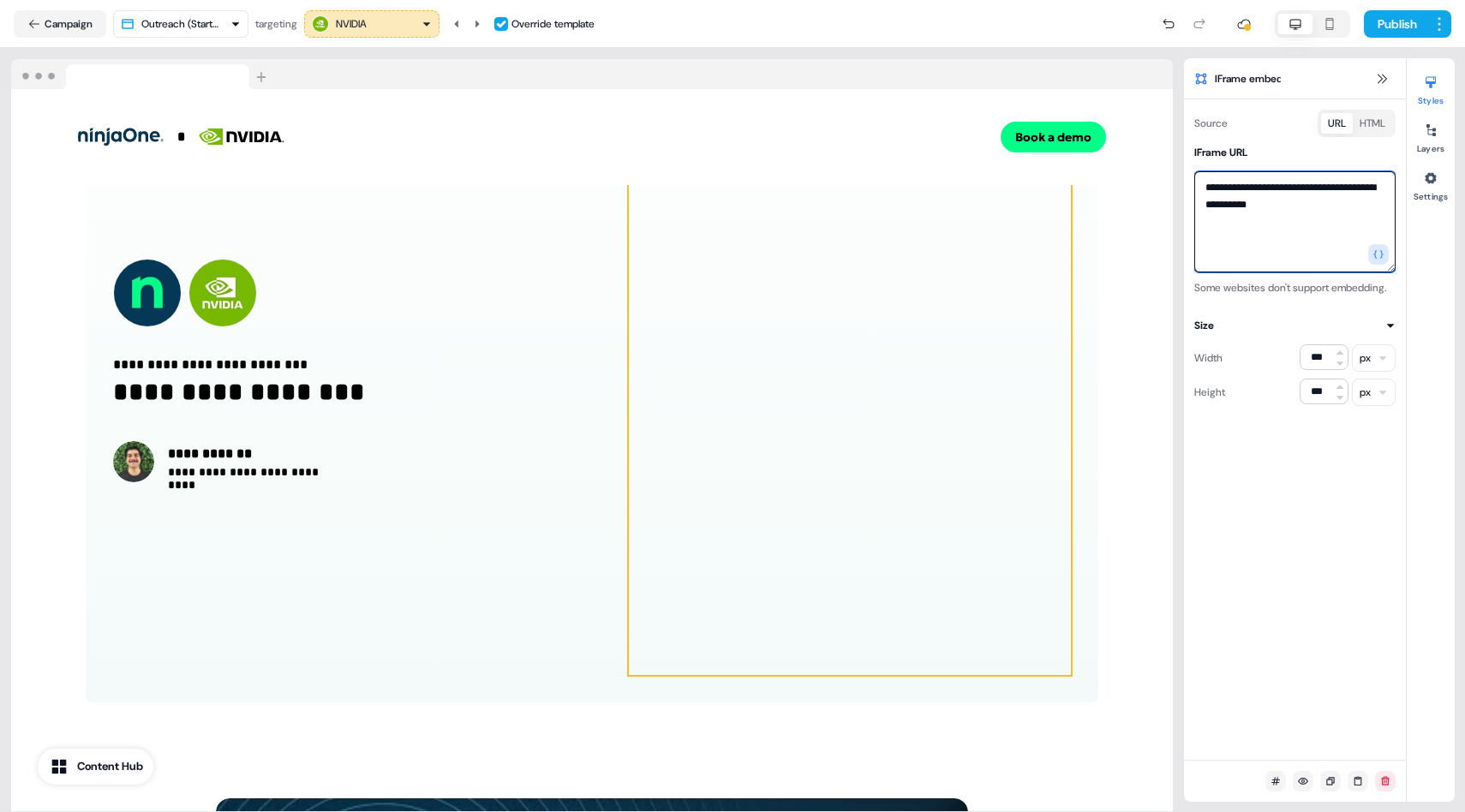 type on "**********" 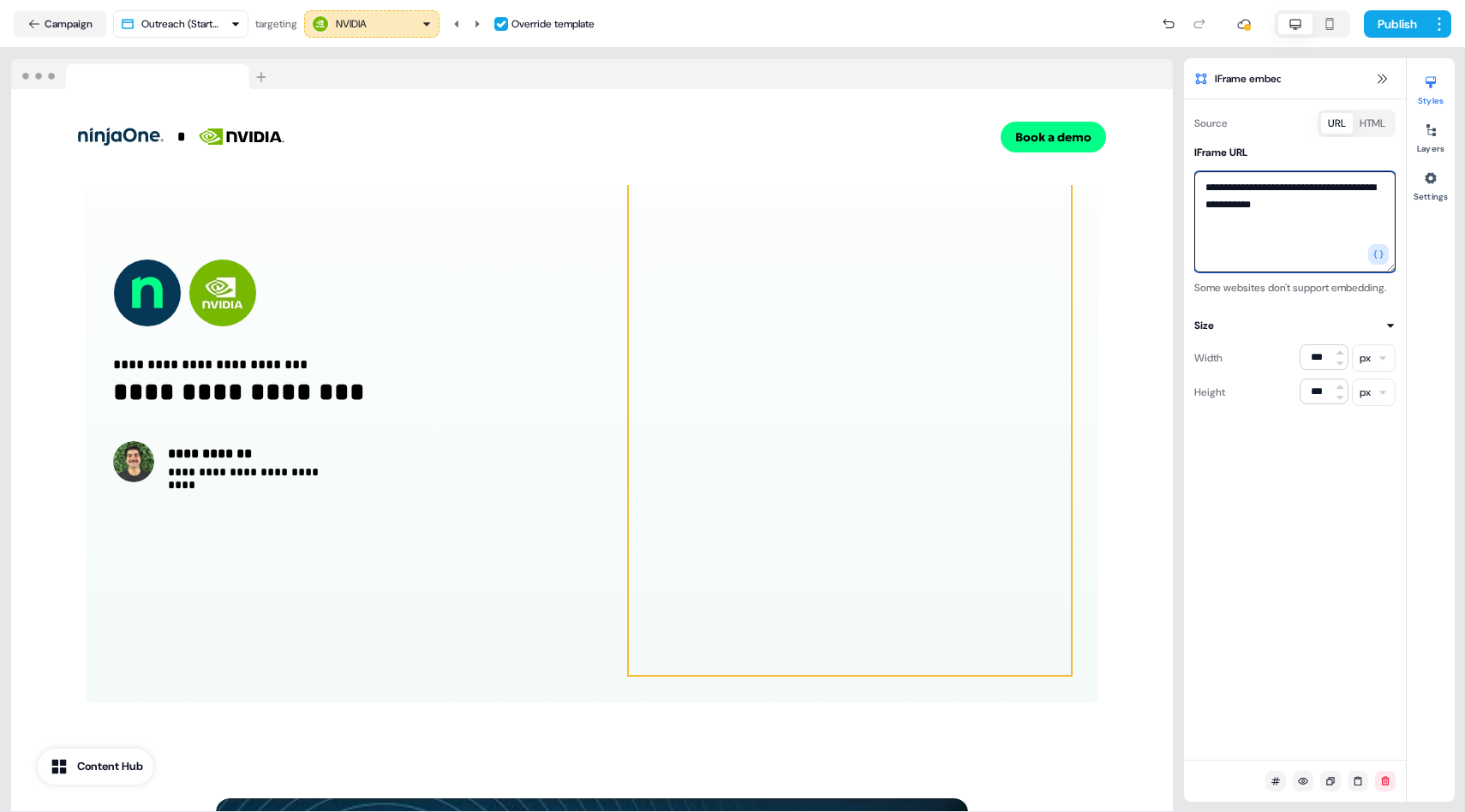 click on "**********" at bounding box center (1295, 222) 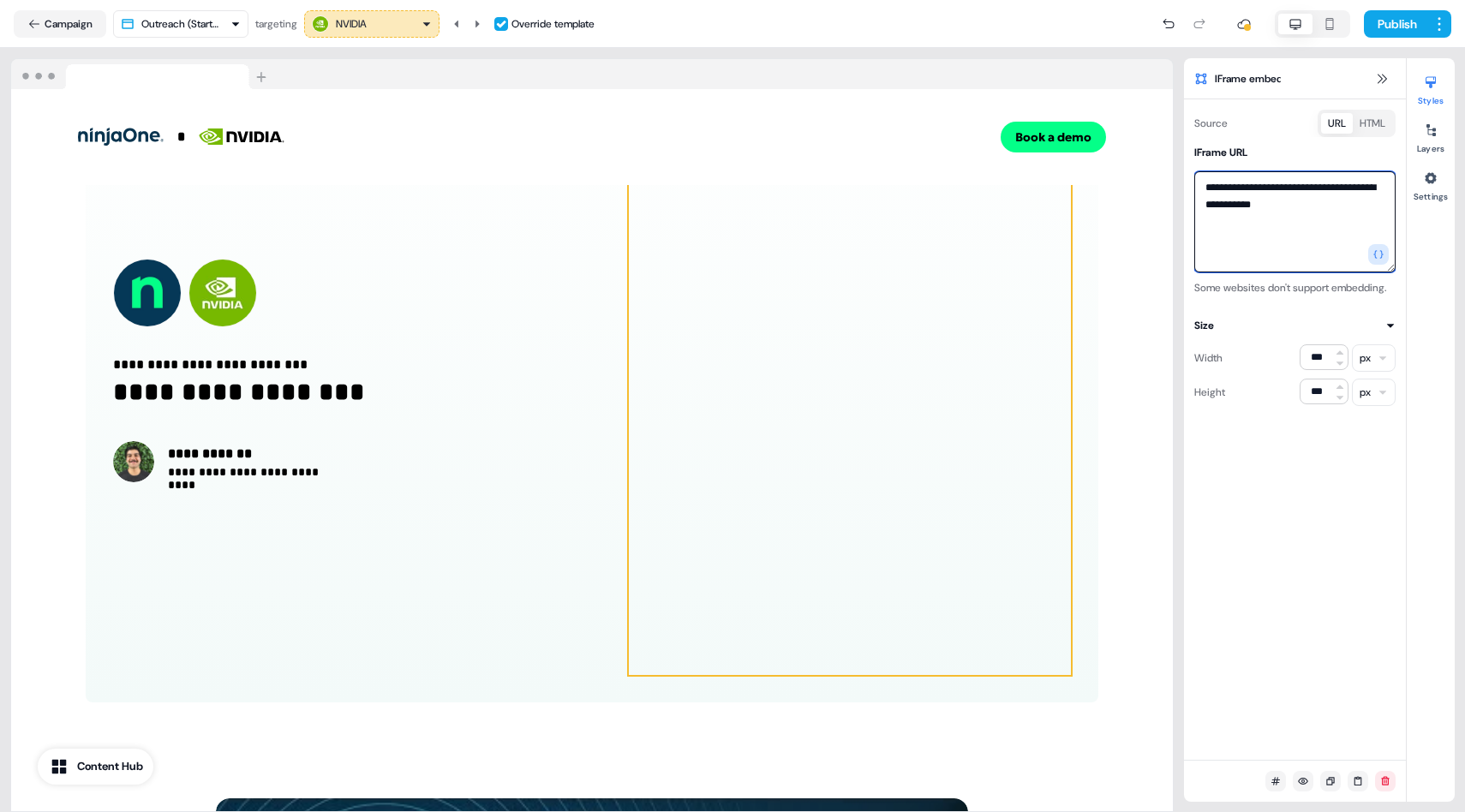 click on "**********" at bounding box center (1295, 222) 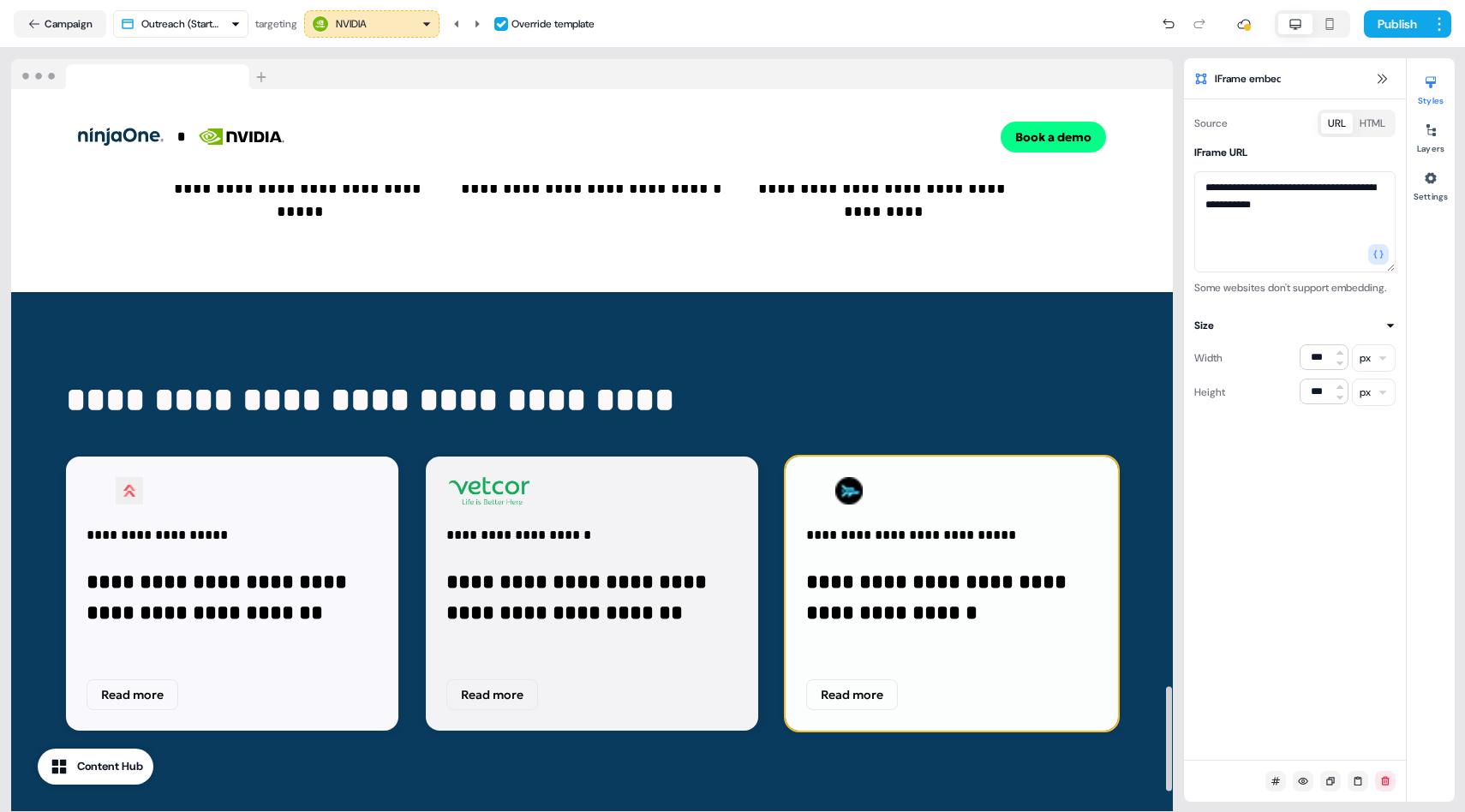 scroll, scrollTop: 4102, scrollLeft: 0, axis: vertical 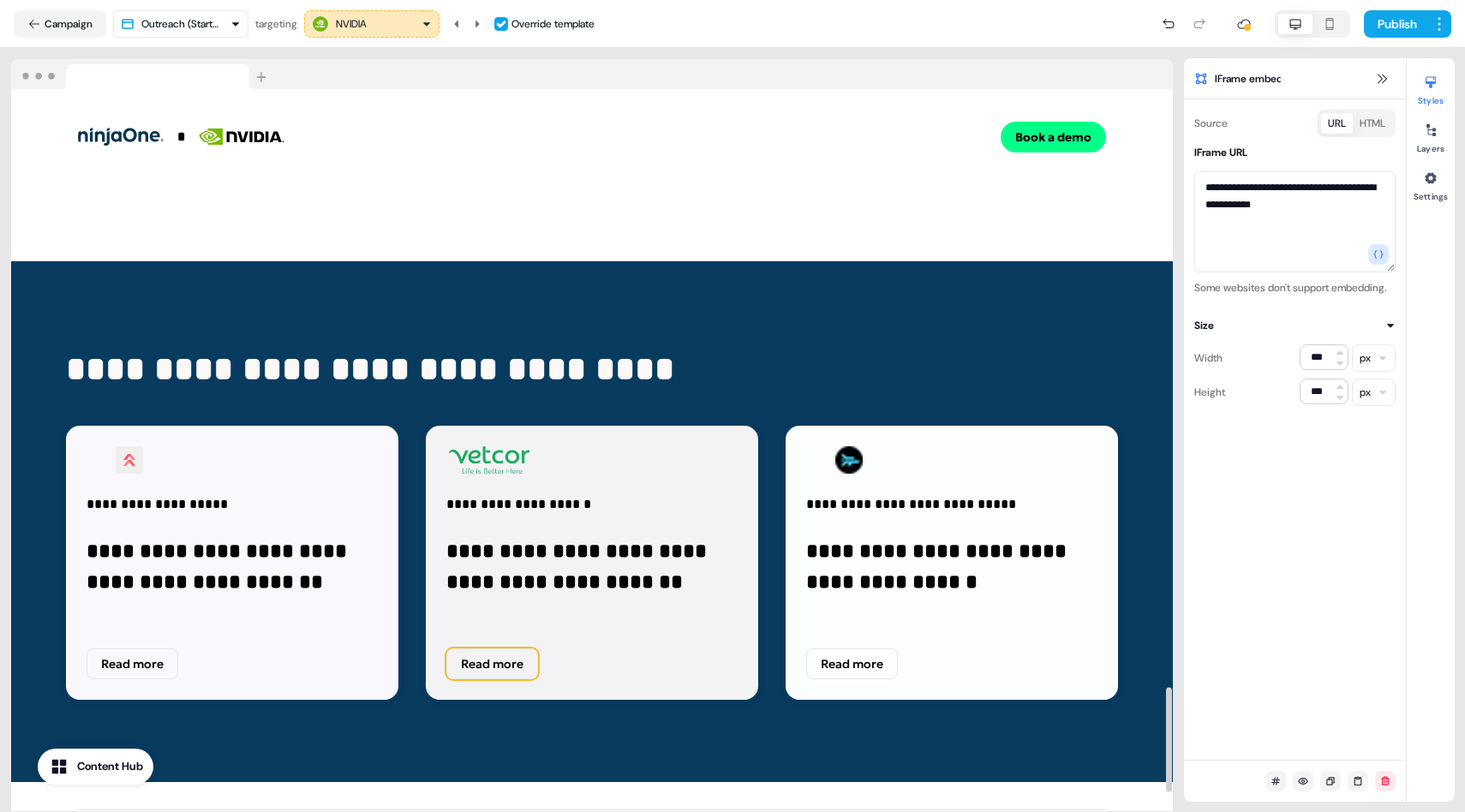 click on "Read more" at bounding box center (492, 664) 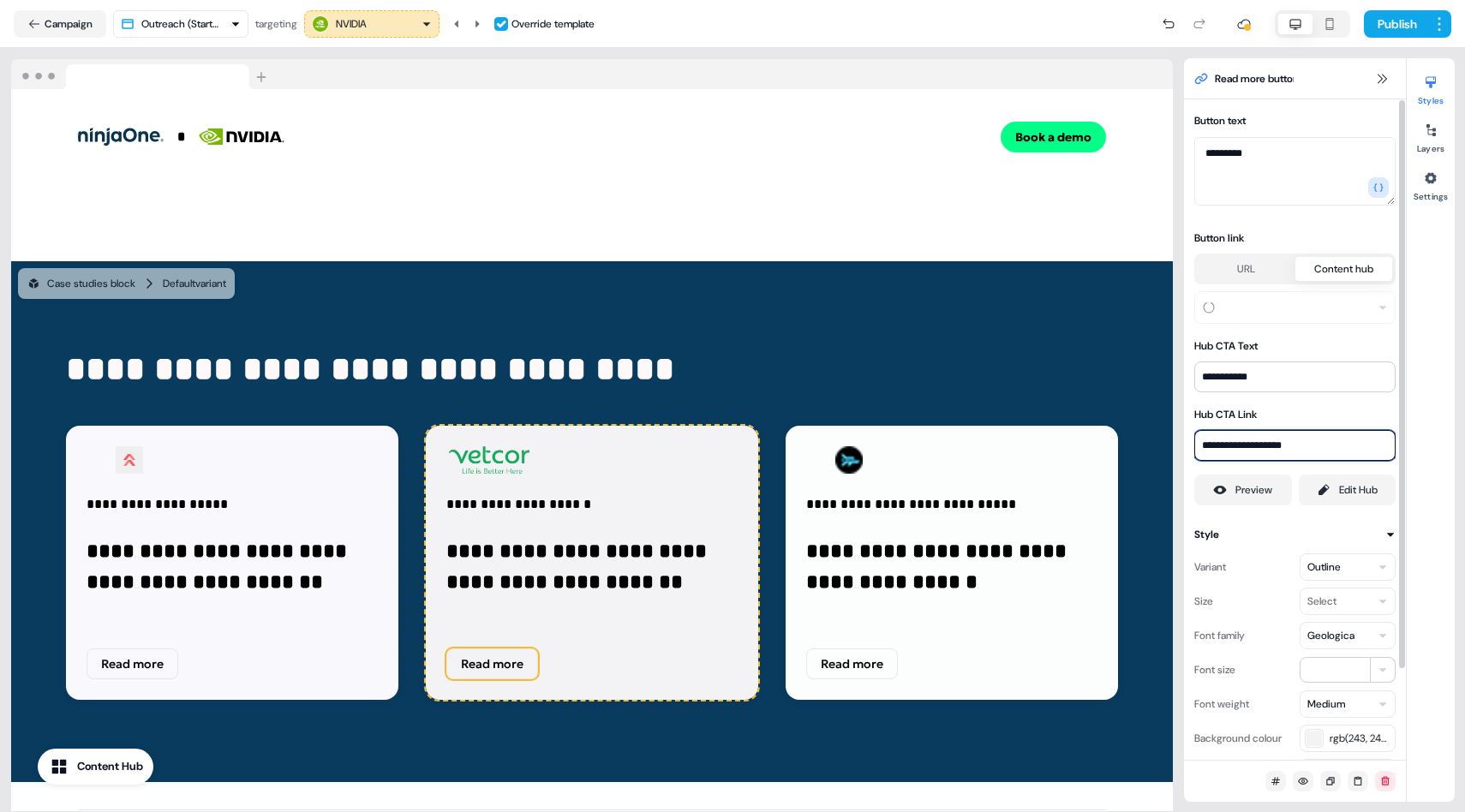 click on "**********" at bounding box center [1295, 445] 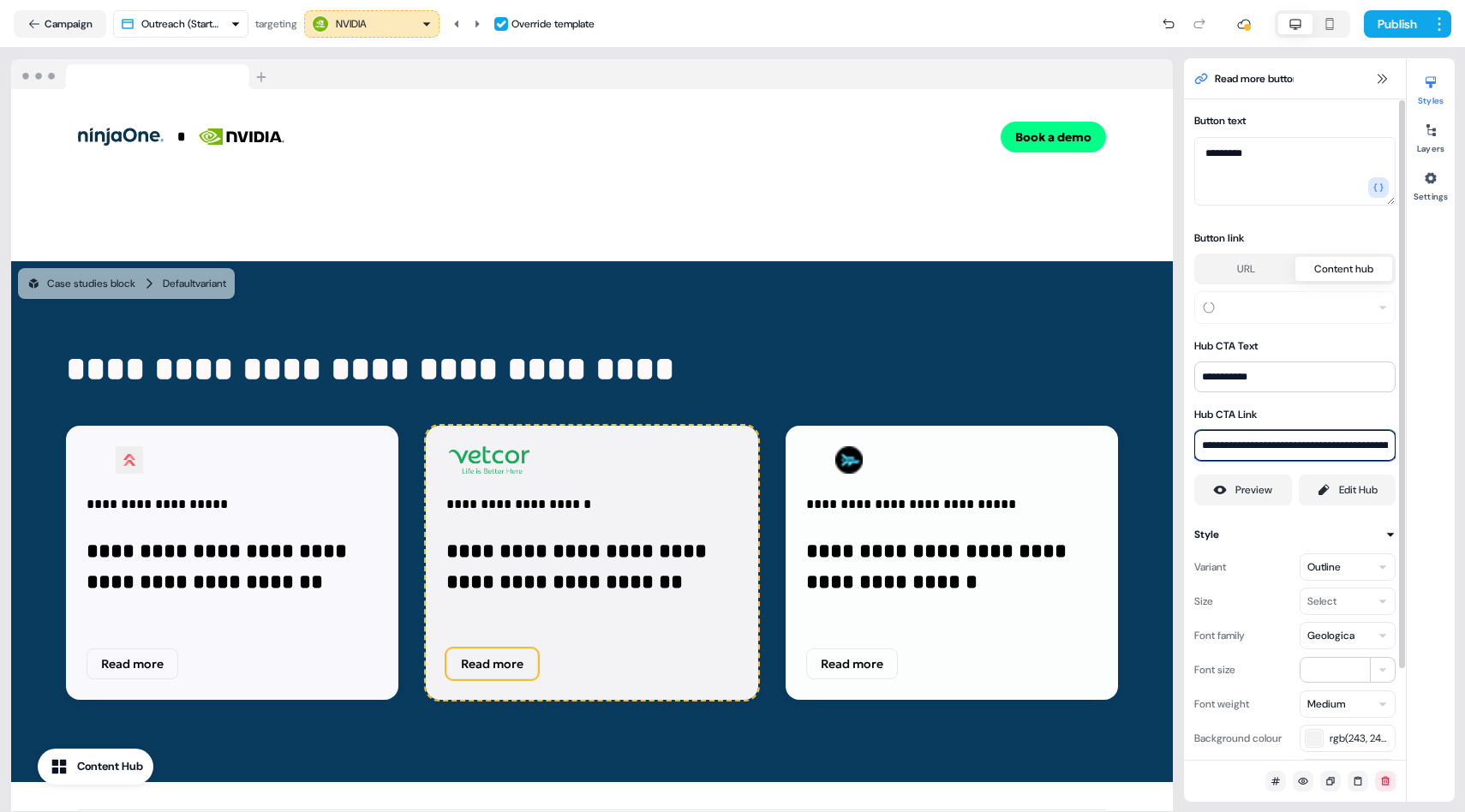 scroll, scrollTop: 0, scrollLeft: 119, axis: horizontal 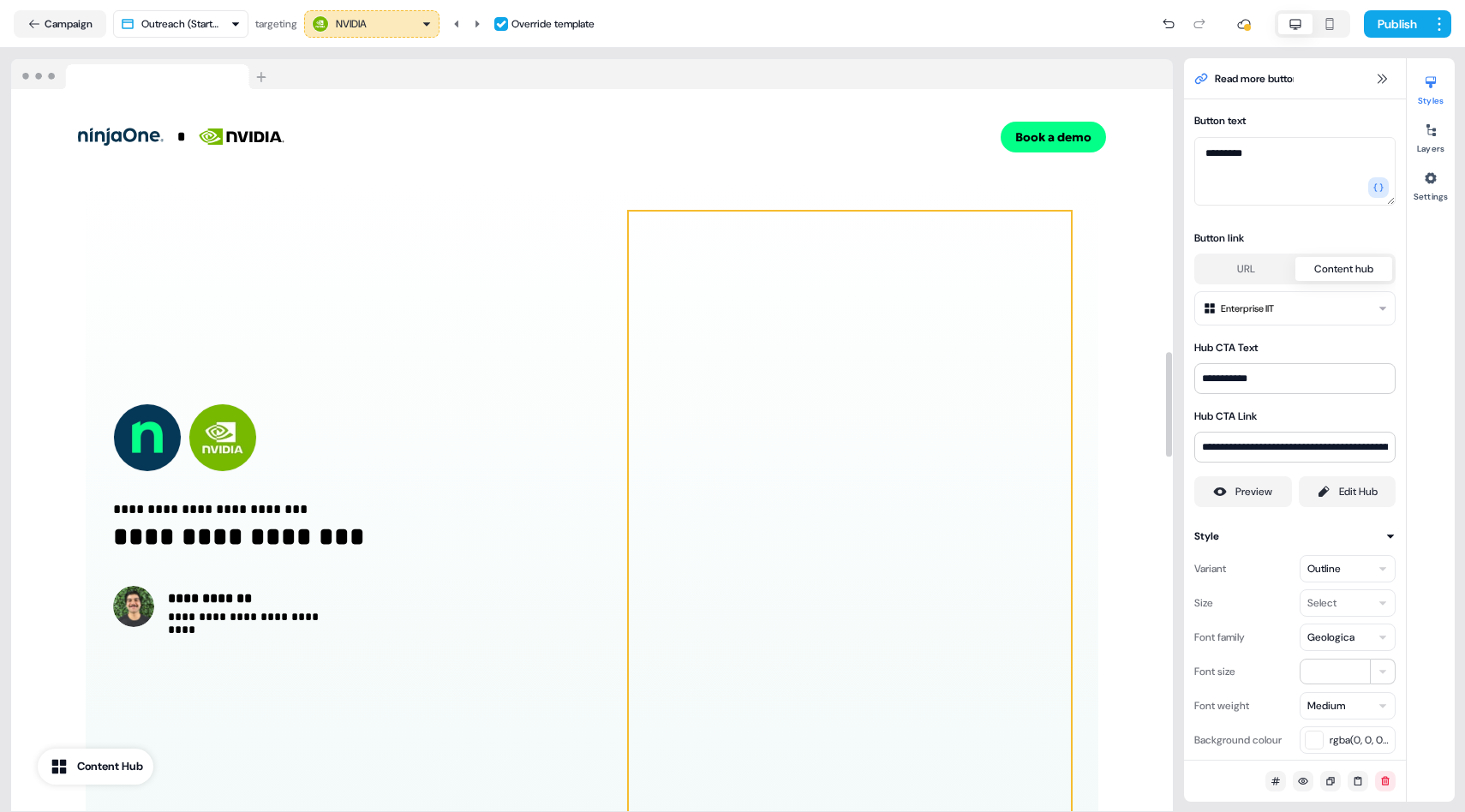 click at bounding box center (850, 516) 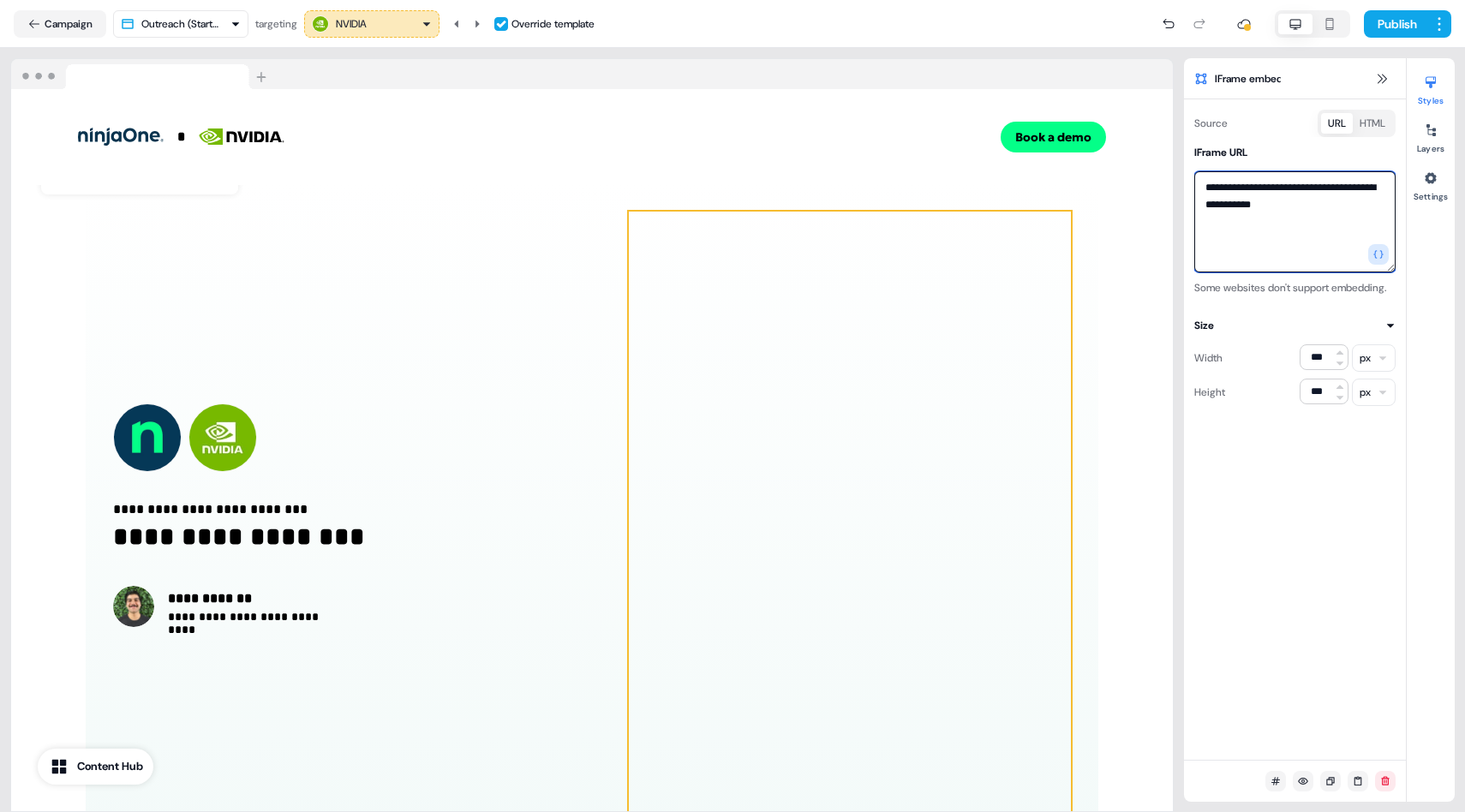 drag, startPoint x: 1301, startPoint y: 215, endPoint x: 1189, endPoint y: 188, distance: 115.20851 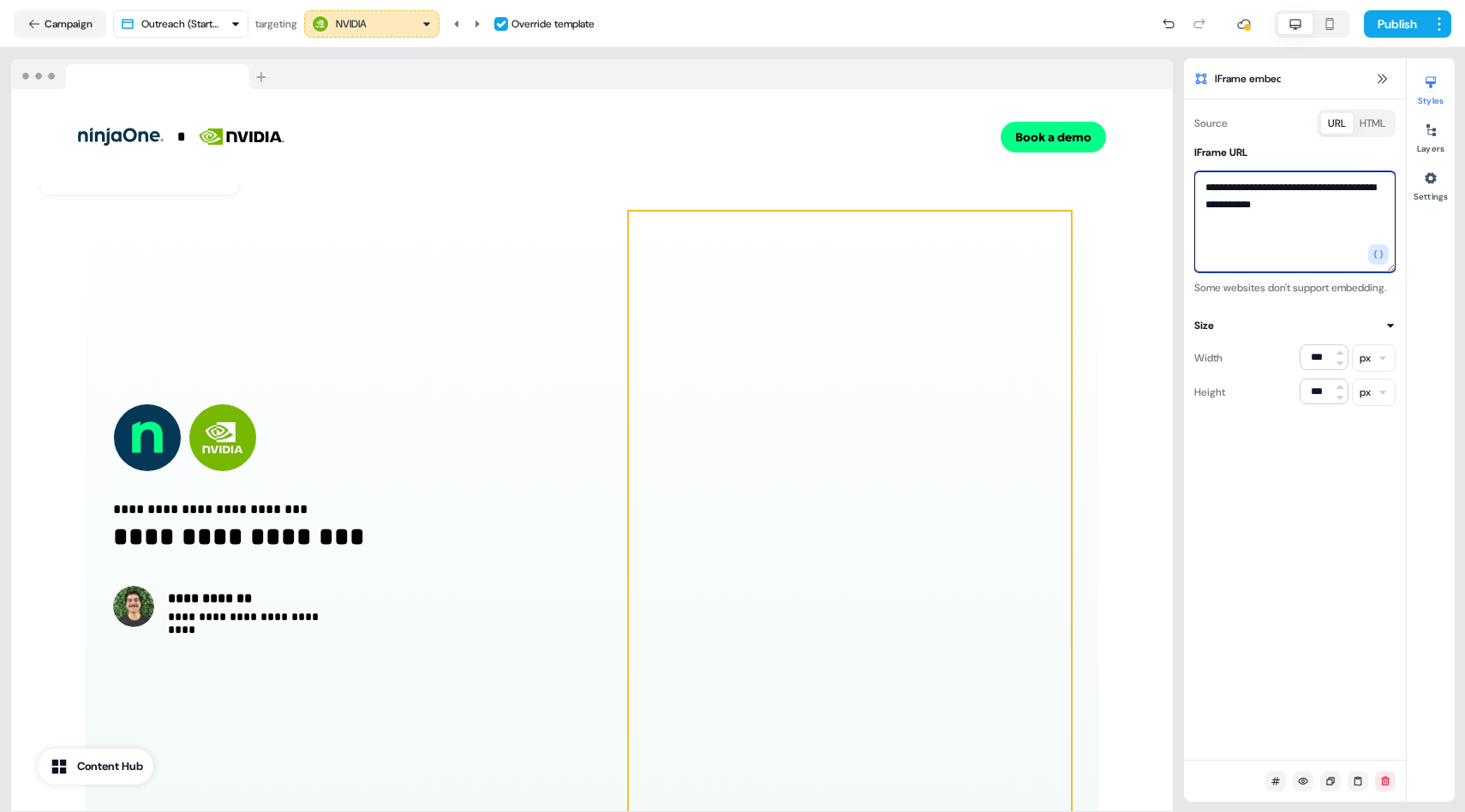 click on "**********" at bounding box center [1295, 220] 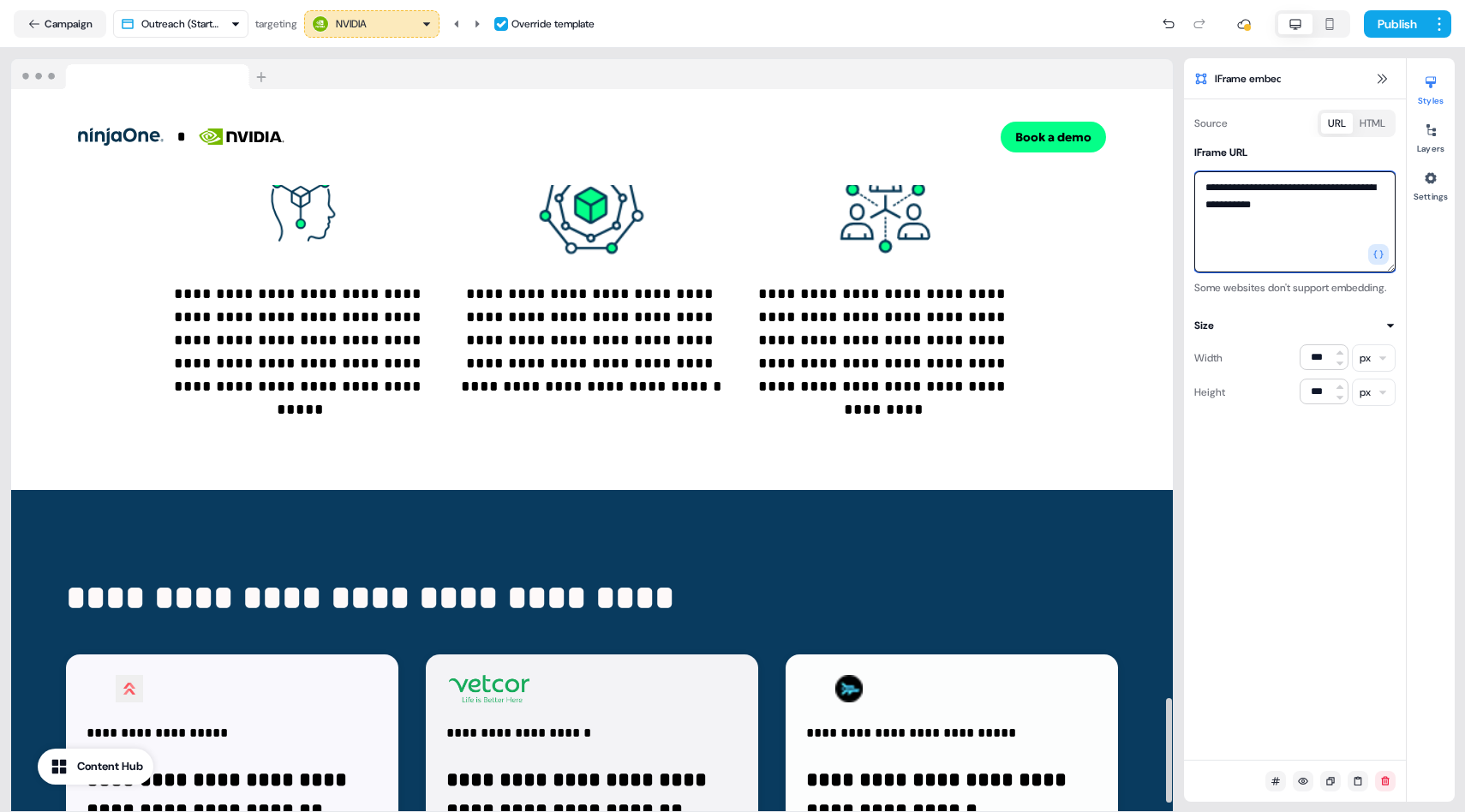 scroll, scrollTop: 4229, scrollLeft: 0, axis: vertical 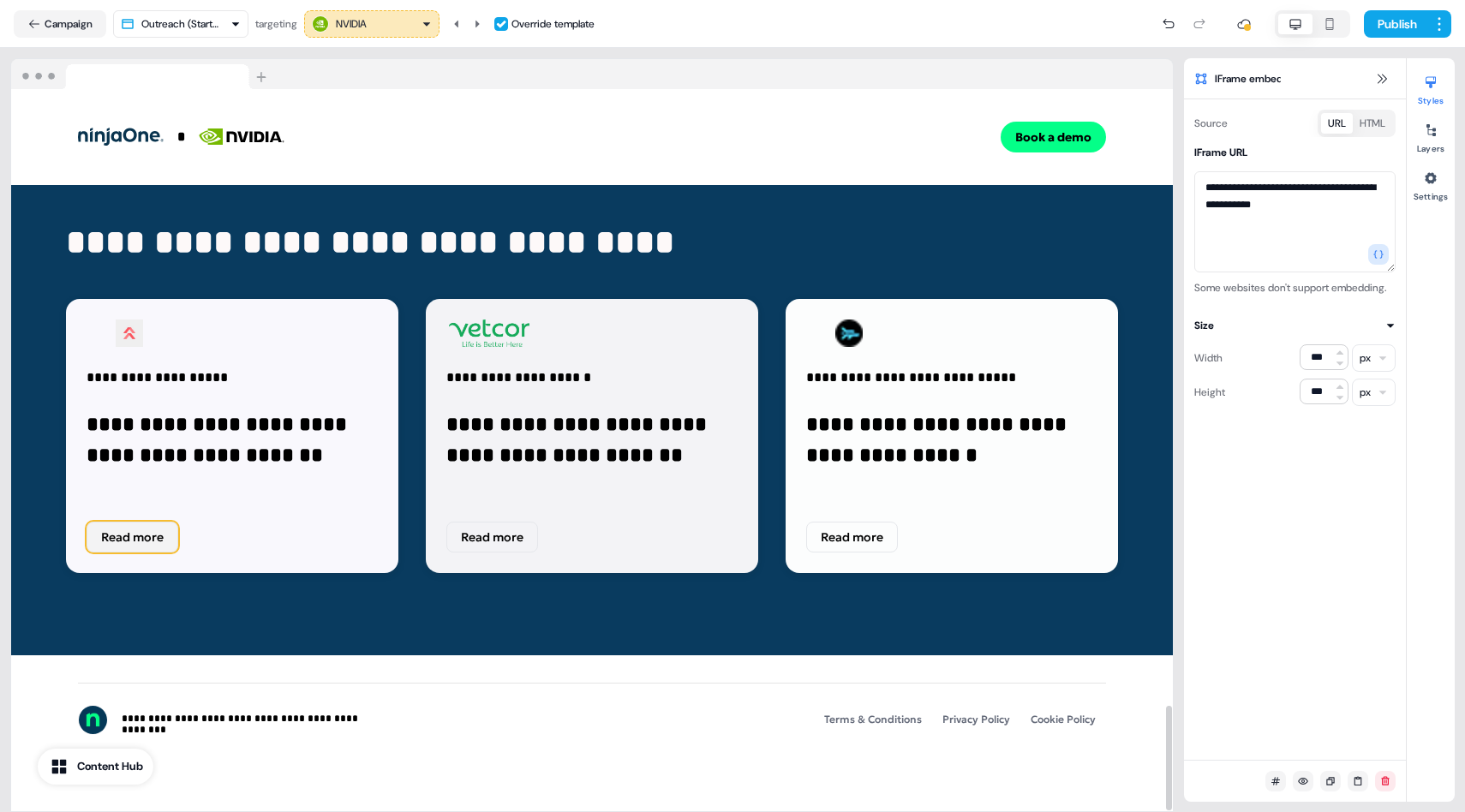 click on "Read more" at bounding box center [132, 537] 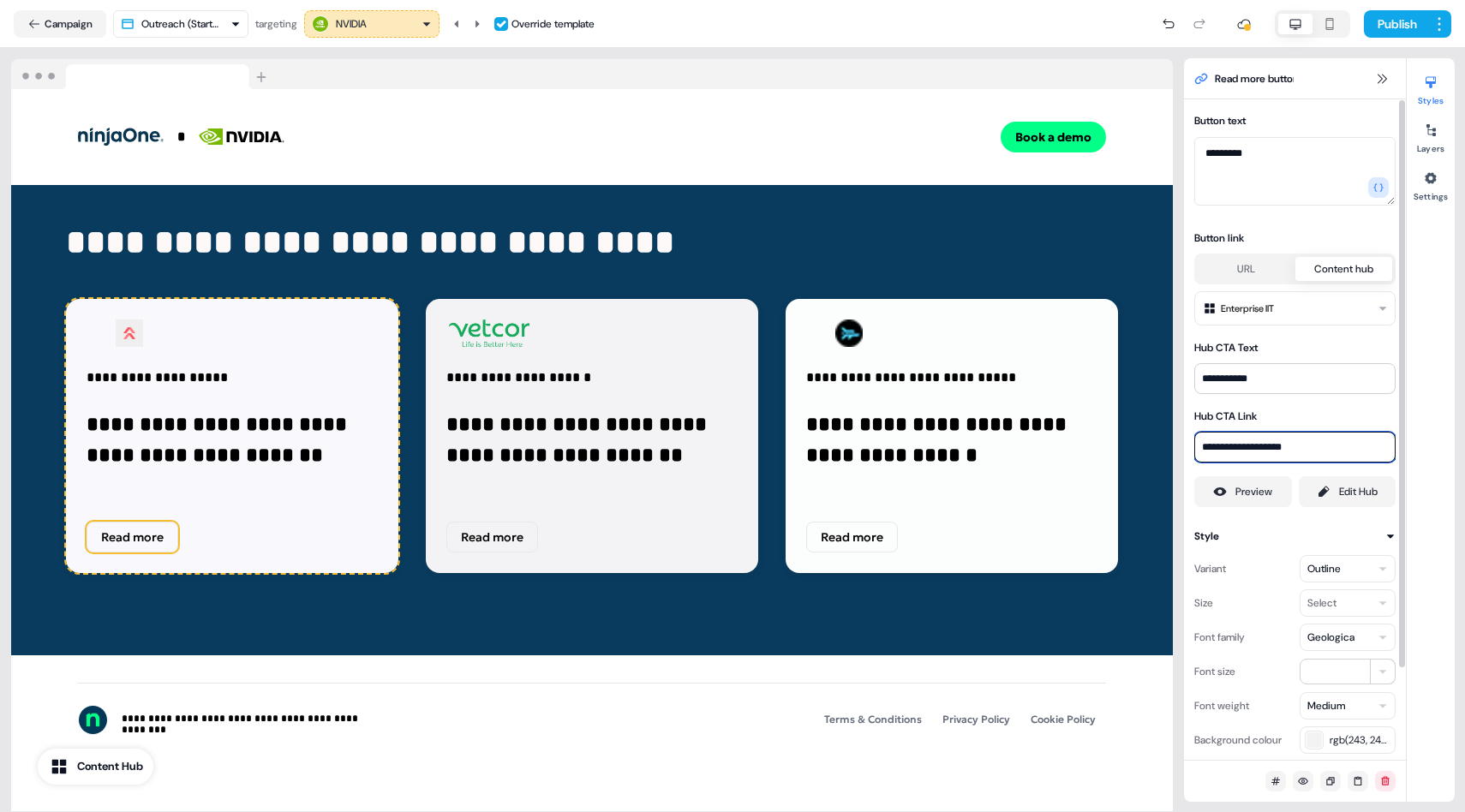 click on "**********" at bounding box center (1295, 447) 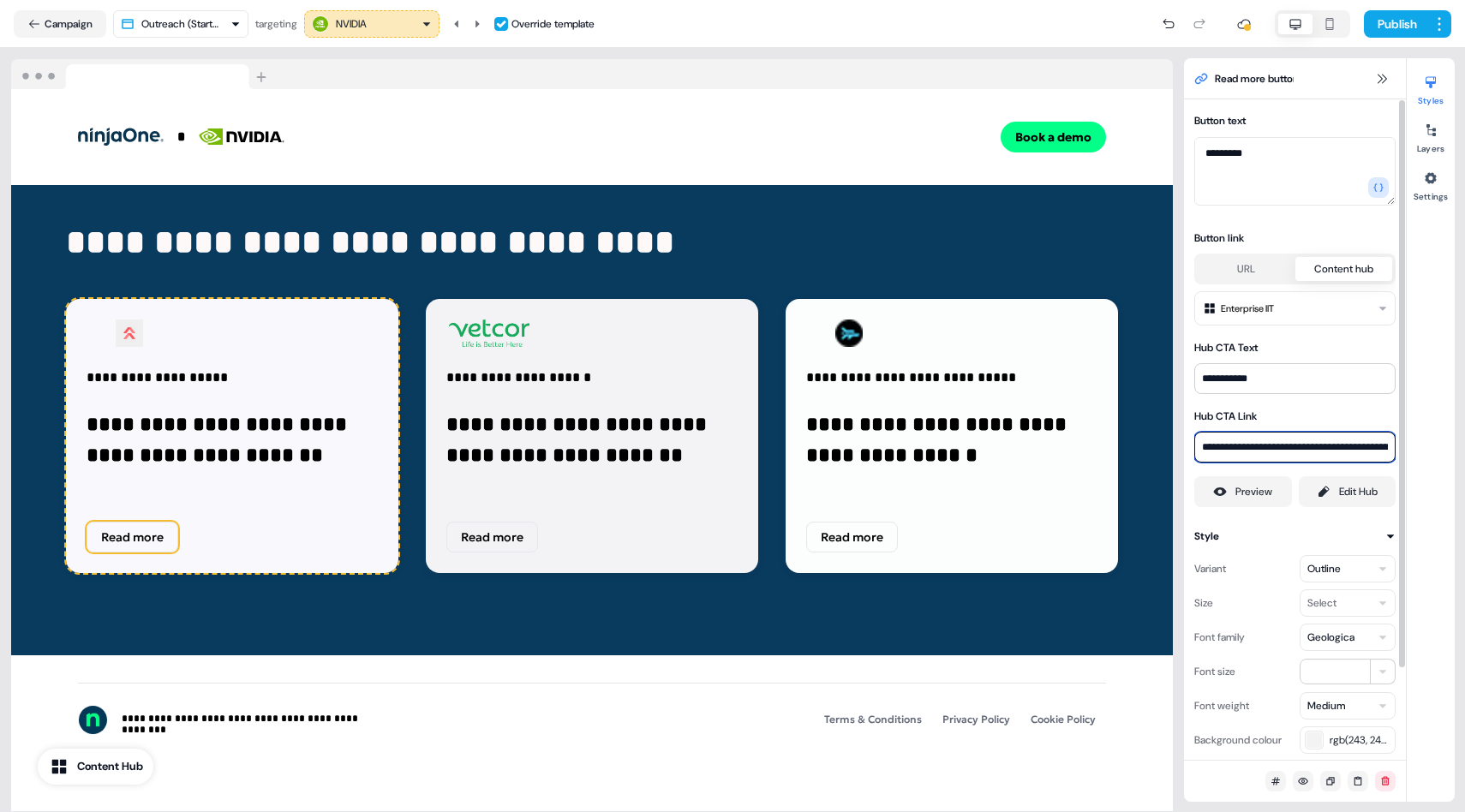 scroll, scrollTop: 0, scrollLeft: 67, axis: horizontal 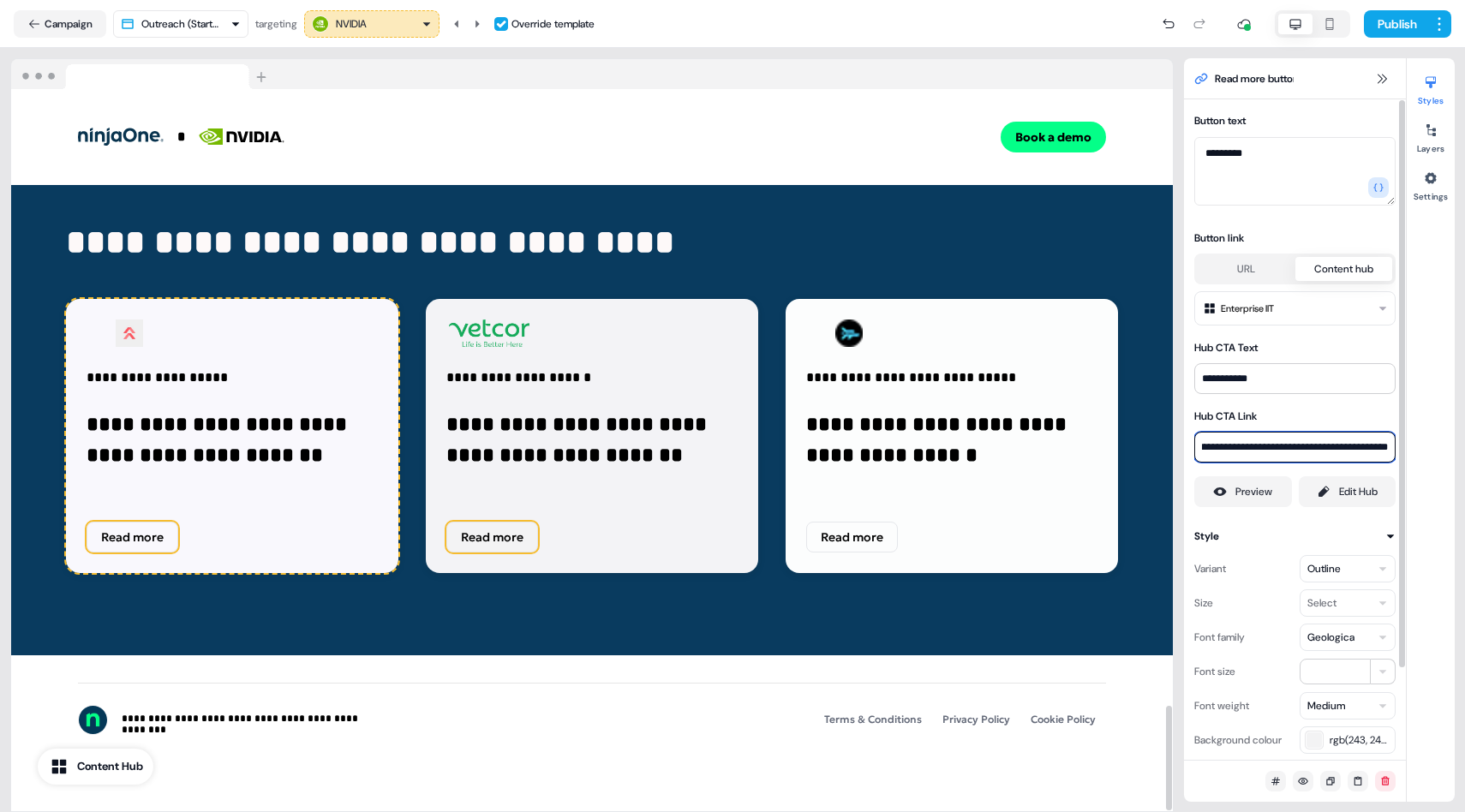 type on "**********" 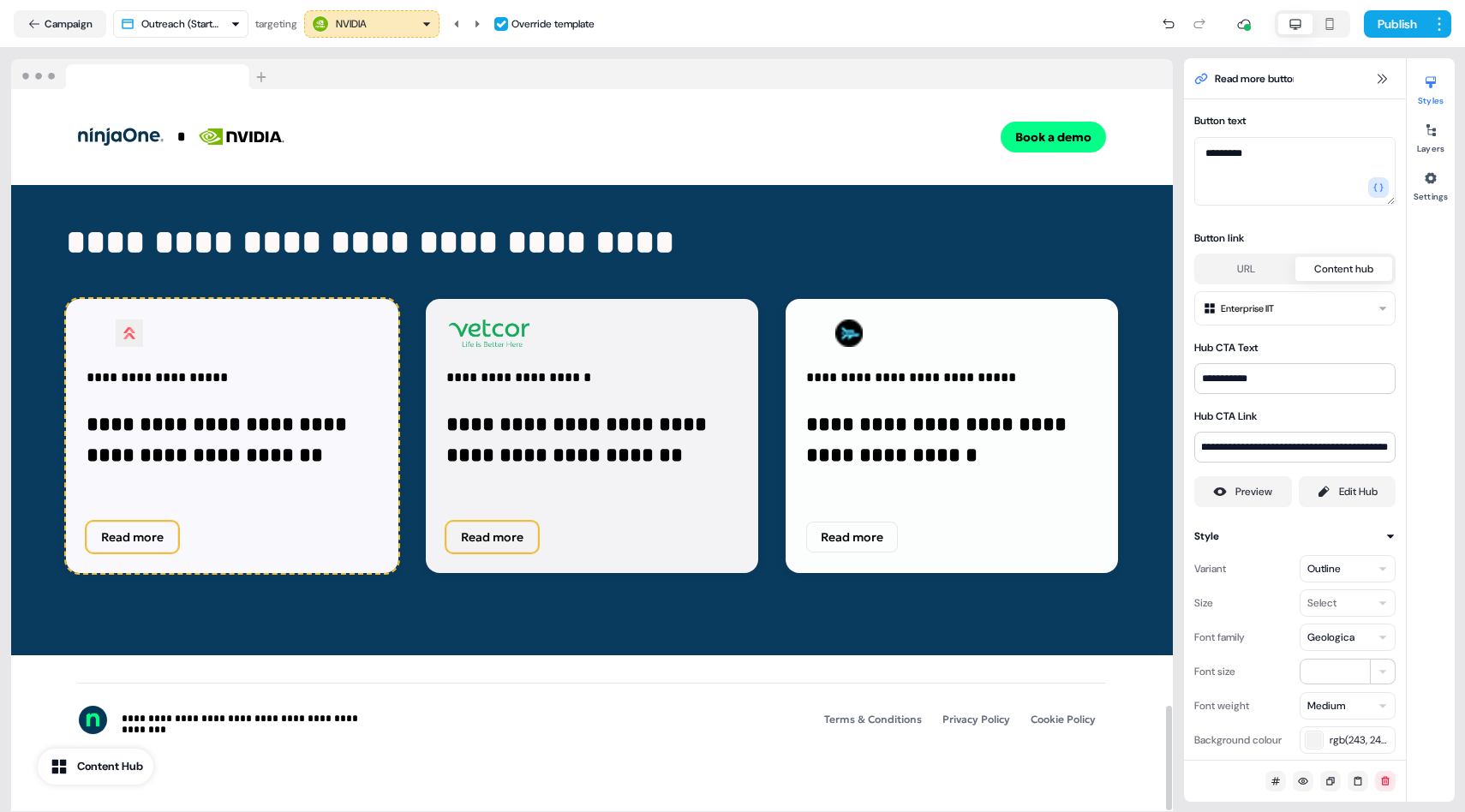 click on "Read more" at bounding box center [492, 537] 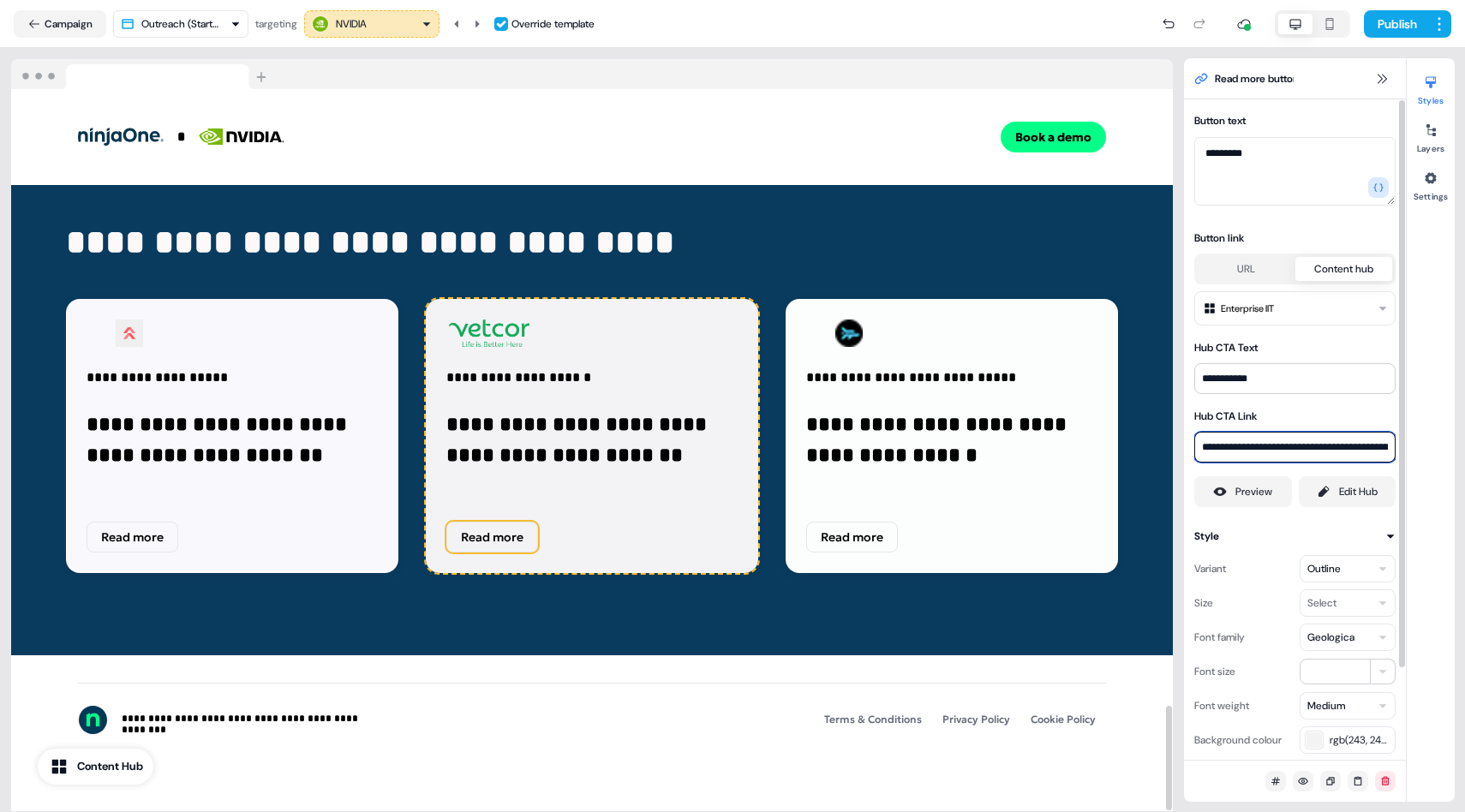 click on "**********" at bounding box center (1295, 447) 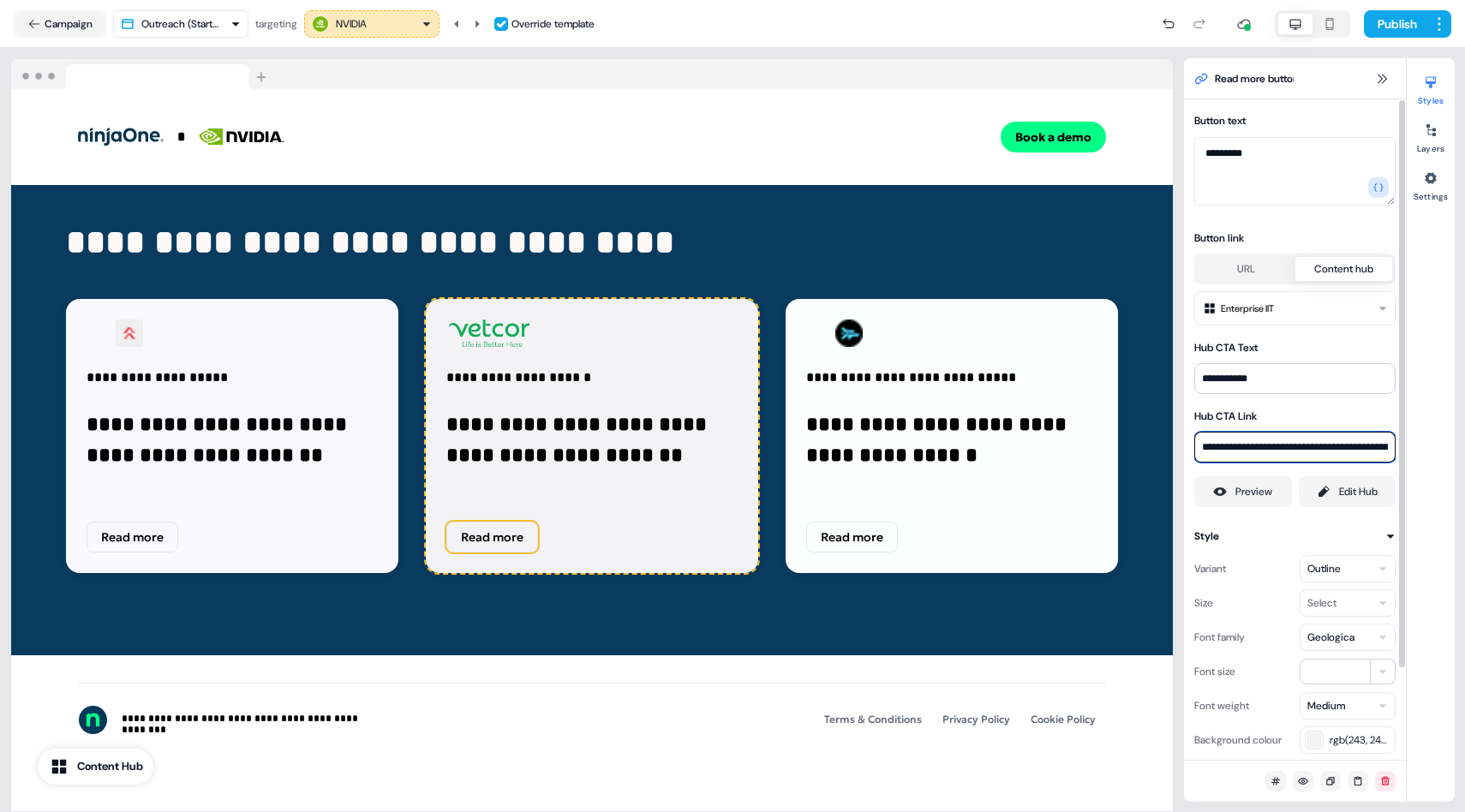 click on "**********" at bounding box center (1295, 447) 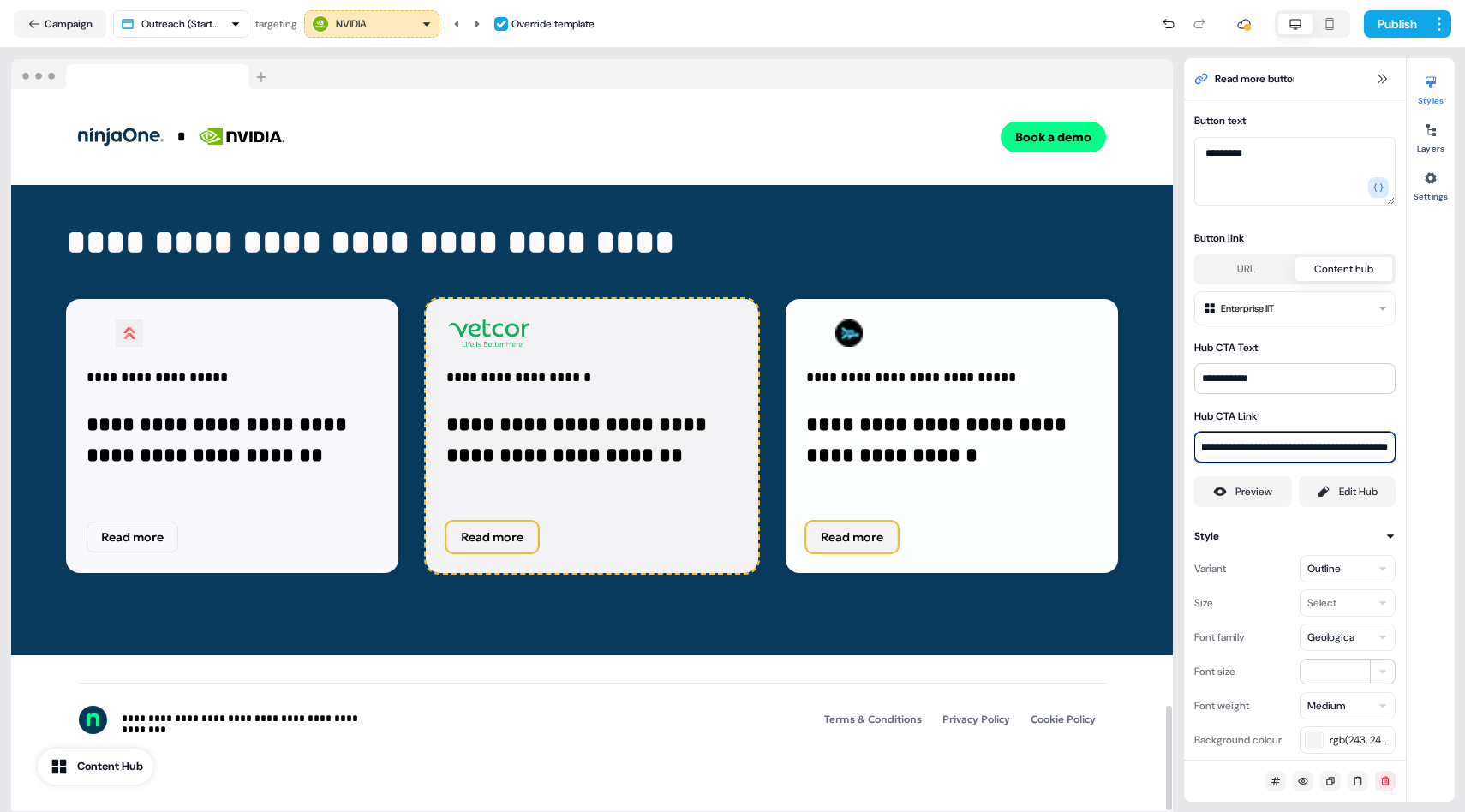 type on "**********" 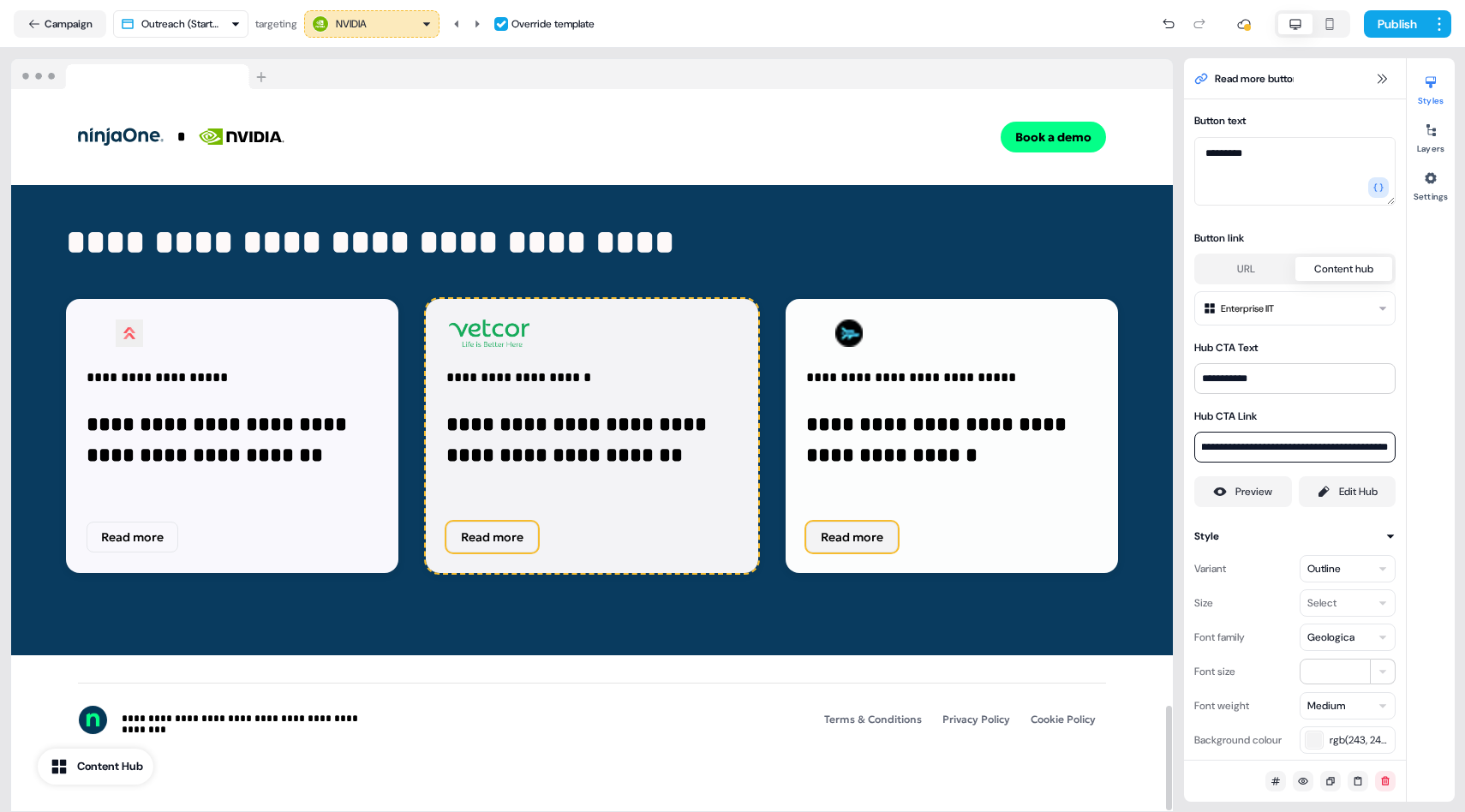 click on "Read more" at bounding box center [852, 537] 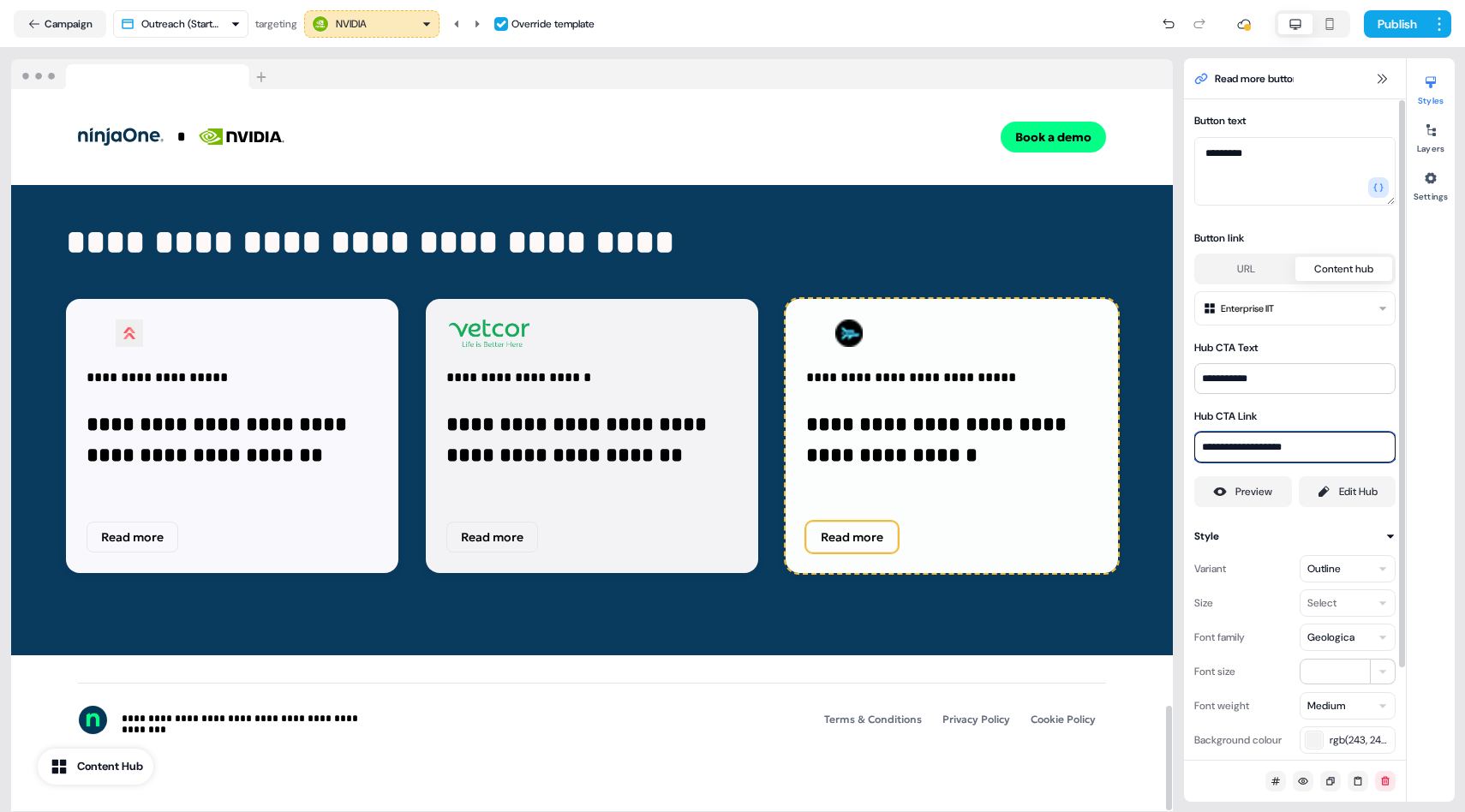 click on "**********" at bounding box center (1295, 447) 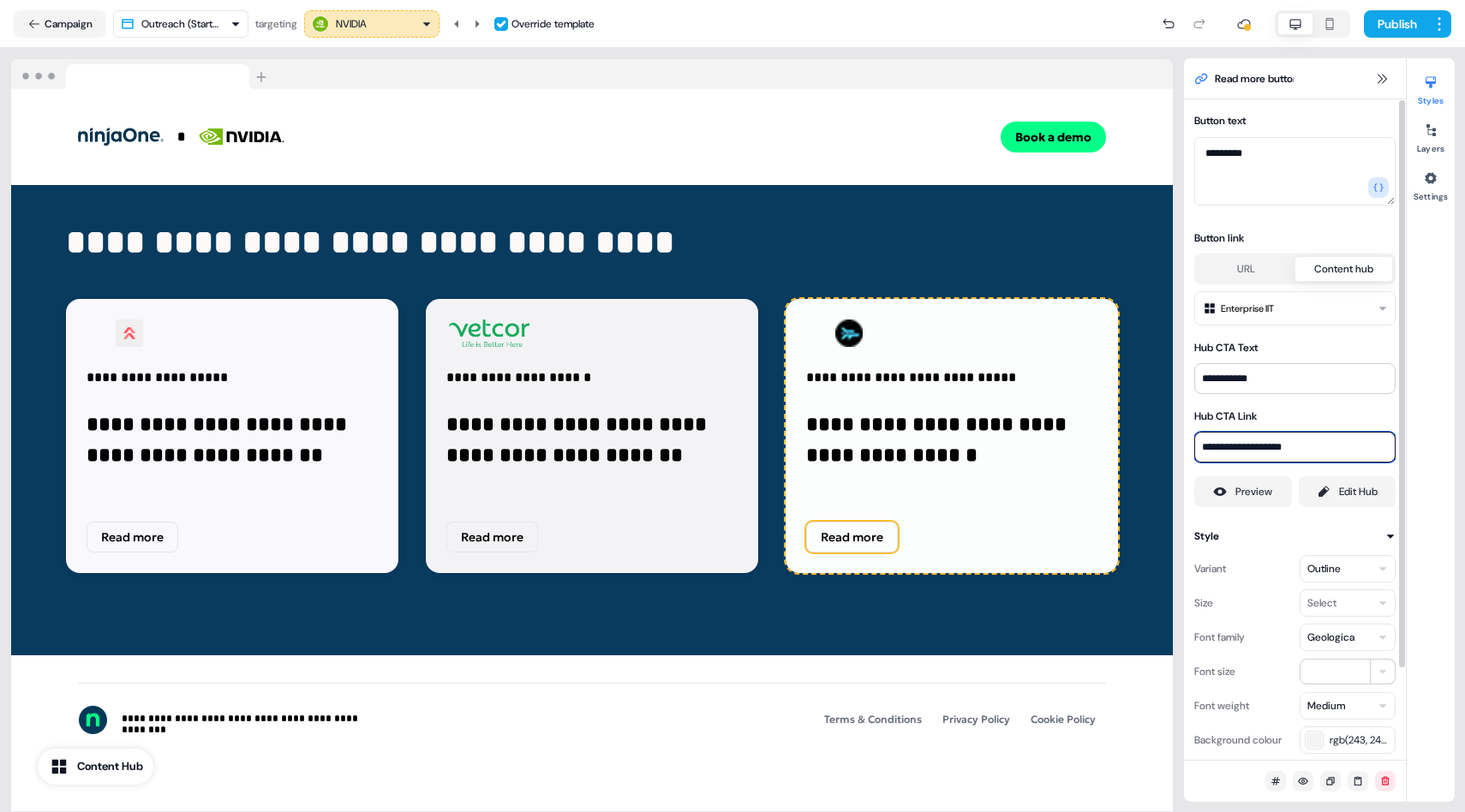 click on "**********" at bounding box center [1295, 447] 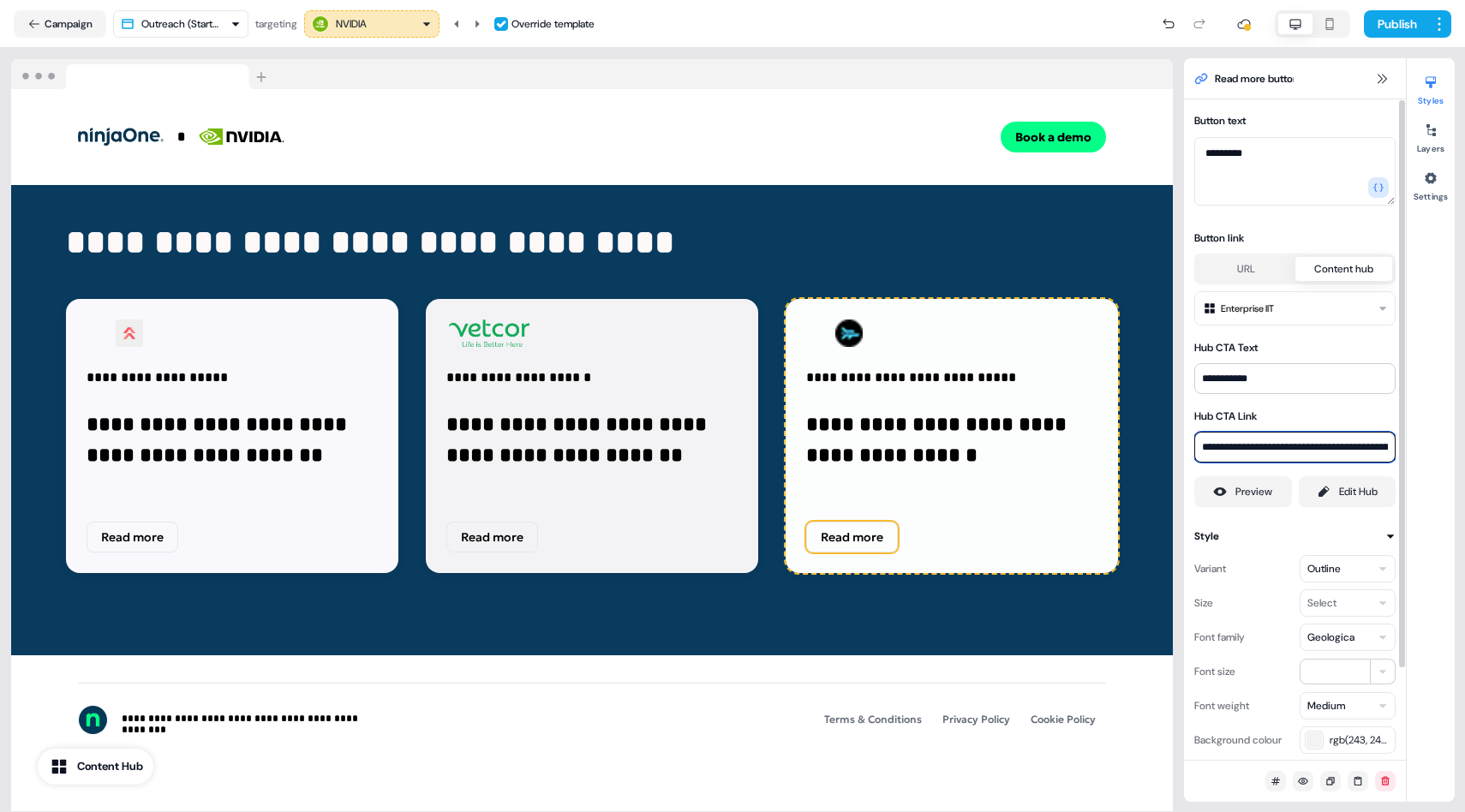scroll, scrollTop: 0, scrollLeft: 67, axis: horizontal 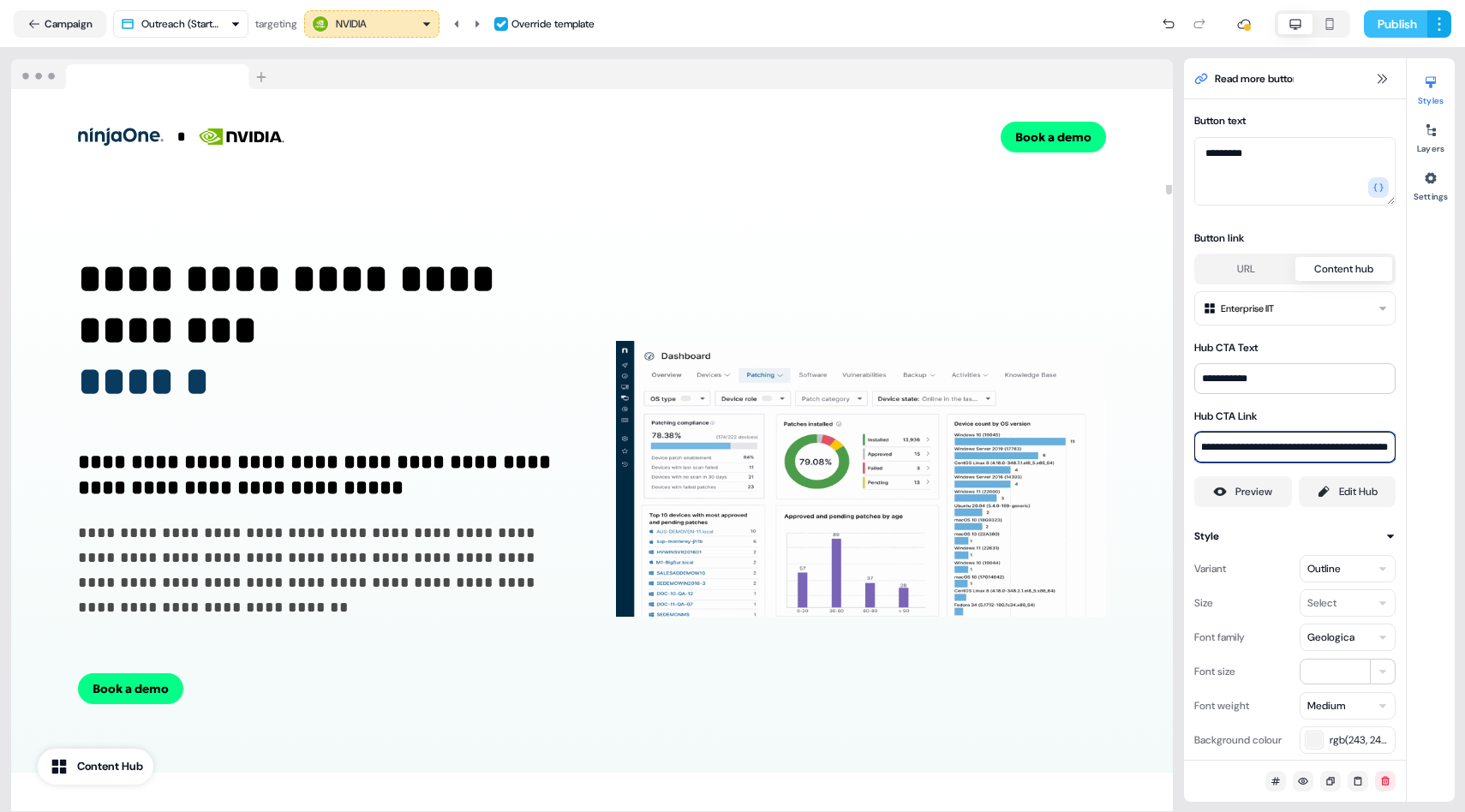 type on "**********" 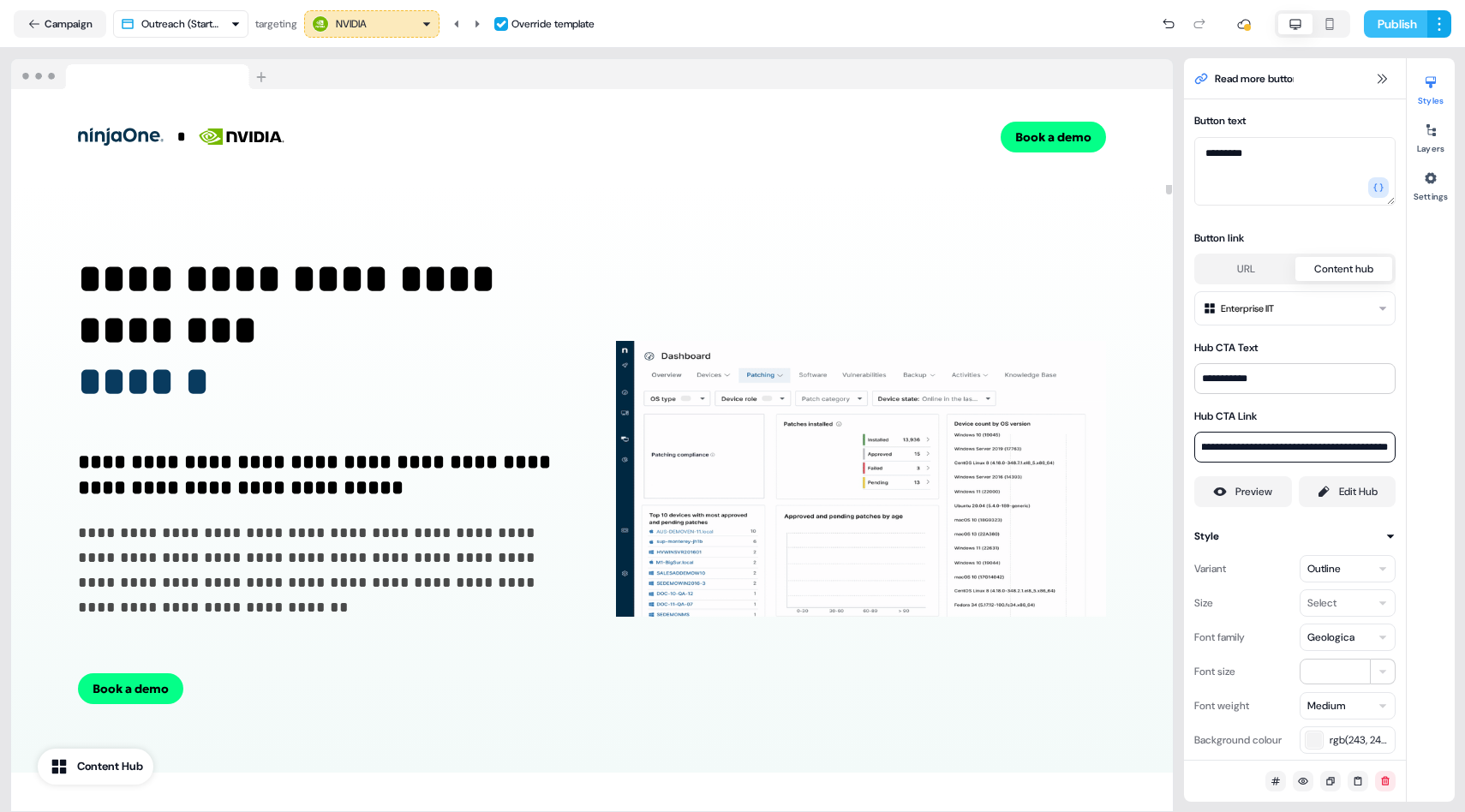 click on "Publish" at bounding box center [1396, 24] 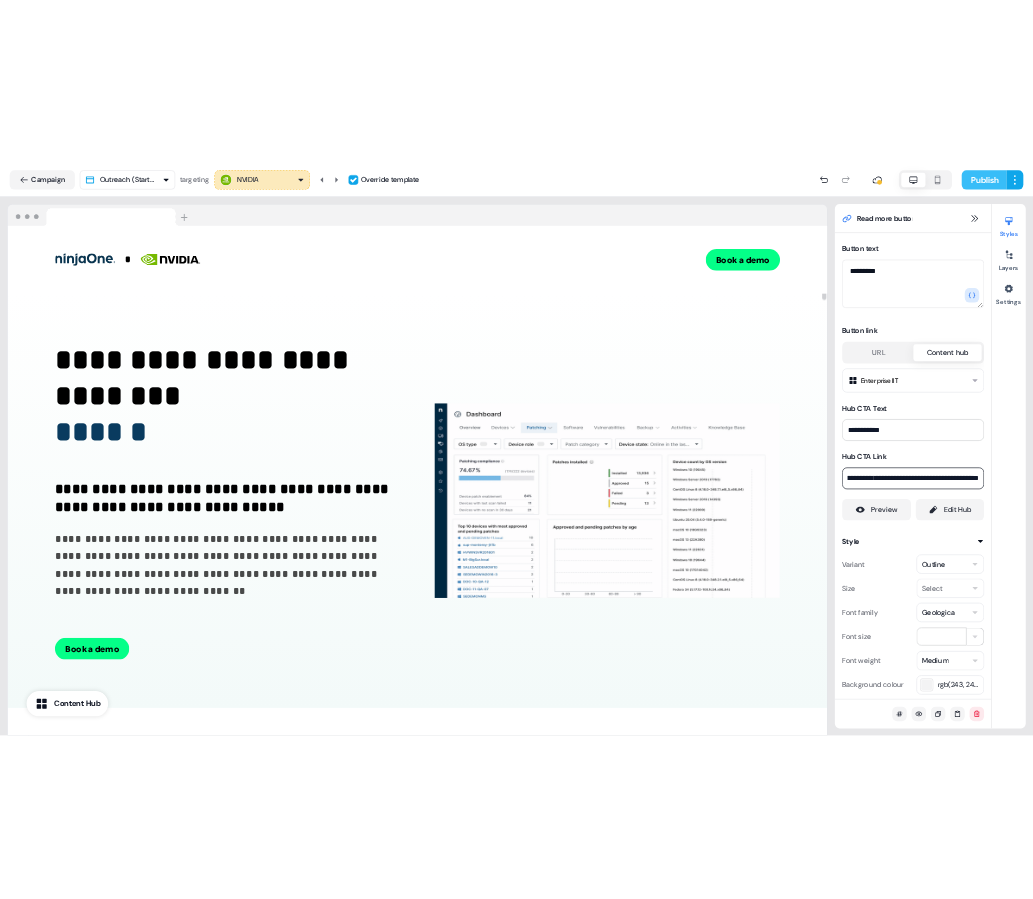 scroll, scrollTop: 0, scrollLeft: 0, axis: both 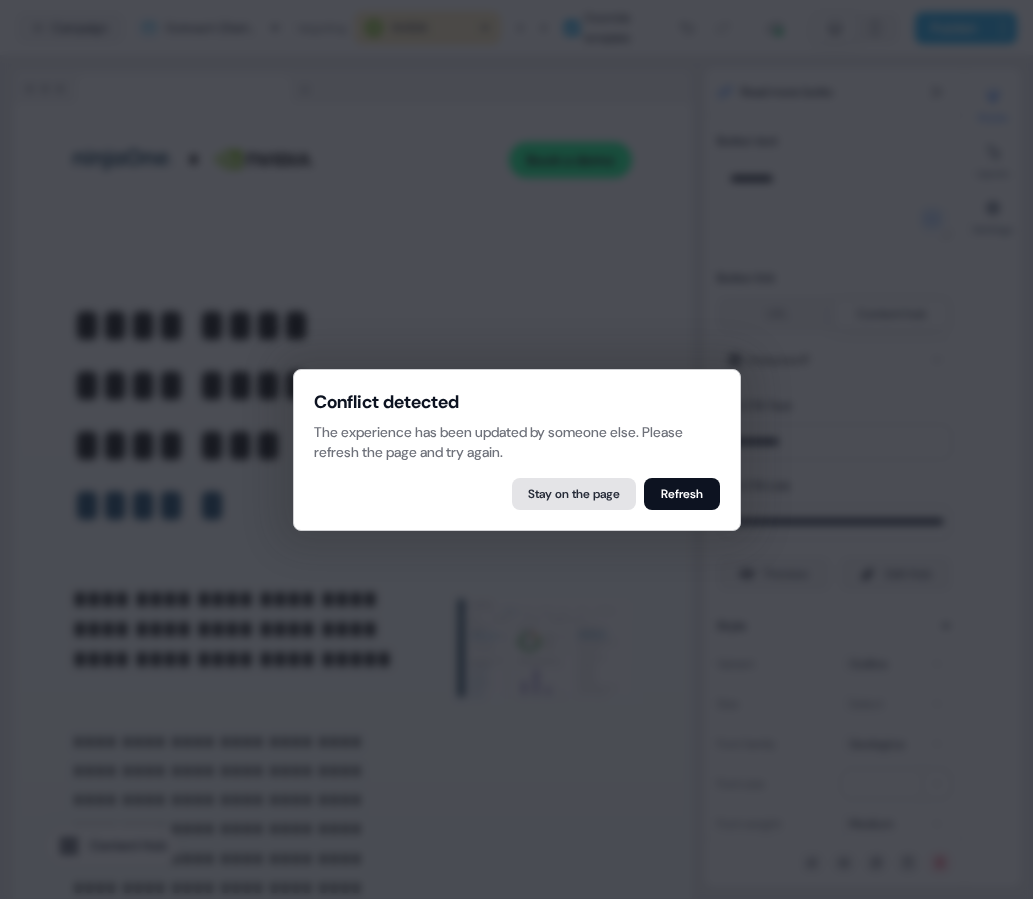click on "Stay on the page" at bounding box center [574, 494] 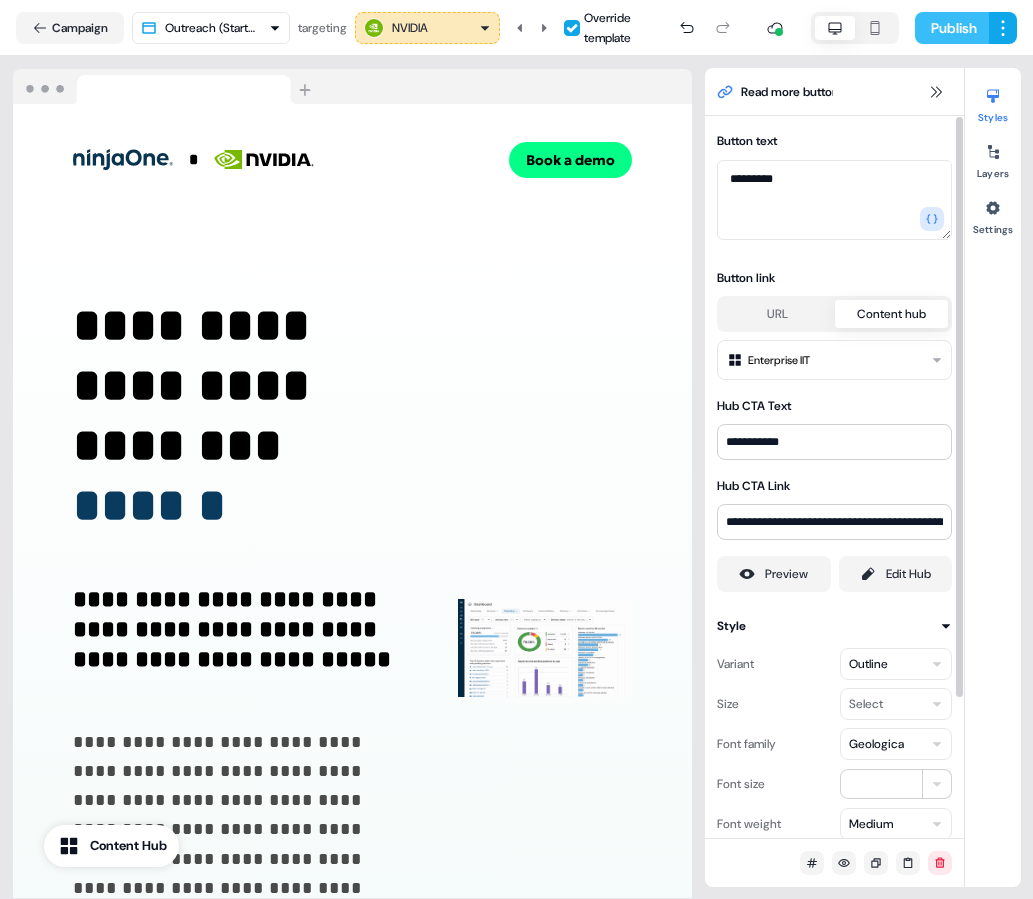 click on "Publish" at bounding box center [952, 28] 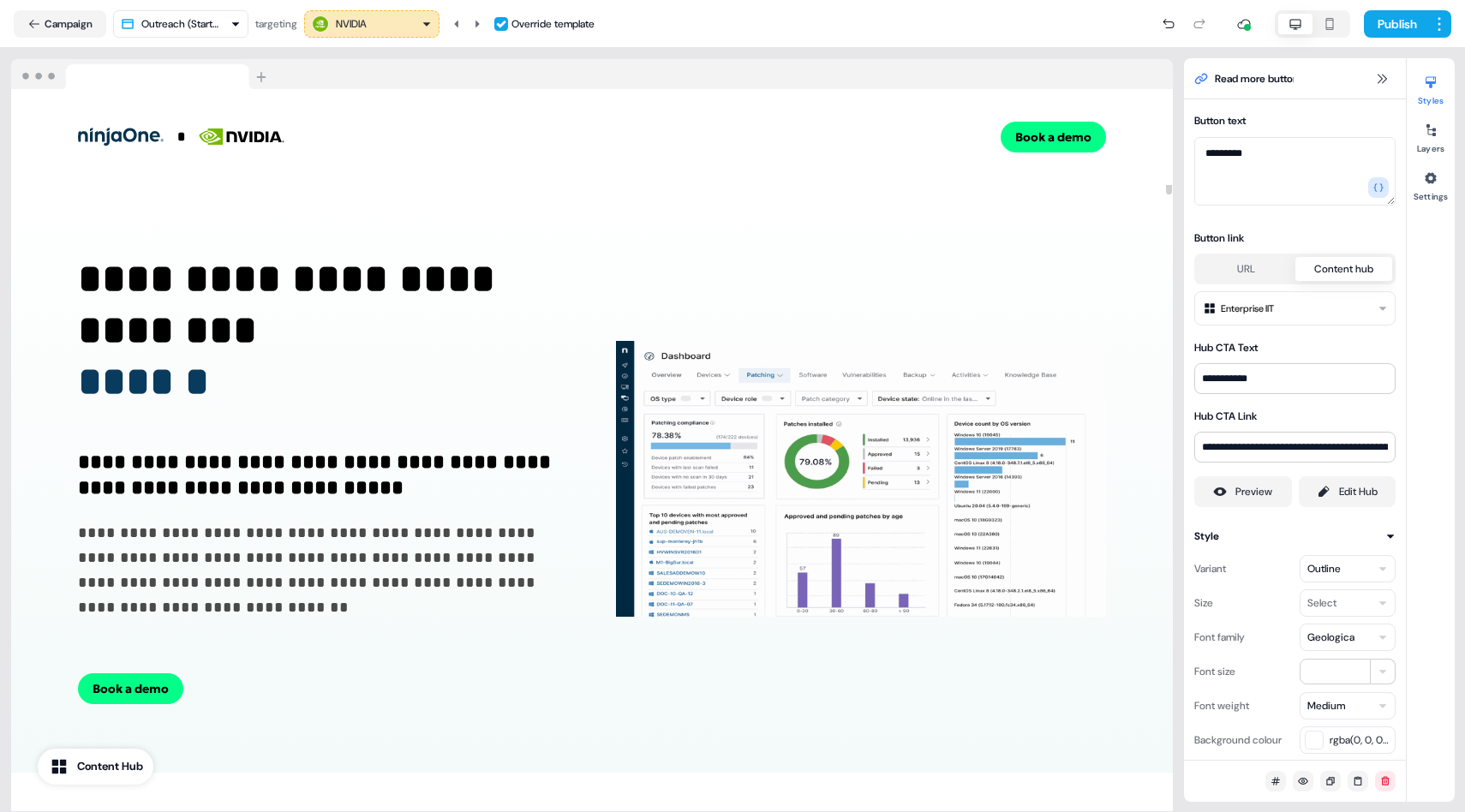 click on "NVIDIA" at bounding box center [372, 24] 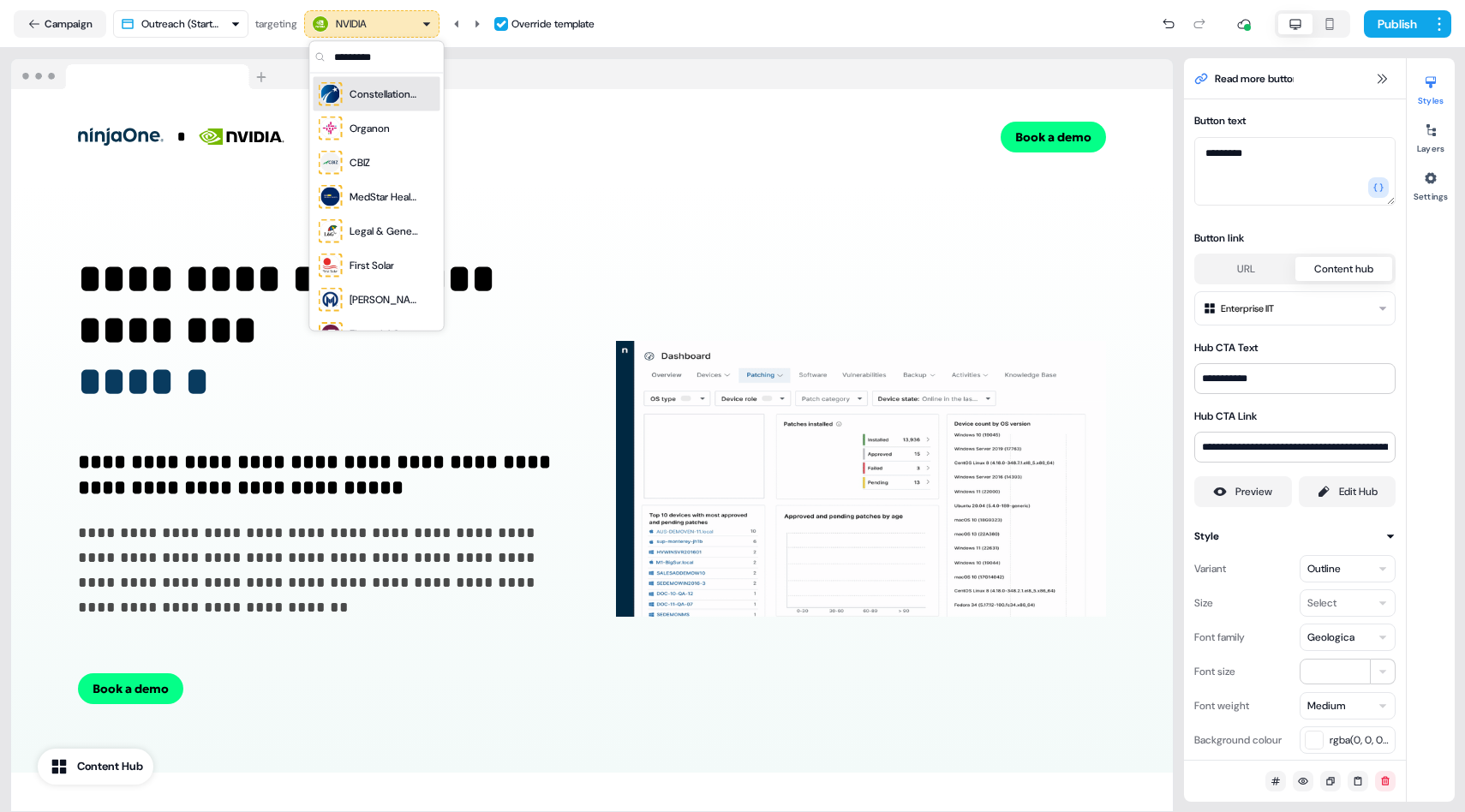 click on "**********" at bounding box center [732, 406] 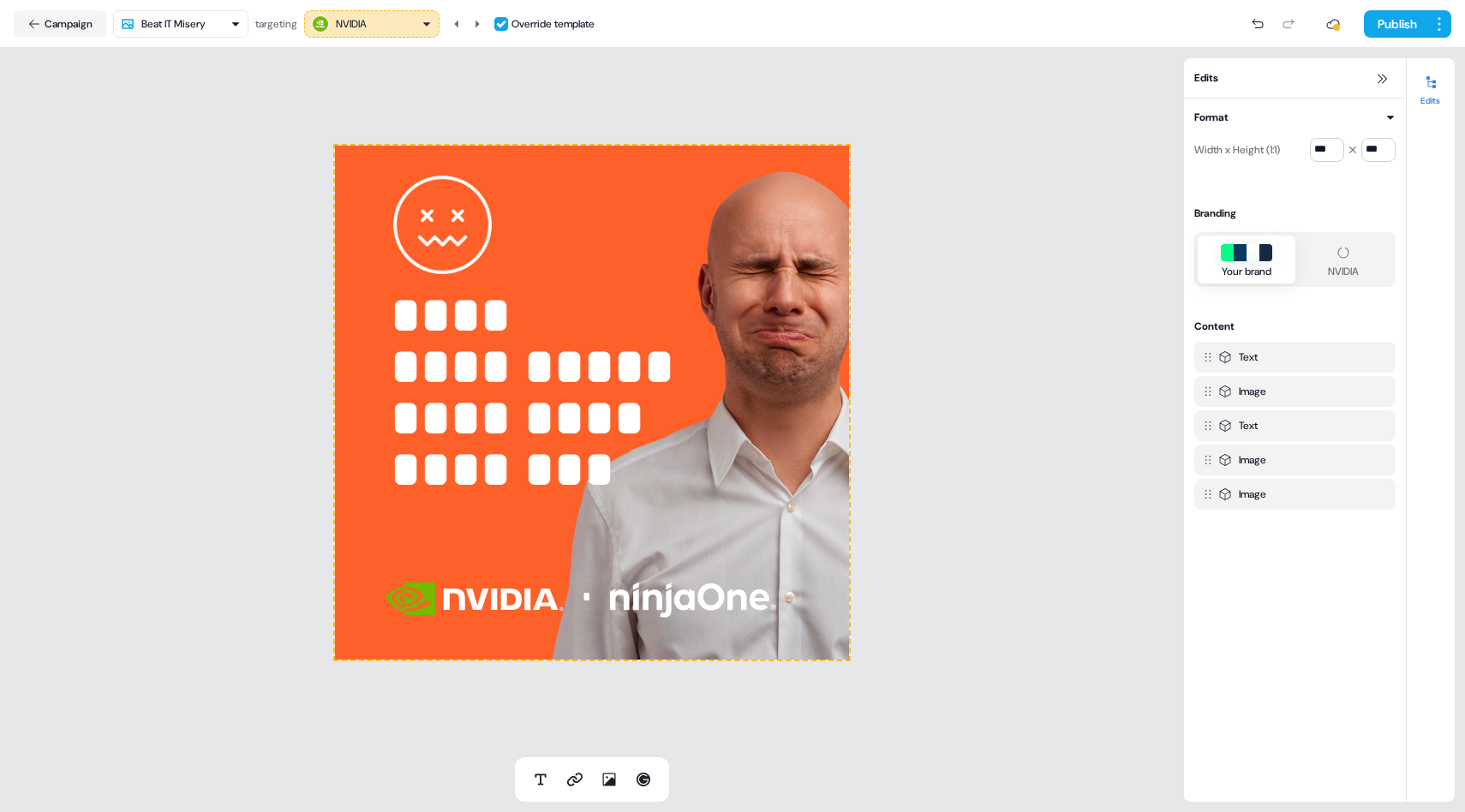 click on "**********" at bounding box center (732, 406) 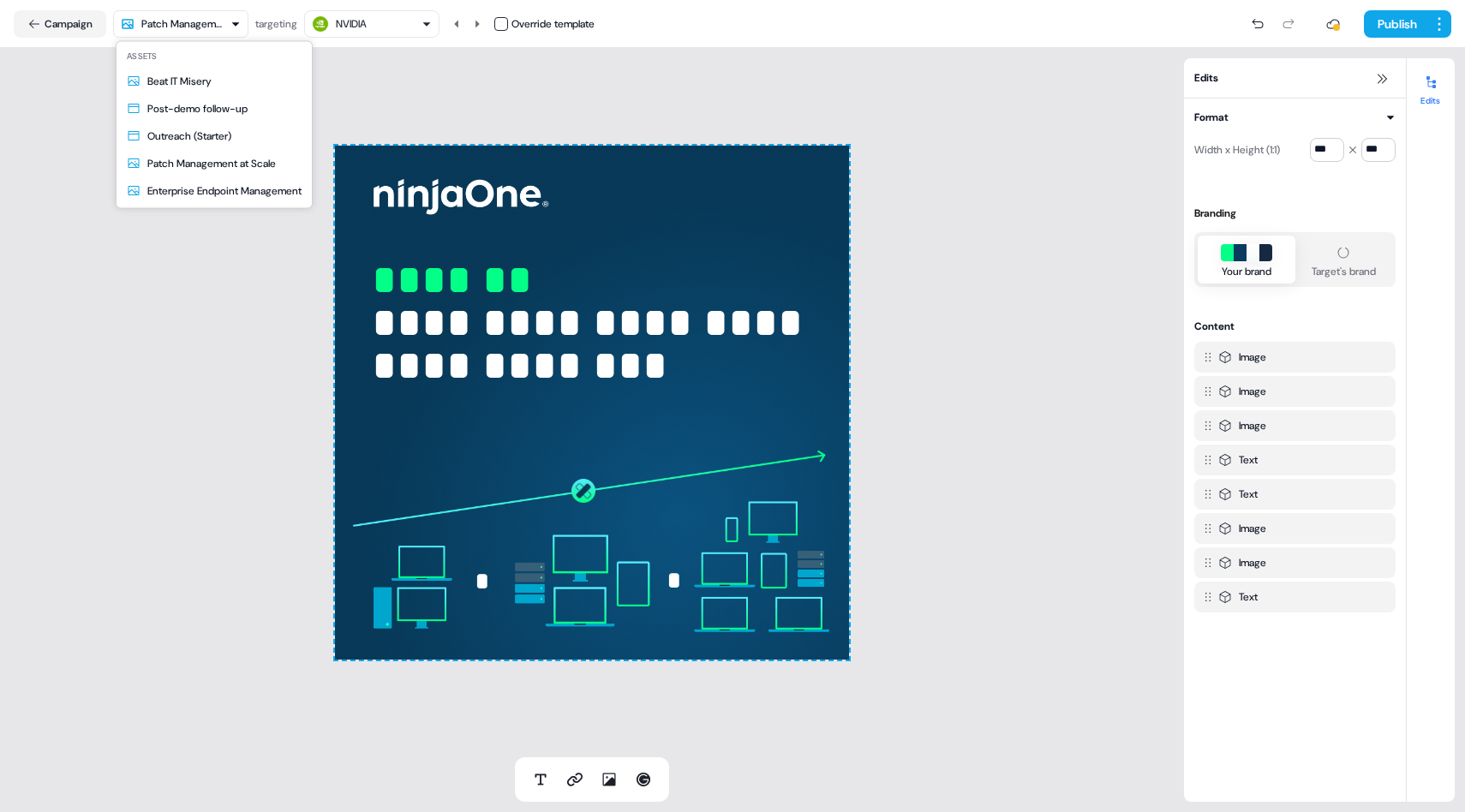 click on "**********" at bounding box center [732, 406] 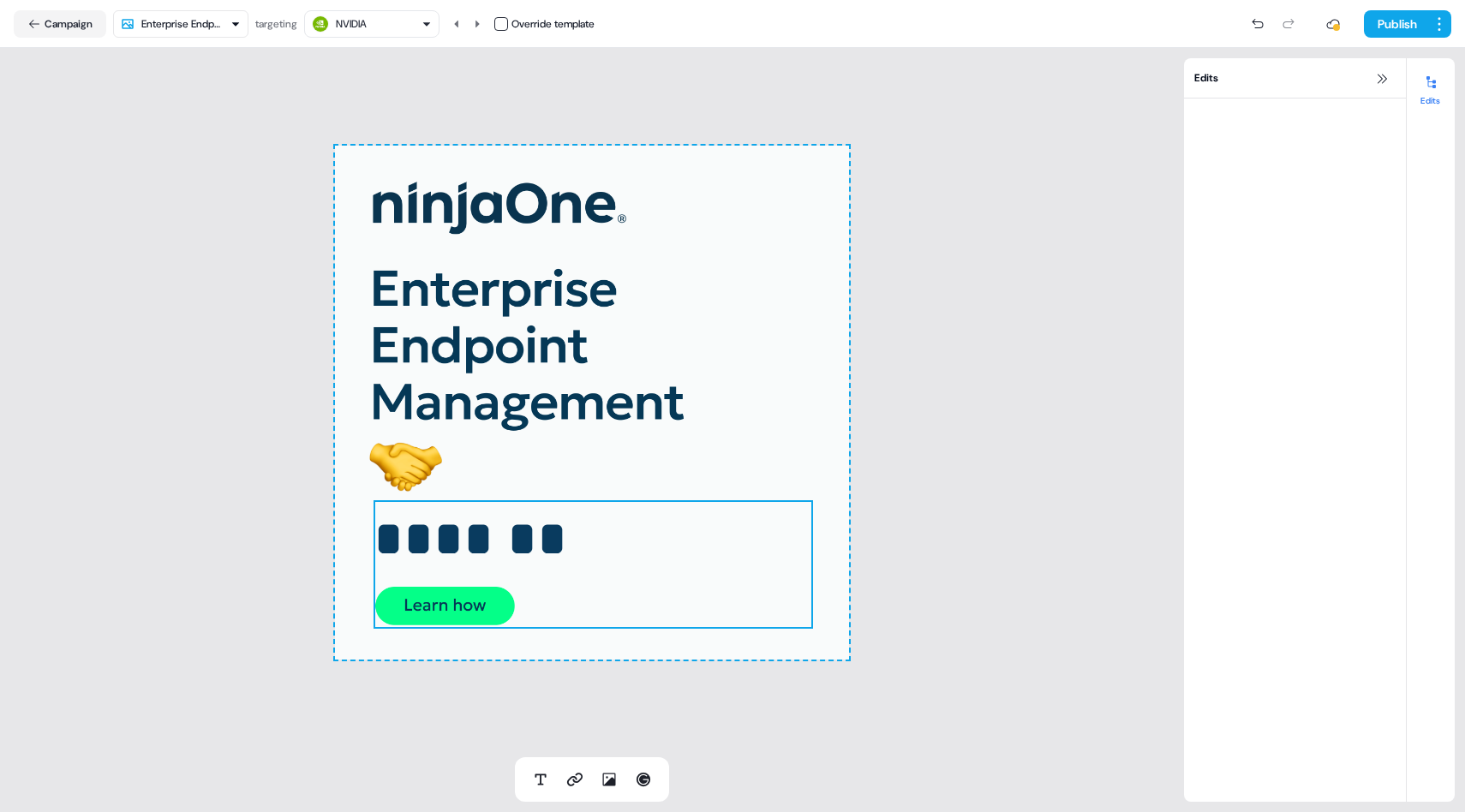 click on "*******" at bounding box center [470, 539] 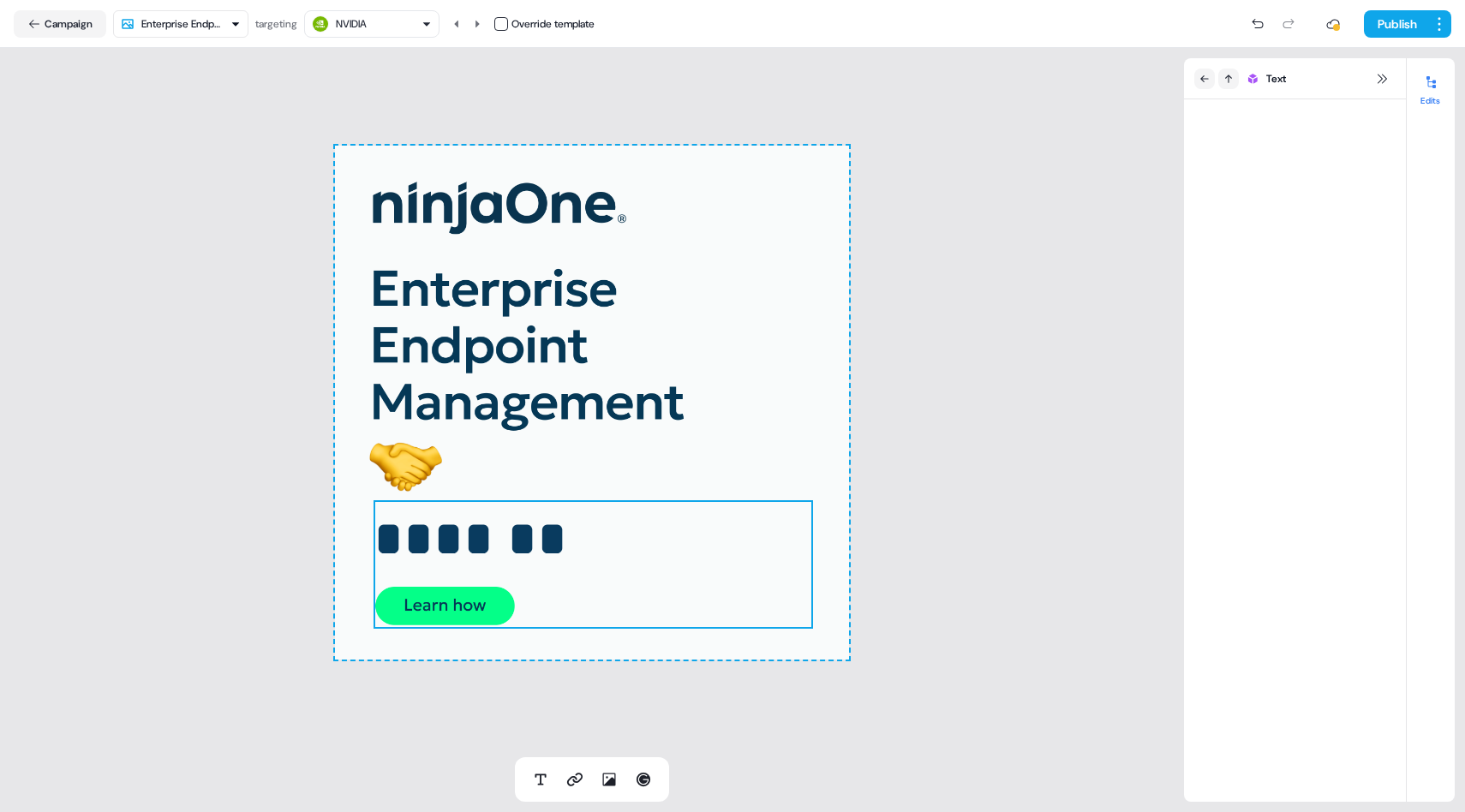 click on "*******" at bounding box center [470, 539] 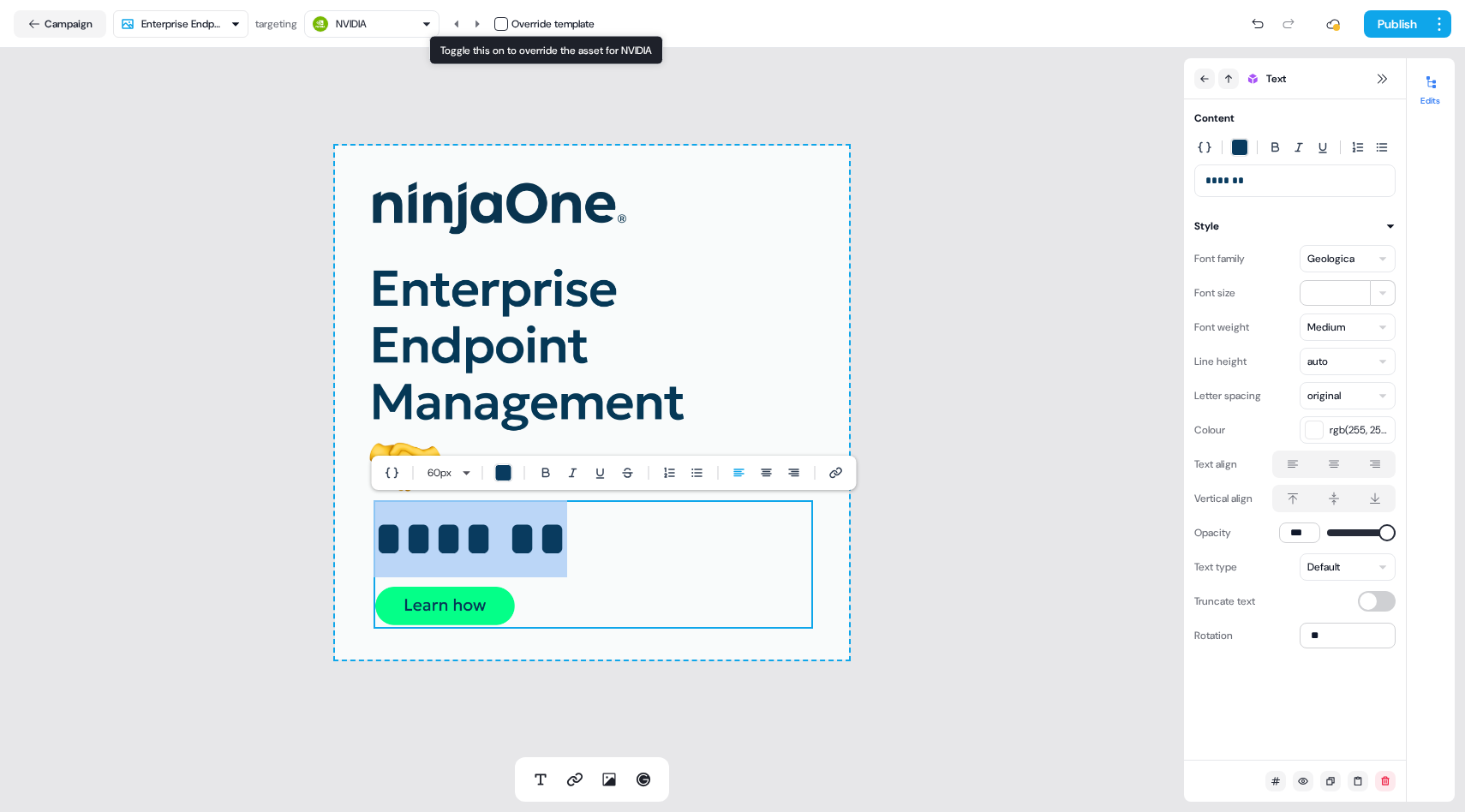 click at bounding box center (501, 24) 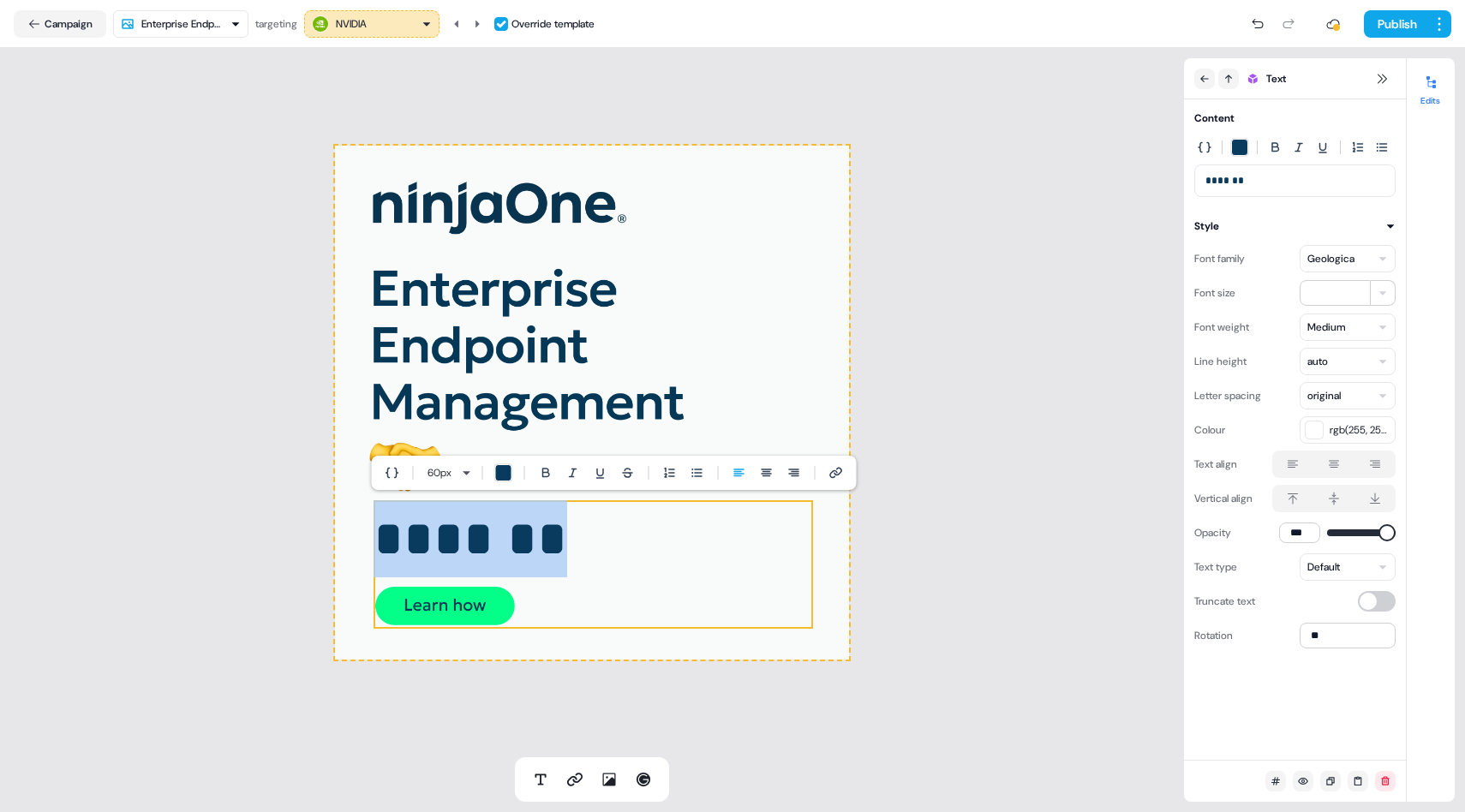 click on "*******" at bounding box center [470, 539] 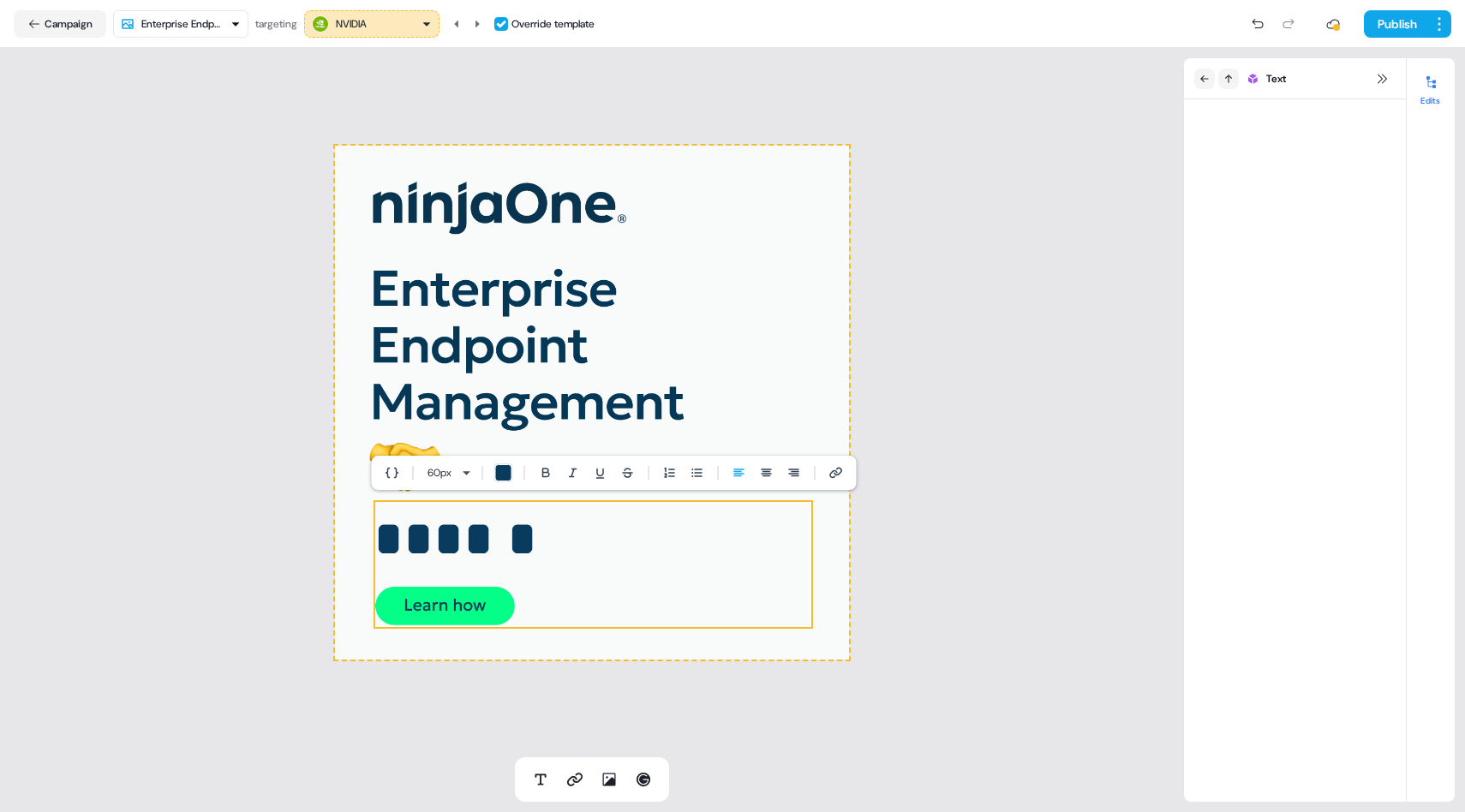 click on "******
To pick up a draggable item, press the space bar.
While dragging, use the arrow keys to move the item.
Press space again to drop the item in its new position, or press escape to cancel." at bounding box center [592, 403] 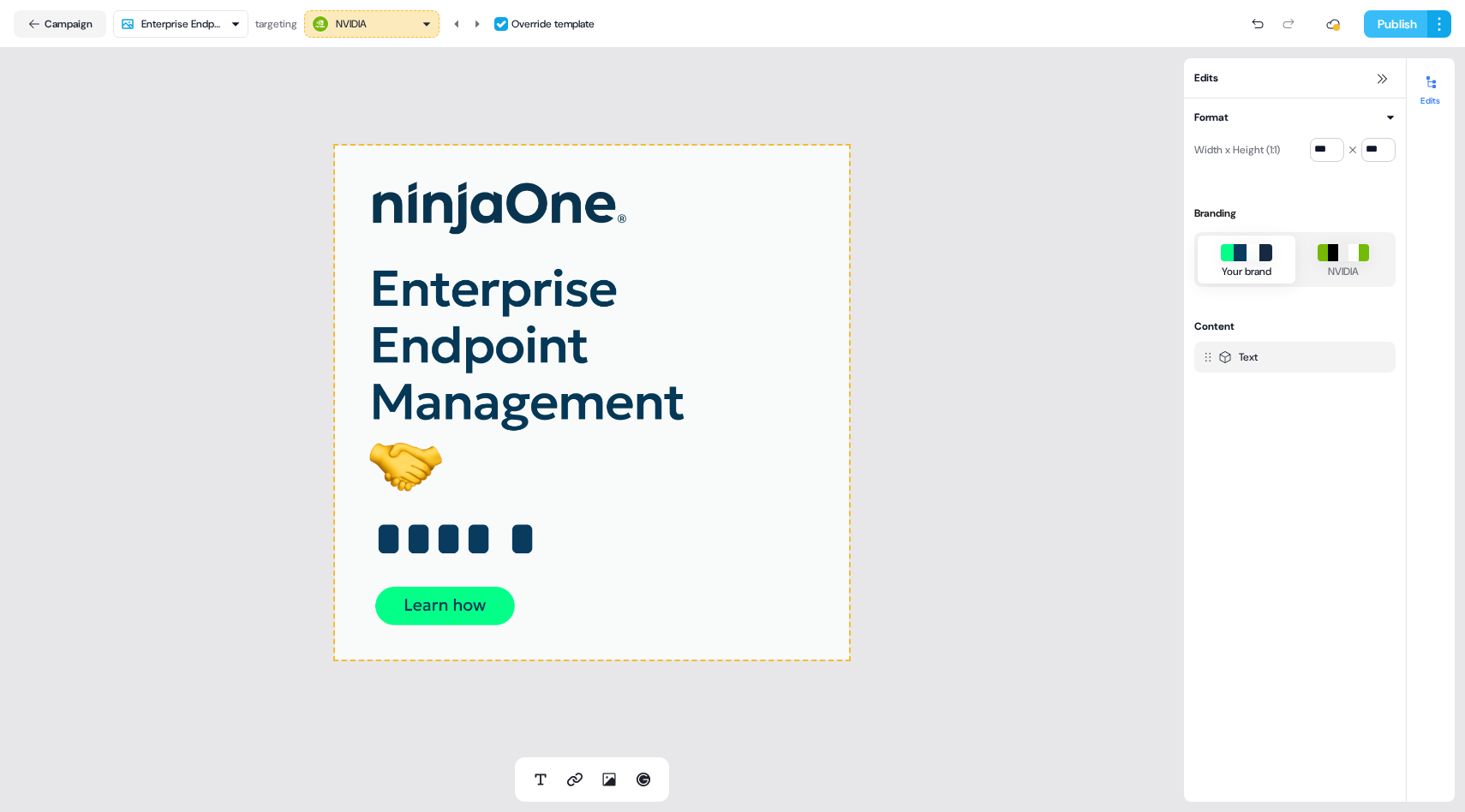 click on "Publish" at bounding box center [1396, 24] 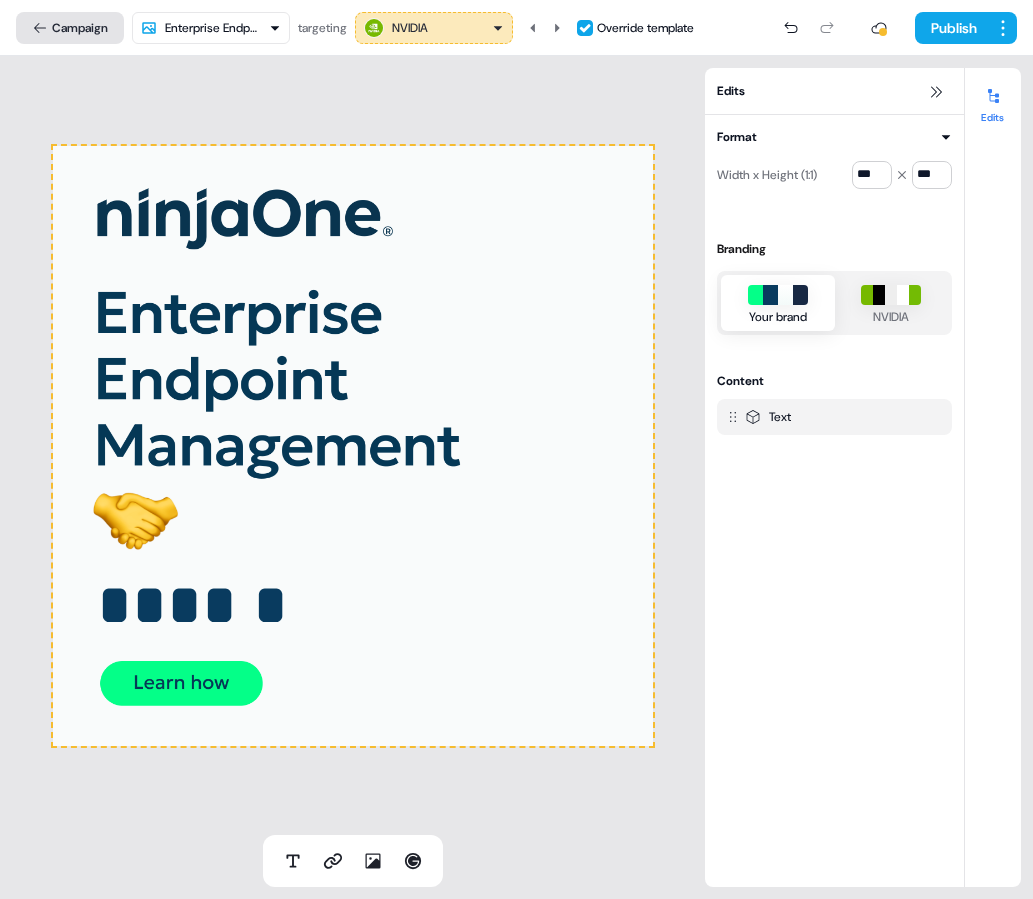 click on "Campaign" at bounding box center [70, 28] 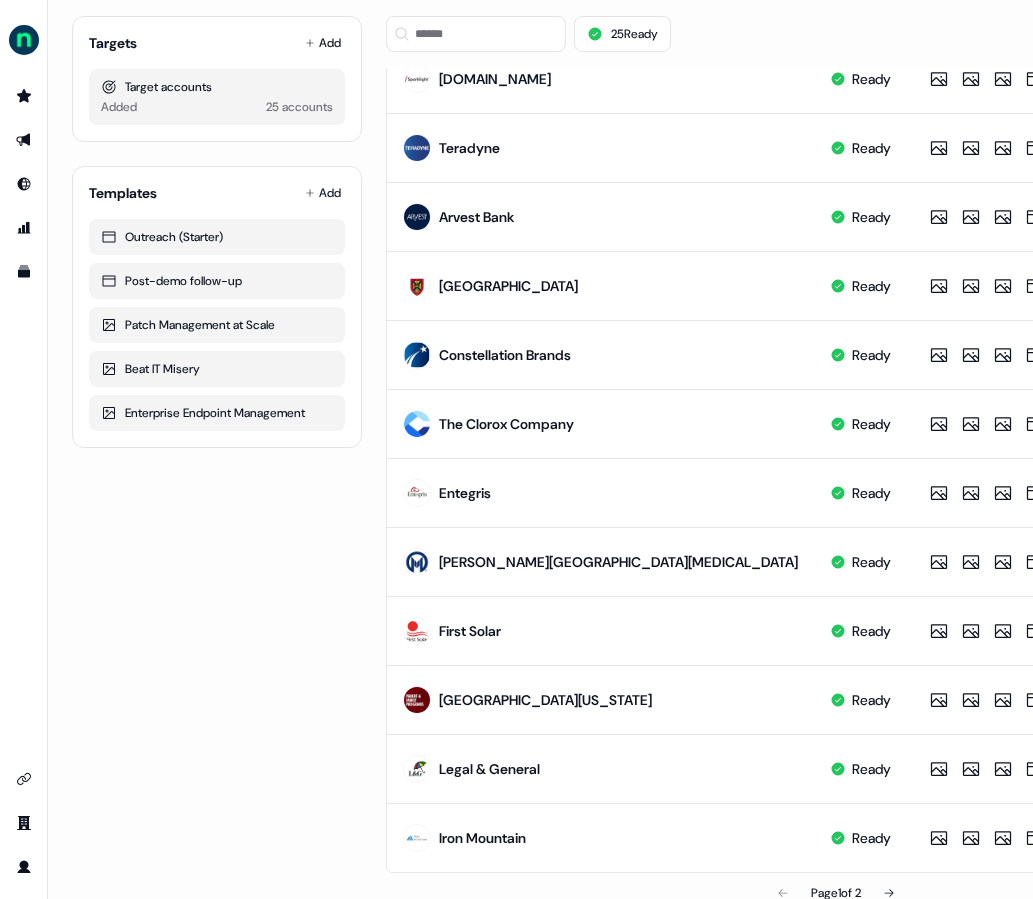 scroll, scrollTop: 819, scrollLeft: 0, axis: vertical 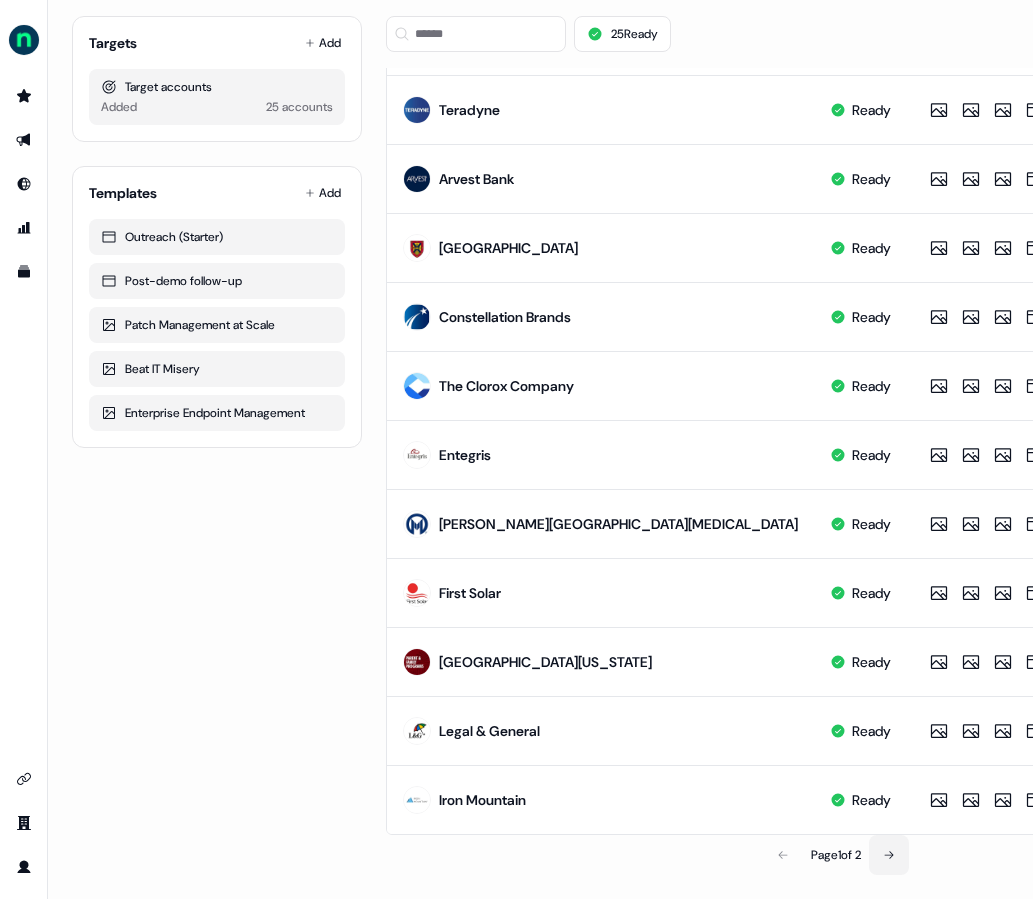 click at bounding box center [889, 855] 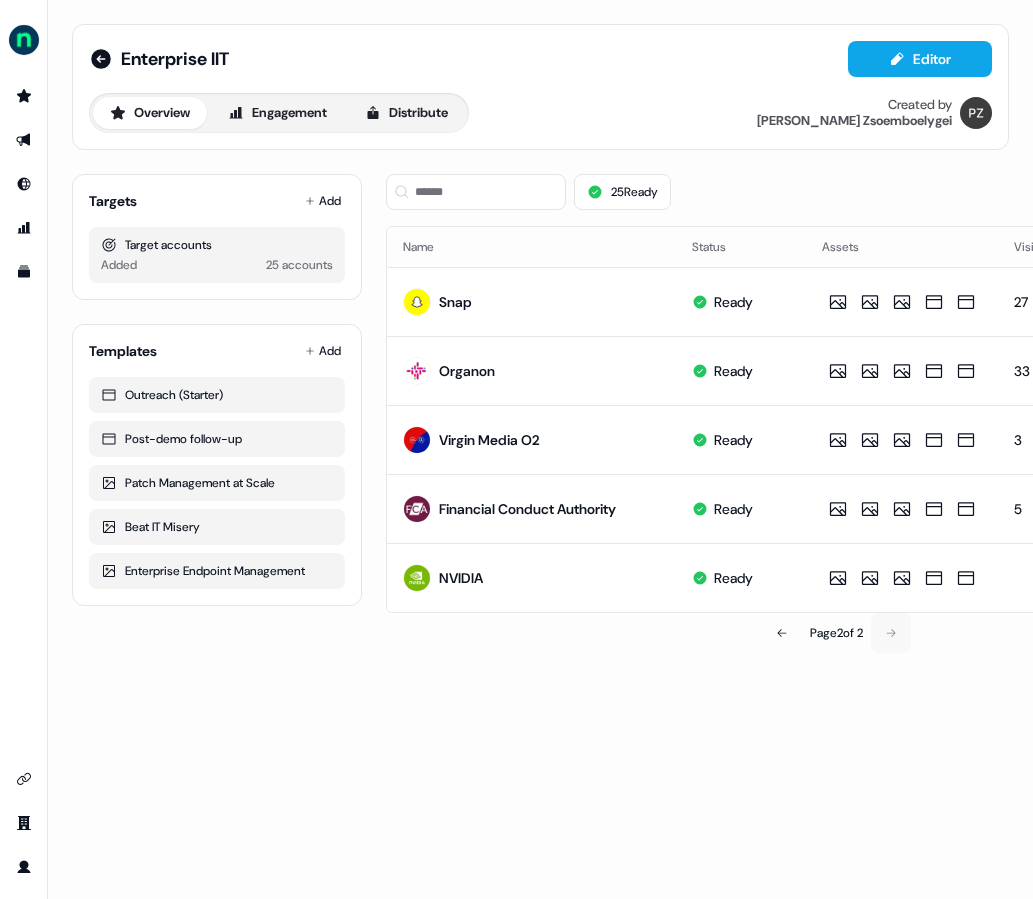scroll, scrollTop: 0, scrollLeft: 0, axis: both 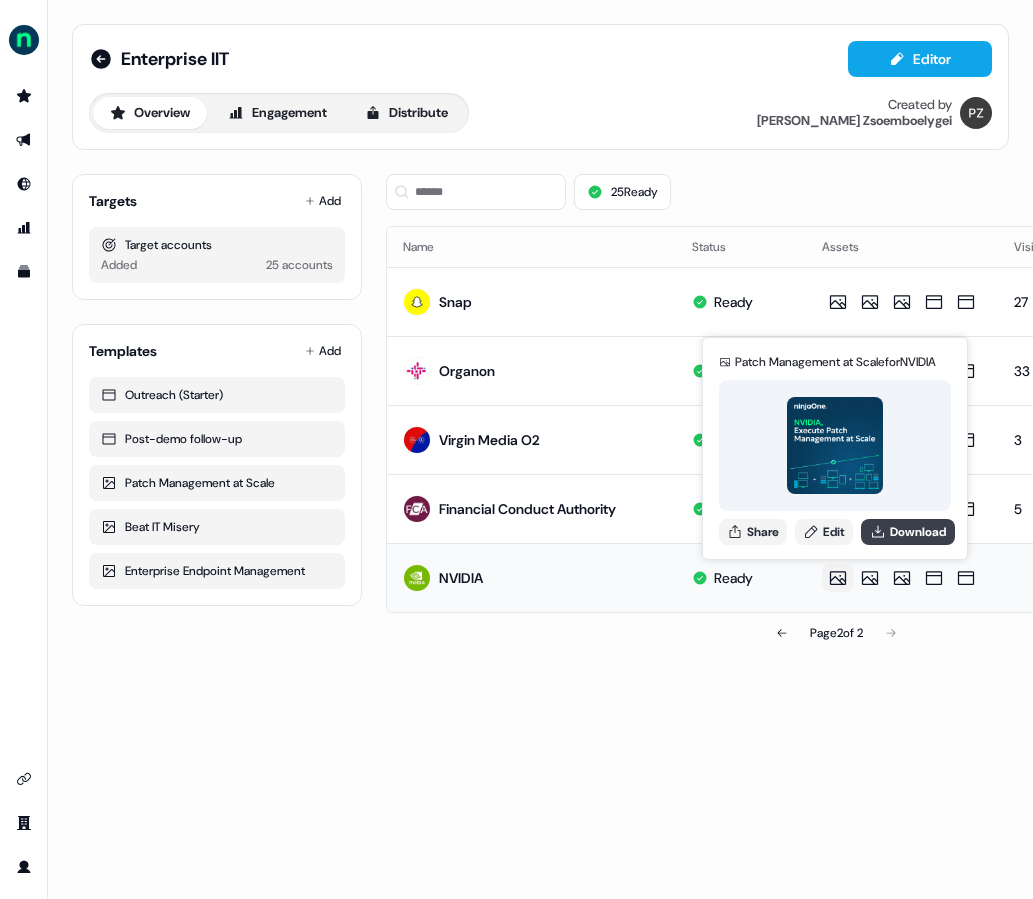 click on "Download" at bounding box center (908, 532) 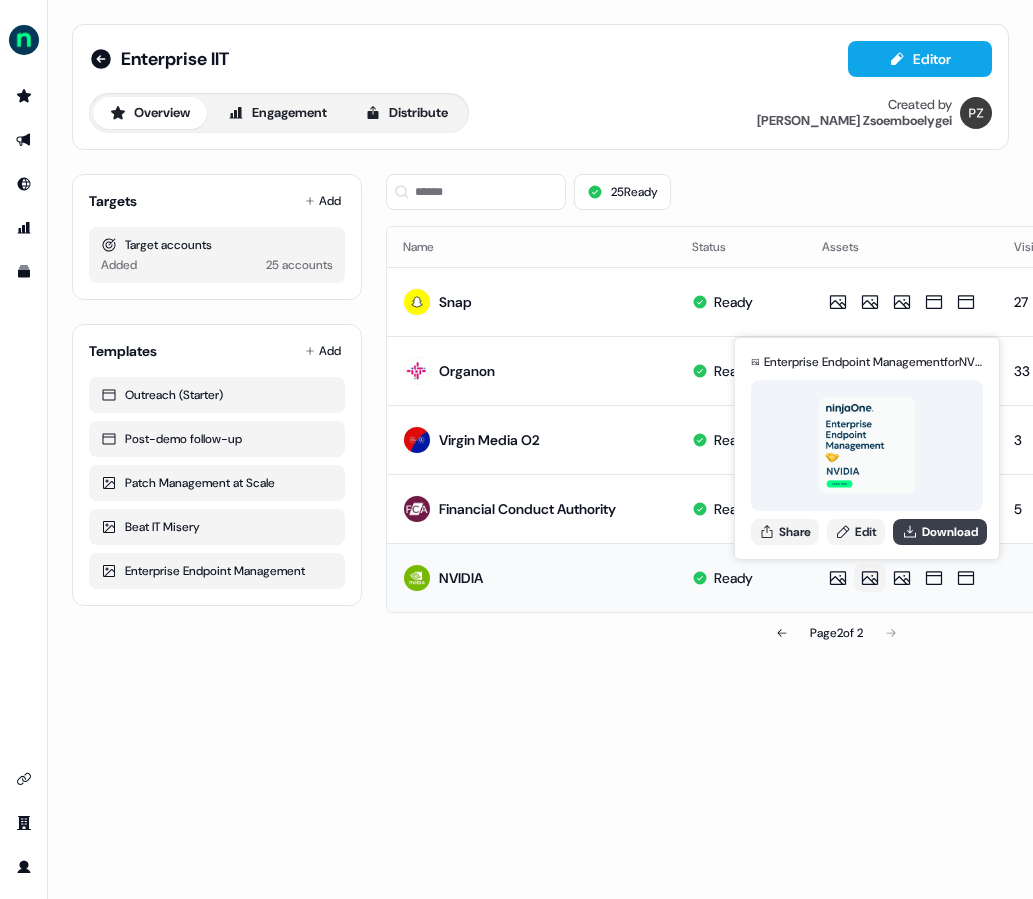 click 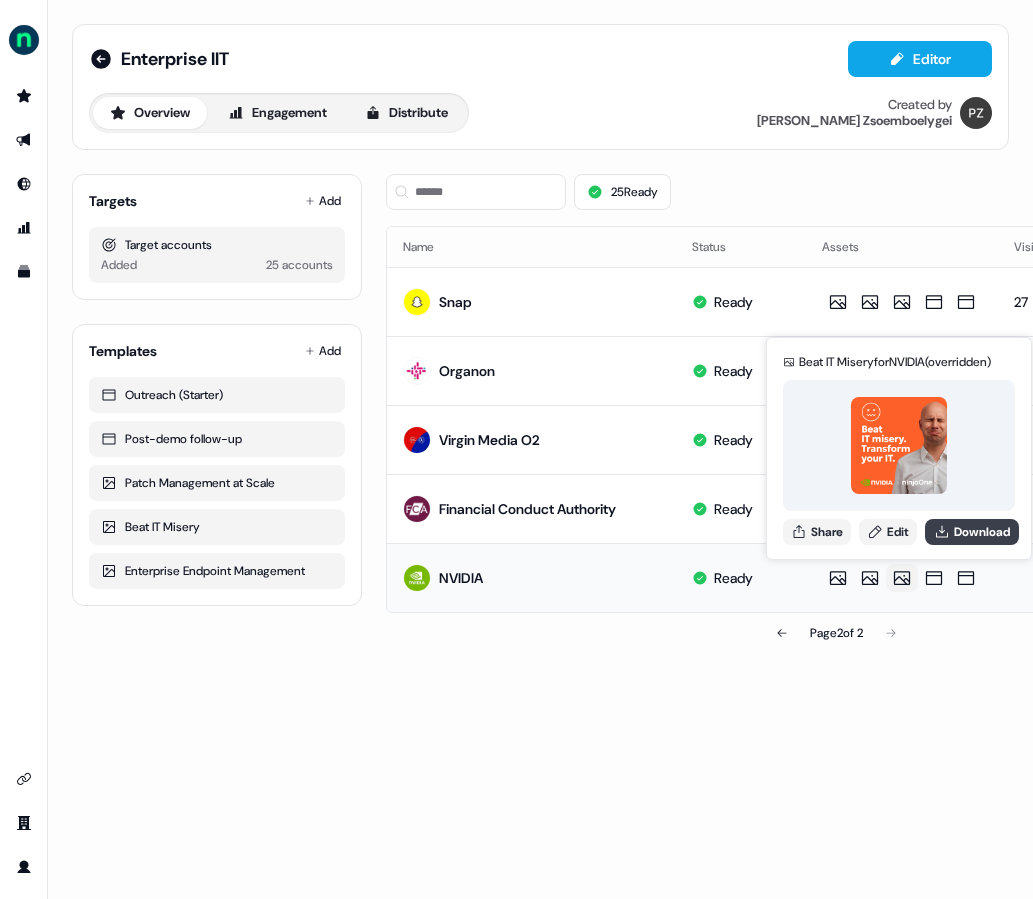 click on "Download" at bounding box center [972, 532] 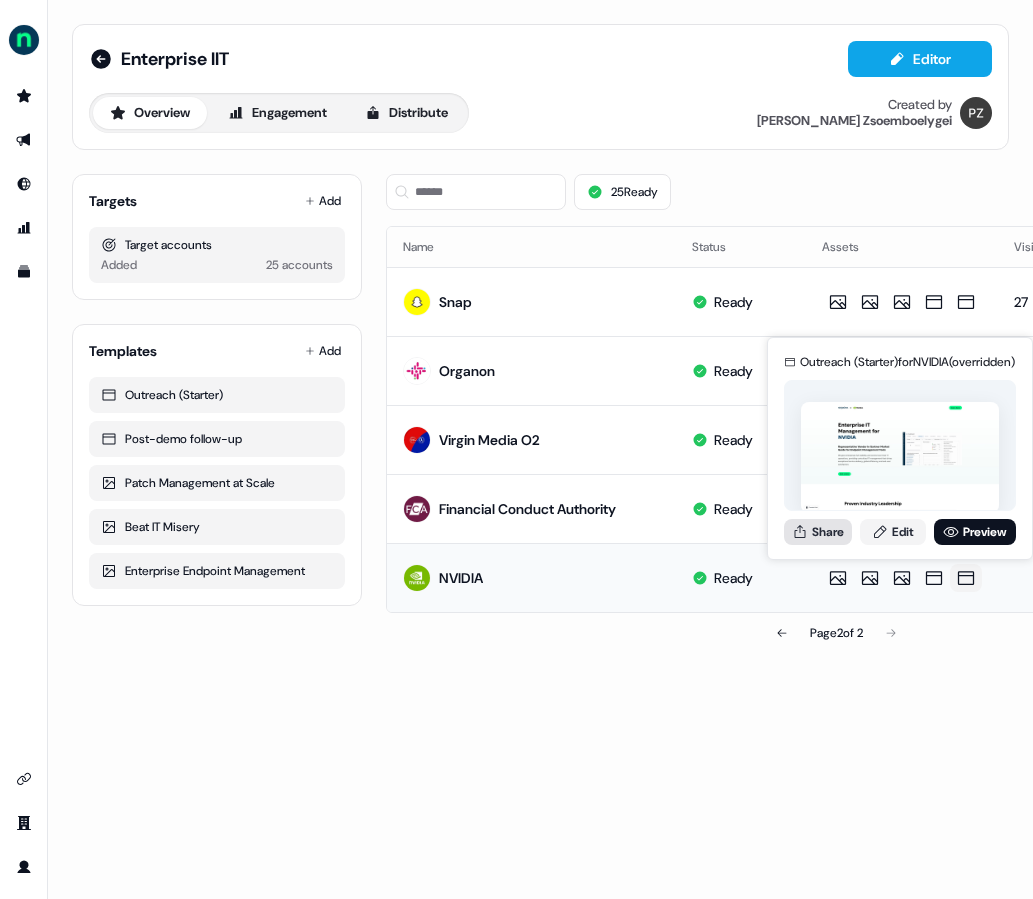 click on "Share" at bounding box center (818, 532) 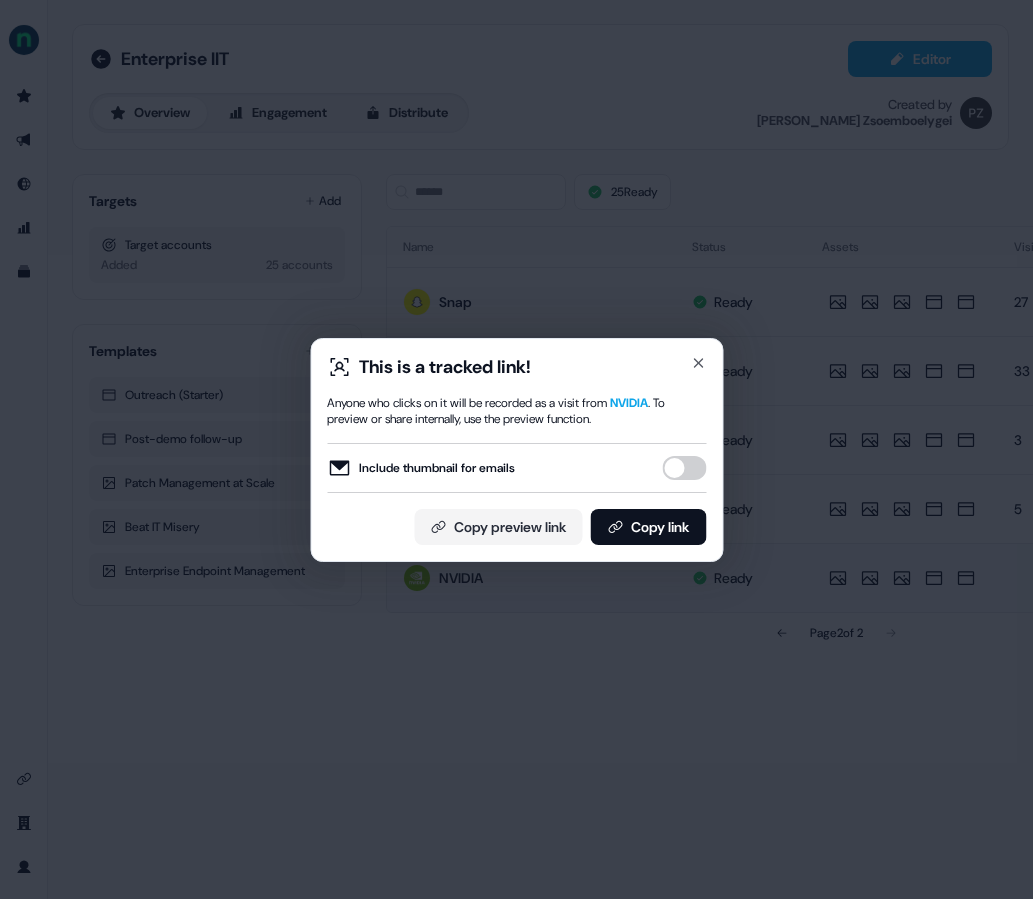 click on "Include thumbnail for emails" at bounding box center [684, 468] 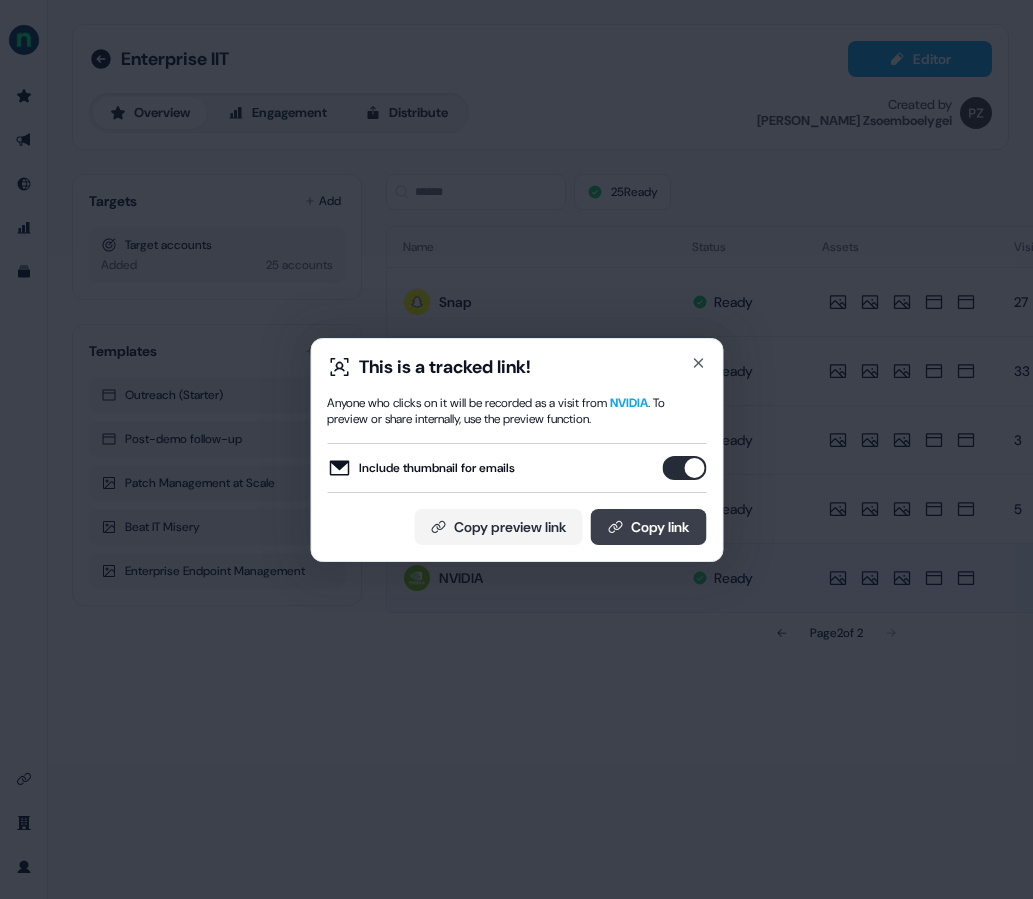 click on "Copy link" at bounding box center [648, 527] 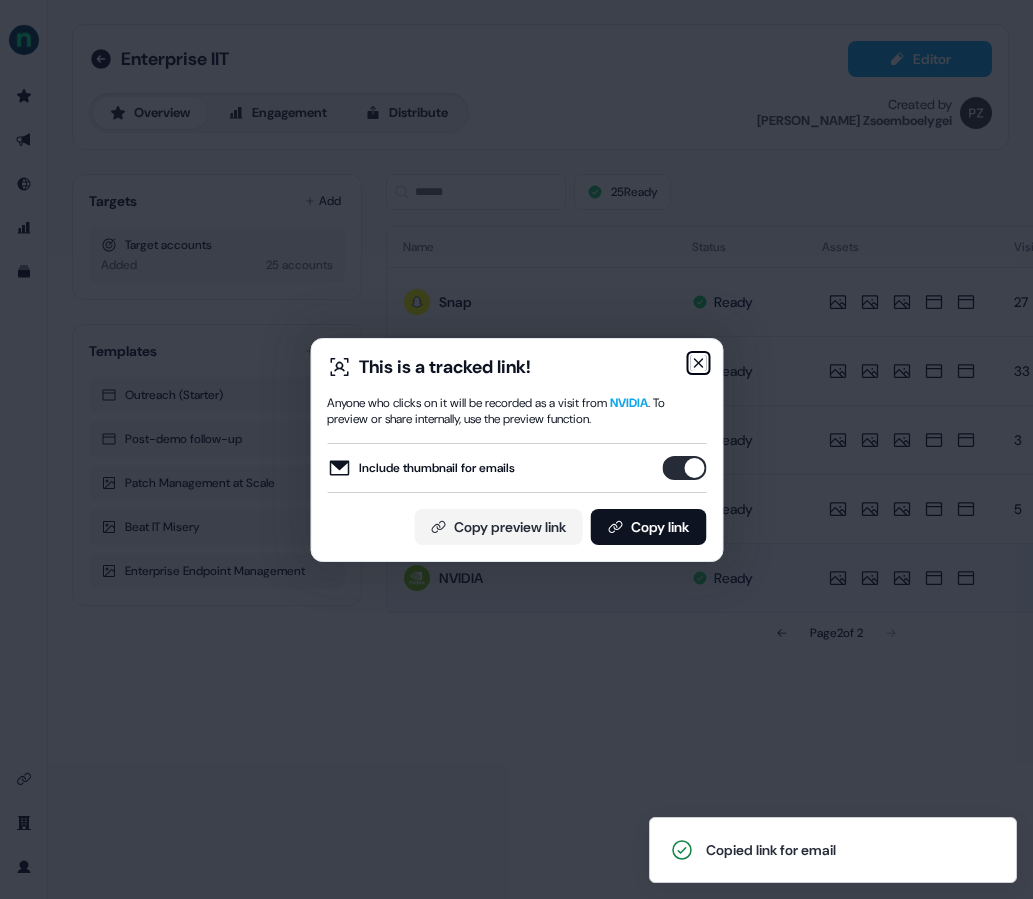 click 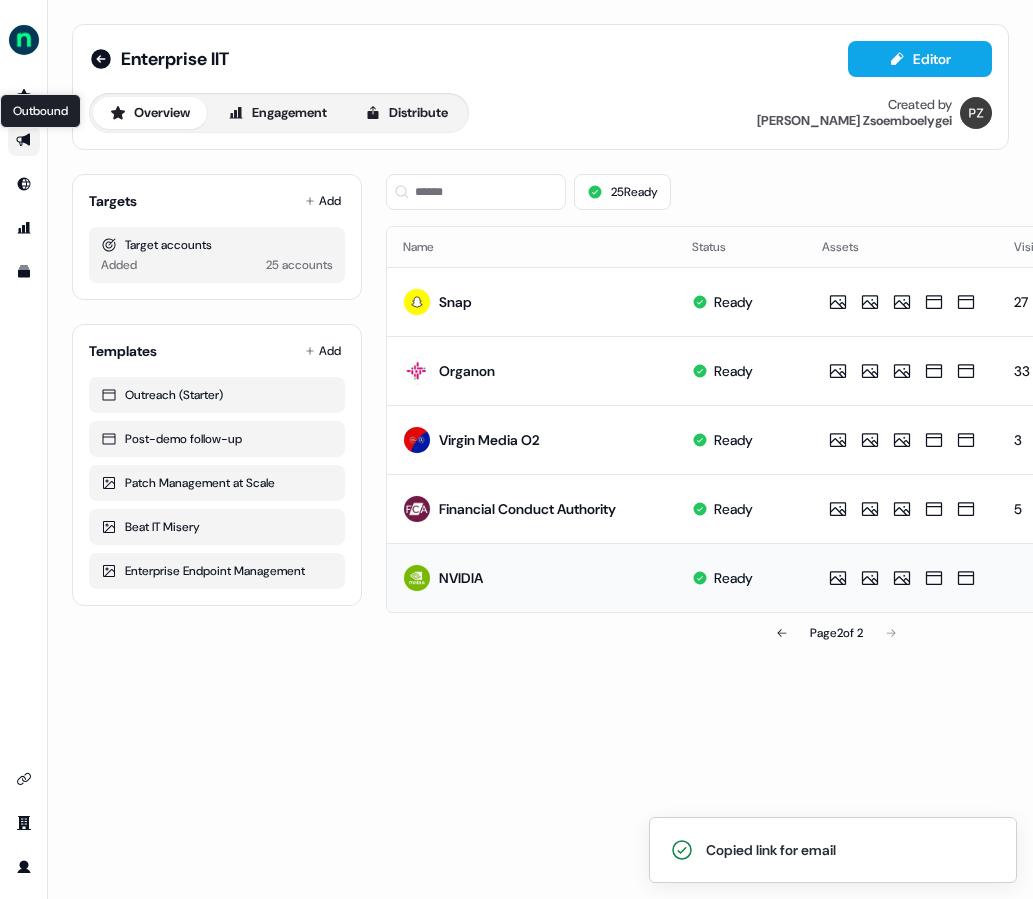 click 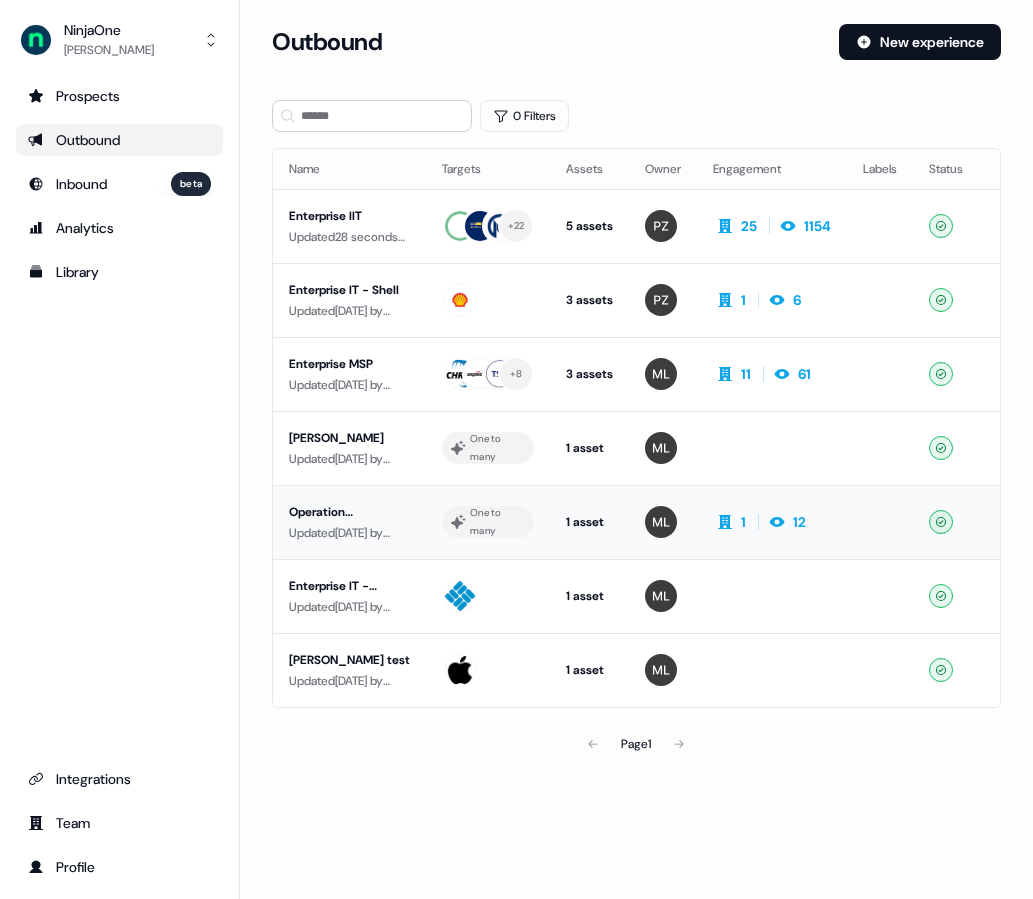 click on "Operation [PERSON_NAME]" at bounding box center [349, 512] 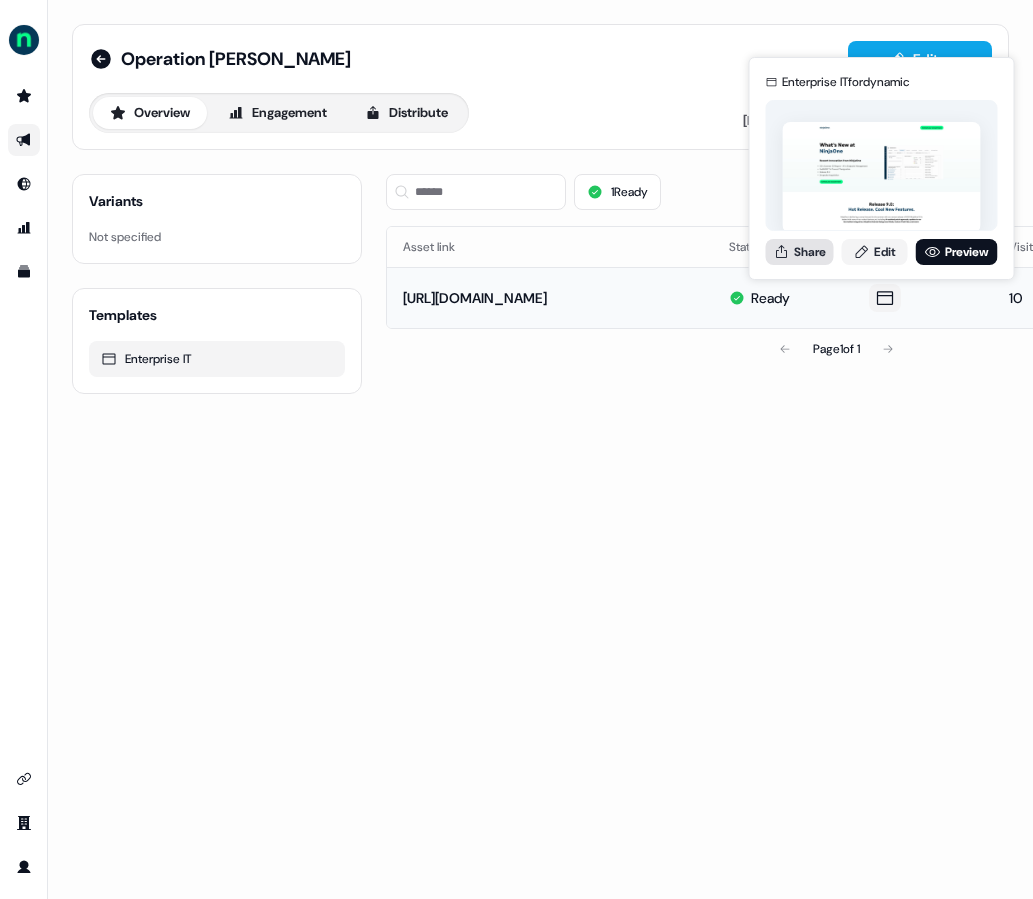click on "Share" at bounding box center (800, 252) 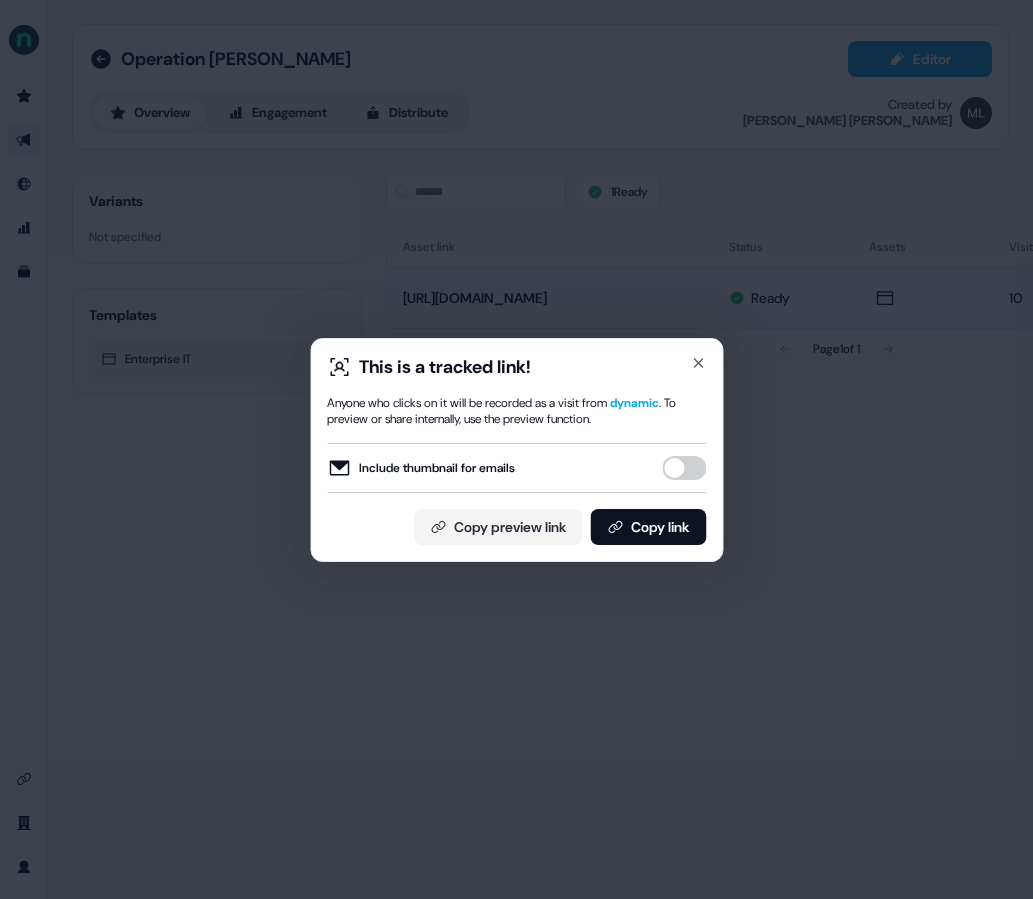 click on "Include thumbnail for emails" at bounding box center [684, 468] 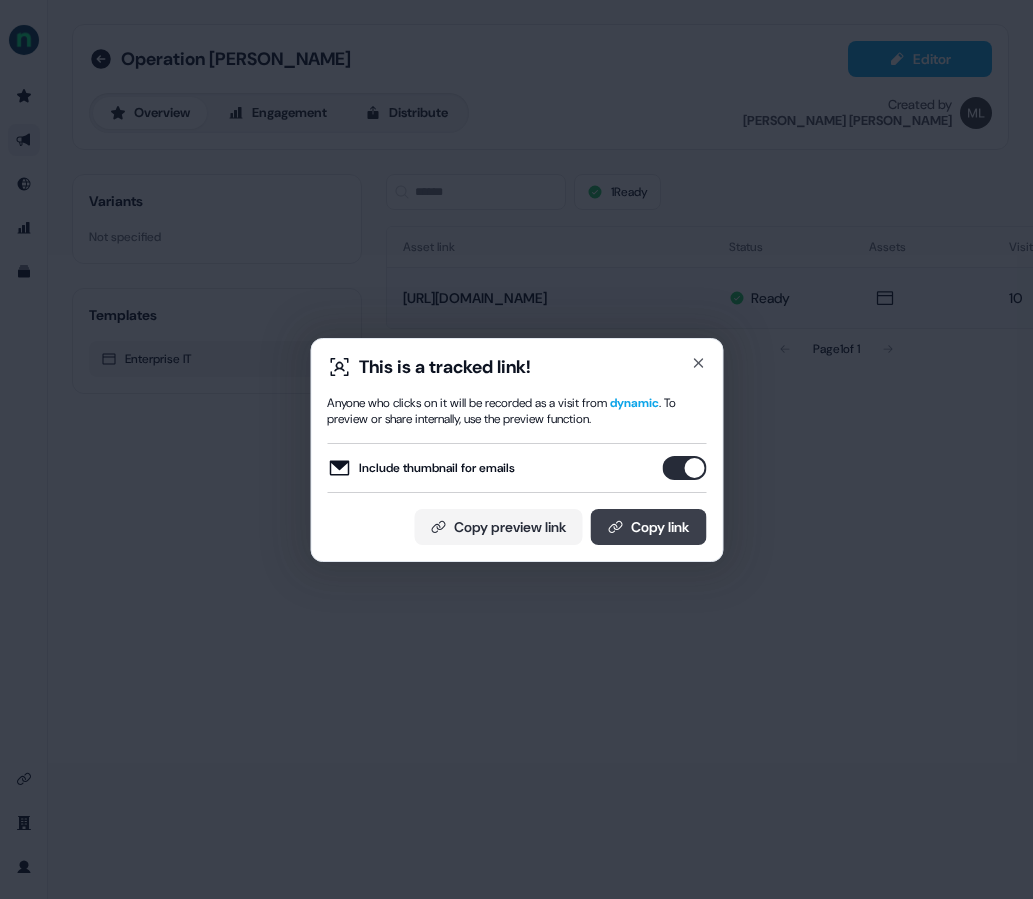 click on "Copy link" at bounding box center [648, 527] 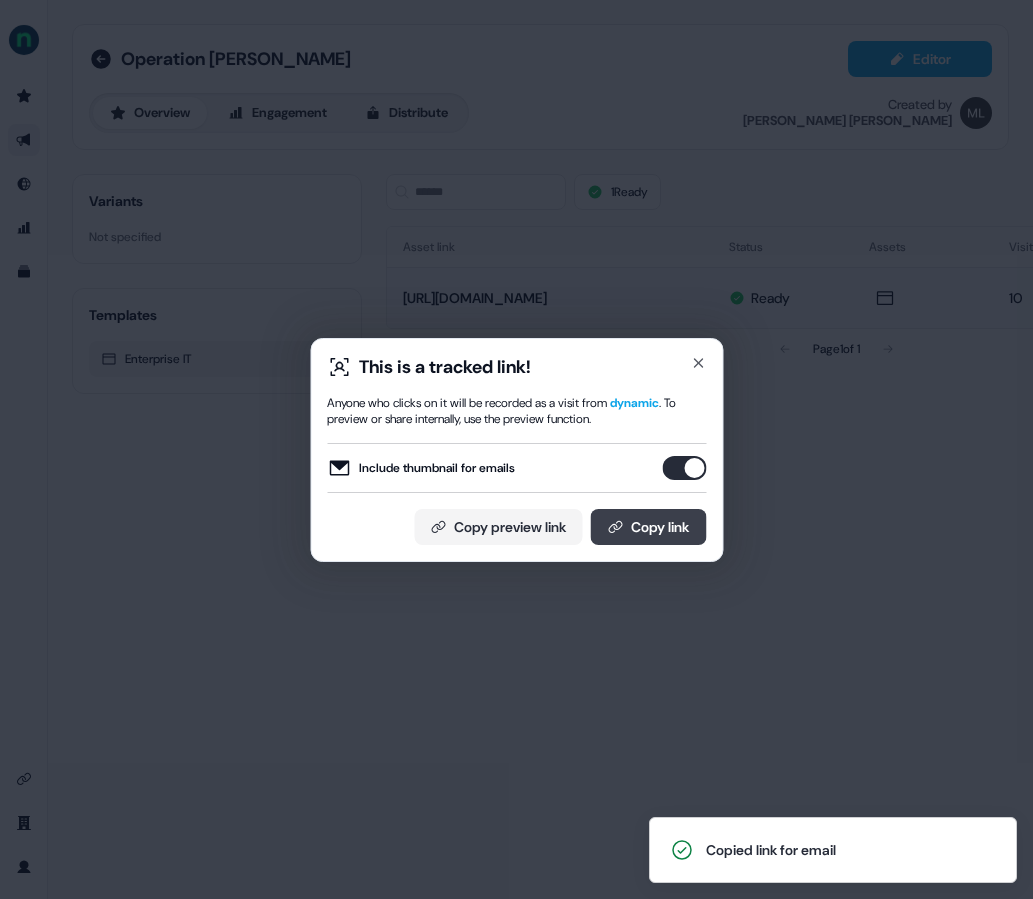 click on "Copy link" at bounding box center [648, 527] 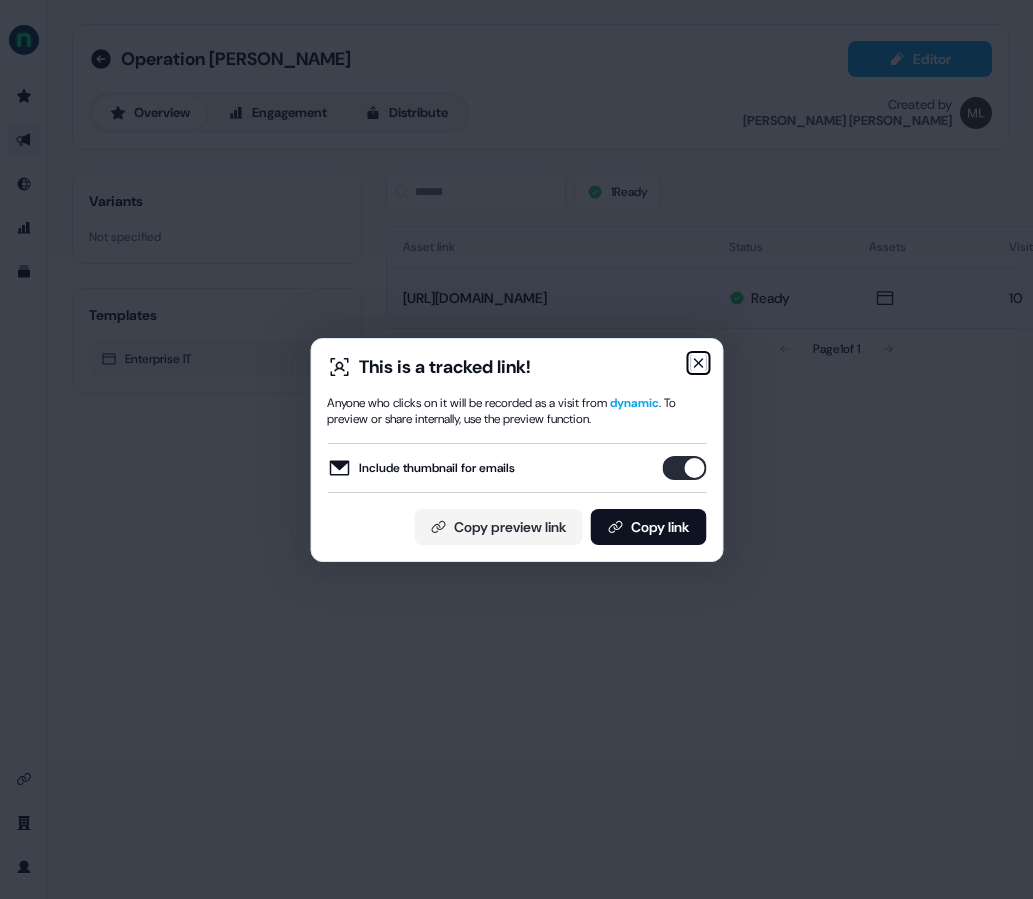 click 